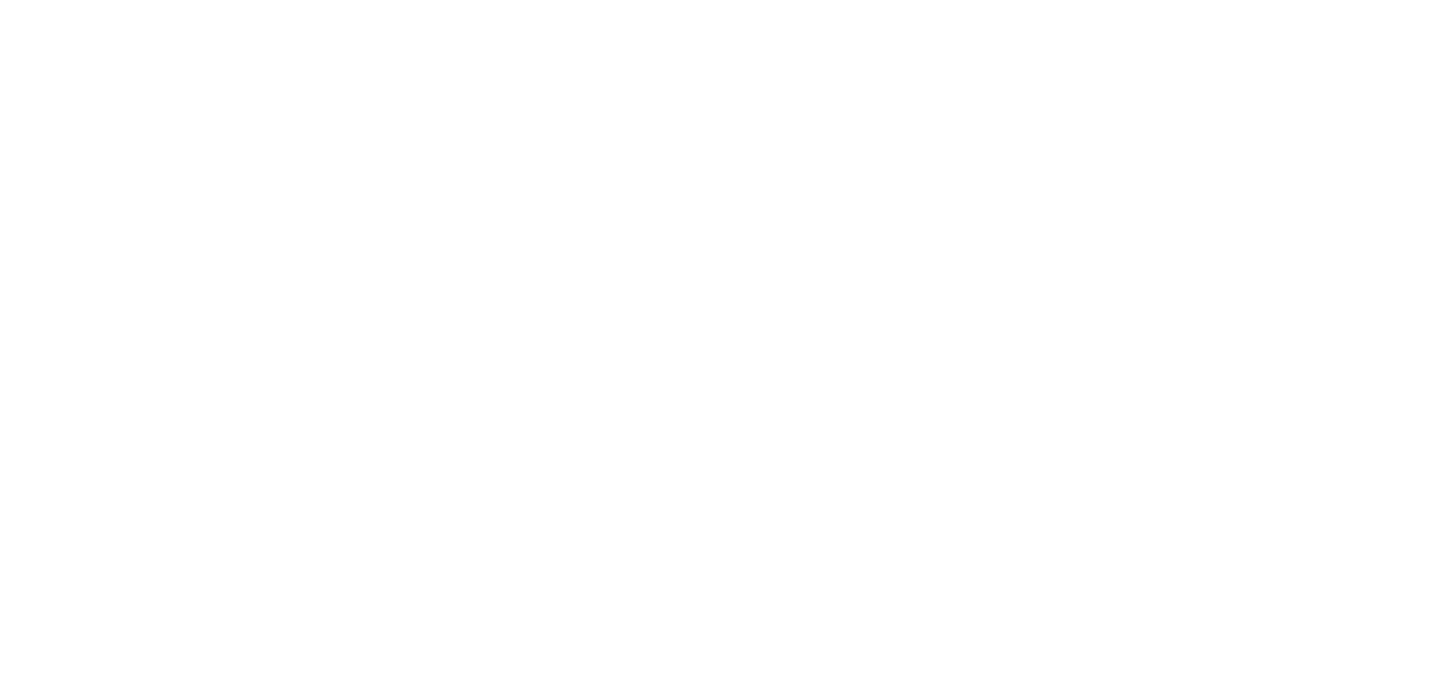scroll, scrollTop: 0, scrollLeft: 0, axis: both 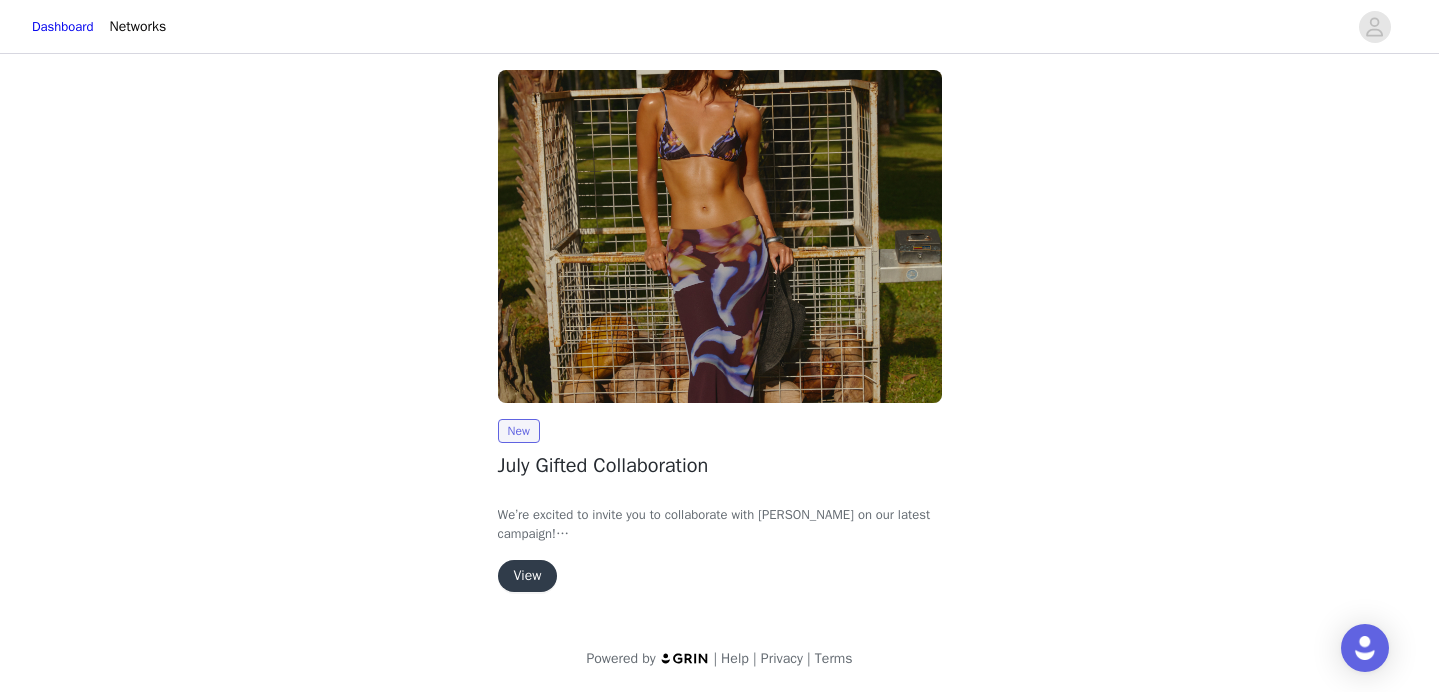 click on "View" at bounding box center [528, 576] 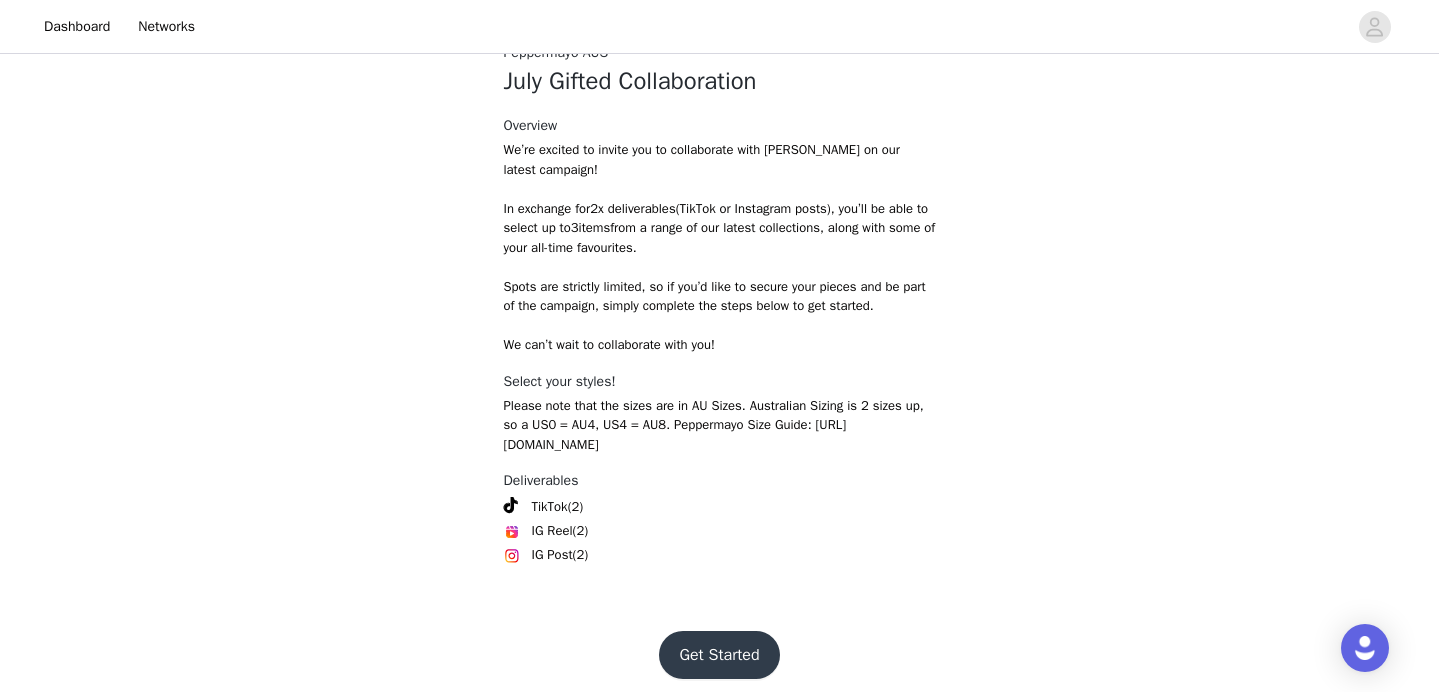 scroll, scrollTop: 803, scrollLeft: 0, axis: vertical 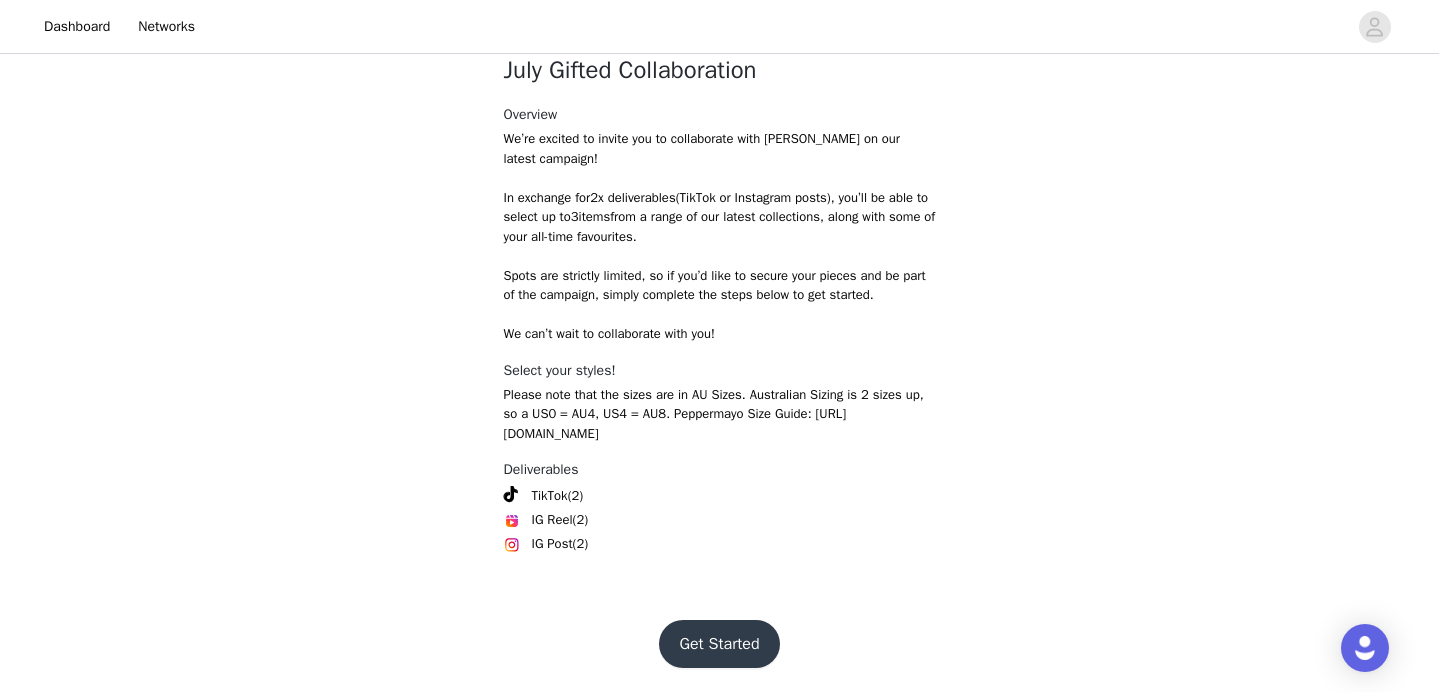 click on "Get Started" at bounding box center [719, 644] 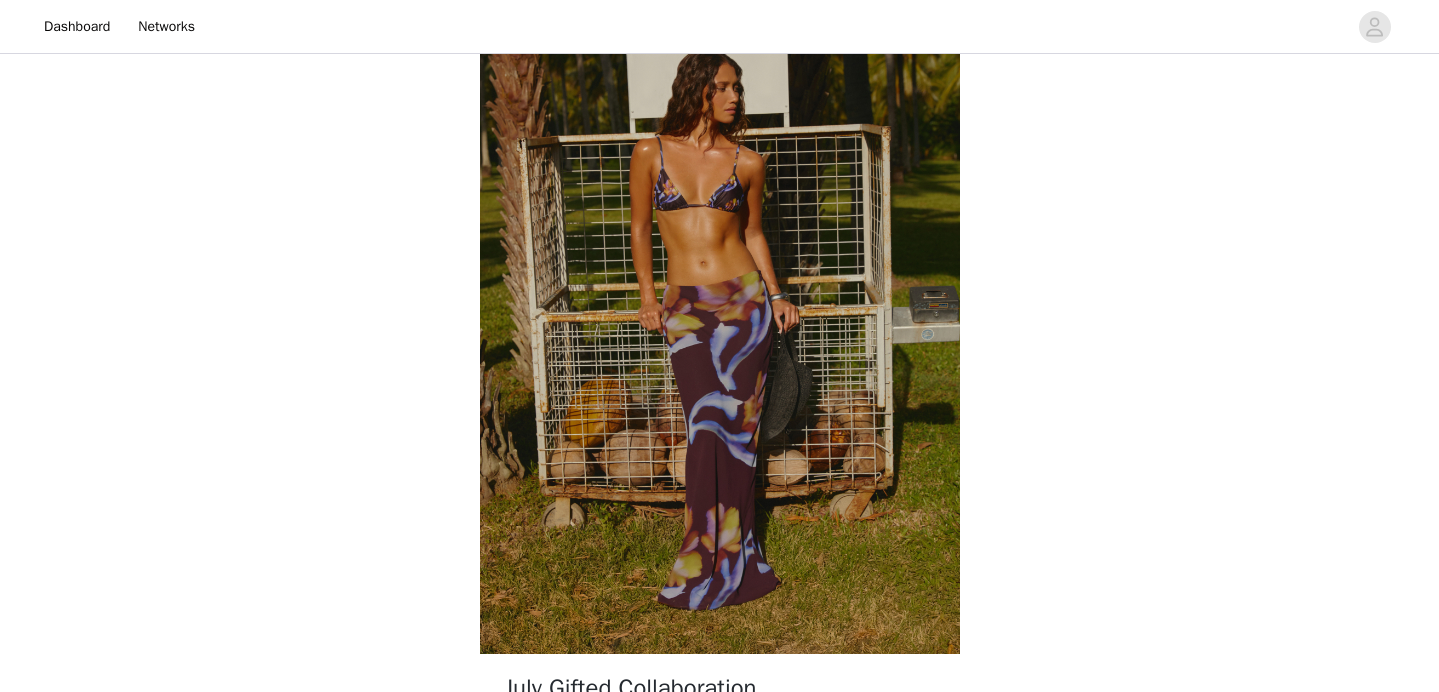 scroll, scrollTop: 803, scrollLeft: 0, axis: vertical 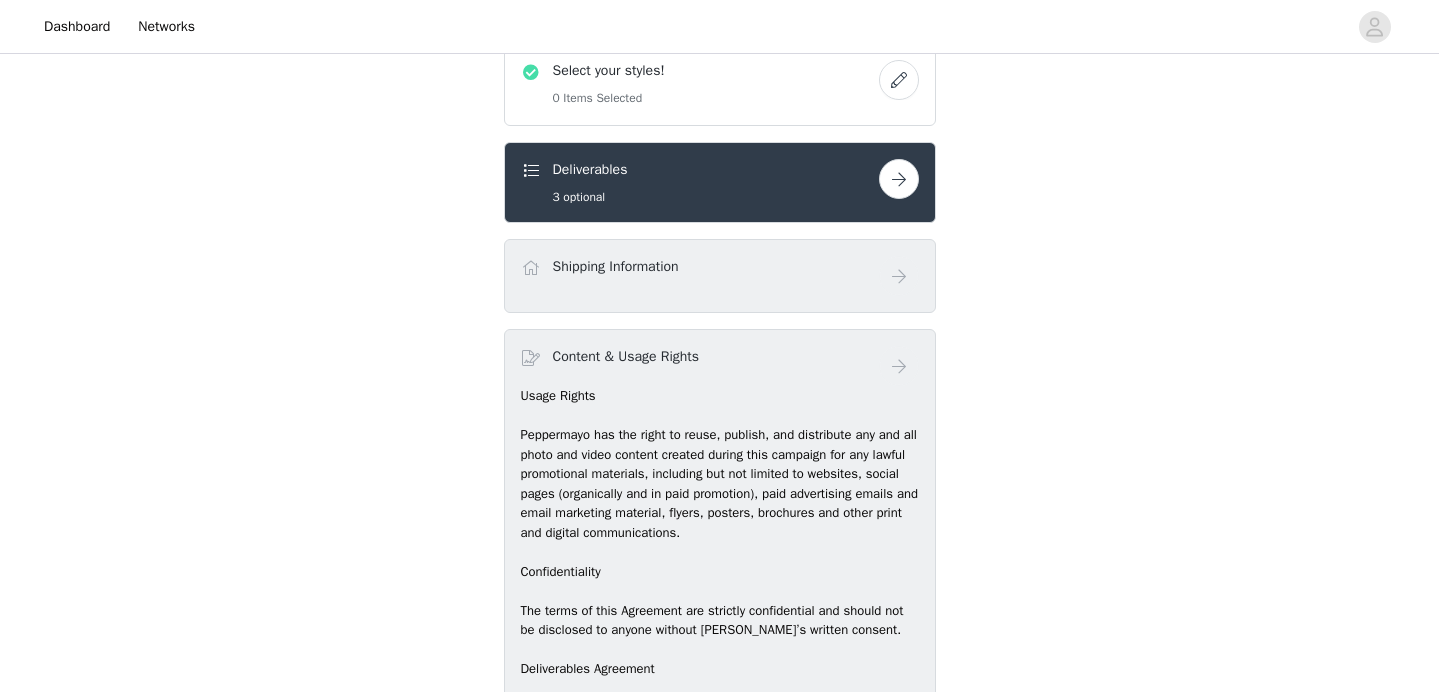 click at bounding box center [899, 179] 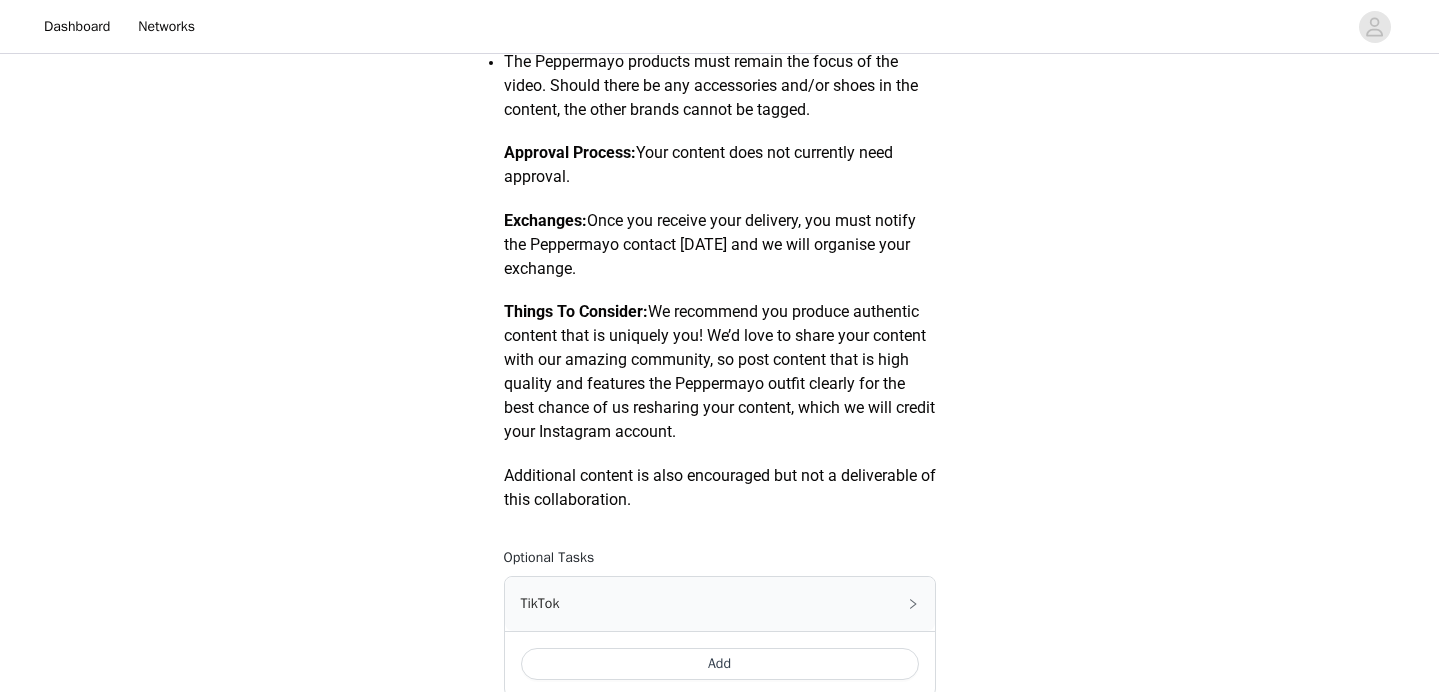 scroll, scrollTop: 1256, scrollLeft: 0, axis: vertical 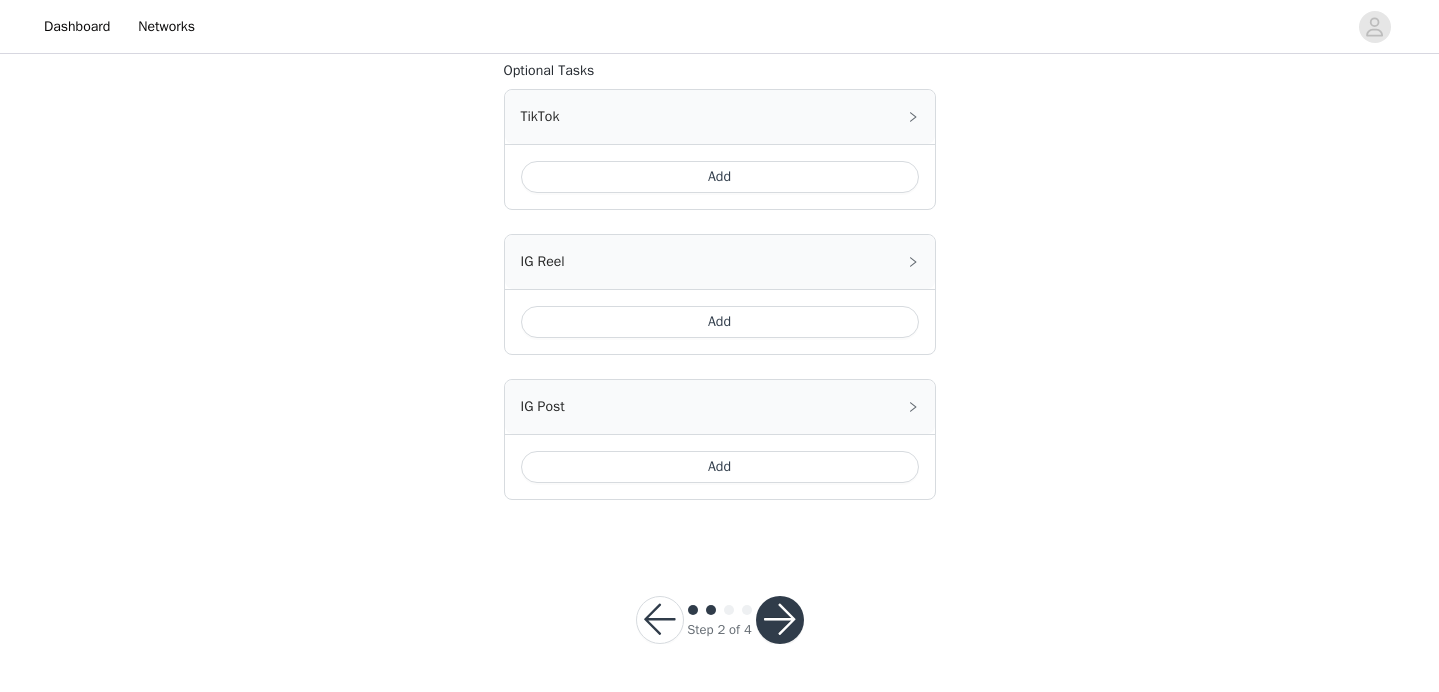 click at bounding box center (660, 620) 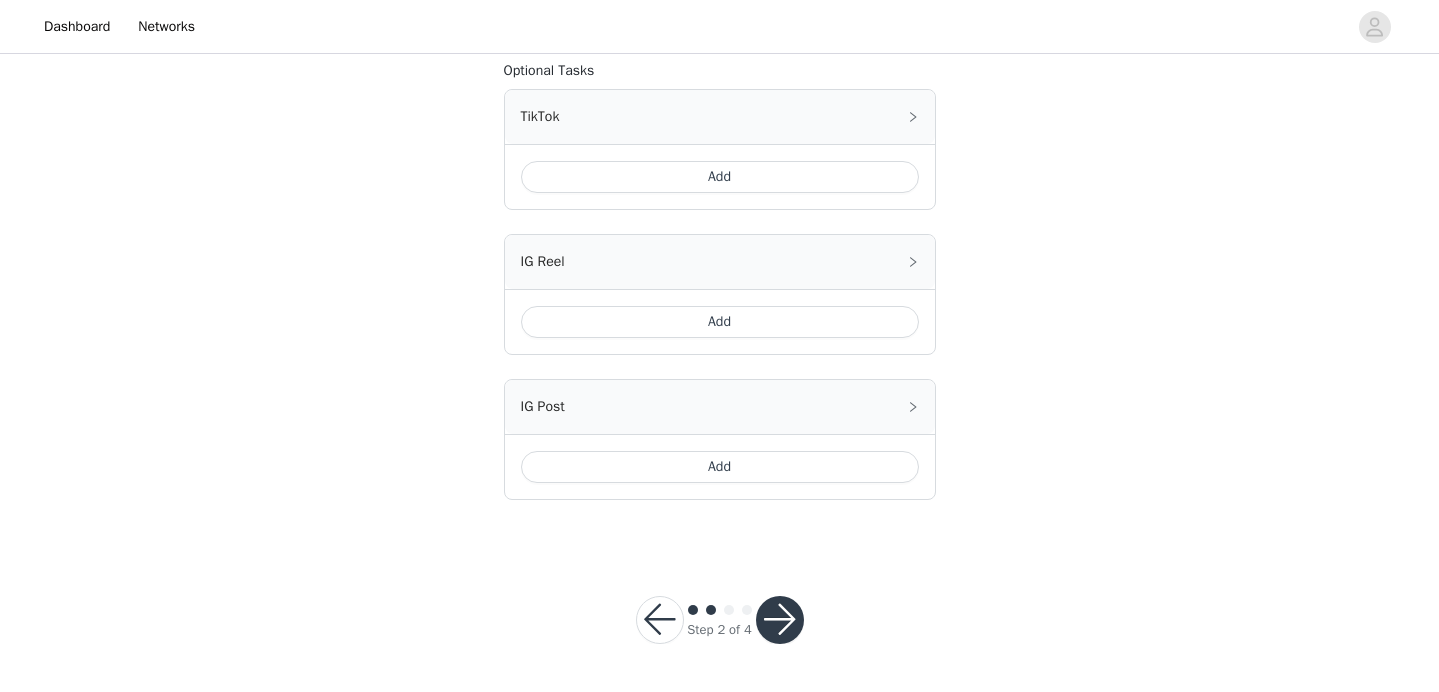 scroll, scrollTop: 0, scrollLeft: 0, axis: both 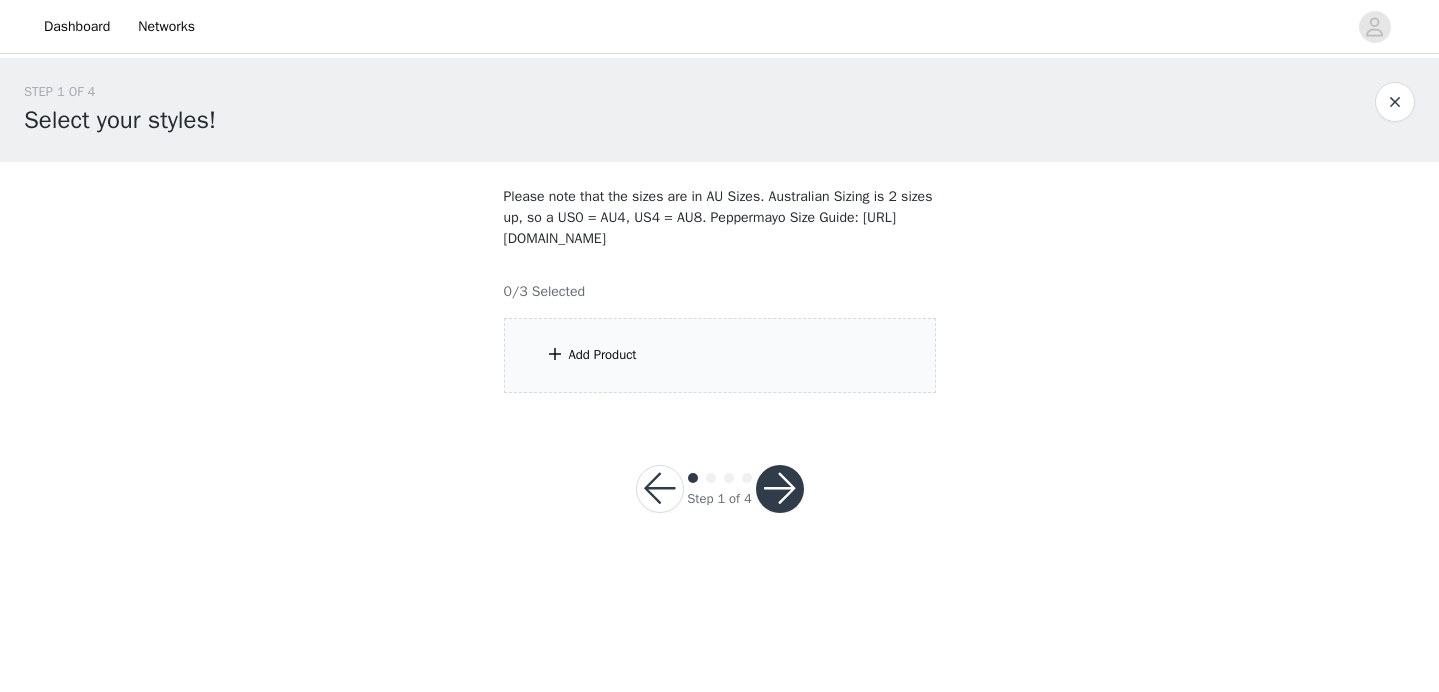 click on "Add Product" at bounding box center (720, 355) 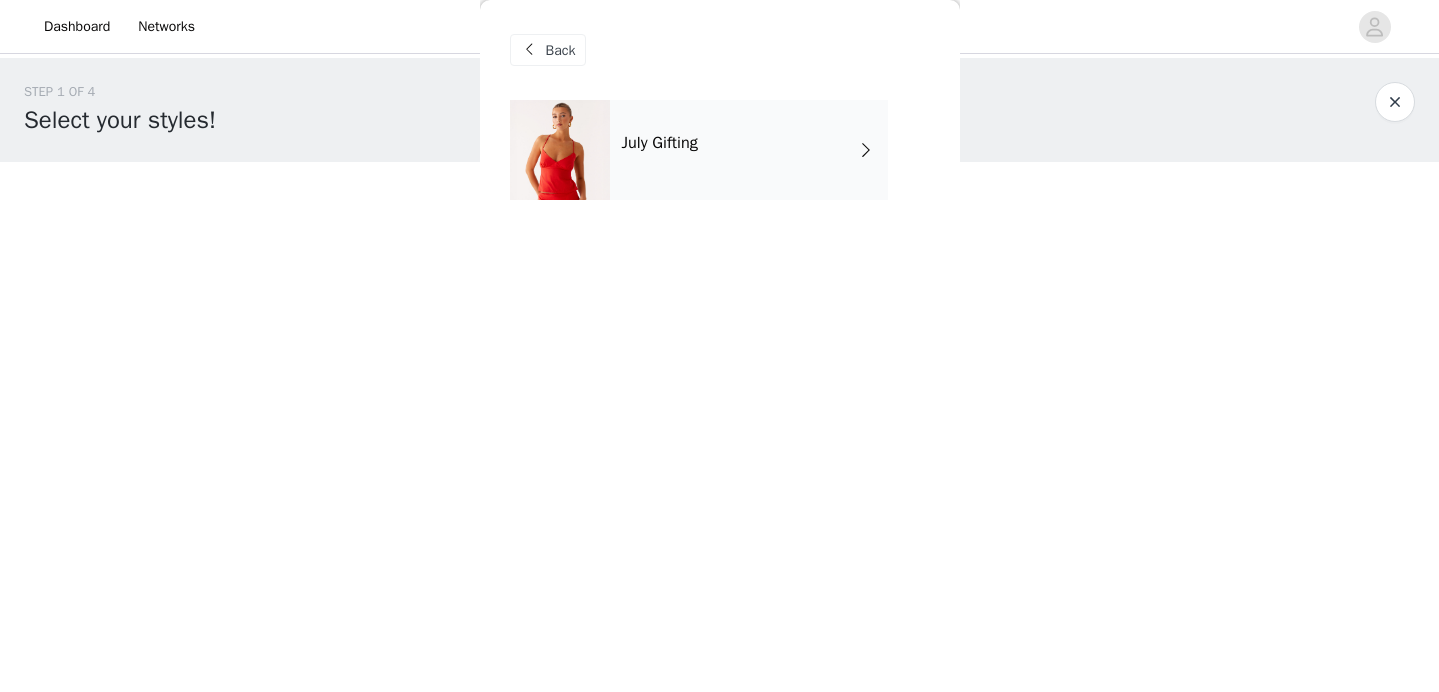 click on "July Gifting" at bounding box center (749, 150) 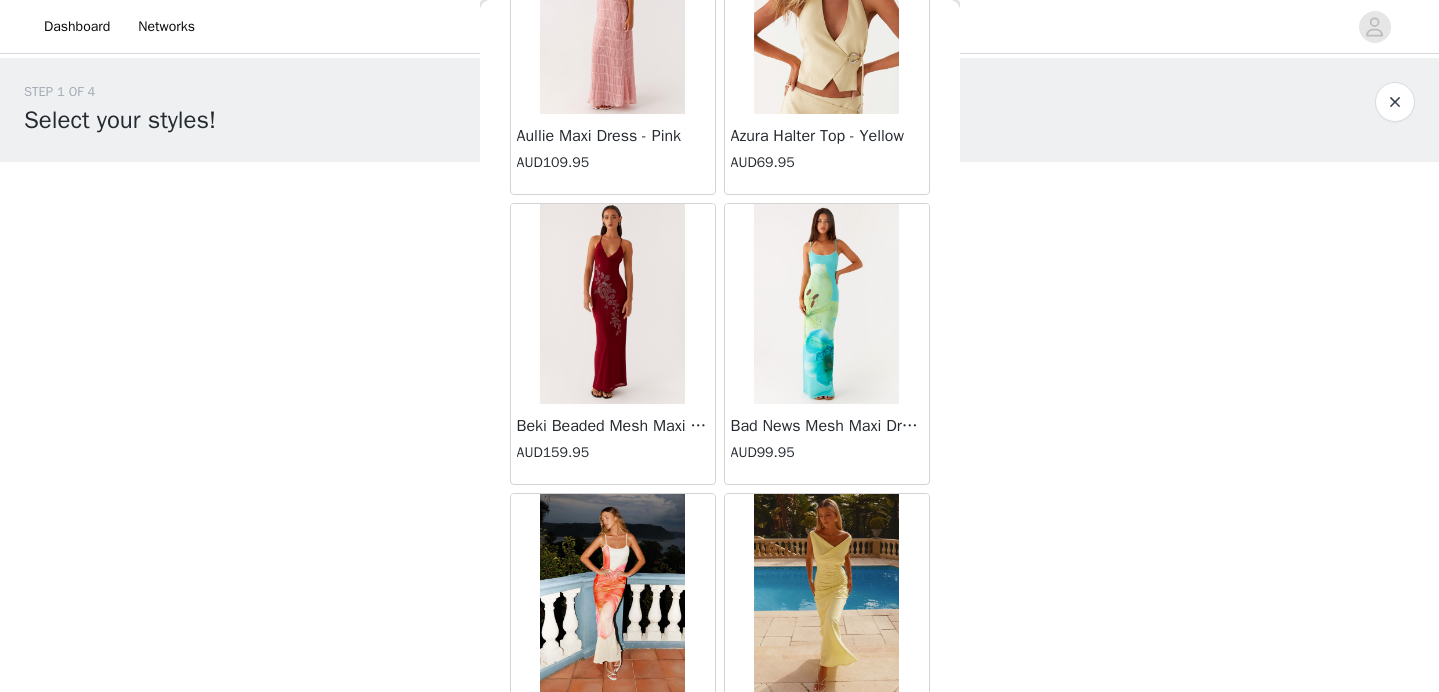 scroll, scrollTop: 2368, scrollLeft: 0, axis: vertical 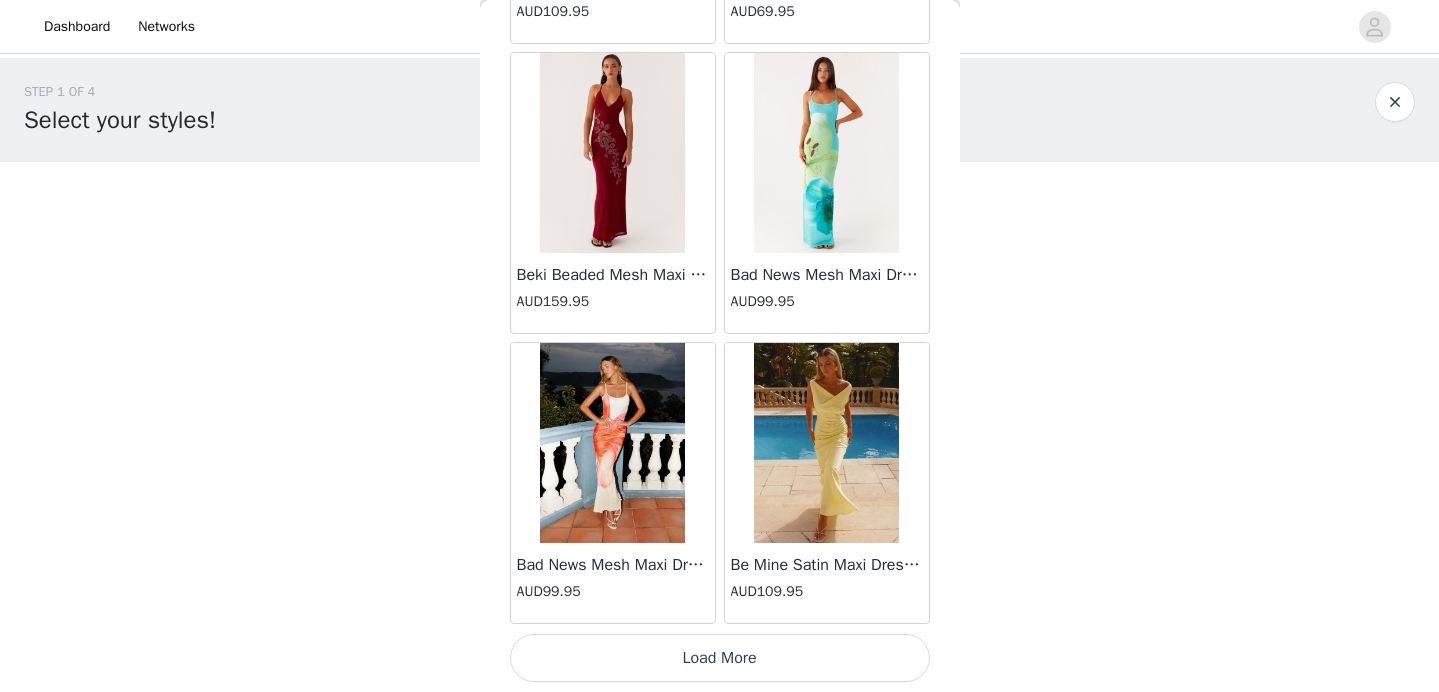 click on "Load More" at bounding box center [720, 658] 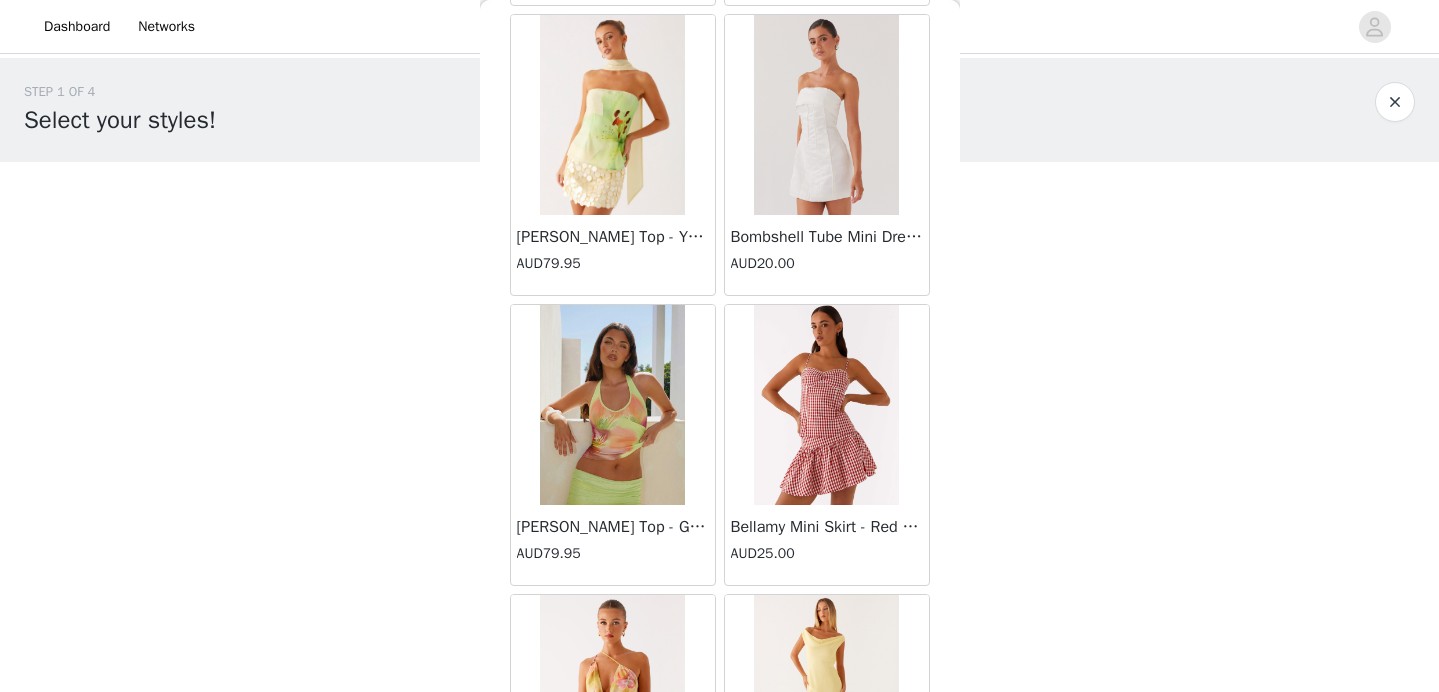 scroll, scrollTop: 4404, scrollLeft: 0, axis: vertical 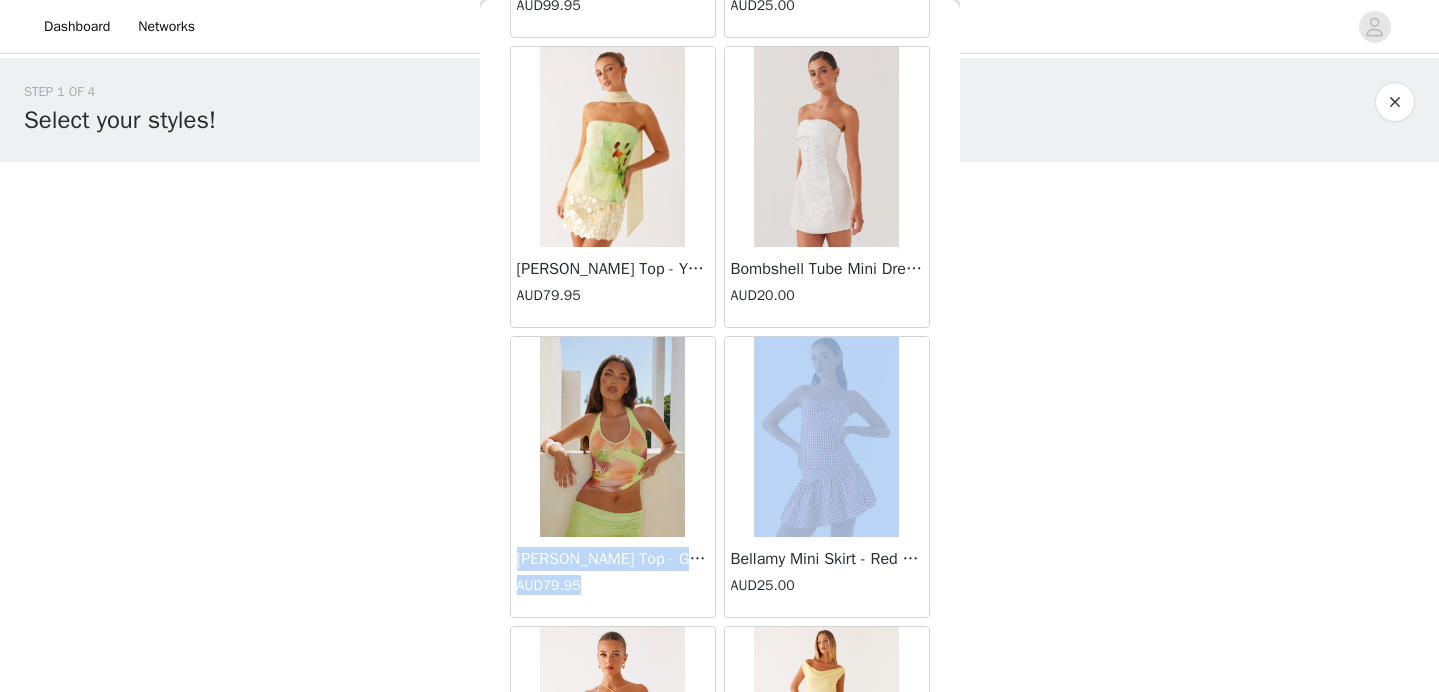 drag, startPoint x: 519, startPoint y: 558, endPoint x: 717, endPoint y: 553, distance: 198.06313 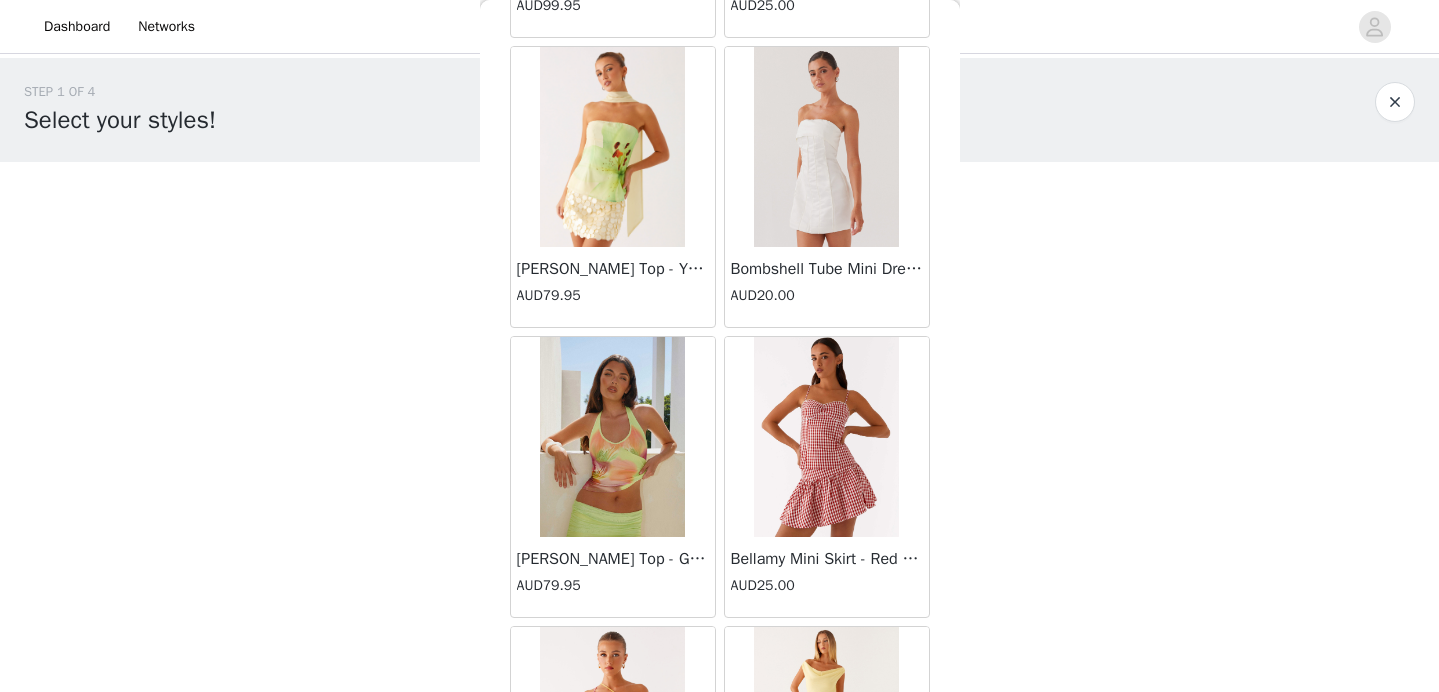 click on "Dashboard Networks
STEP 1 OF 4
Select your styles!
Please note that the sizes are in AU Sizes. Australian Sizing is 2 sizes up, so a US0 = AU4, US4 = AU8. Peppermayo Size Guide: [URL][DOMAIN_NAME]       0/3 Selected           Add Product       Back       [PERSON_NAME] Strapless Mini Dress - Yellow   AUD45.00       [PERSON_NAME] Maxi Dress - Orange Blue Floral   AUD109.95       Avenue Mini Dress - Plum   AUD109.95       Aullie Maxi Dress - Yellow   AUD109.95       Aullie Maxi Dress - Ivory   AUD109.95       Aullie Mini Dress - Black   AUD99.95       Avalia Backless Scarf Mini Dress - White Polka Dot   AUD89.95       Aullie Maxi Dress - Blue   AUD109.95       [PERSON_NAME] Maxi Dress - Bloom Wave Print   AUD119.95       Athens One Shoulder Top - Floral   AUD79.95       Aullie Mini Dress - Blue   AUD50.00       Aullie Maxi Dress - Black   AUD109.95       [PERSON_NAME] Strapless Mini Dress - Cobalt   AUD30.00" at bounding box center (719, 346) 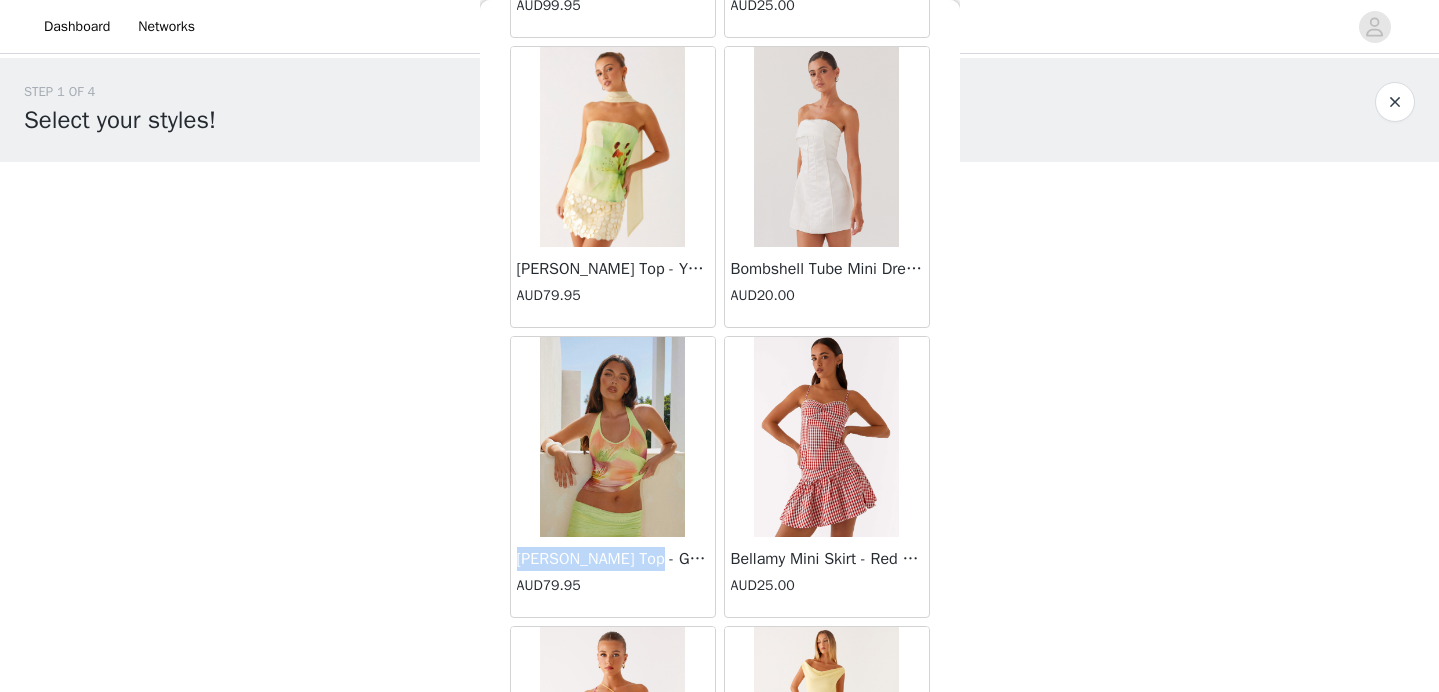 drag, startPoint x: 517, startPoint y: 557, endPoint x: 647, endPoint y: 558, distance: 130.00385 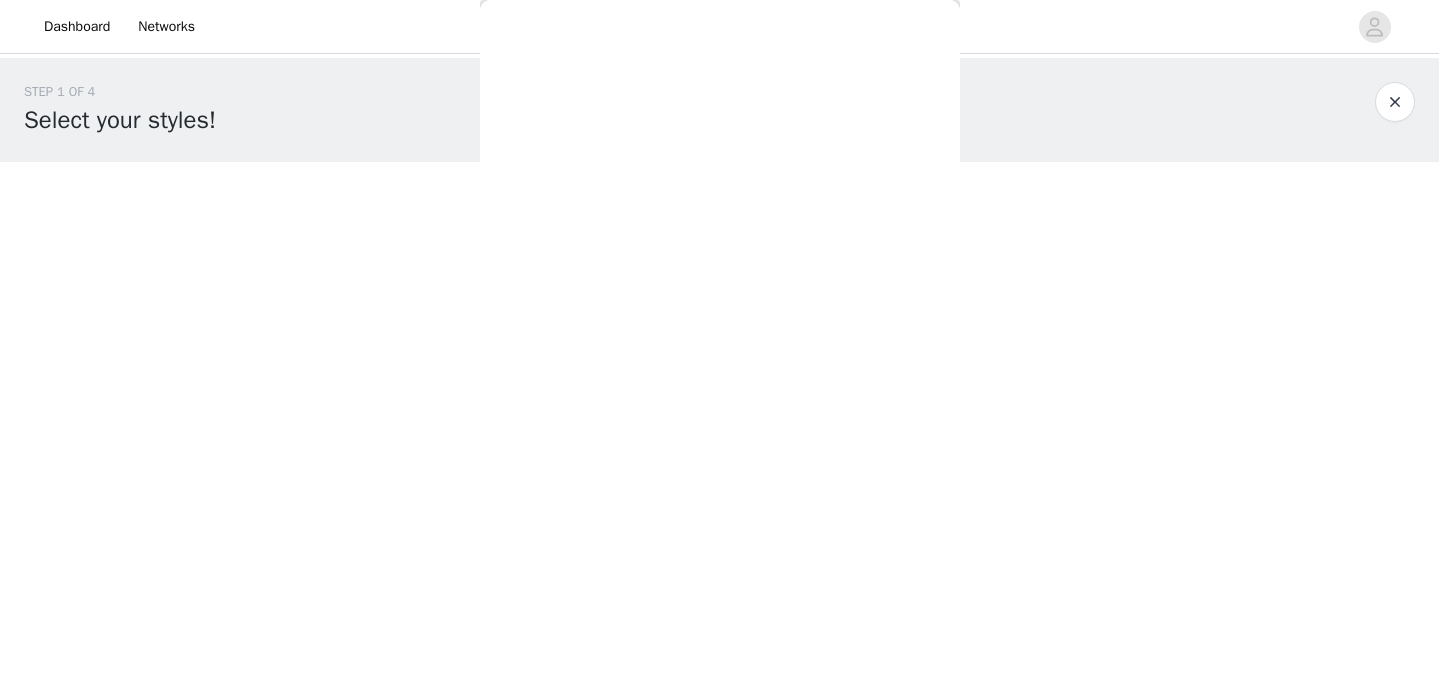 scroll, scrollTop: 0, scrollLeft: 0, axis: both 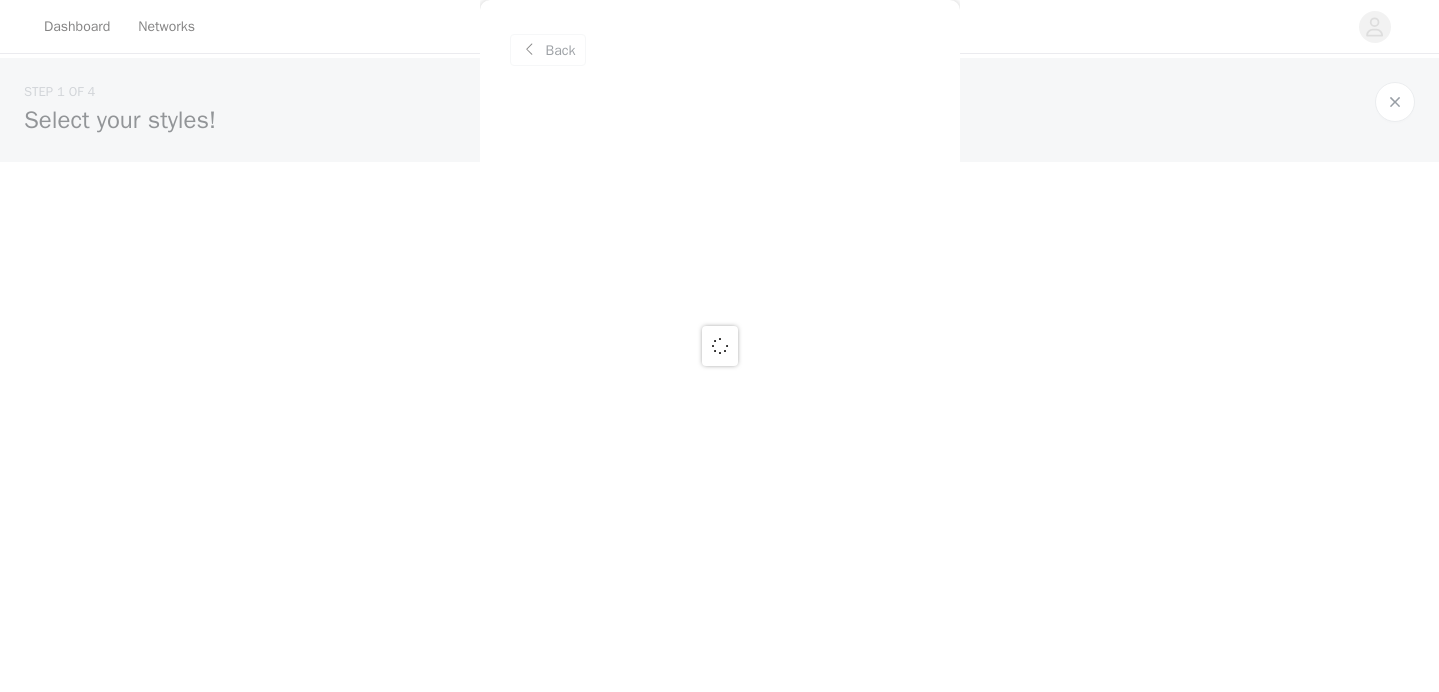 copy on "[PERSON_NAME] Top" 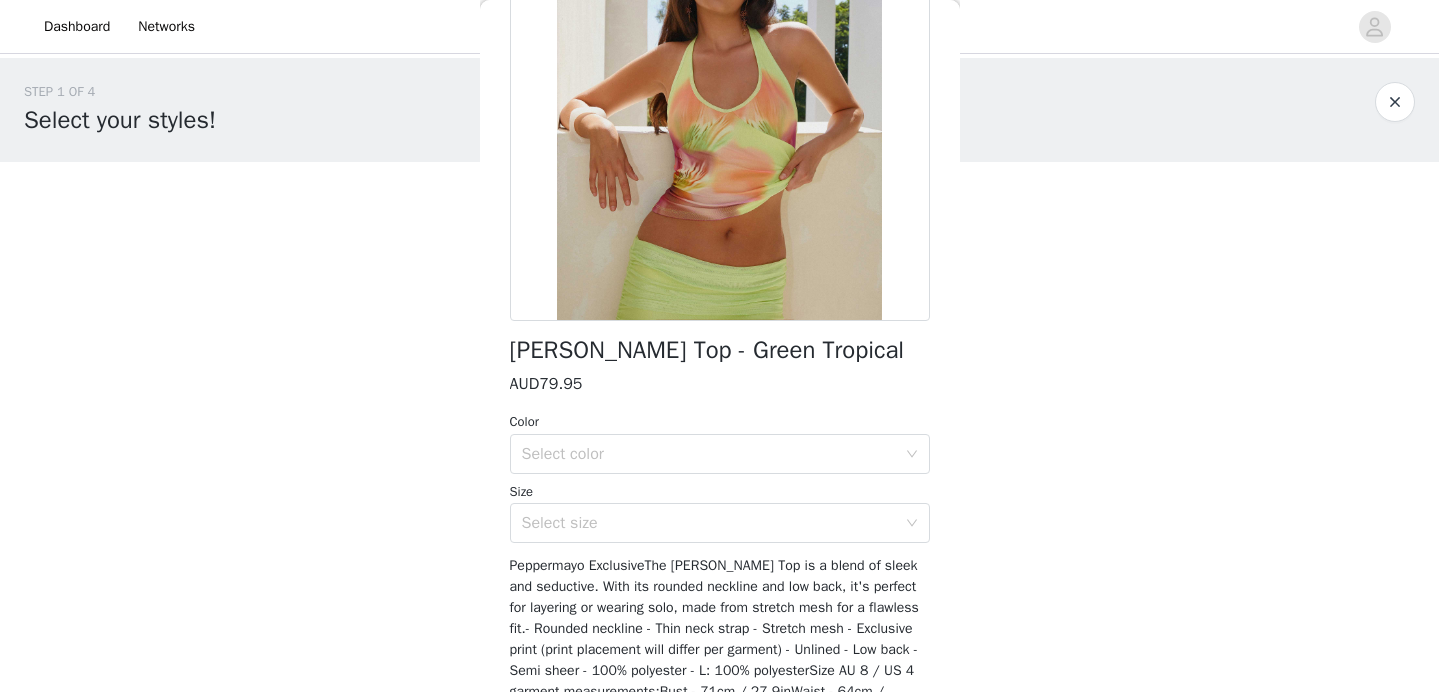 scroll, scrollTop: 241, scrollLeft: 0, axis: vertical 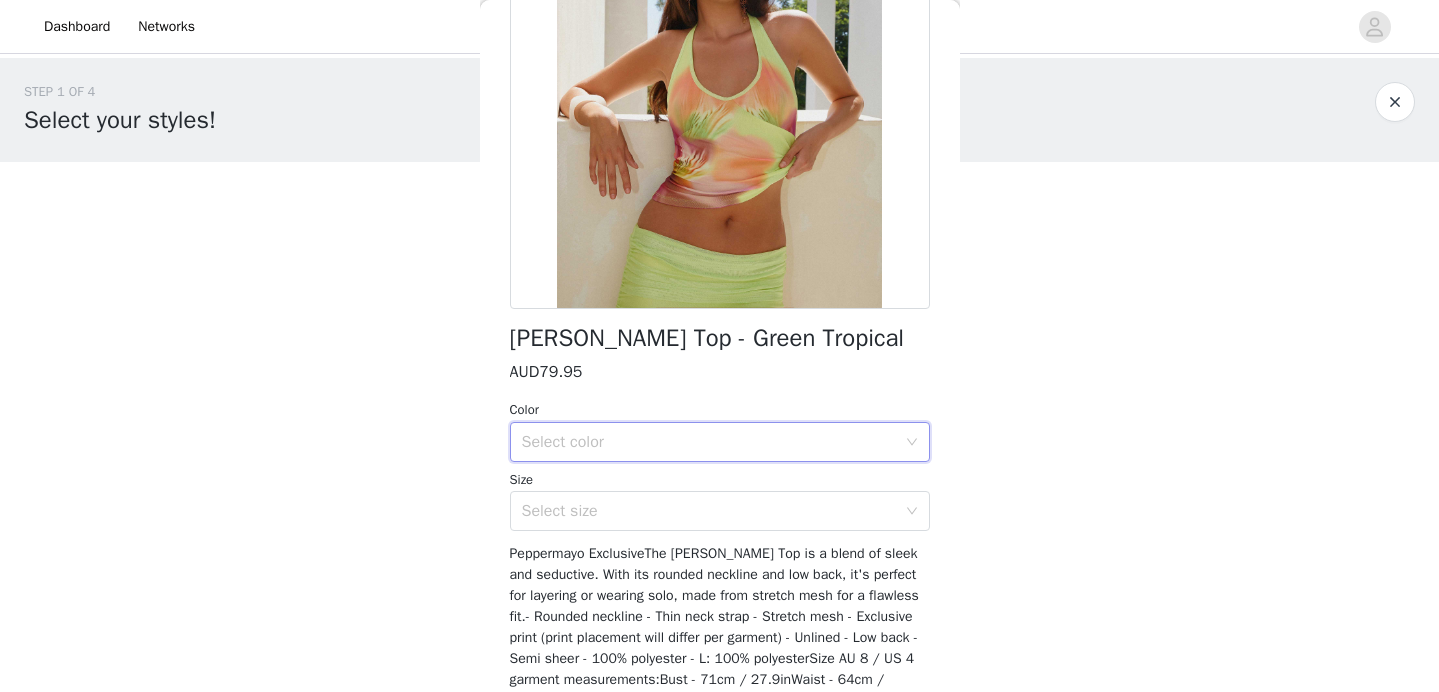 click on "Select color" at bounding box center [713, 442] 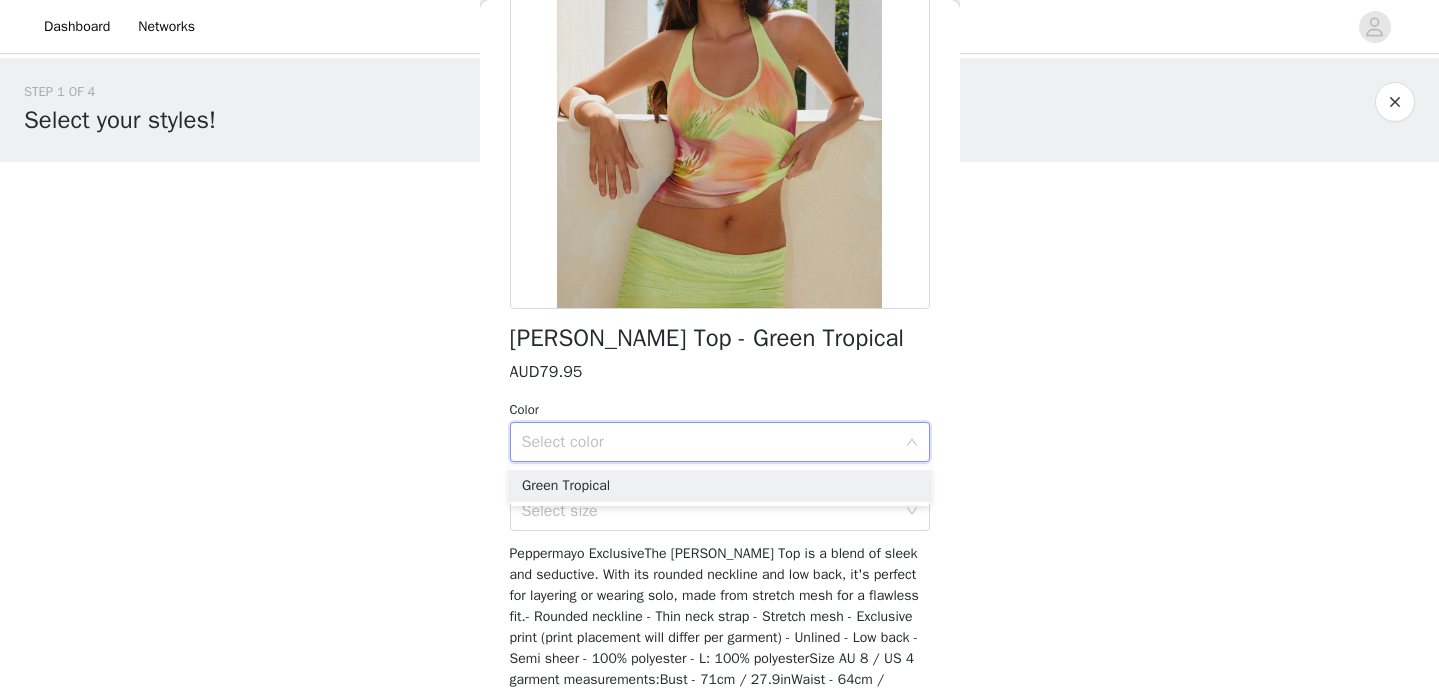 click on "[PERSON_NAME] Top - Green Tropical" at bounding box center [707, 338] 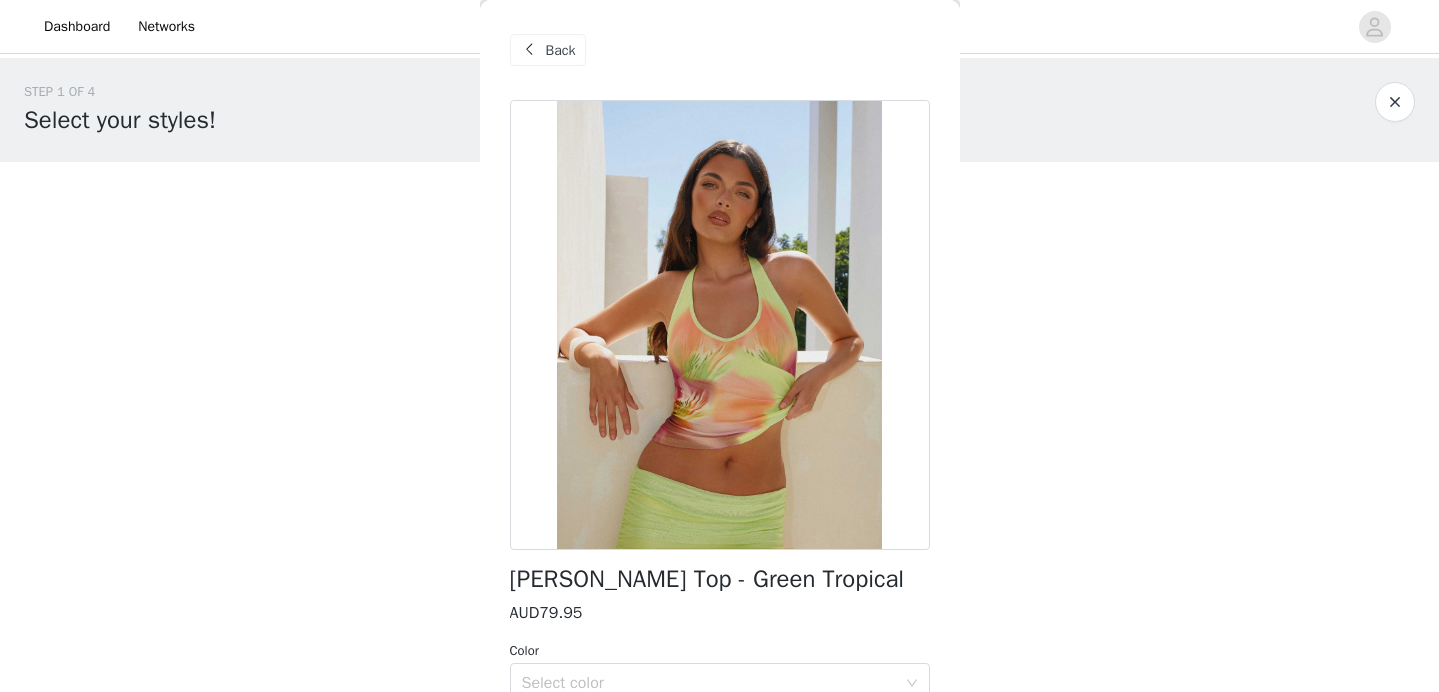 scroll, scrollTop: 1, scrollLeft: 0, axis: vertical 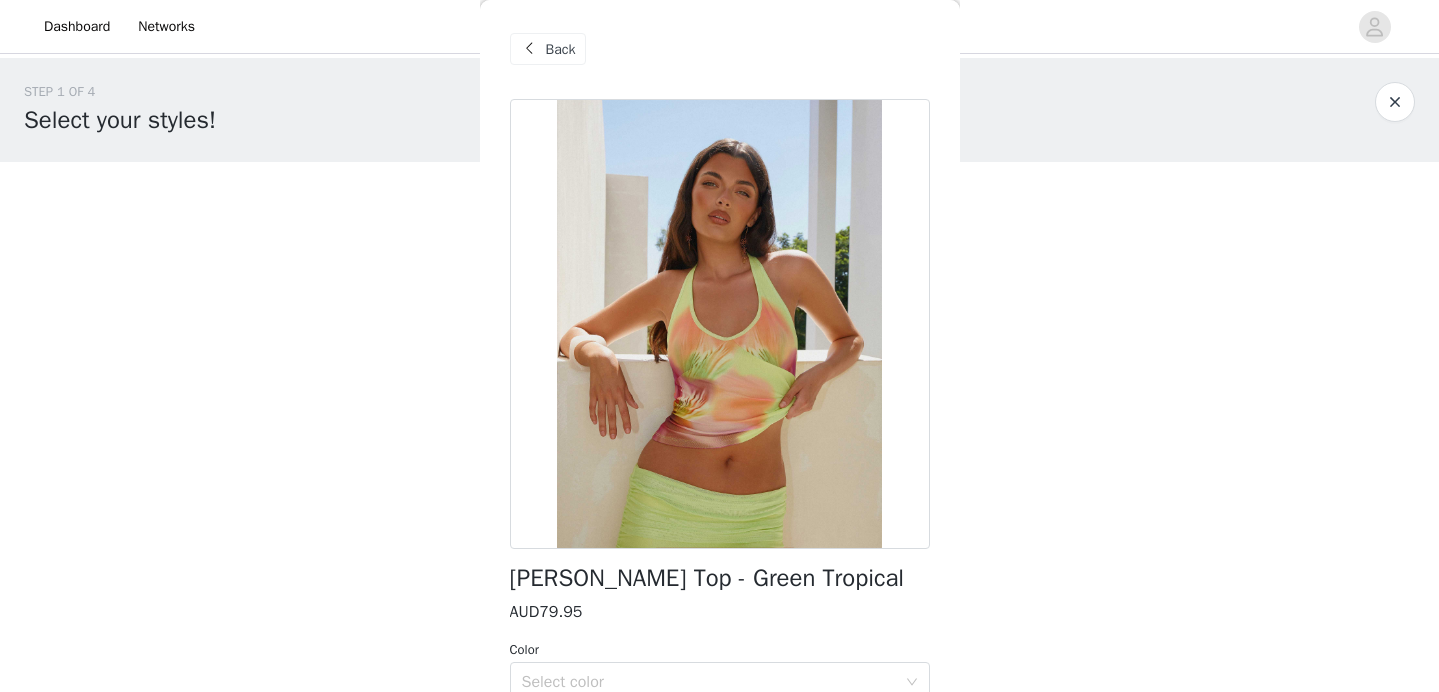 click on "Back" at bounding box center (561, 49) 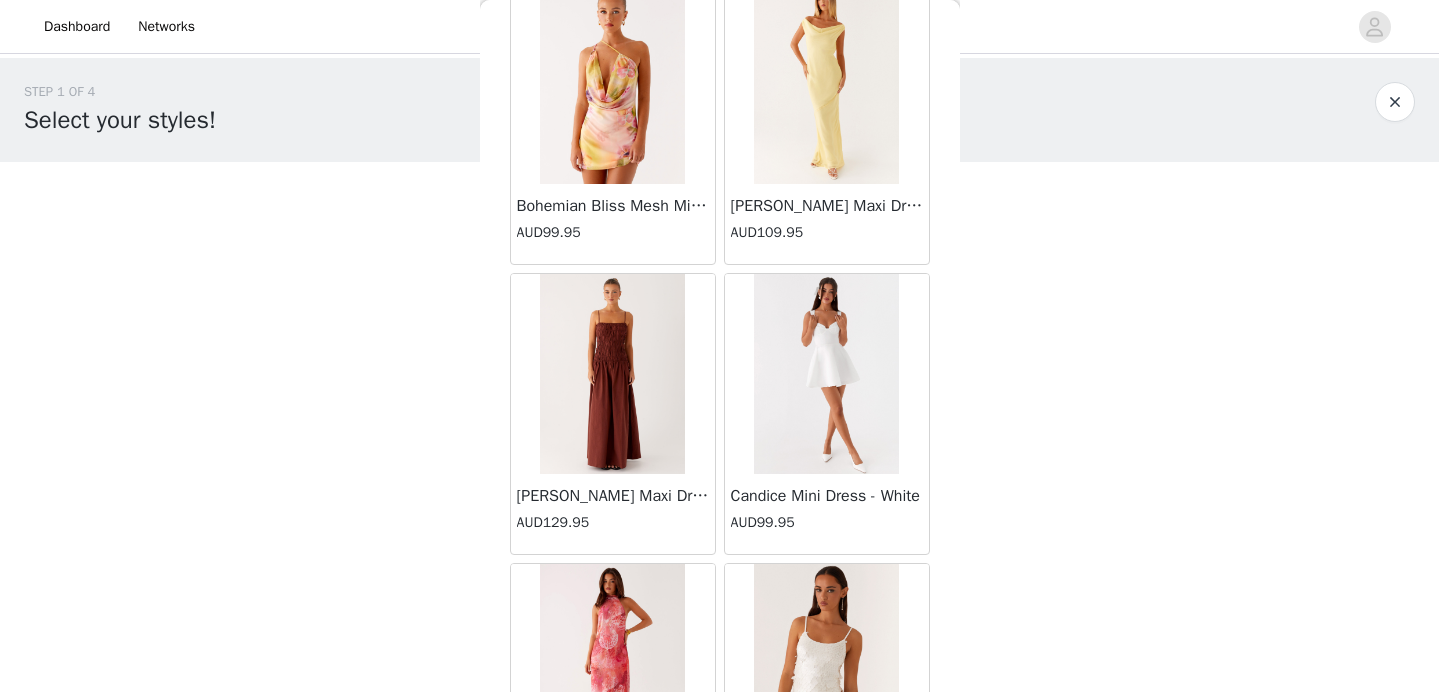 scroll, scrollTop: 5268, scrollLeft: 0, axis: vertical 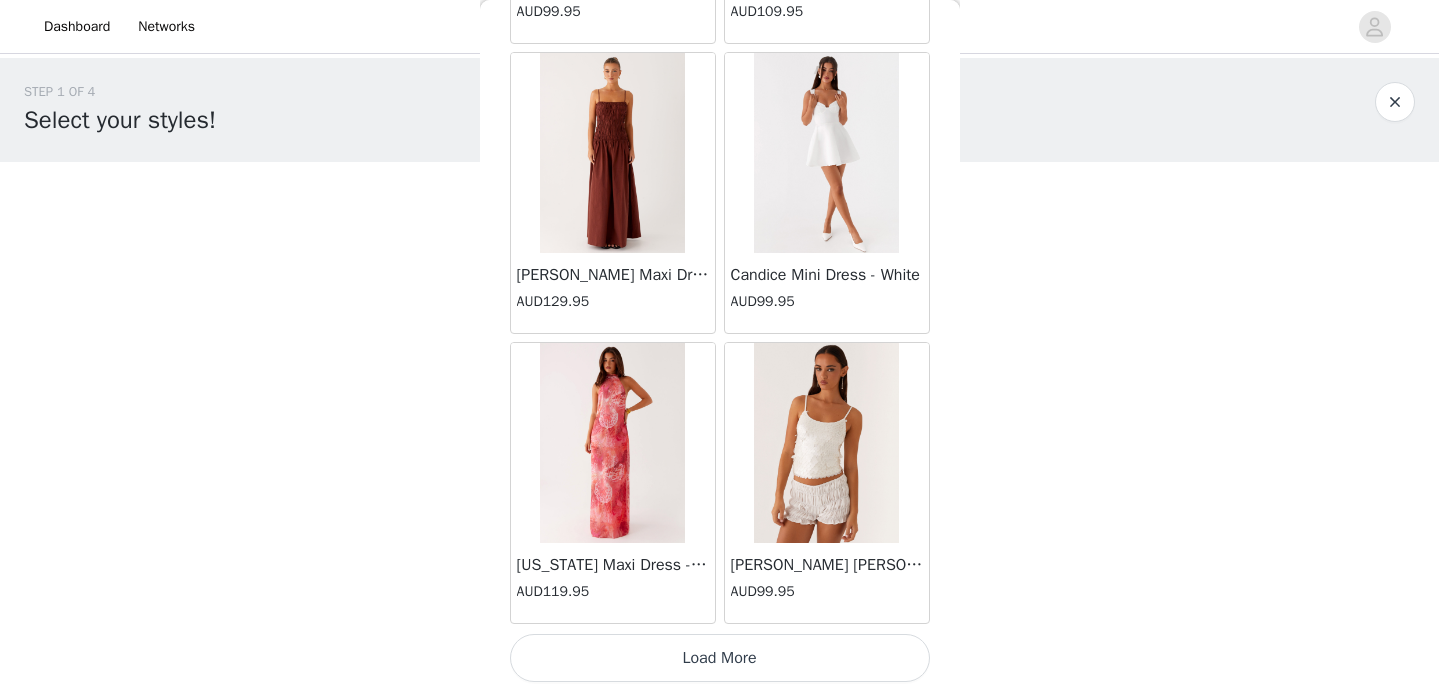 click on "Load More" at bounding box center [720, 658] 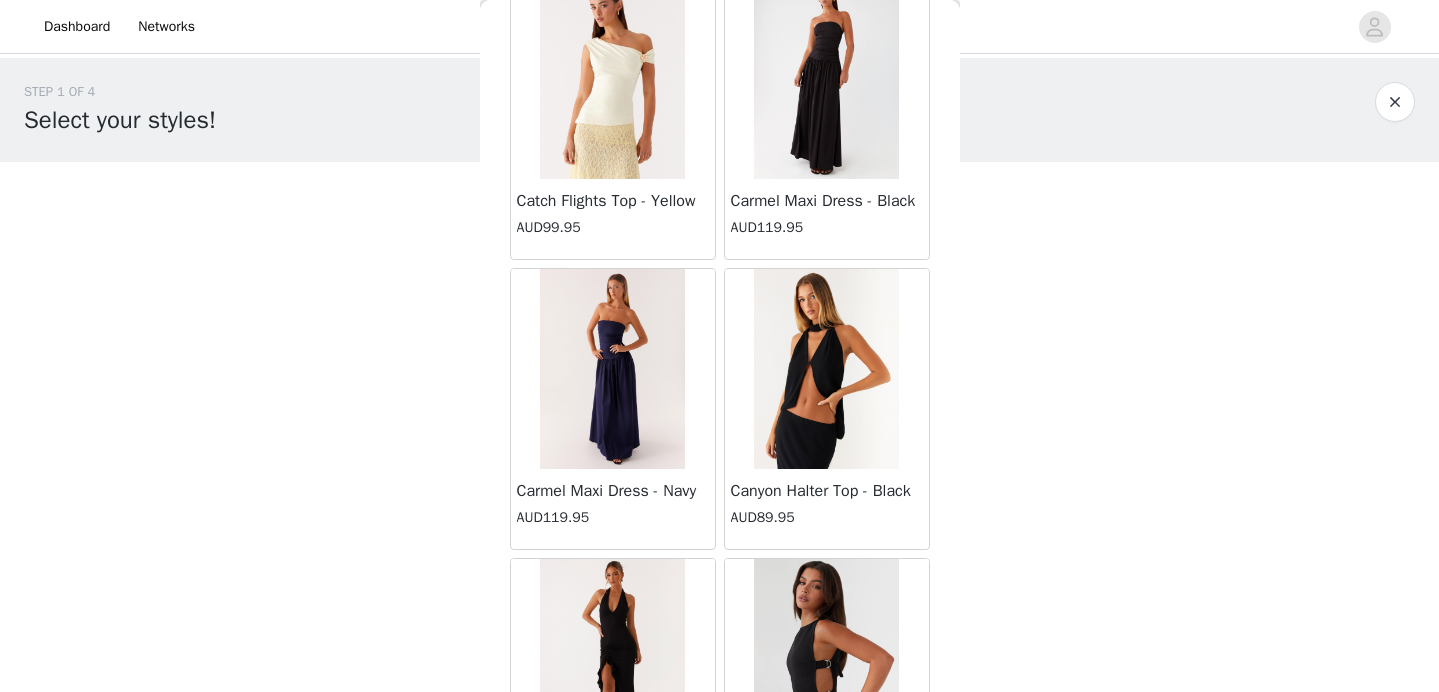 scroll, scrollTop: 8168, scrollLeft: 0, axis: vertical 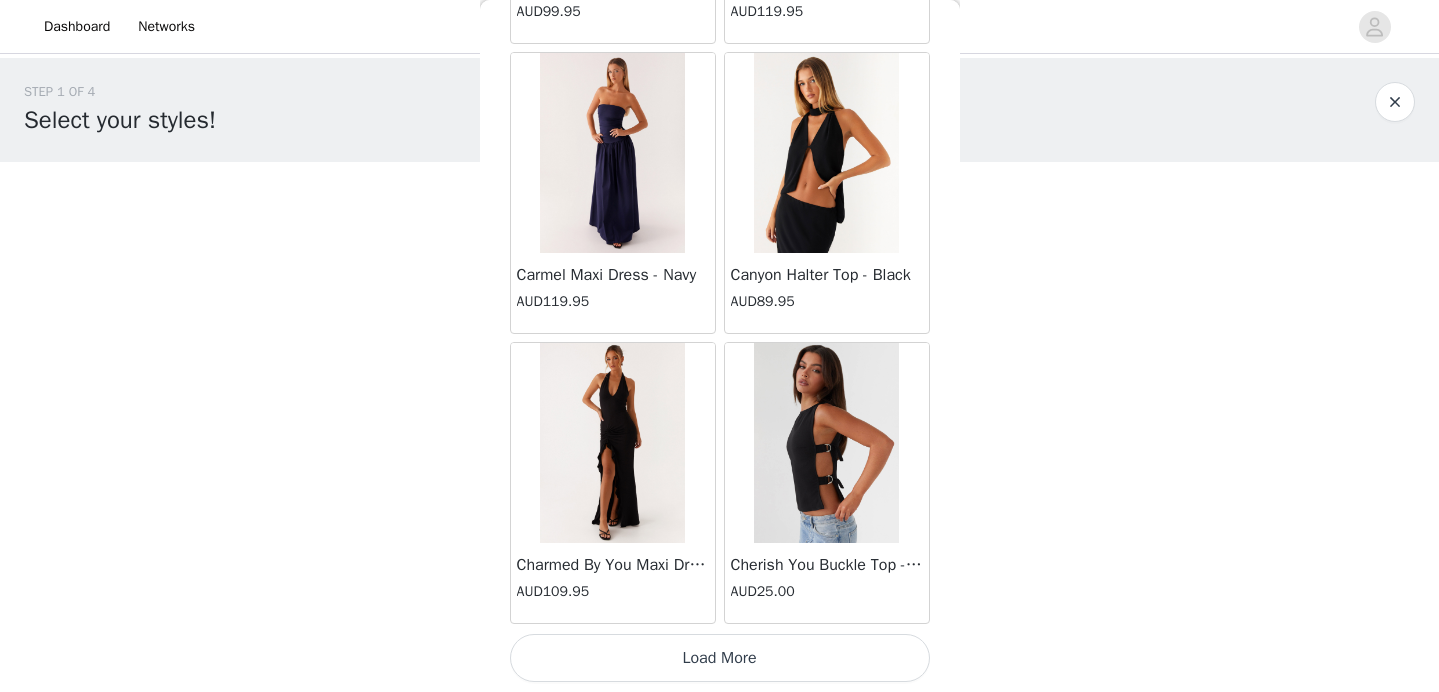 click on "Load More" at bounding box center [720, 658] 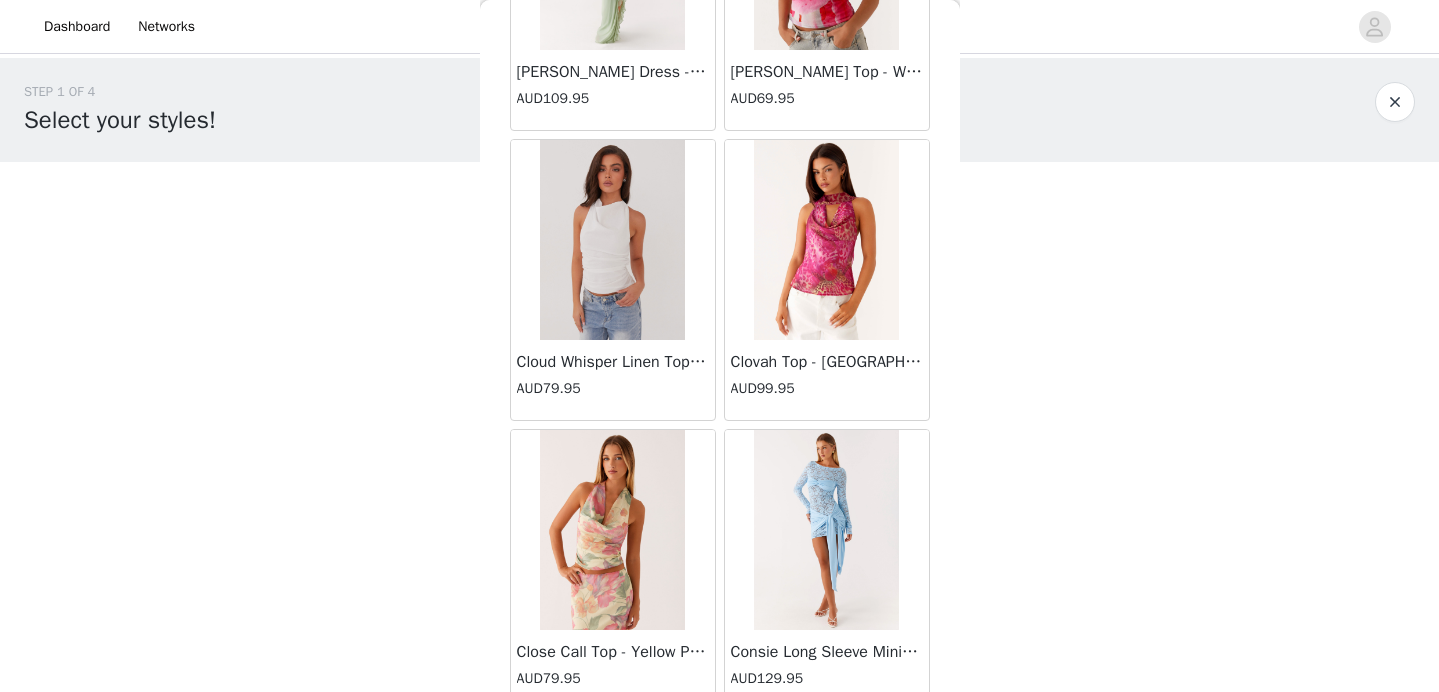 scroll, scrollTop: 11068, scrollLeft: 0, axis: vertical 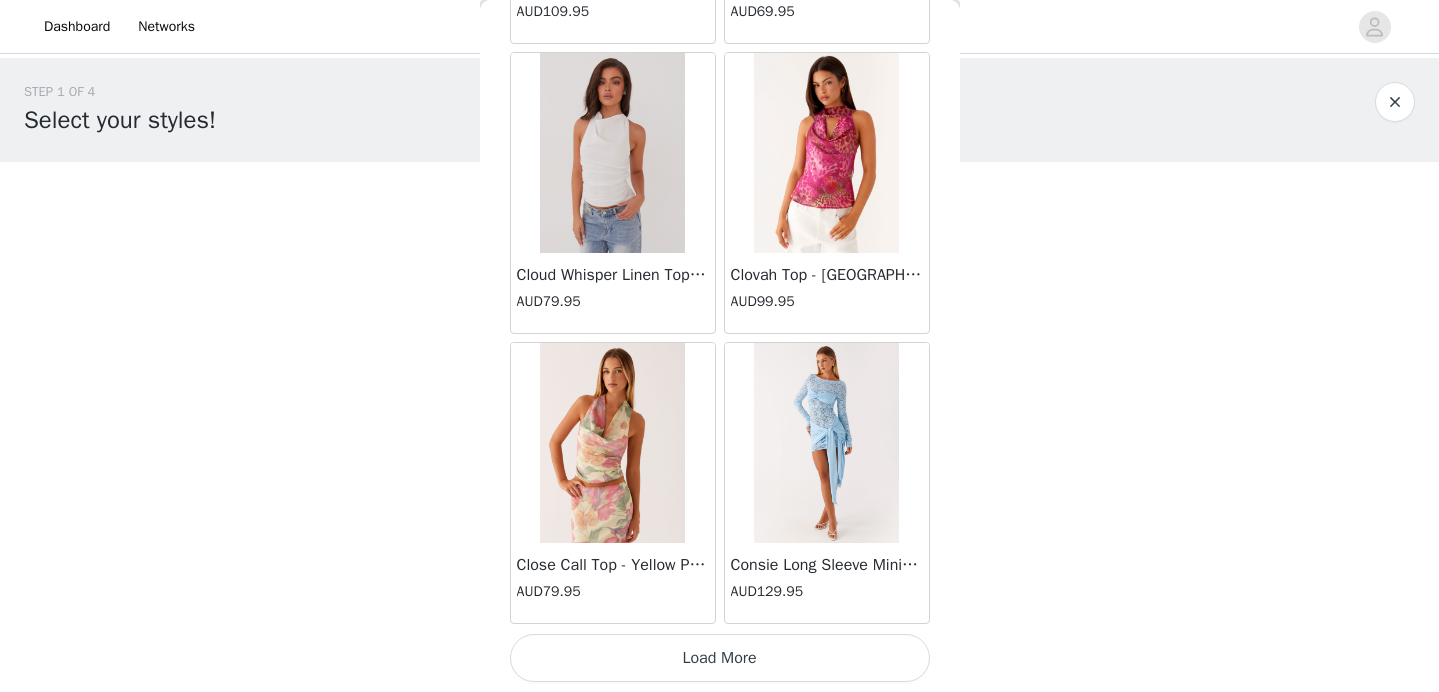 click on "Load More" at bounding box center [720, 658] 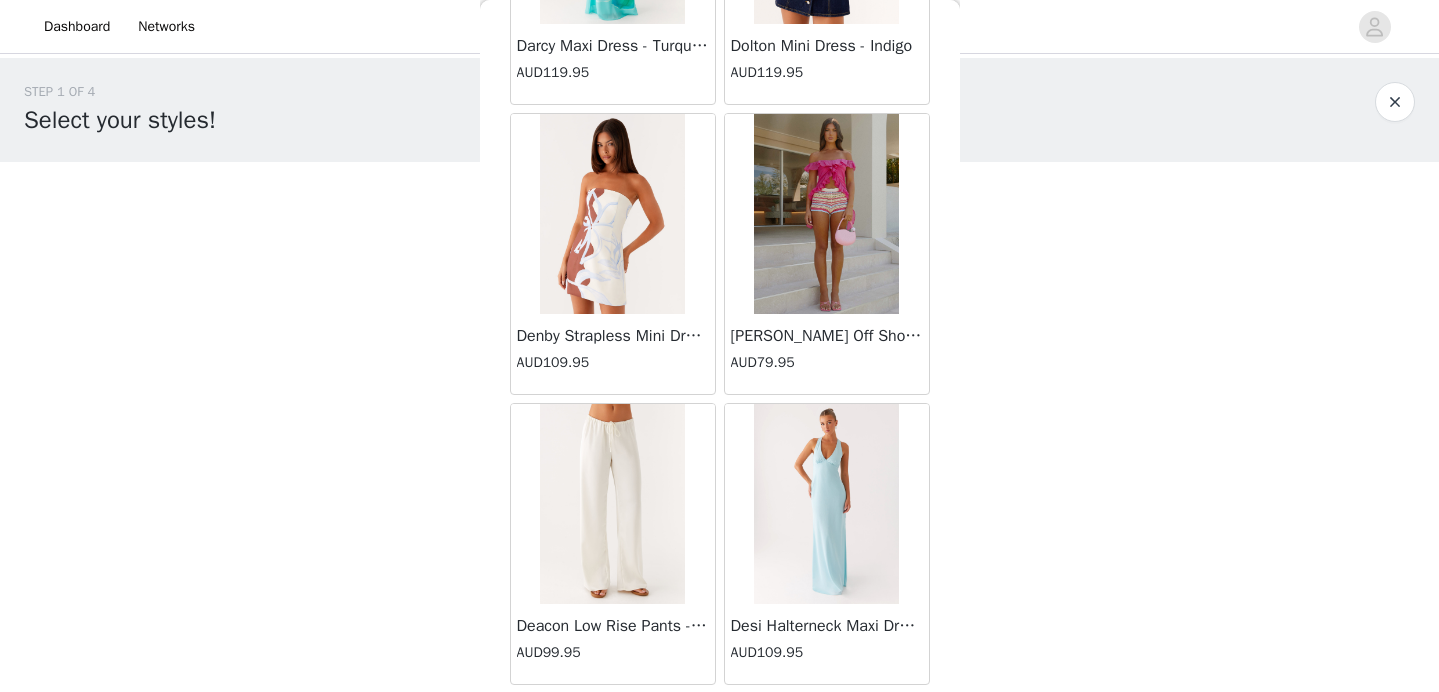 scroll, scrollTop: 13968, scrollLeft: 0, axis: vertical 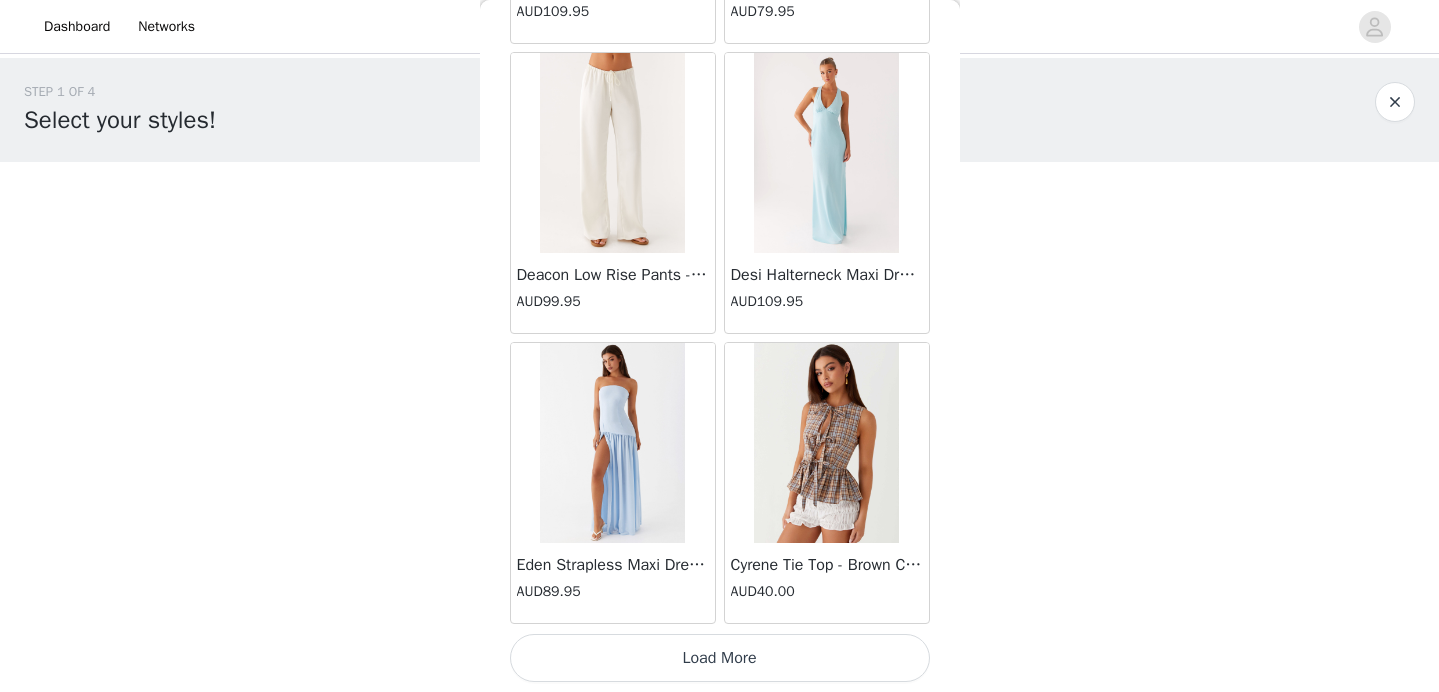 click on "Load More" at bounding box center (720, 658) 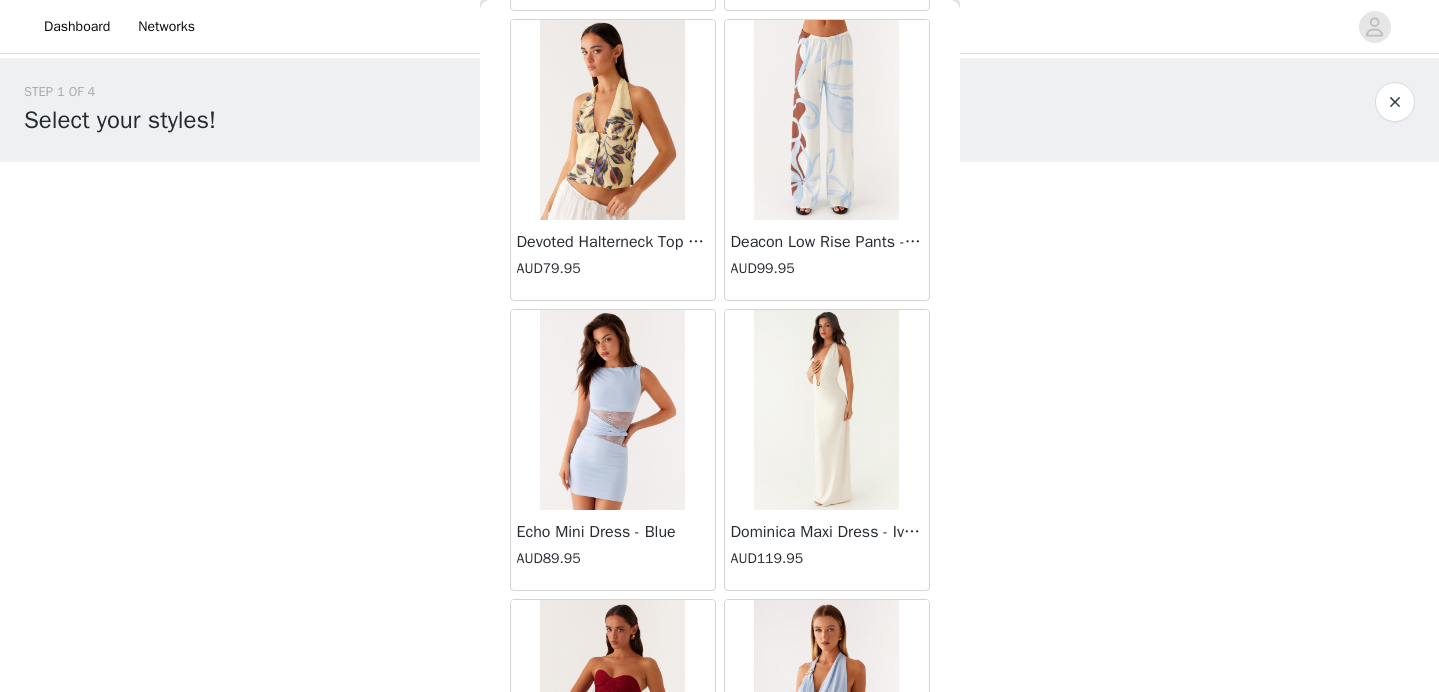 scroll, scrollTop: 16868, scrollLeft: 0, axis: vertical 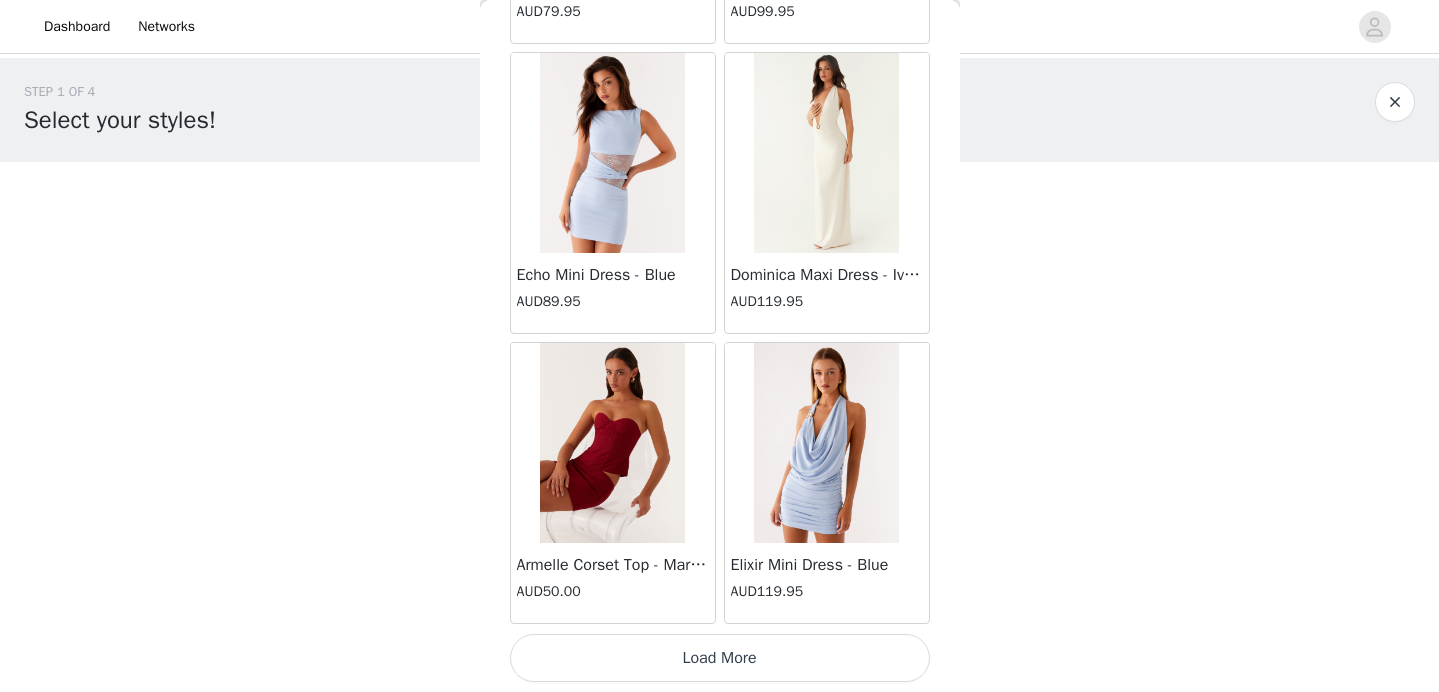click on "Load More" at bounding box center (720, 658) 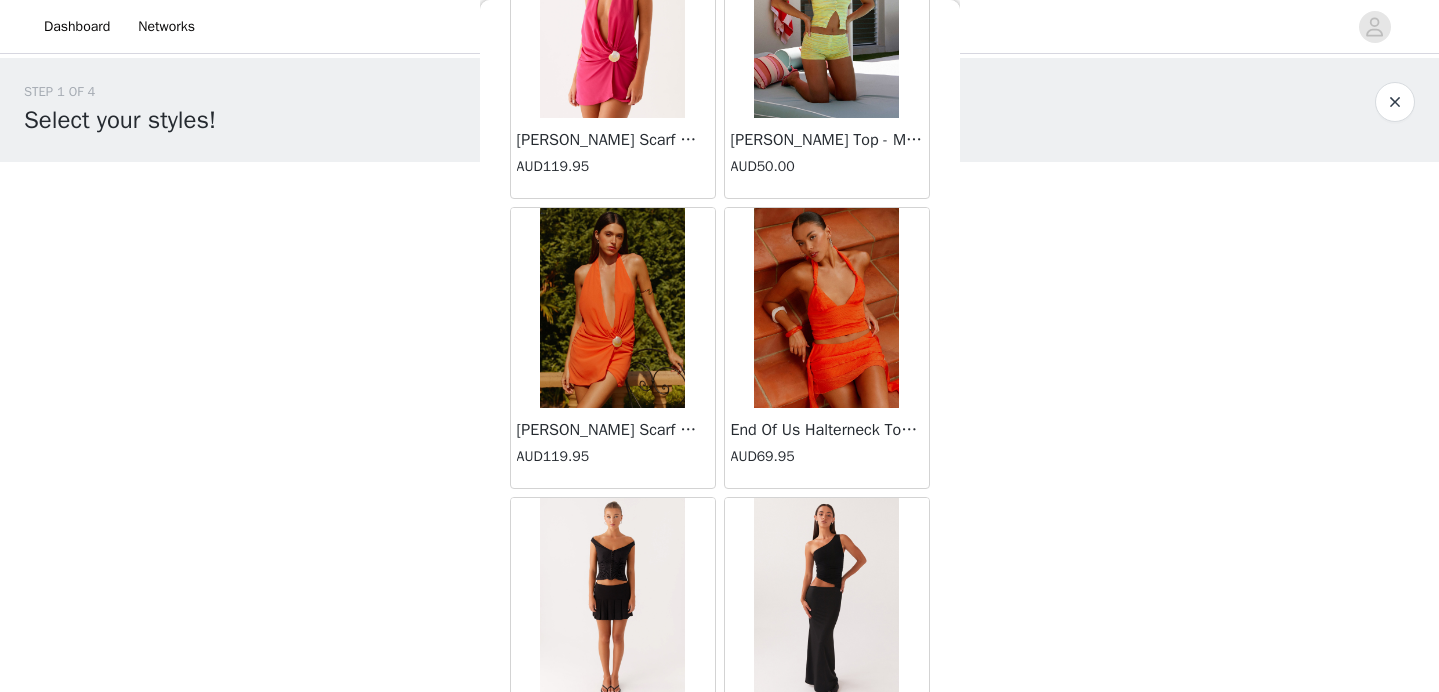 scroll, scrollTop: 19768, scrollLeft: 0, axis: vertical 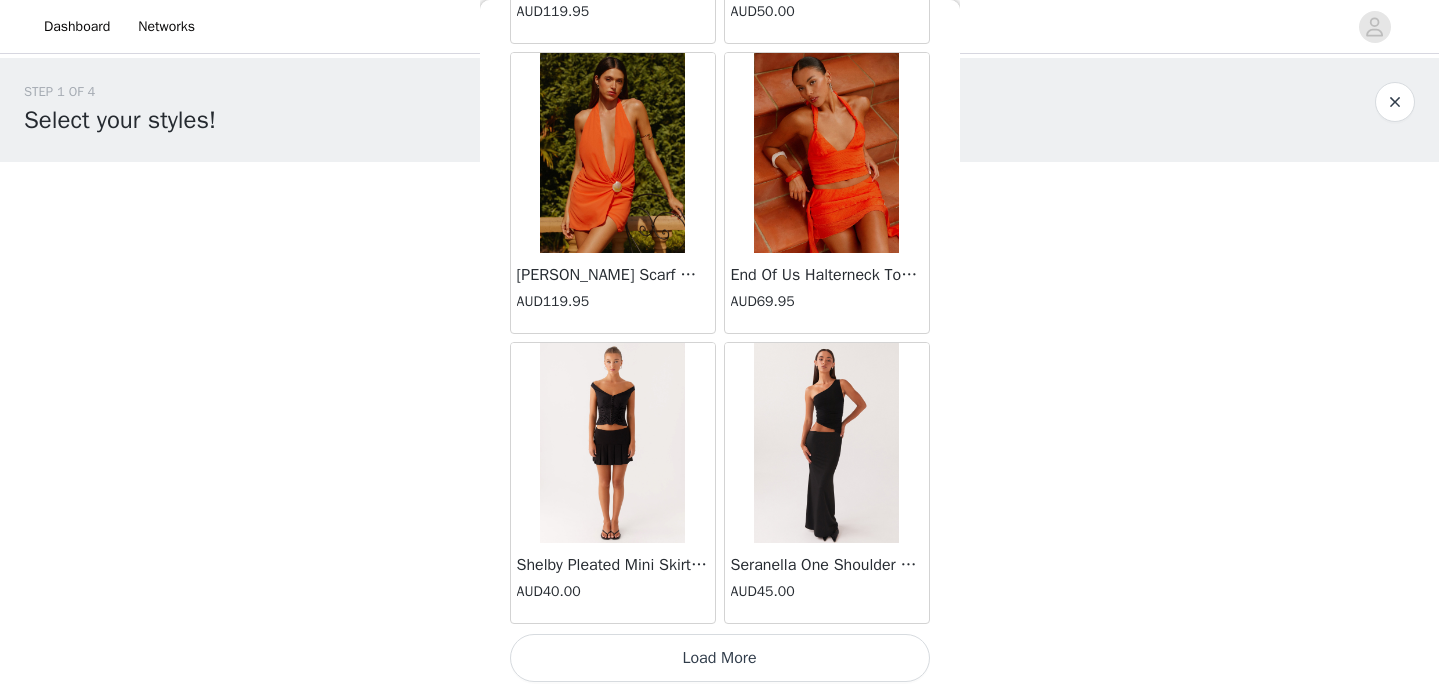 click on "Load More" at bounding box center (720, 658) 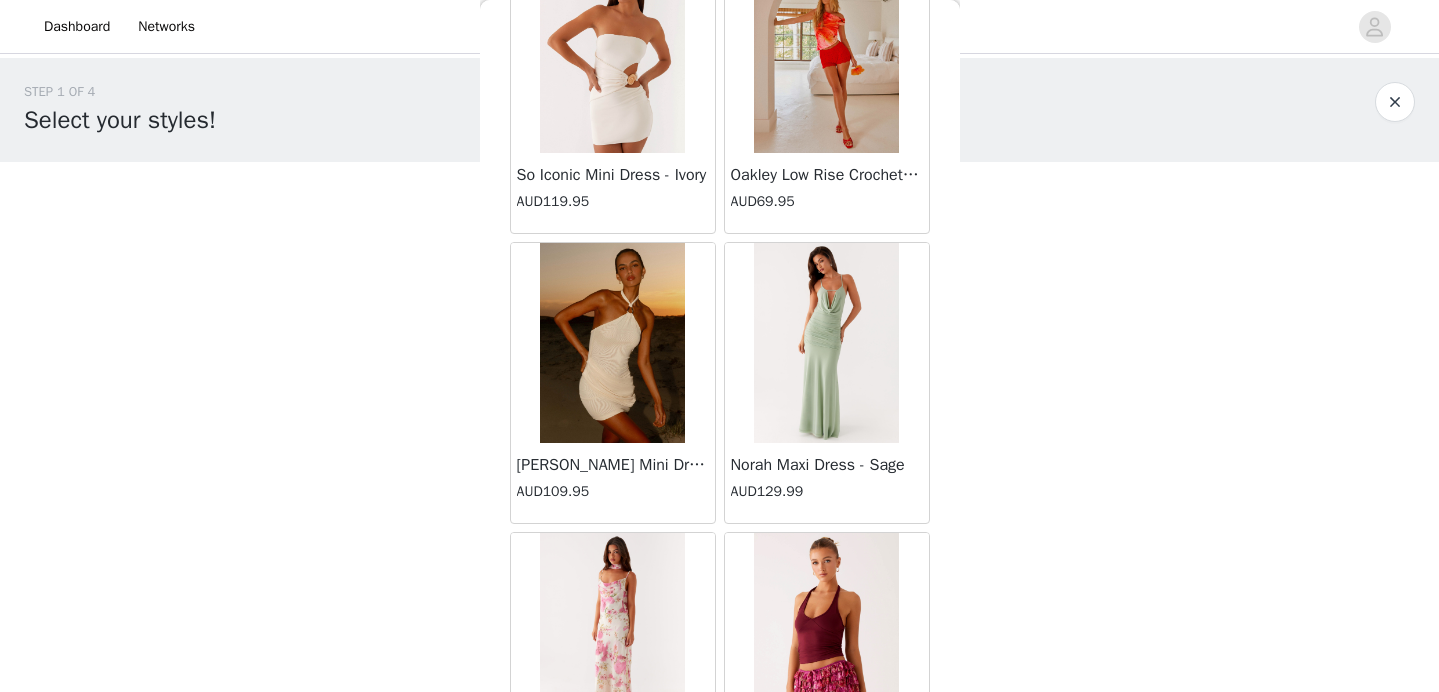 scroll, scrollTop: 22668, scrollLeft: 0, axis: vertical 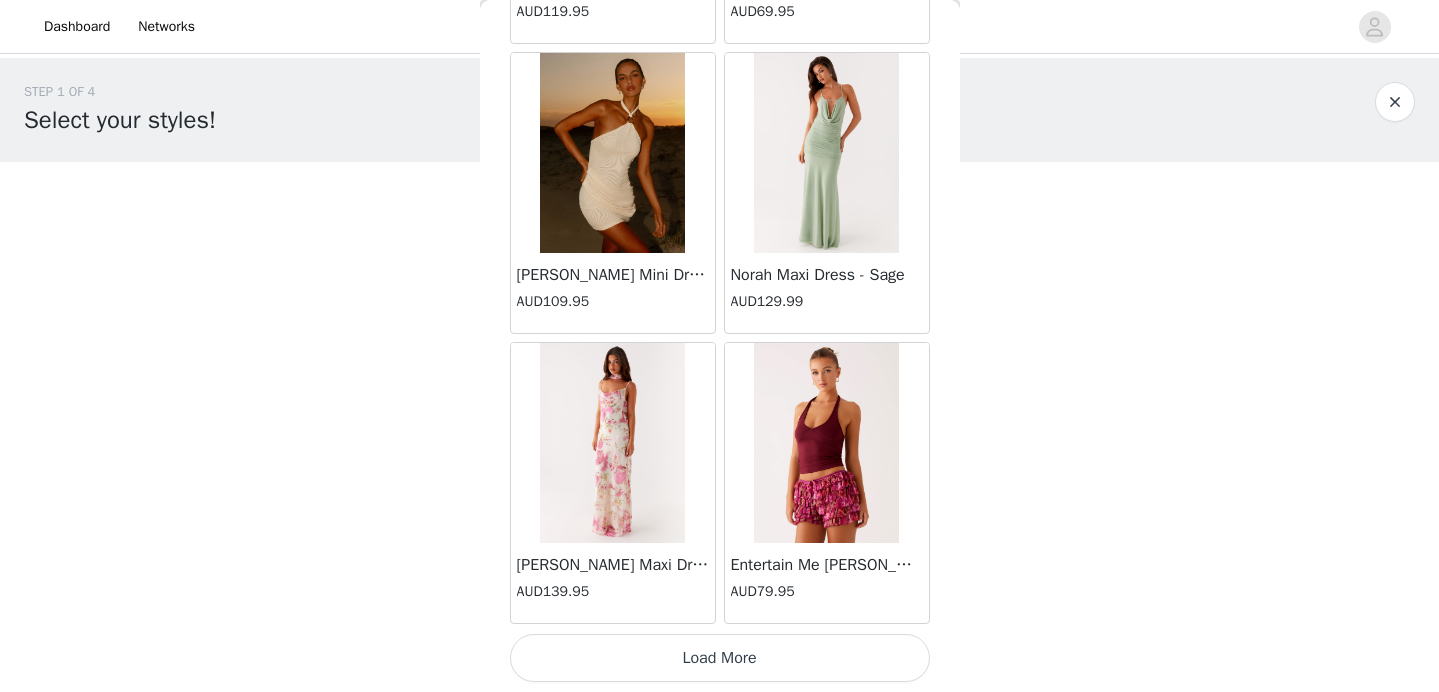 click on "Load More" at bounding box center (720, 658) 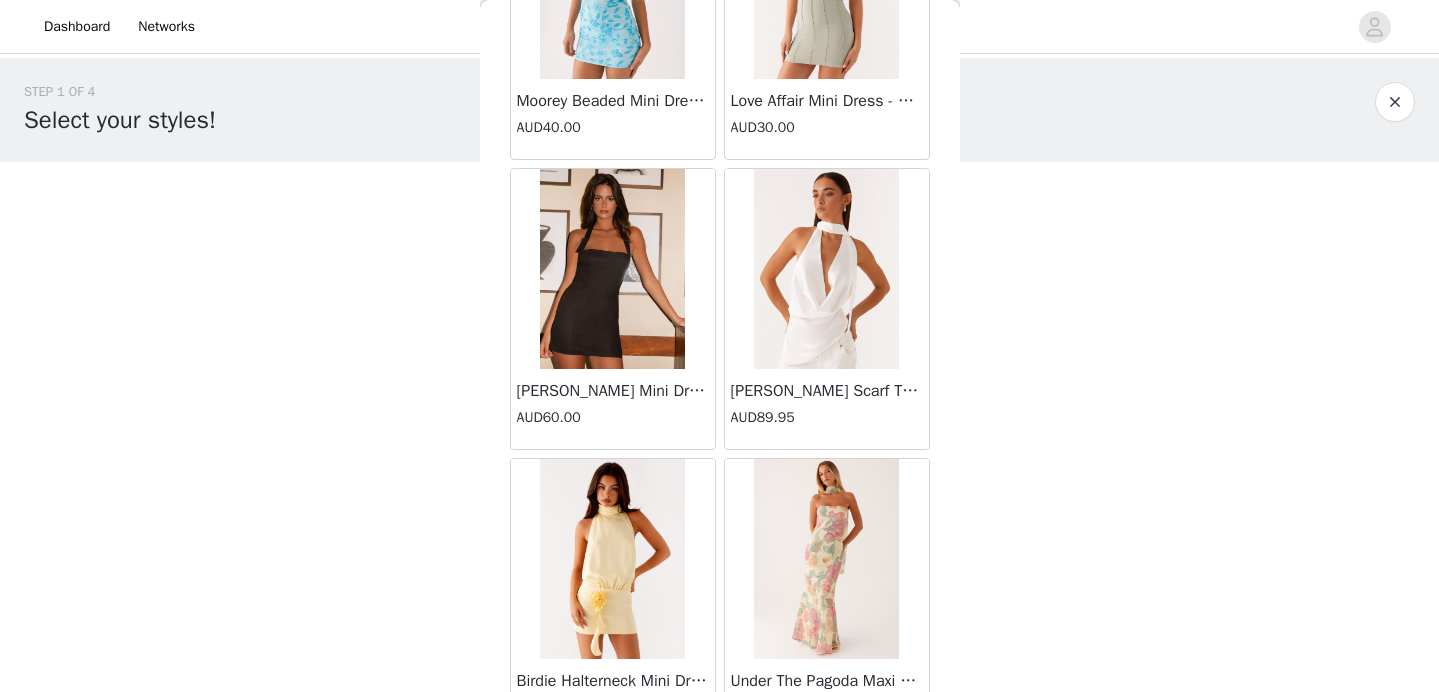 scroll, scrollTop: 25568, scrollLeft: 0, axis: vertical 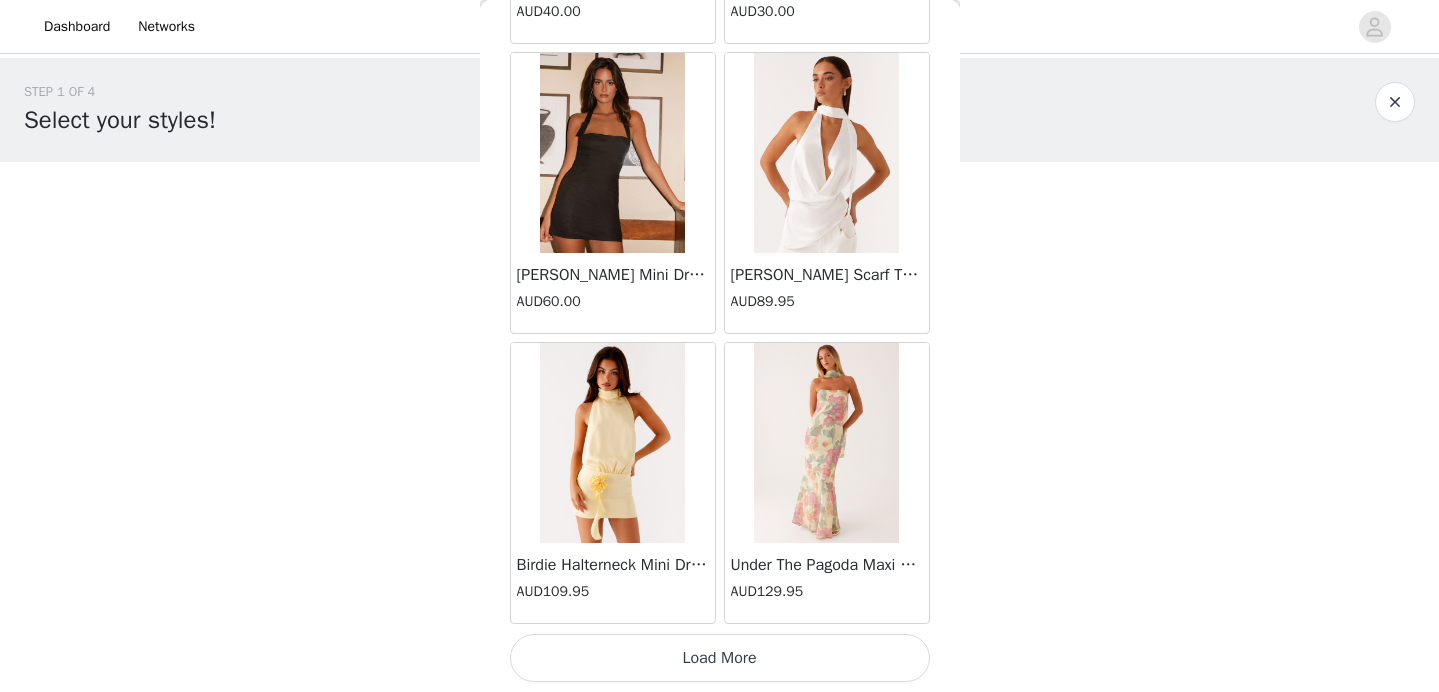 click on "Load More" at bounding box center (720, 658) 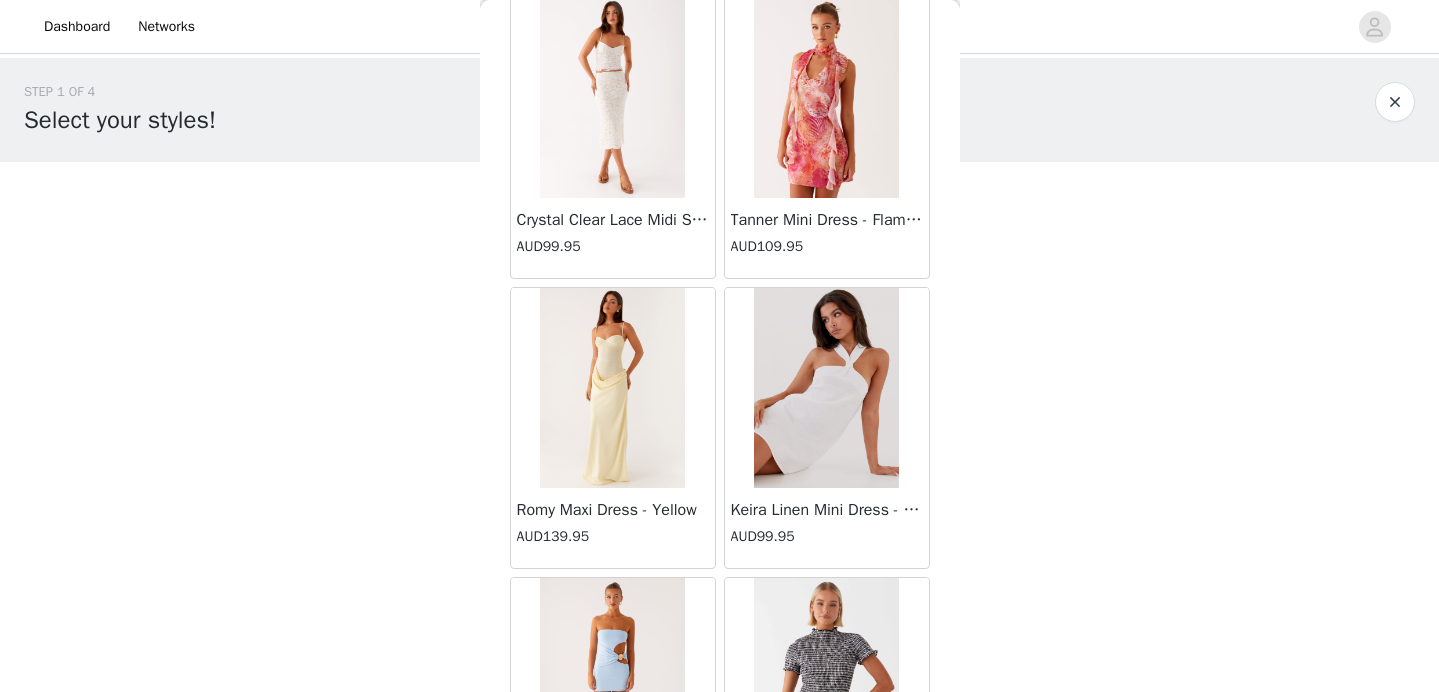 scroll, scrollTop: 28468, scrollLeft: 0, axis: vertical 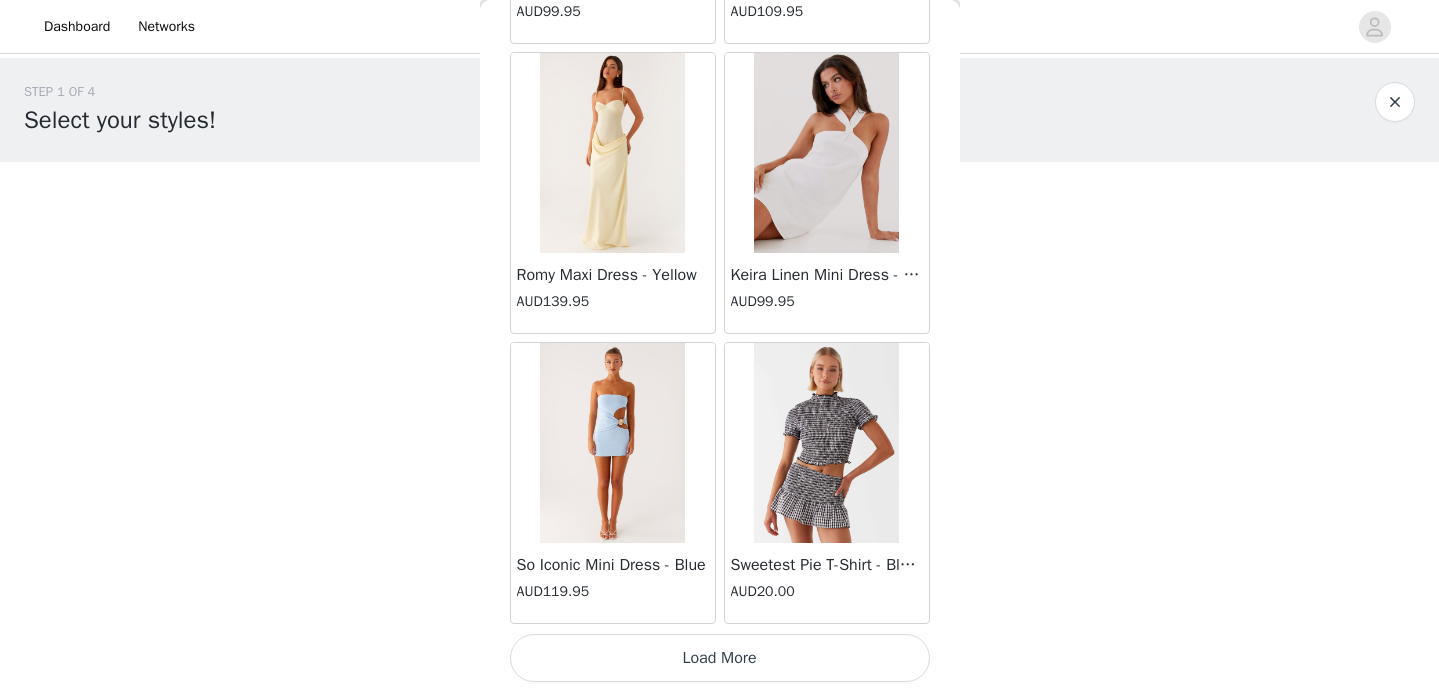 click on "Load More" at bounding box center (720, 658) 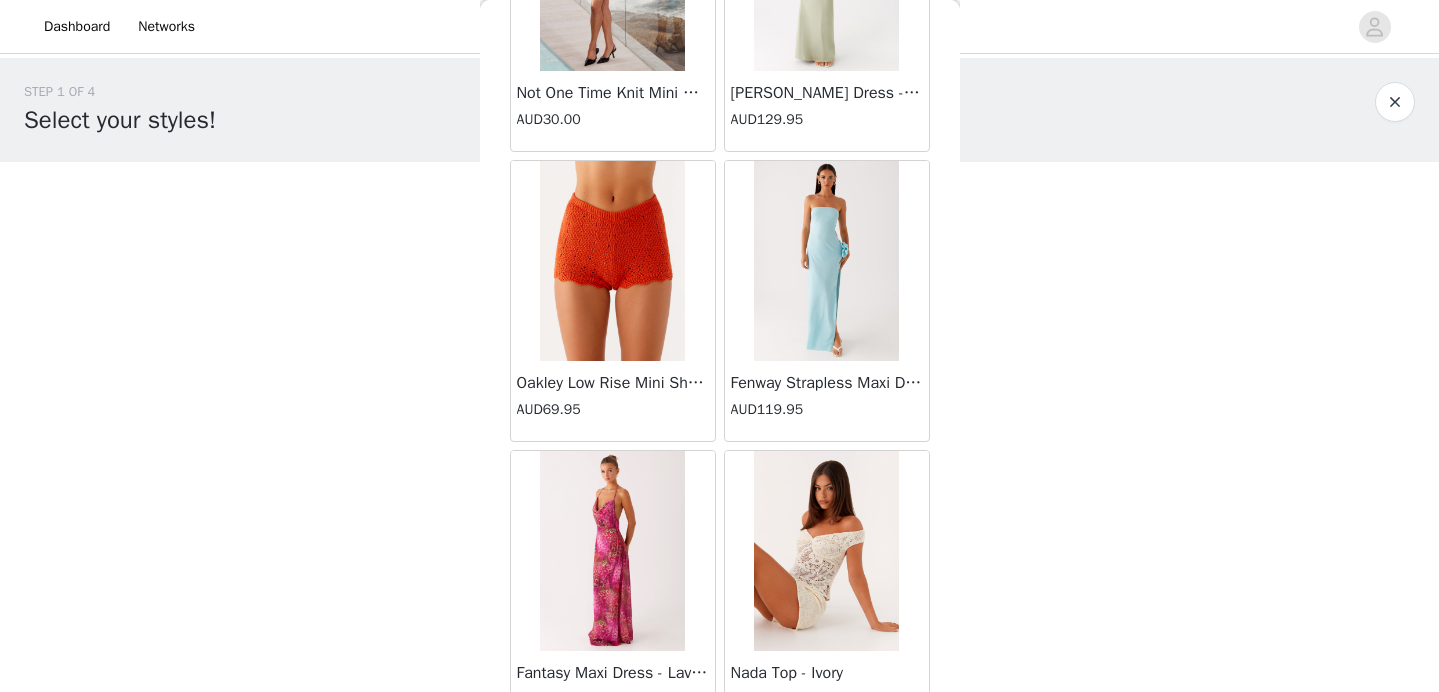 scroll, scrollTop: 31368, scrollLeft: 0, axis: vertical 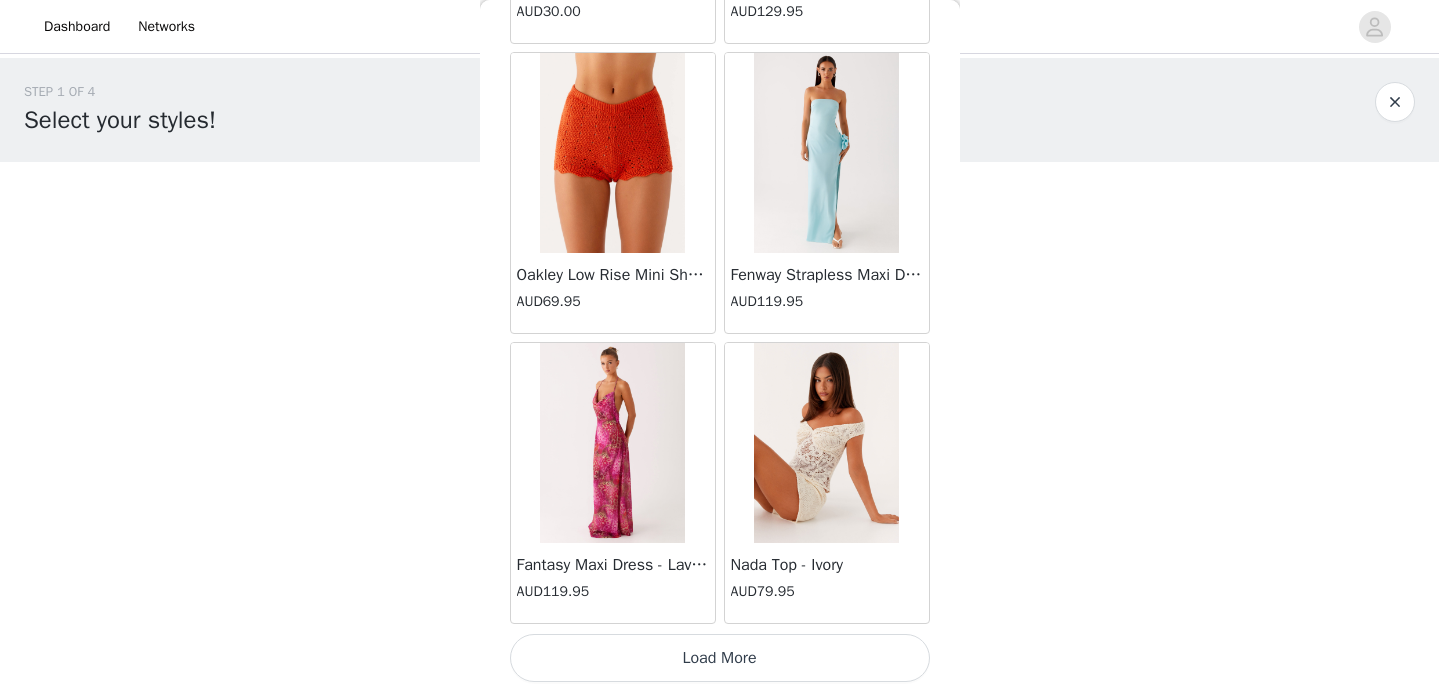 click on "Load More" at bounding box center (720, 658) 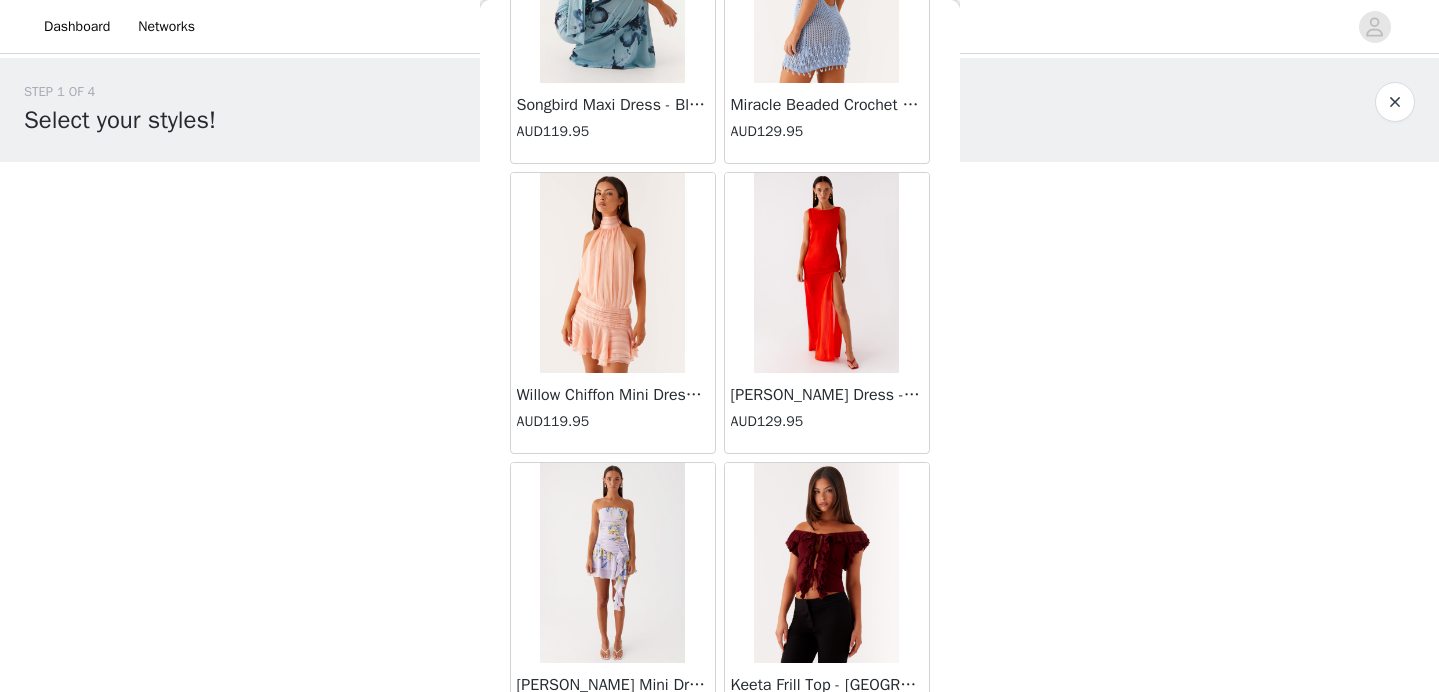 scroll, scrollTop: 33861, scrollLeft: 0, axis: vertical 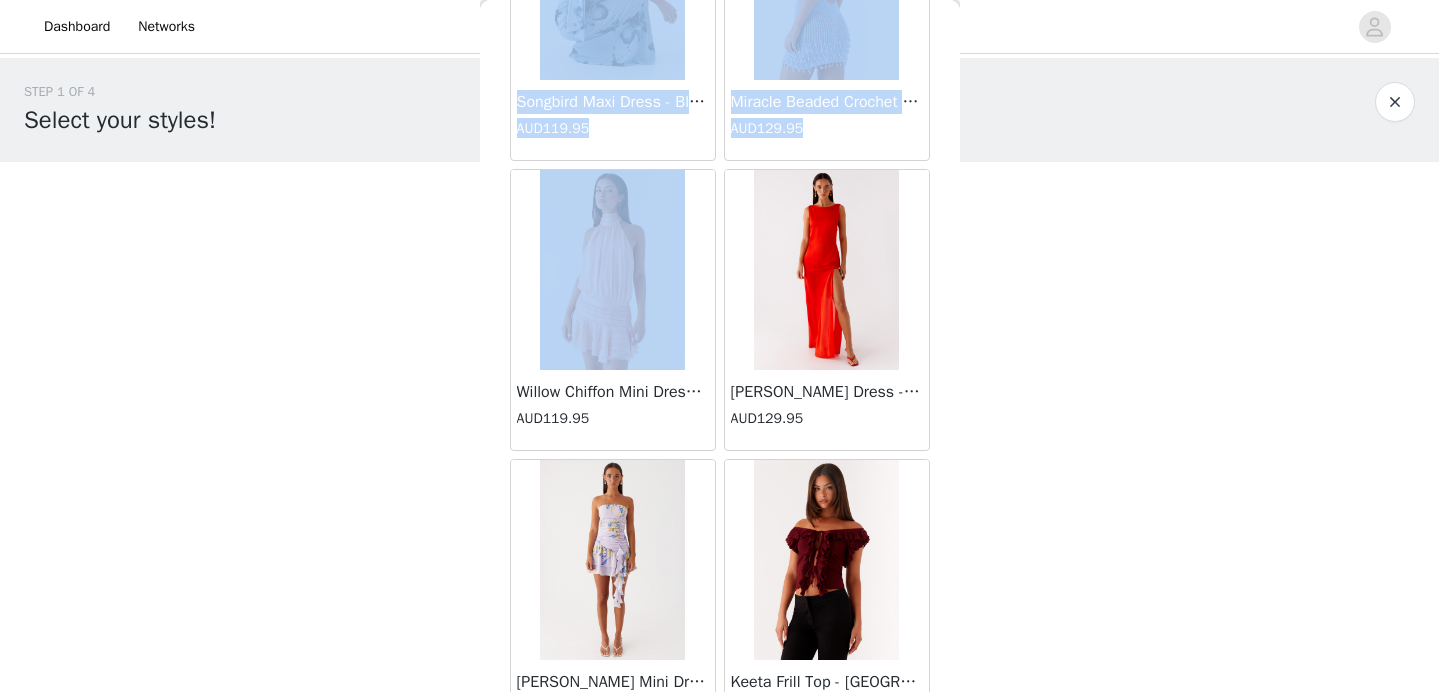 drag, startPoint x: 520, startPoint y: 384, endPoint x: 413, endPoint y: 414, distance: 111.12605 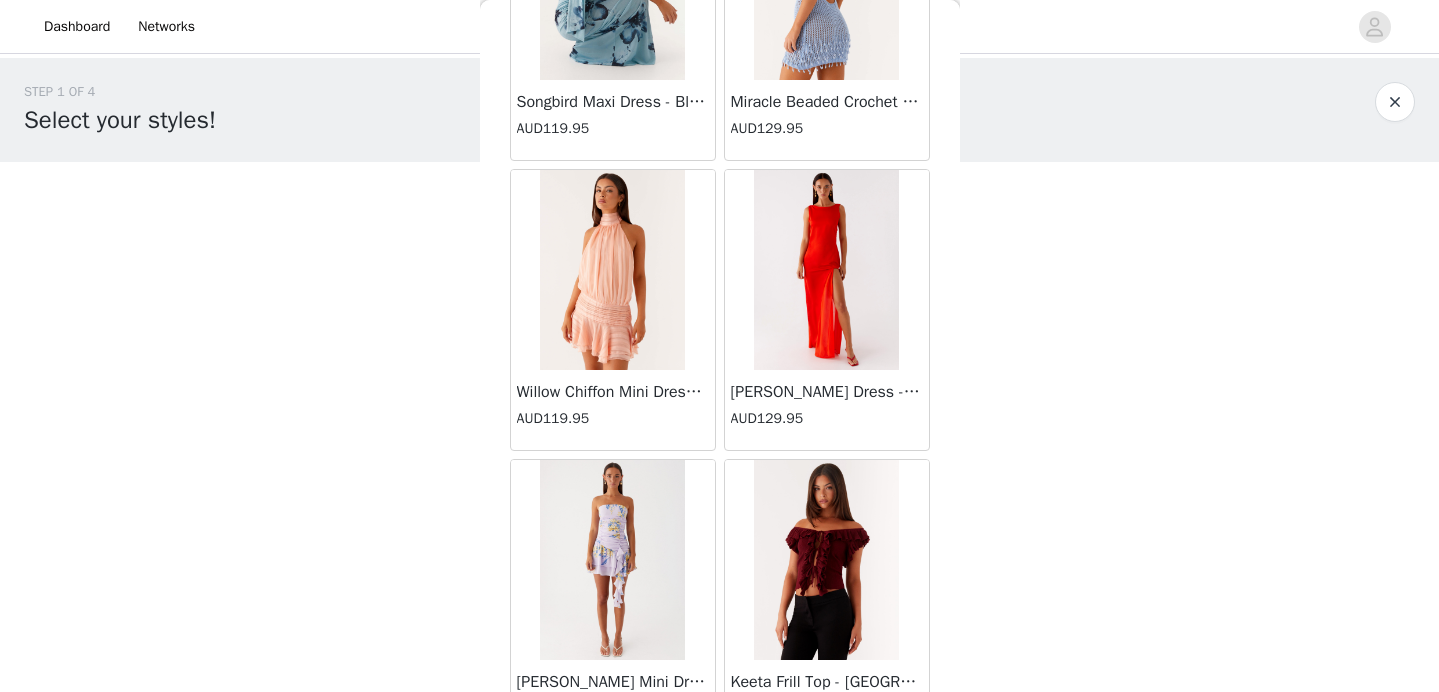 click on "STEP 1 OF 4
Select your styles!
Please note that the sizes are in AU Sizes. Australian Sizing is 2 sizes up, so a US0 = AU4, US4 = AU8. Peppermayo Size Guide: [URL][DOMAIN_NAME]       0/3 Selected           Add Product       Back       [PERSON_NAME] Strapless Mini Dress - Yellow   AUD45.00       [PERSON_NAME] Maxi Dress - Orange Blue Floral   AUD109.95       Avenue Mini Dress - Plum   AUD109.95       Aullie Maxi Dress - Yellow   AUD109.95       Aullie Maxi Dress - Ivory   AUD109.95       Aullie Mini Dress - Black   AUD99.95       Avalia Backless Scarf Mini Dress - White Polka Dot   AUD89.95       Aullie Maxi Dress - Blue   AUD109.95       [PERSON_NAME] Maxi Dress - Bloom Wave Print   AUD119.95       Athens One Shoulder Top - Floral   AUD79.95       Aullie Mini Dress - Blue   AUD50.00       Aullie Maxi Dress - Black   AUD109.95       [PERSON_NAME] Strapless Mini Dress - Cobalt   AUD30.00         AUD70.00" at bounding box center [719, 237] 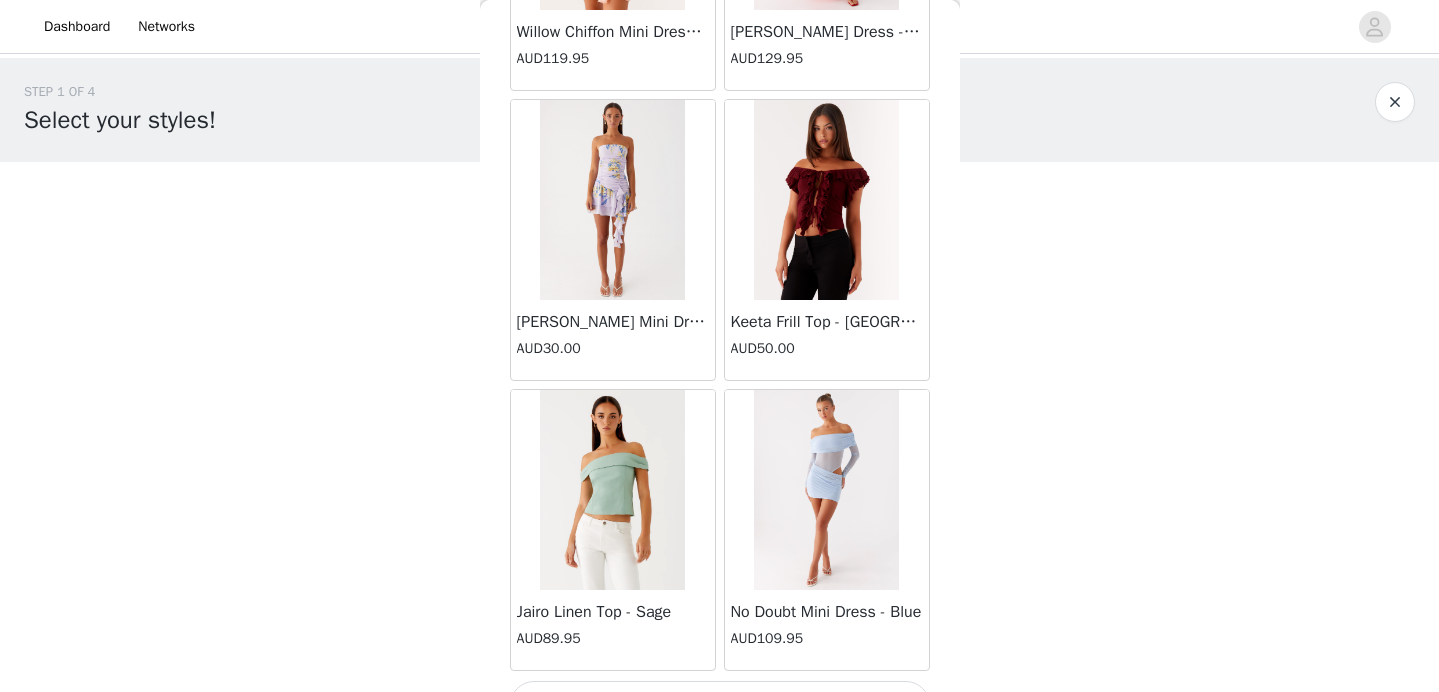 scroll, scrollTop: 34268, scrollLeft: 0, axis: vertical 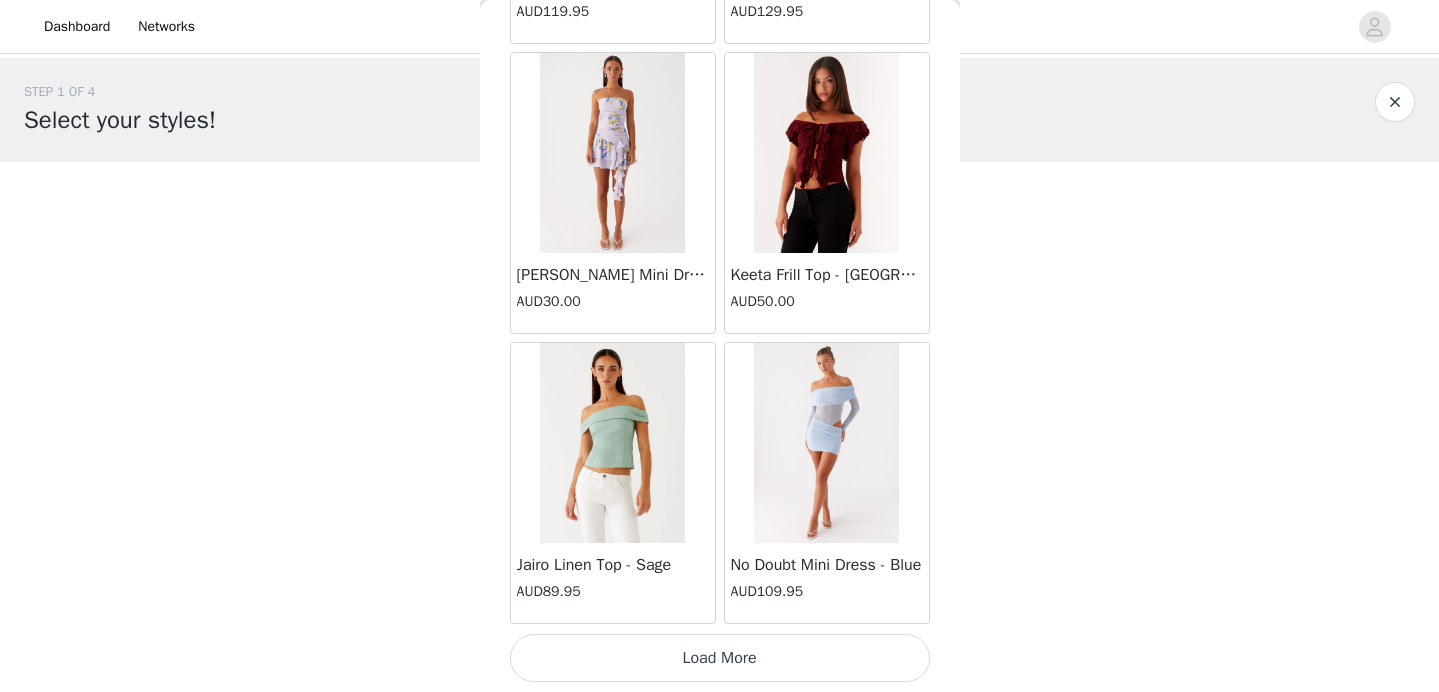 click on "Load More" at bounding box center [720, 658] 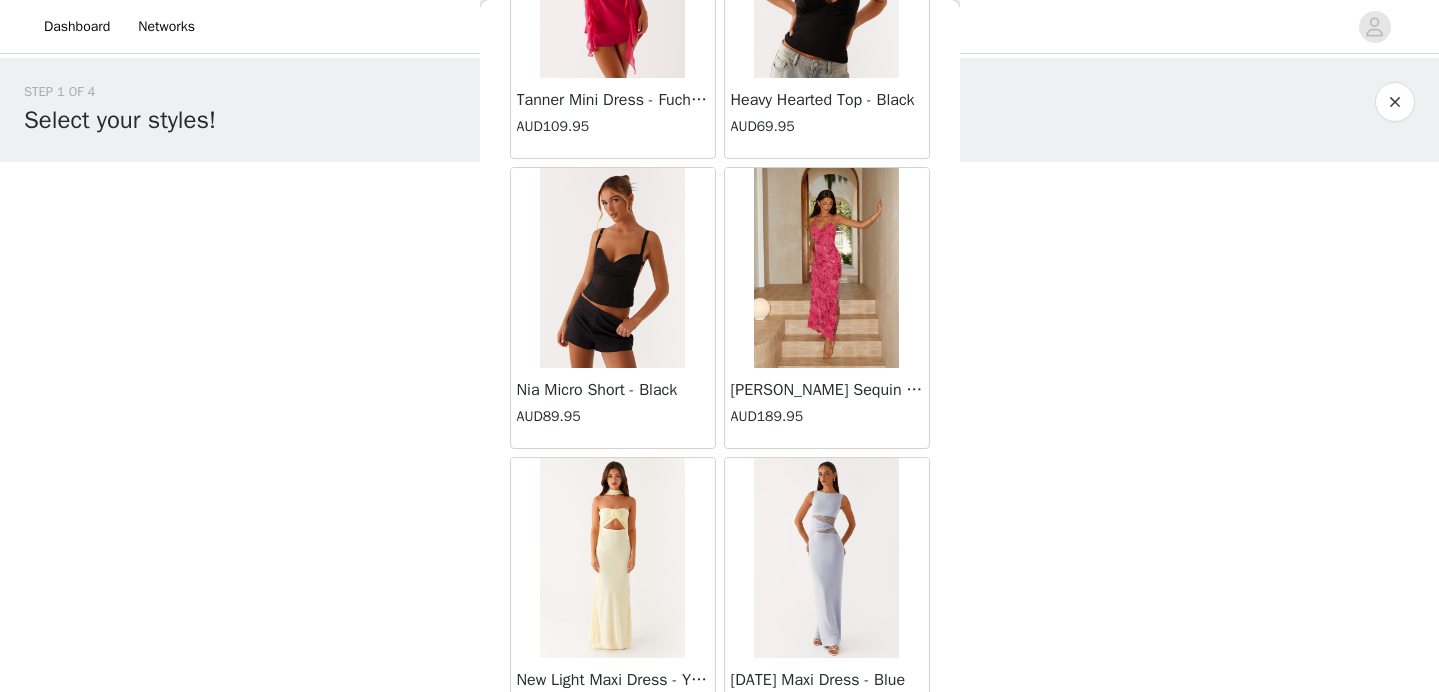 scroll, scrollTop: 37168, scrollLeft: 0, axis: vertical 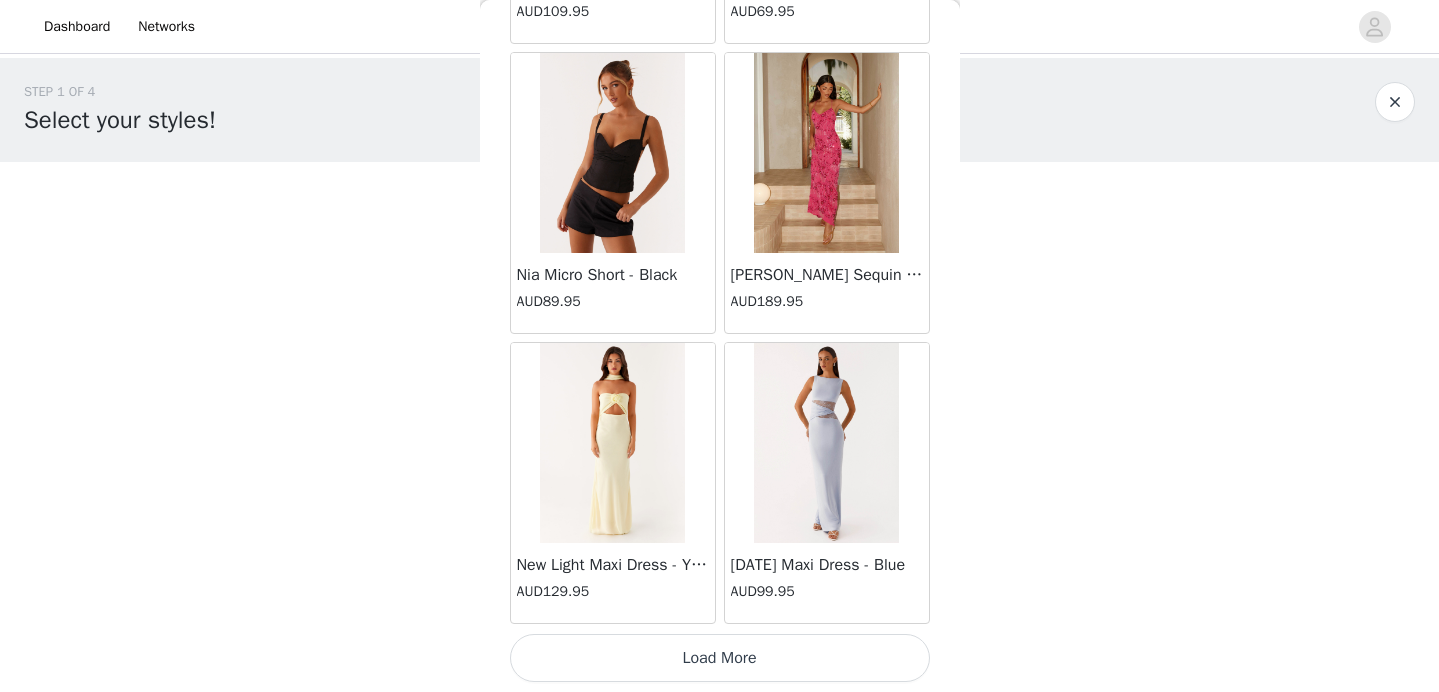 click on "Load More" at bounding box center [720, 658] 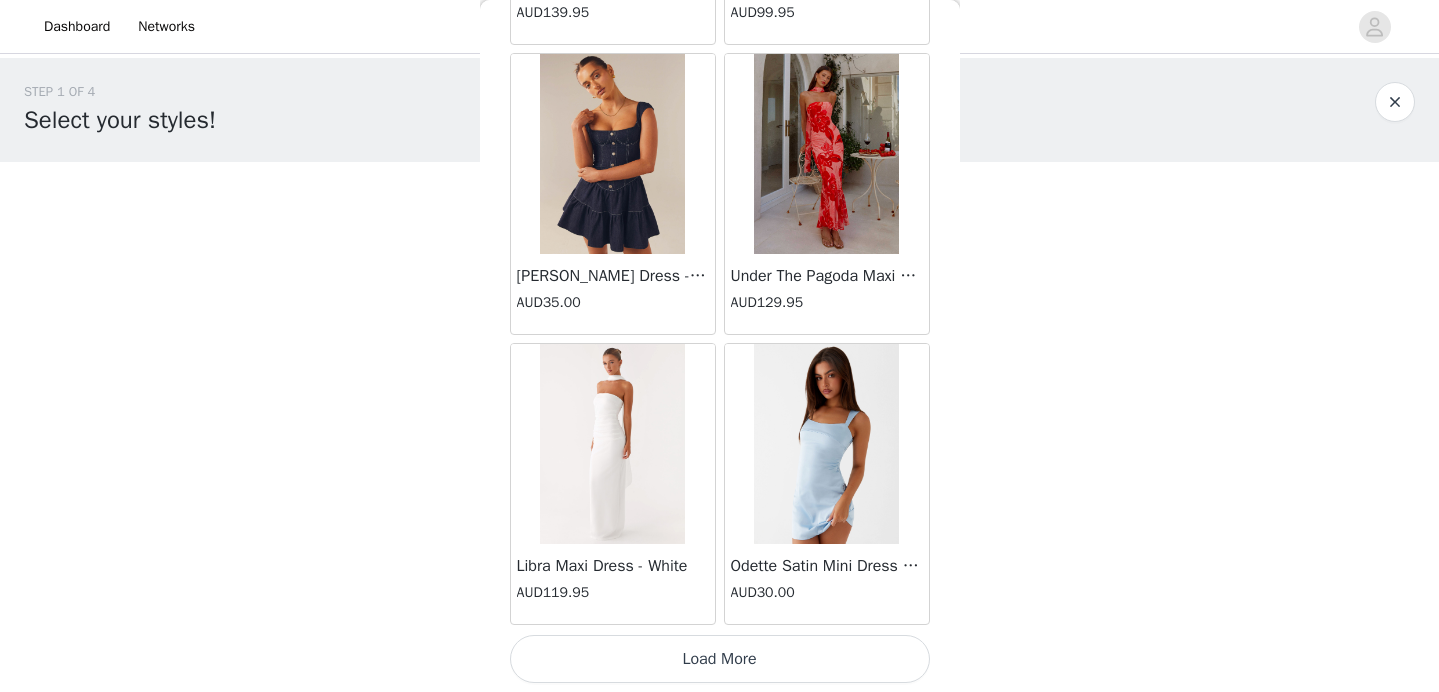 scroll, scrollTop: 40068, scrollLeft: 0, axis: vertical 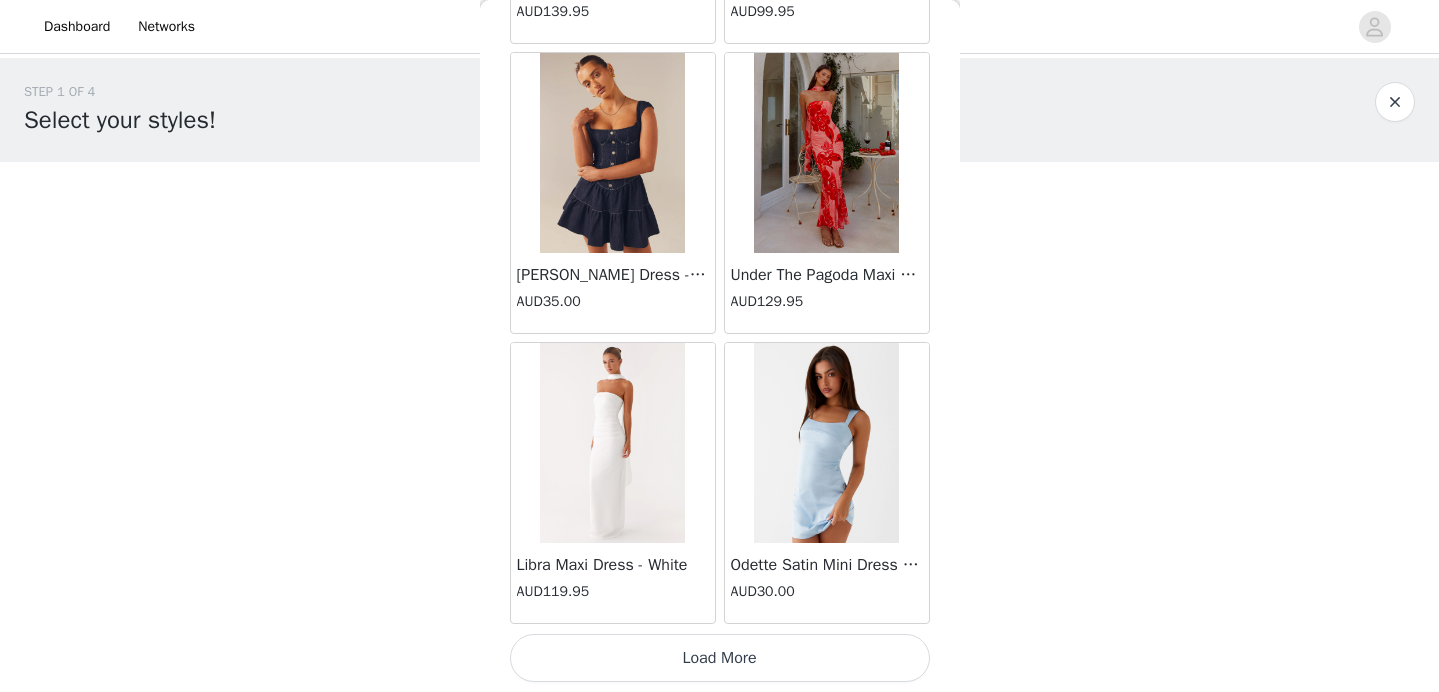 click on "Load More" at bounding box center [720, 658] 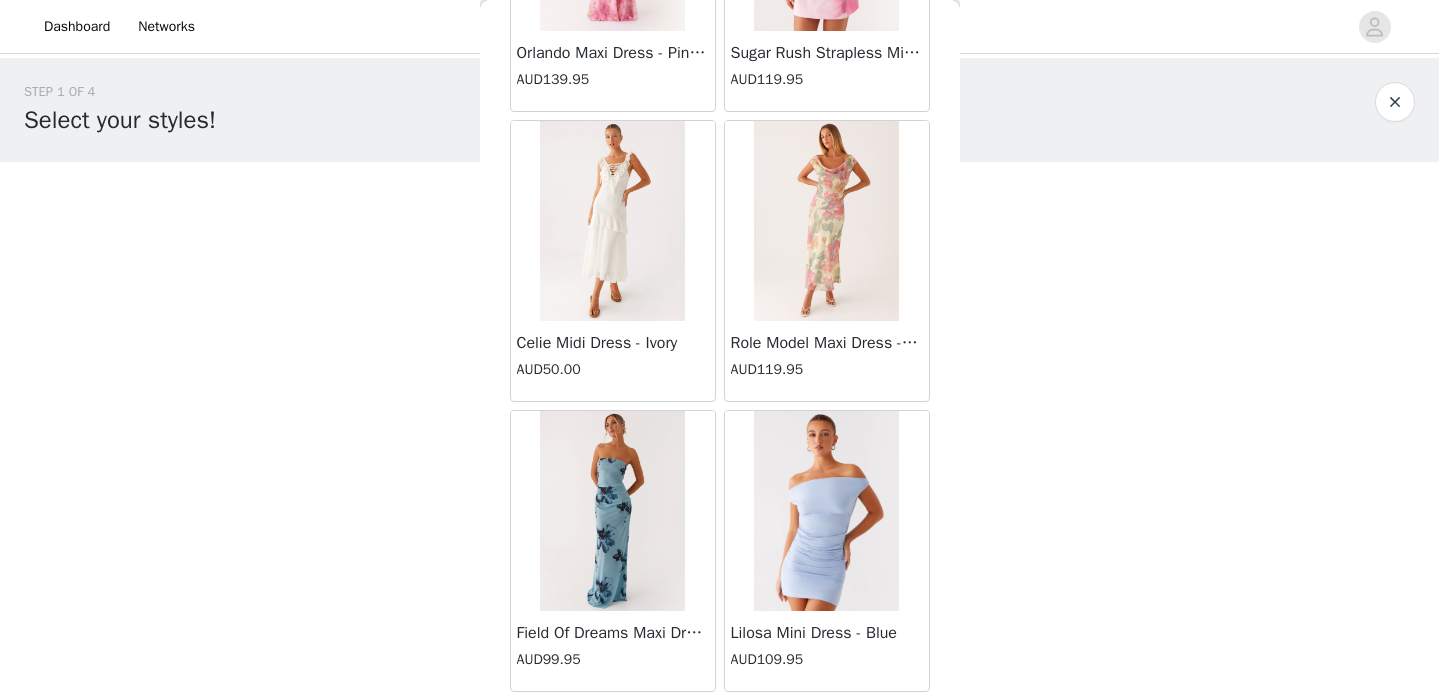 scroll, scrollTop: 42968, scrollLeft: 0, axis: vertical 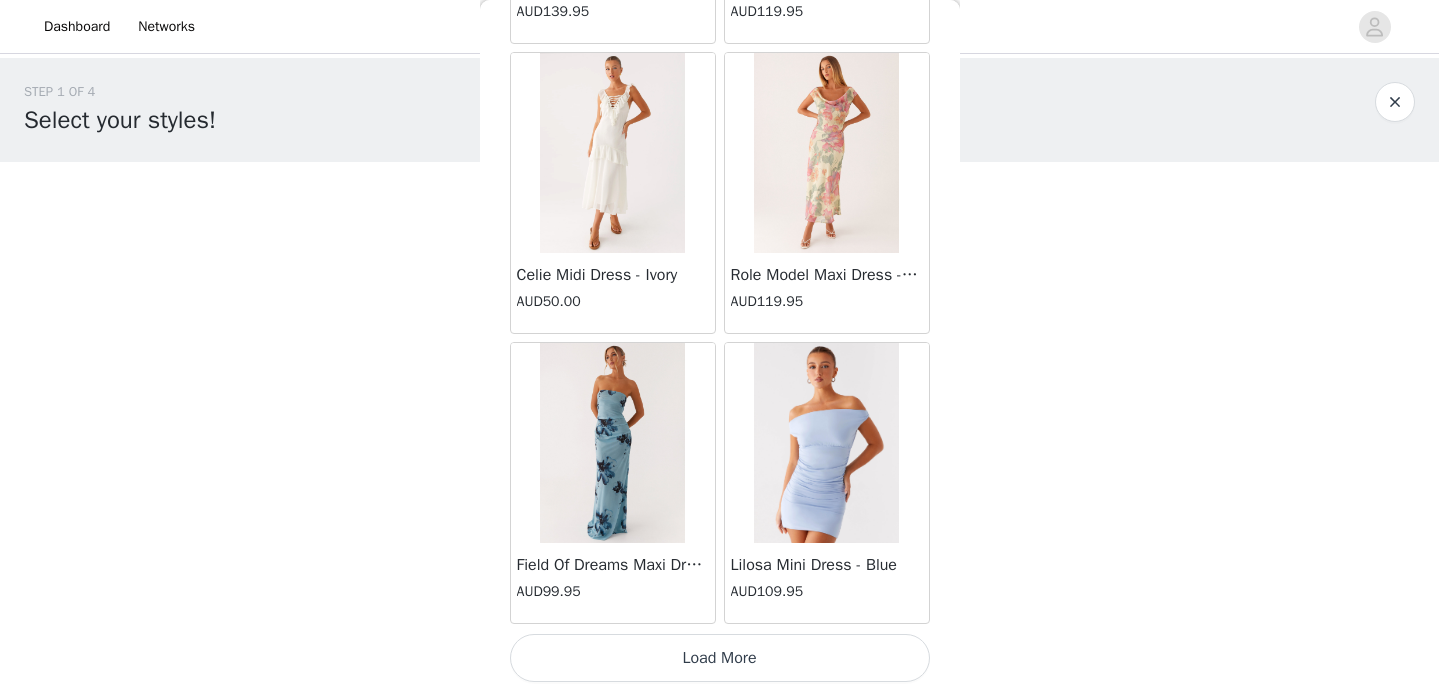 click on "Load More" at bounding box center (720, 658) 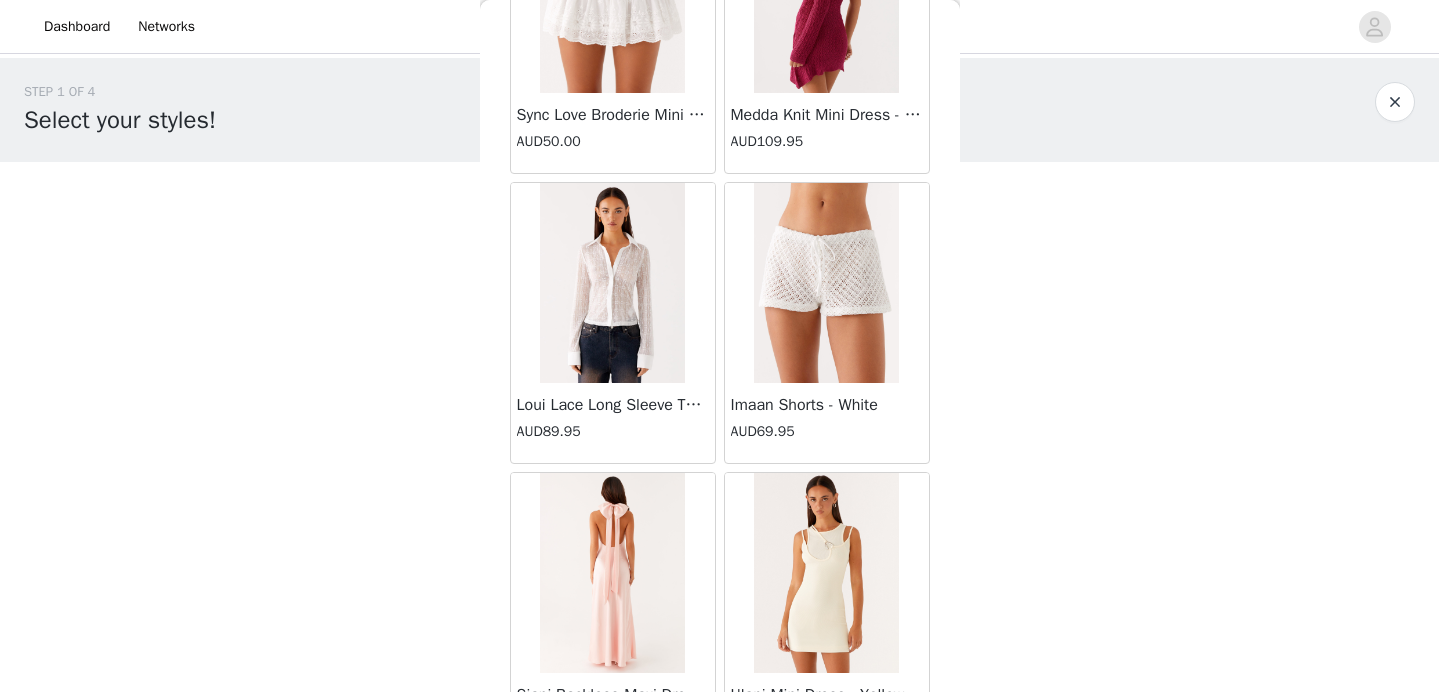 scroll, scrollTop: 45868, scrollLeft: 0, axis: vertical 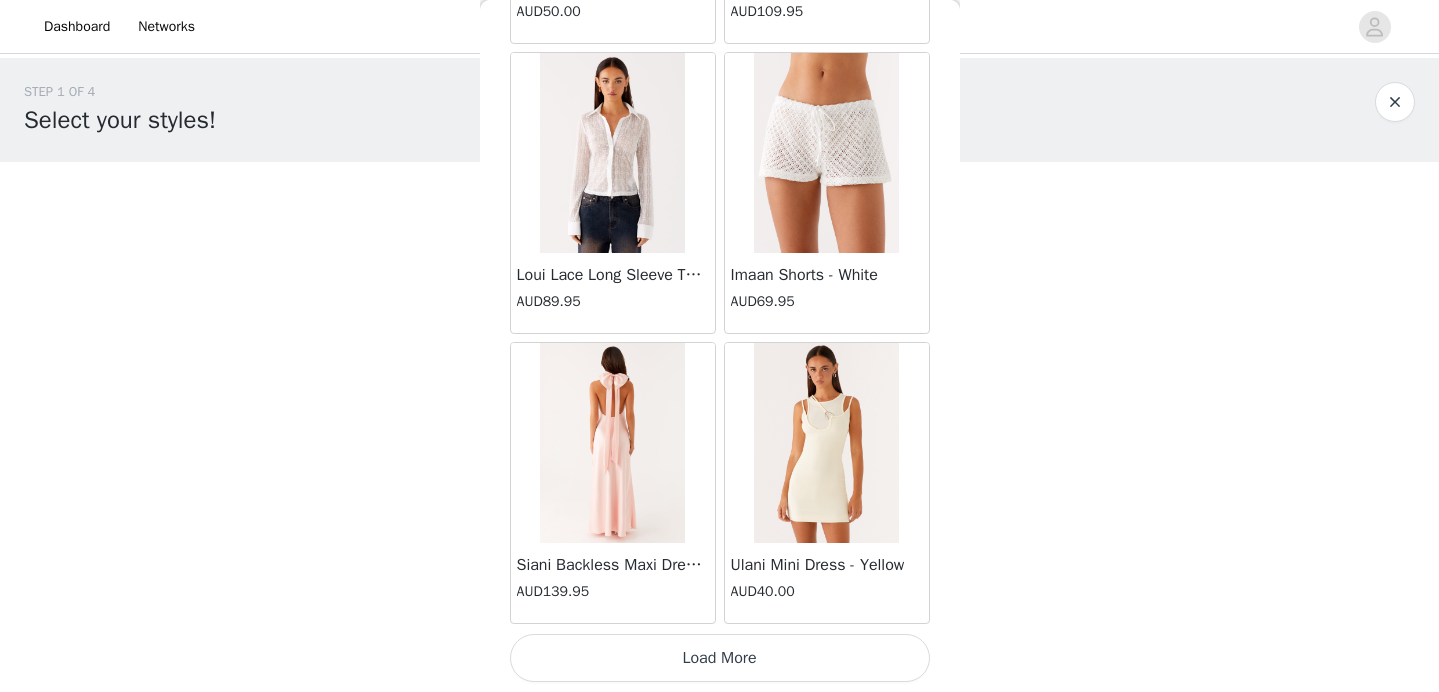 click on "Load More" at bounding box center (720, 658) 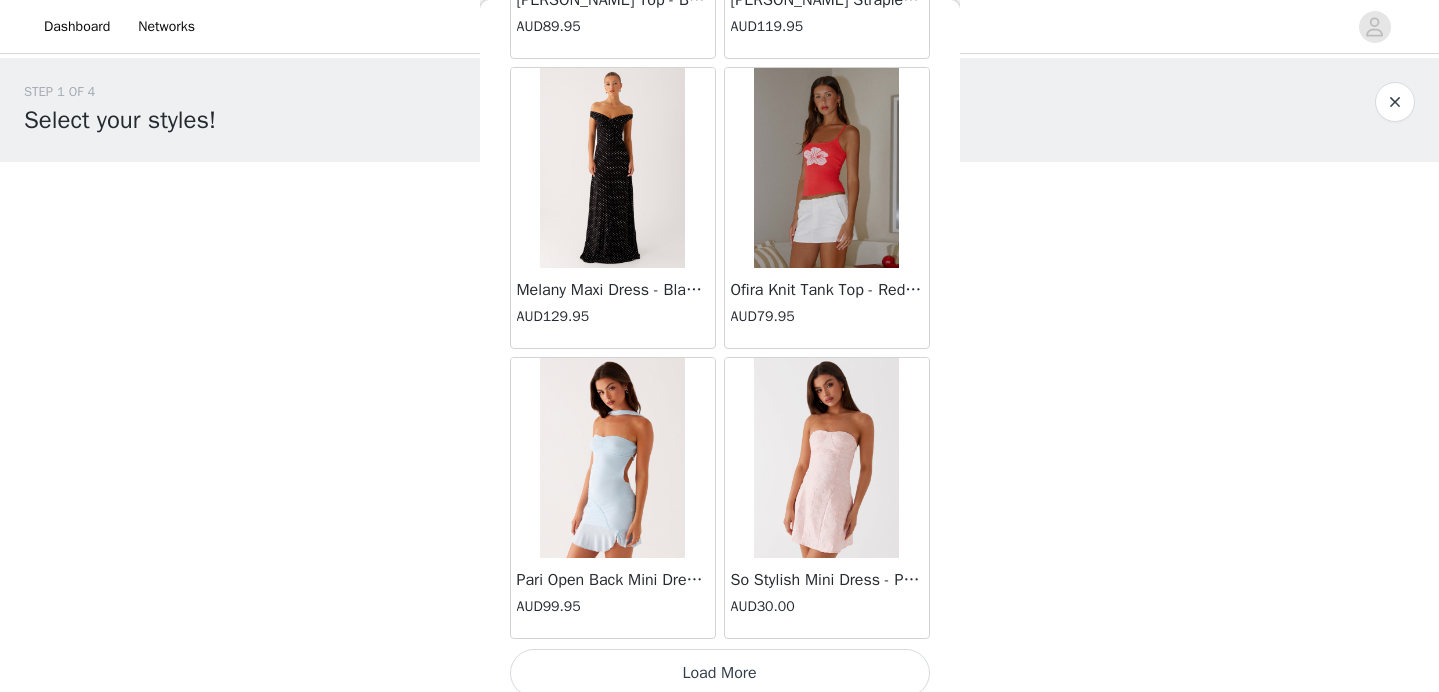 scroll, scrollTop: 48768, scrollLeft: 0, axis: vertical 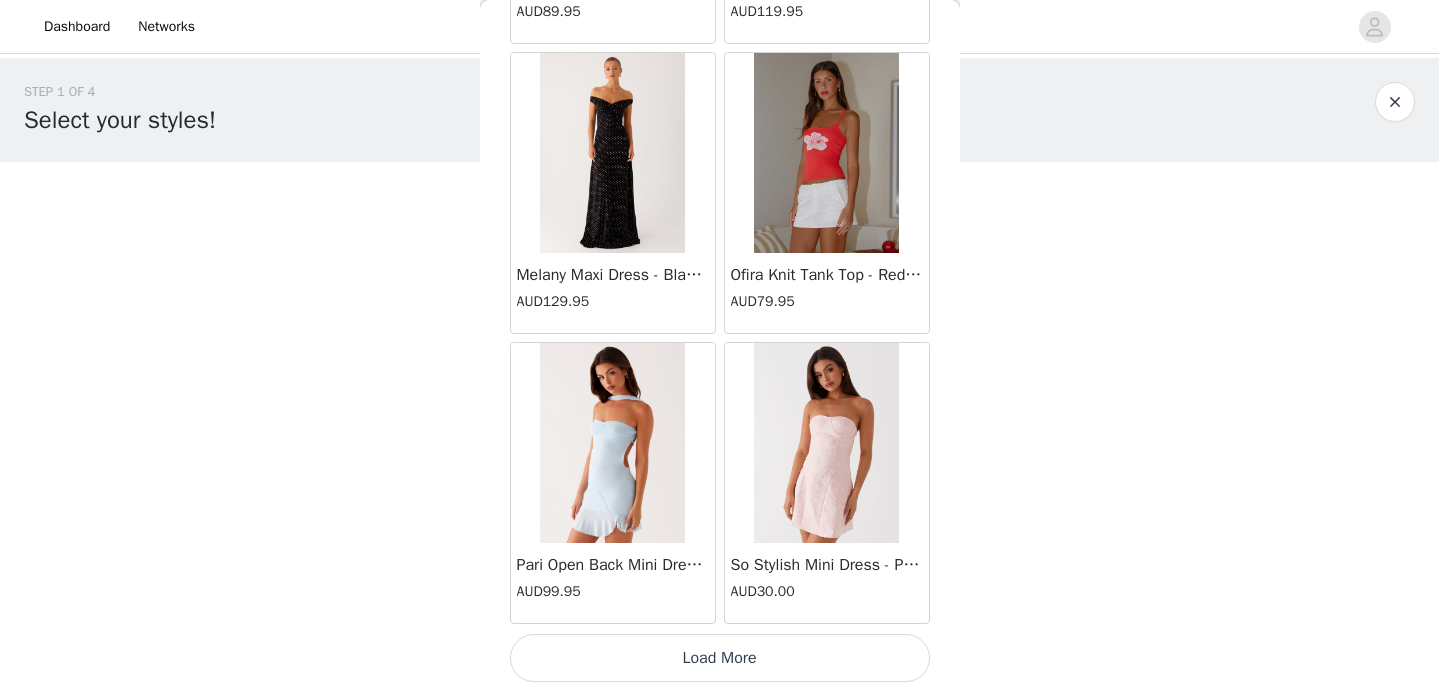 click on "Load More" at bounding box center (720, 658) 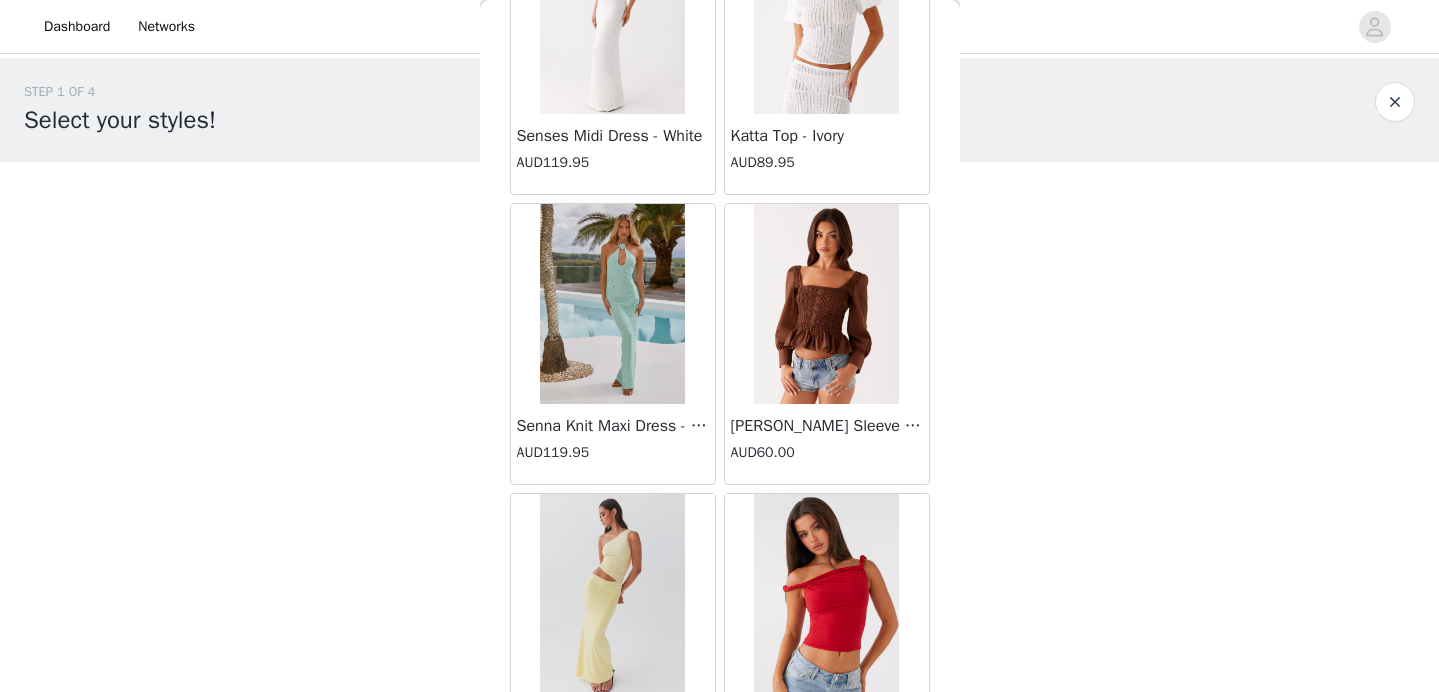 scroll, scrollTop: 51668, scrollLeft: 0, axis: vertical 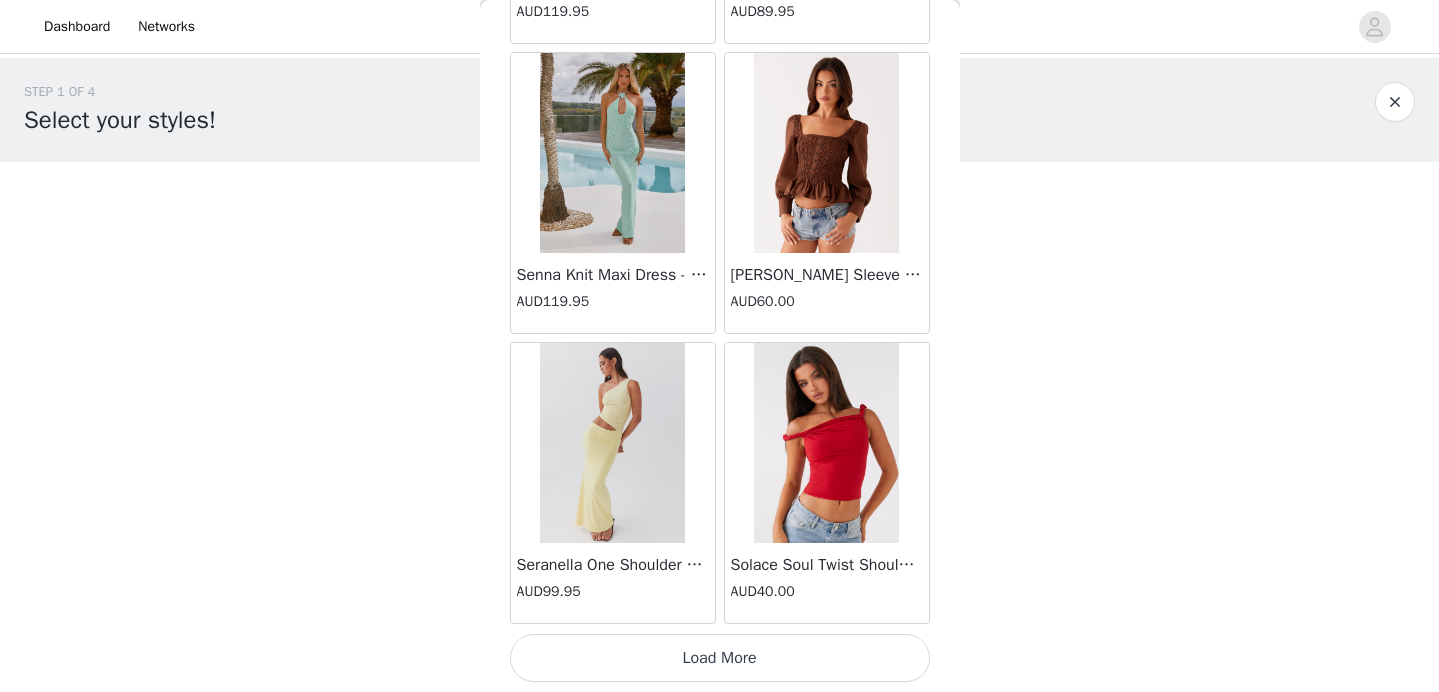 click on "Load More" at bounding box center [720, 658] 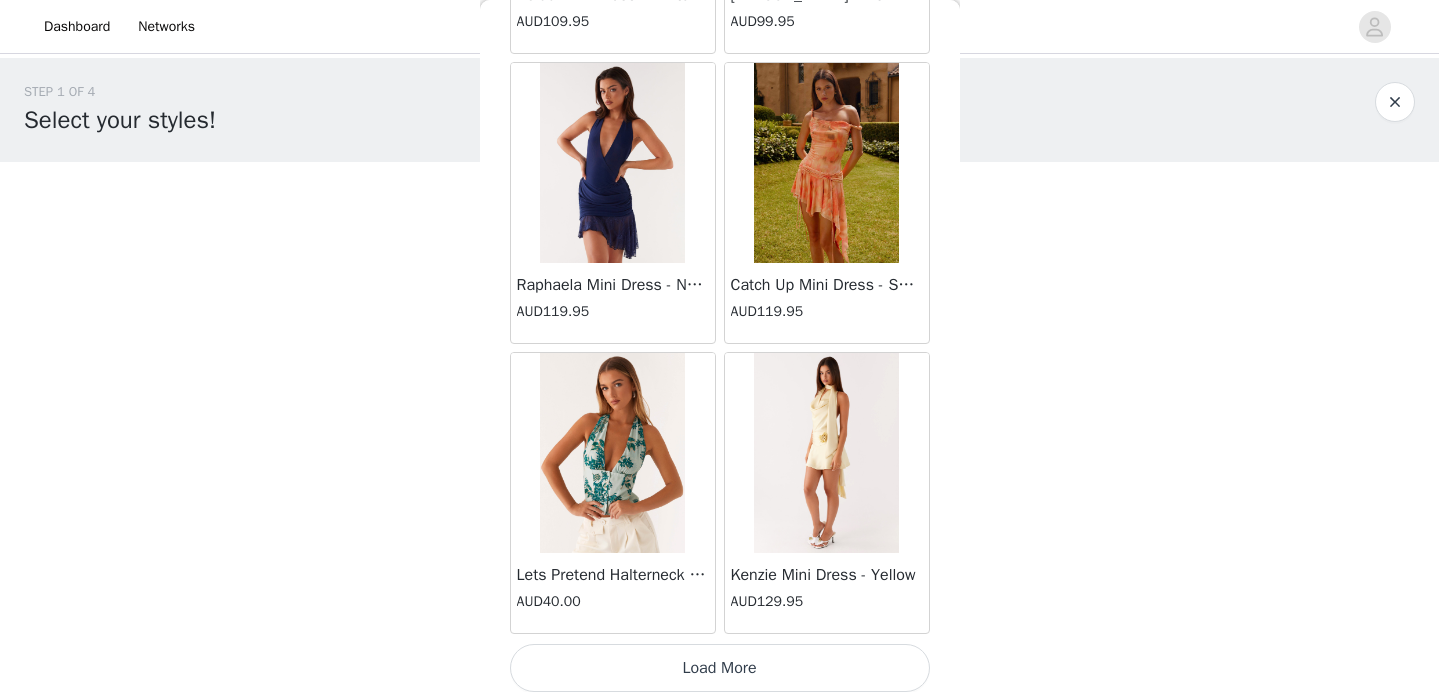 scroll, scrollTop: 54568, scrollLeft: 0, axis: vertical 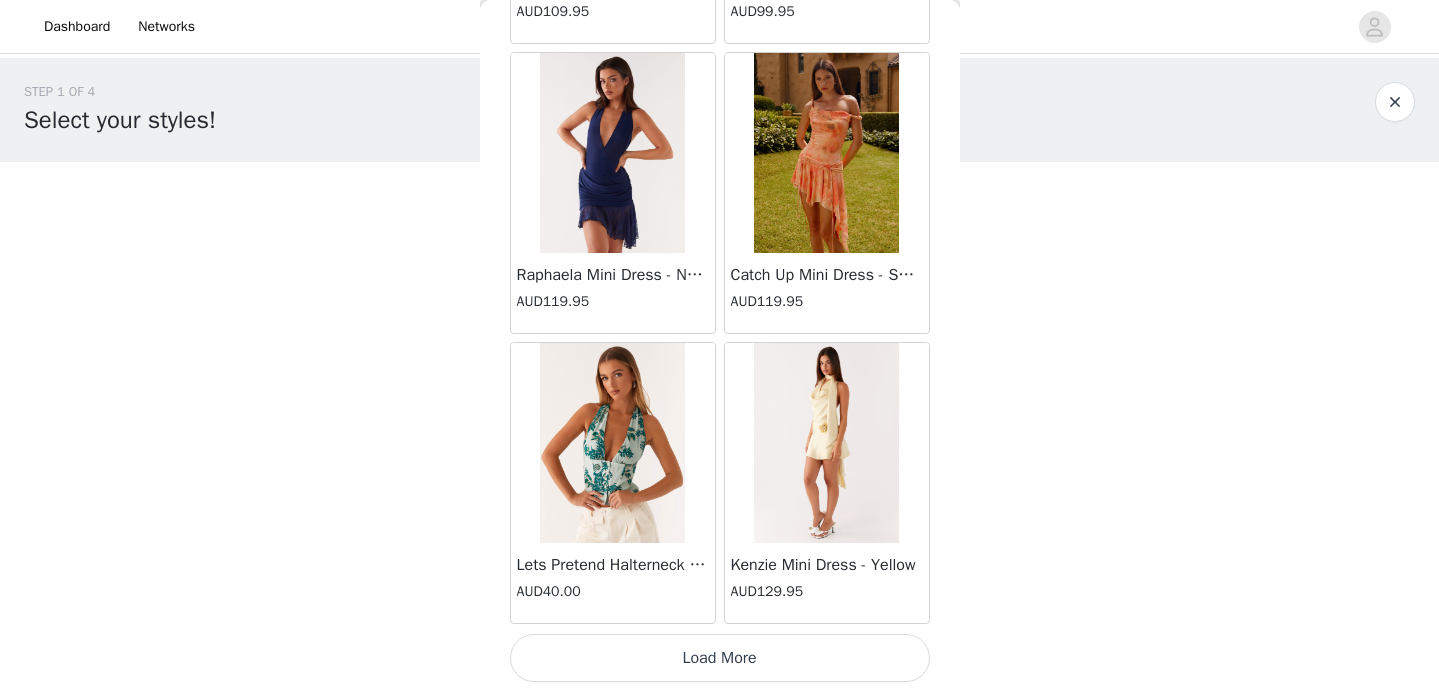 click on "Load More" at bounding box center (720, 658) 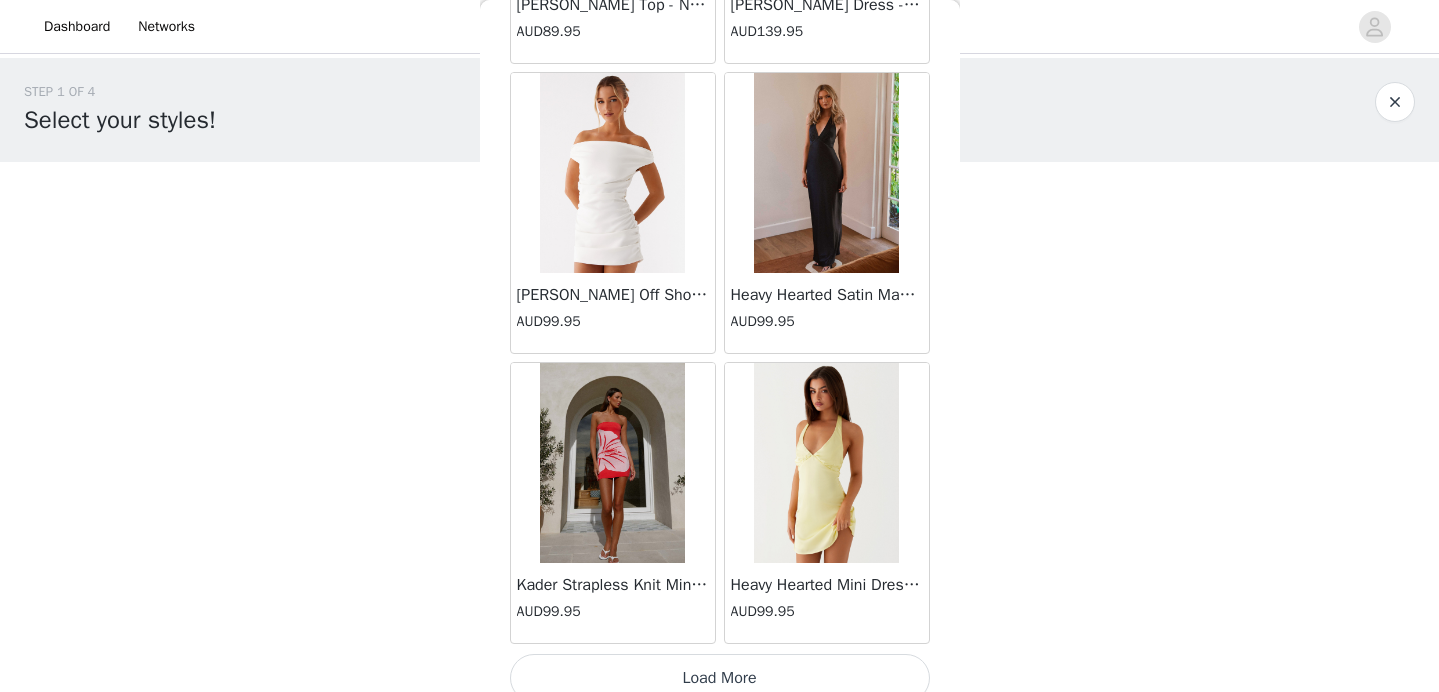 scroll, scrollTop: 57468, scrollLeft: 0, axis: vertical 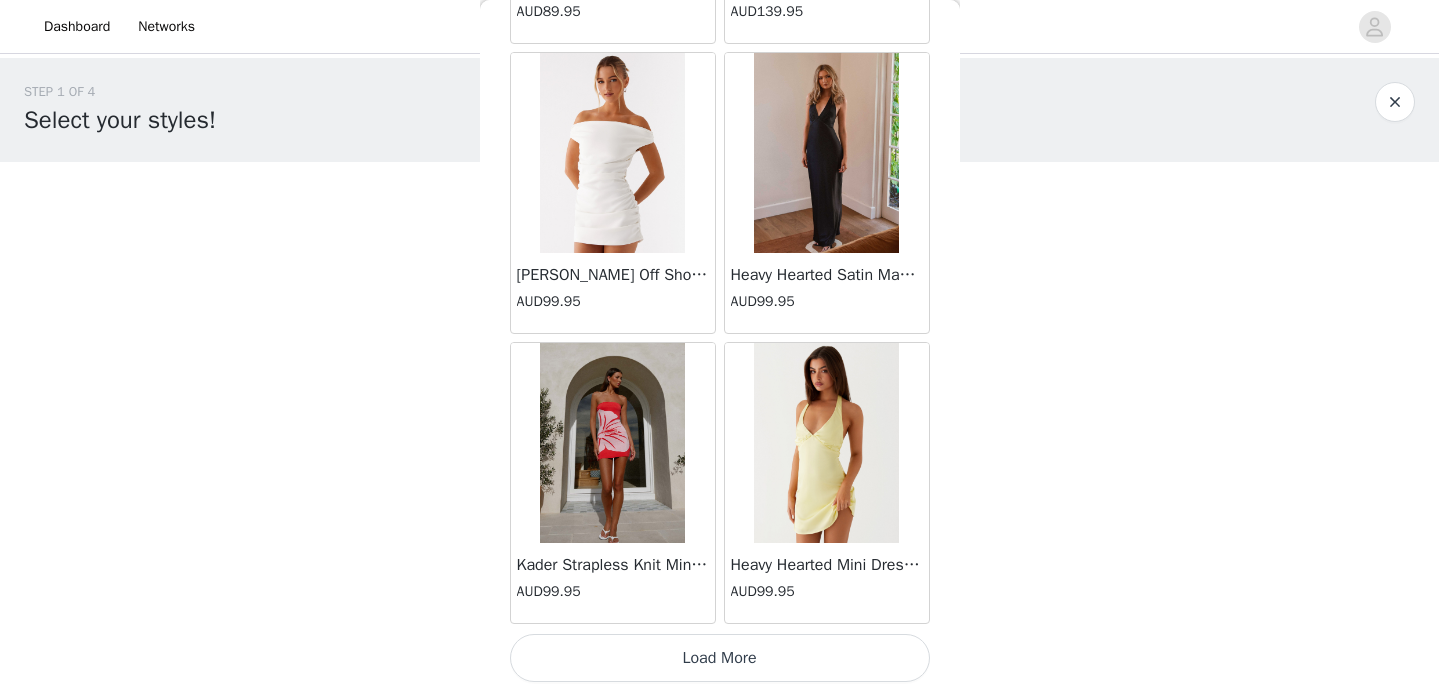 click on "Load More" at bounding box center (720, 658) 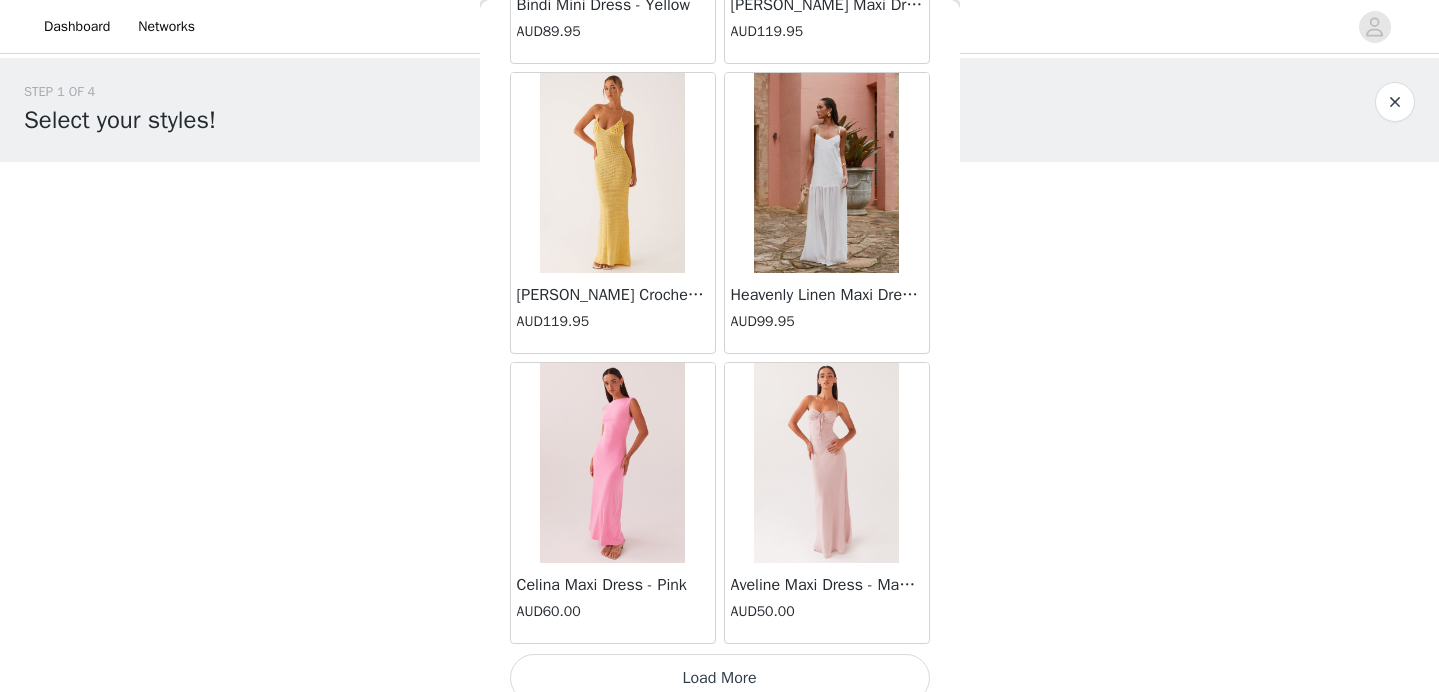 scroll, scrollTop: 60368, scrollLeft: 0, axis: vertical 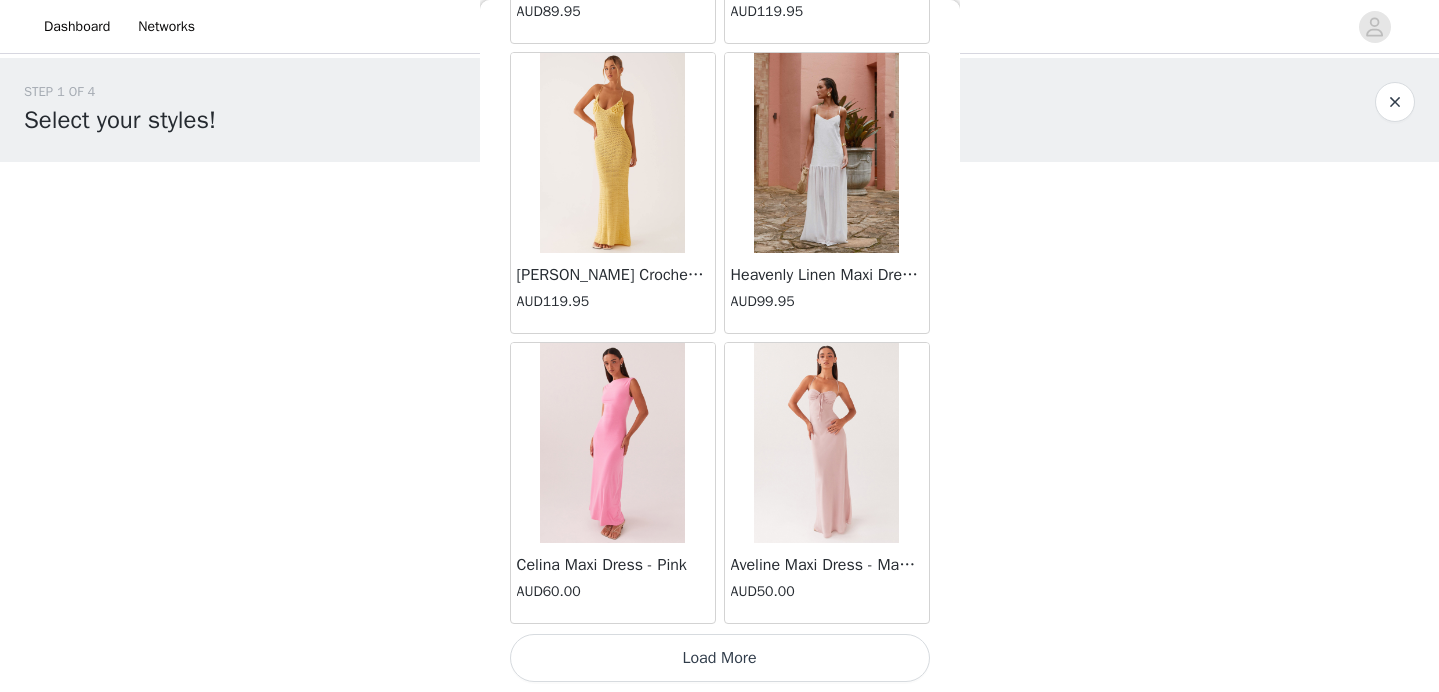 click on "Load More" at bounding box center [720, 658] 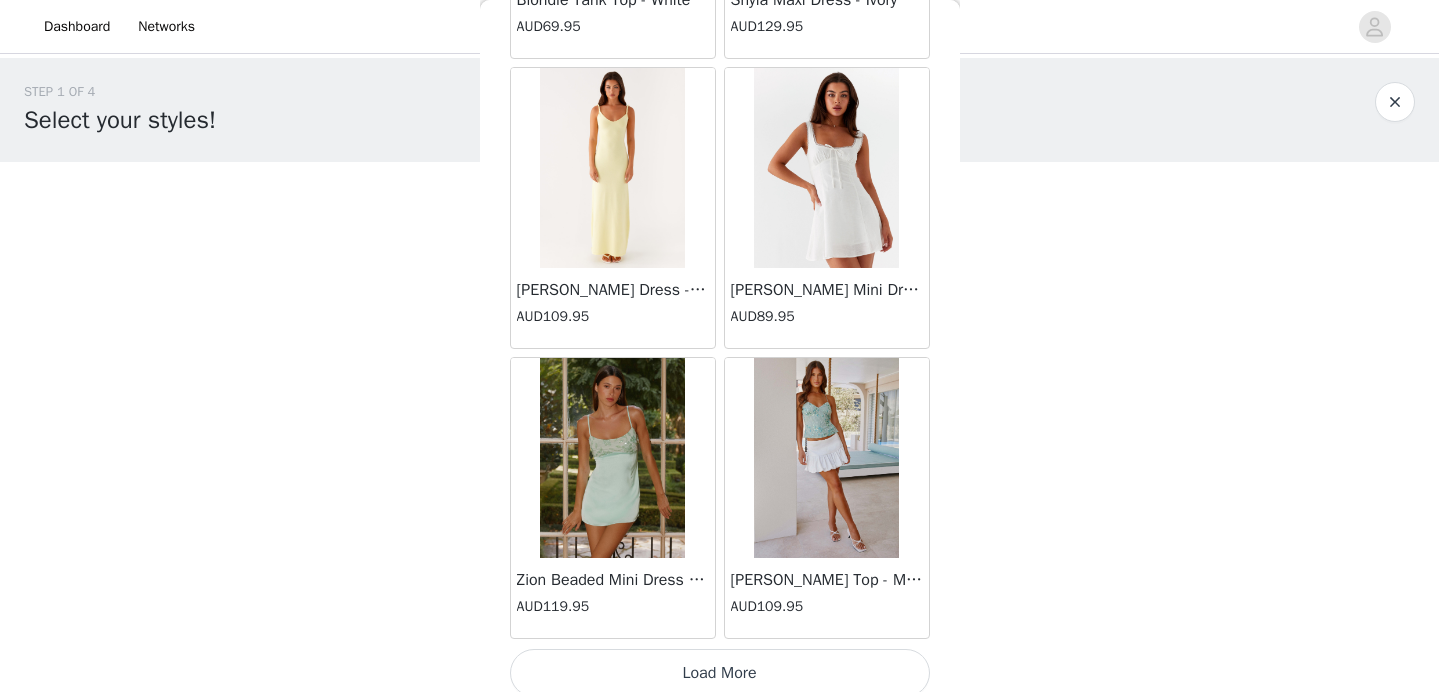 scroll, scrollTop: 63268, scrollLeft: 0, axis: vertical 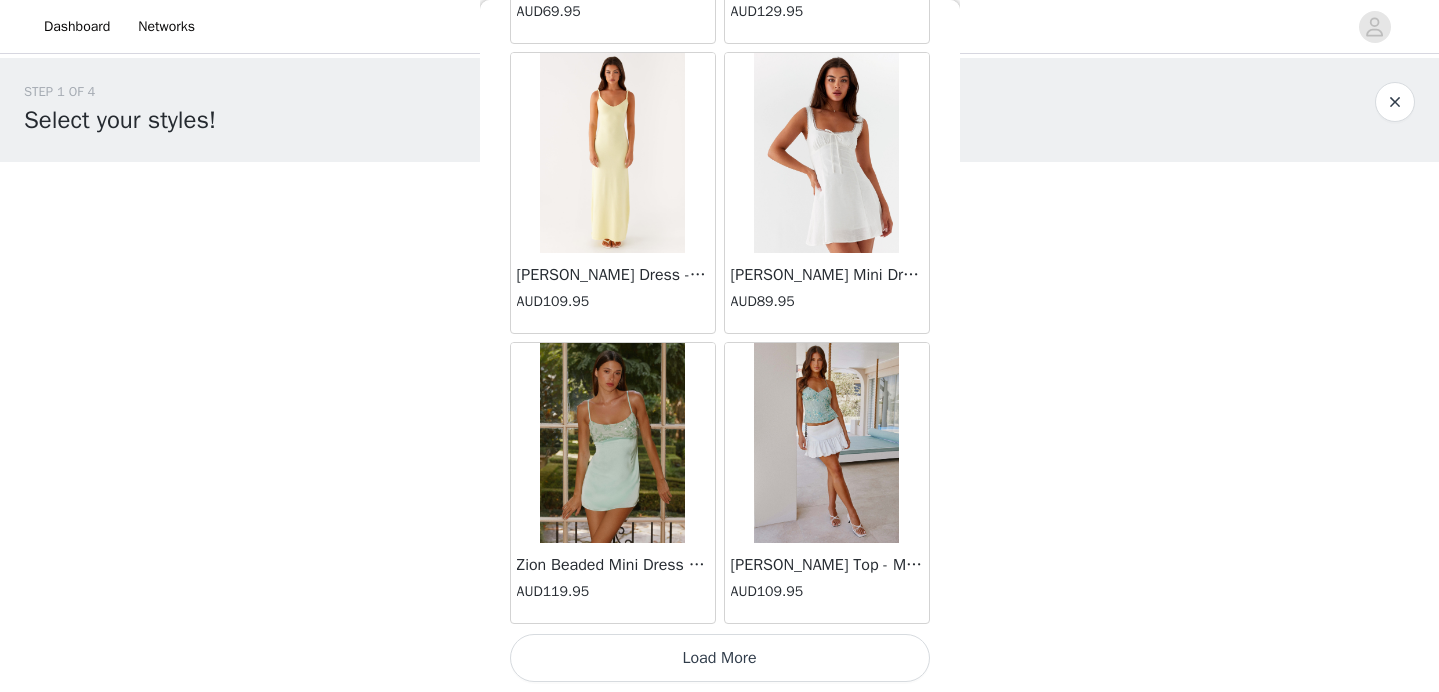click on "Load More" at bounding box center [720, 658] 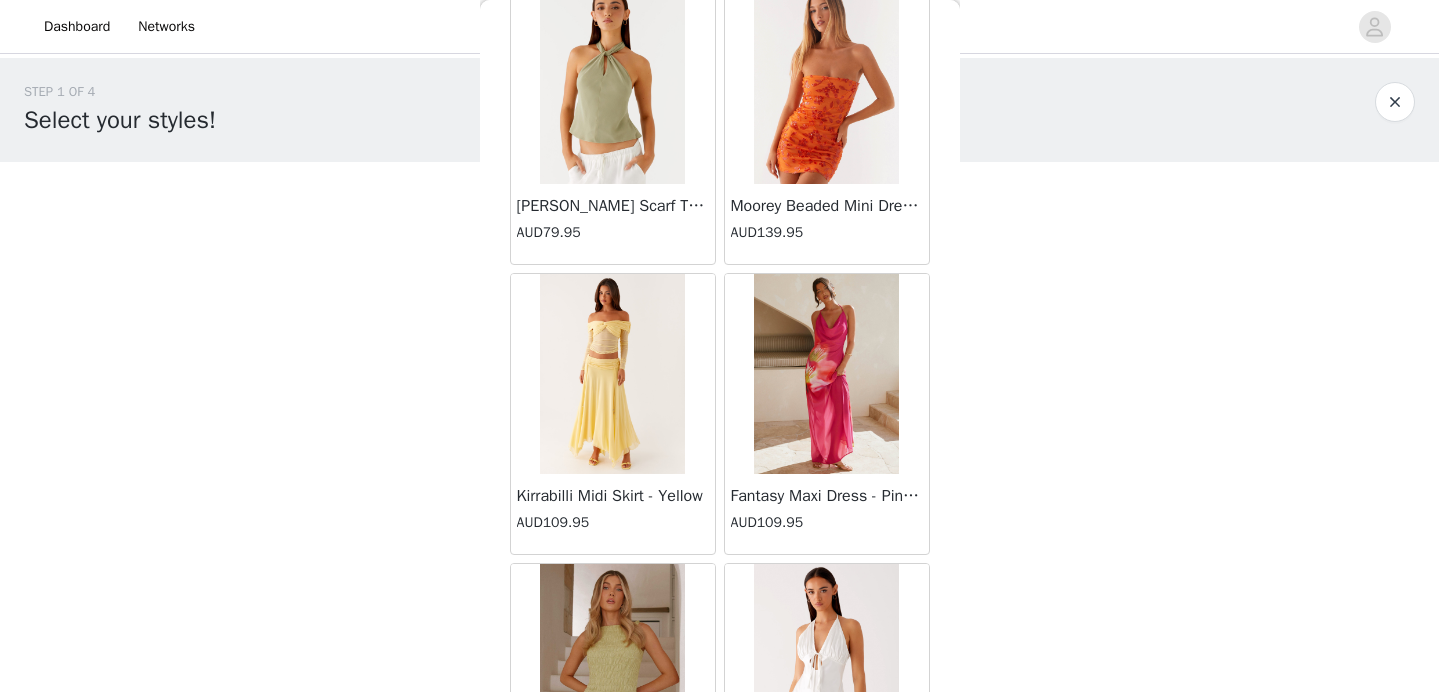 scroll, scrollTop: 66168, scrollLeft: 0, axis: vertical 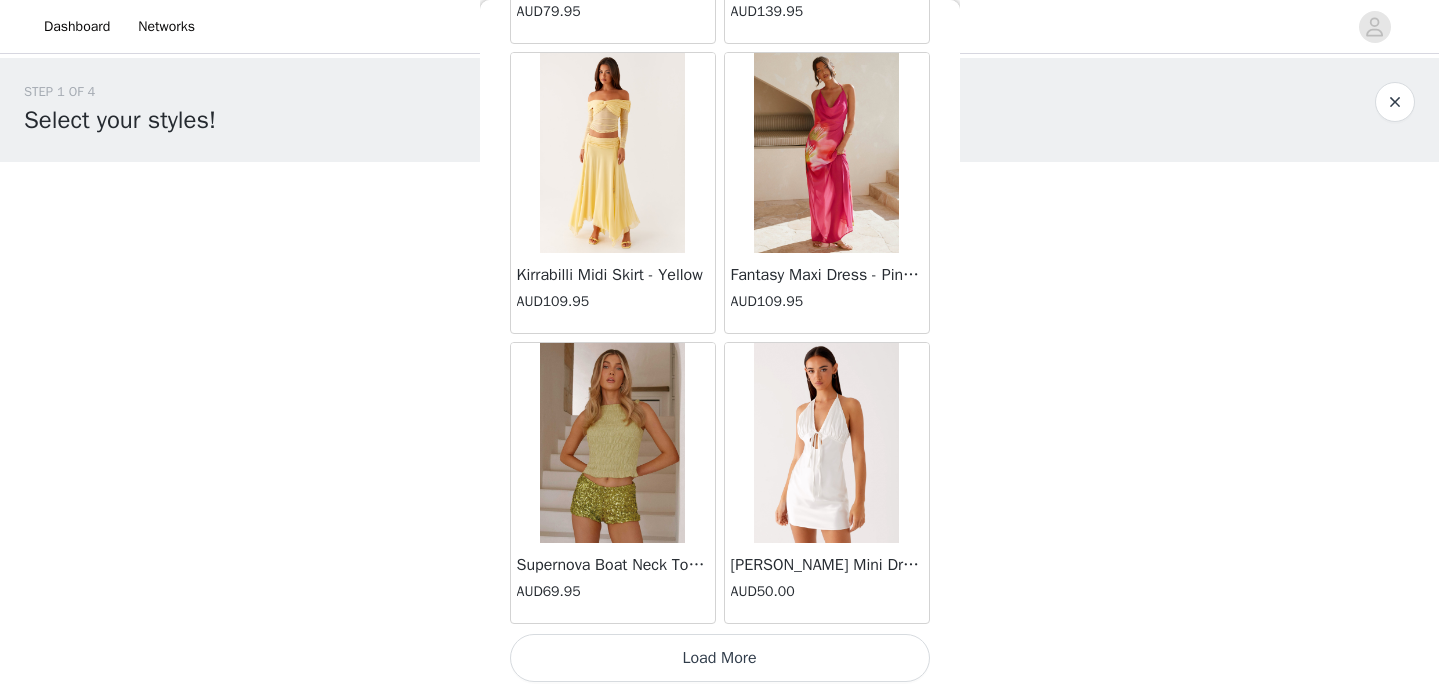 click on "Load More" at bounding box center (720, 658) 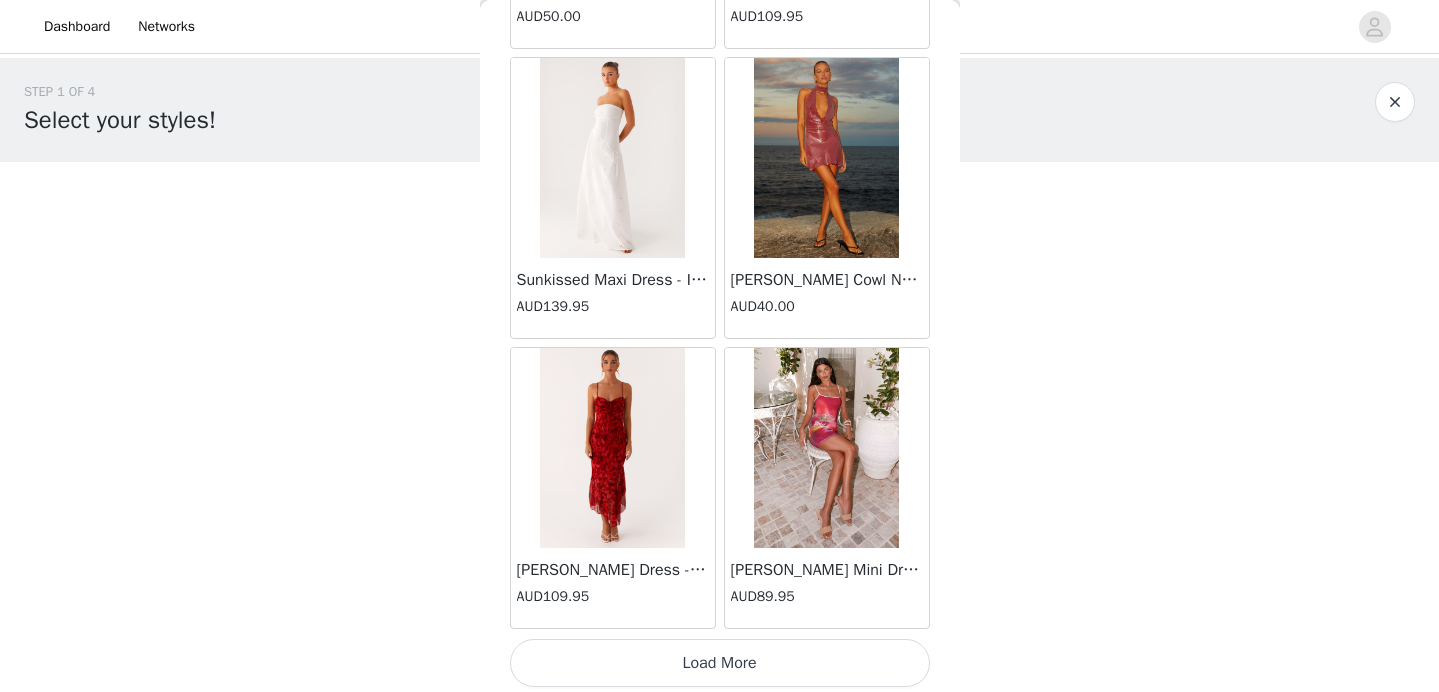 scroll, scrollTop: 69068, scrollLeft: 0, axis: vertical 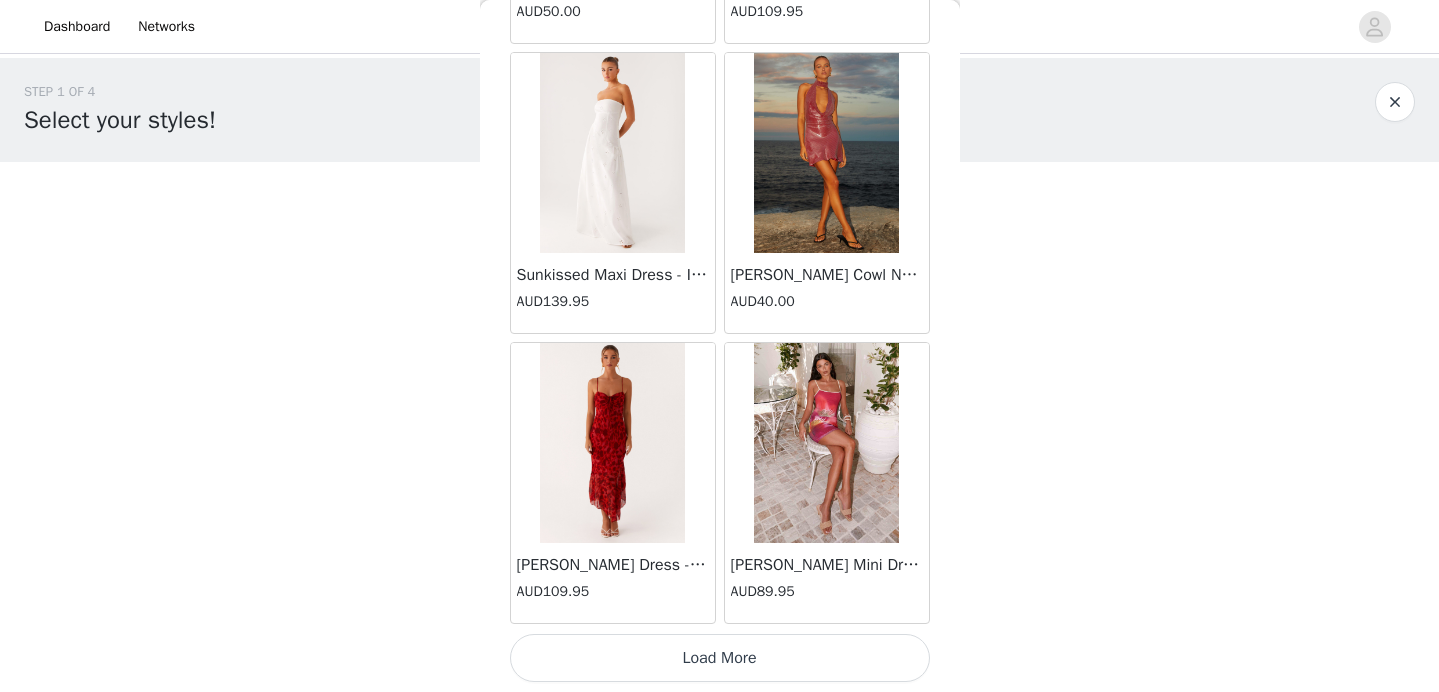 click on "Load More" at bounding box center (720, 658) 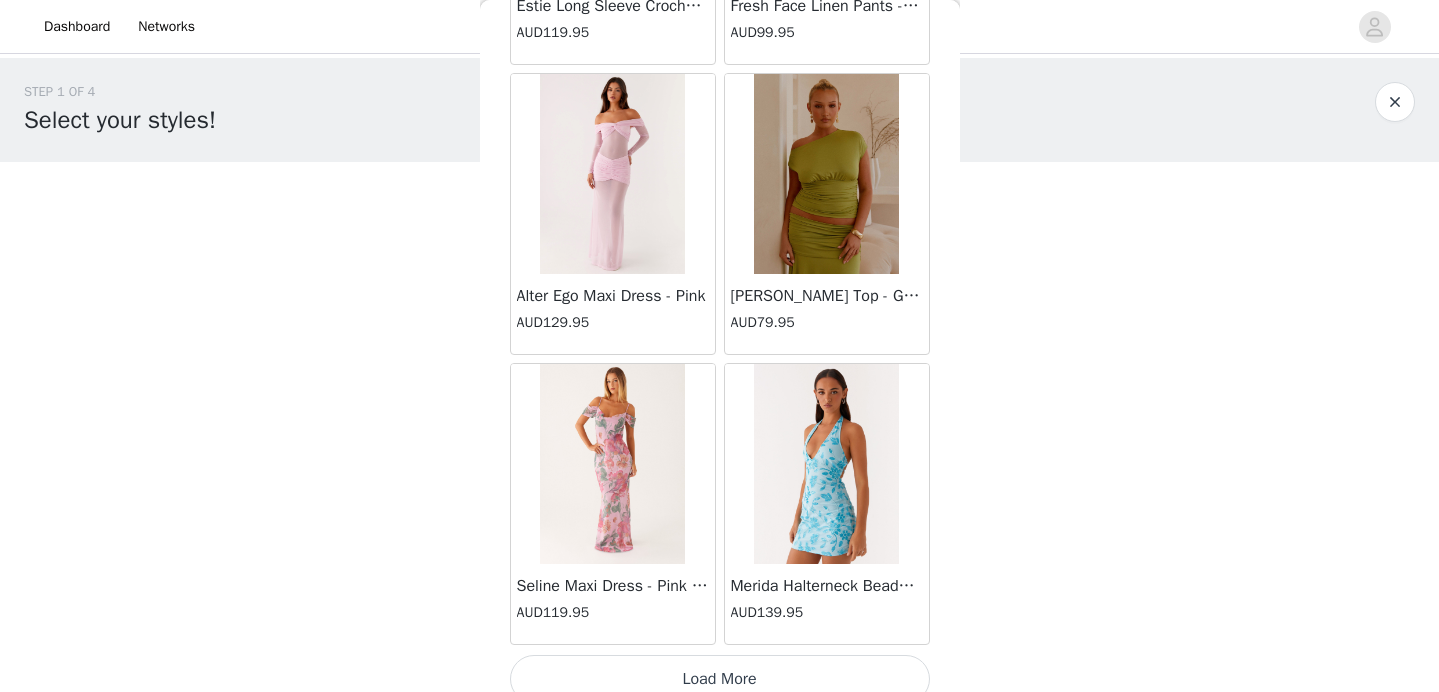 scroll, scrollTop: 71968, scrollLeft: 0, axis: vertical 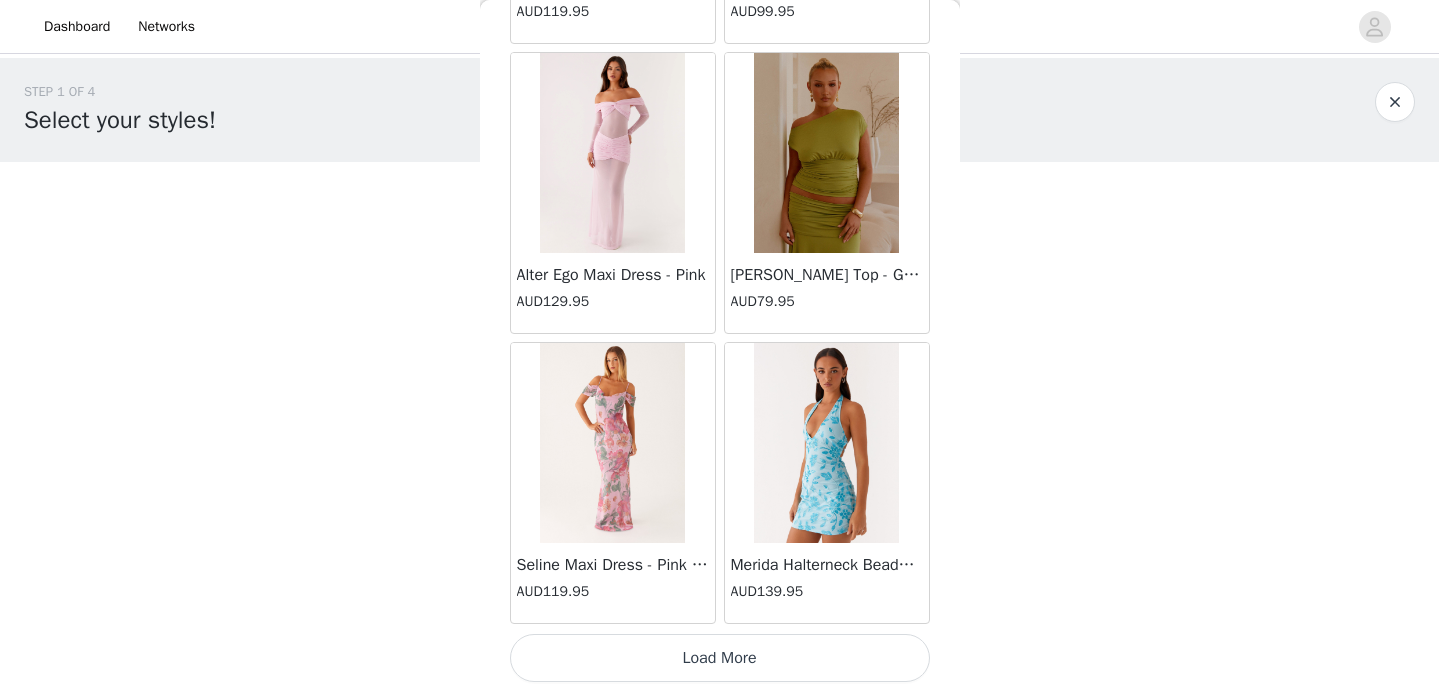 click on "Load More" at bounding box center (720, 658) 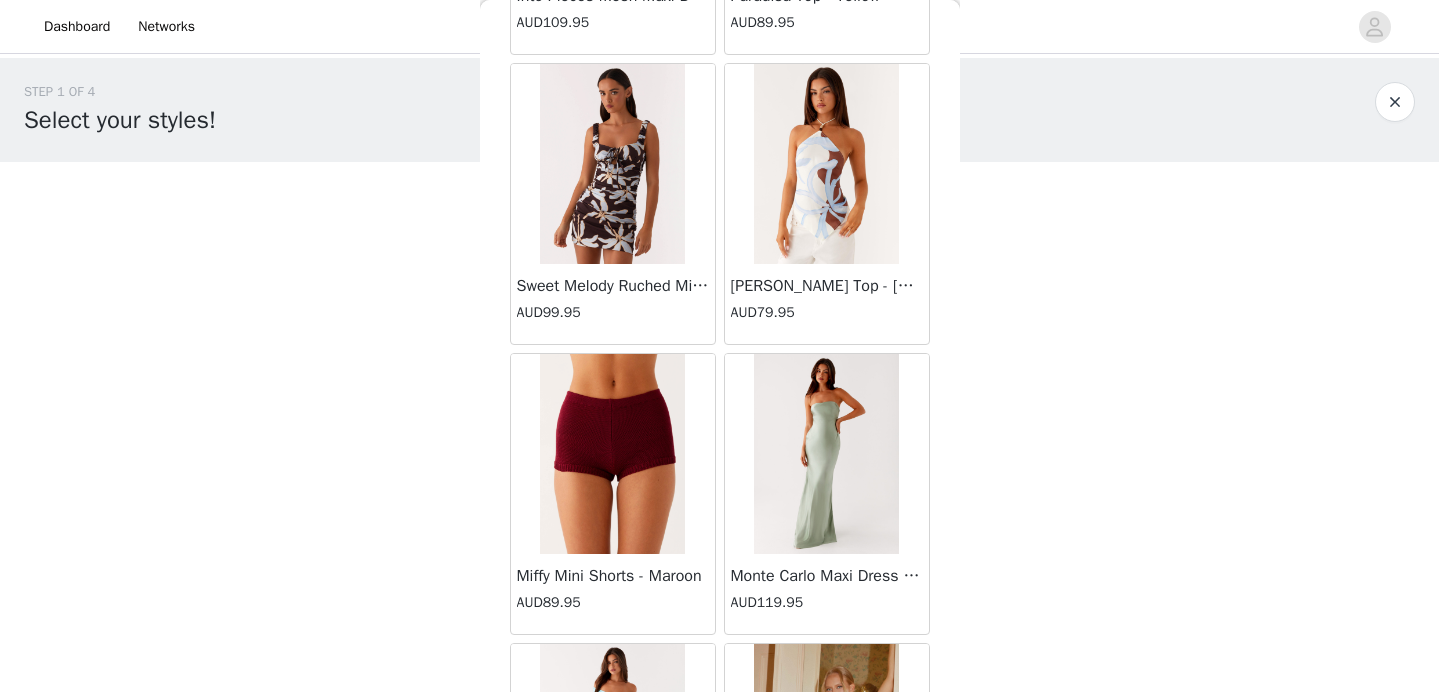 scroll, scrollTop: 74868, scrollLeft: 0, axis: vertical 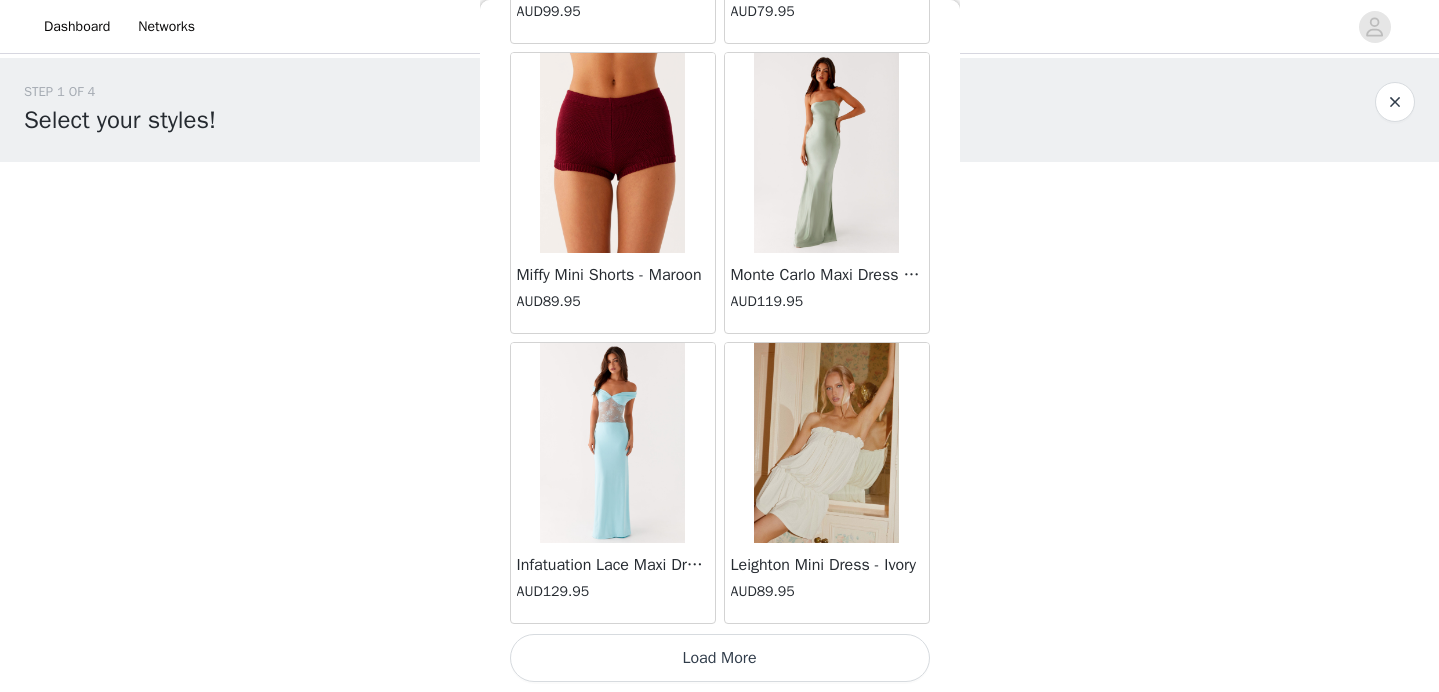 click on "Load More" at bounding box center [720, 658] 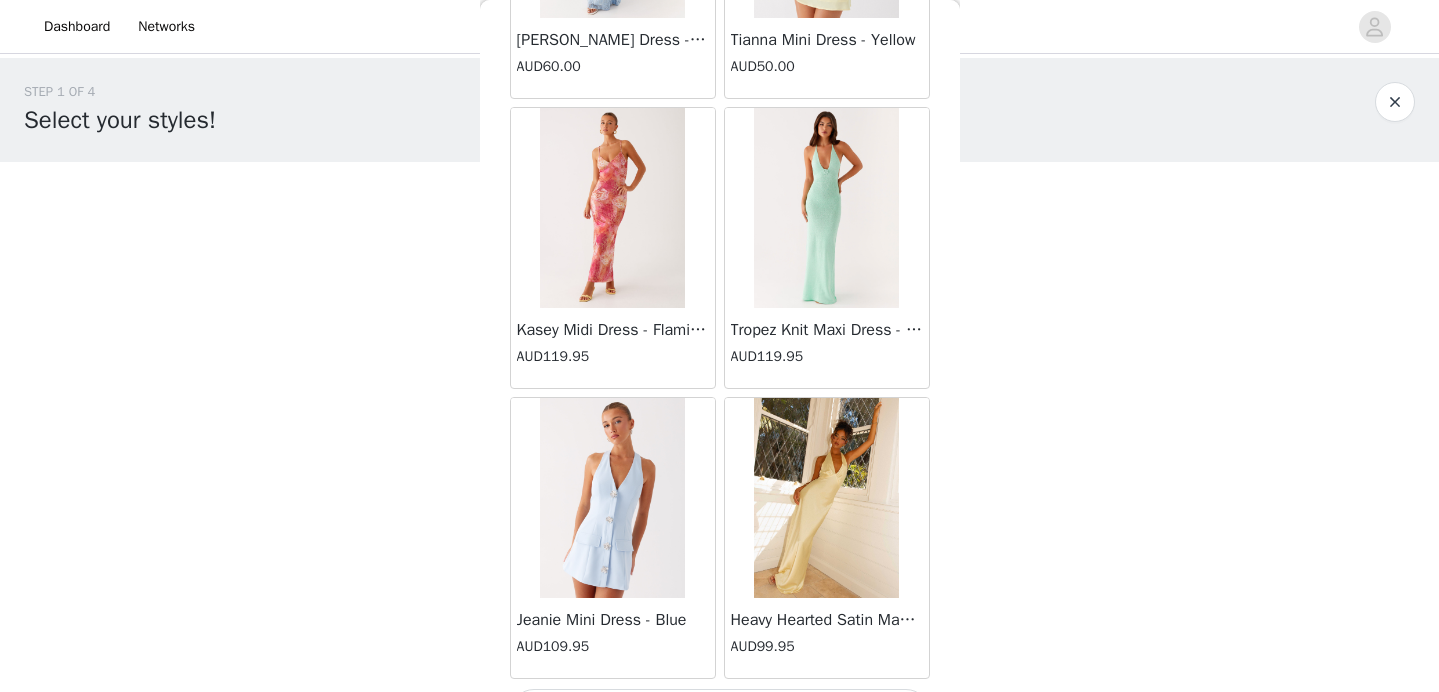 scroll, scrollTop: 77768, scrollLeft: 0, axis: vertical 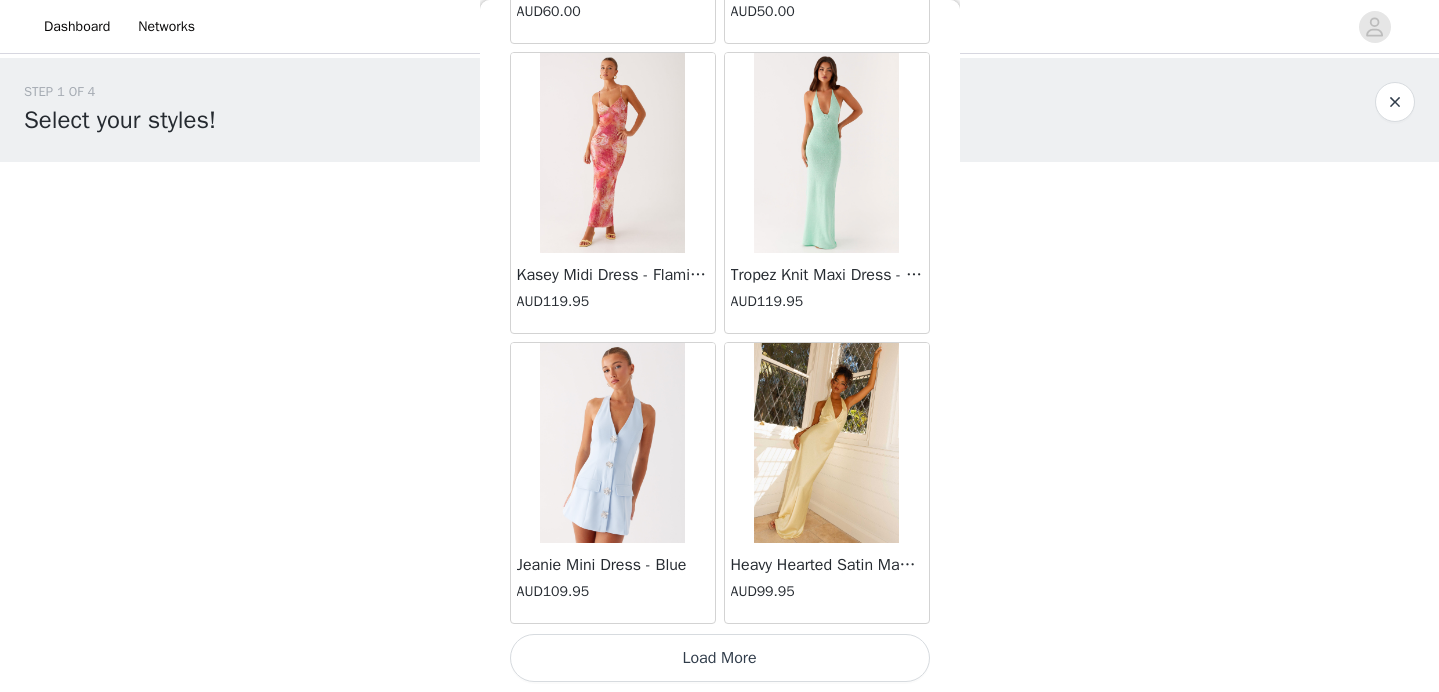 click on "Load More" at bounding box center [720, 658] 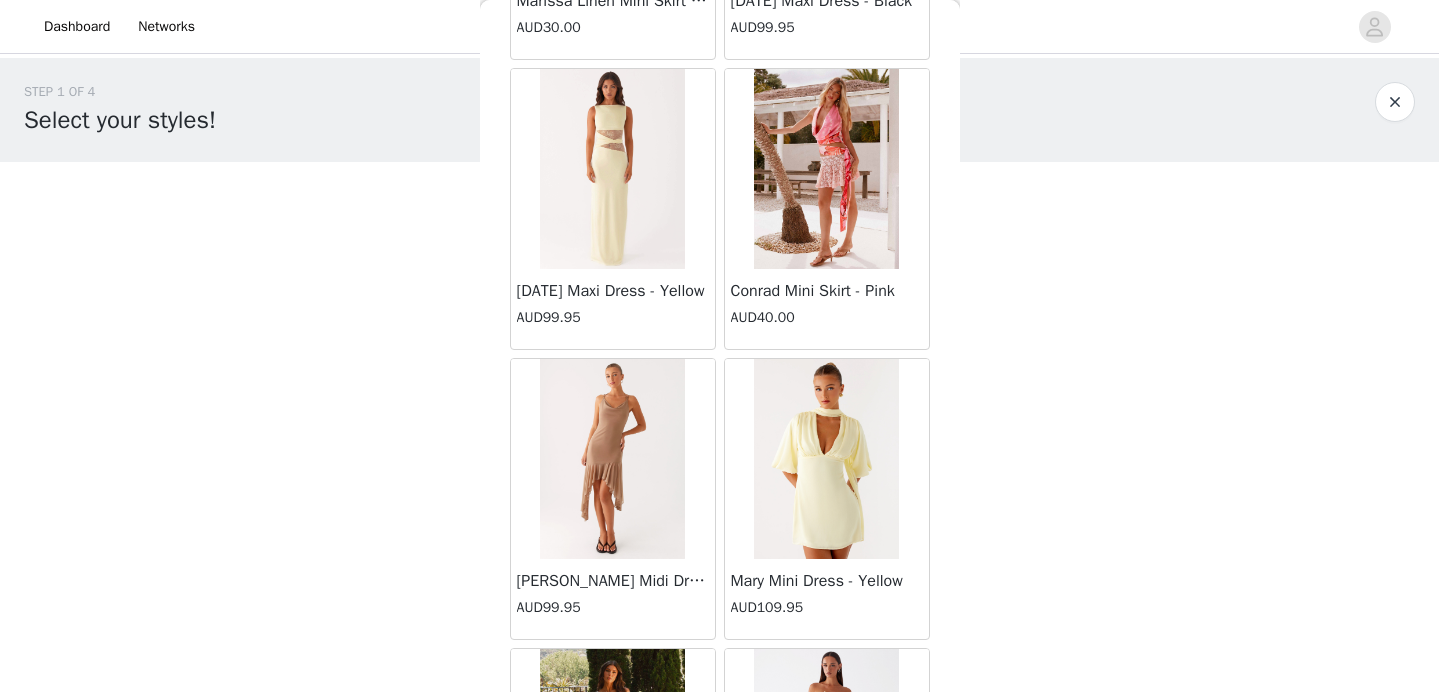 scroll, scrollTop: 80668, scrollLeft: 0, axis: vertical 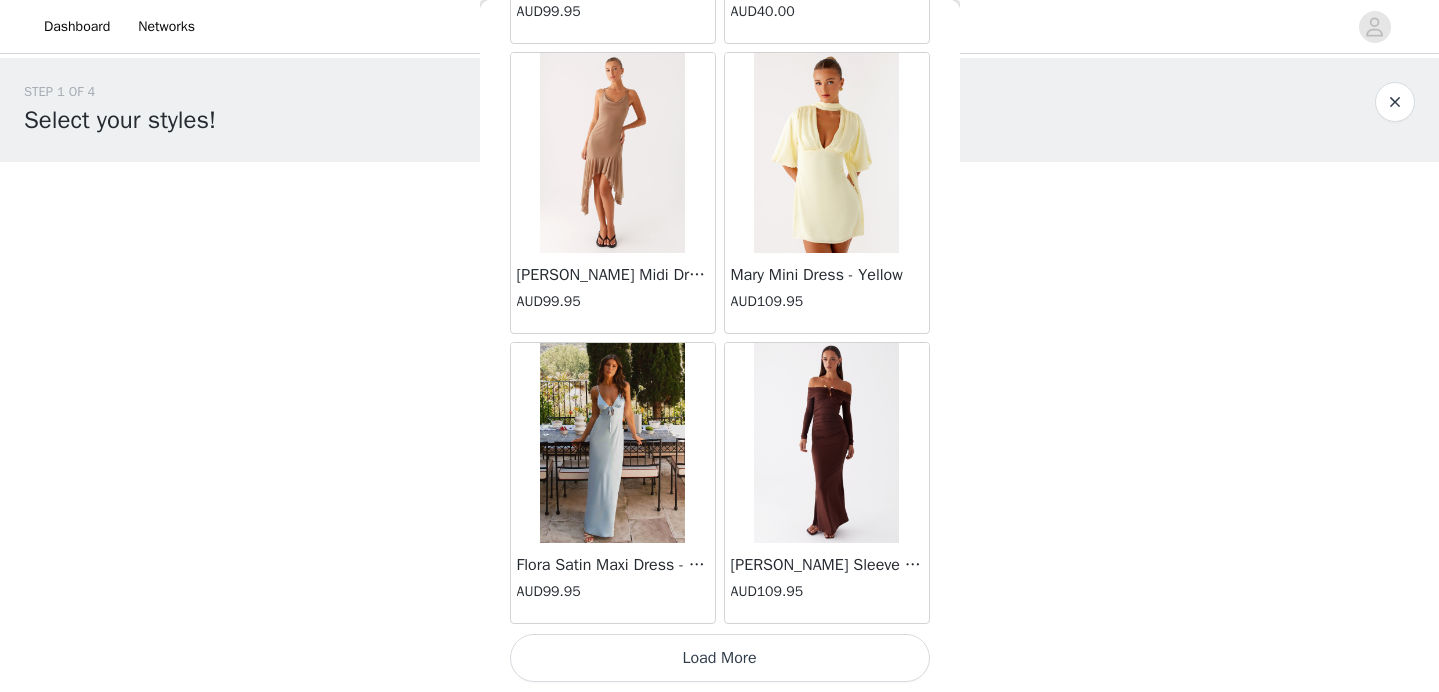 click on "Load More" at bounding box center [720, 658] 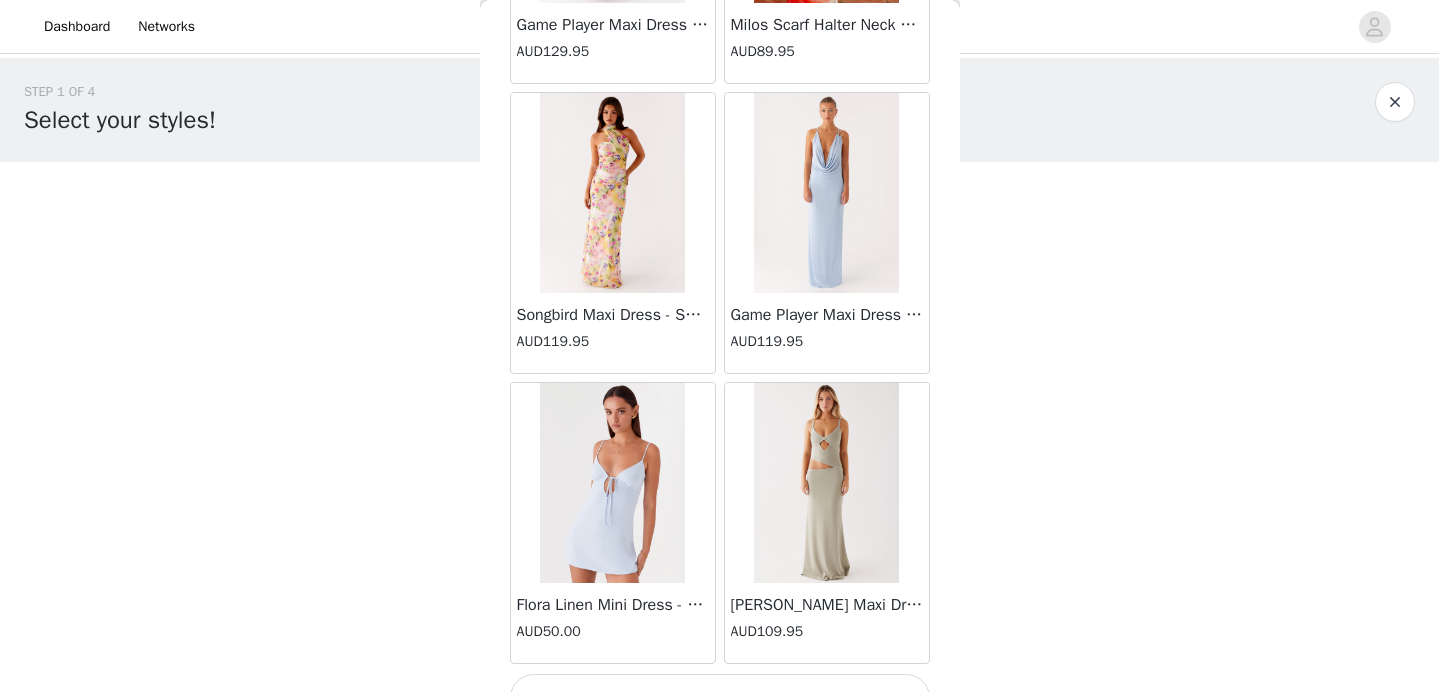 scroll, scrollTop: 83568, scrollLeft: 0, axis: vertical 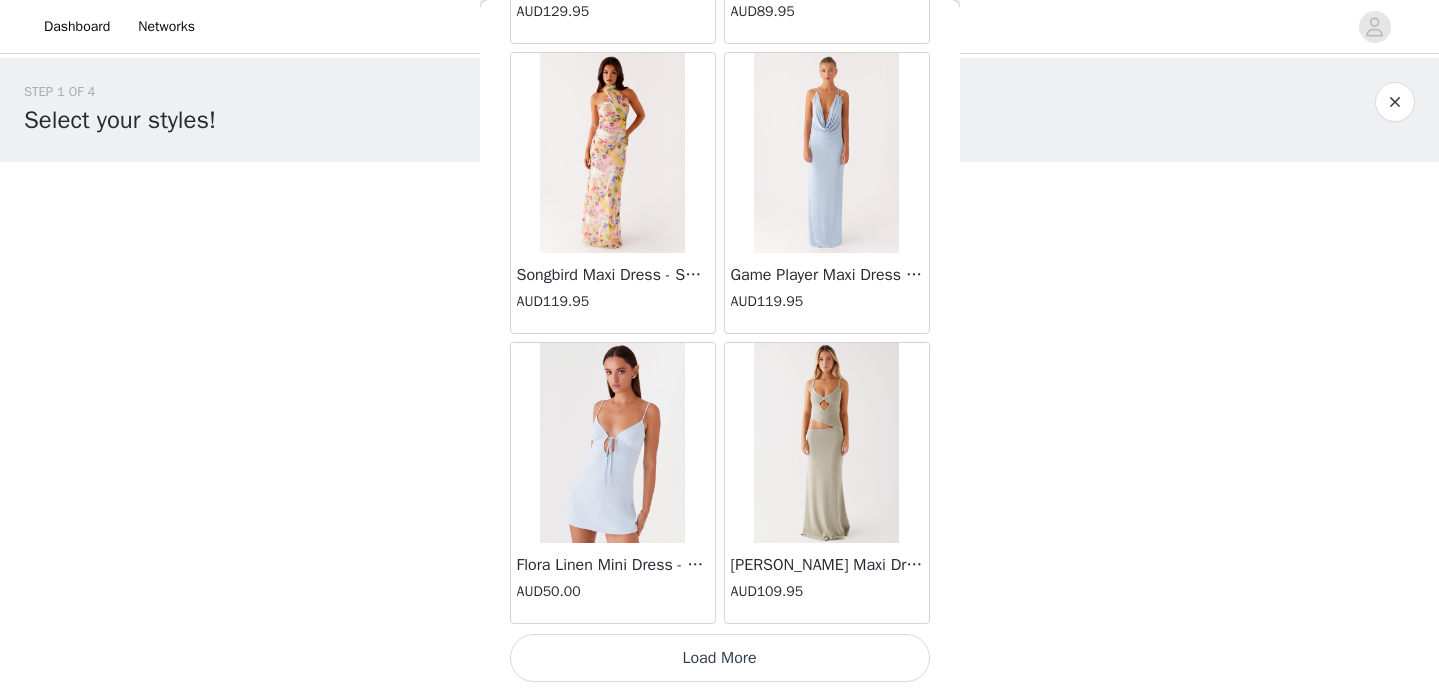 click on "Load More" at bounding box center [720, 658] 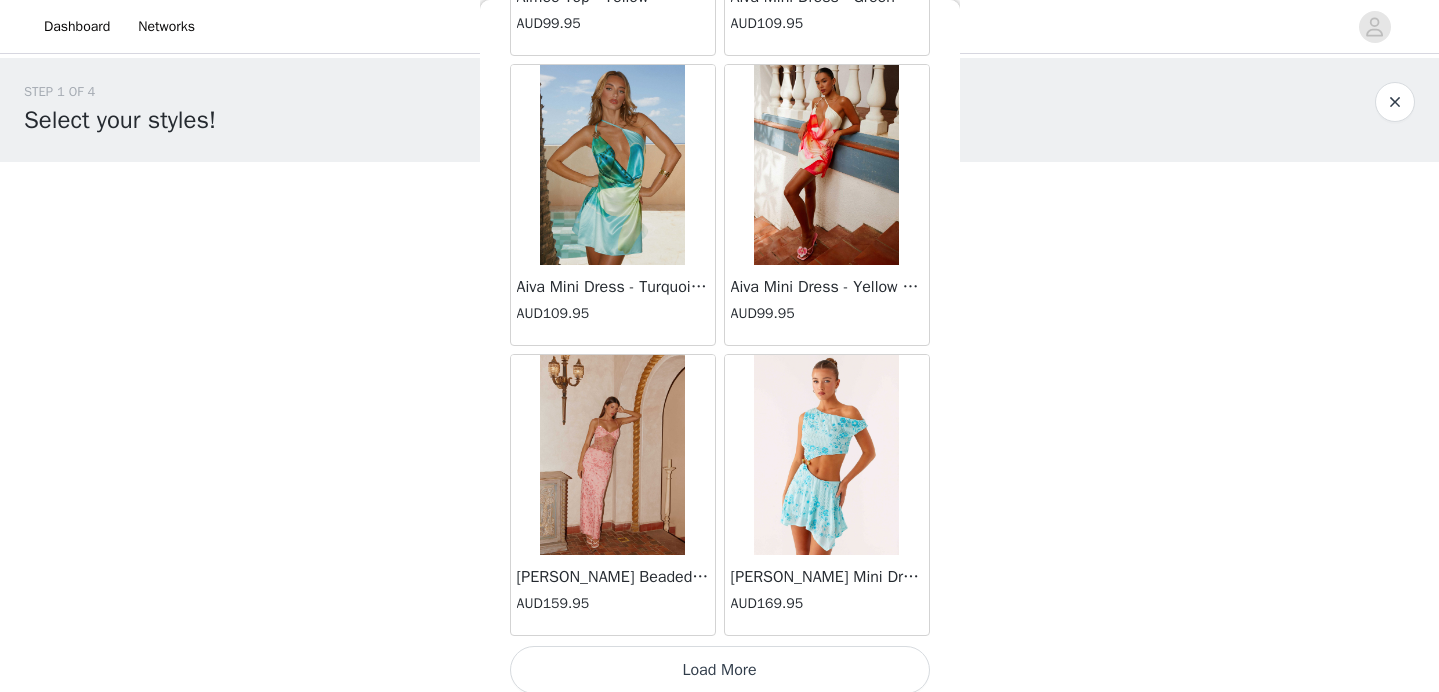 scroll, scrollTop: 86468, scrollLeft: 0, axis: vertical 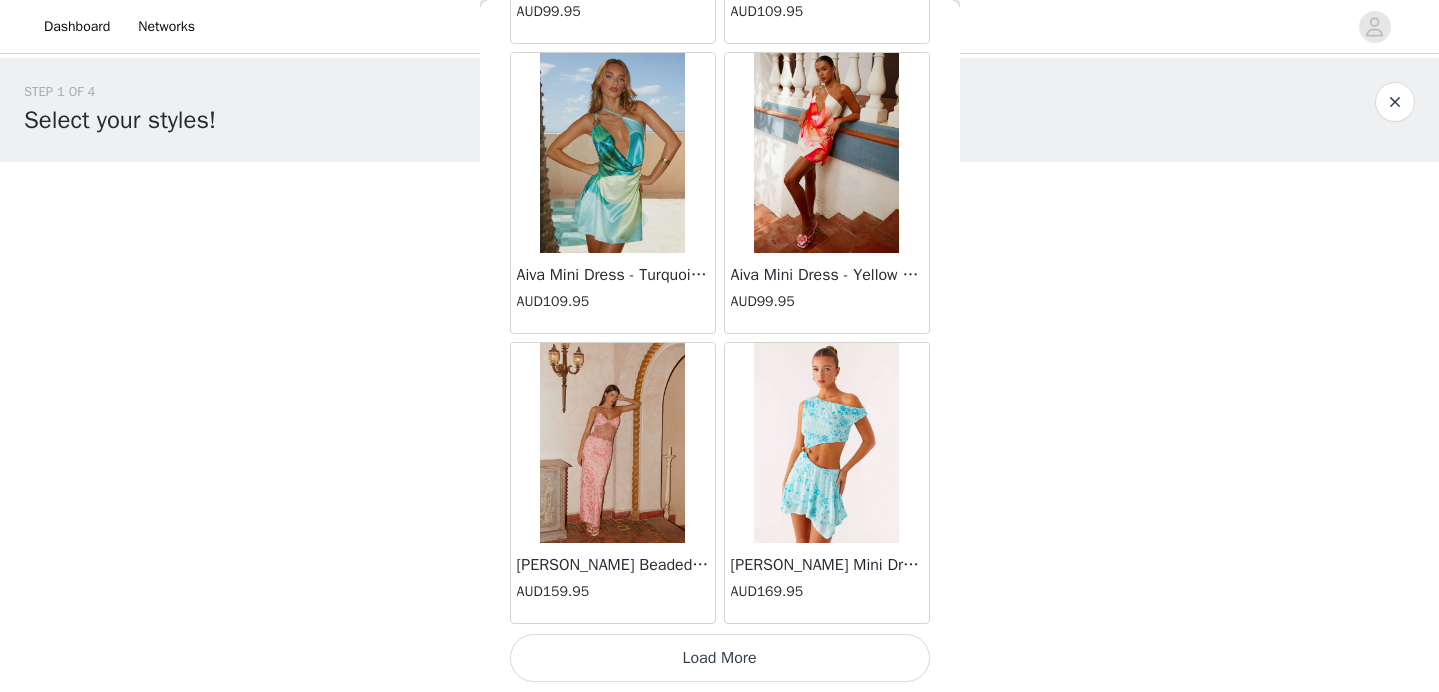 click on "Load More" at bounding box center [720, 658] 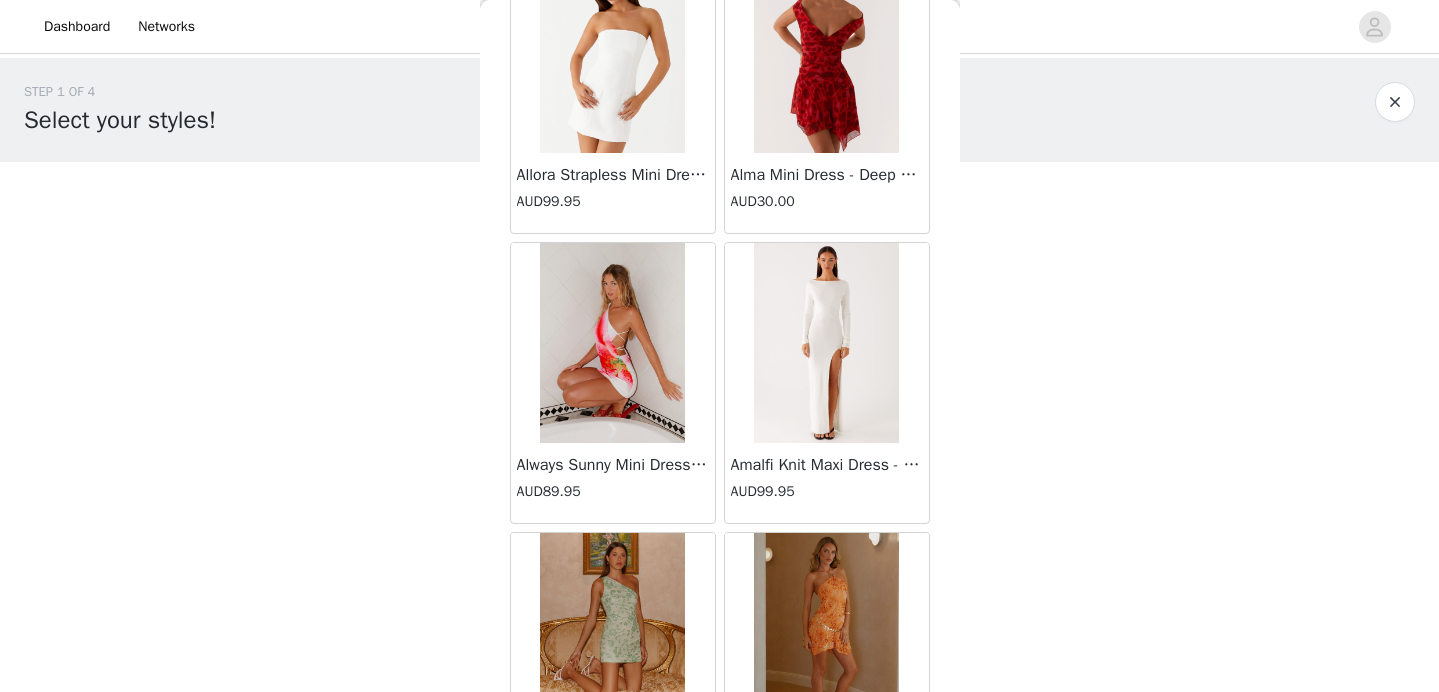 scroll, scrollTop: 89368, scrollLeft: 0, axis: vertical 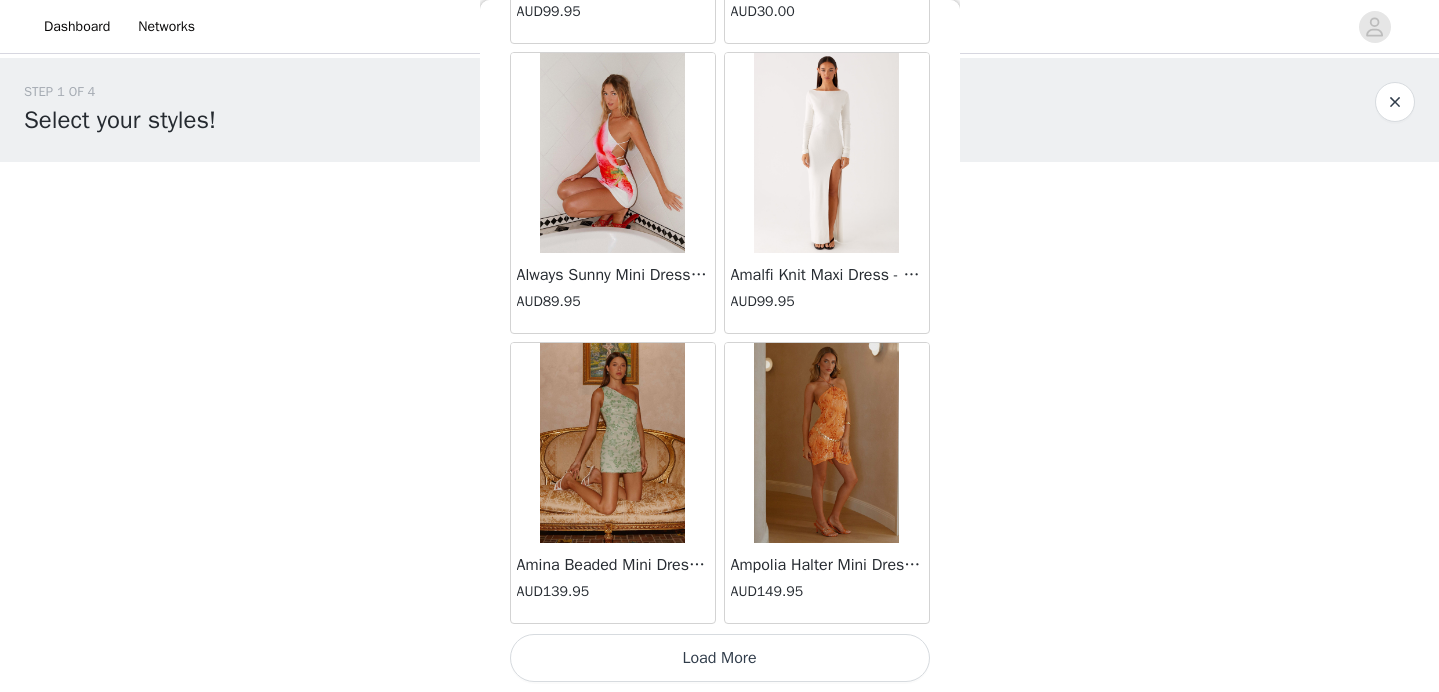 click on "Load More" at bounding box center (720, 658) 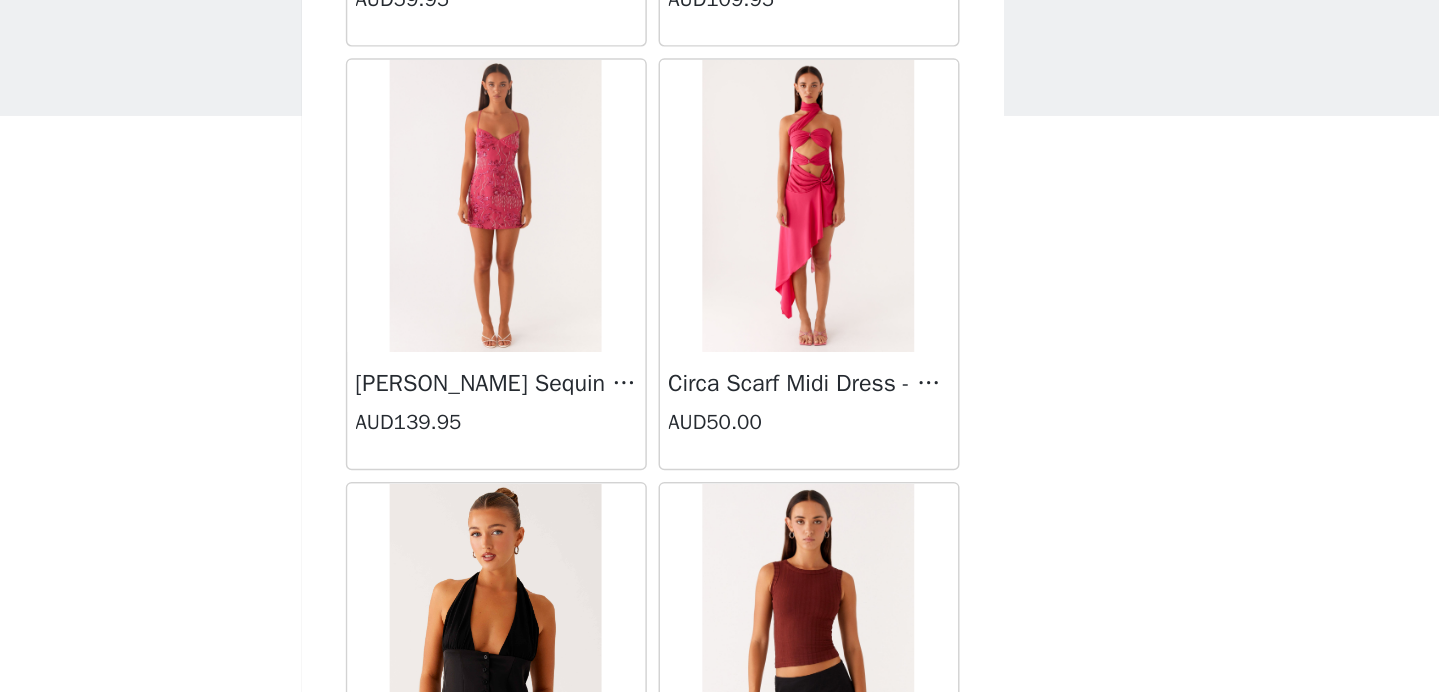 scroll, scrollTop: 85527, scrollLeft: 0, axis: vertical 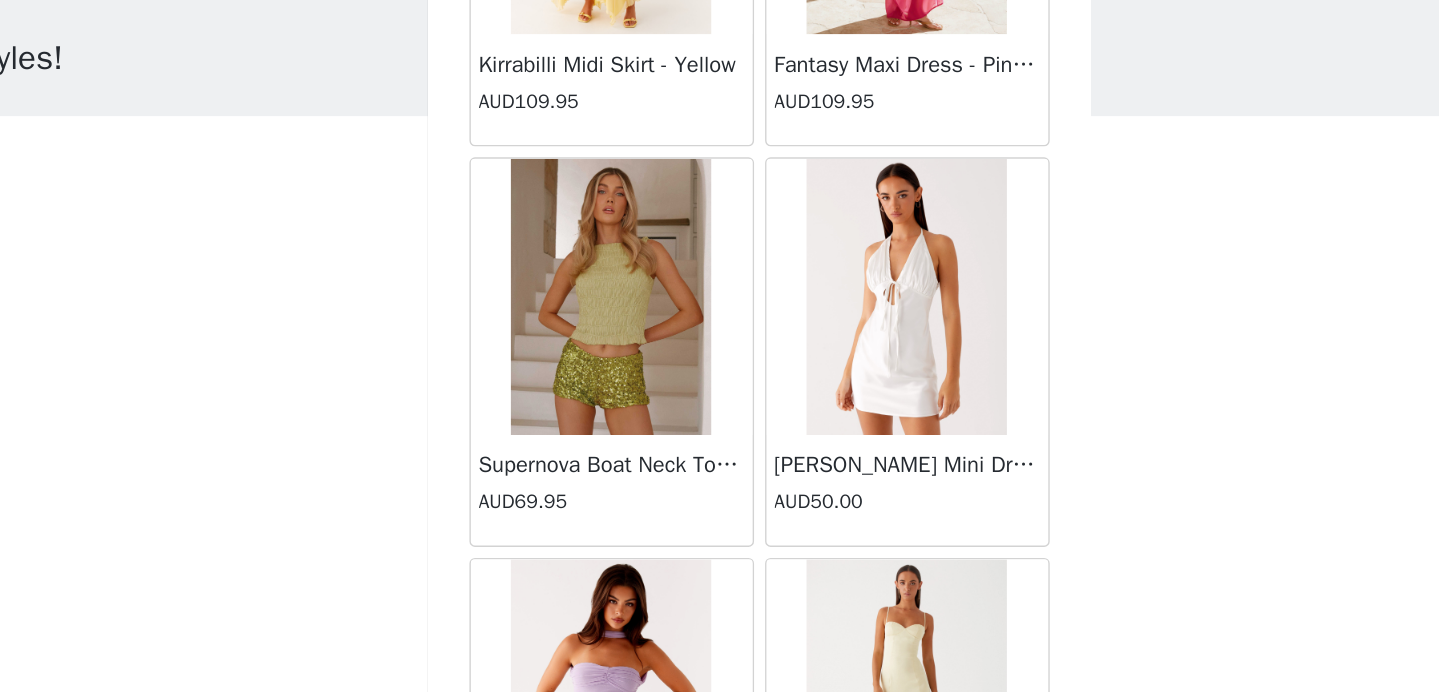 click at bounding box center [612, 293] 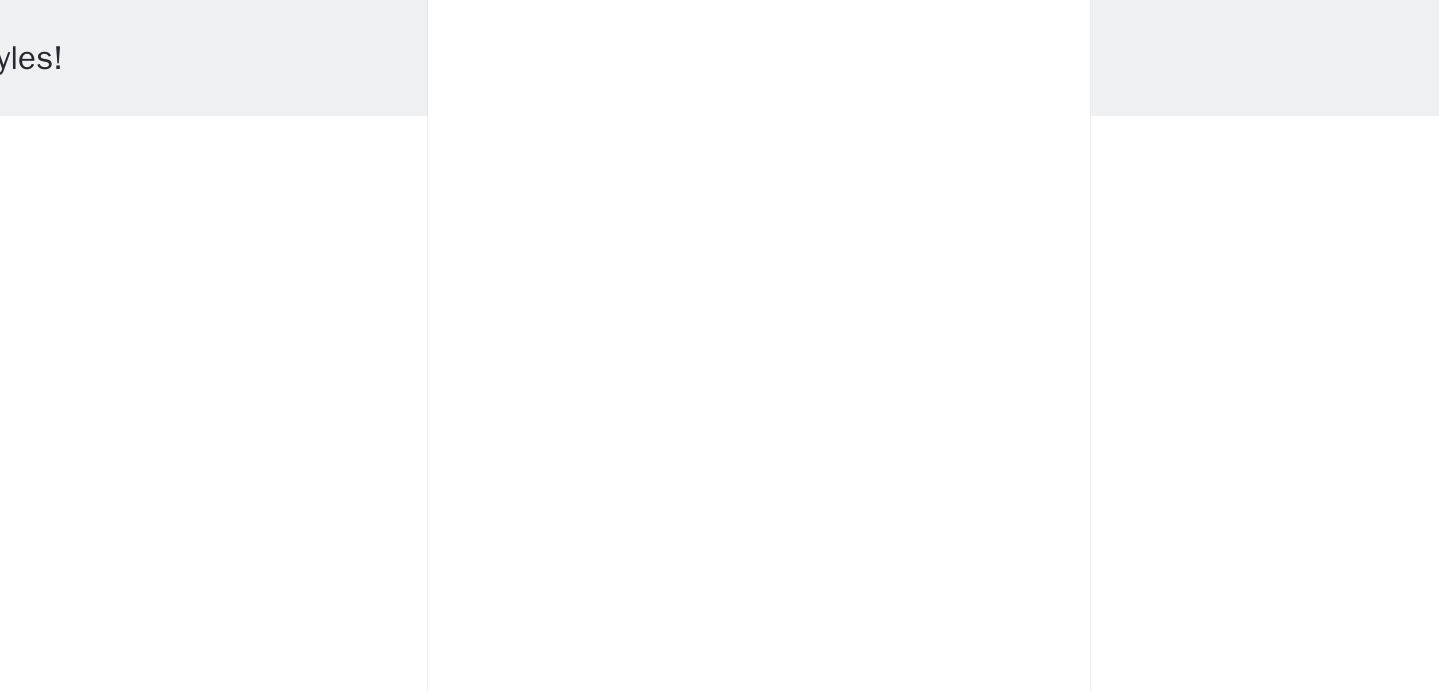 scroll, scrollTop: 0, scrollLeft: 0, axis: both 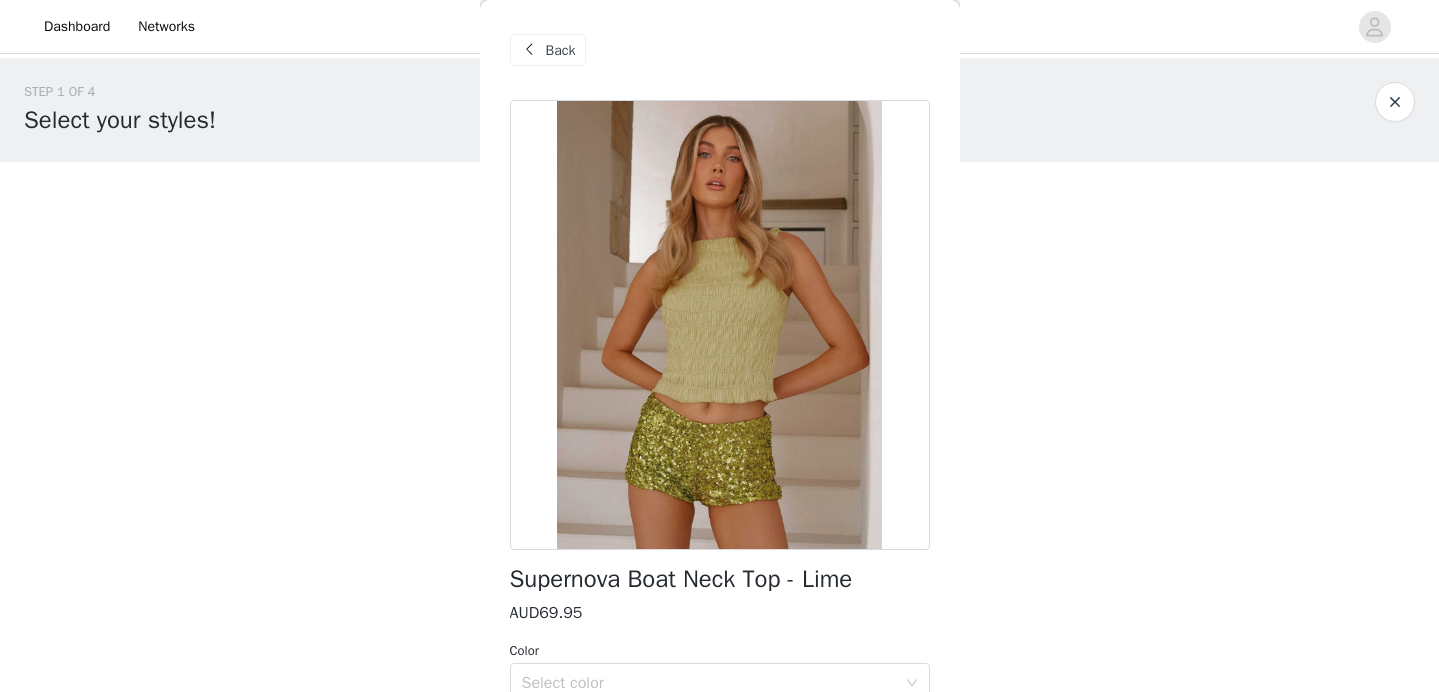 click on "Back" at bounding box center [561, 50] 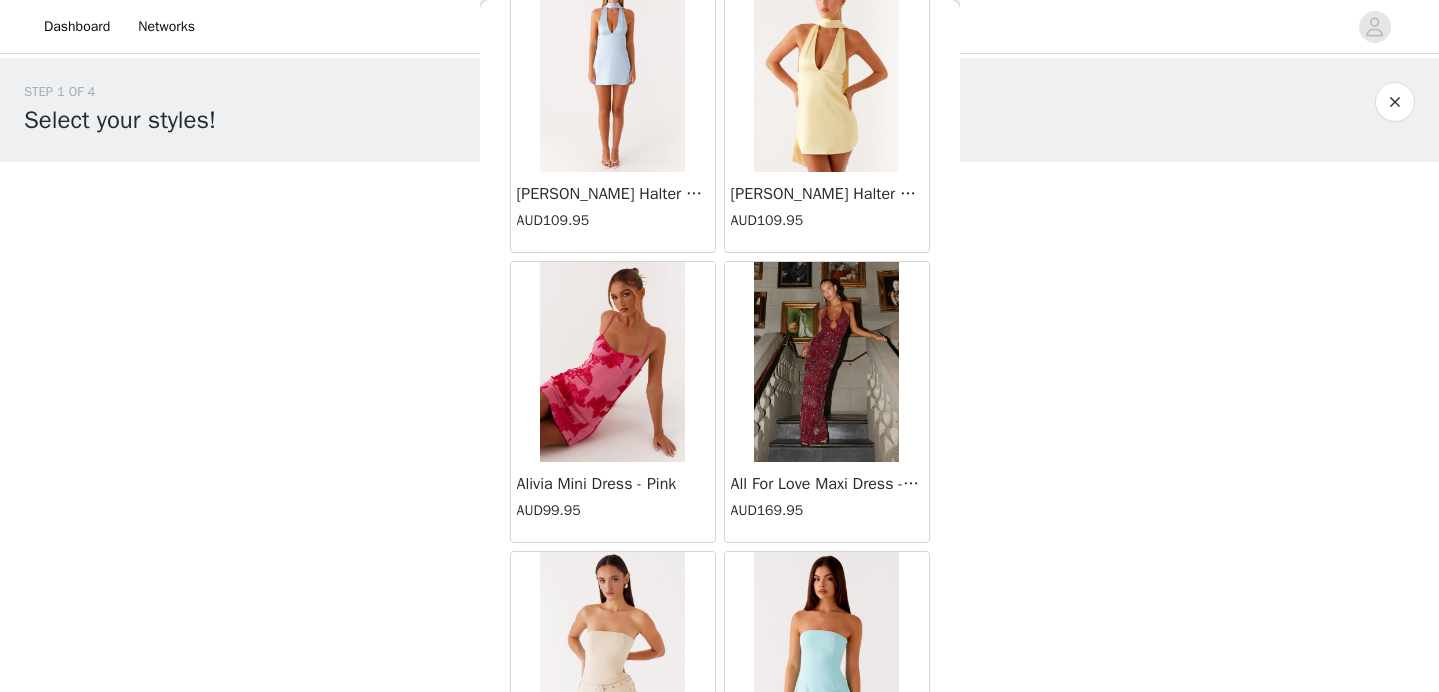 scroll, scrollTop: 88291, scrollLeft: 0, axis: vertical 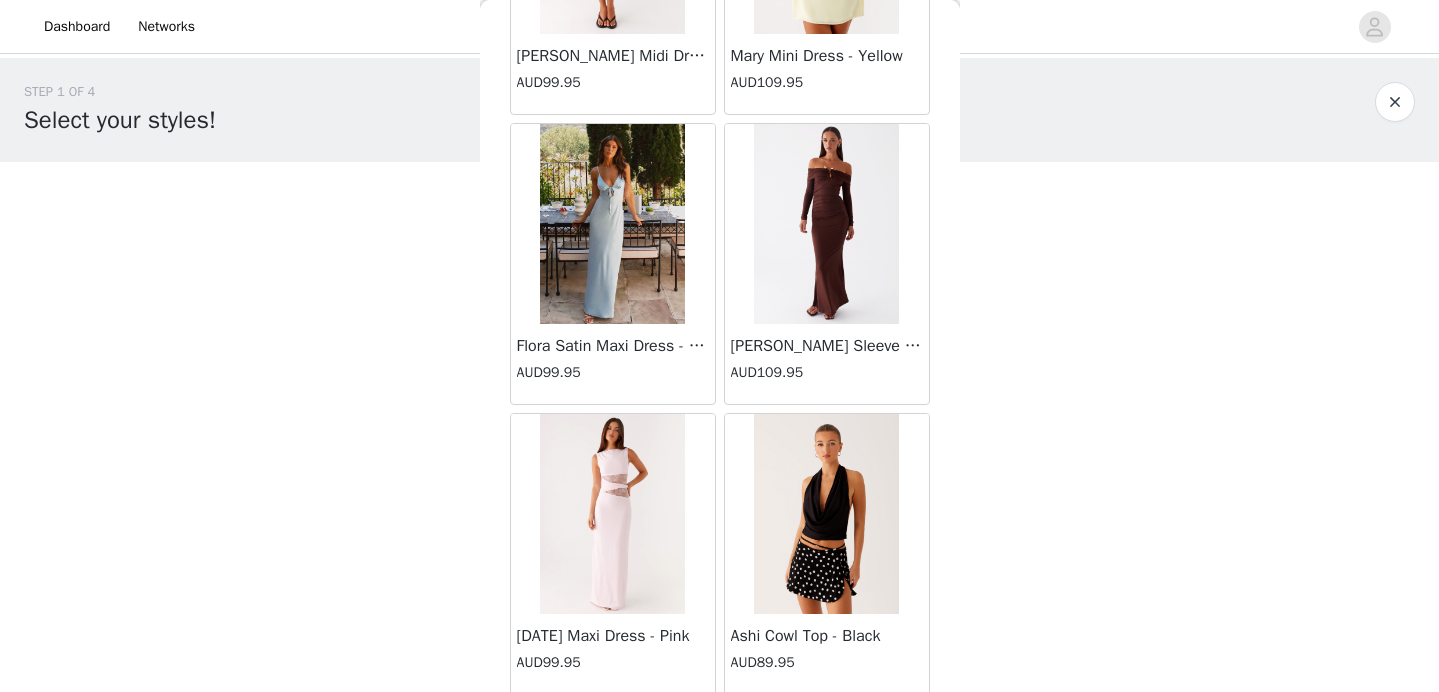 drag, startPoint x: 835, startPoint y: 204, endPoint x: 1093, endPoint y: 38, distance: 306.78983 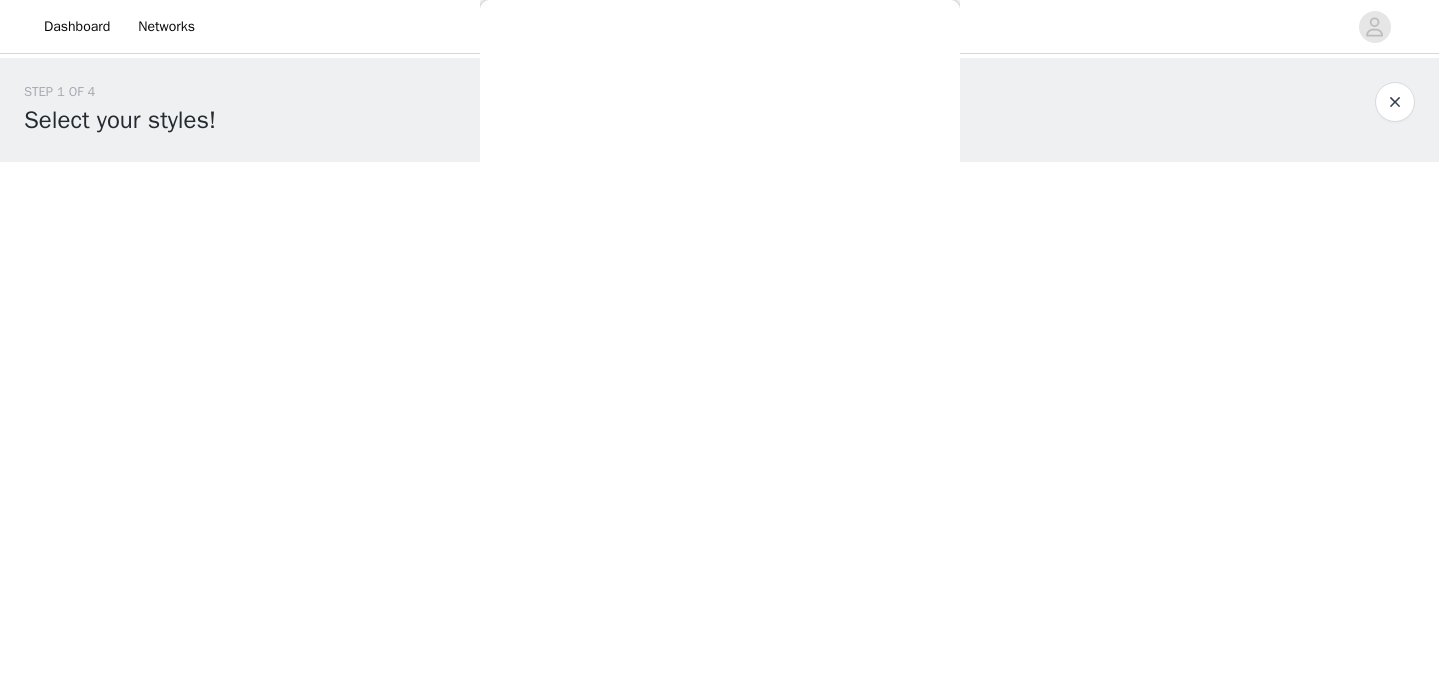 scroll, scrollTop: 0, scrollLeft: 0, axis: both 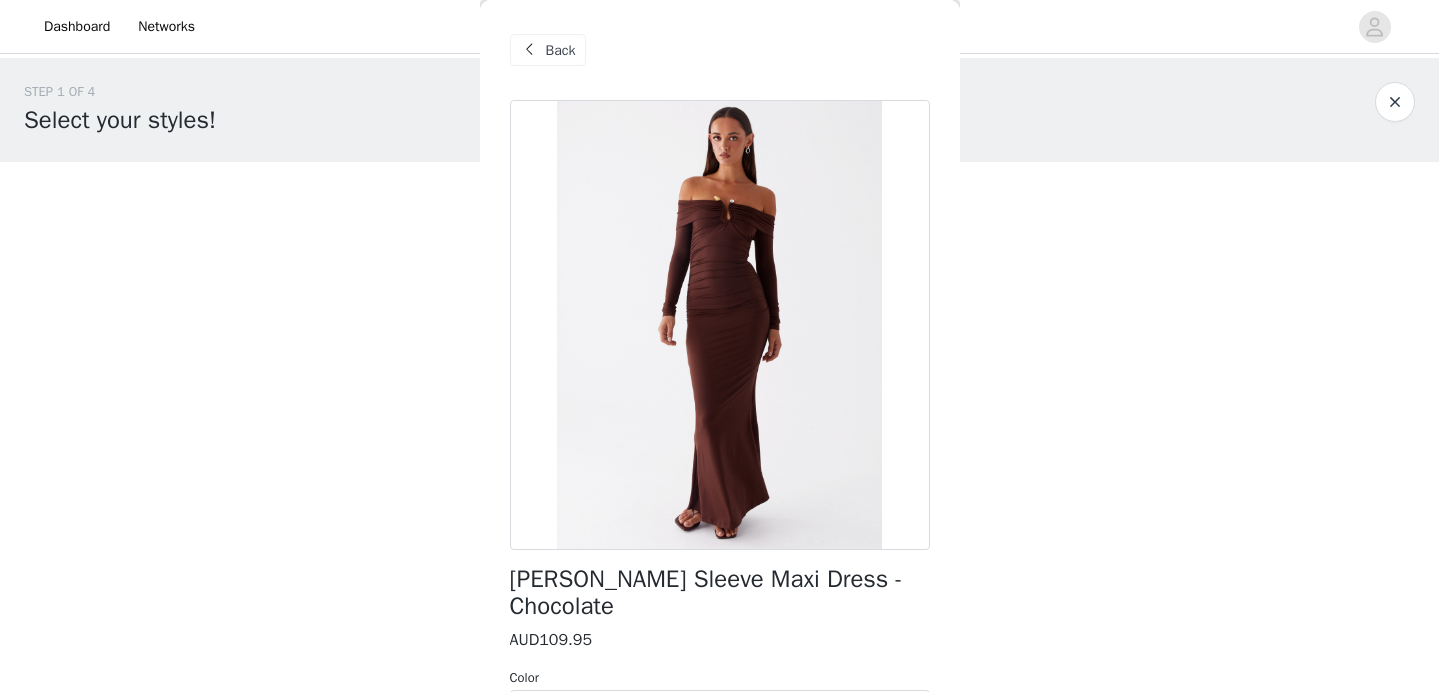 click at bounding box center (1395, 102) 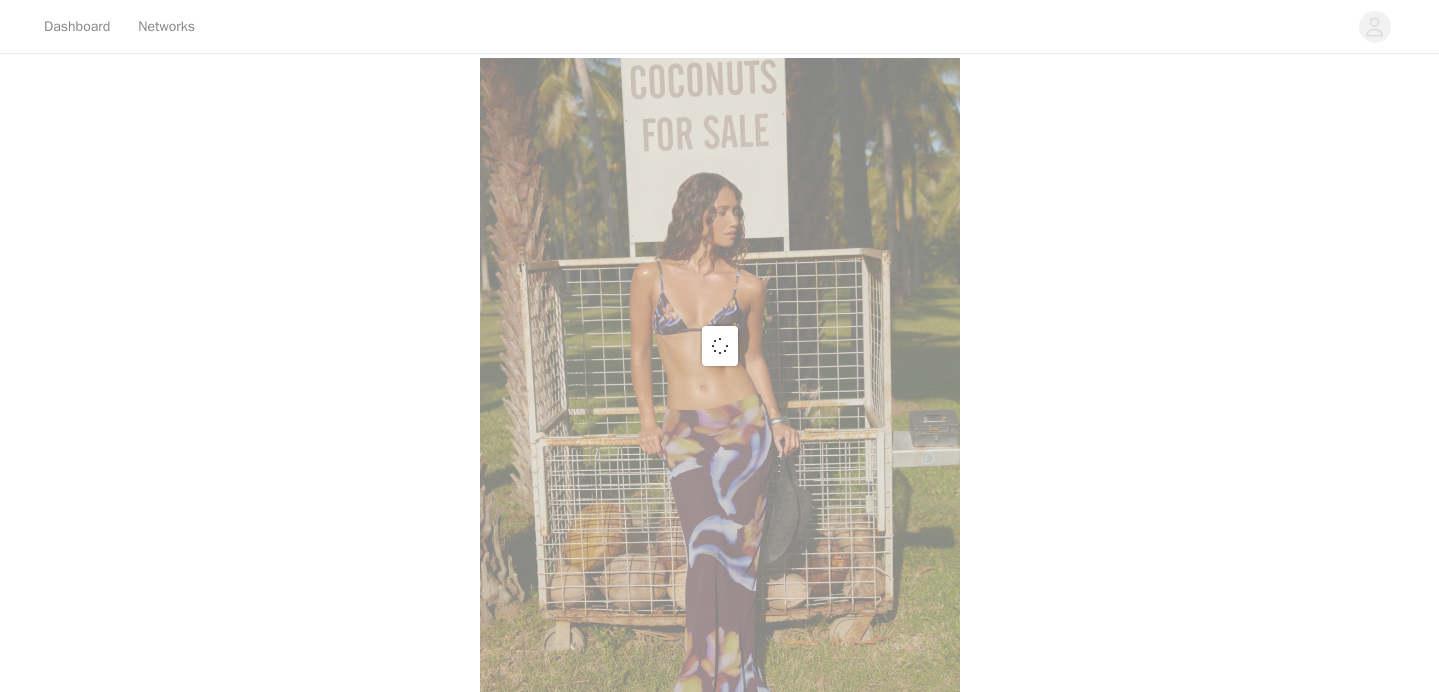 click at bounding box center [719, 346] 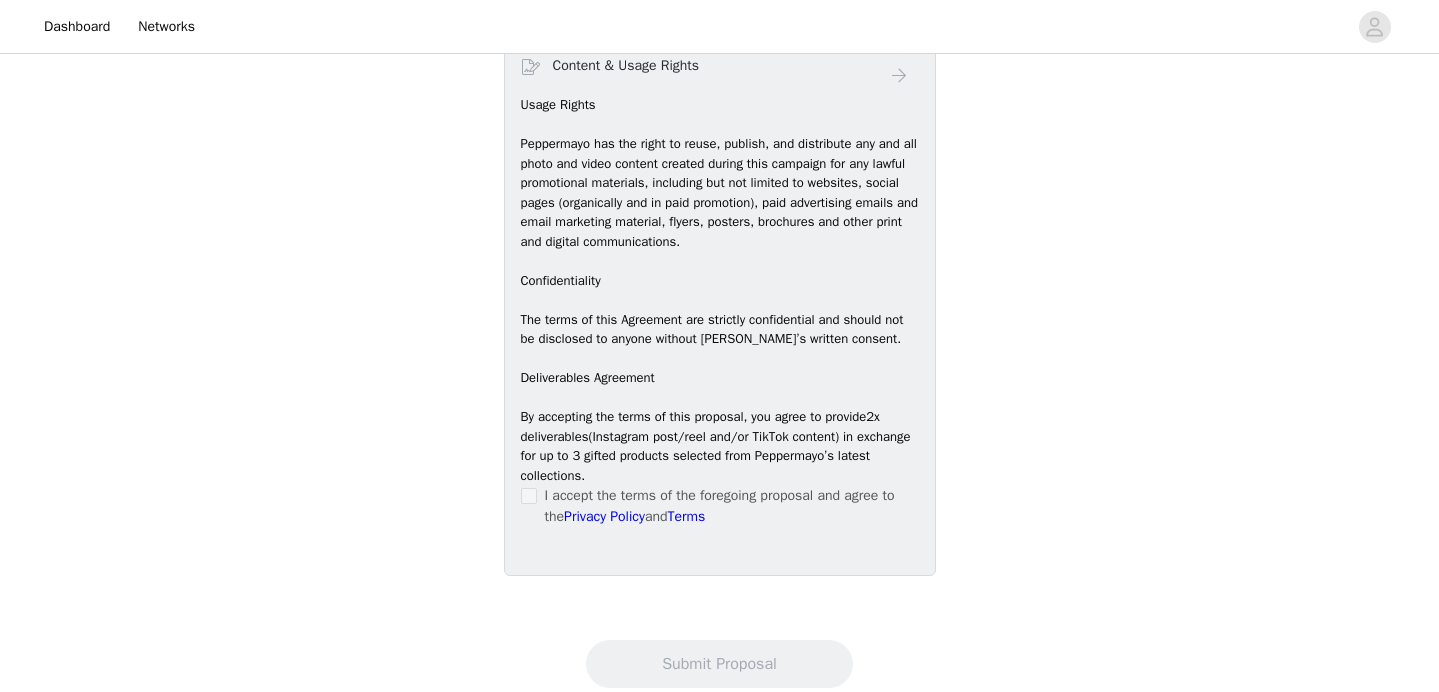 scroll, scrollTop: 1166, scrollLeft: 0, axis: vertical 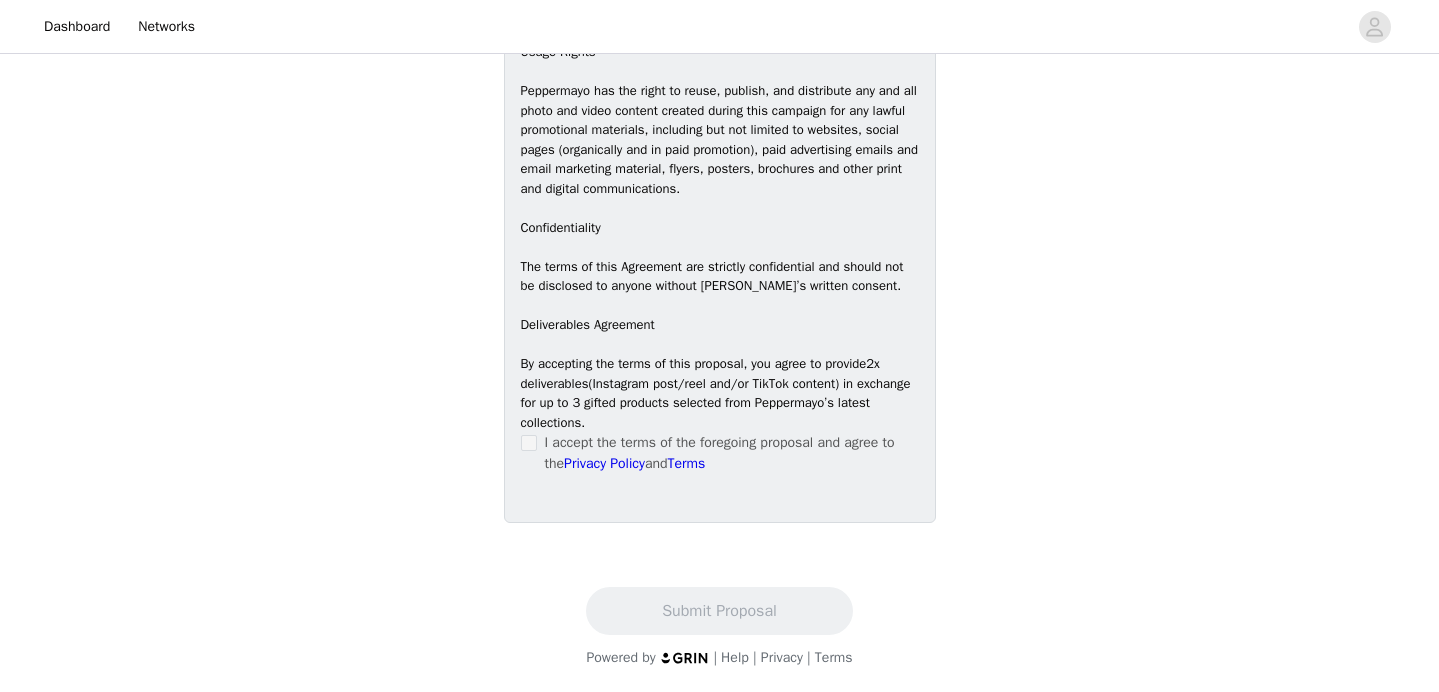 click on "I accept the terms of the foregoing proposal and agree to the
Privacy Policy
and  Terms" at bounding box center (732, 453) 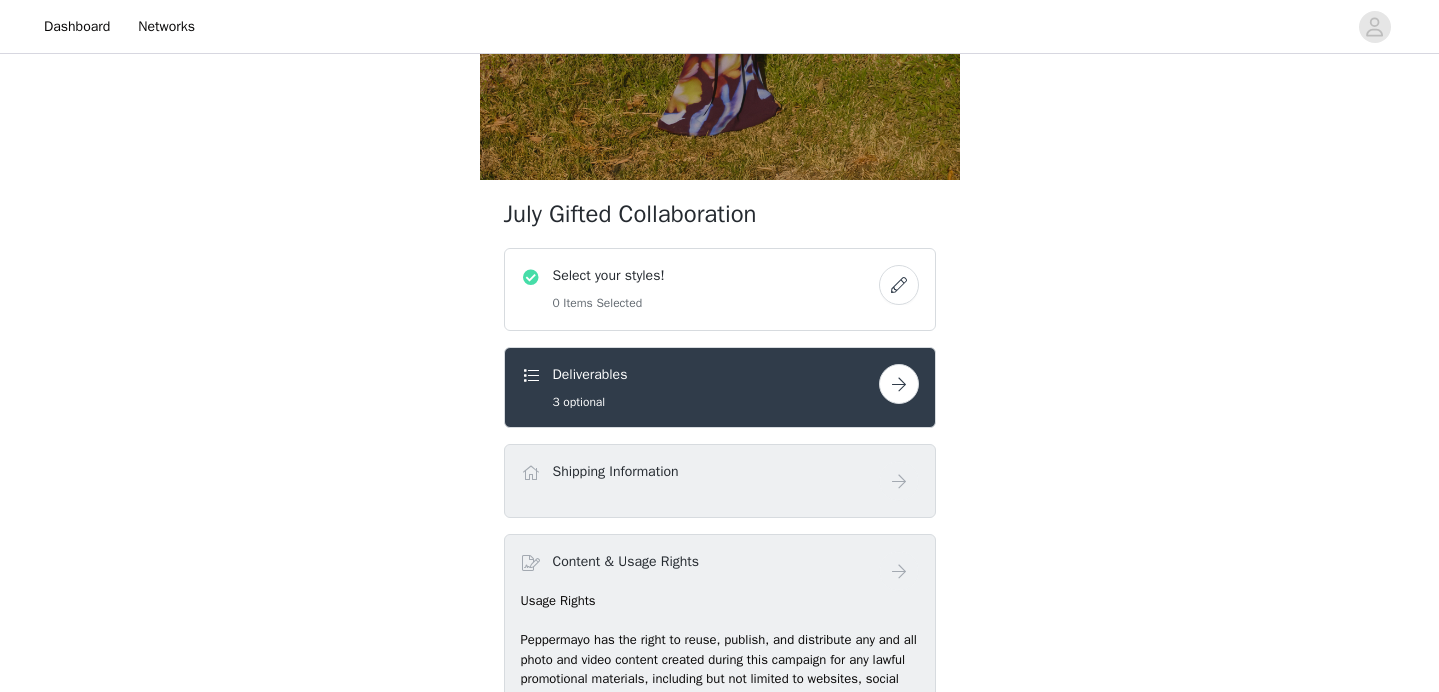 scroll, scrollTop: 559, scrollLeft: 0, axis: vertical 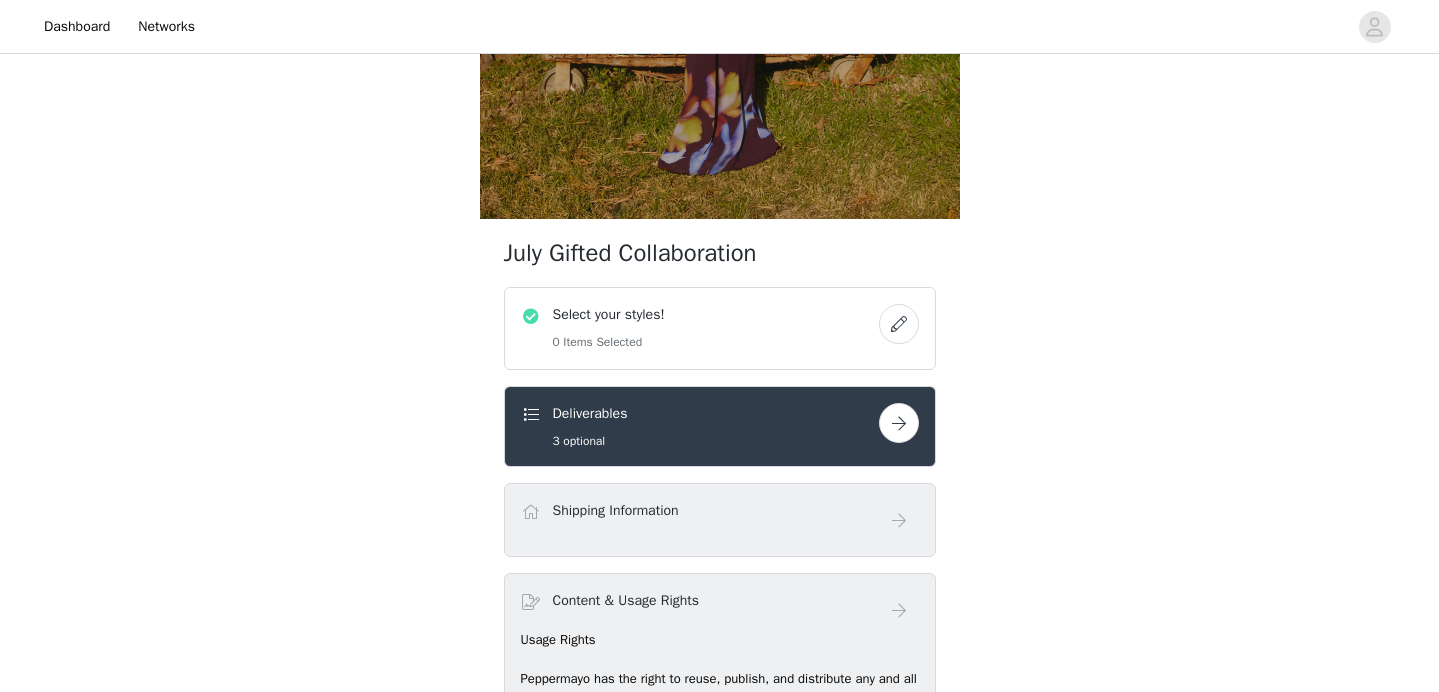 click on "Select your styles!   0 Items Selected" at bounding box center (700, 328) 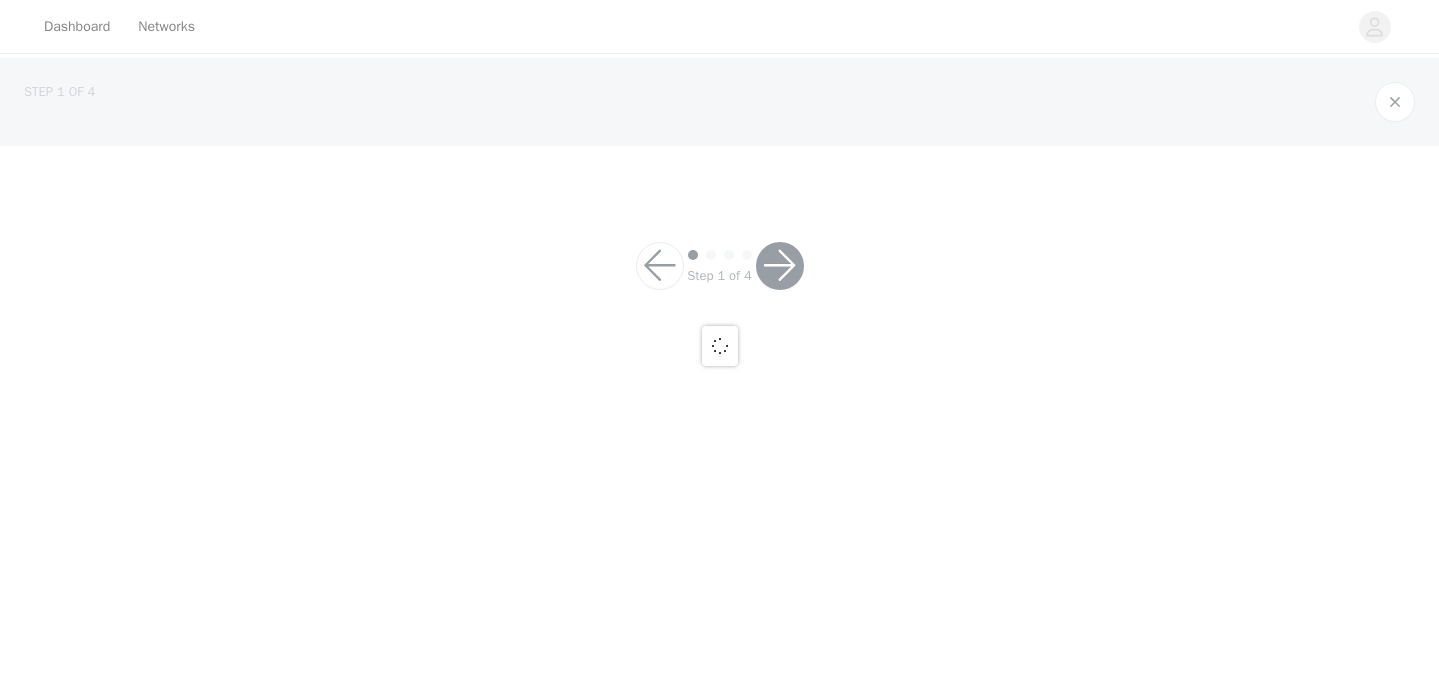 scroll, scrollTop: 0, scrollLeft: 0, axis: both 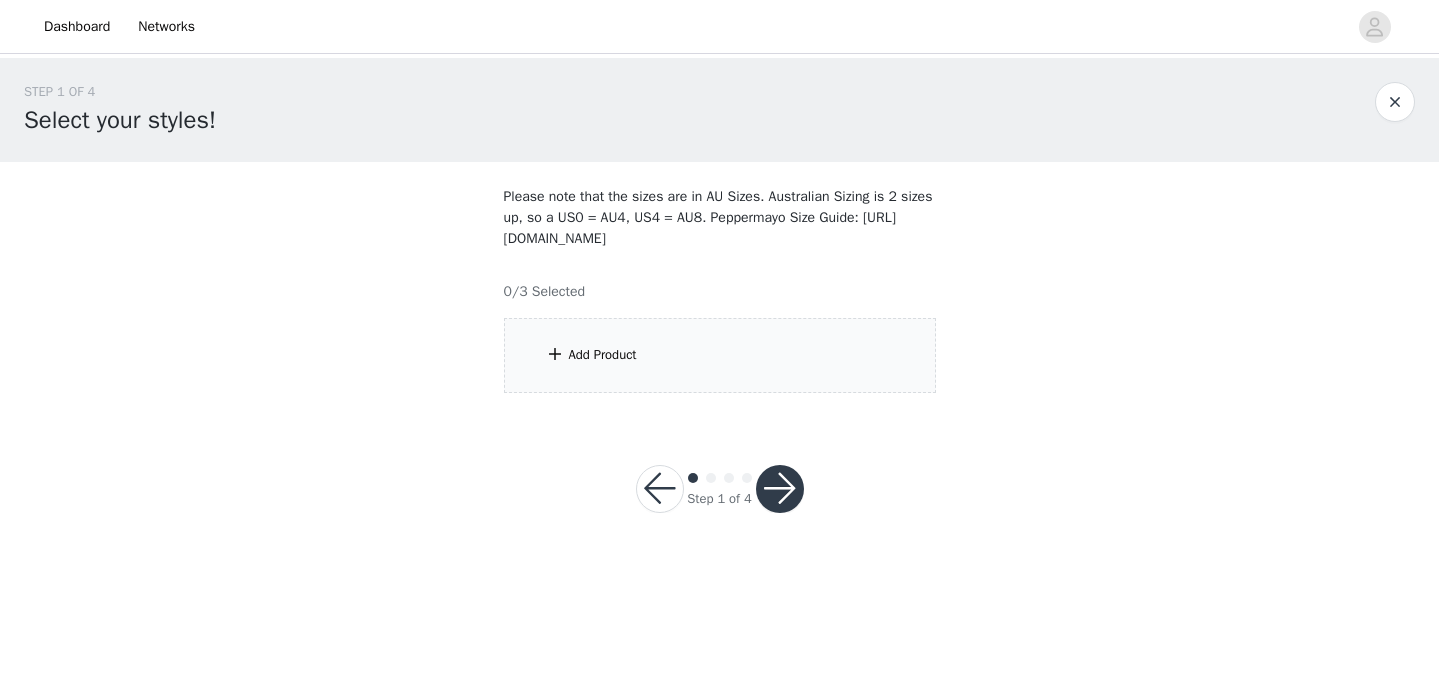 click on "Add Product" at bounding box center [720, 355] 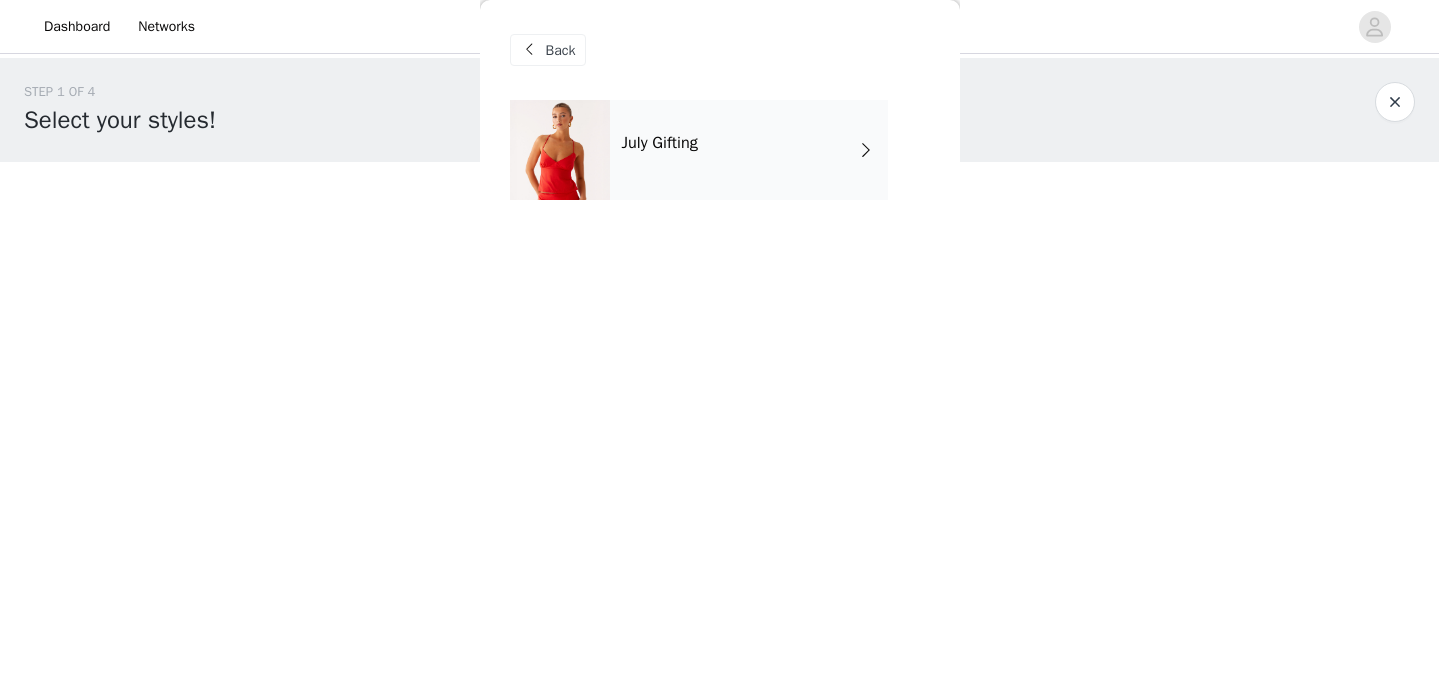 click on "July Gifting" at bounding box center [749, 150] 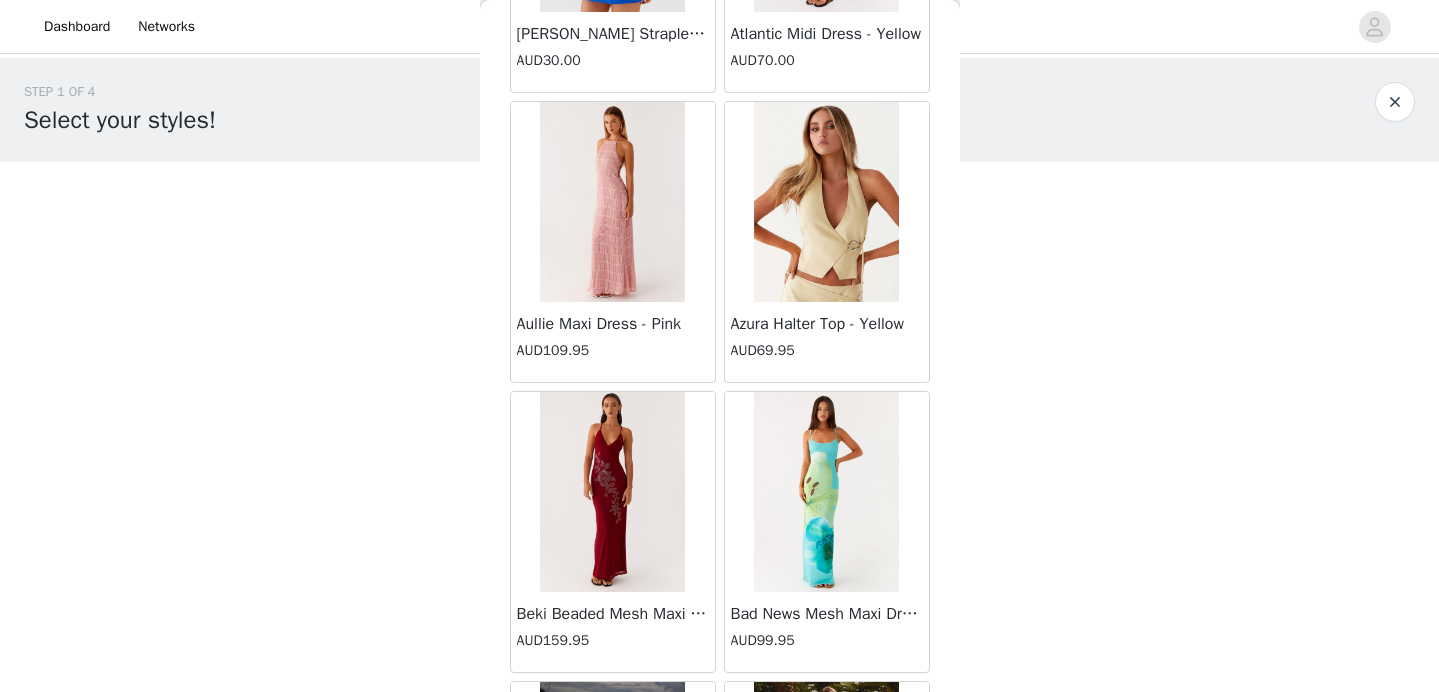 scroll, scrollTop: 2368, scrollLeft: 0, axis: vertical 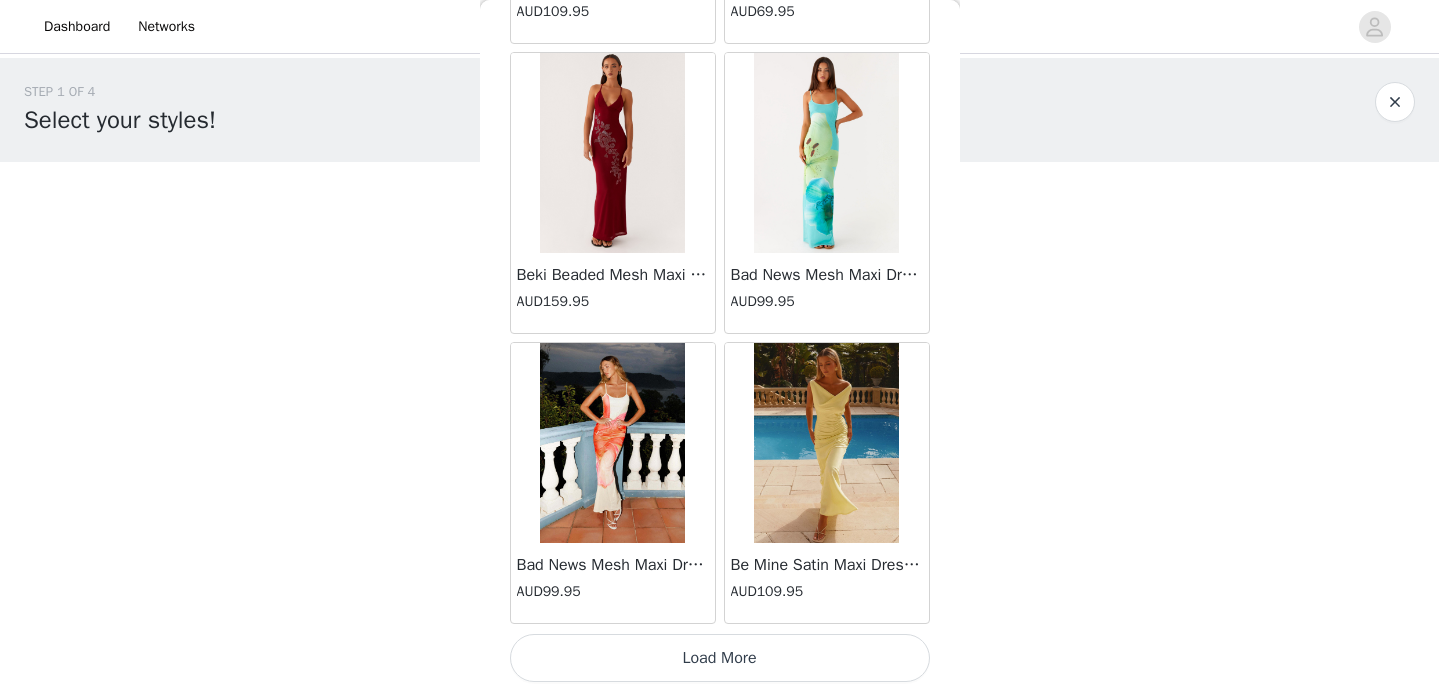 click on "Load More" at bounding box center (720, 658) 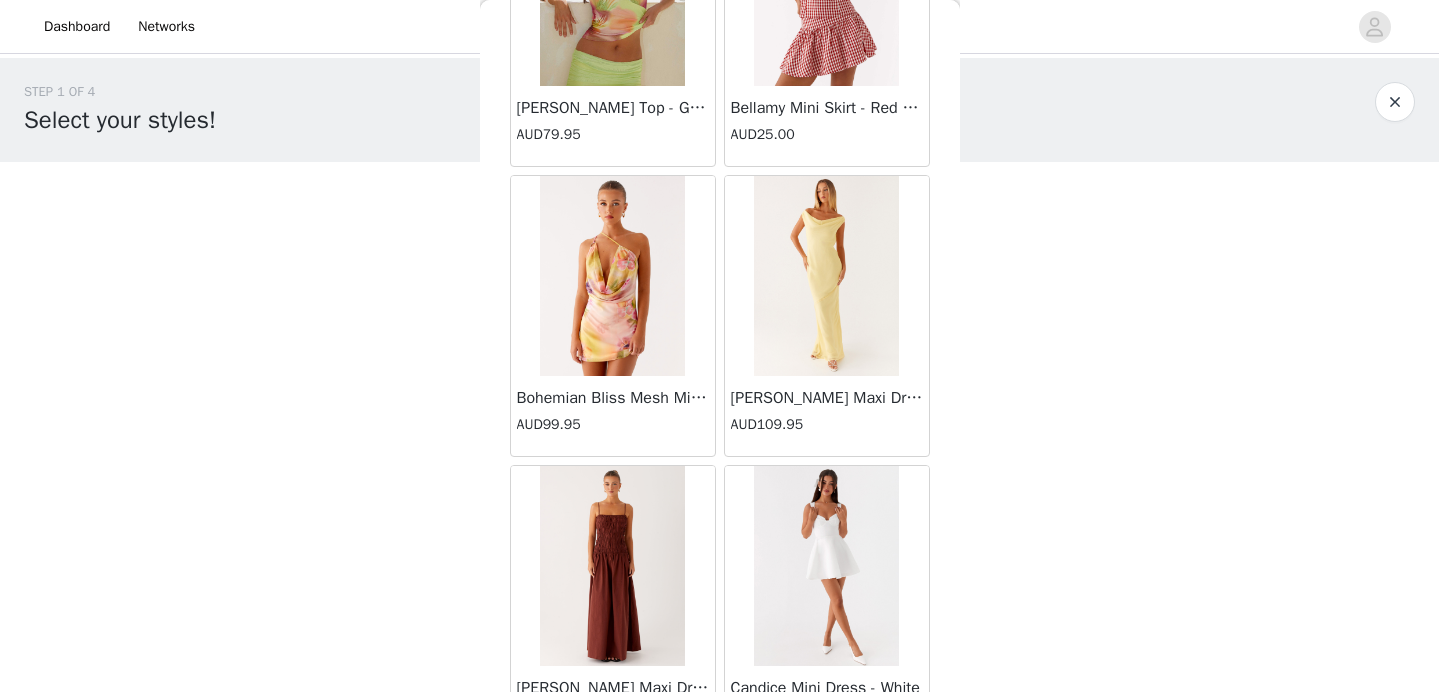 scroll, scrollTop: 5268, scrollLeft: 0, axis: vertical 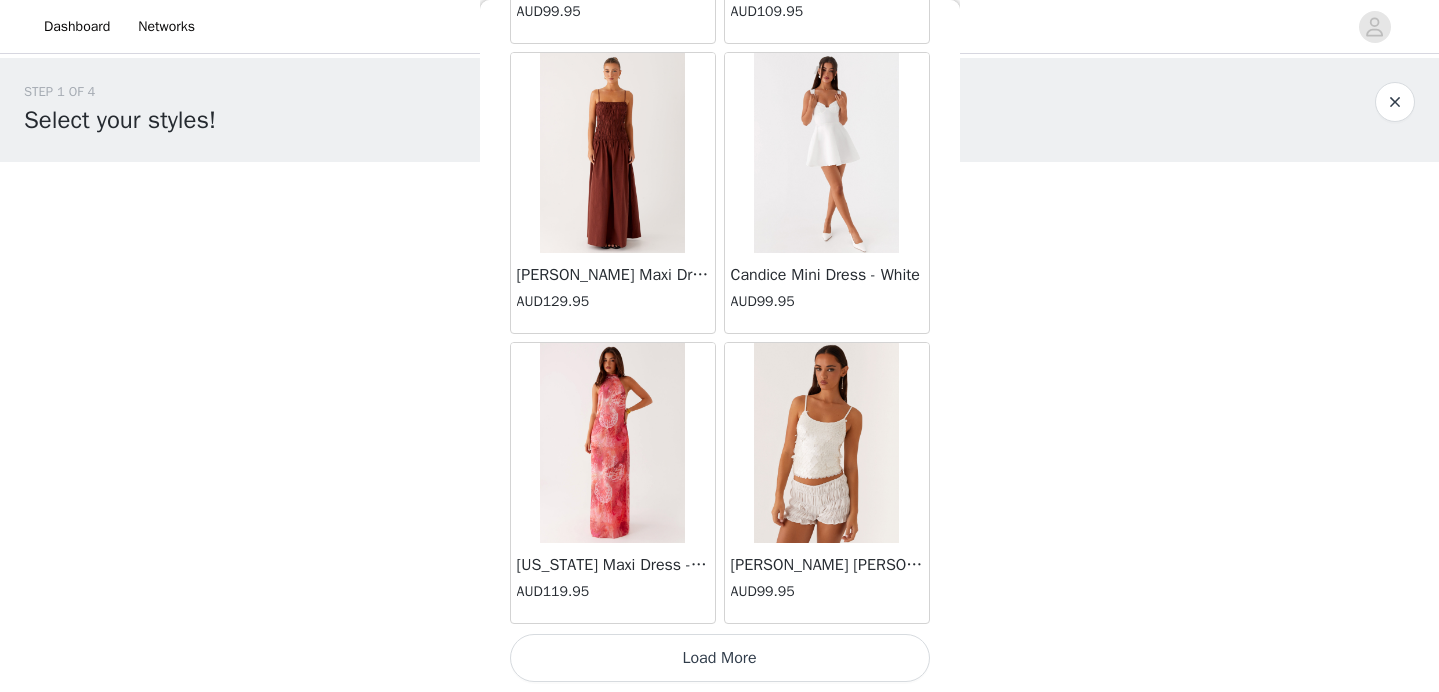 click on "Load More" at bounding box center (720, 658) 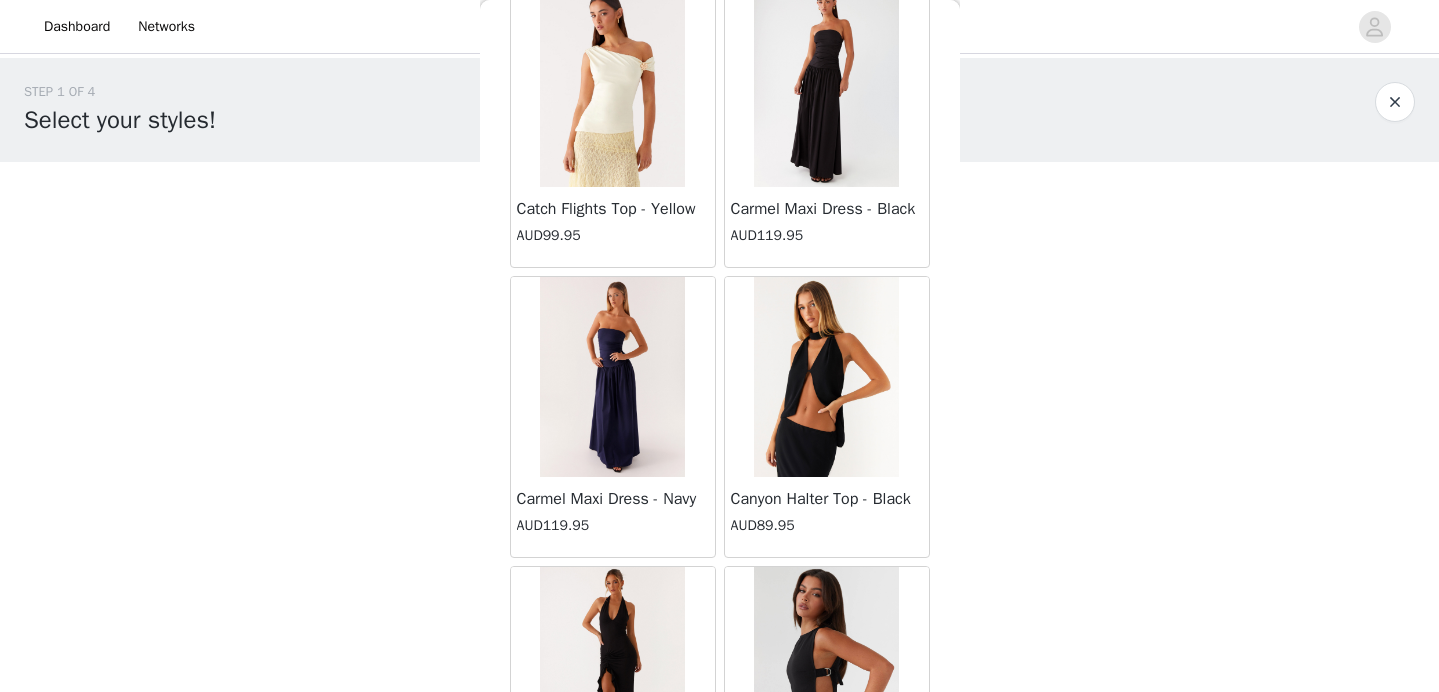 scroll, scrollTop: 8168, scrollLeft: 0, axis: vertical 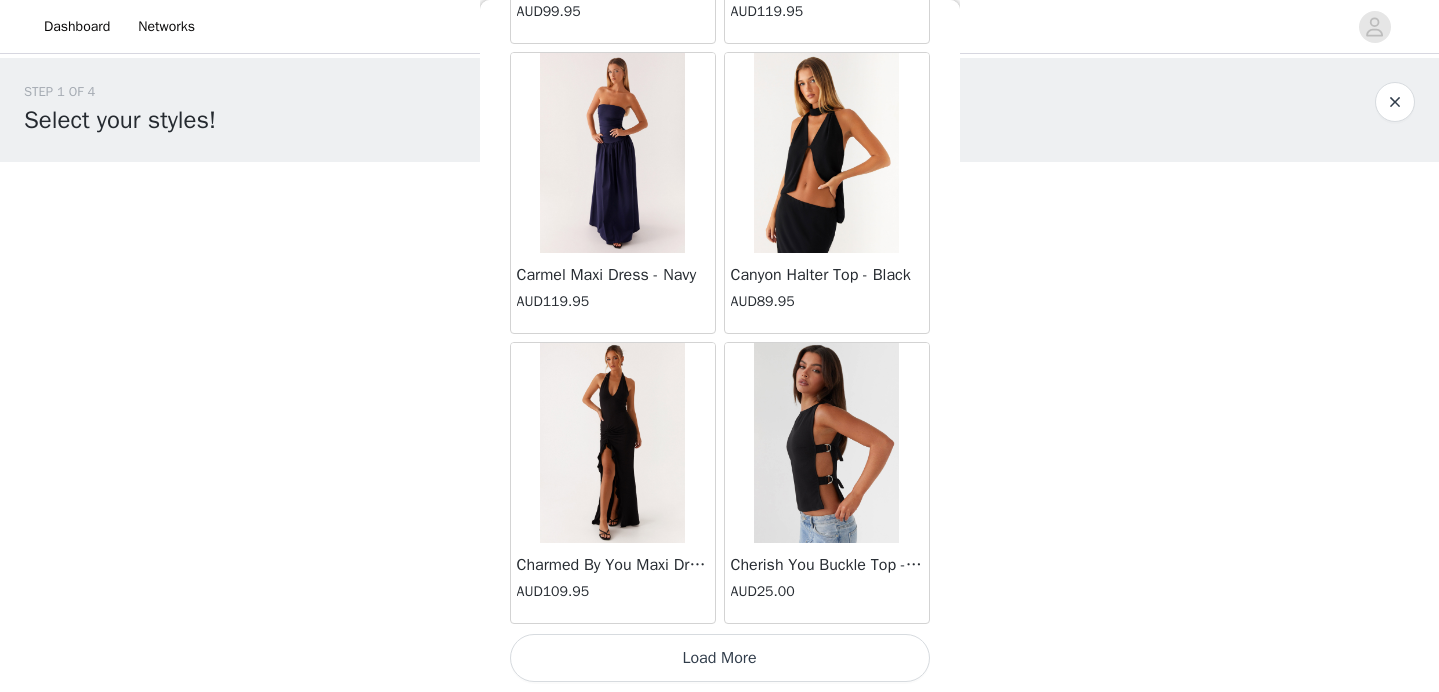 click on "Load More" at bounding box center (720, 658) 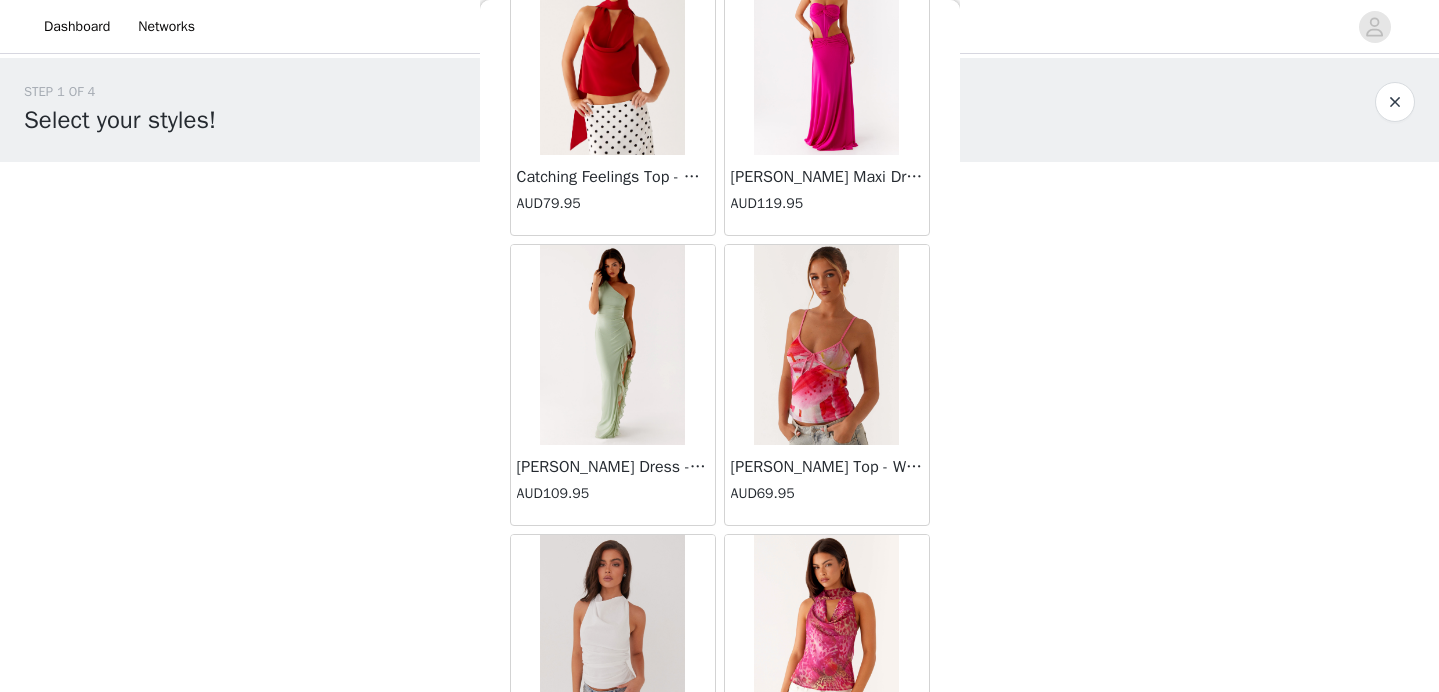 scroll, scrollTop: 11068, scrollLeft: 0, axis: vertical 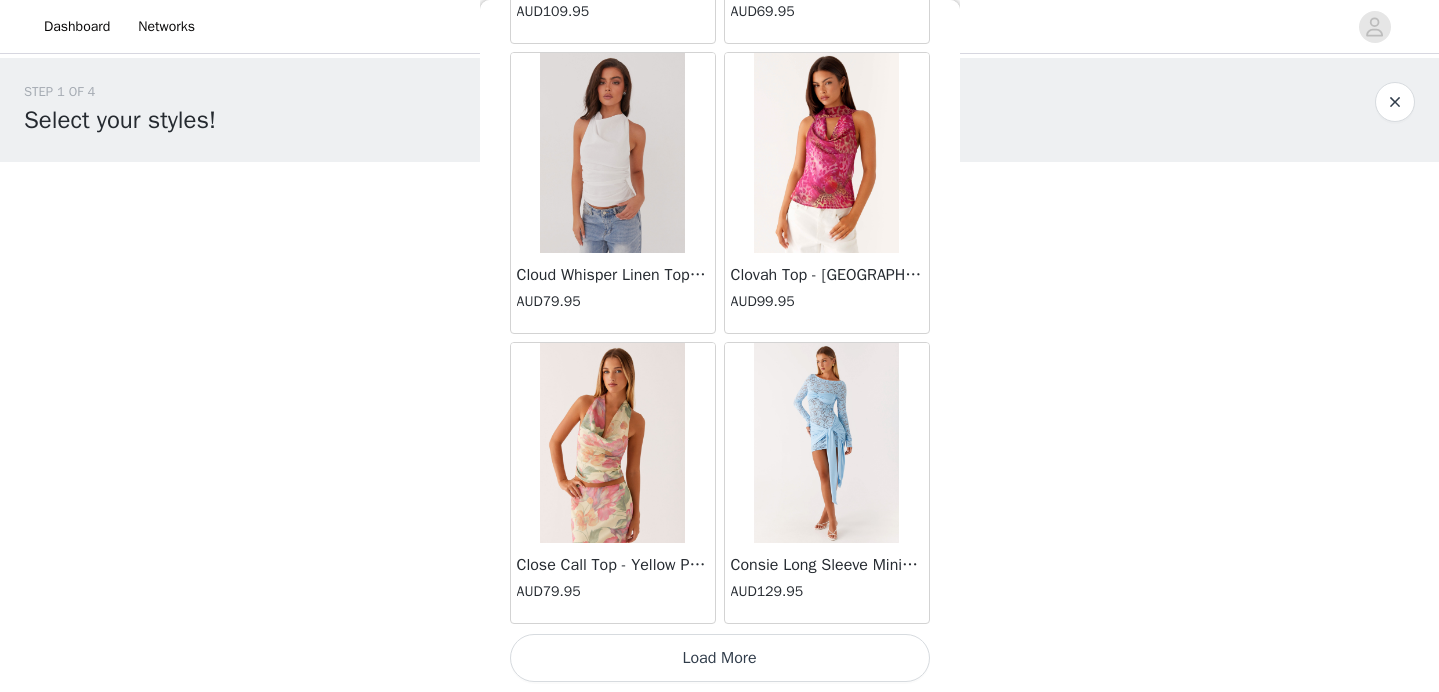 click on "Load More" at bounding box center (720, 658) 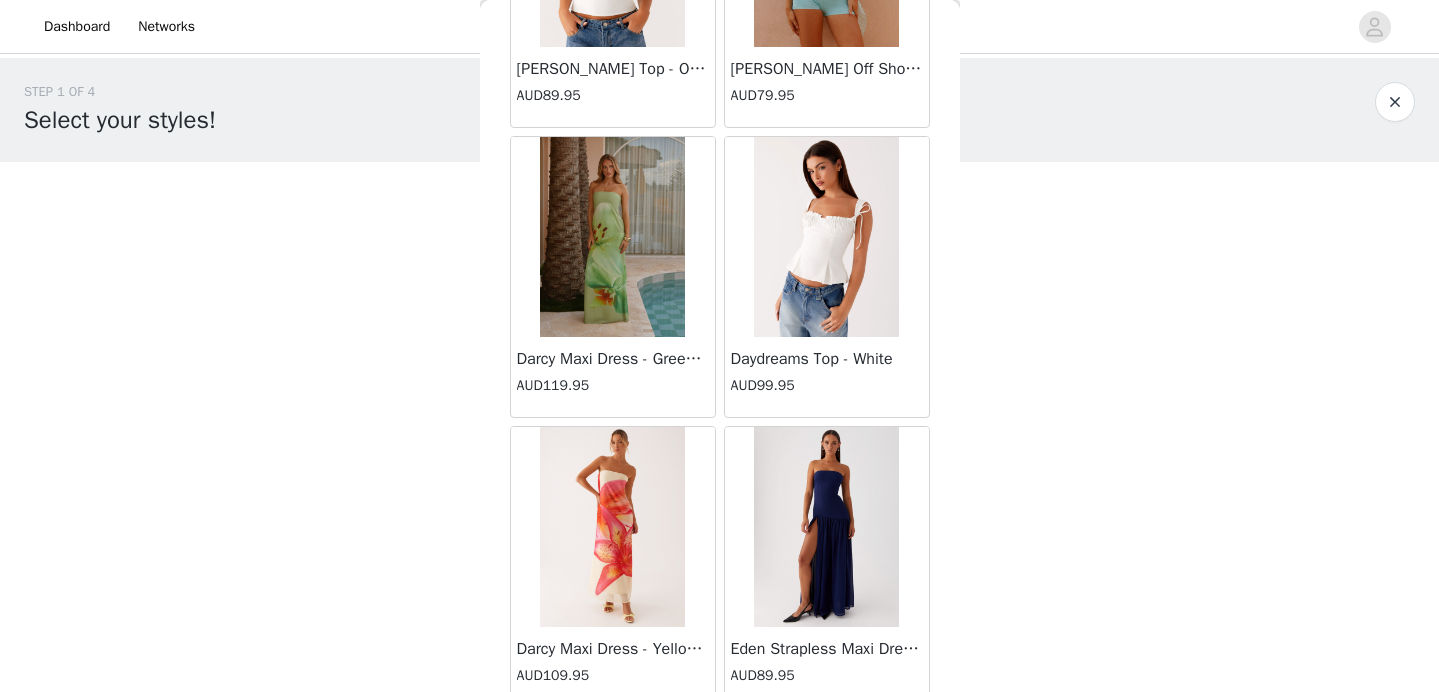 scroll, scrollTop: 13968, scrollLeft: 0, axis: vertical 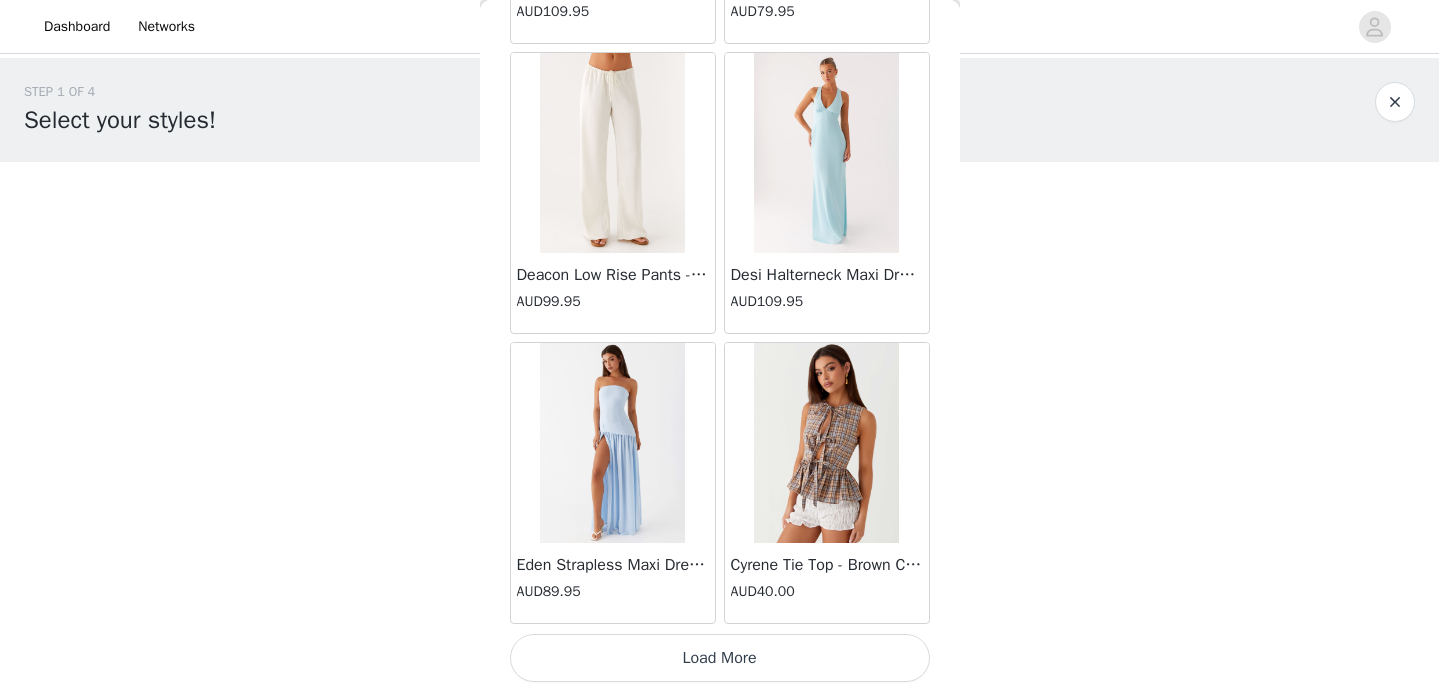 click on "Load More" at bounding box center (720, 658) 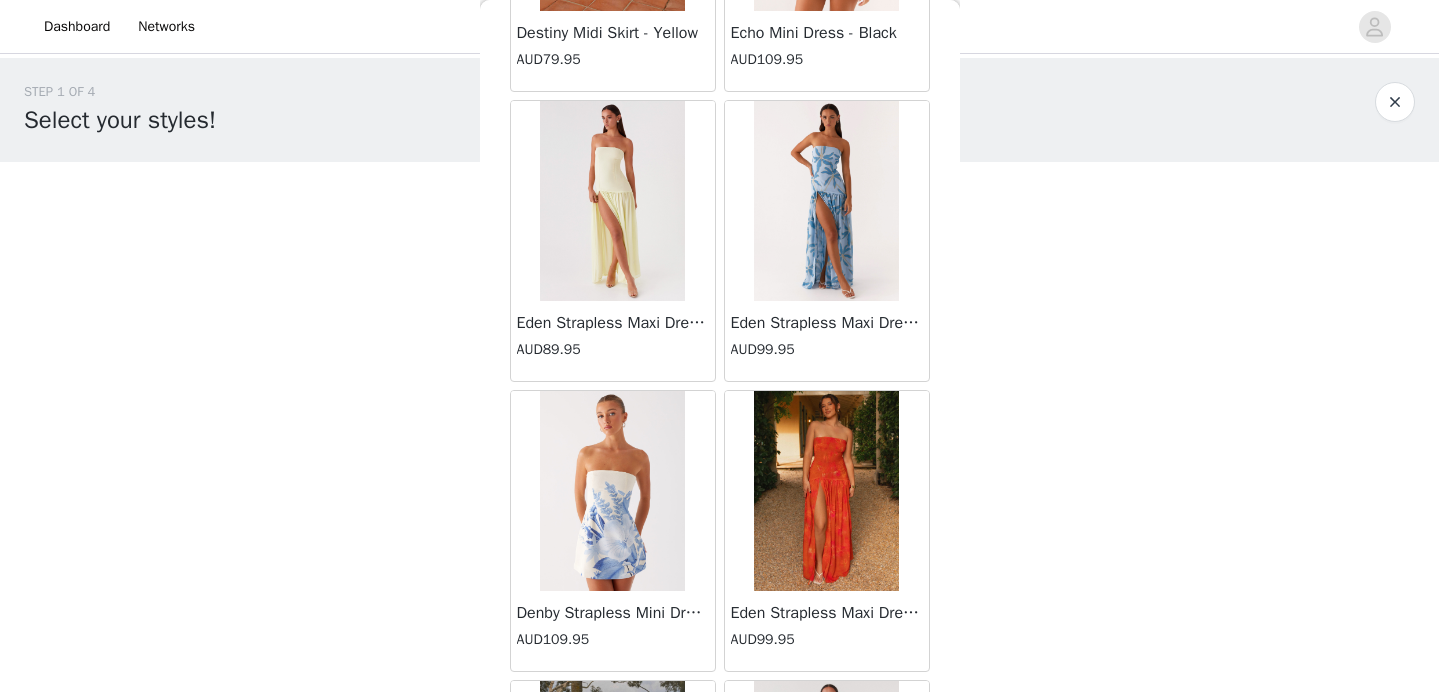 scroll, scrollTop: 16868, scrollLeft: 0, axis: vertical 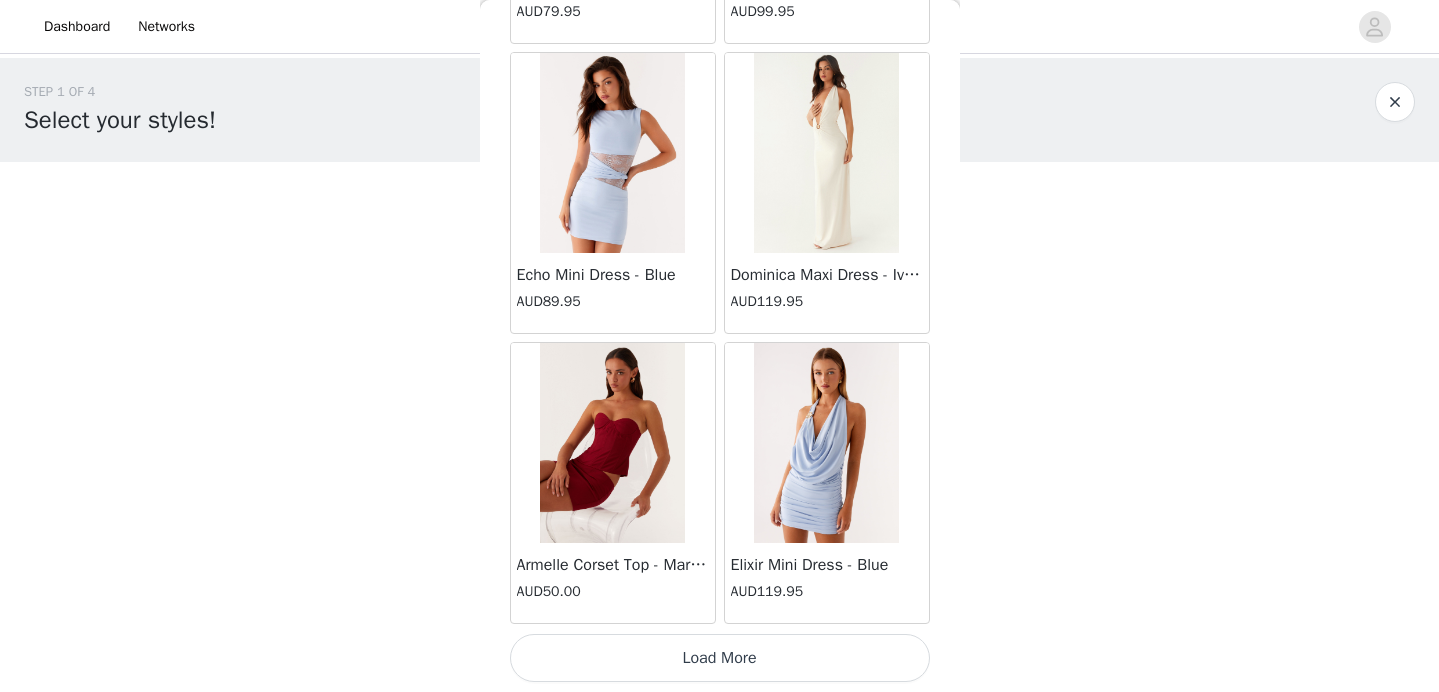 click on "Load More" at bounding box center [720, 658] 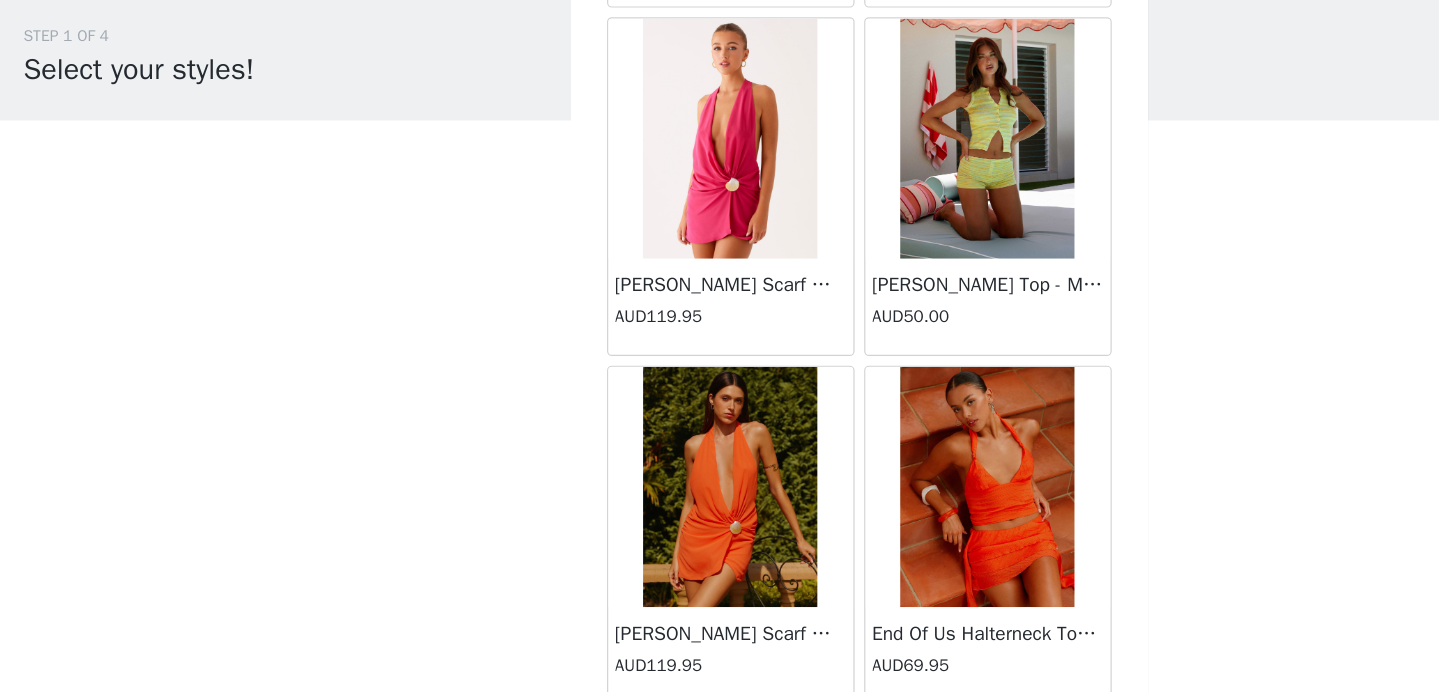 scroll, scrollTop: 19768, scrollLeft: 0, axis: vertical 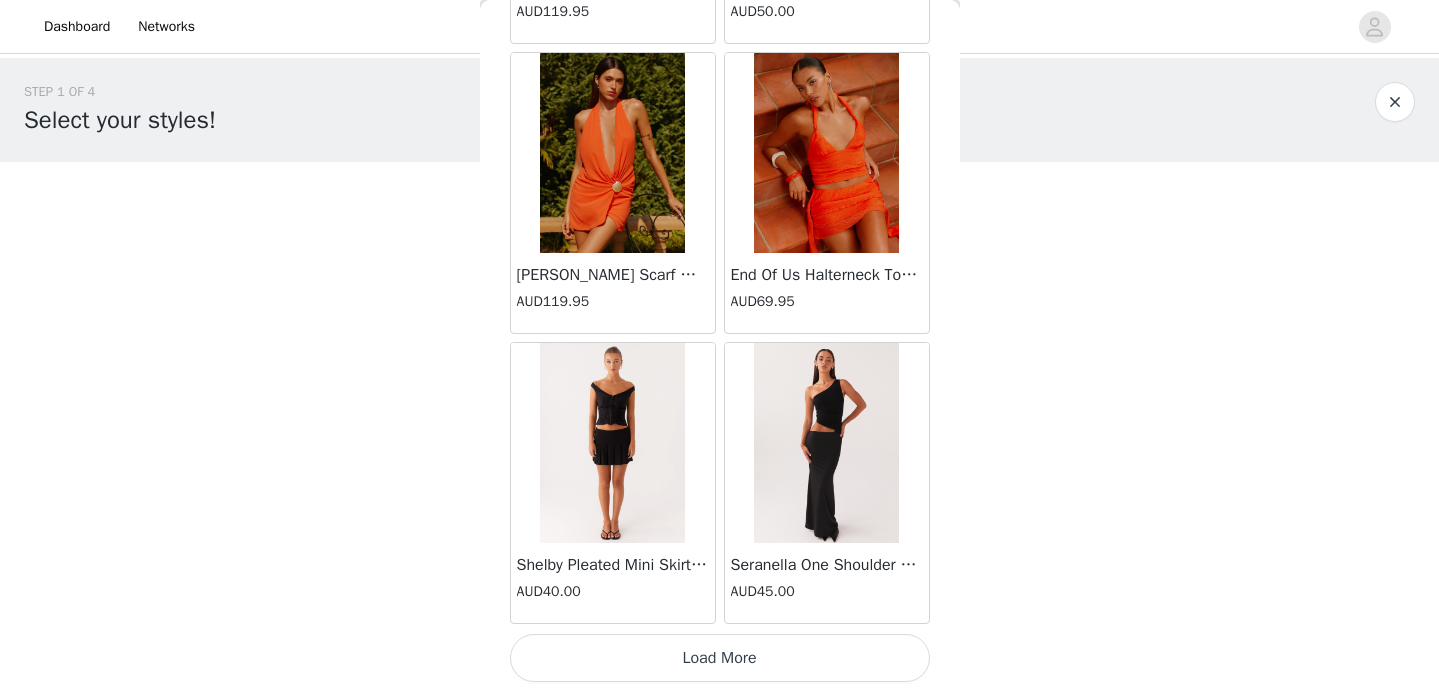 click on "Load More" at bounding box center [720, 658] 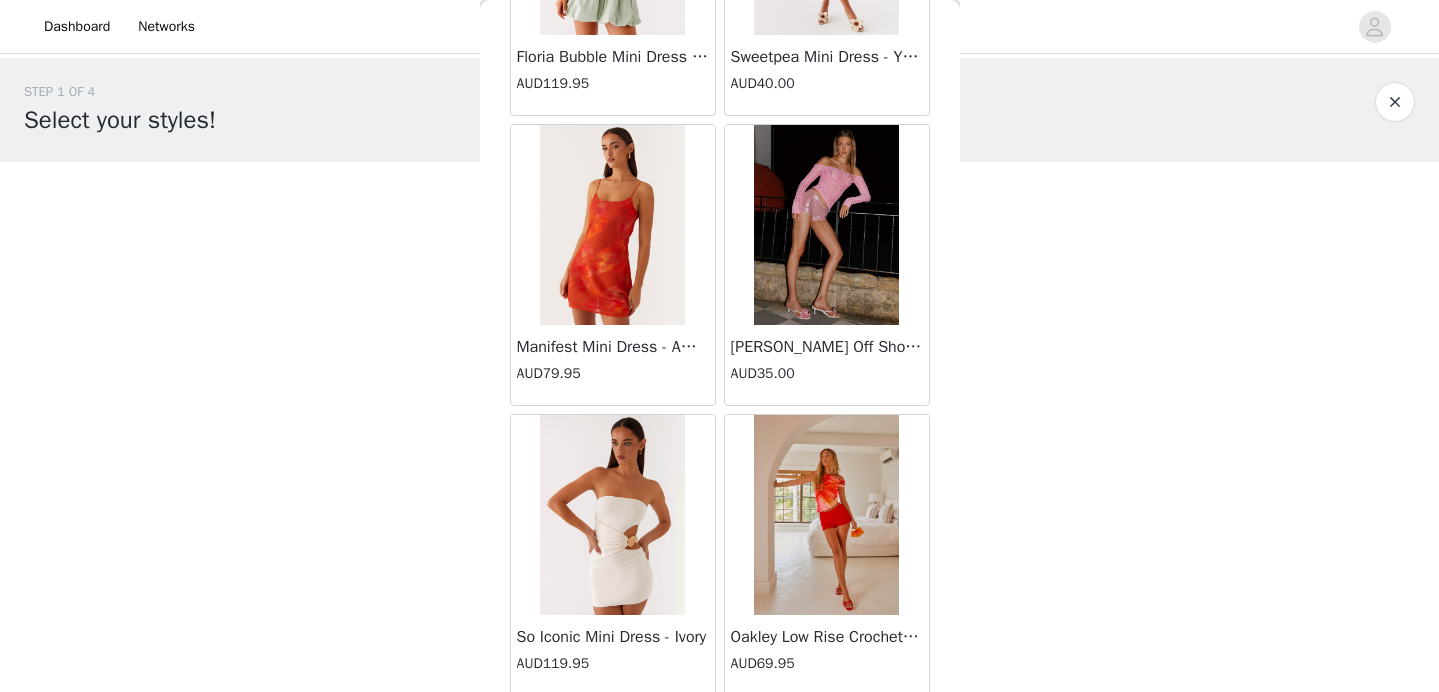 scroll, scrollTop: 22668, scrollLeft: 0, axis: vertical 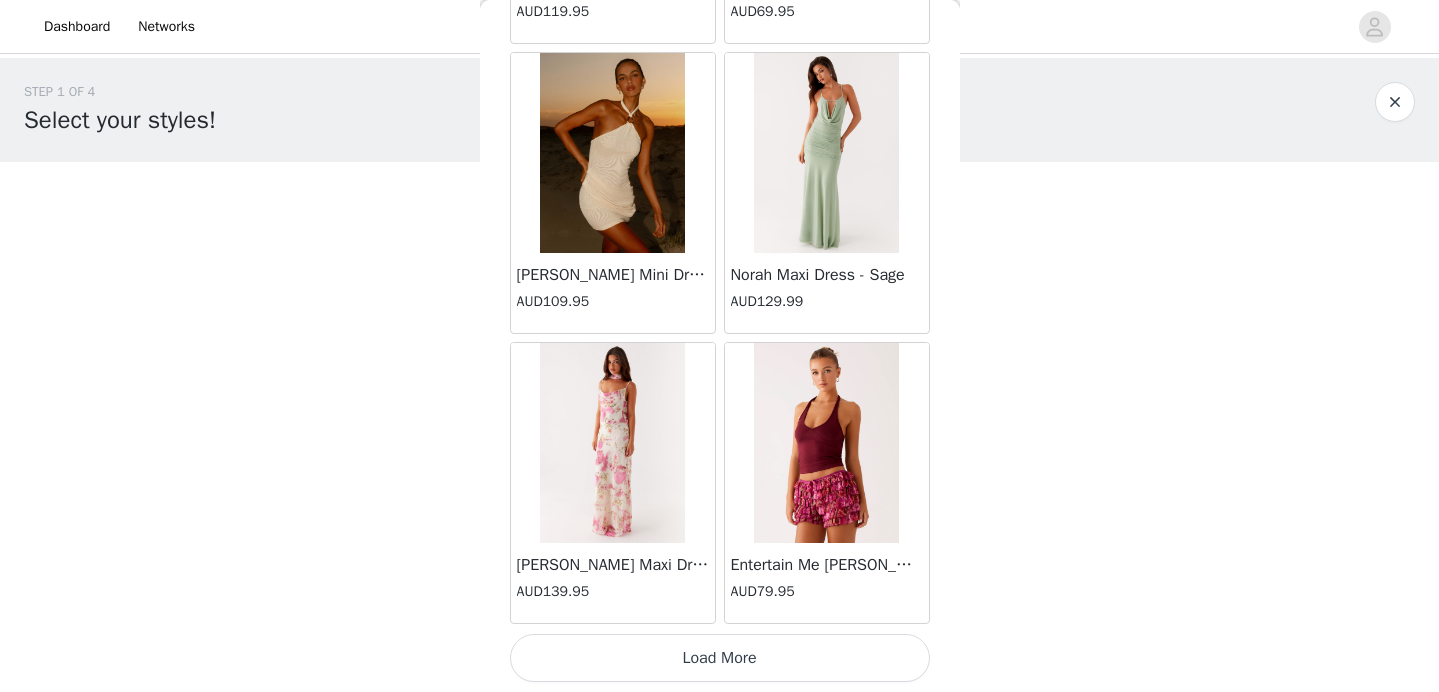 click on "Load More" at bounding box center [720, 658] 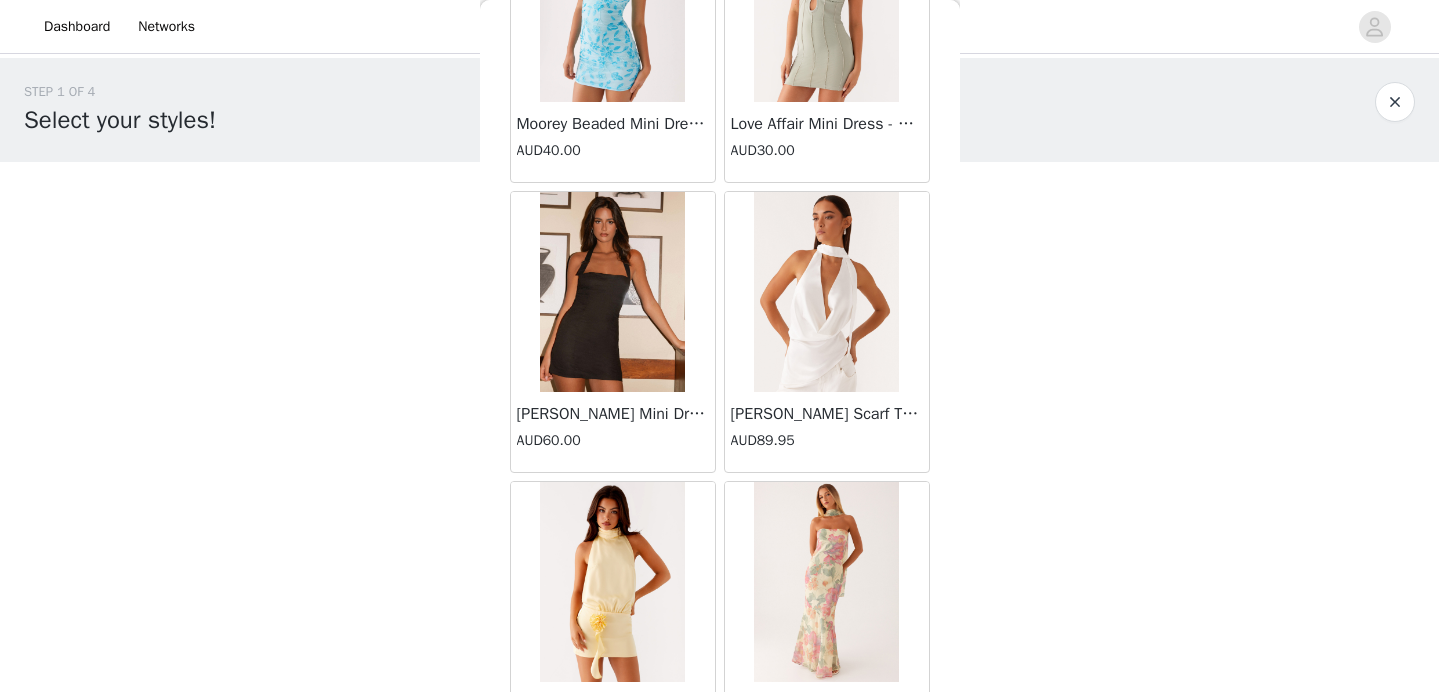 scroll, scrollTop: 25568, scrollLeft: 0, axis: vertical 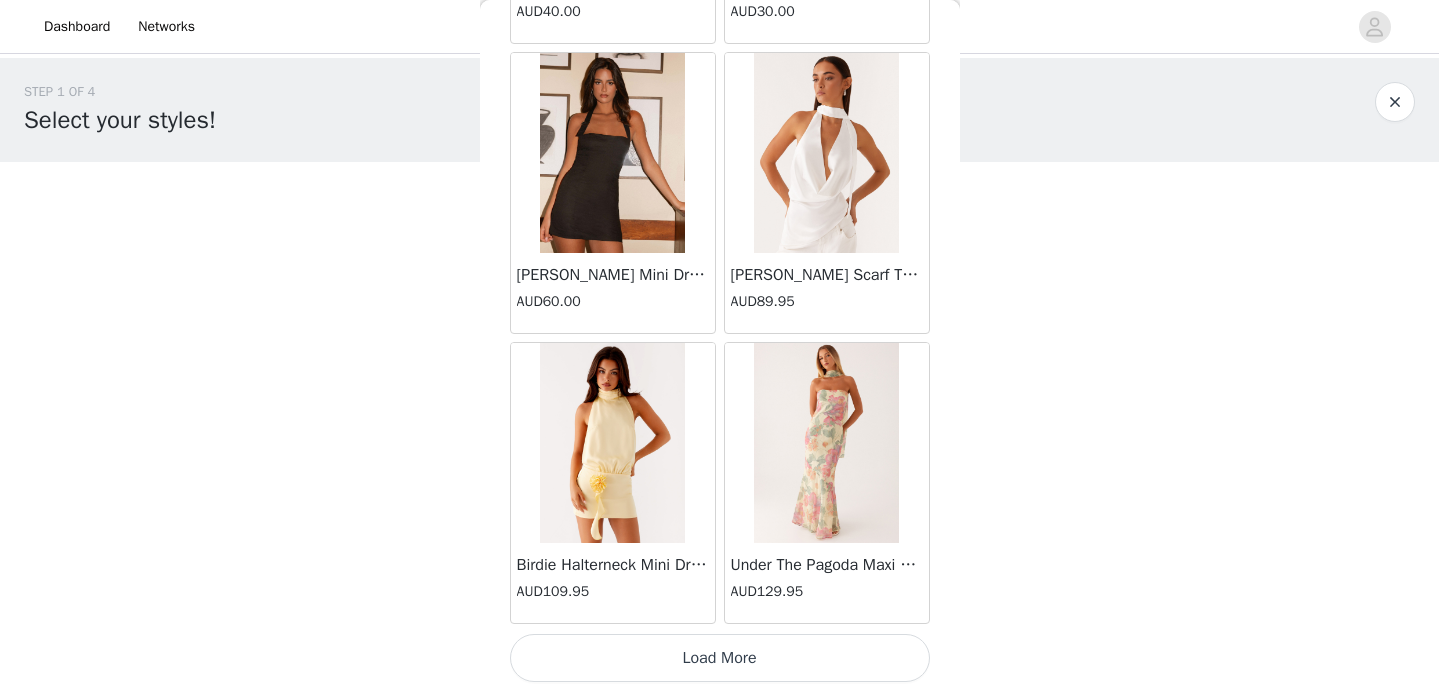 click on "Load More" at bounding box center [720, 658] 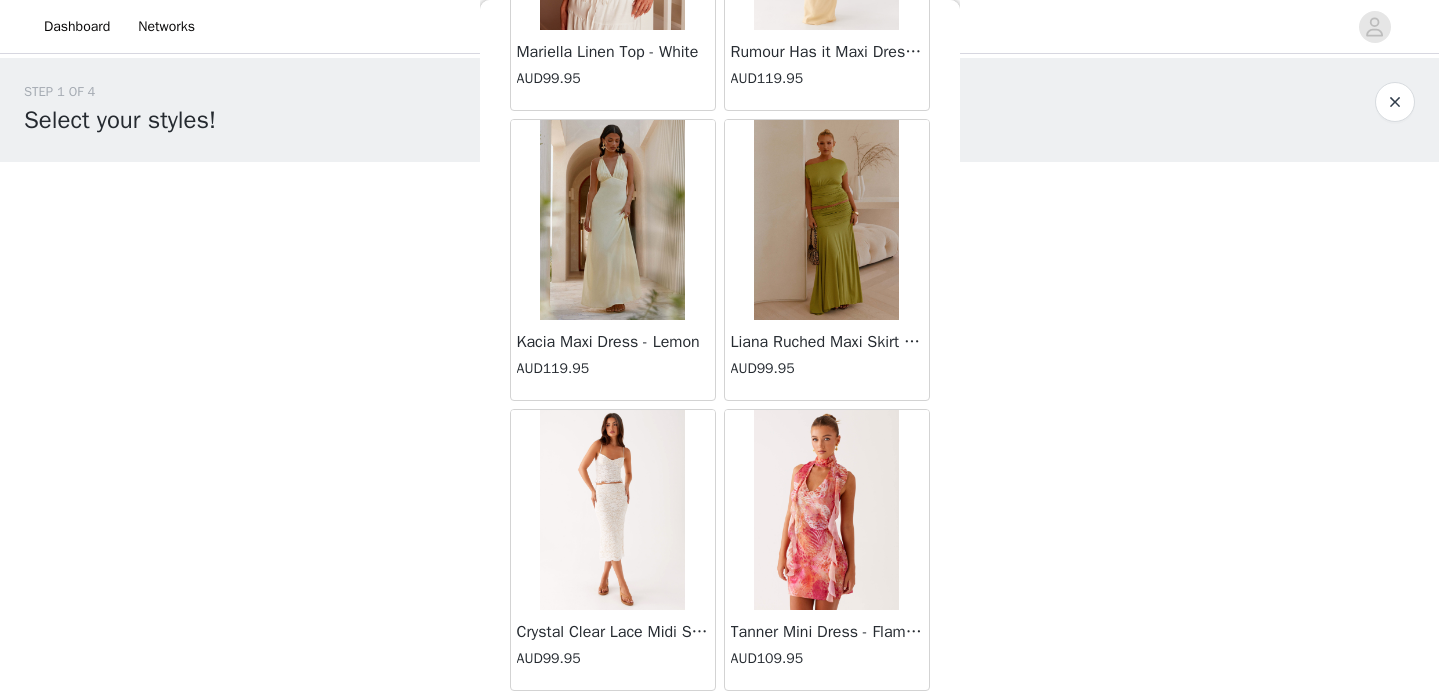 scroll, scrollTop: 28468, scrollLeft: 0, axis: vertical 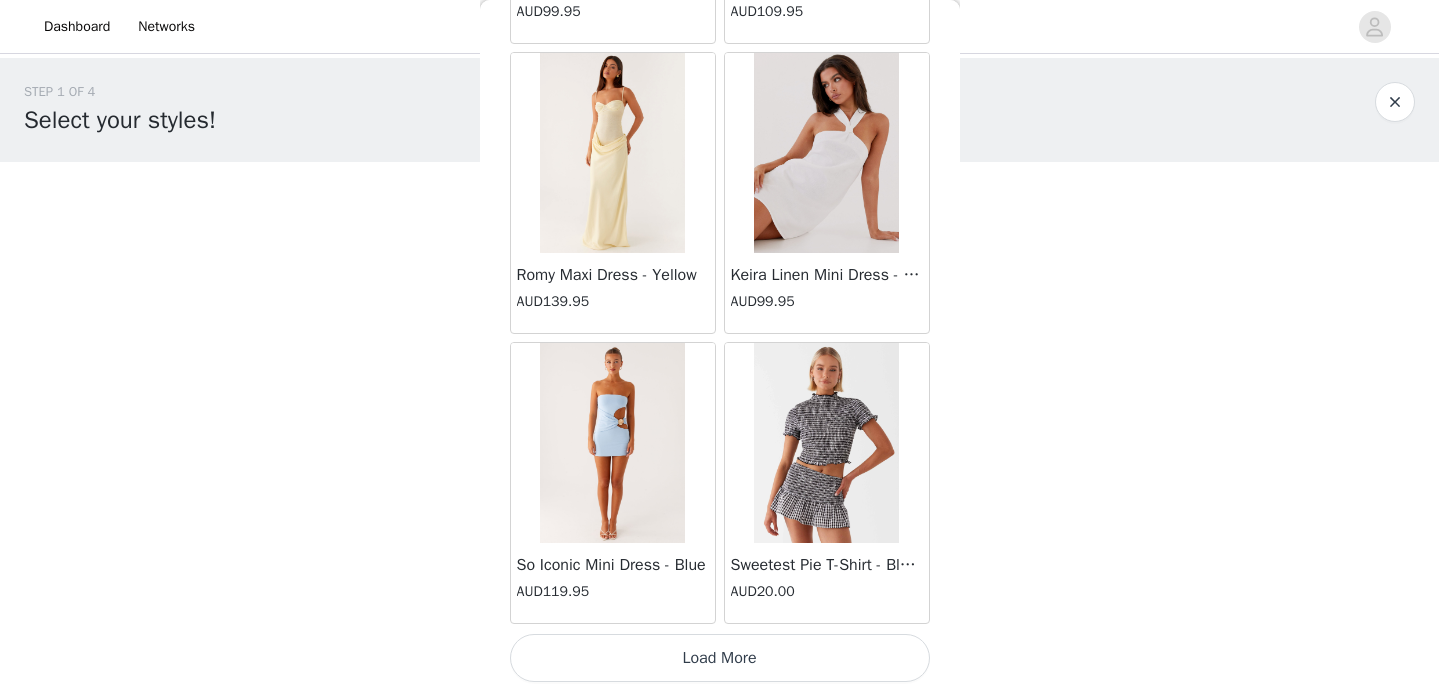 click on "Load More" at bounding box center (720, 658) 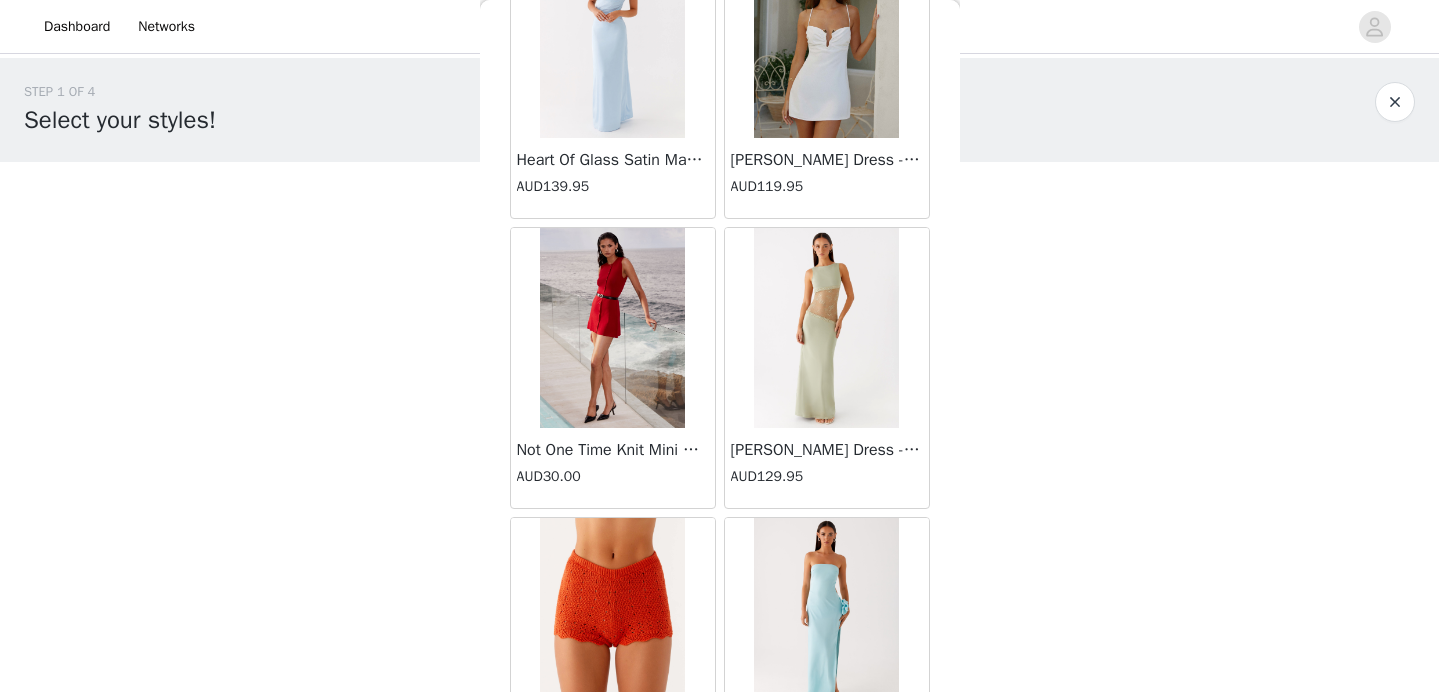 scroll, scrollTop: 31368, scrollLeft: 0, axis: vertical 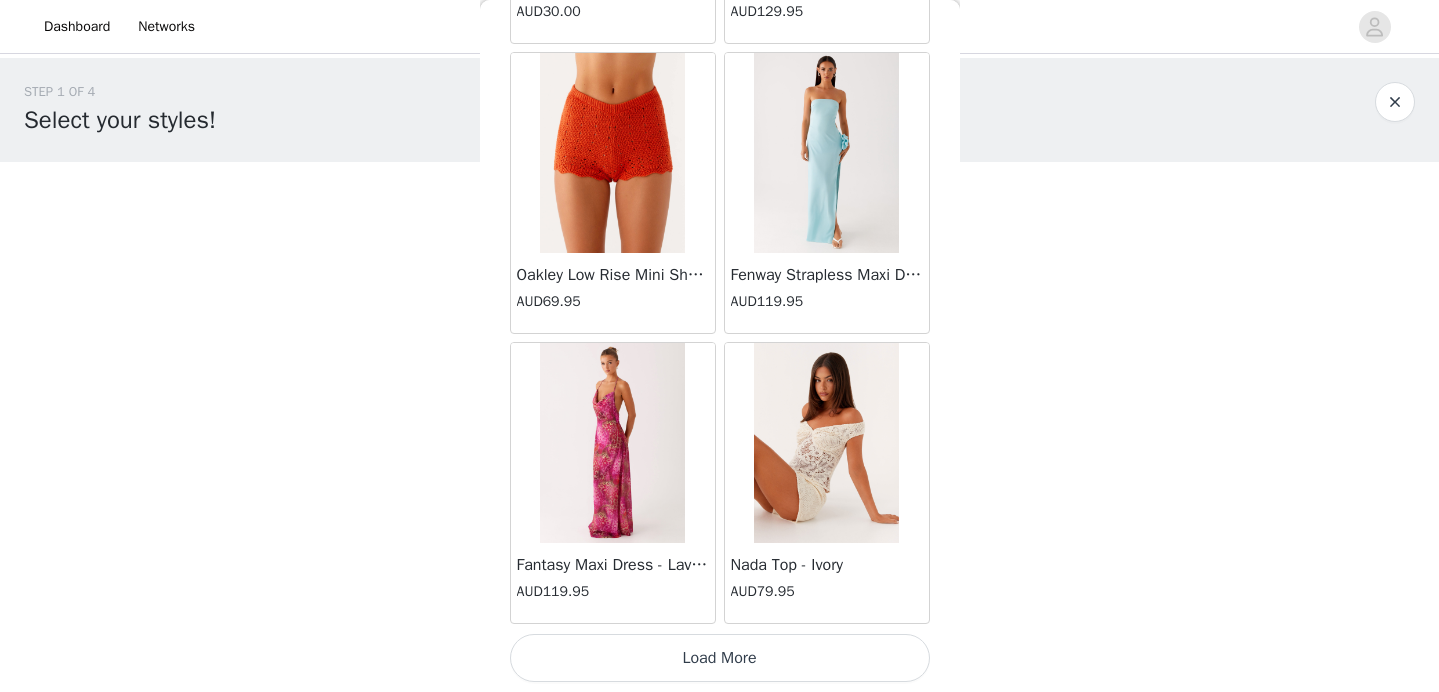 click on "Load More" at bounding box center (720, 658) 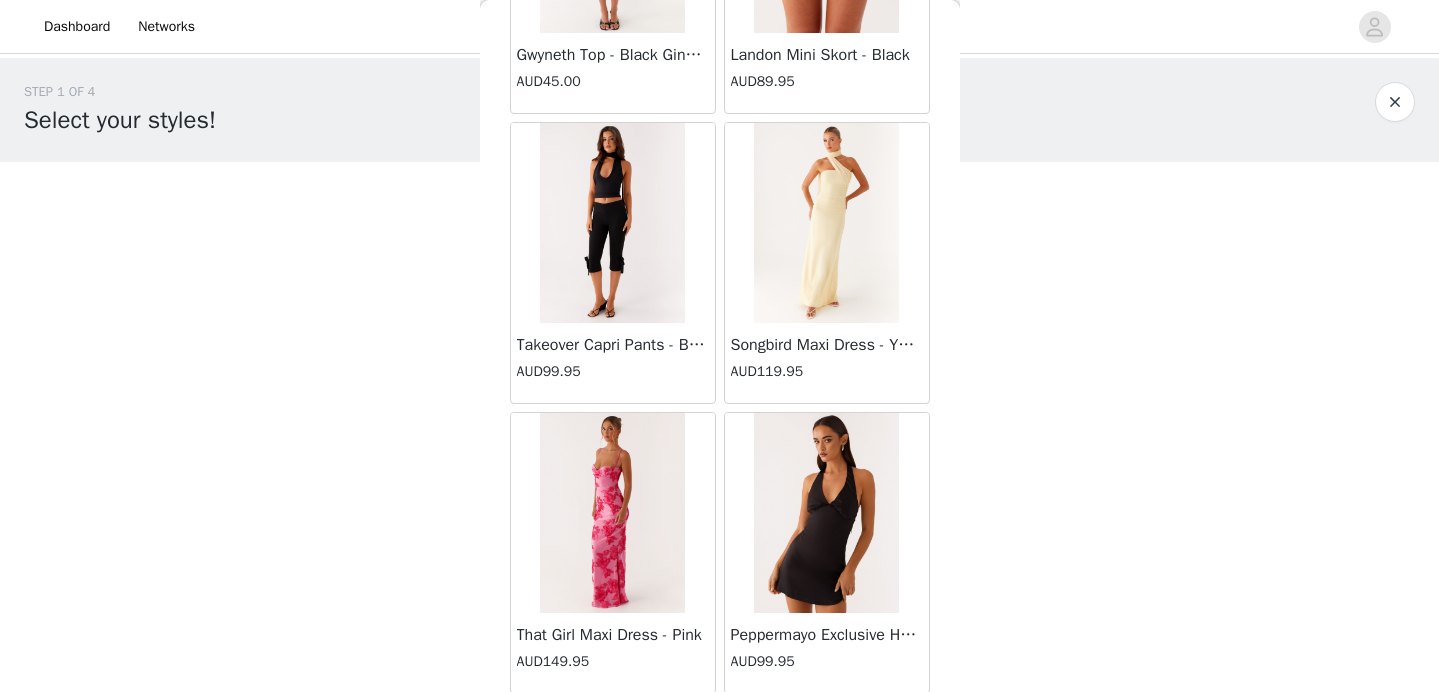 scroll, scrollTop: 34268, scrollLeft: 0, axis: vertical 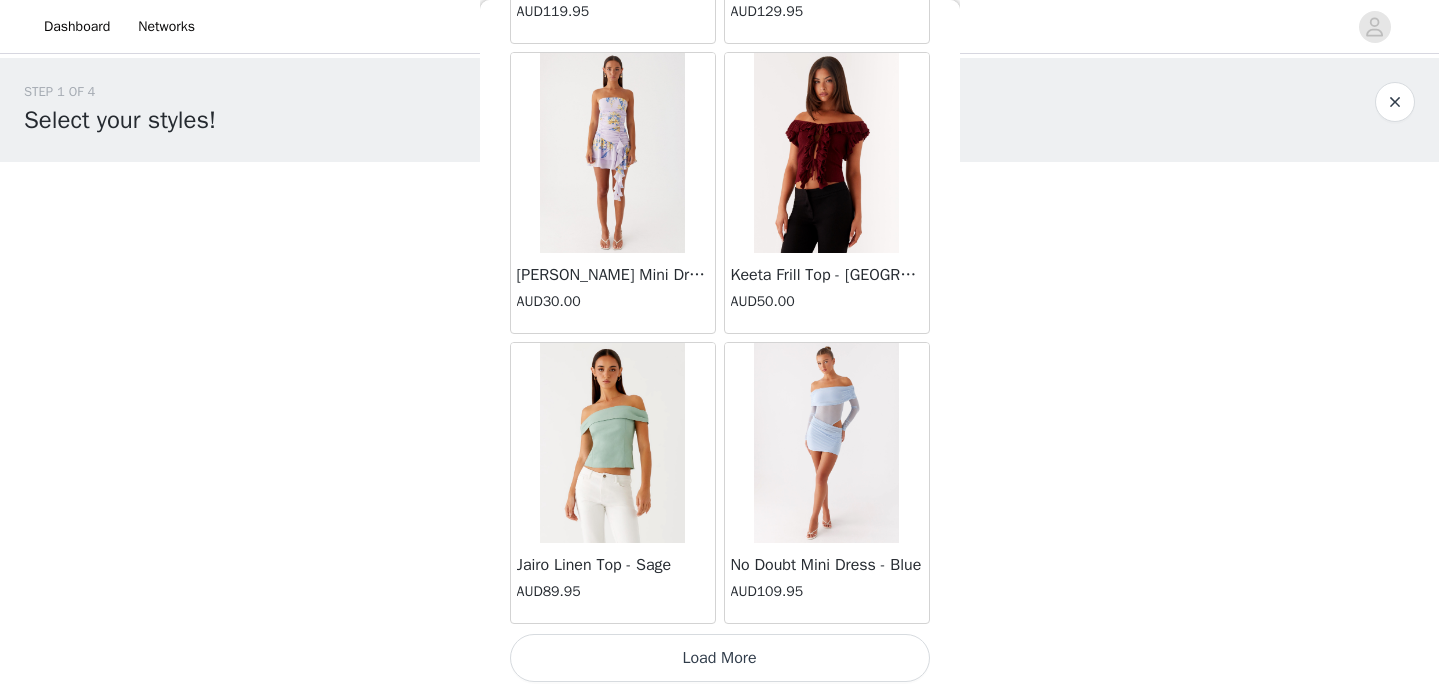 click on "Load More" at bounding box center [720, 658] 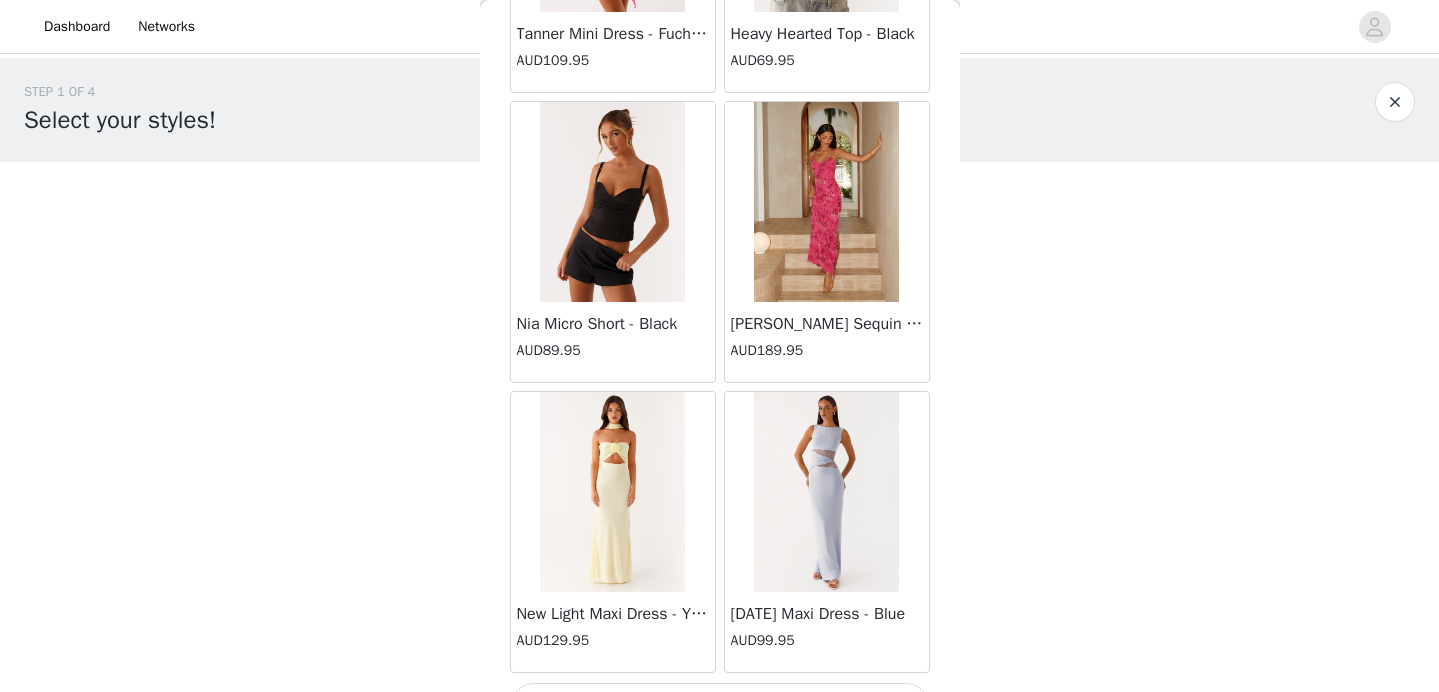 scroll, scrollTop: 37168, scrollLeft: 0, axis: vertical 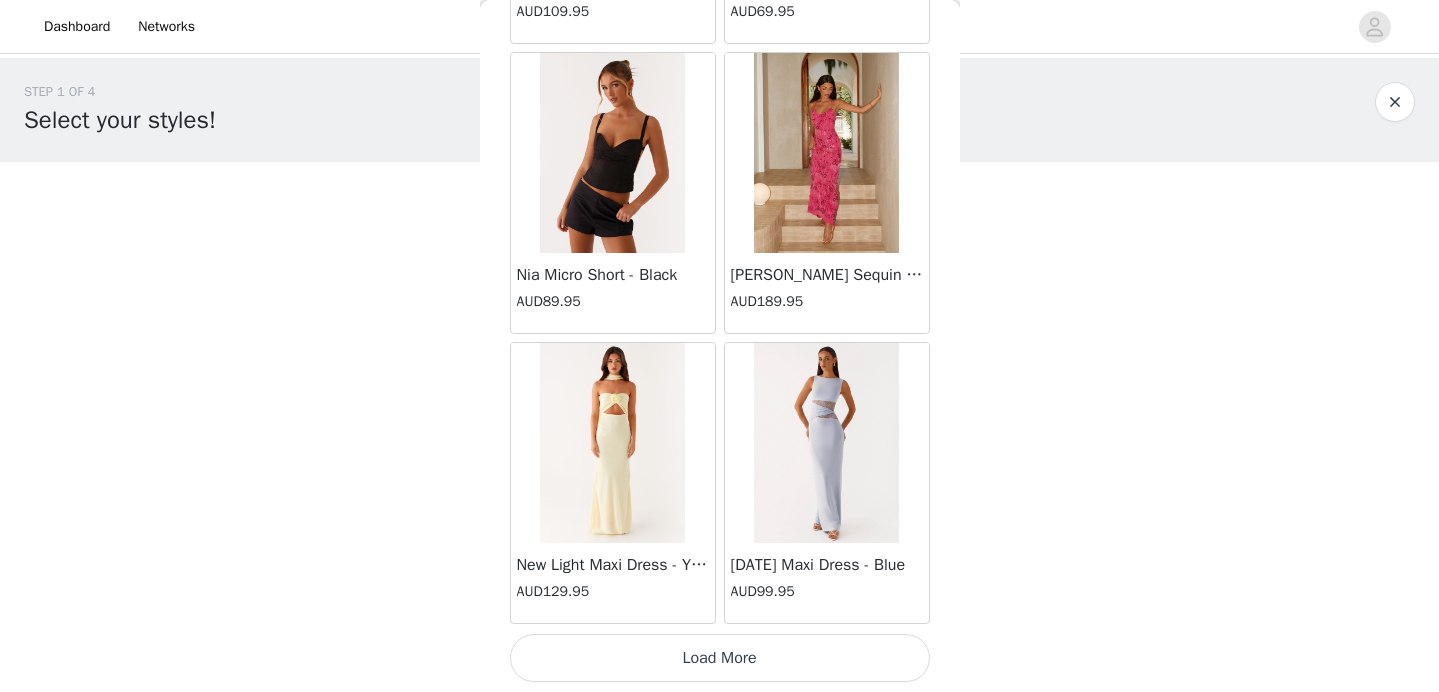 click on "Load More" at bounding box center [720, 658] 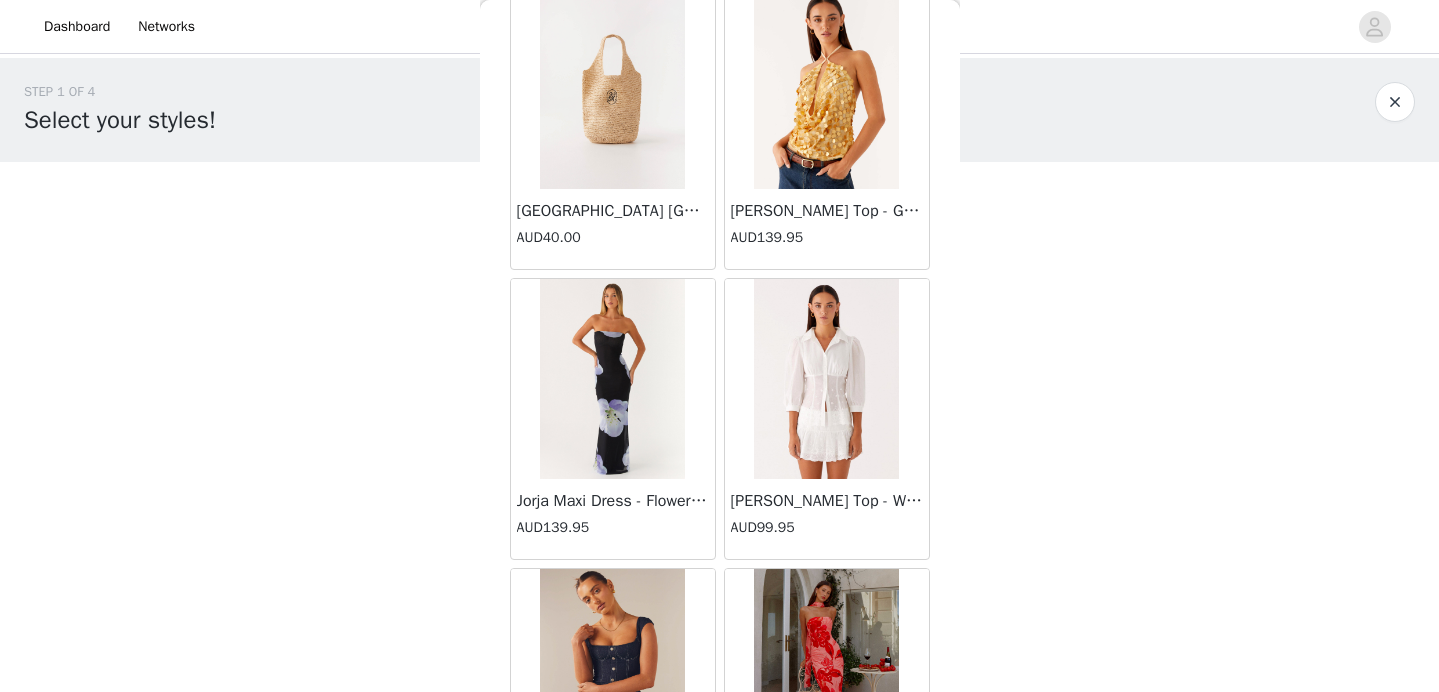 scroll, scrollTop: 40068, scrollLeft: 0, axis: vertical 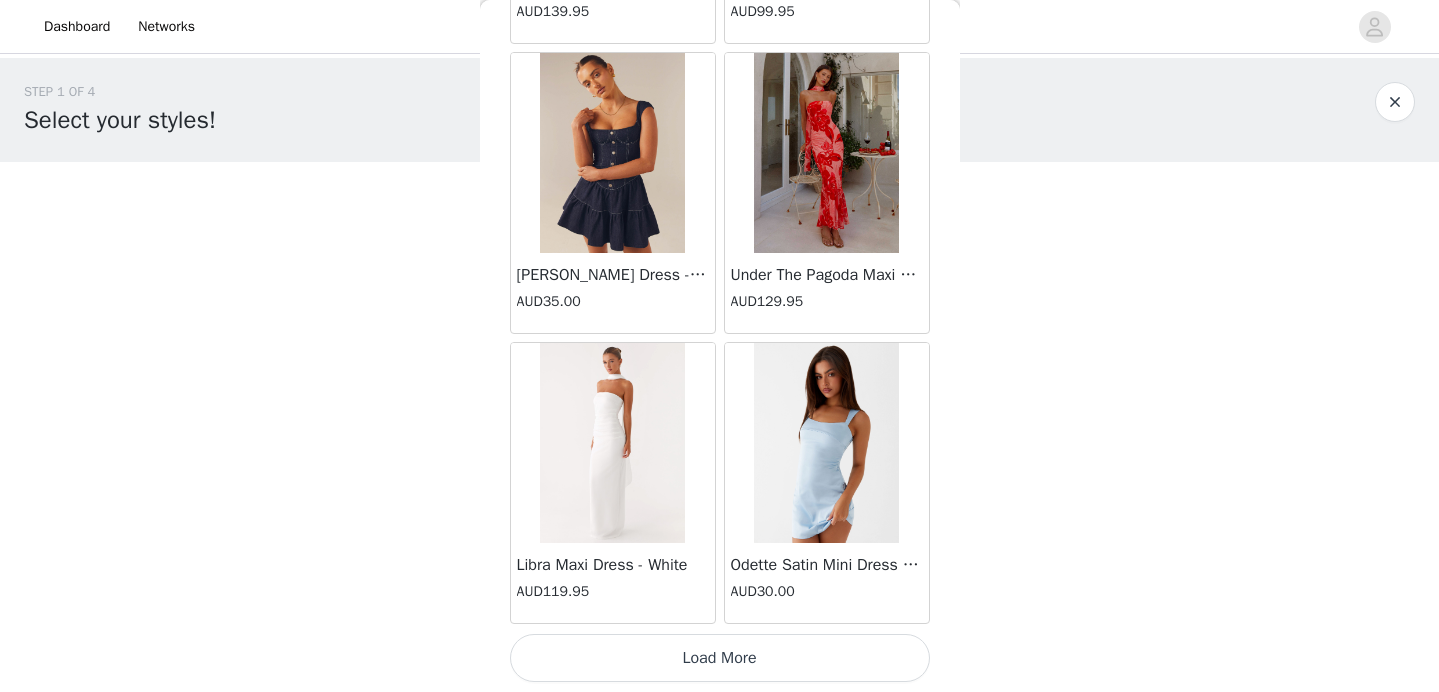 click on "Load More" at bounding box center (720, 658) 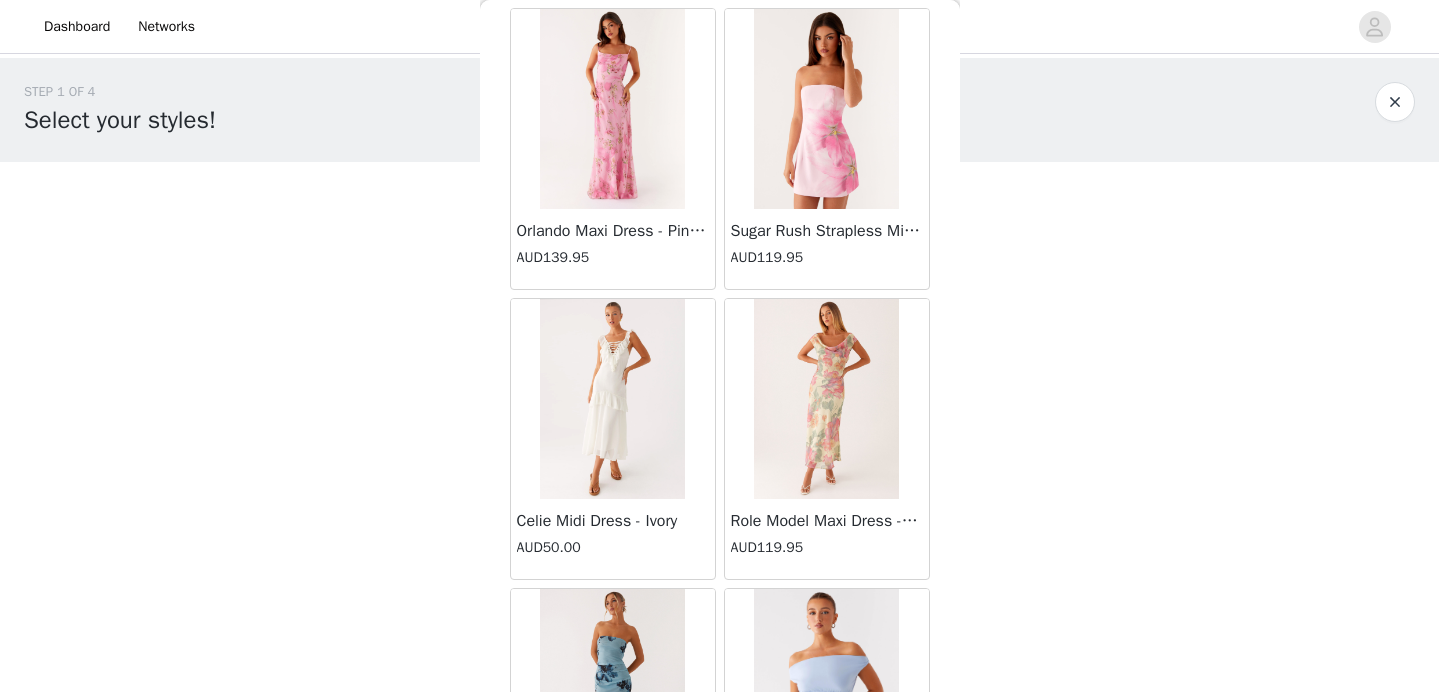 scroll, scrollTop: 42968, scrollLeft: 0, axis: vertical 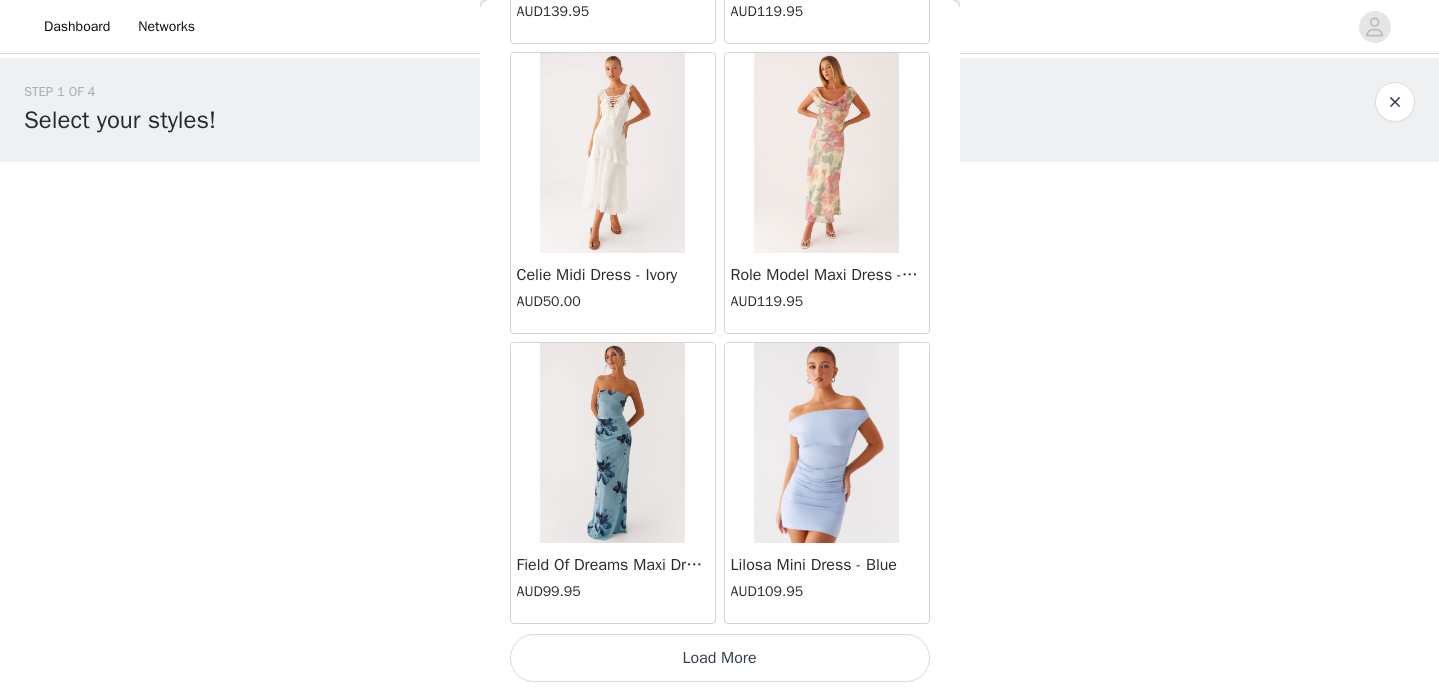click on "Load More" at bounding box center [720, 658] 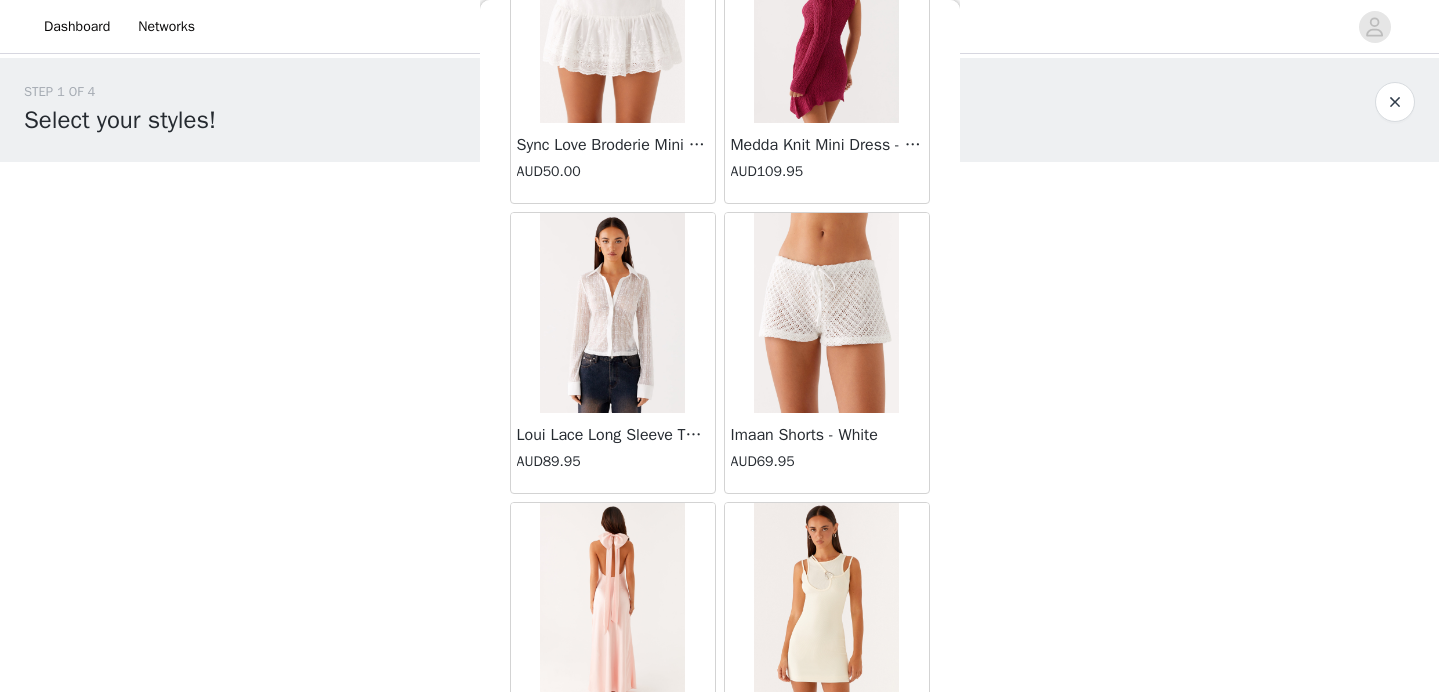 scroll, scrollTop: 45868, scrollLeft: 0, axis: vertical 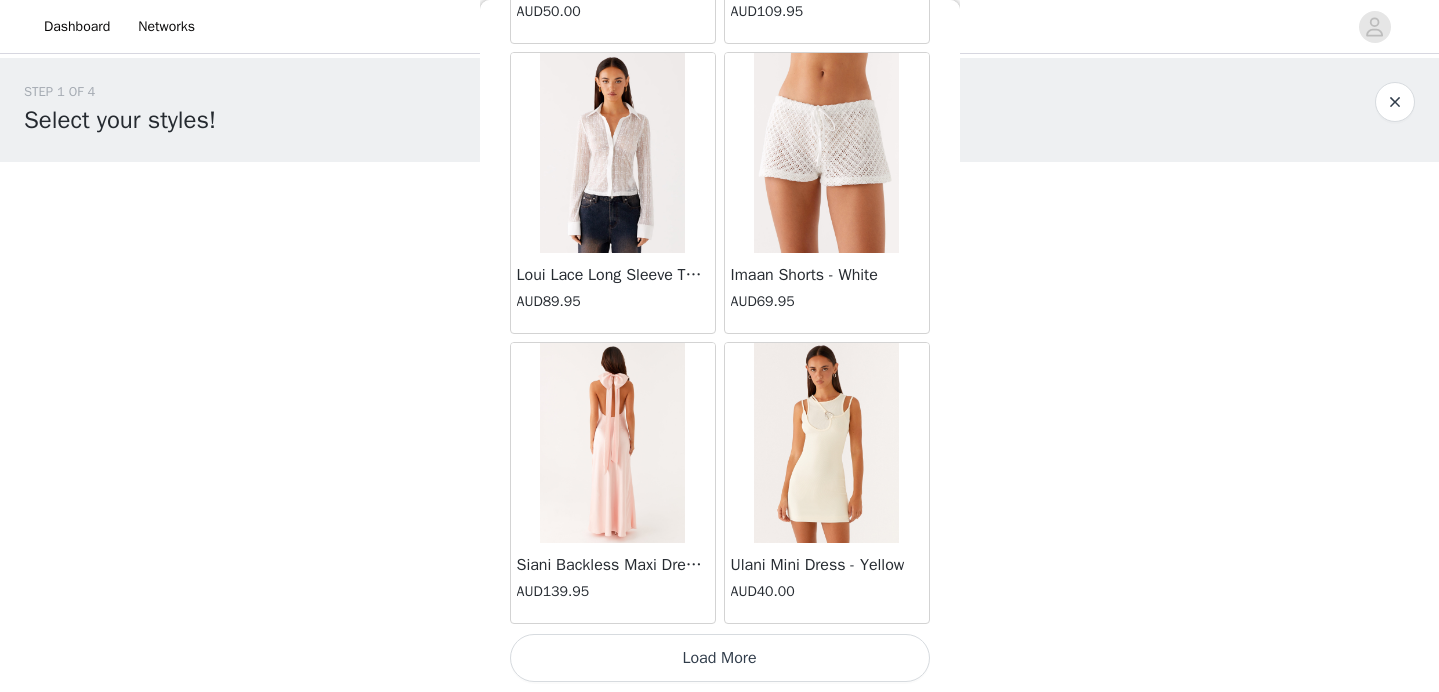 click on "Load More" at bounding box center [720, 658] 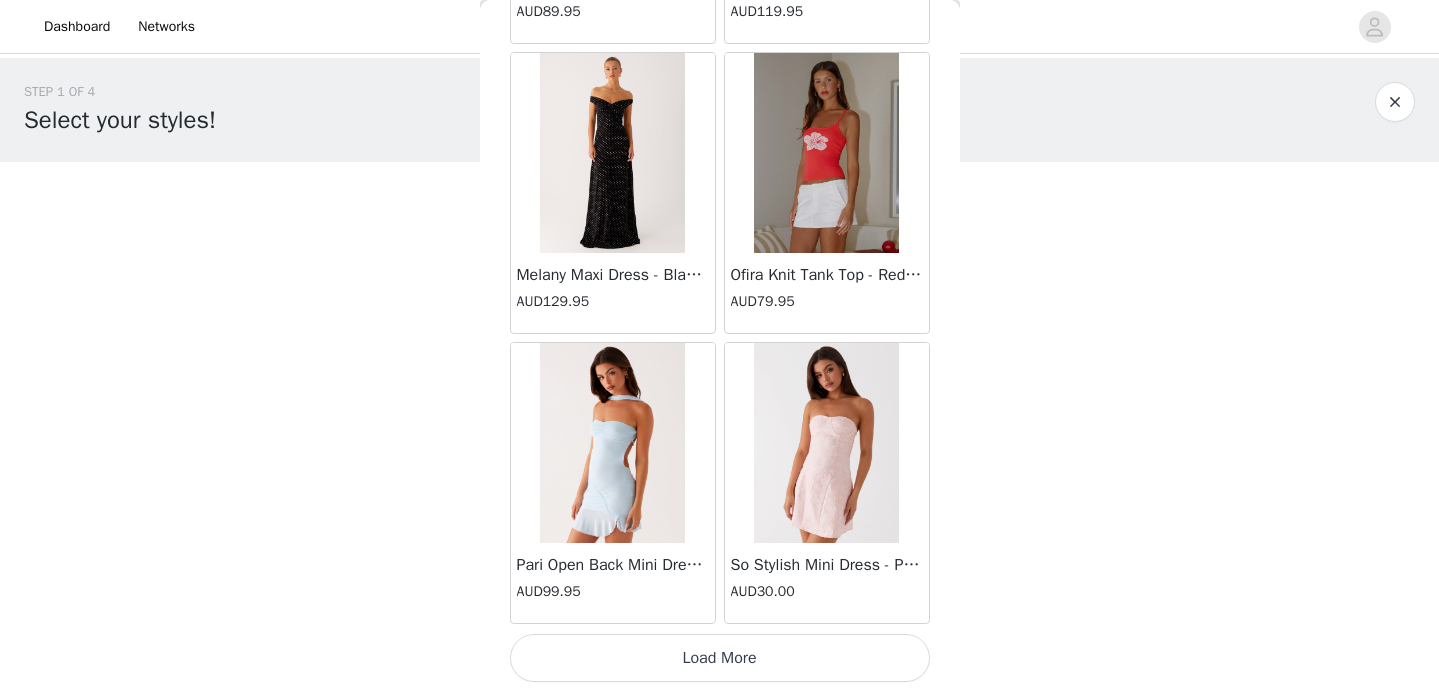 scroll, scrollTop: 48764, scrollLeft: 0, axis: vertical 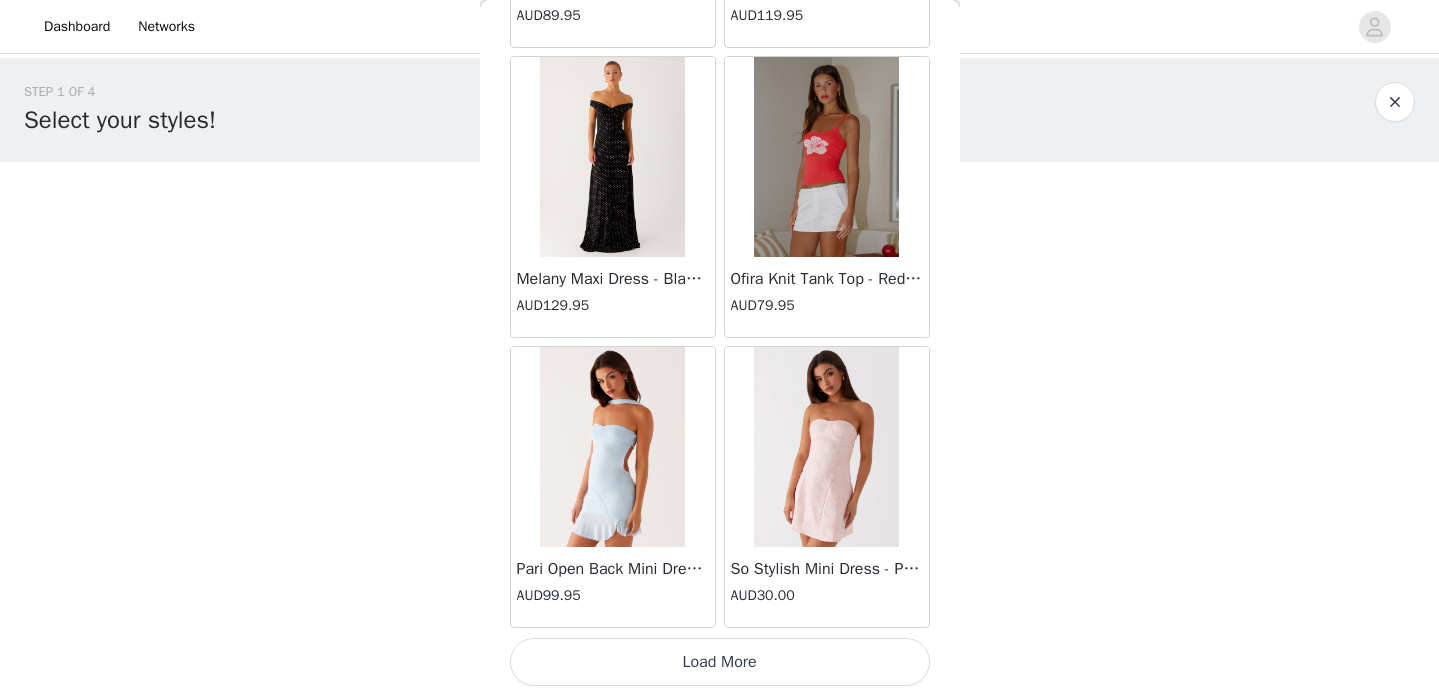 click on "Load More" at bounding box center [720, 662] 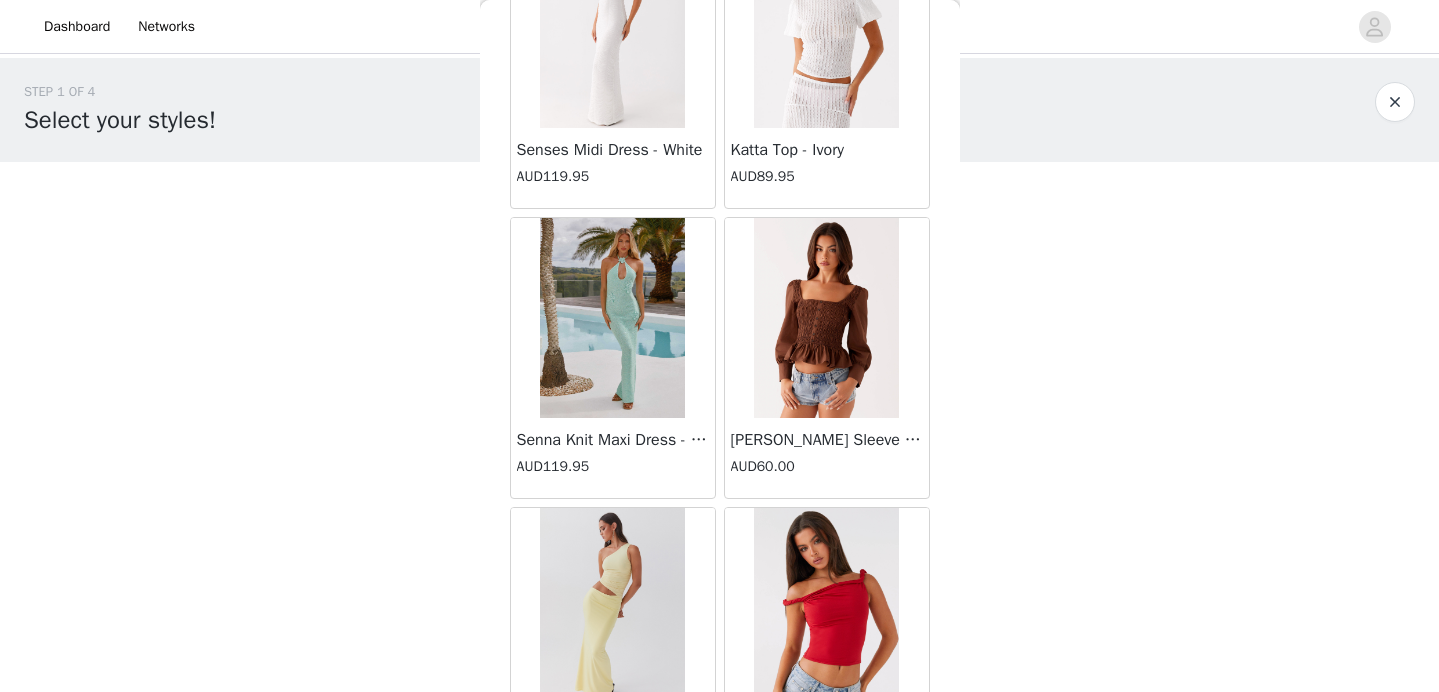 scroll, scrollTop: 51668, scrollLeft: 0, axis: vertical 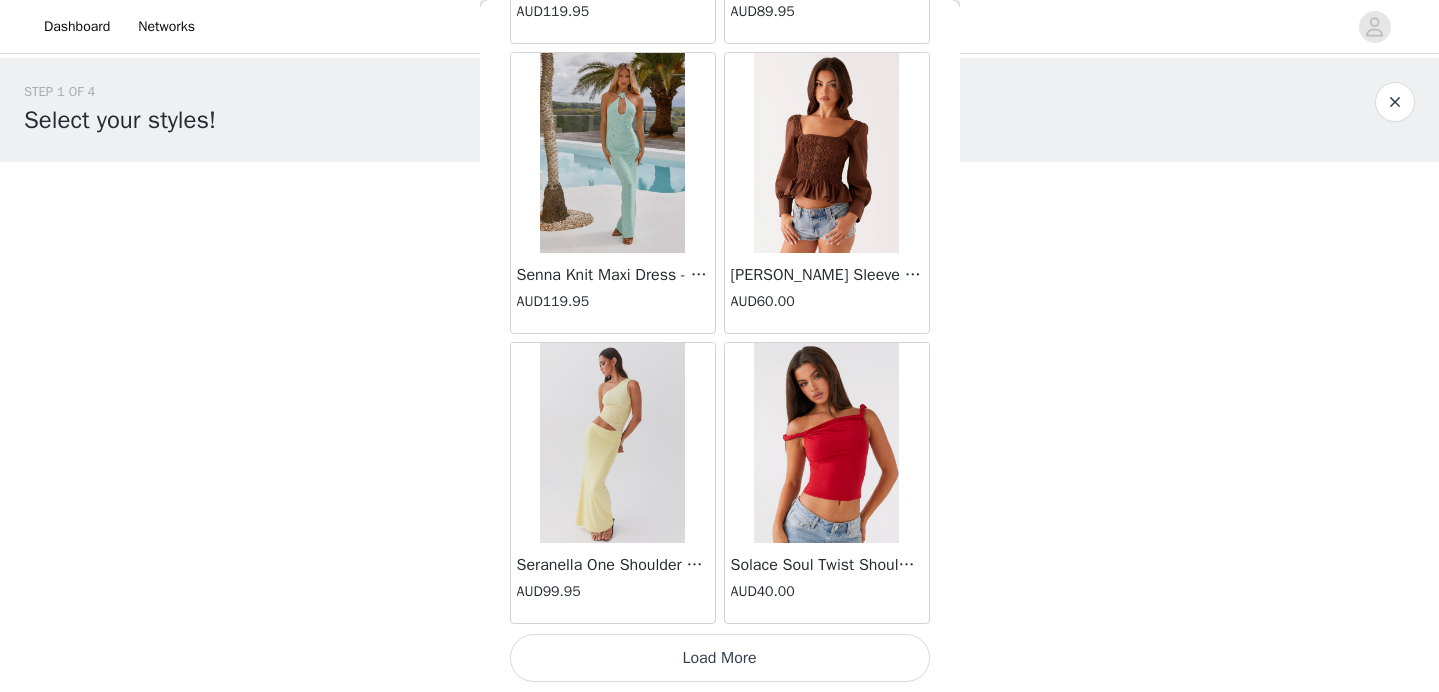 click on "Load More" at bounding box center [720, 658] 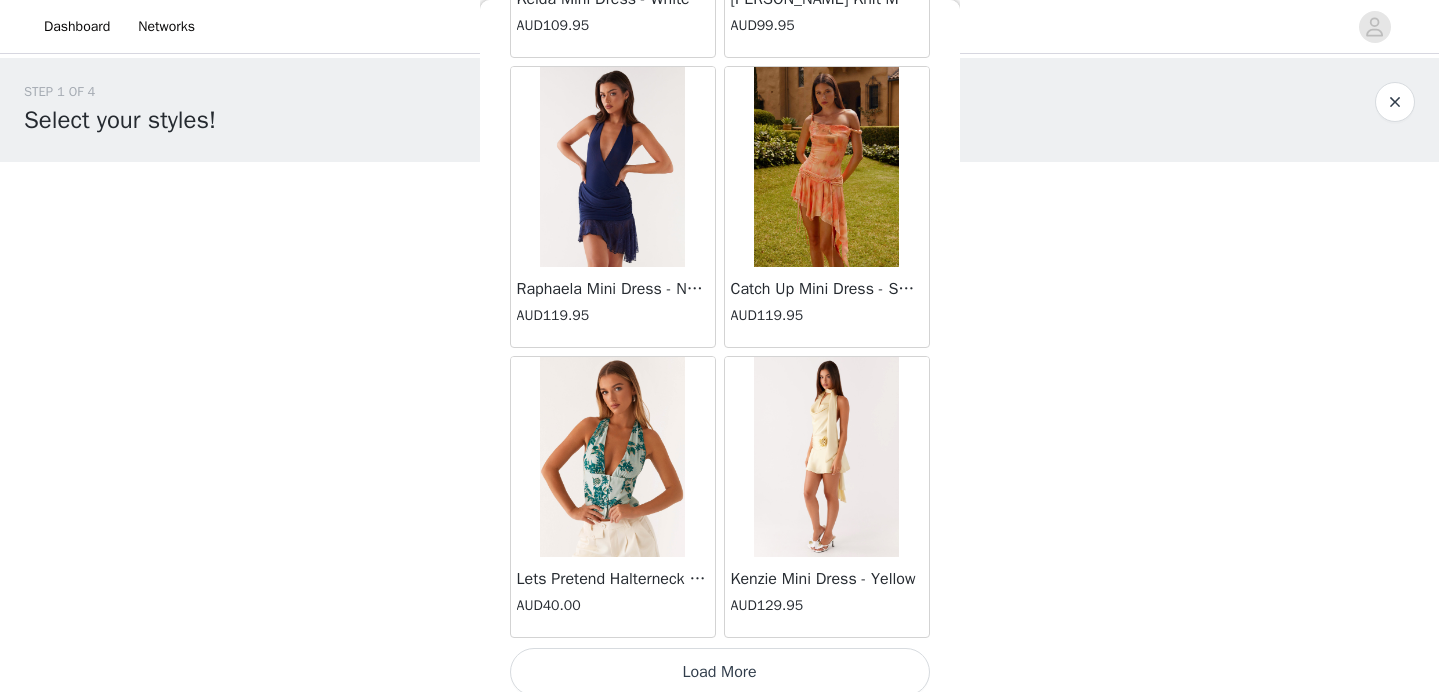 scroll, scrollTop: 54568, scrollLeft: 0, axis: vertical 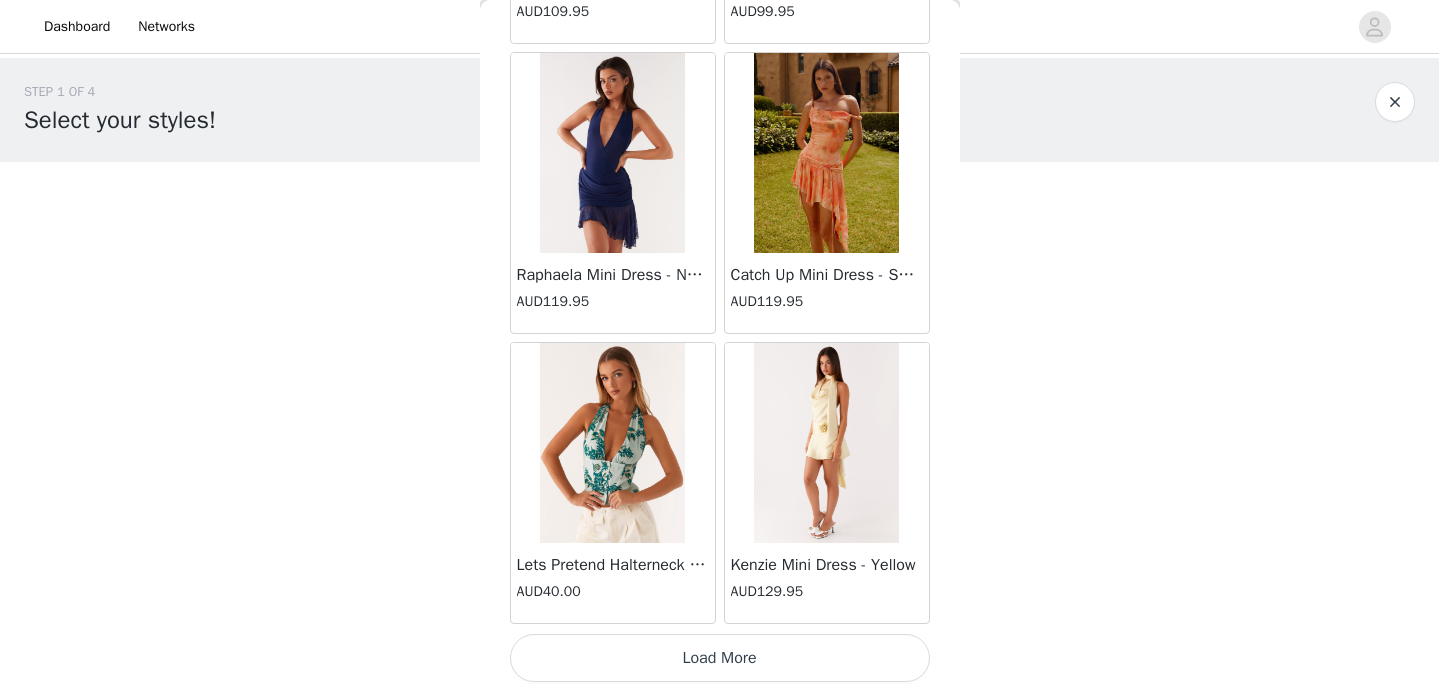 click on "Load More" at bounding box center (720, 658) 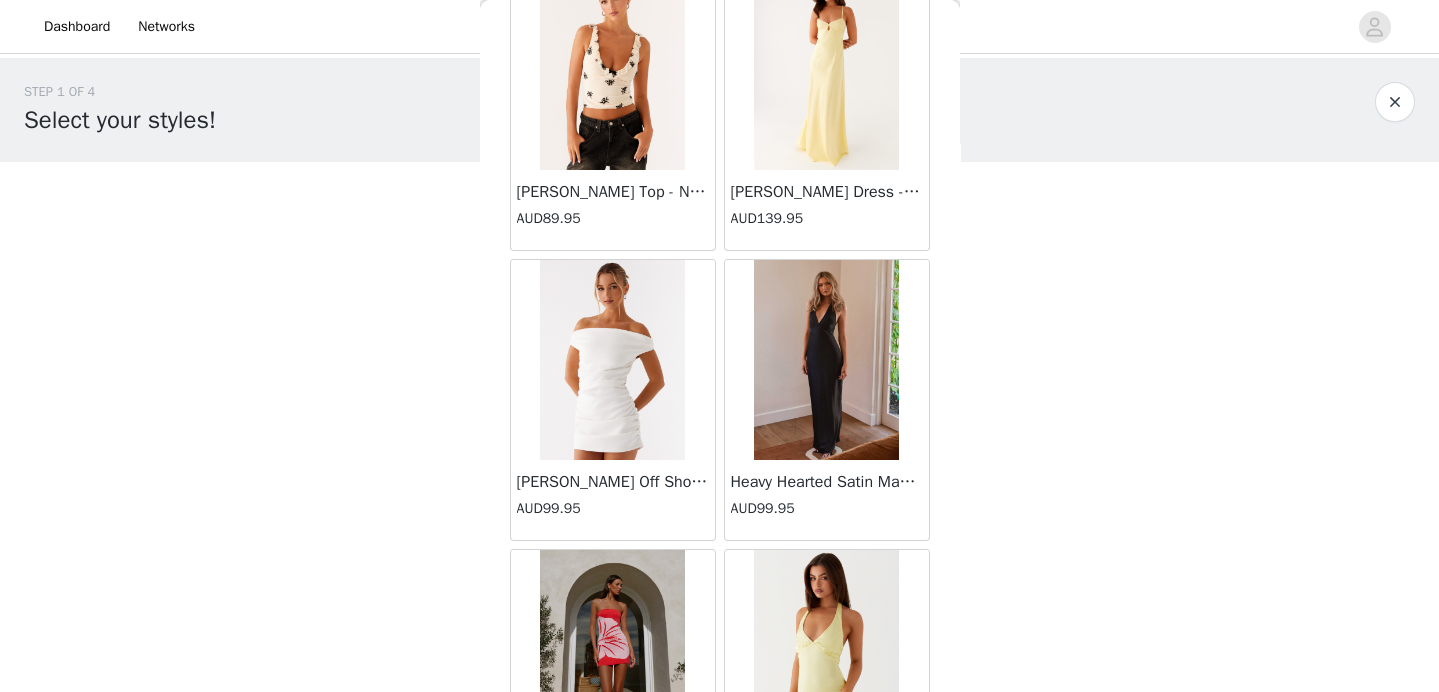 scroll, scrollTop: 57468, scrollLeft: 0, axis: vertical 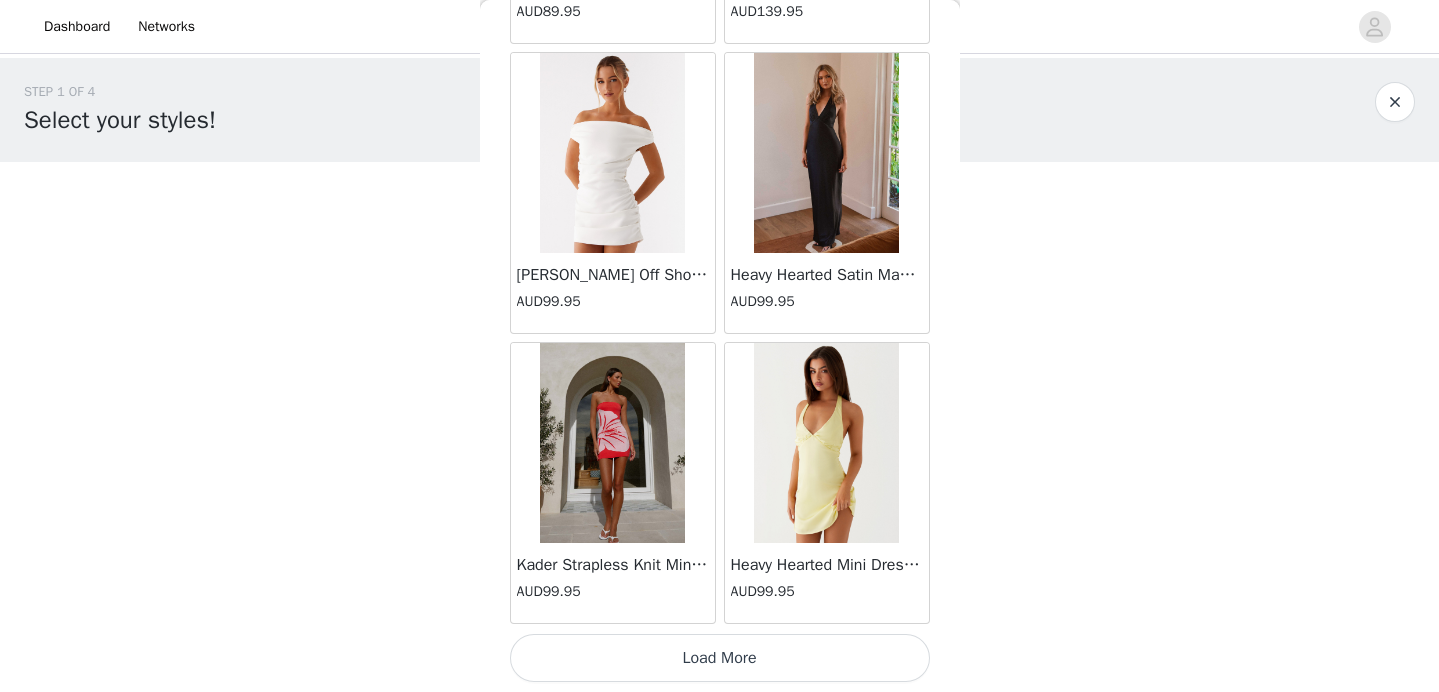 click on "Load More" at bounding box center (720, 658) 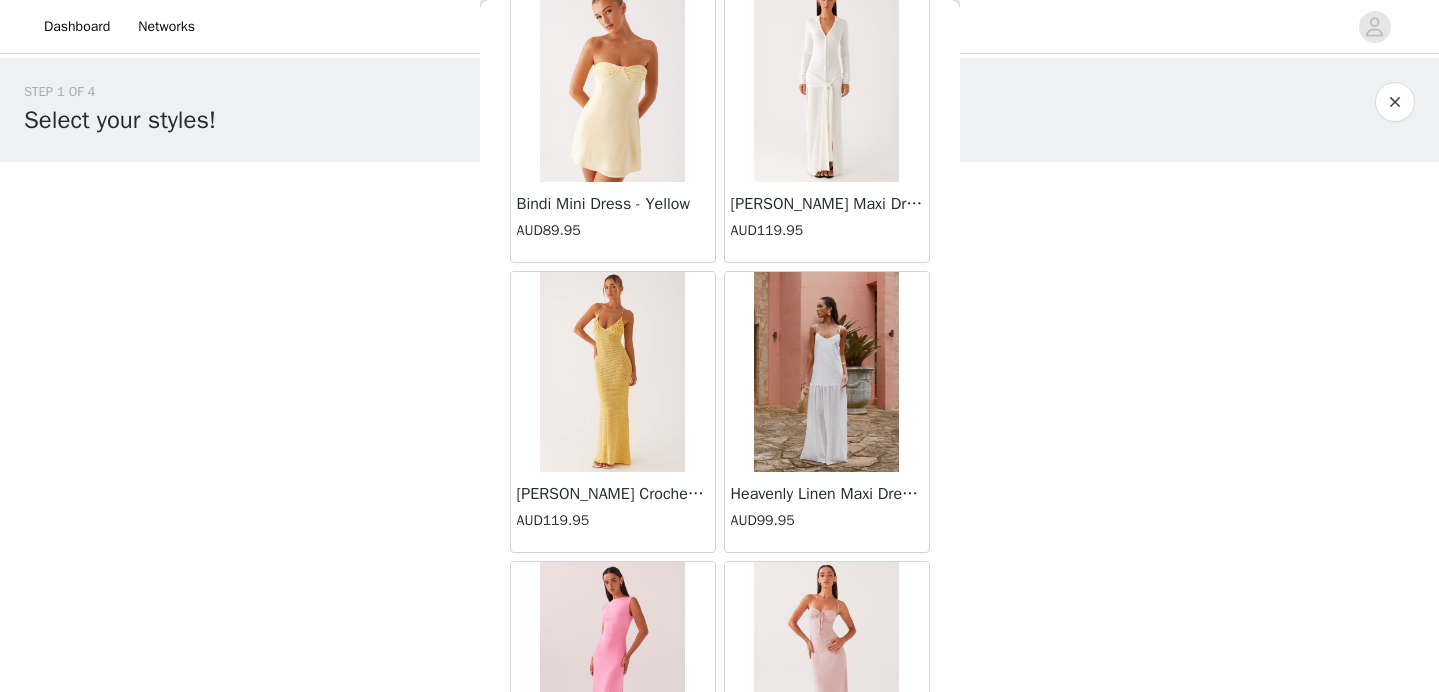 scroll, scrollTop: 60368, scrollLeft: 0, axis: vertical 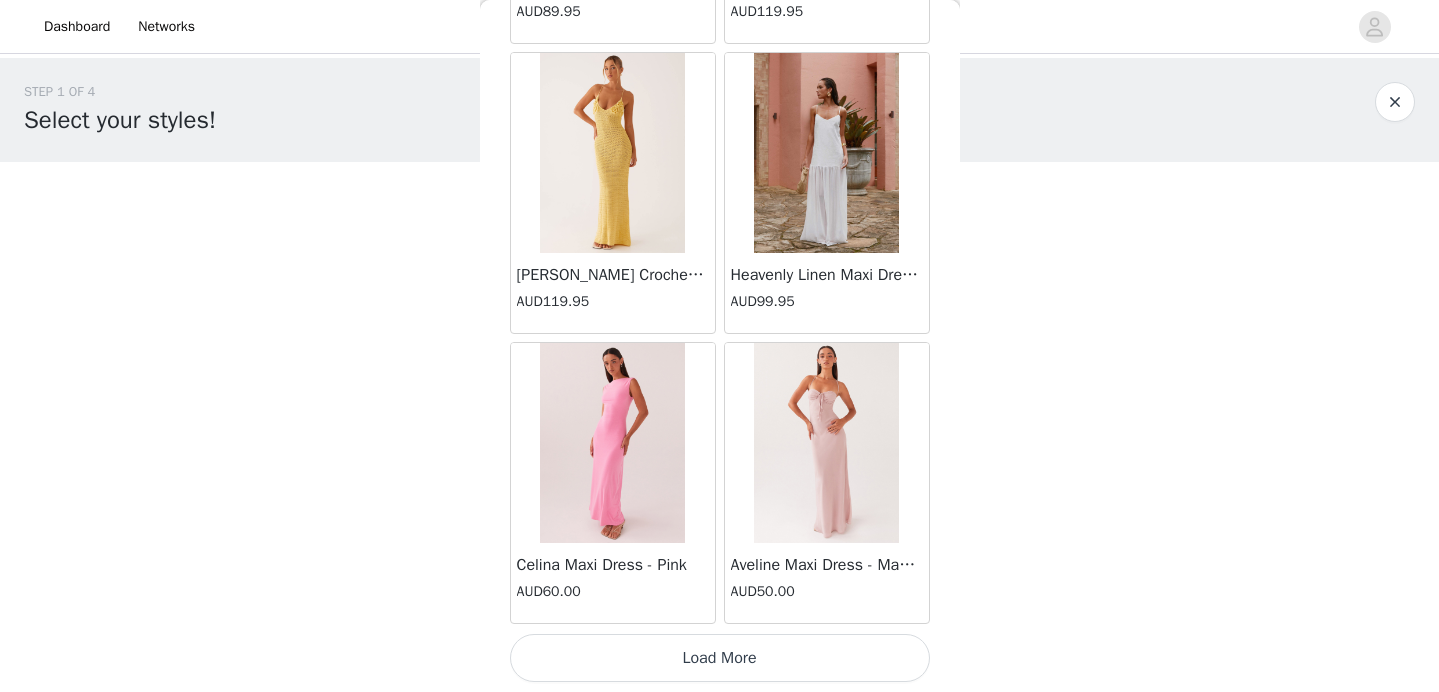 click on "Load More" at bounding box center [720, 658] 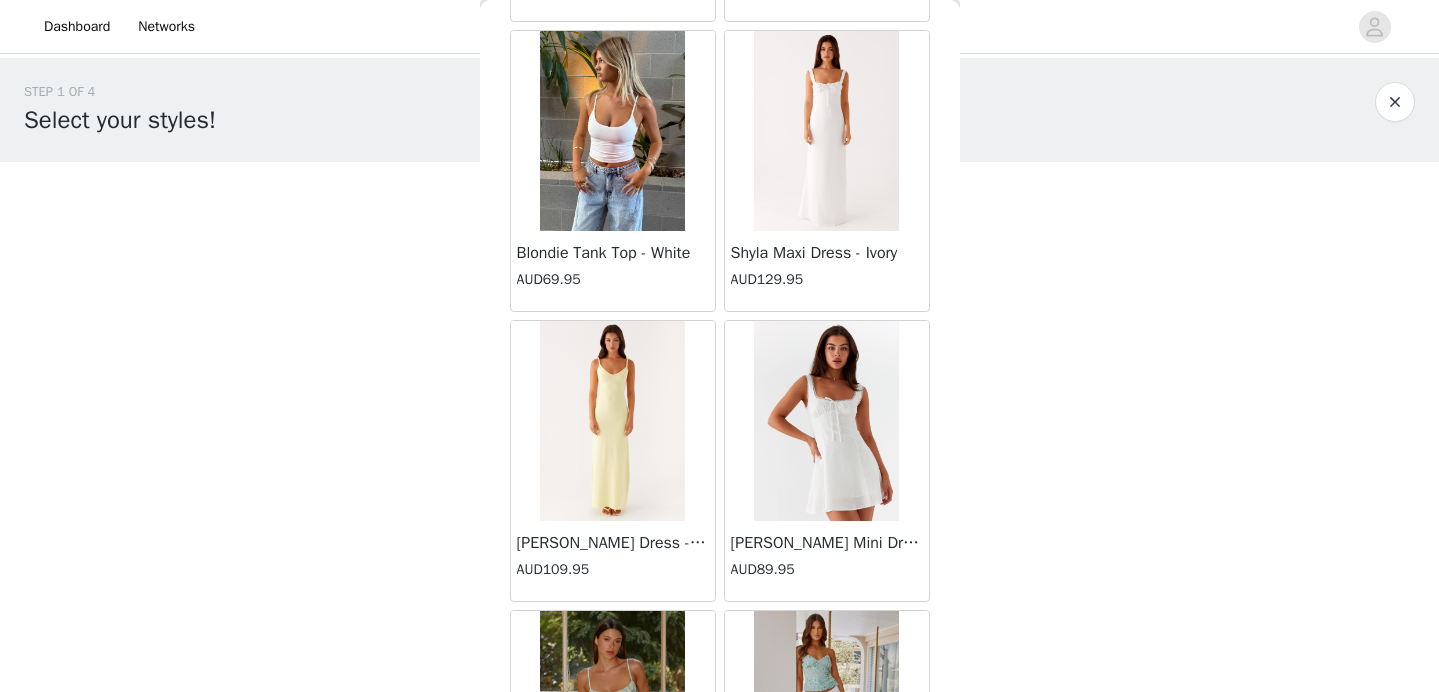 scroll, scrollTop: 63268, scrollLeft: 0, axis: vertical 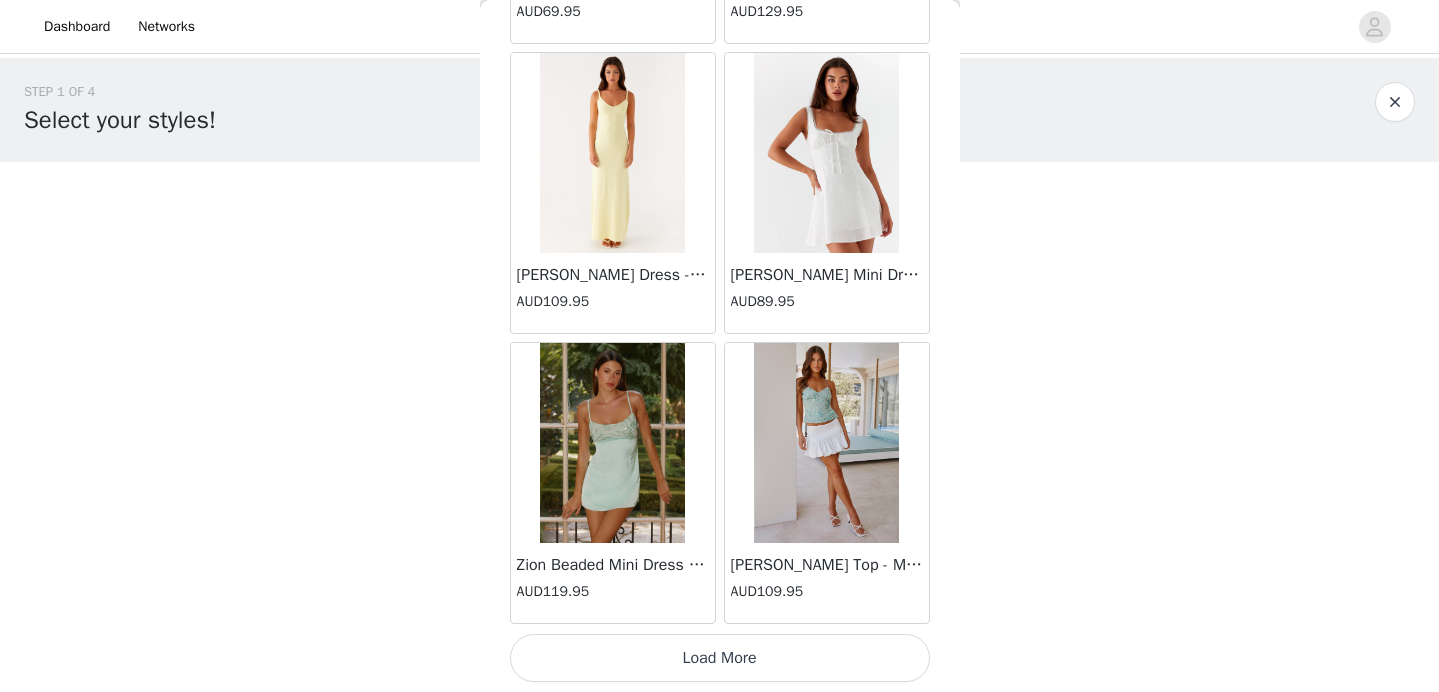click on "Load More" at bounding box center (720, 658) 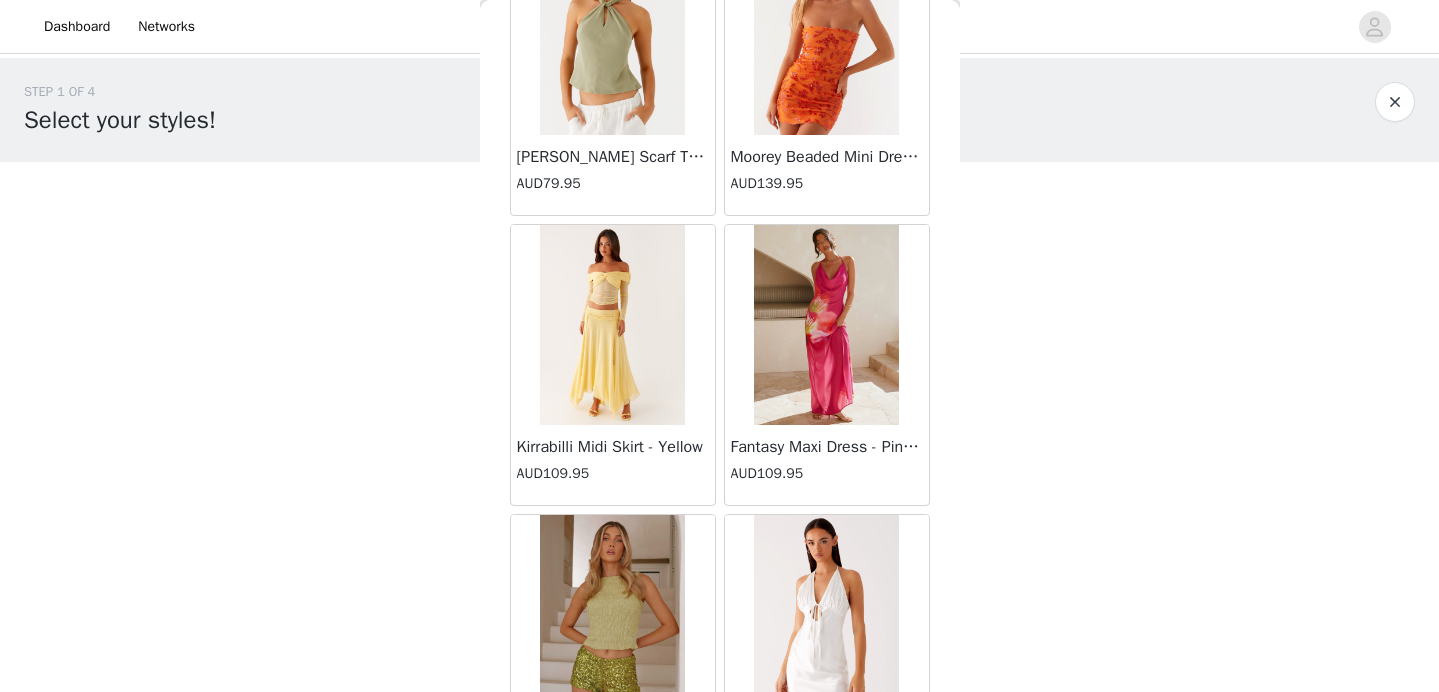 scroll, scrollTop: 66168, scrollLeft: 0, axis: vertical 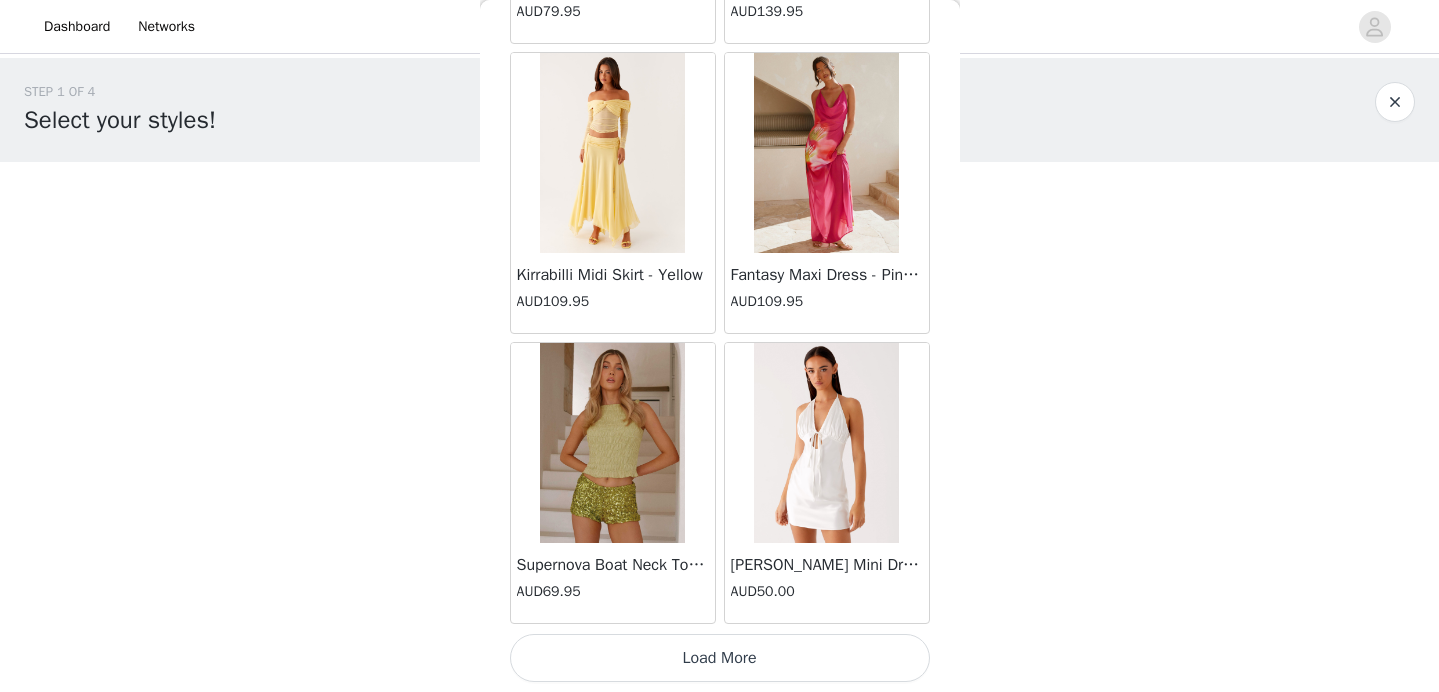 click on "Load More" at bounding box center [720, 658] 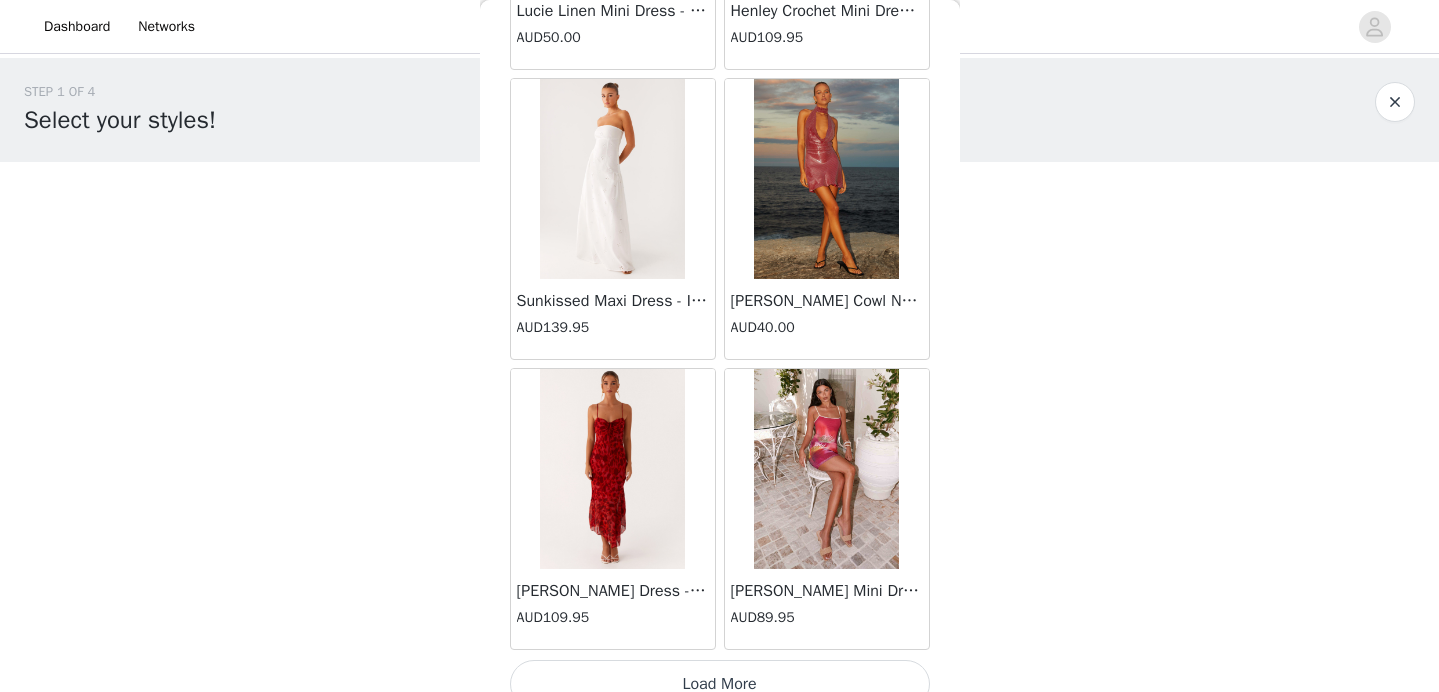 scroll, scrollTop: 69068, scrollLeft: 0, axis: vertical 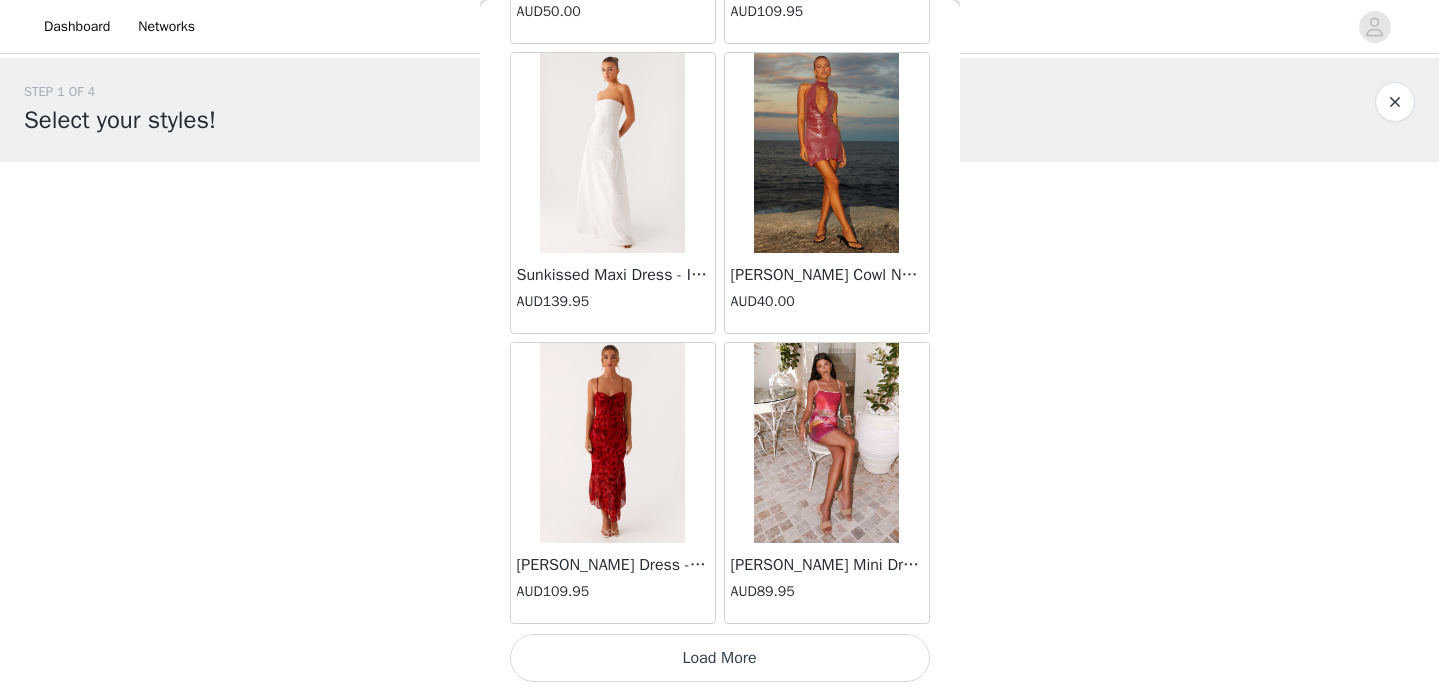 click on "Load More" at bounding box center (720, 658) 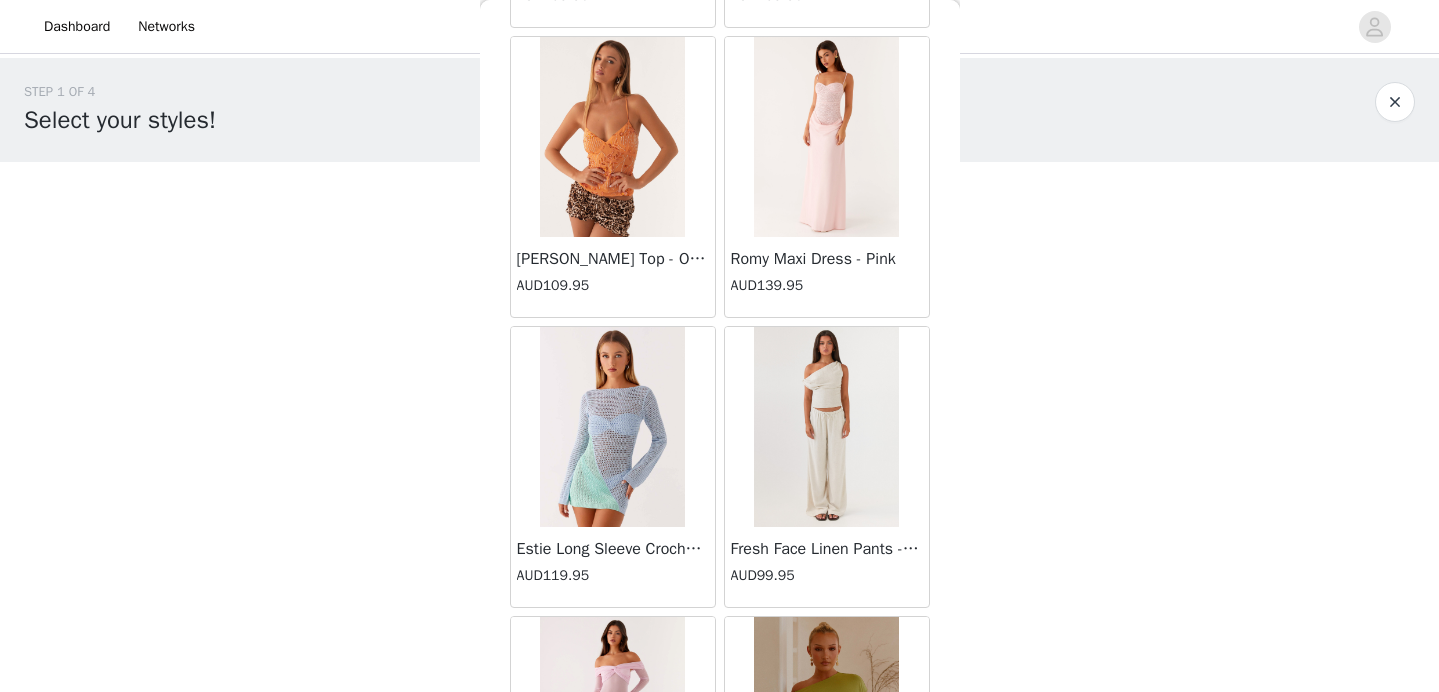 scroll, scrollTop: 71697, scrollLeft: 0, axis: vertical 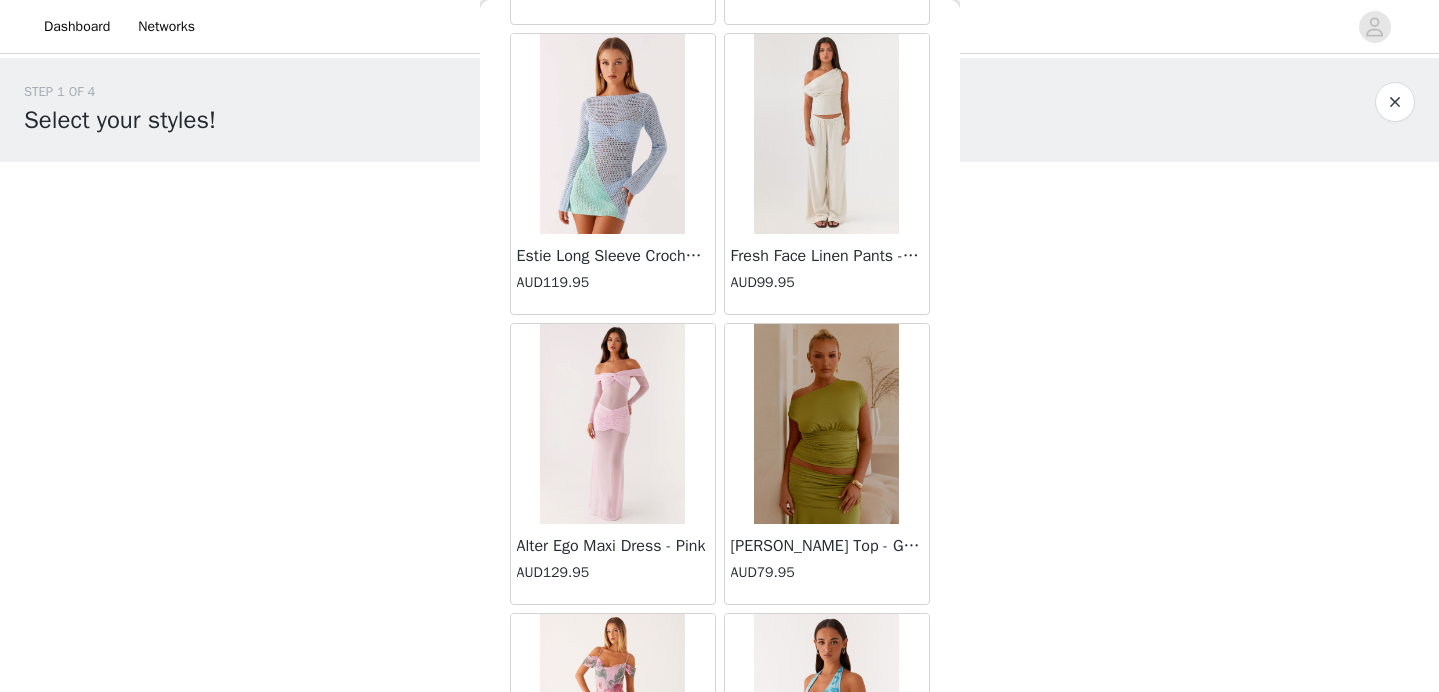 click at bounding box center [826, 424] 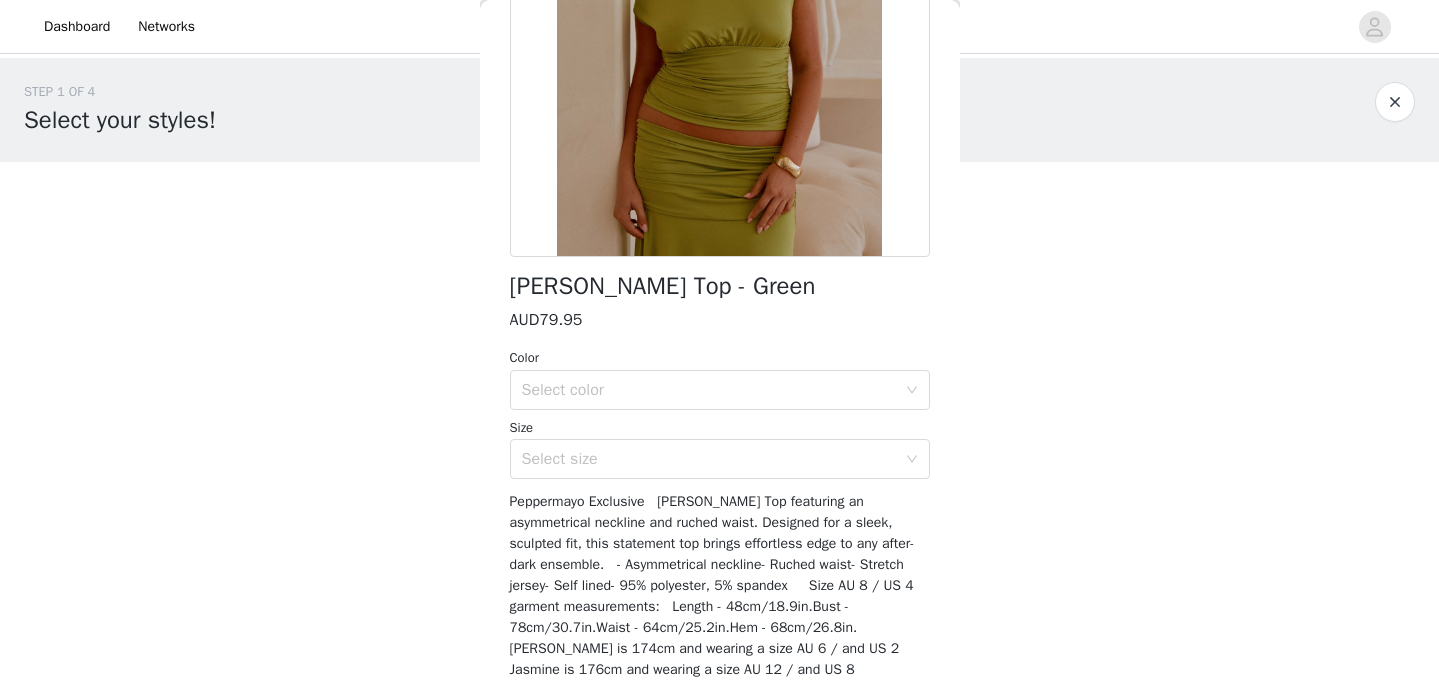 scroll, scrollTop: 294, scrollLeft: 0, axis: vertical 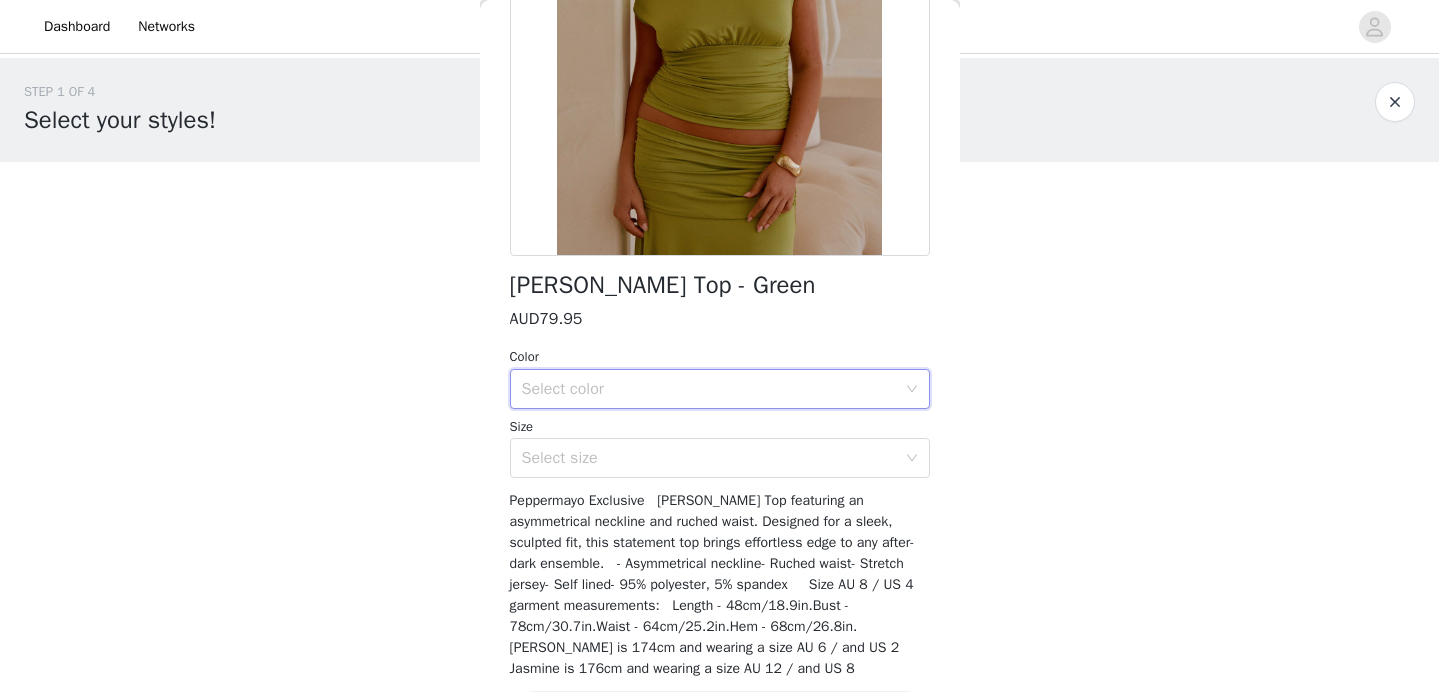 click on "Select color" at bounding box center [720, 389] 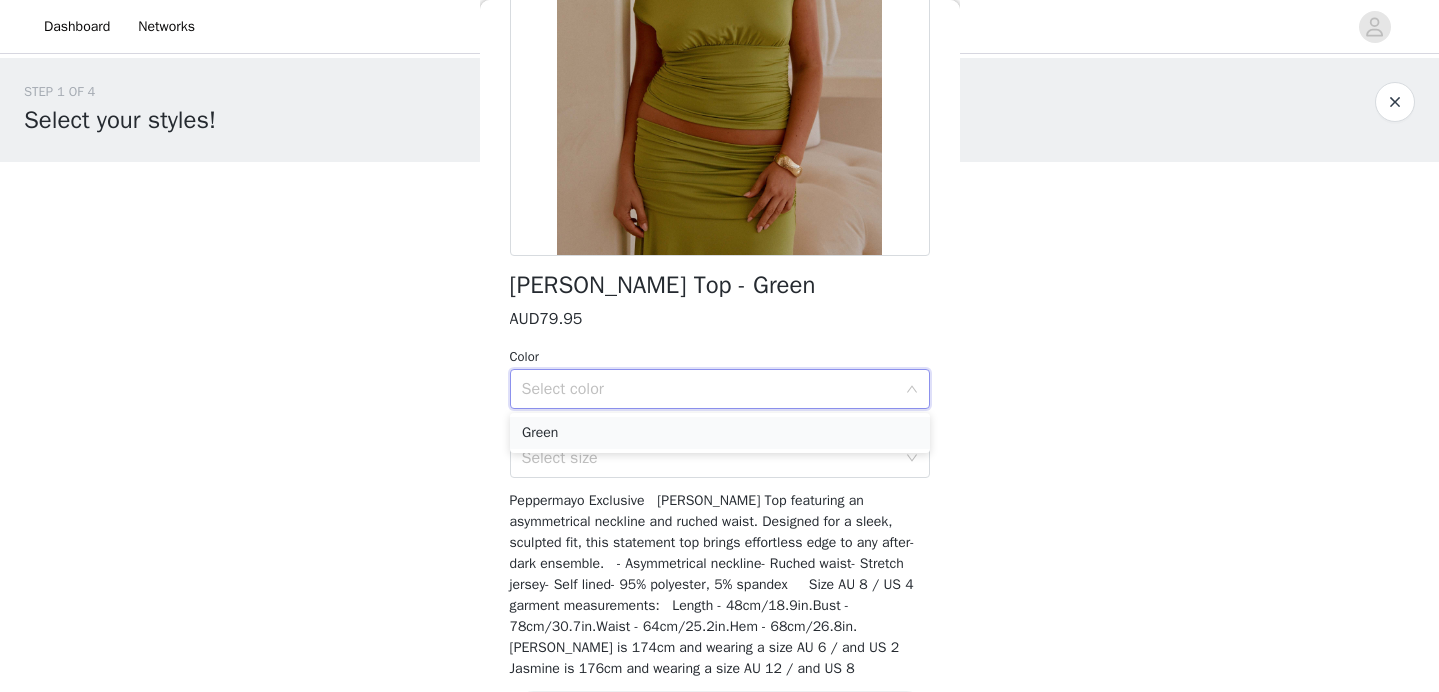 click on "Green" at bounding box center (720, 433) 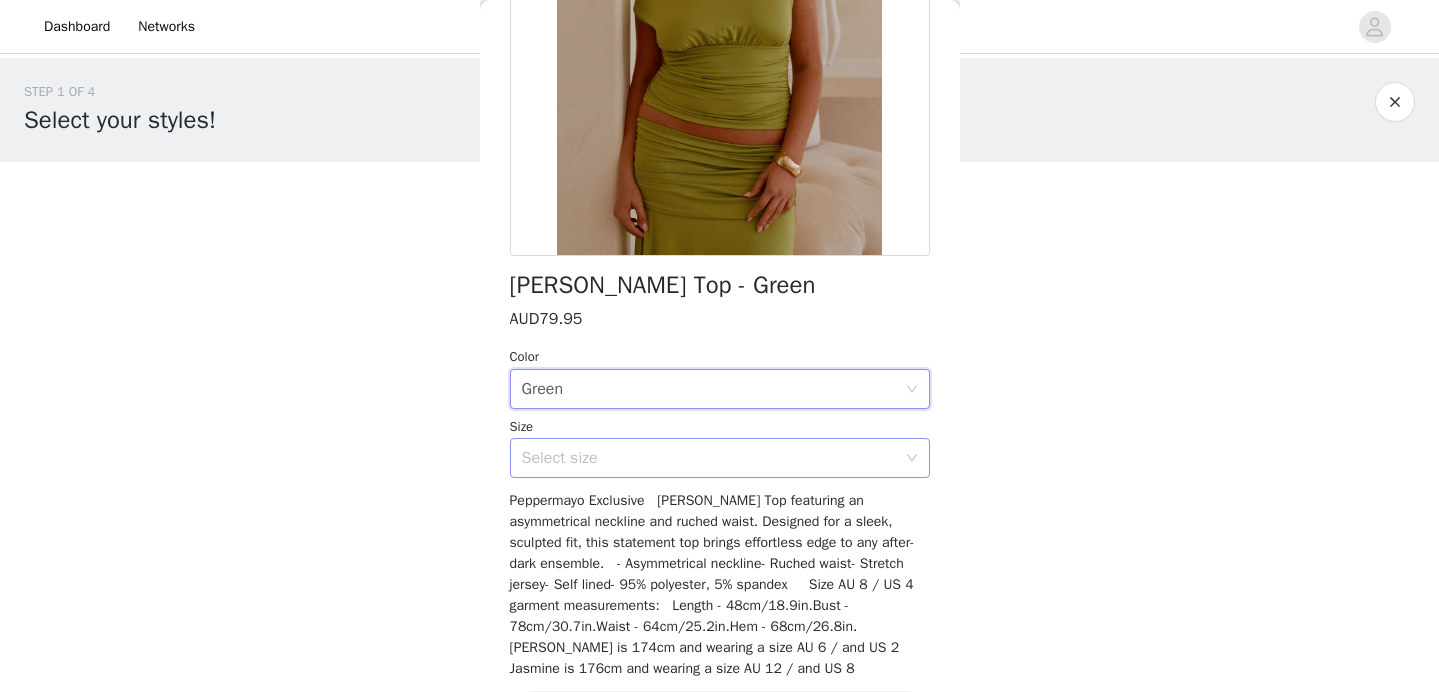 click on "Select size" at bounding box center [709, 458] 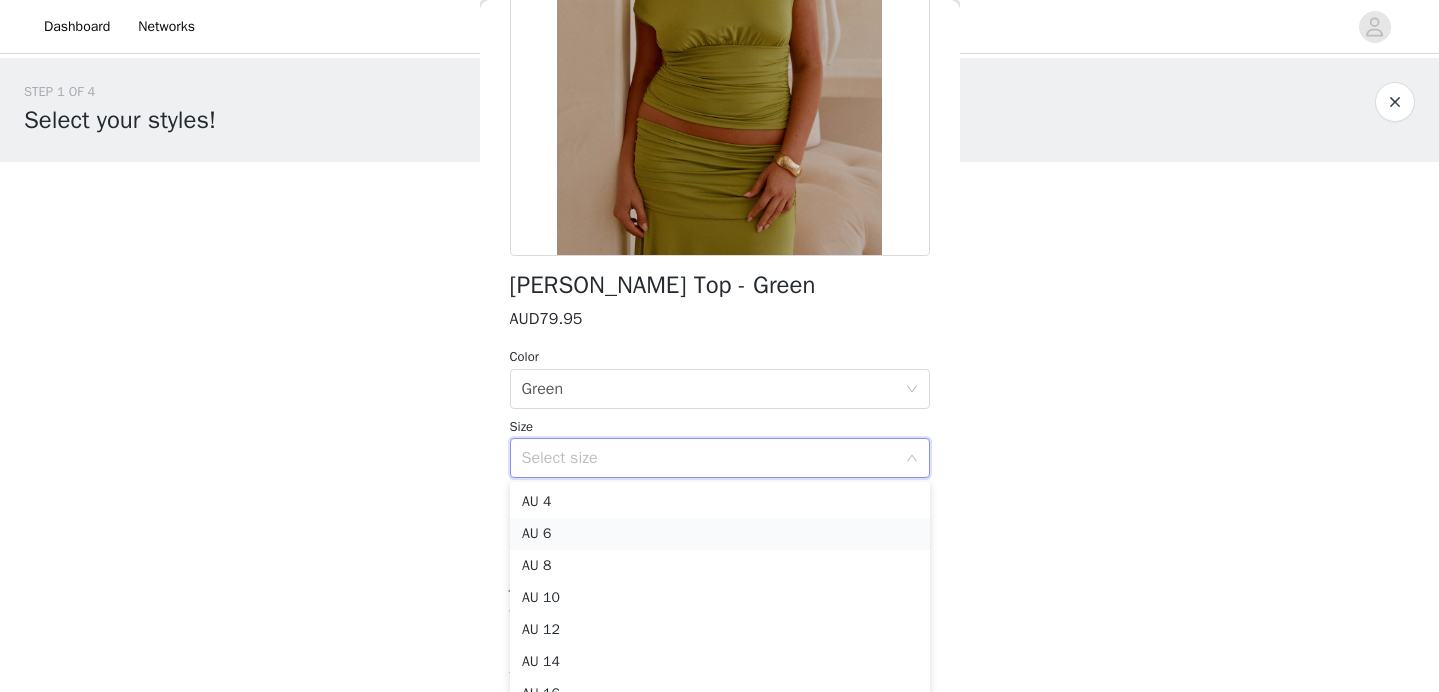 click on "AU 6" at bounding box center (720, 534) 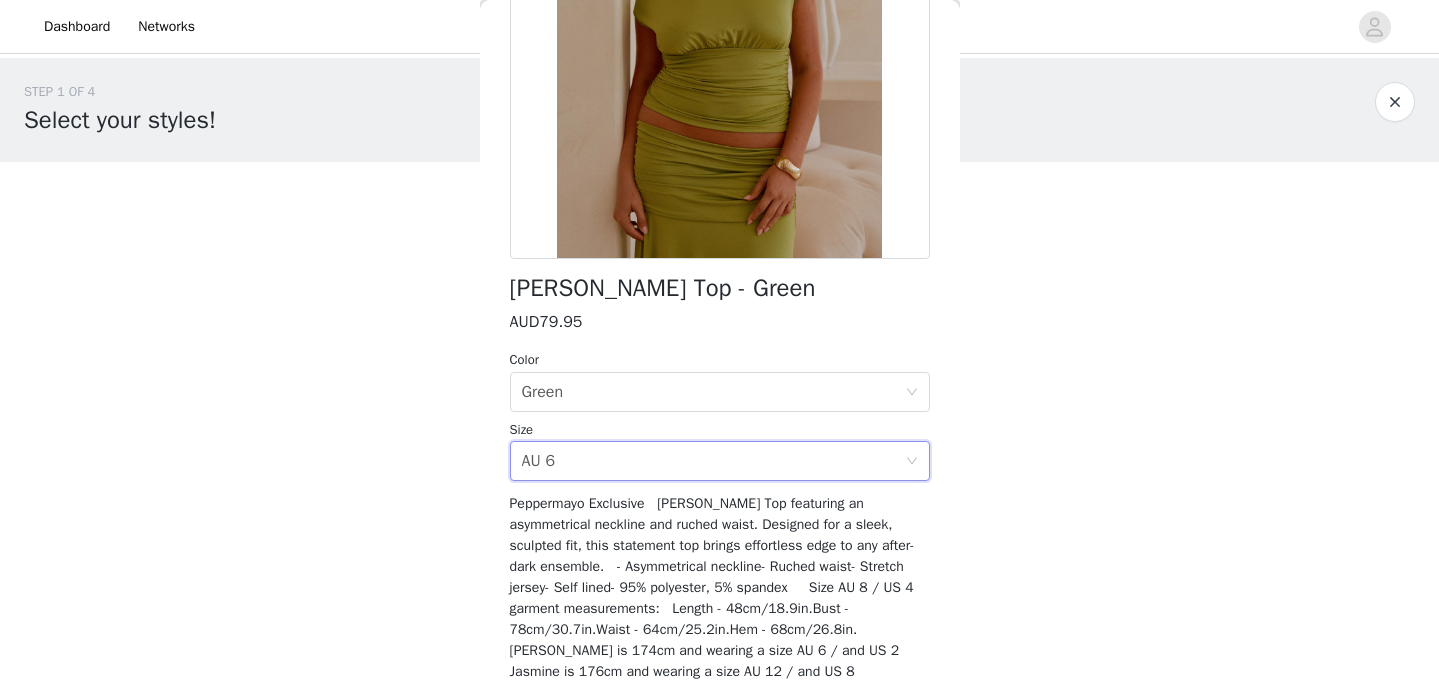 scroll, scrollTop: 365, scrollLeft: 0, axis: vertical 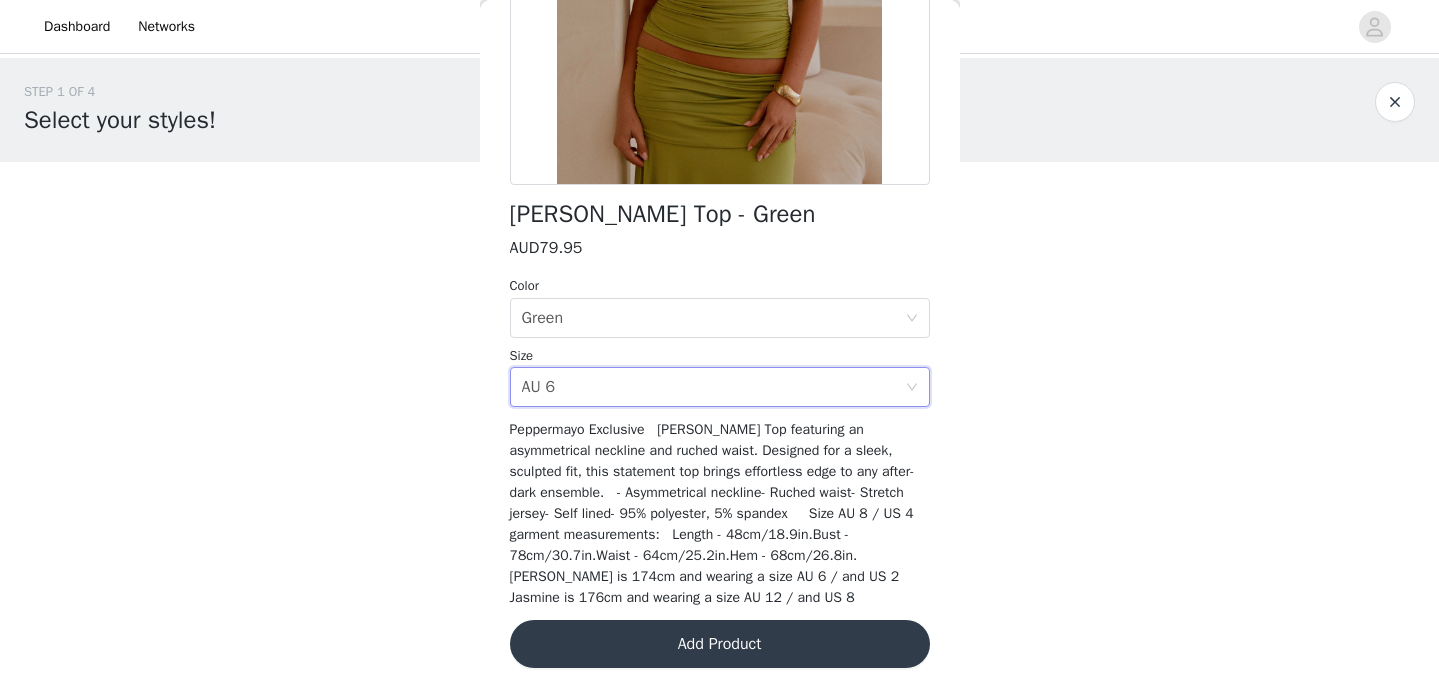 click on "Add Product" at bounding box center (720, 644) 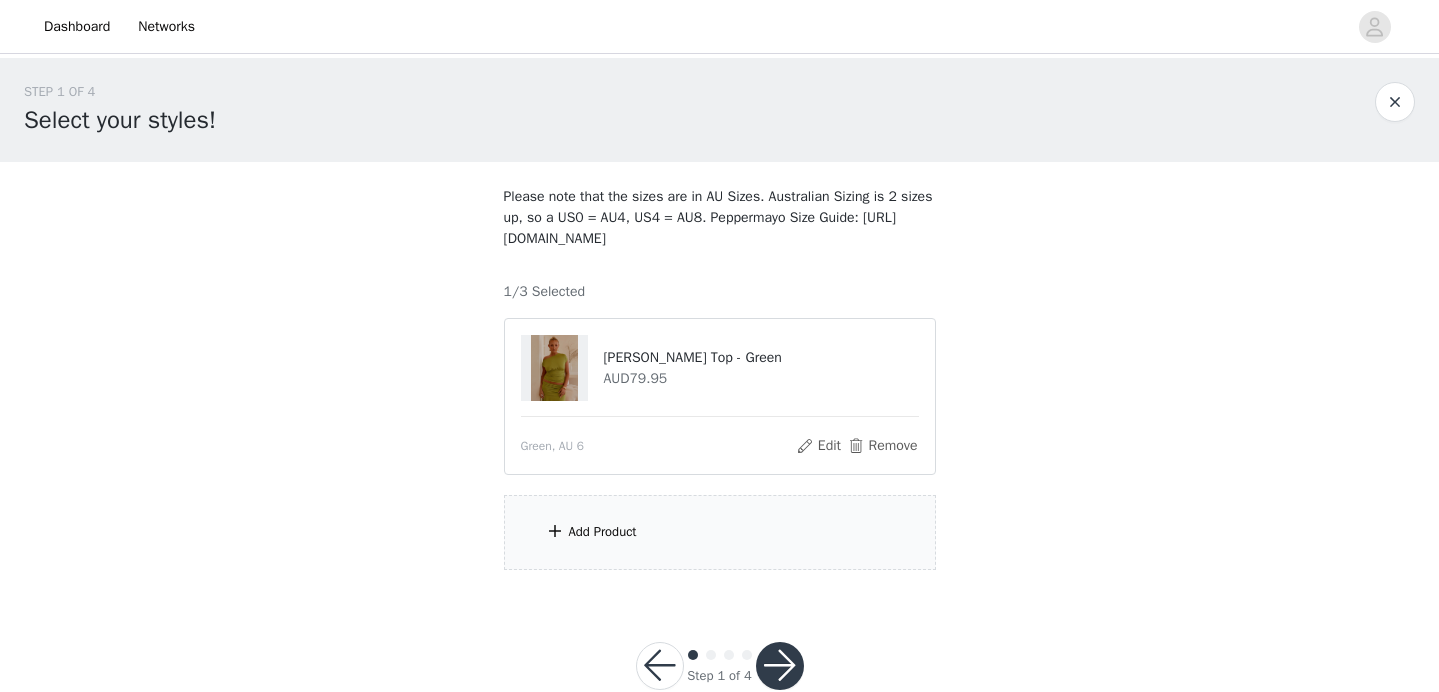 click on "Add Product" at bounding box center (720, 532) 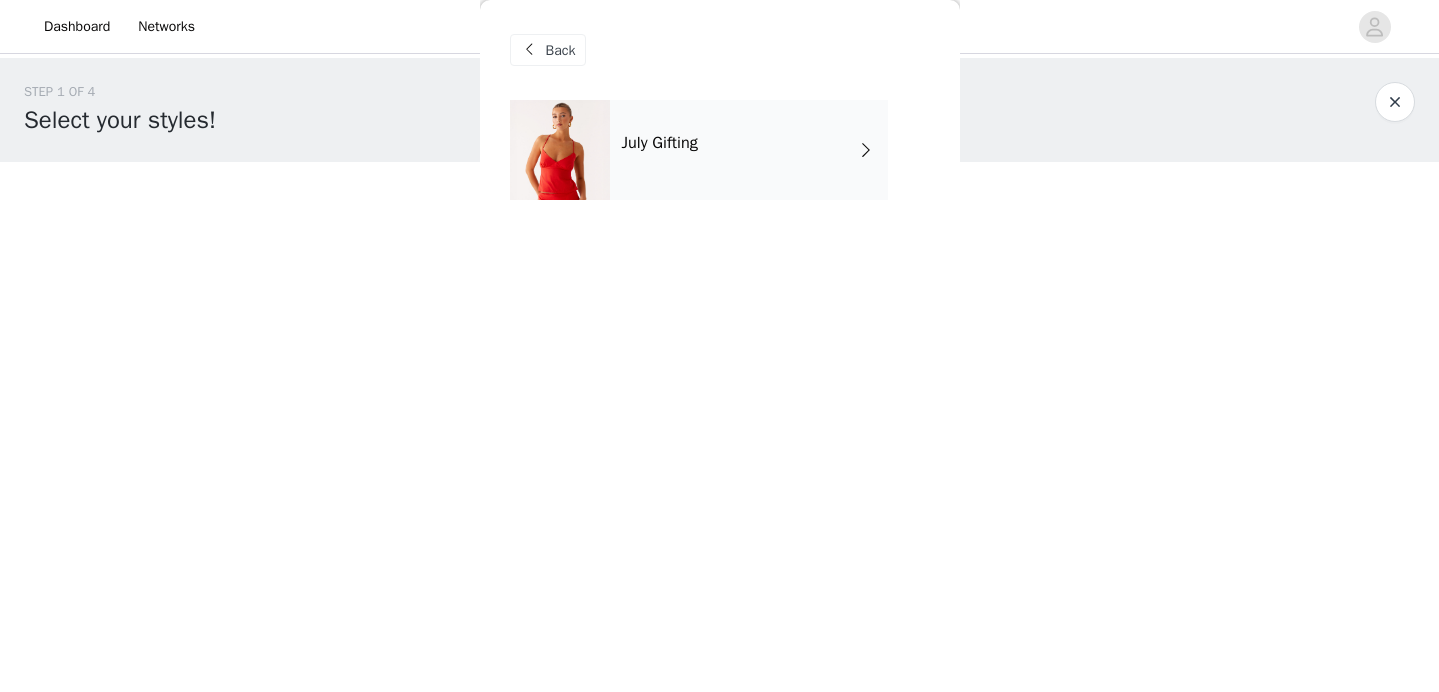click on "July Gifting" at bounding box center [749, 150] 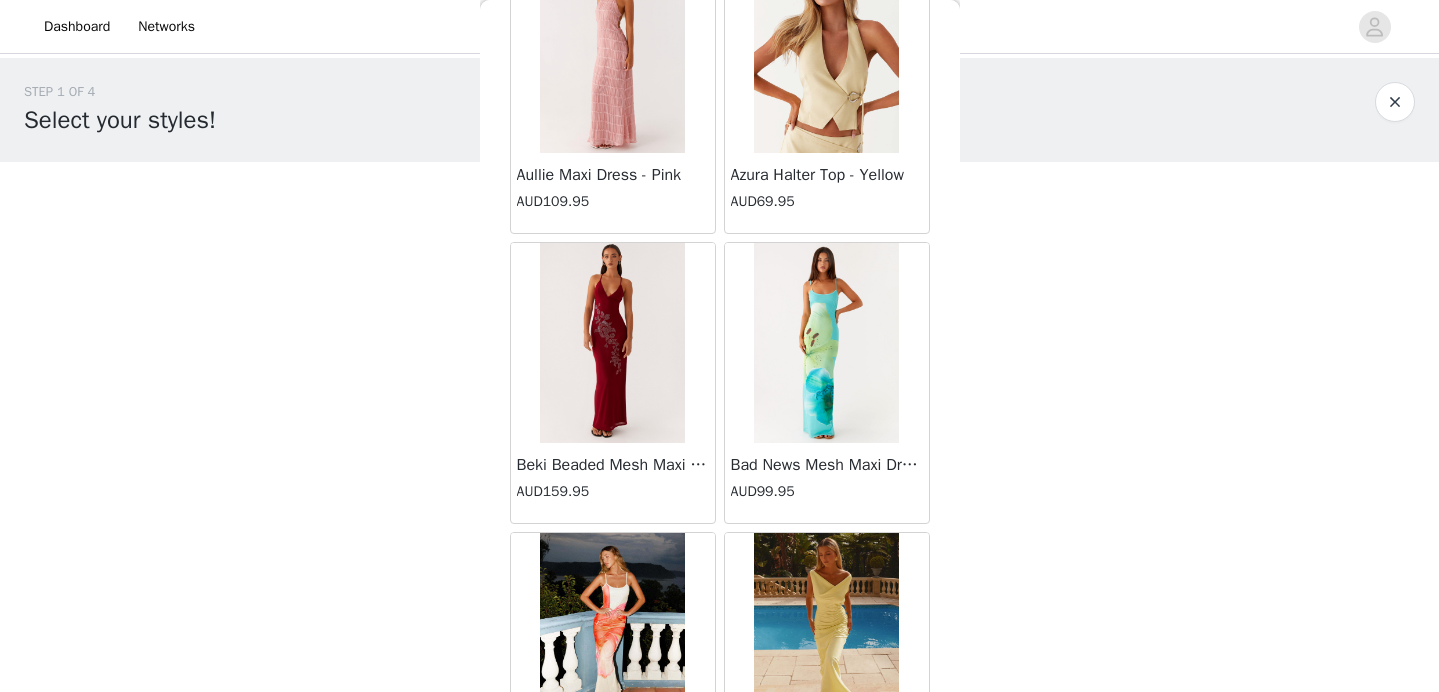 scroll, scrollTop: 0, scrollLeft: 0, axis: both 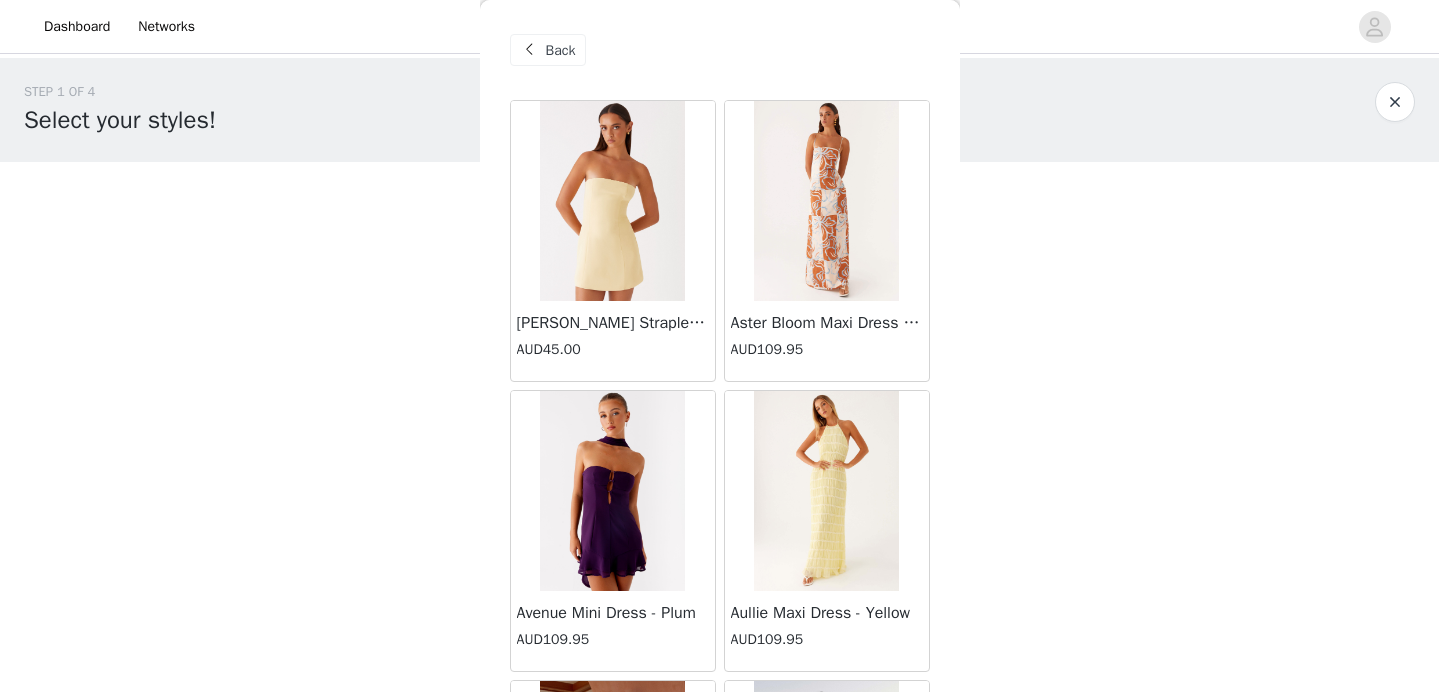 click on "Back" at bounding box center (548, 50) 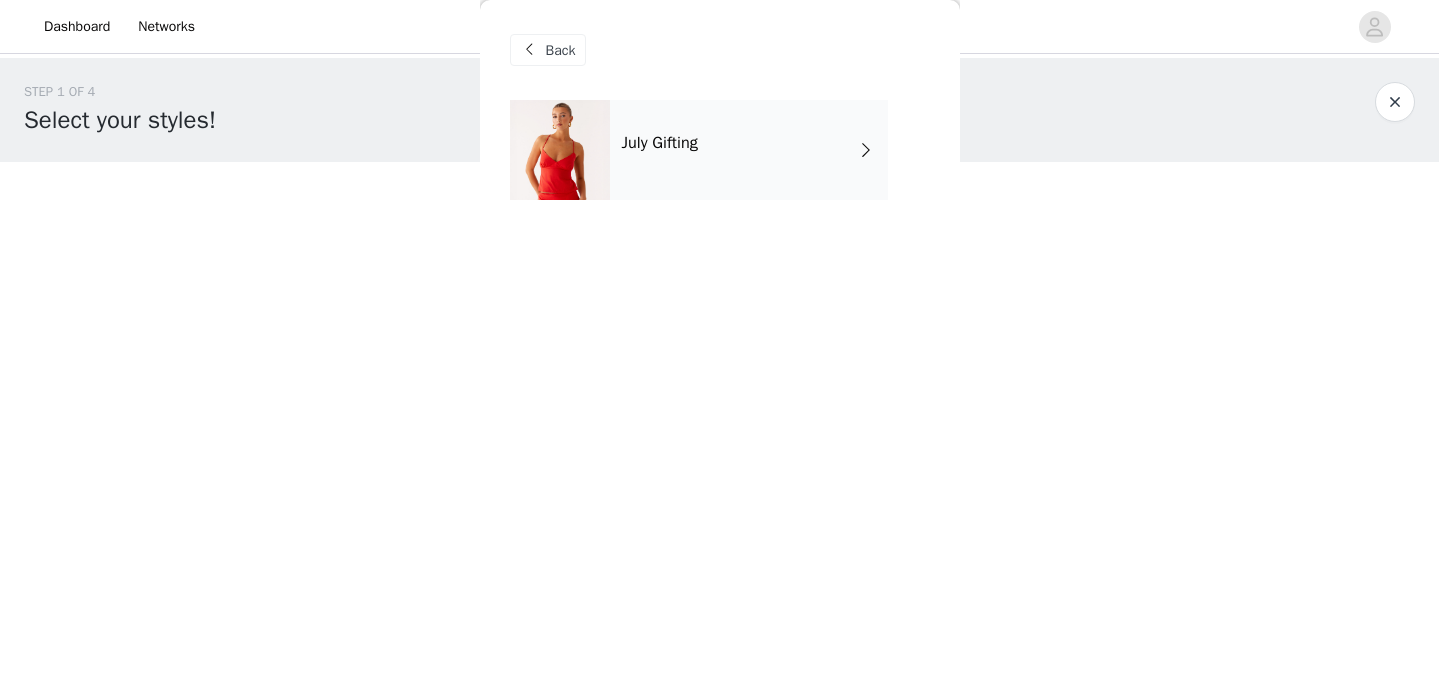 click on "Back" at bounding box center [561, 50] 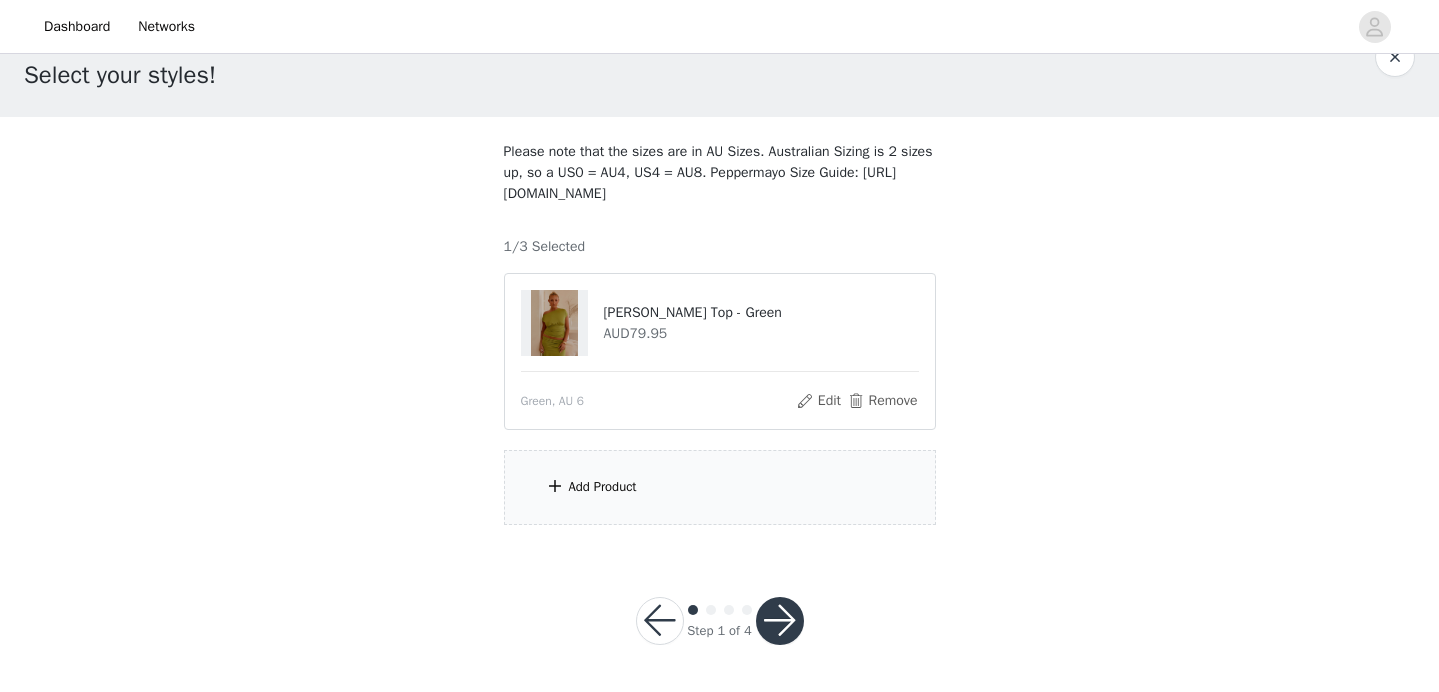 scroll, scrollTop: 0, scrollLeft: 0, axis: both 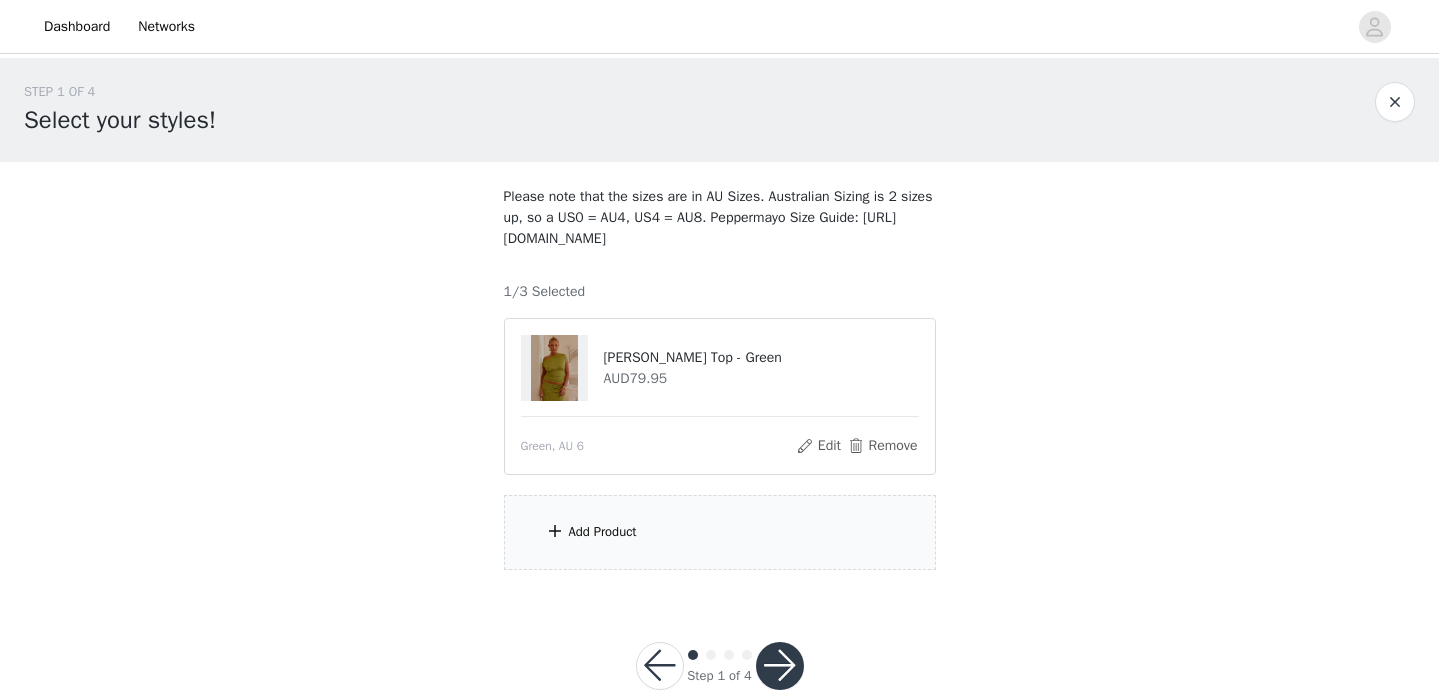 click on "Add Product" at bounding box center (720, 532) 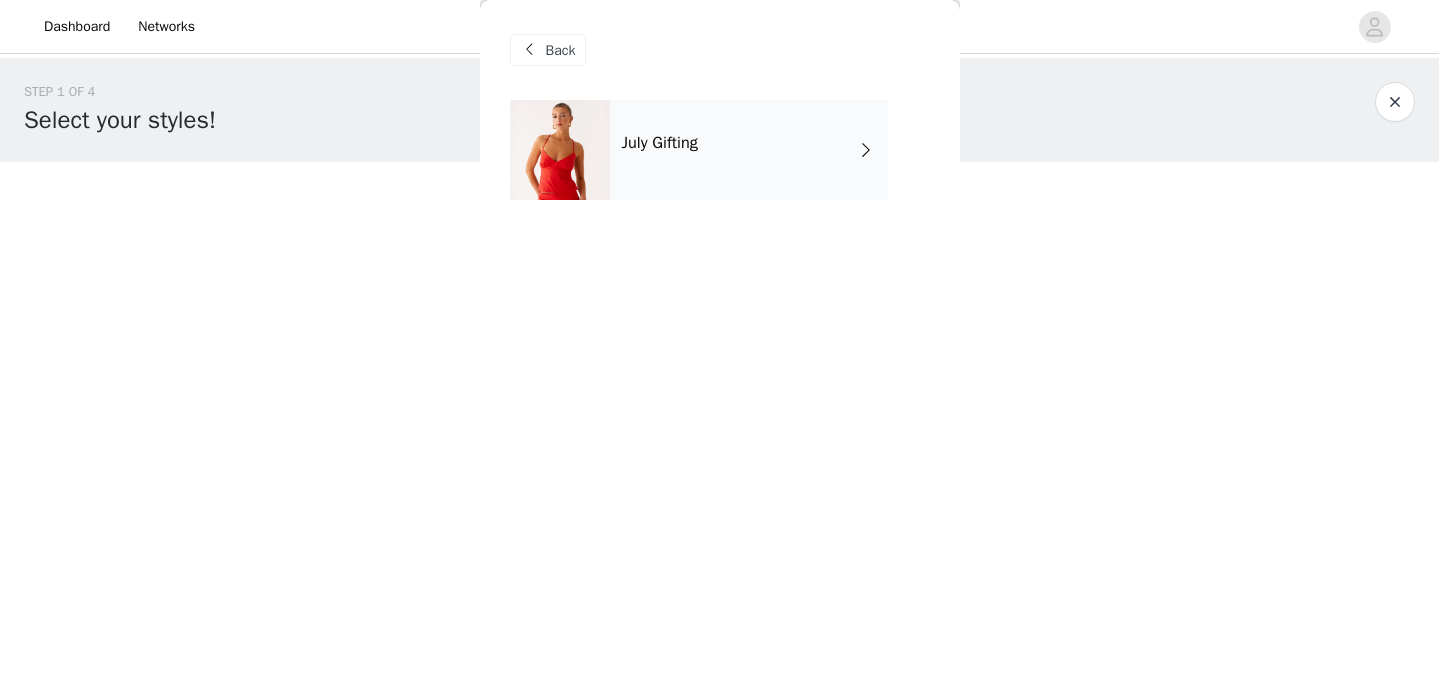 click on "July Gifting" at bounding box center (720, 165) 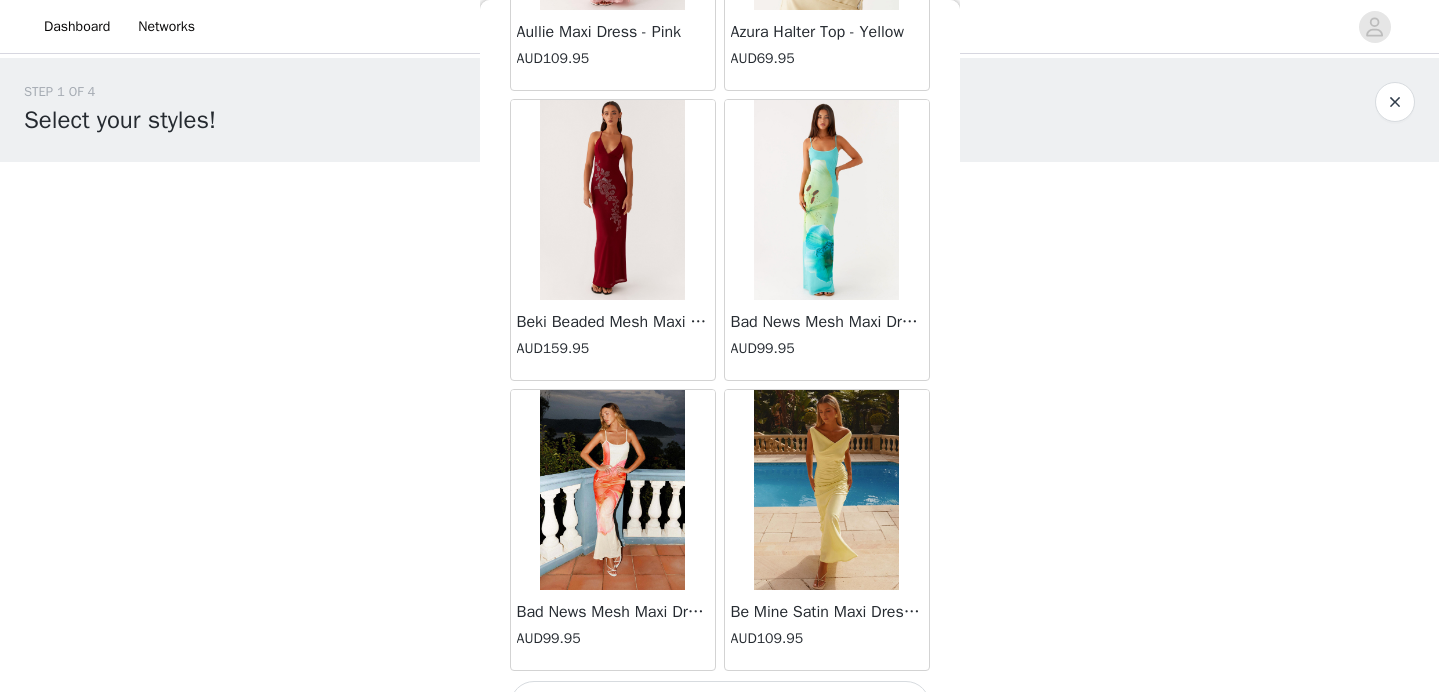 scroll, scrollTop: 2368, scrollLeft: 0, axis: vertical 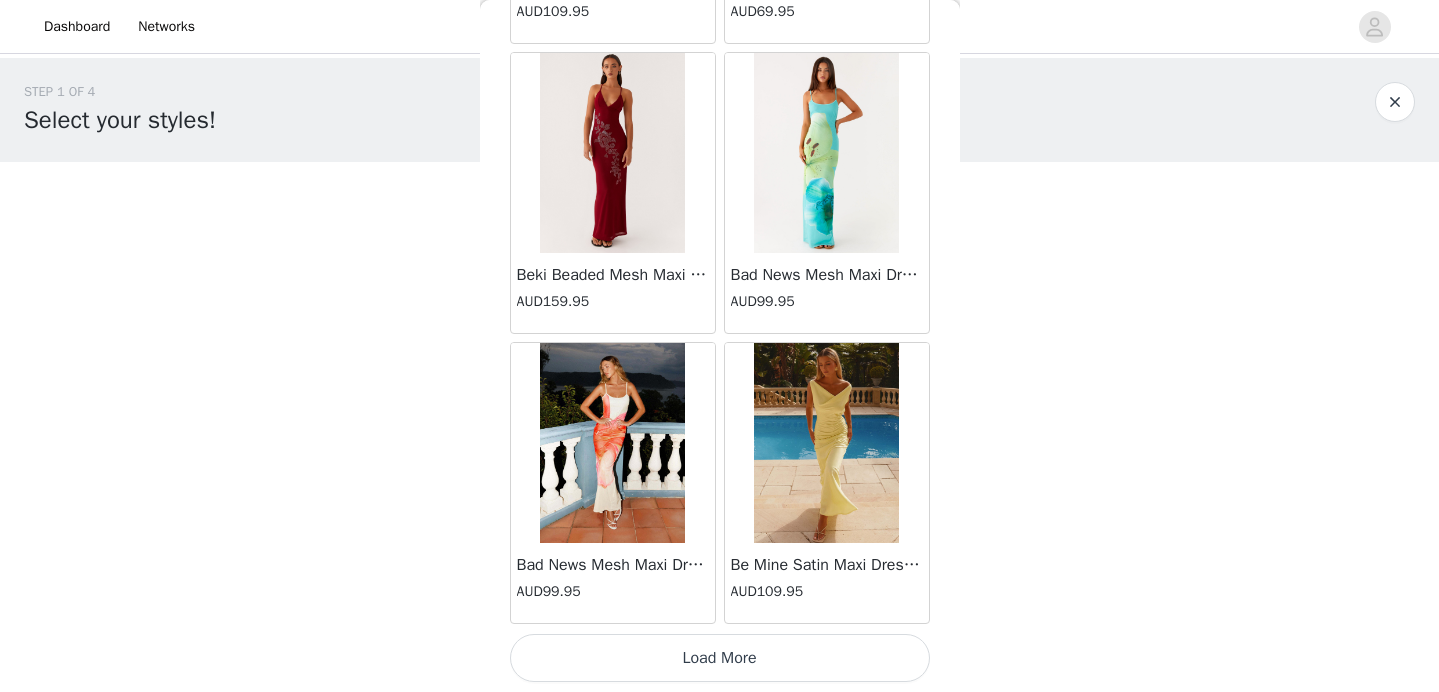 click on "Load More" at bounding box center [720, 658] 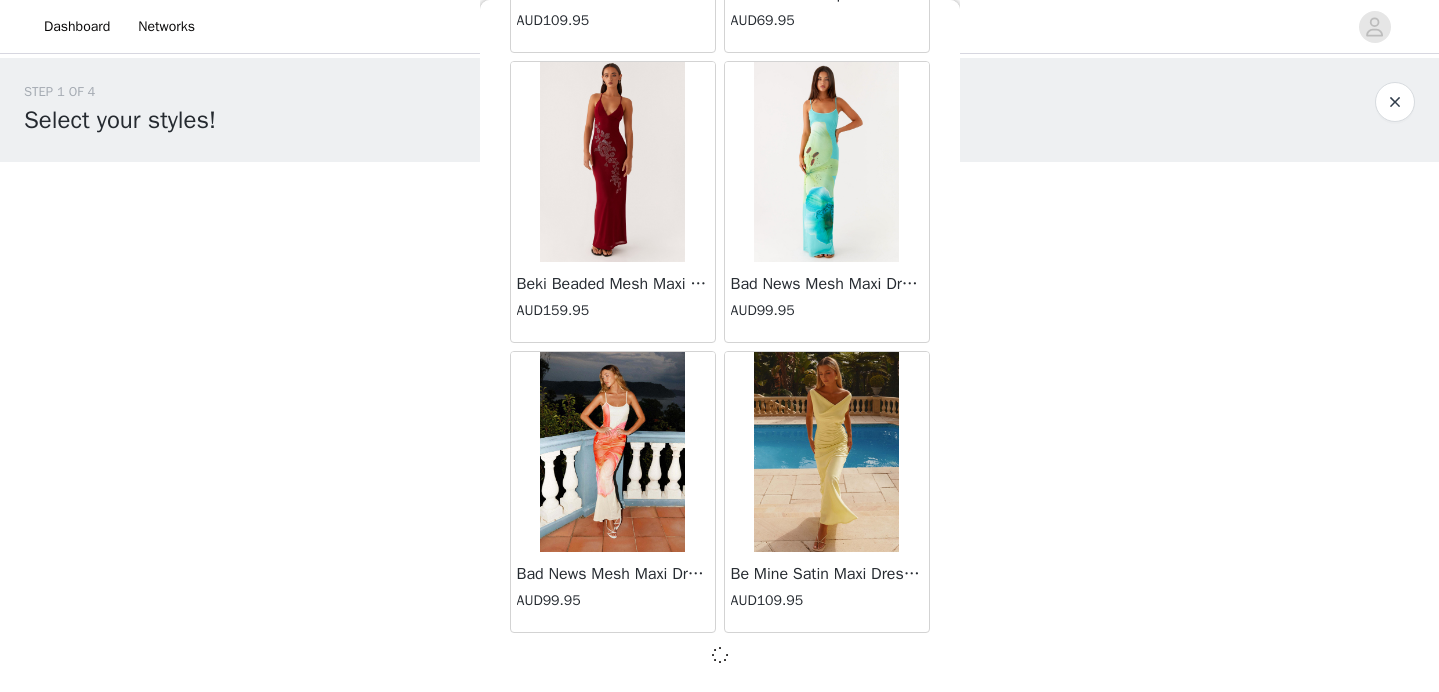scroll, scrollTop: 2359, scrollLeft: 0, axis: vertical 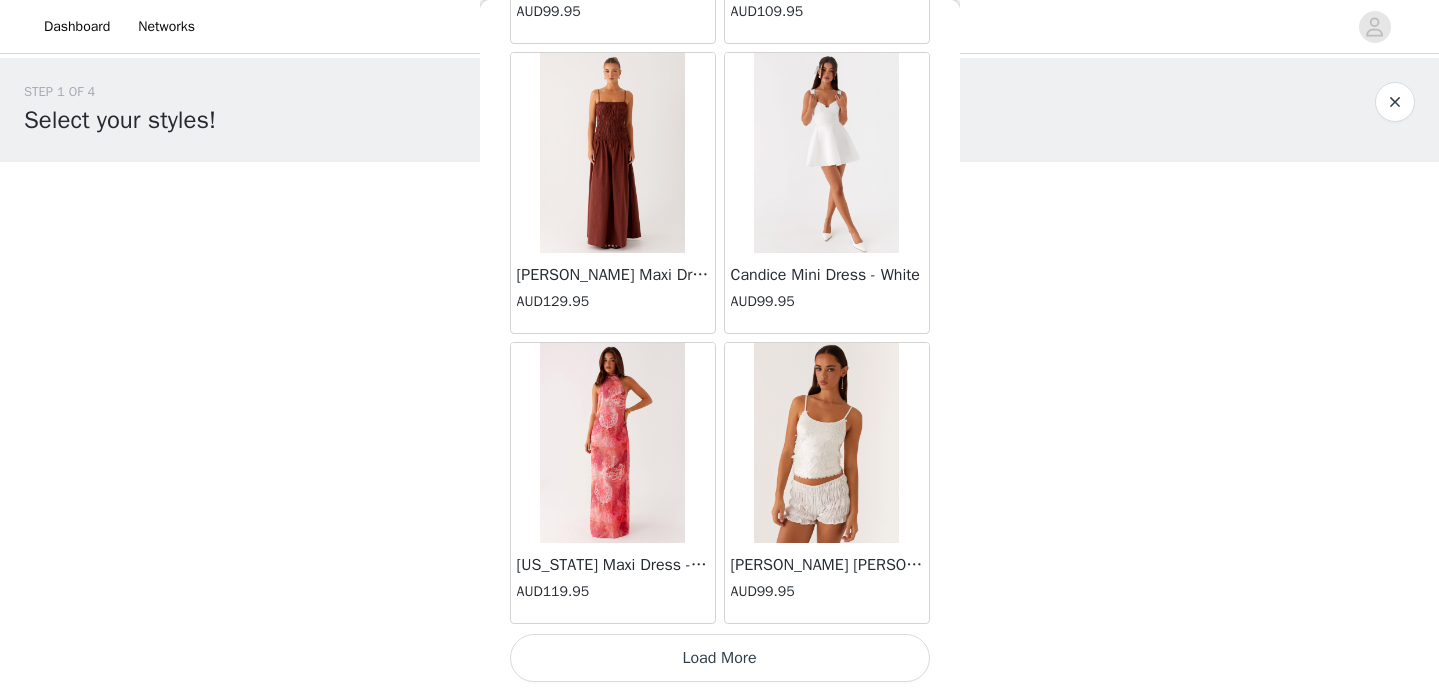click on "Load More" at bounding box center [720, 658] 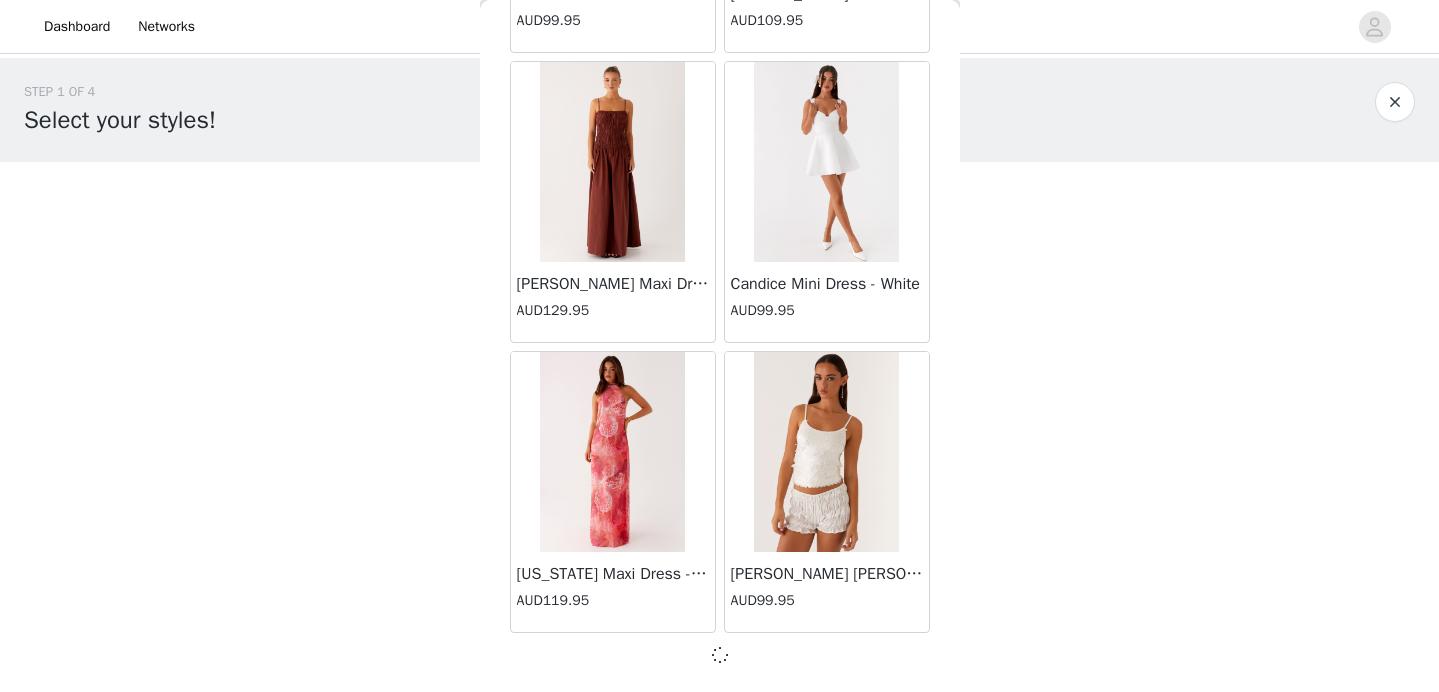 scroll, scrollTop: 5259, scrollLeft: 0, axis: vertical 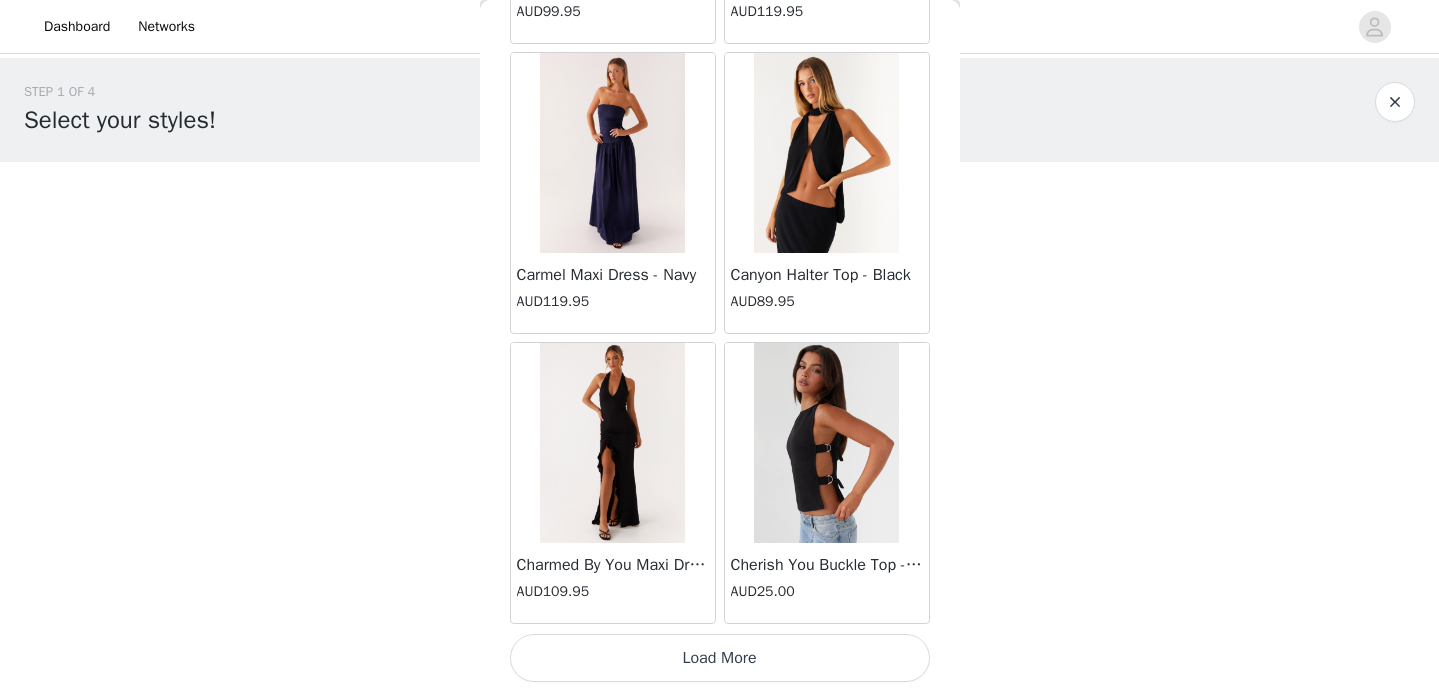 click on "Load More" at bounding box center [720, 658] 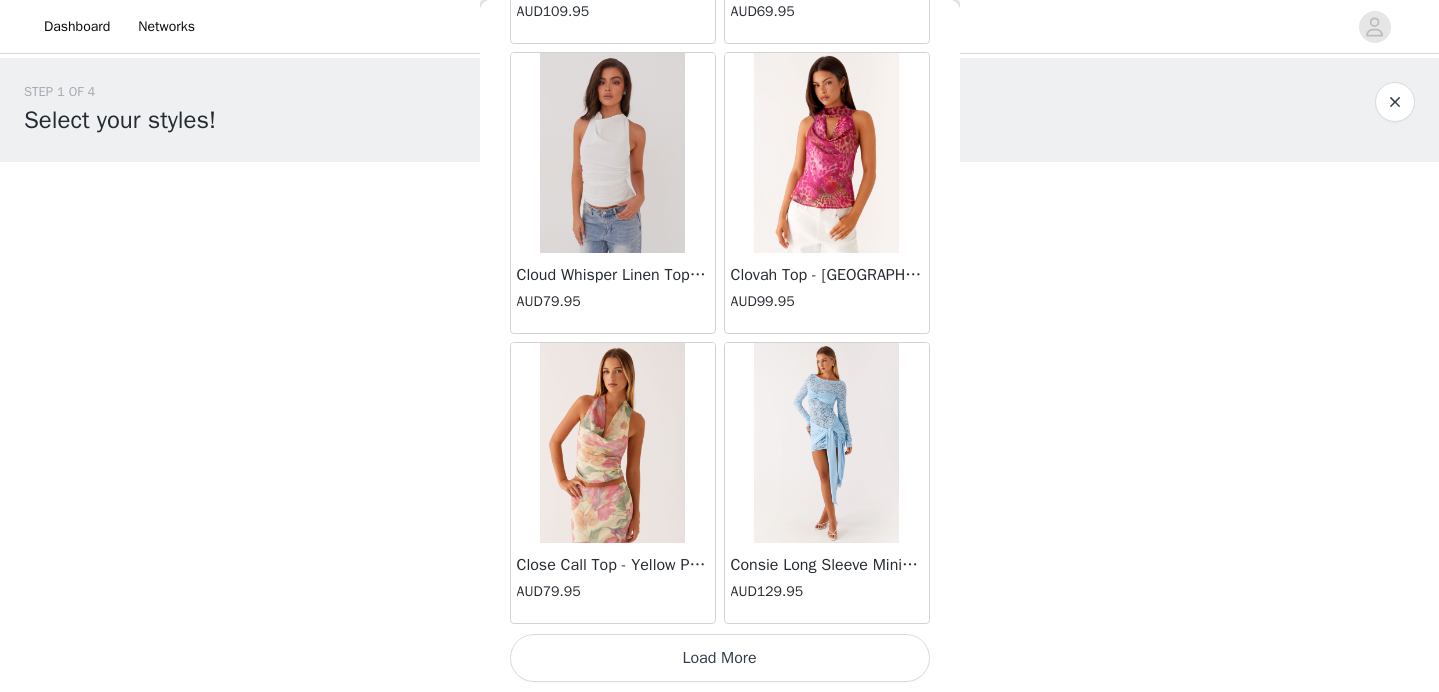 click on "Load More" at bounding box center (720, 658) 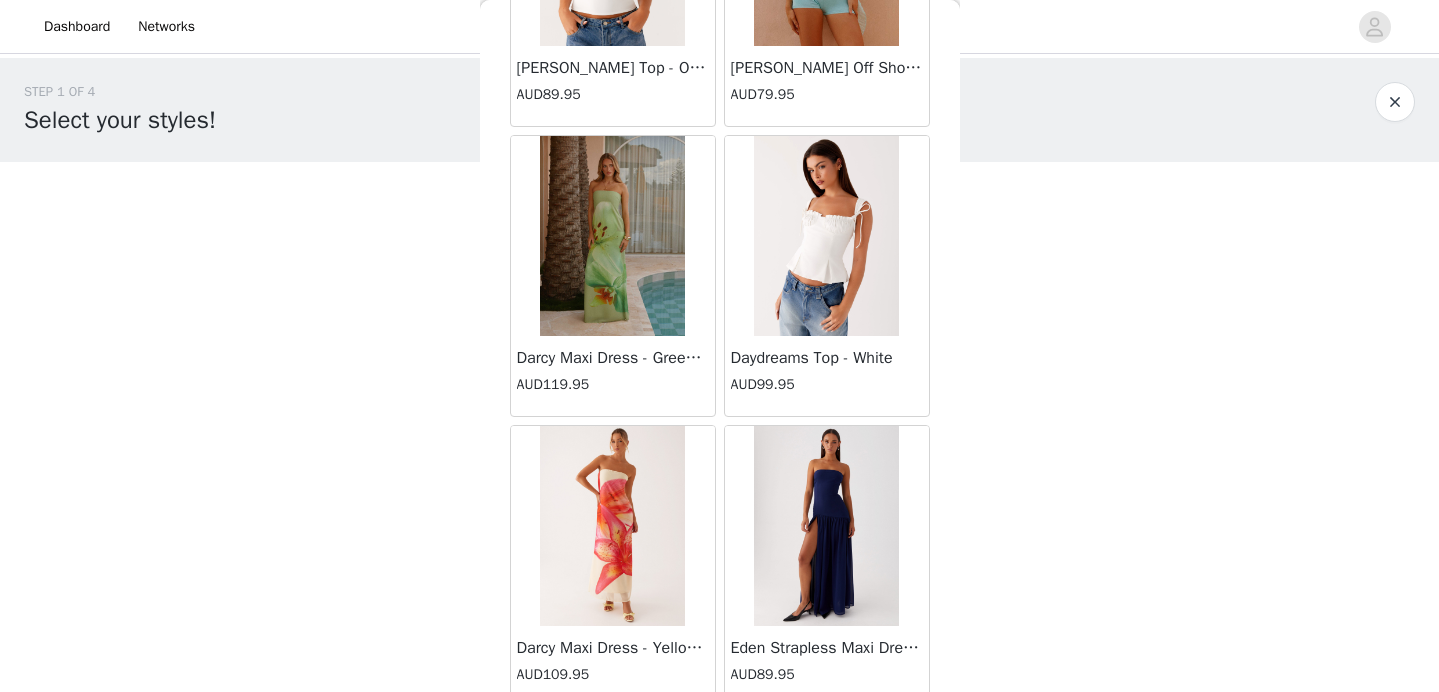 scroll, scrollTop: 13968, scrollLeft: 0, axis: vertical 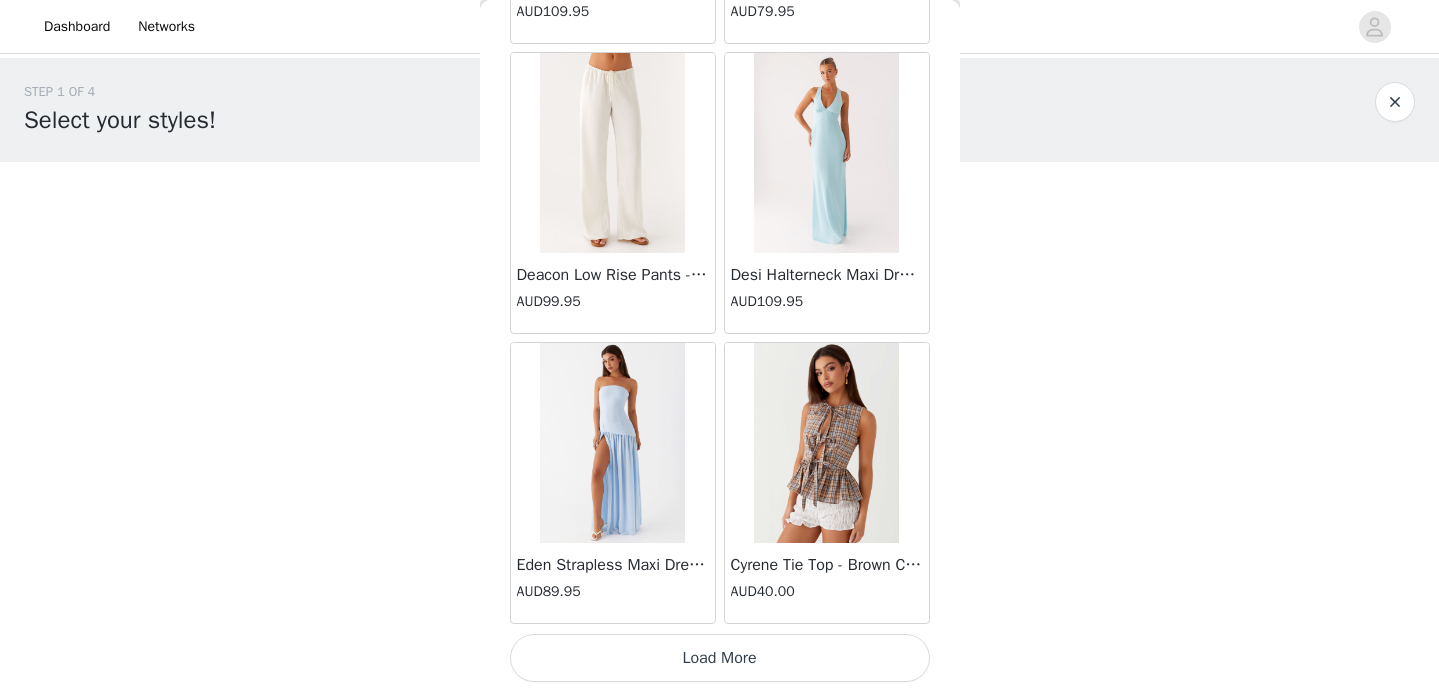 click on "Load More" at bounding box center [720, 658] 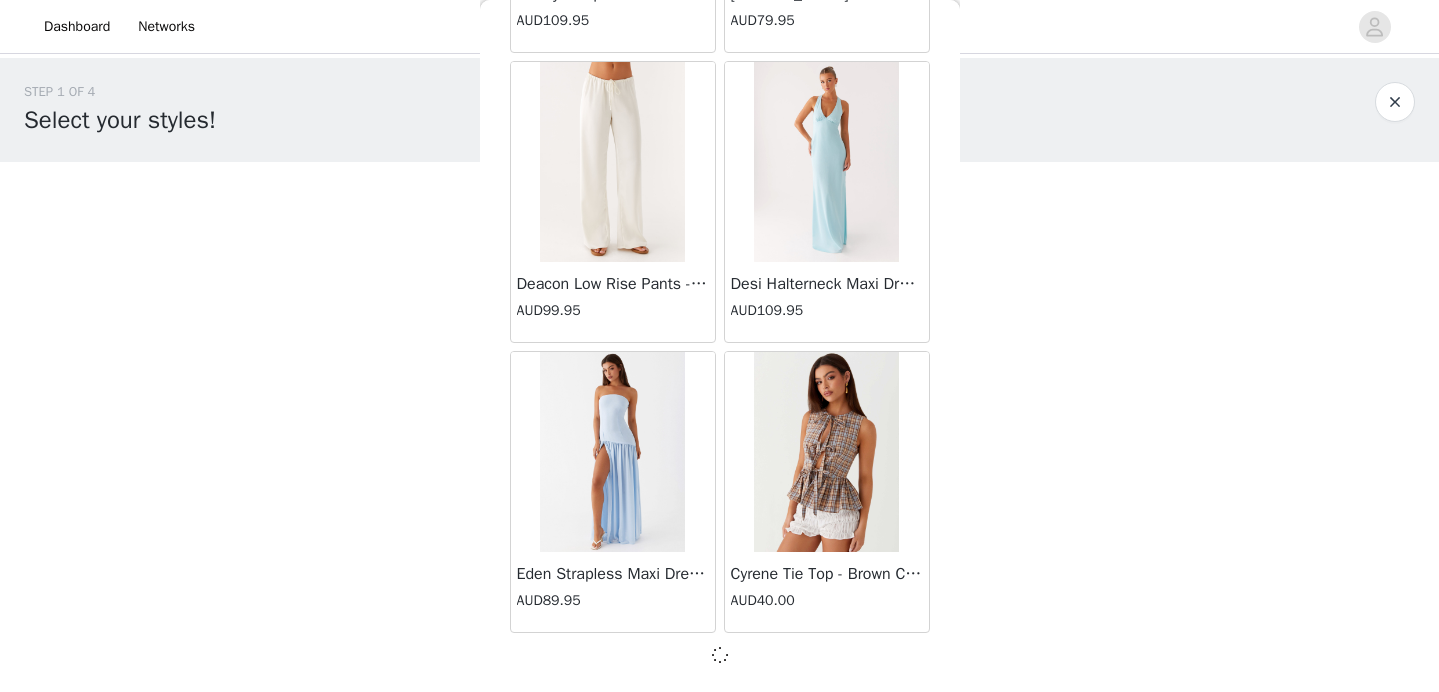 scroll, scrollTop: 13959, scrollLeft: 0, axis: vertical 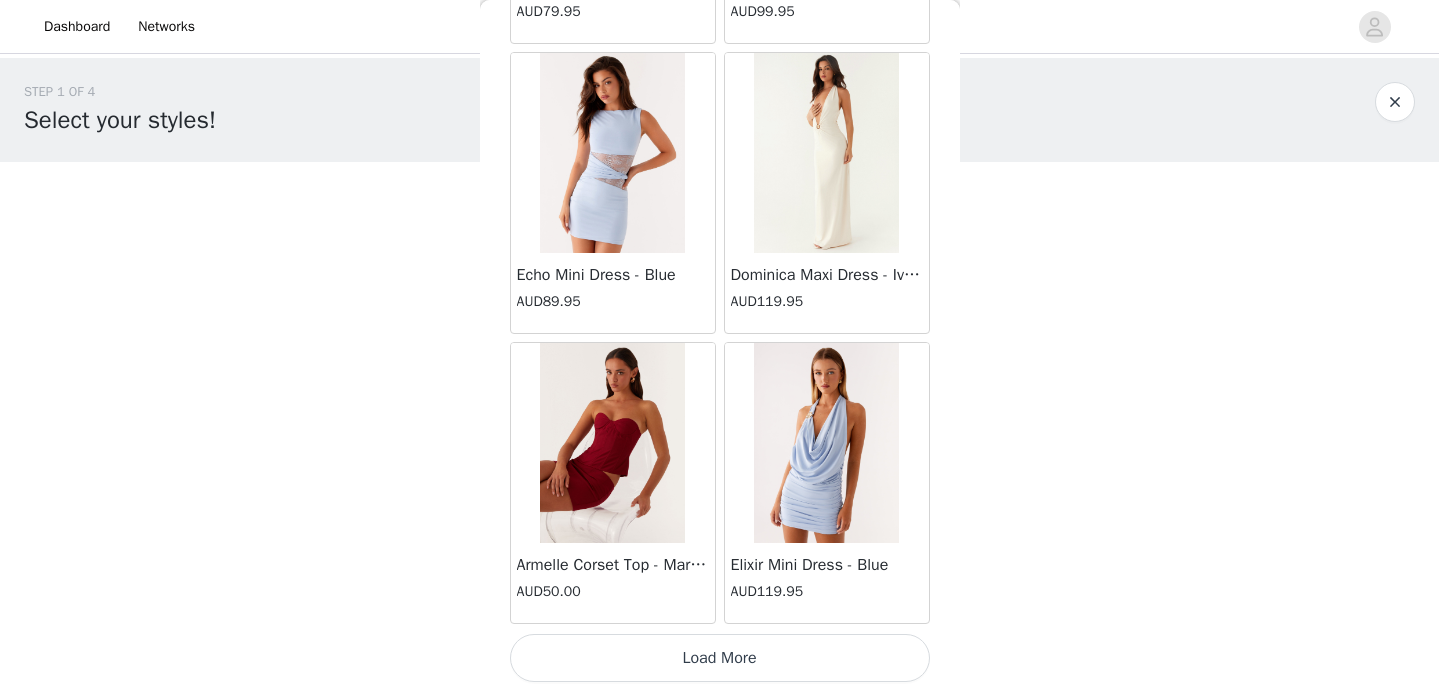 click on "Load More" at bounding box center [720, 658] 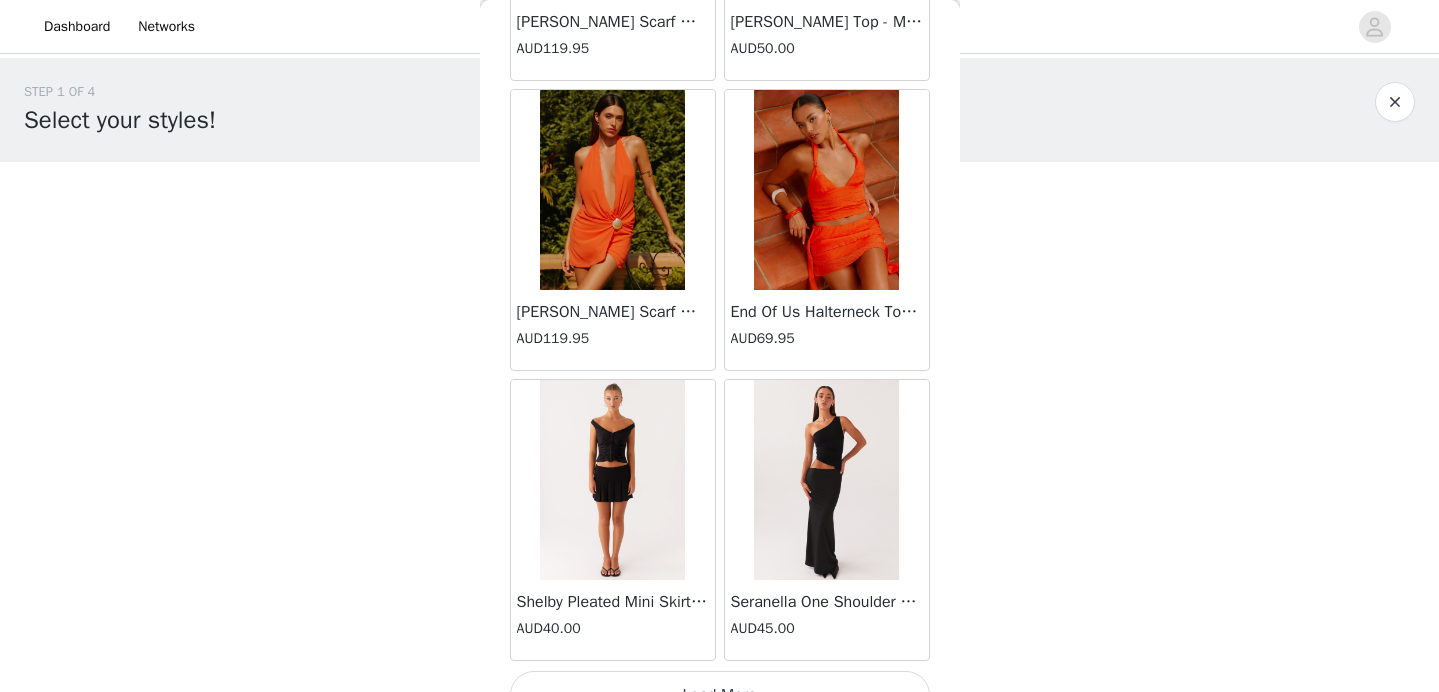 scroll, scrollTop: 19768, scrollLeft: 0, axis: vertical 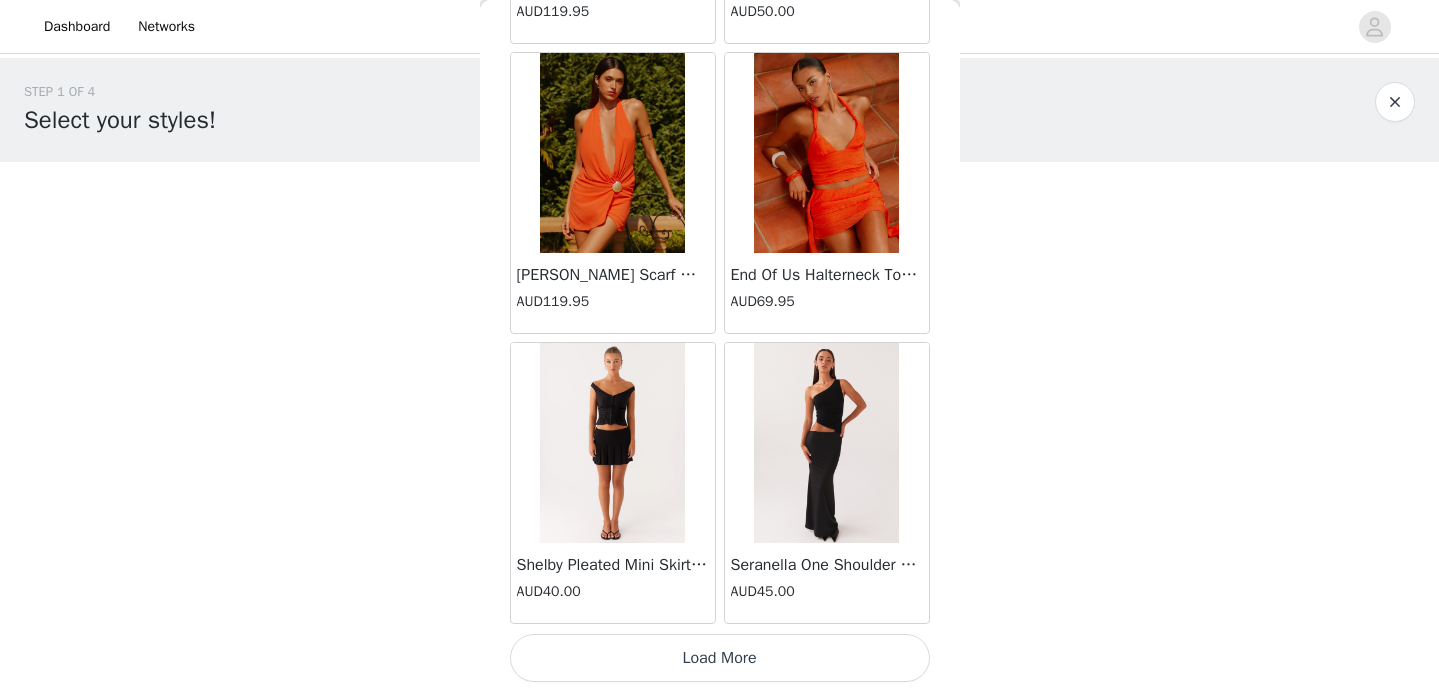 click on "Load More" at bounding box center [720, 658] 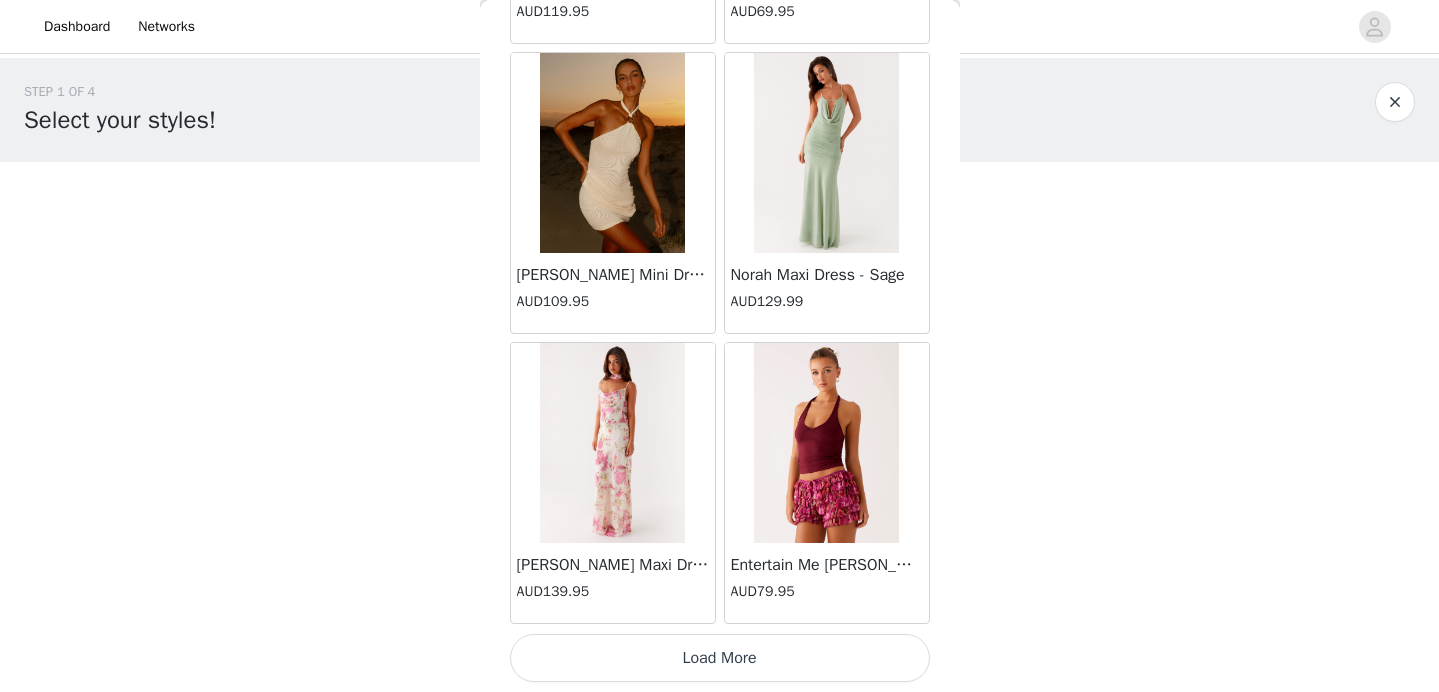 click on "Load More" at bounding box center (720, 658) 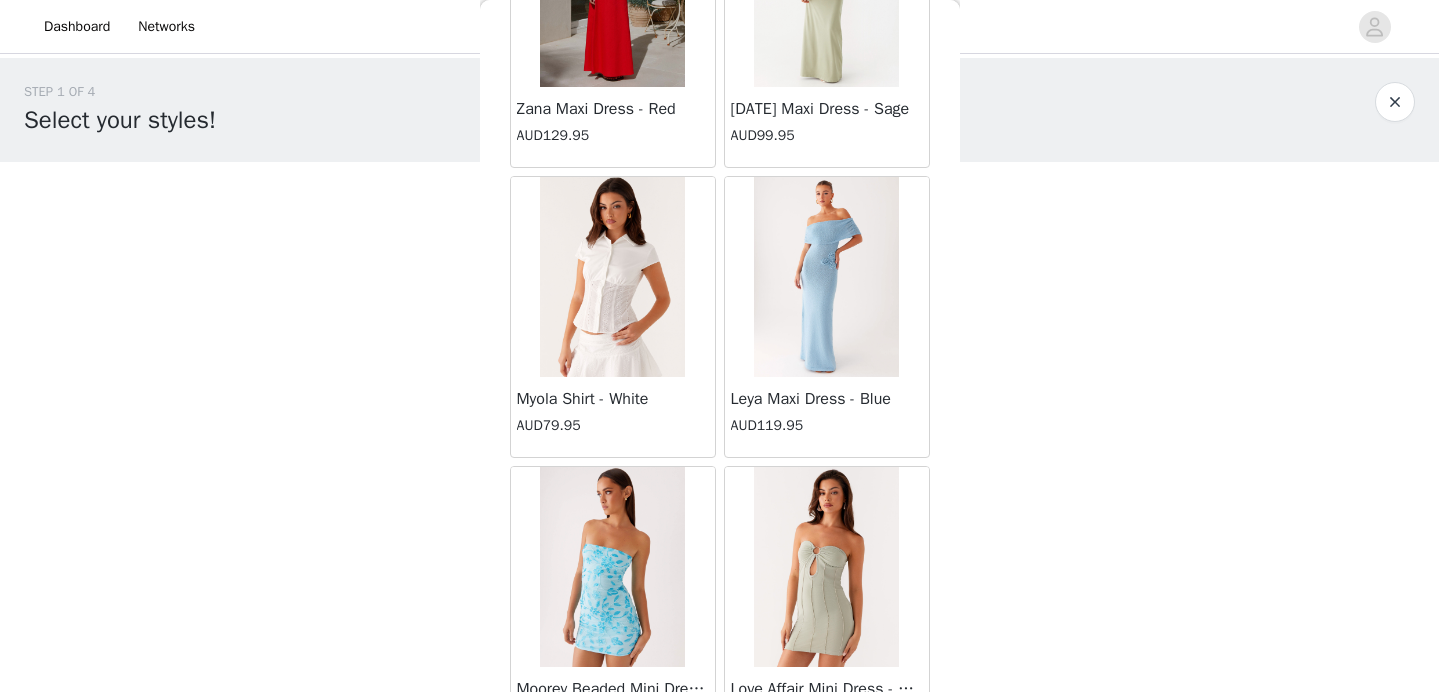 scroll, scrollTop: 25568, scrollLeft: 0, axis: vertical 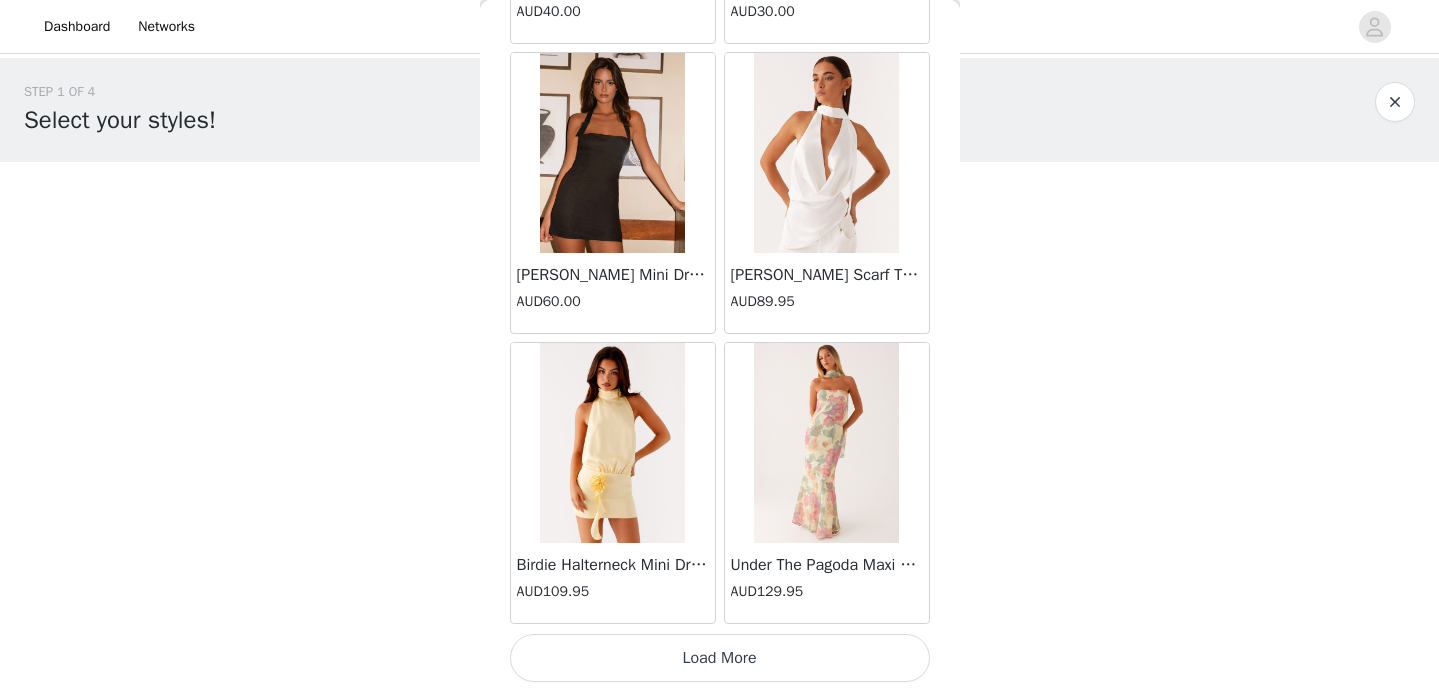 click on "Load More" at bounding box center [720, 658] 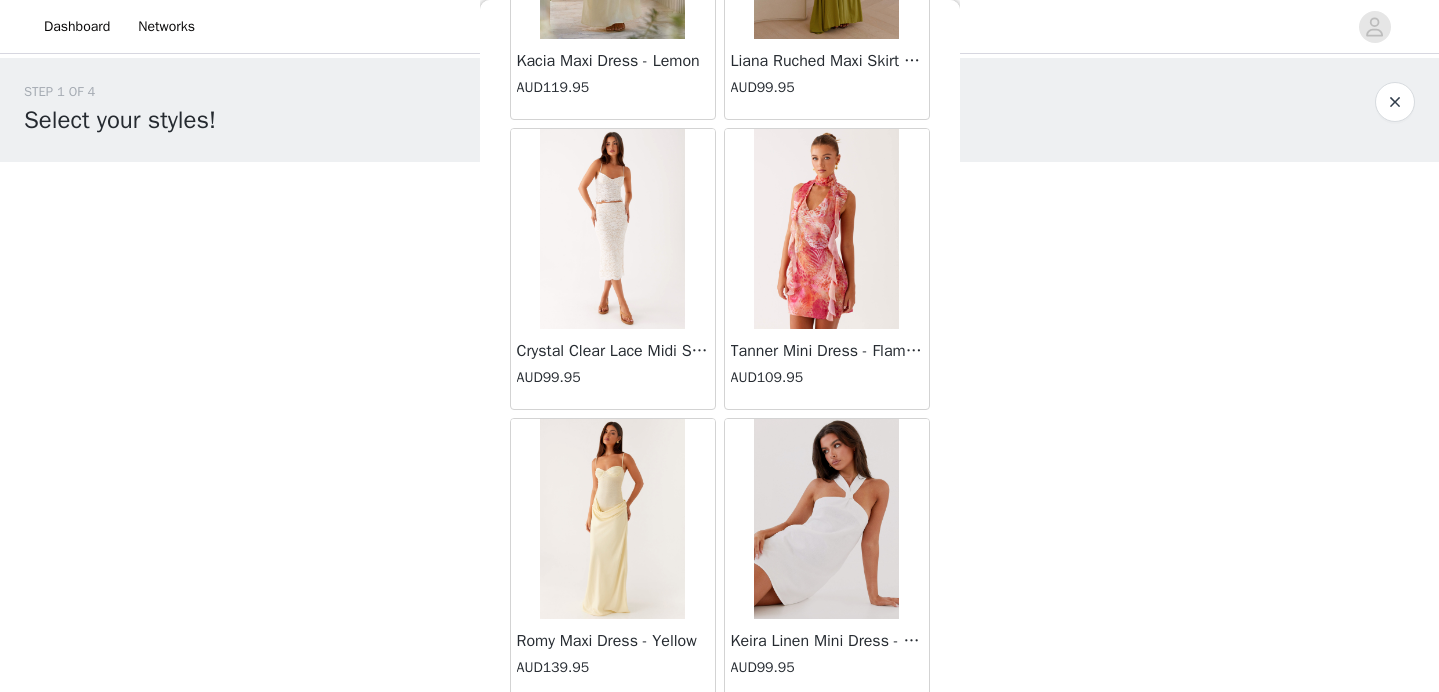 scroll, scrollTop: 28468, scrollLeft: 0, axis: vertical 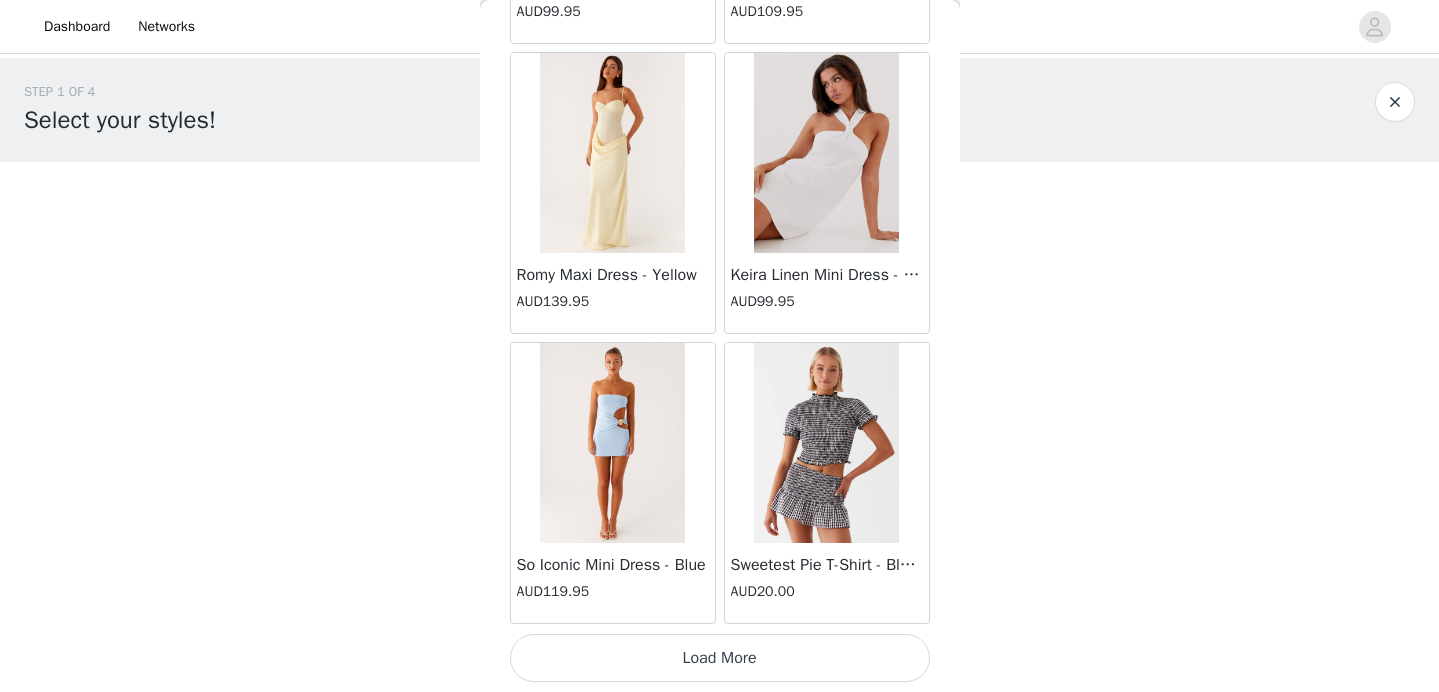 click on "Load More" at bounding box center (720, 658) 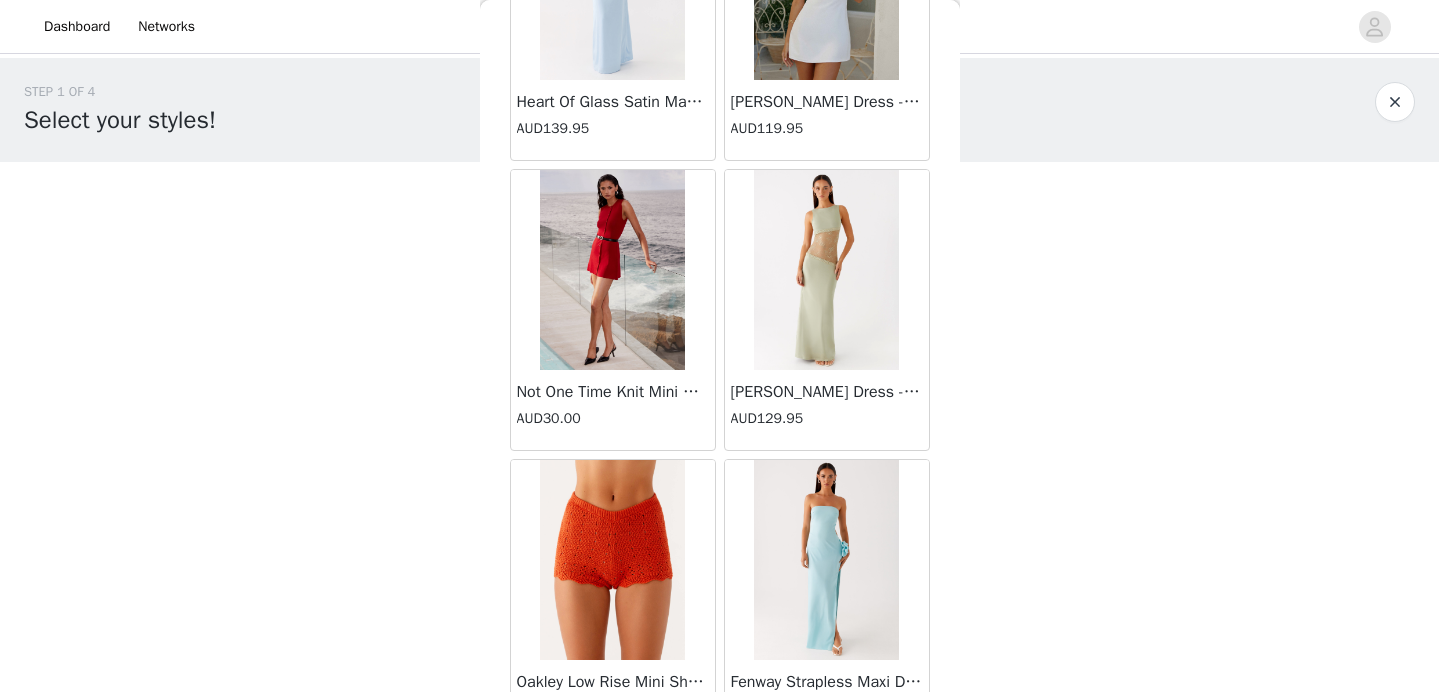 scroll, scrollTop: 31368, scrollLeft: 0, axis: vertical 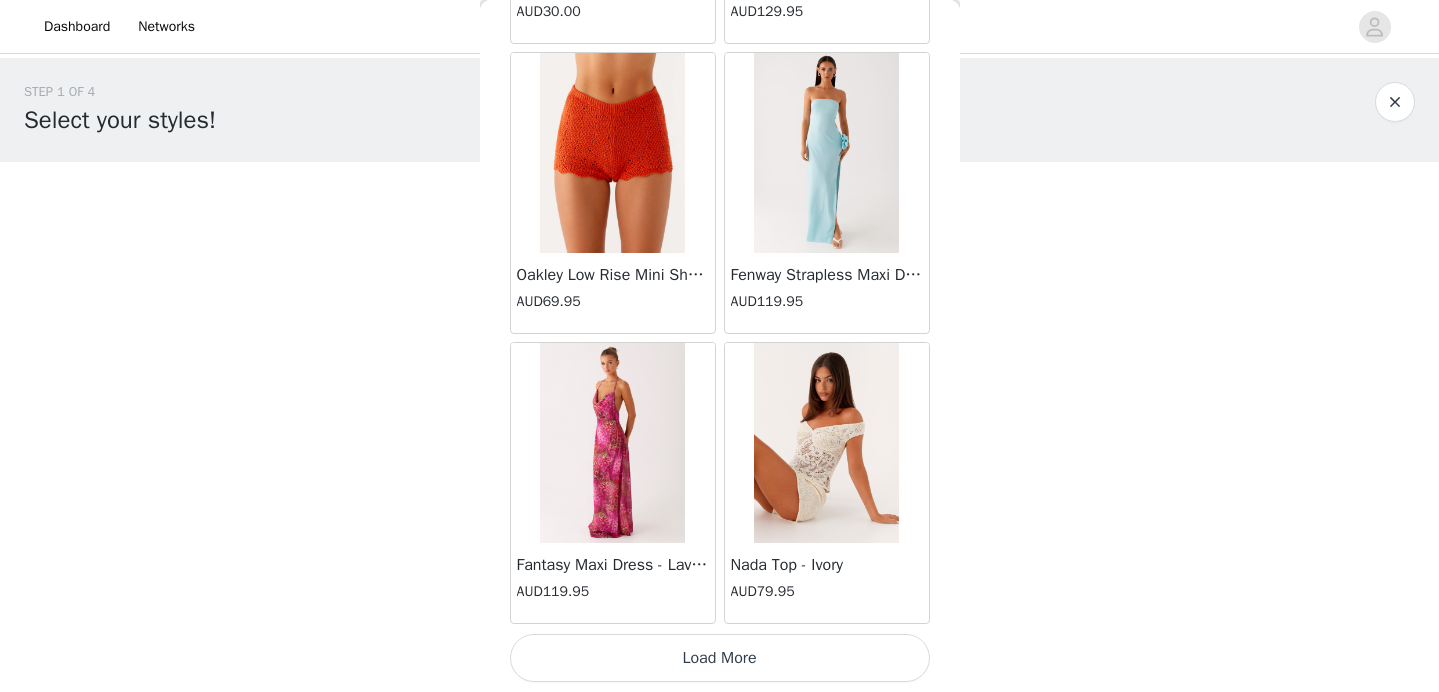 click on "Load More" at bounding box center (720, 658) 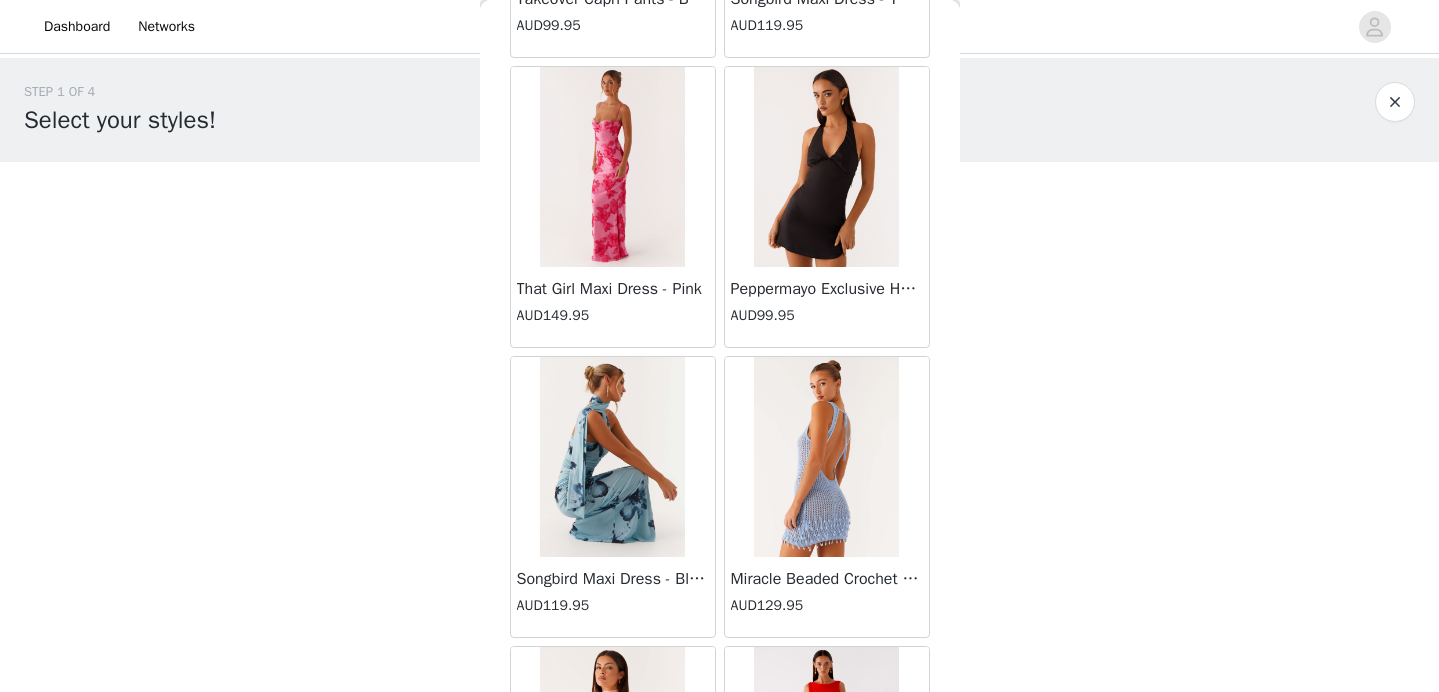 scroll, scrollTop: 34268, scrollLeft: 0, axis: vertical 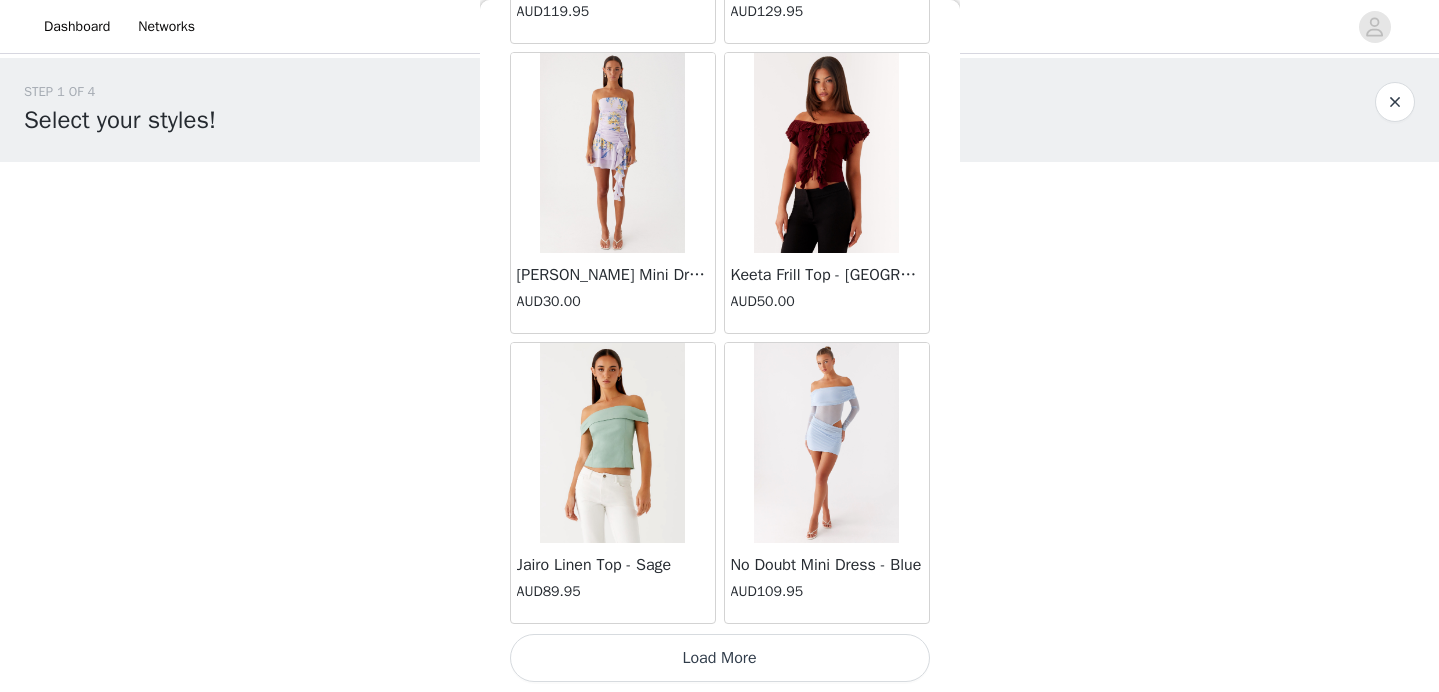 click on "Load More" at bounding box center [720, 658] 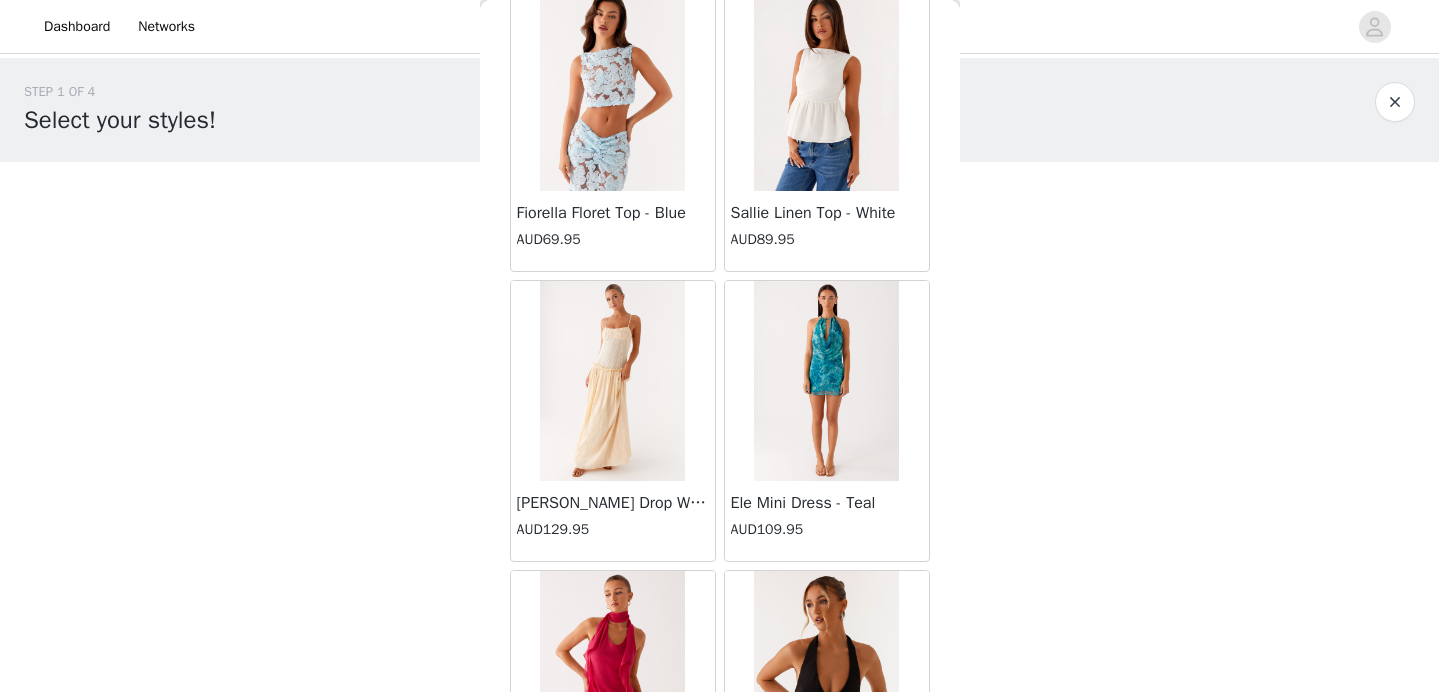 scroll, scrollTop: 37168, scrollLeft: 0, axis: vertical 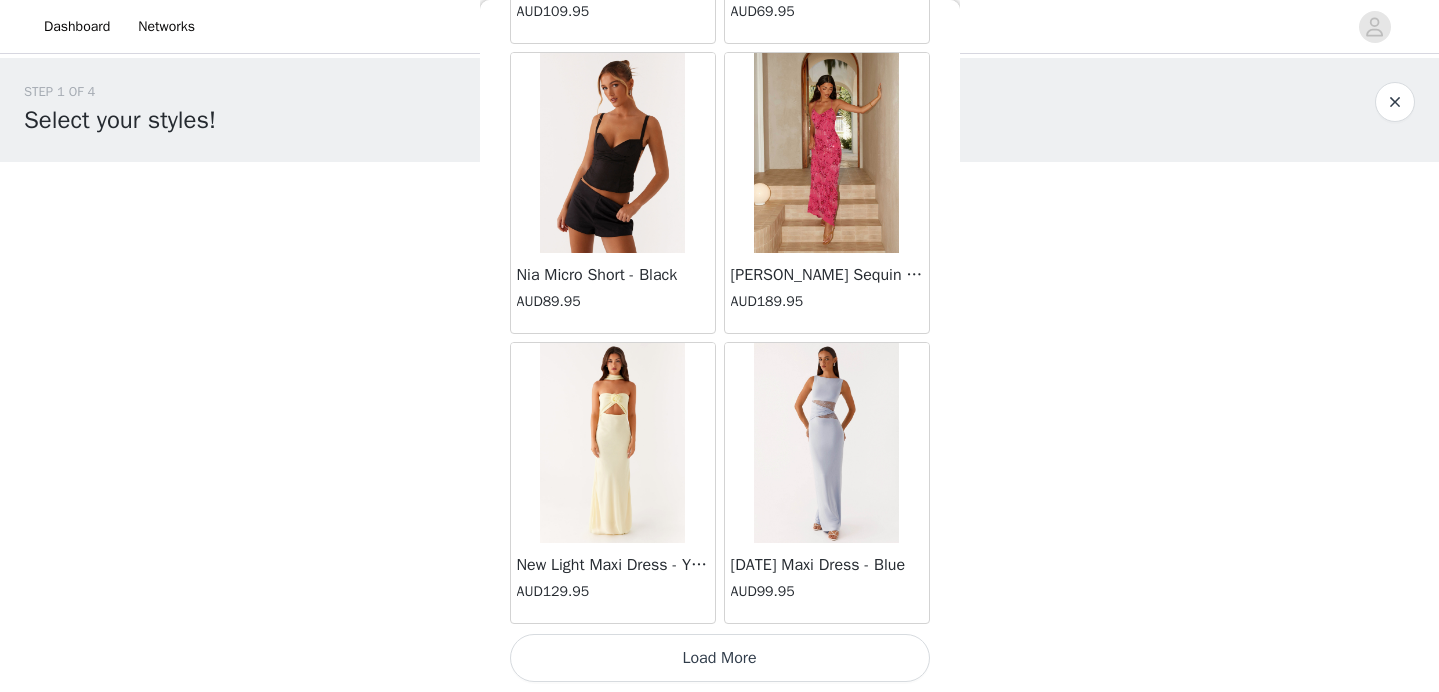 click on "Load More" at bounding box center (720, 658) 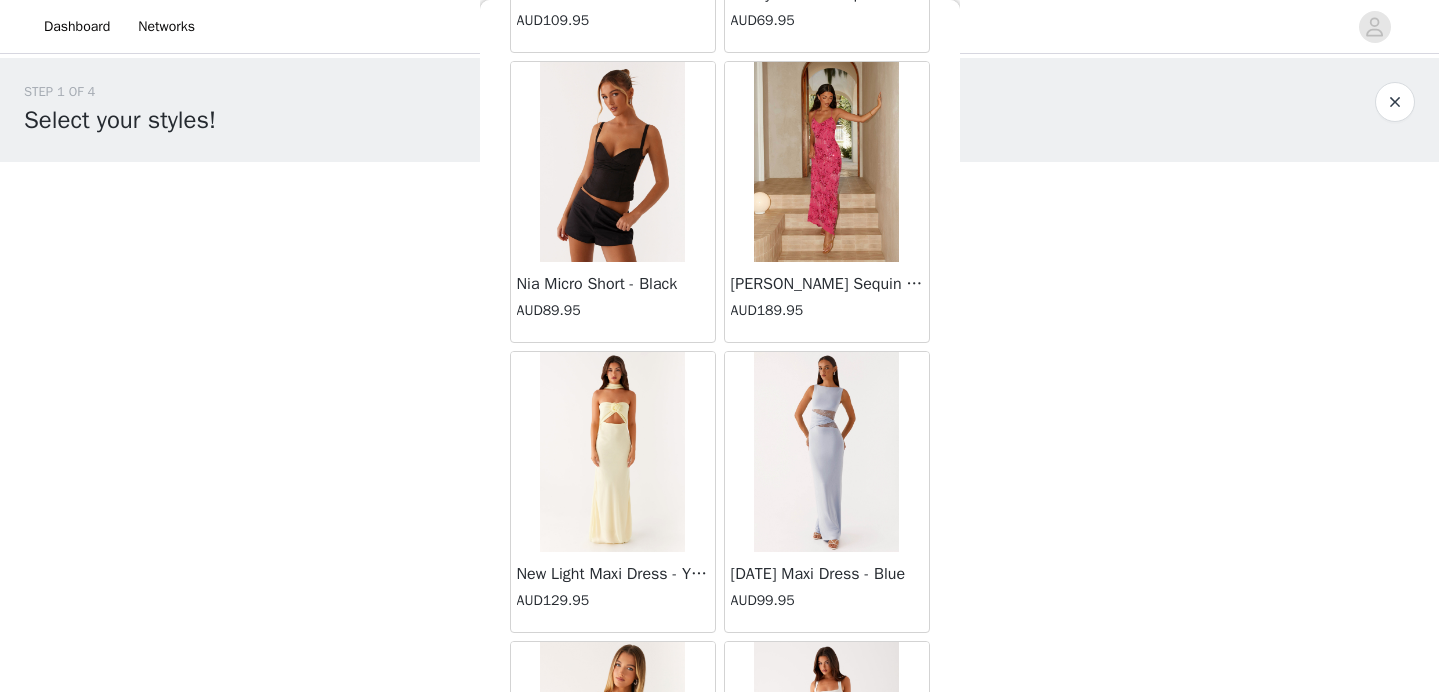 scroll, scrollTop: 37168, scrollLeft: 0, axis: vertical 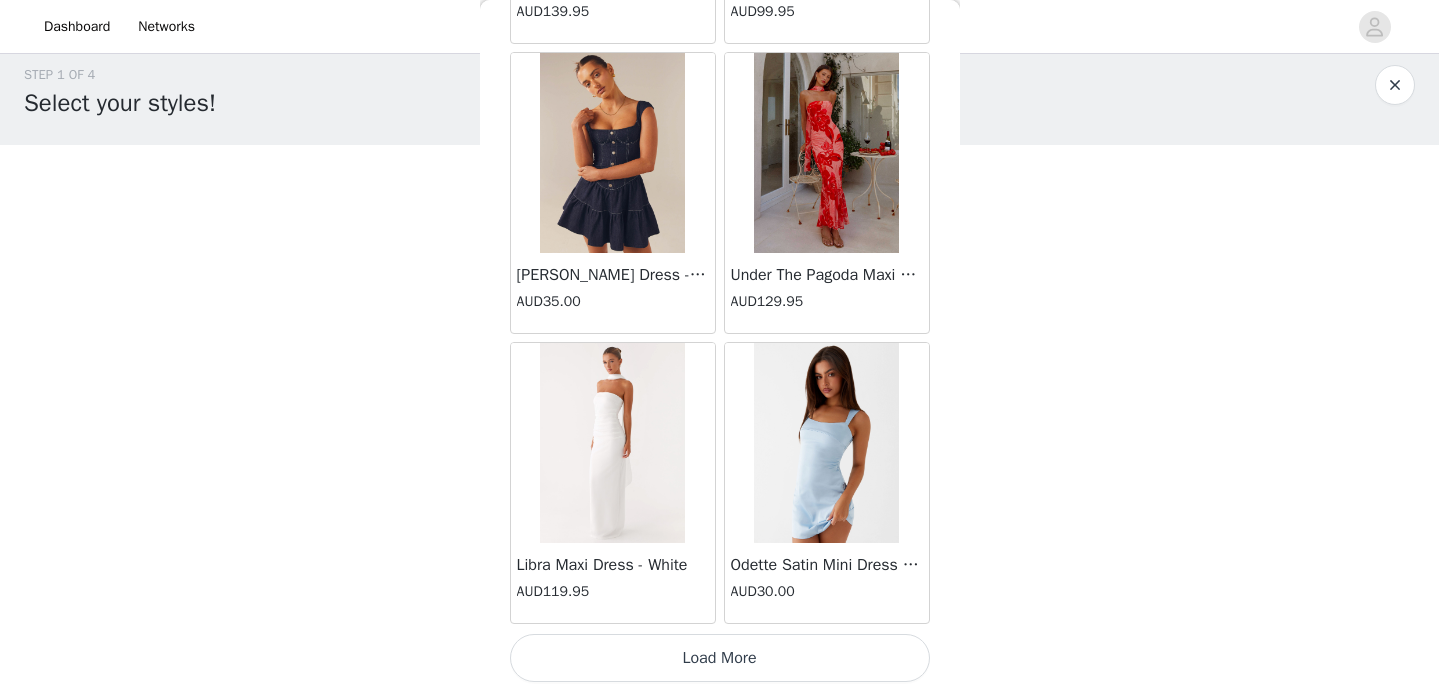 click on "Load More" at bounding box center [720, 658] 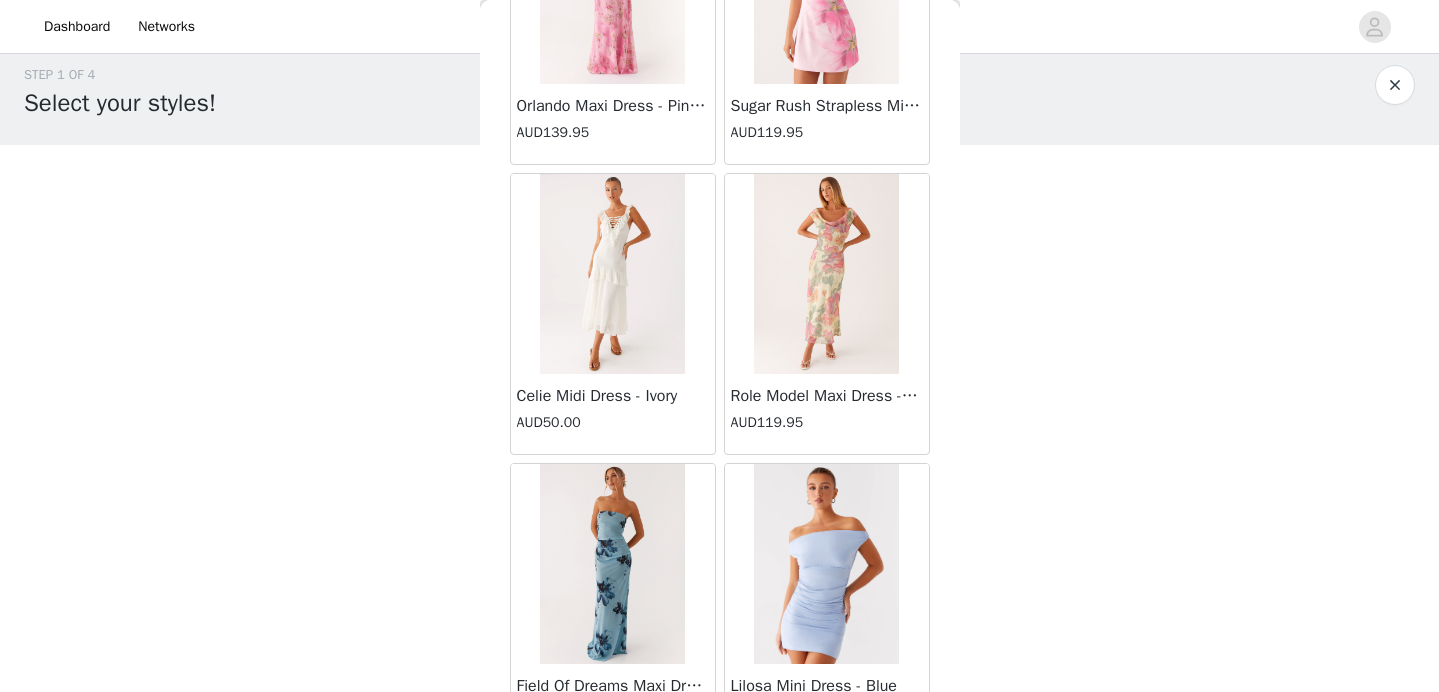 scroll, scrollTop: 42968, scrollLeft: 0, axis: vertical 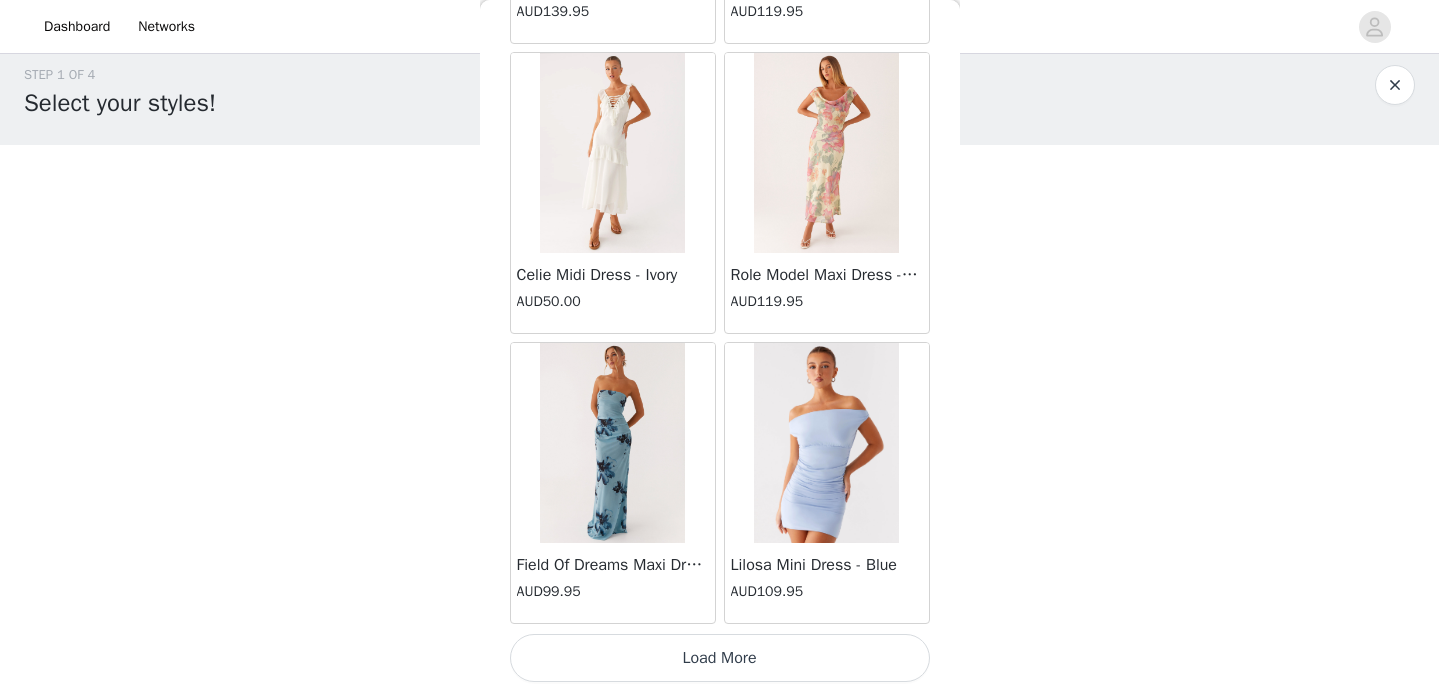 click on "Load More" at bounding box center [720, 658] 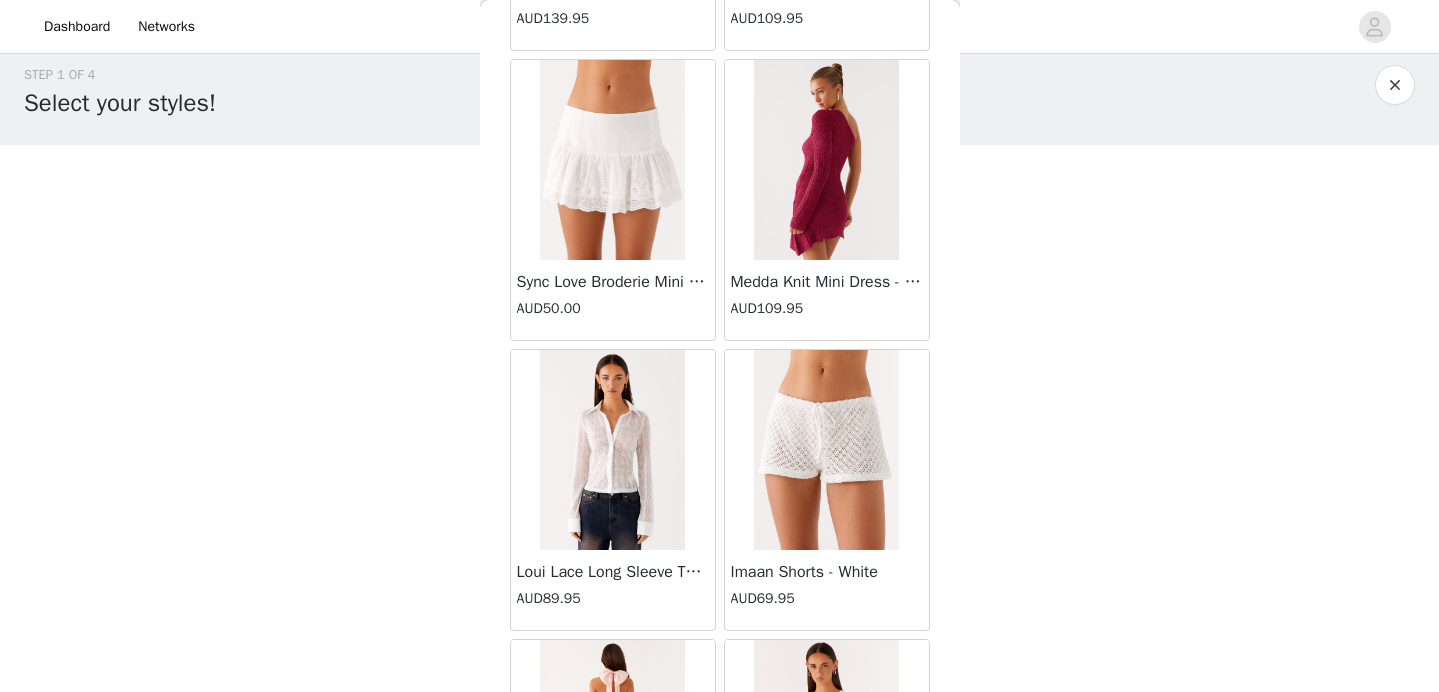 scroll, scrollTop: 45868, scrollLeft: 0, axis: vertical 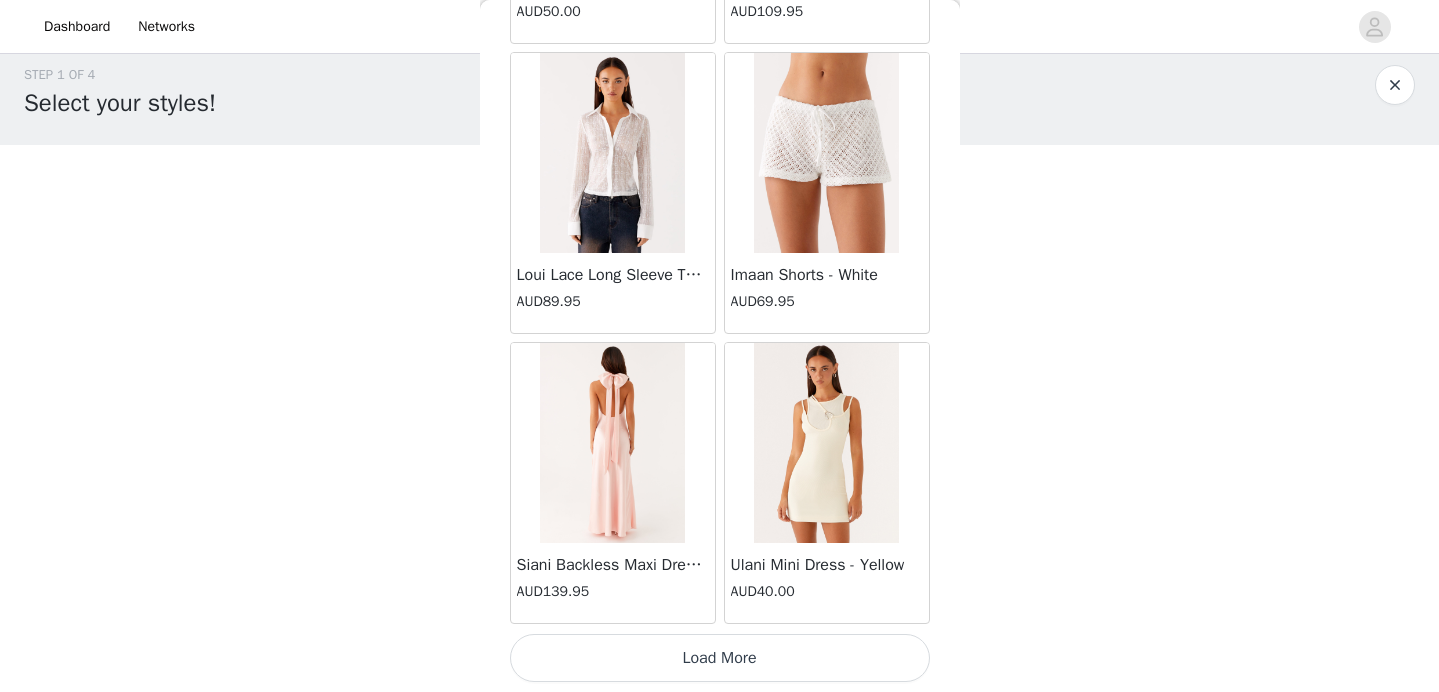 click on "Load More" at bounding box center [720, 658] 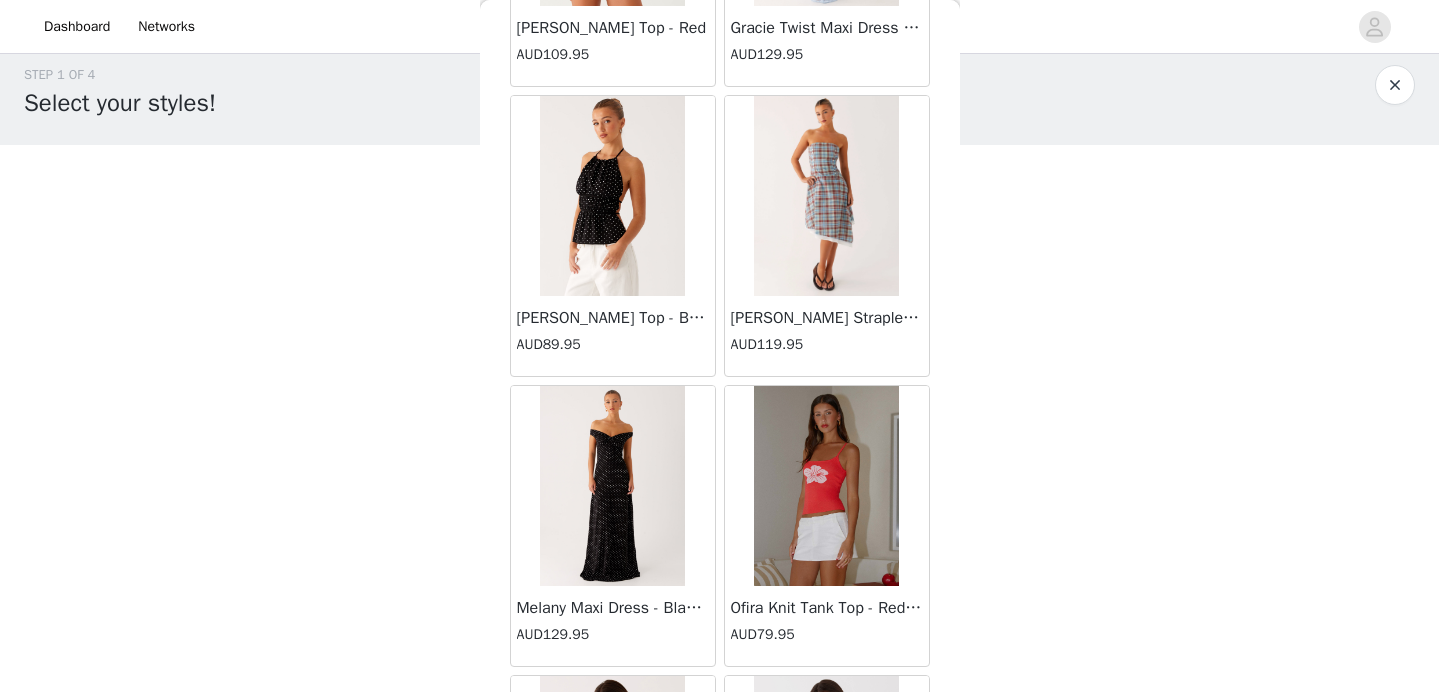 scroll, scrollTop: 48768, scrollLeft: 0, axis: vertical 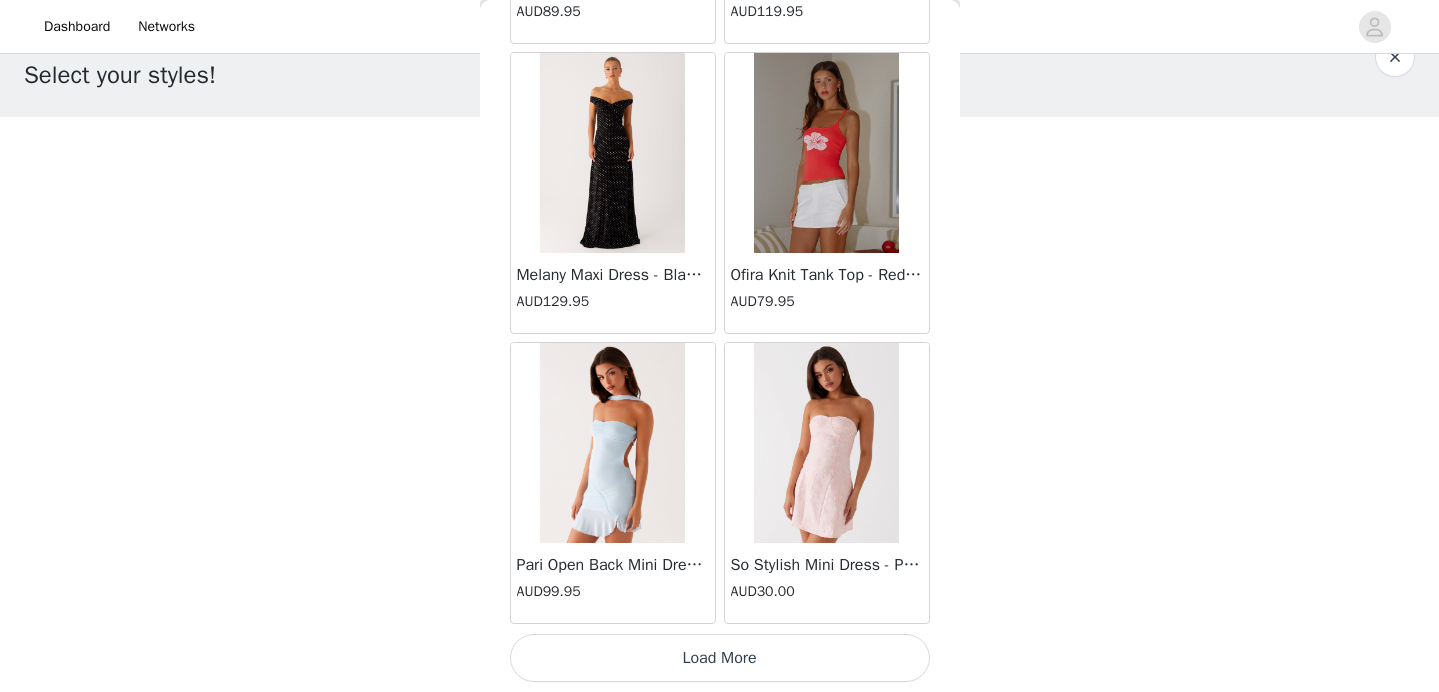 click on "Load More" at bounding box center [720, 658] 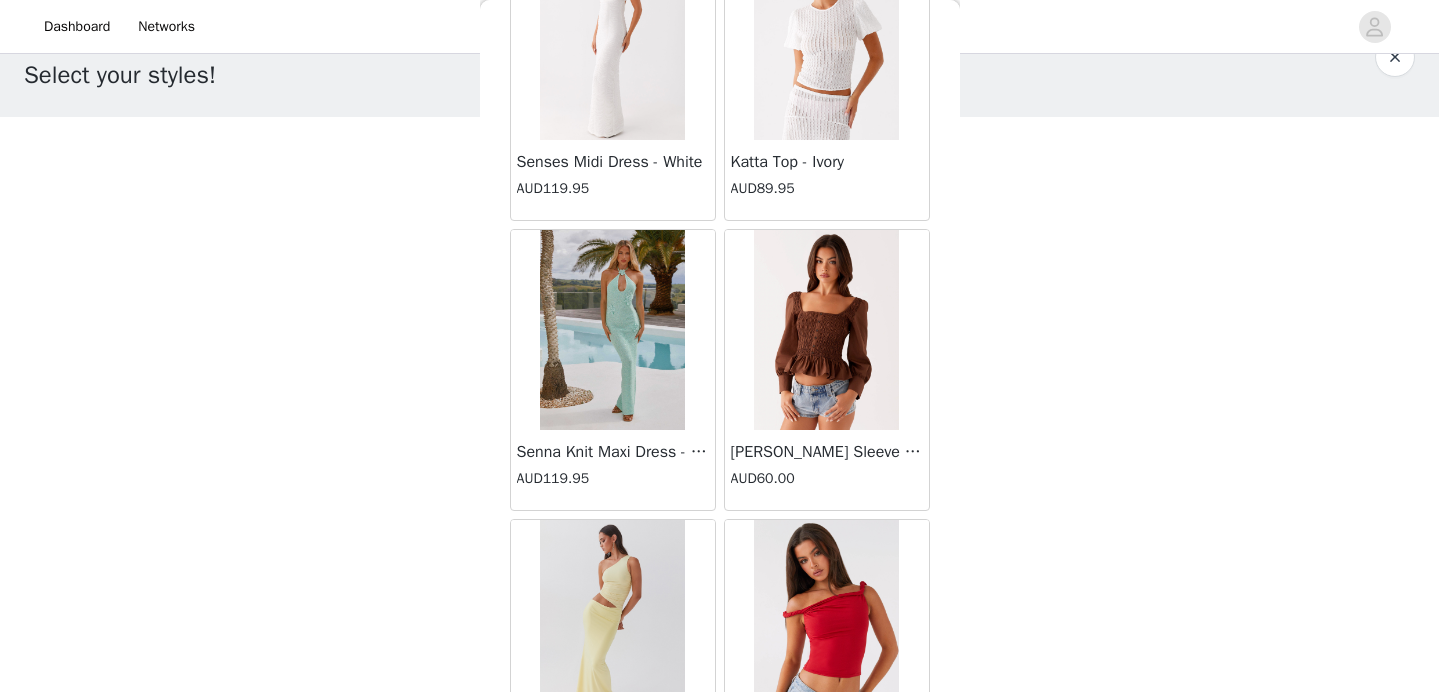 scroll, scrollTop: 51668, scrollLeft: 0, axis: vertical 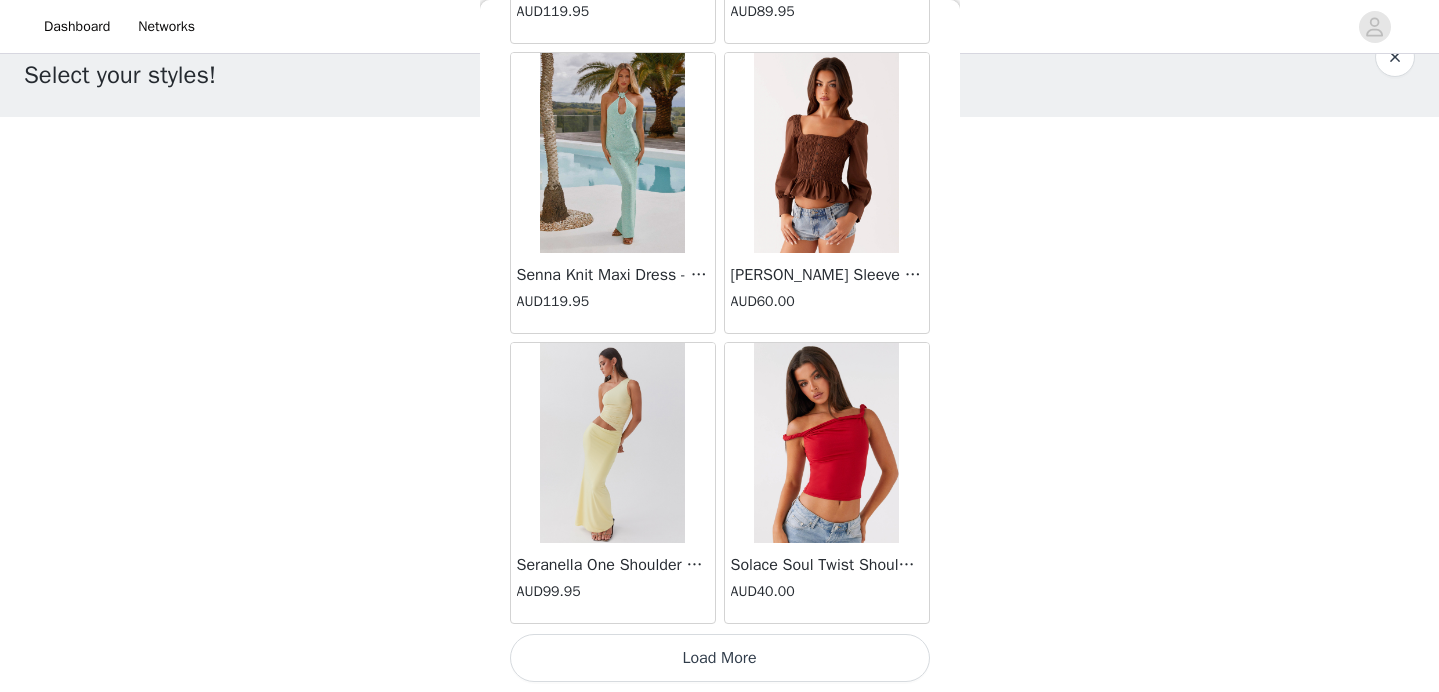 click on "Load More" at bounding box center [720, 658] 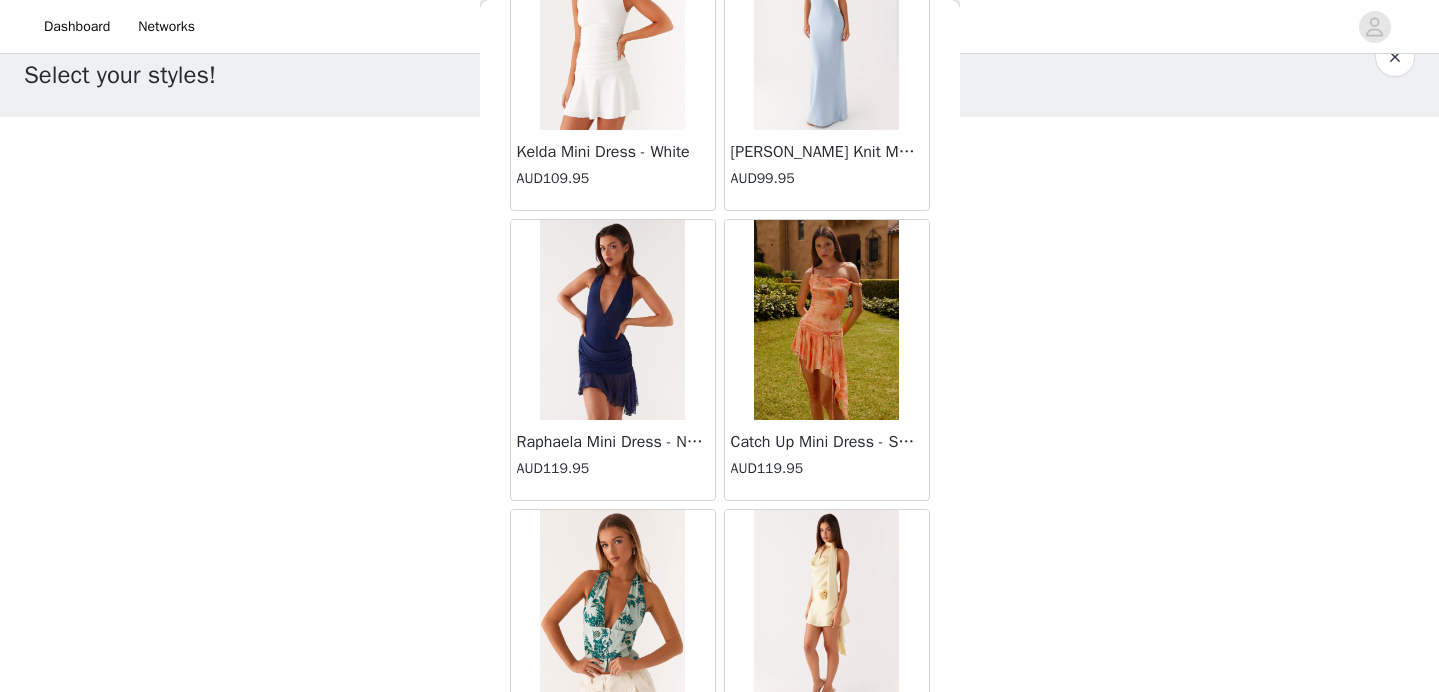 scroll, scrollTop: 54568, scrollLeft: 0, axis: vertical 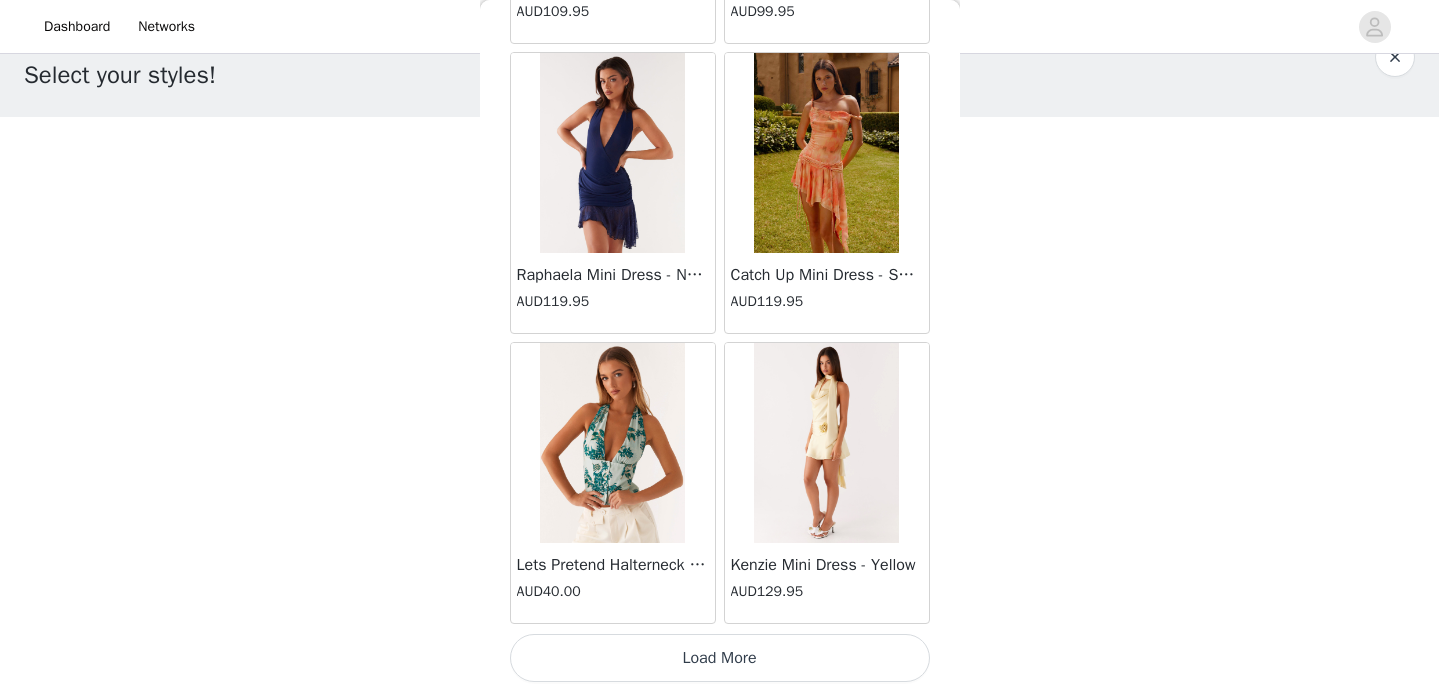 click on "Load More" at bounding box center [720, 658] 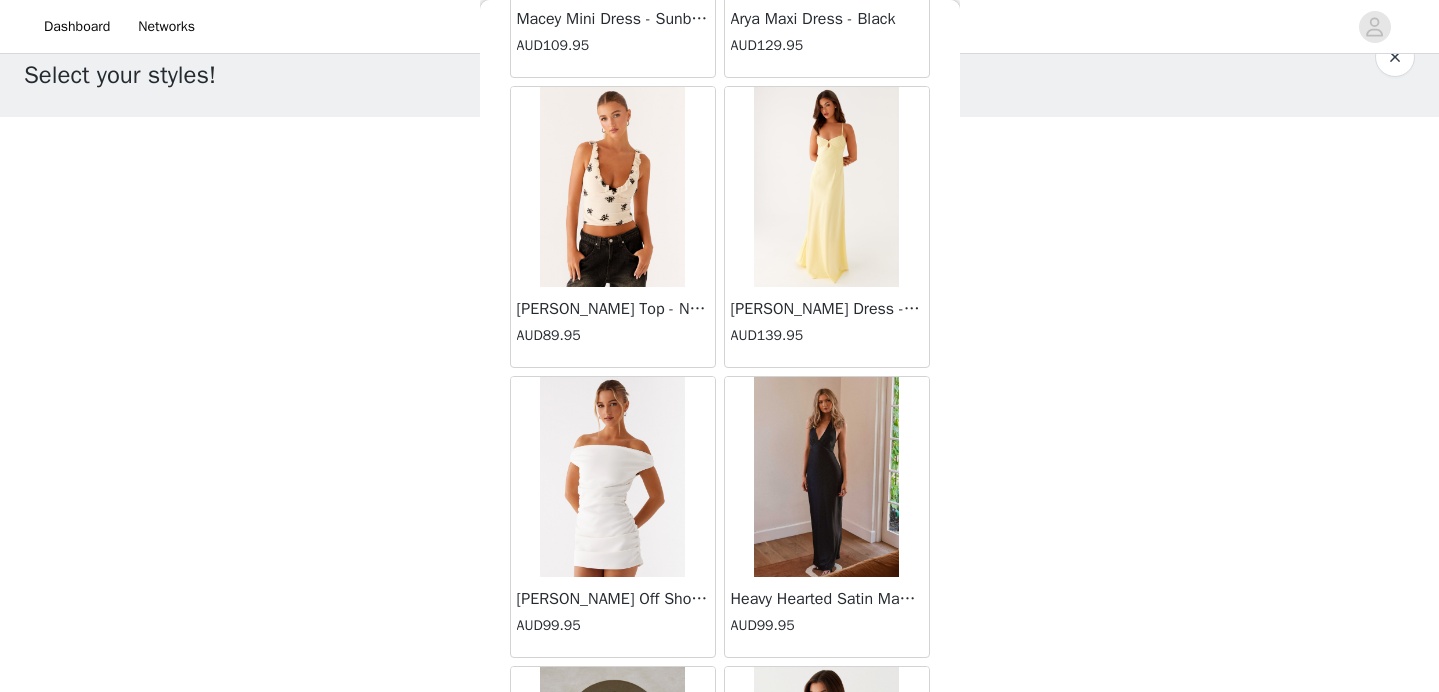 scroll, scrollTop: 57468, scrollLeft: 0, axis: vertical 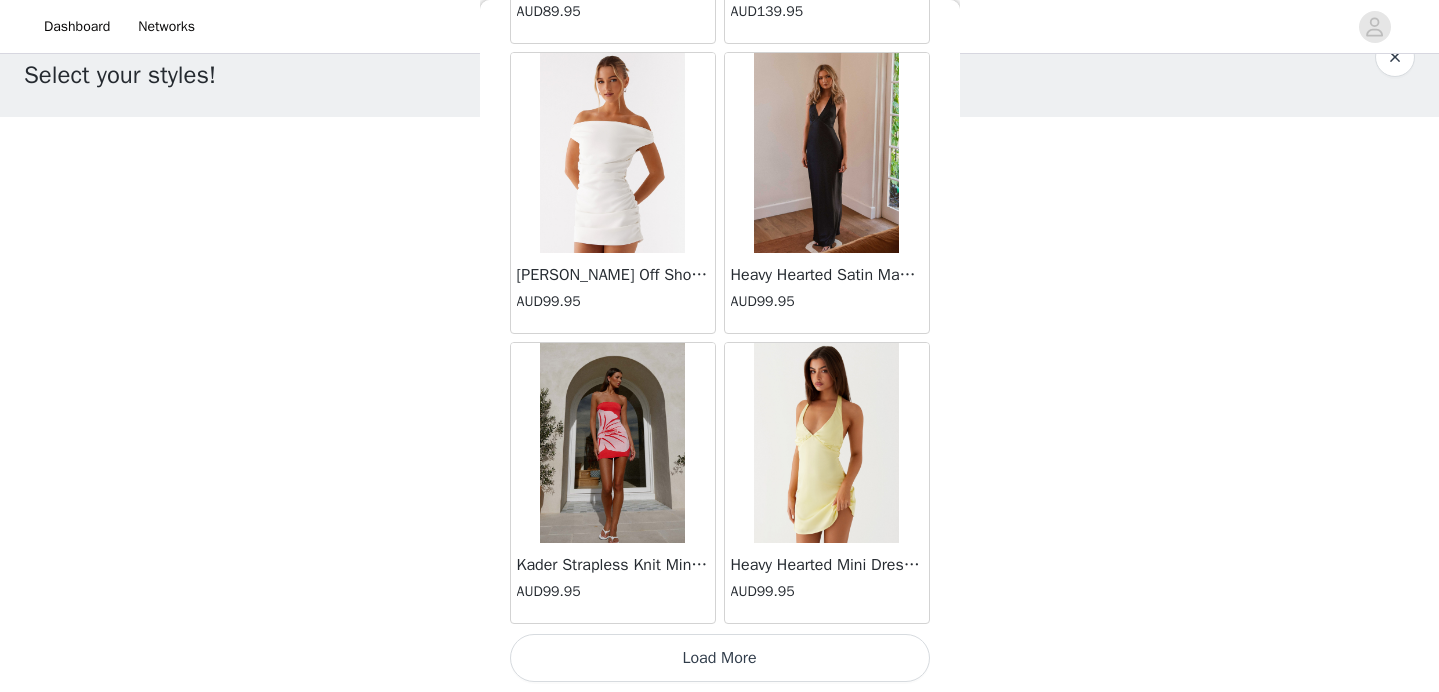 click on "Load More" at bounding box center (720, 658) 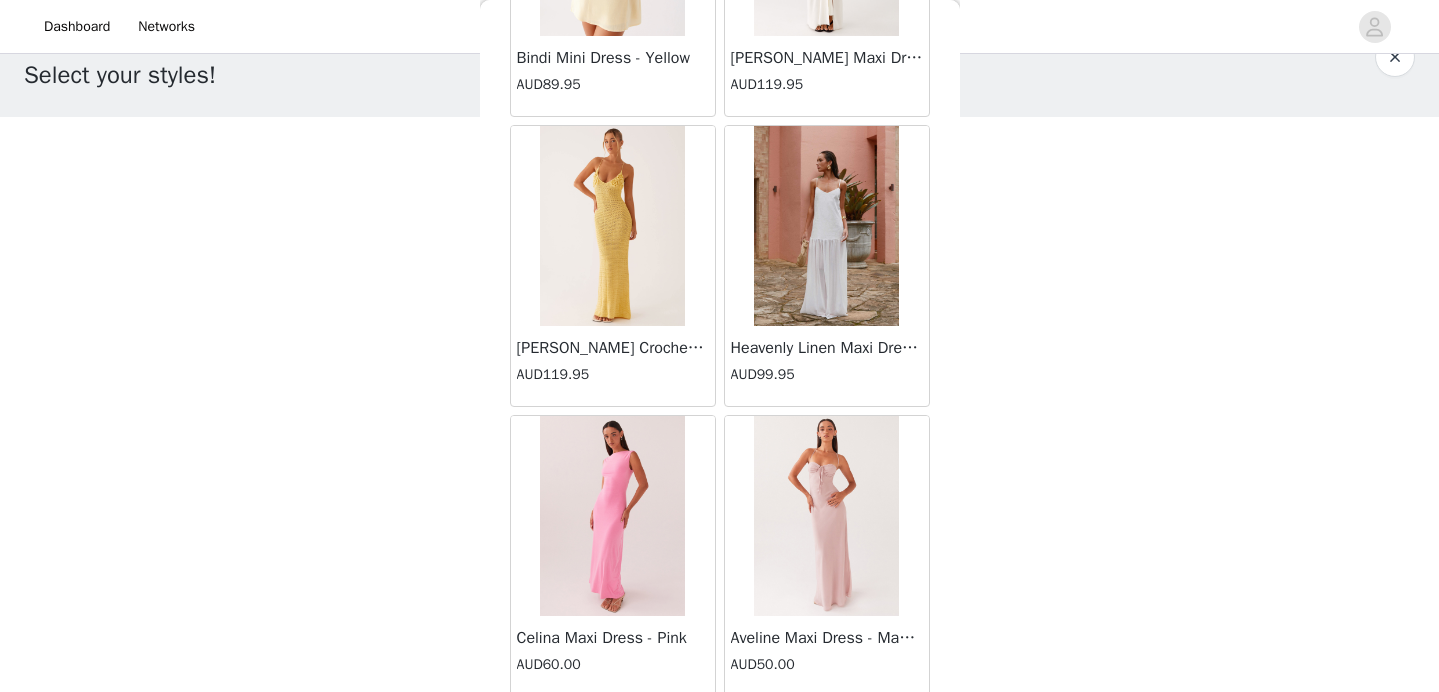 scroll, scrollTop: 60368, scrollLeft: 0, axis: vertical 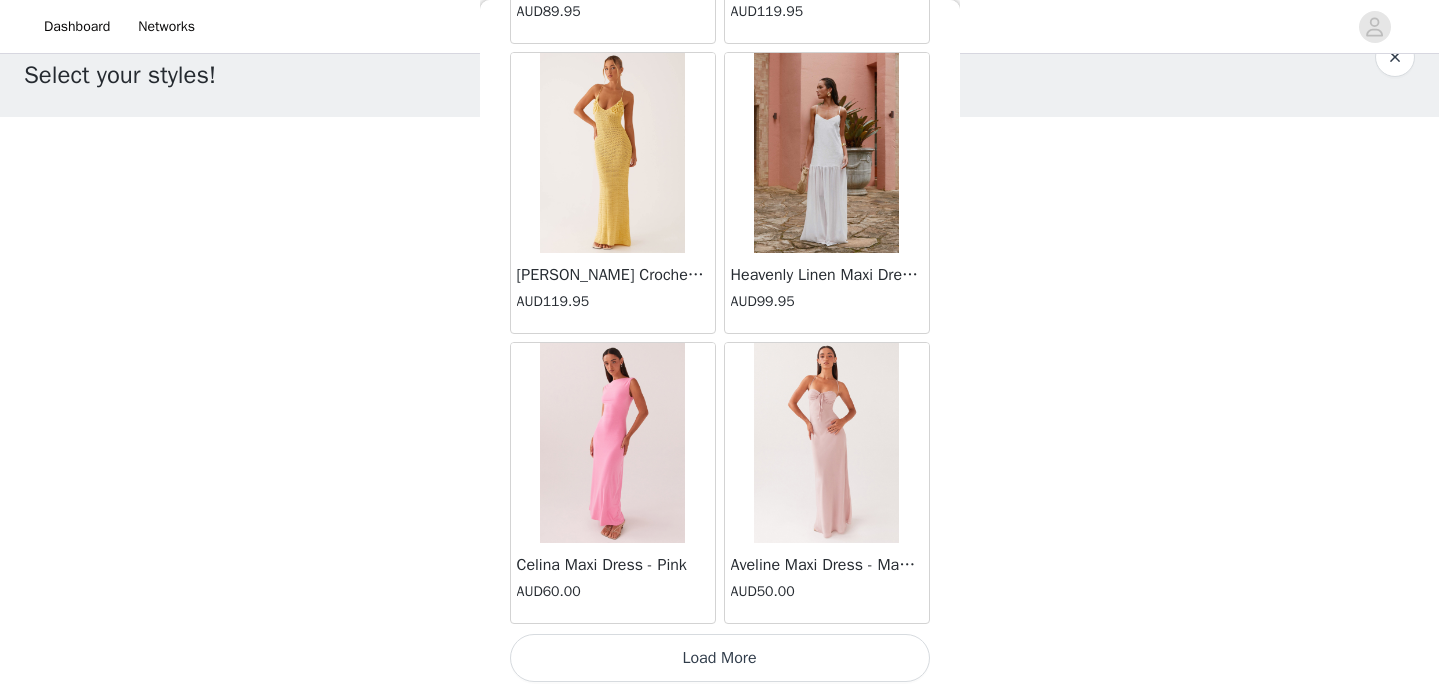 click on "Load More" at bounding box center (720, 658) 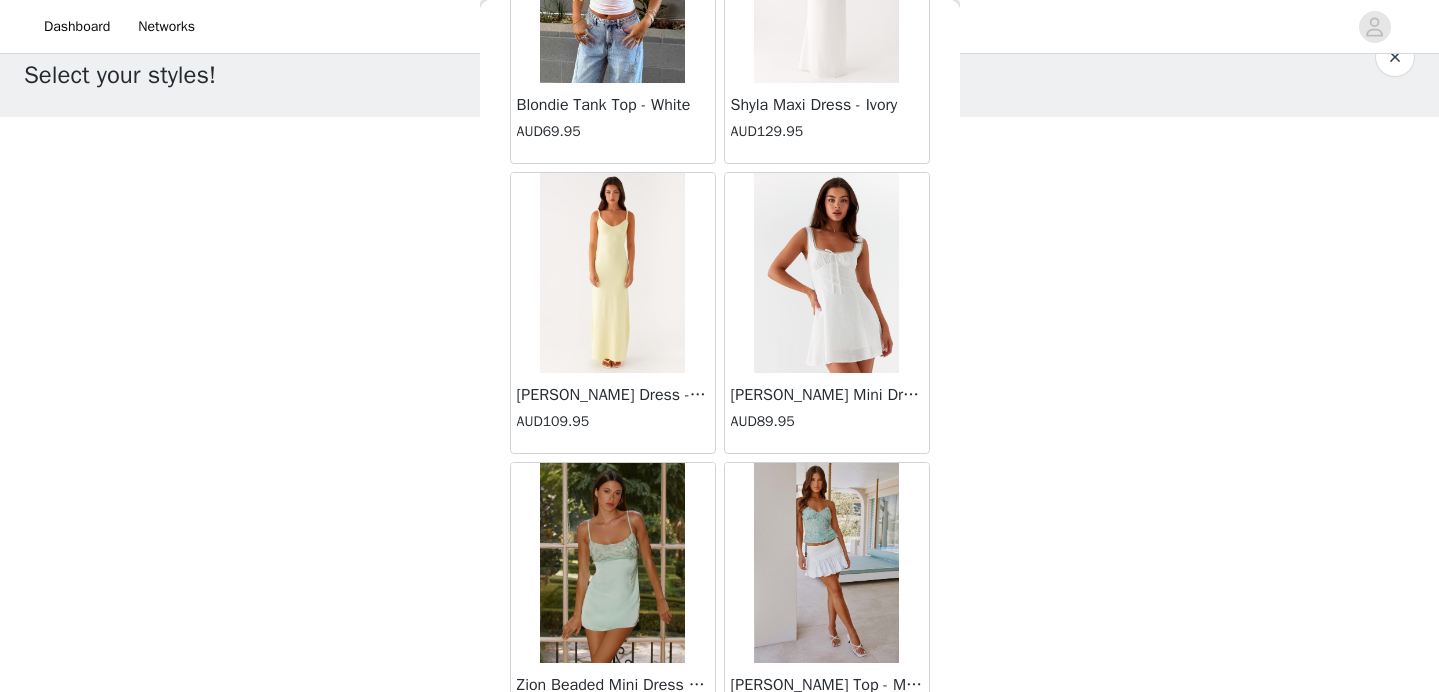 scroll, scrollTop: 63268, scrollLeft: 0, axis: vertical 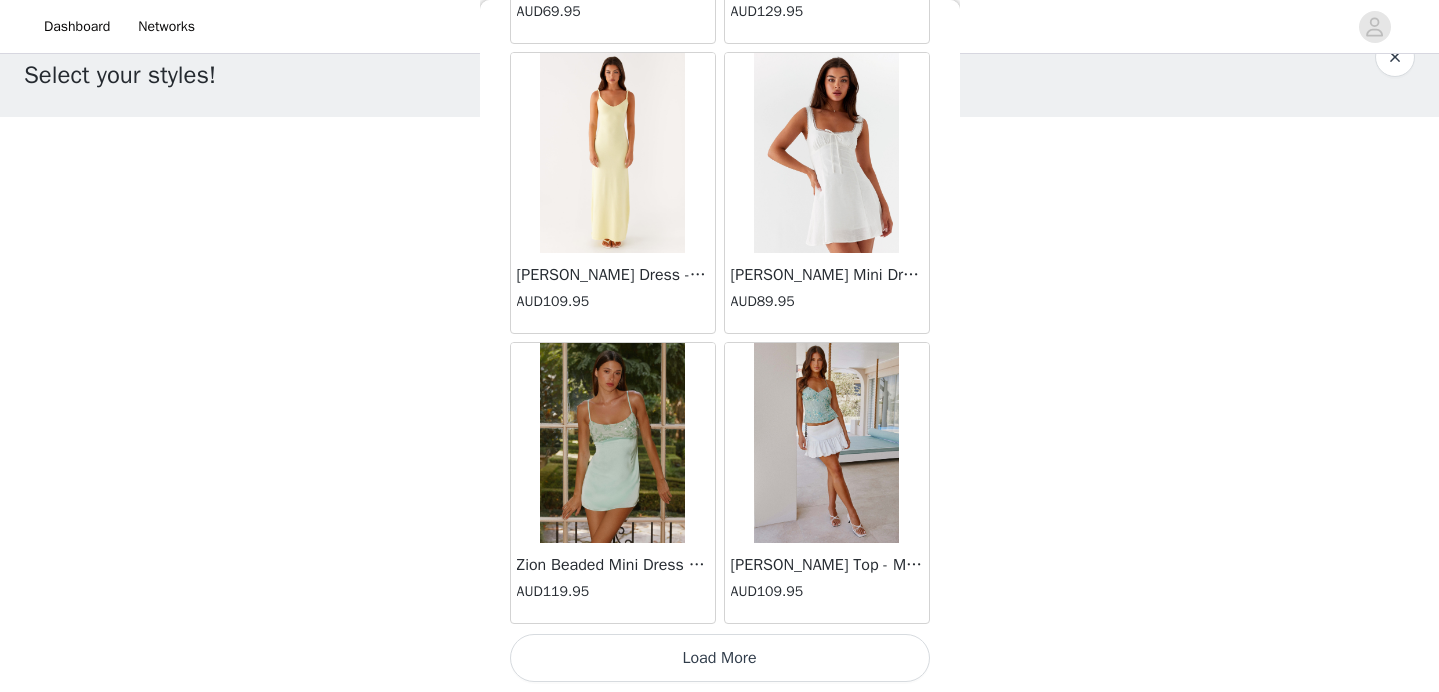 click on "Load More" at bounding box center [720, 658] 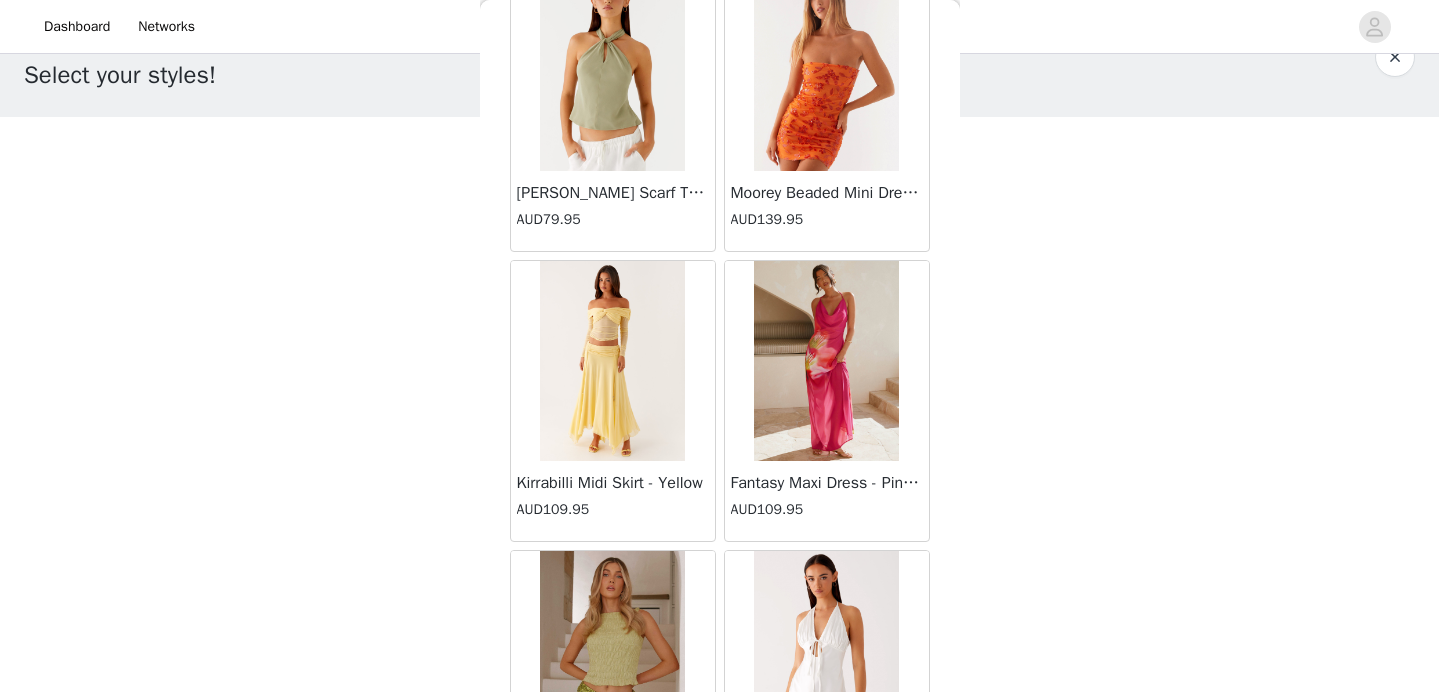 scroll, scrollTop: 66168, scrollLeft: 0, axis: vertical 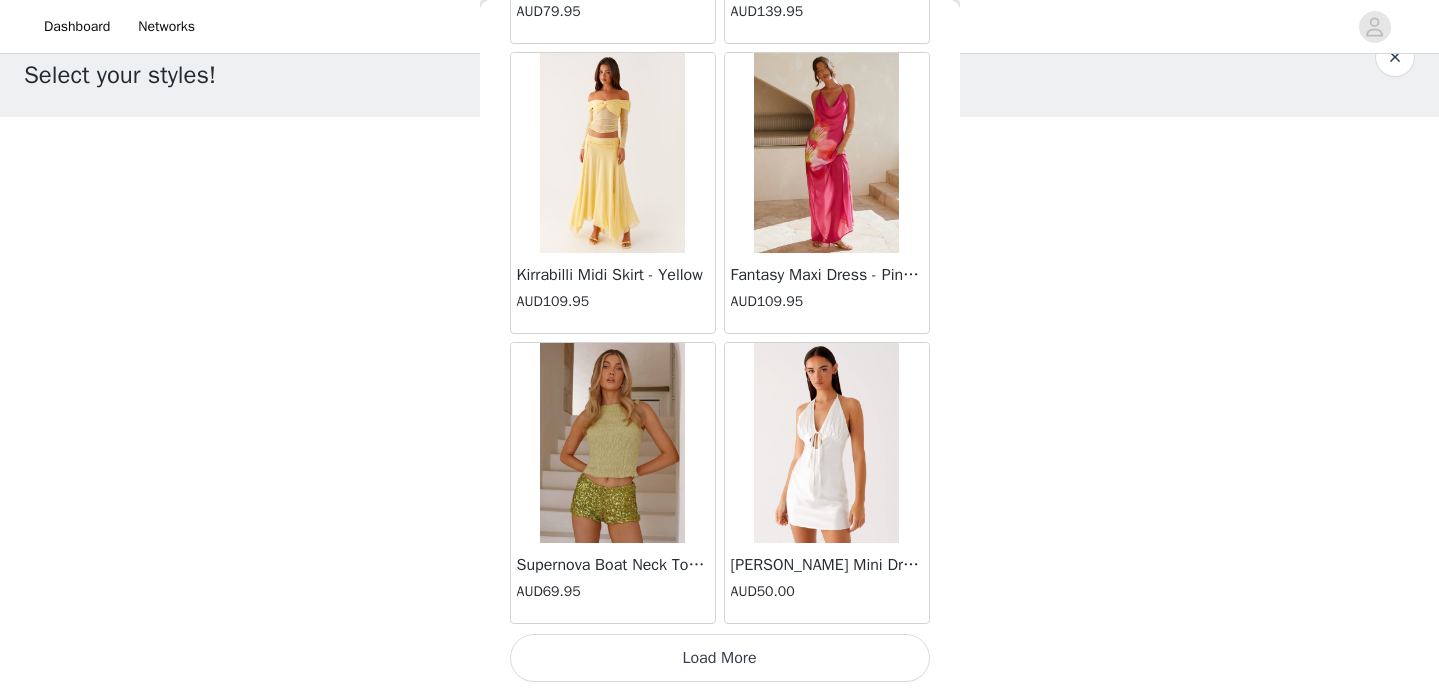 click on "Load More" at bounding box center (720, 658) 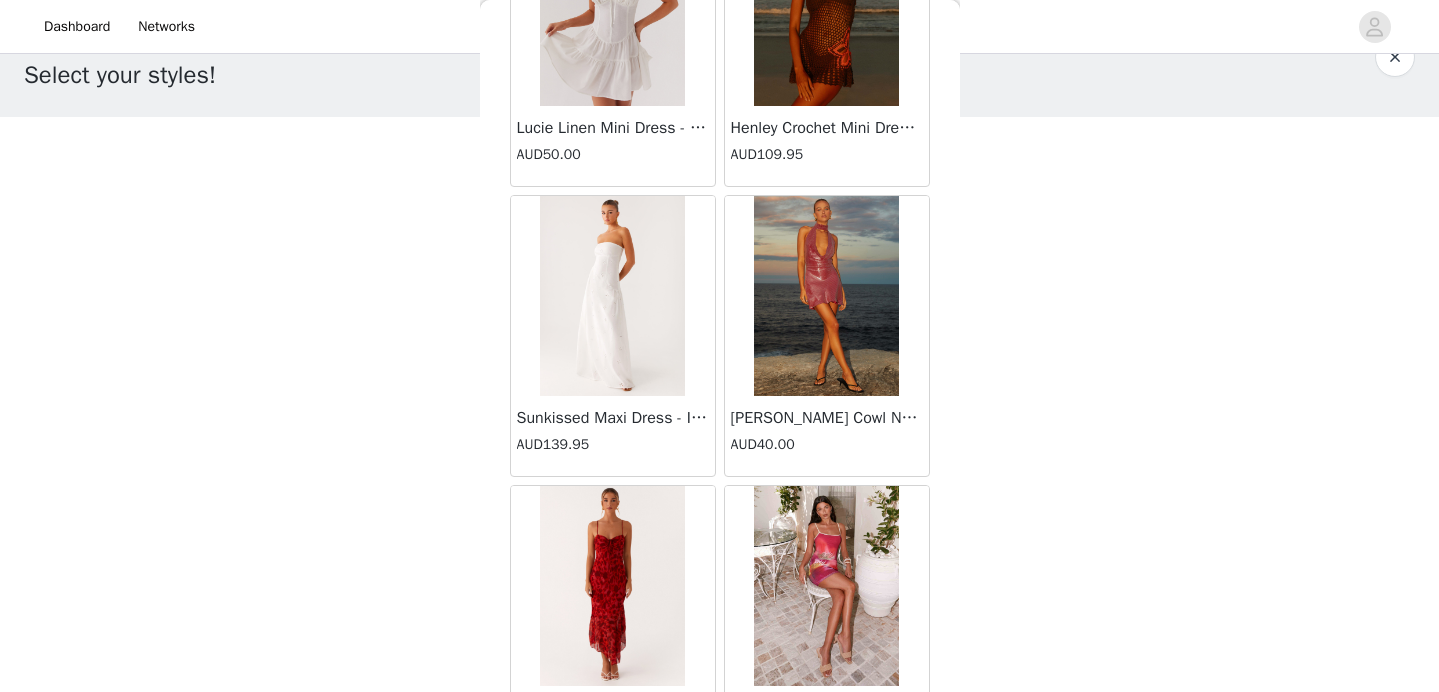 scroll, scrollTop: 69068, scrollLeft: 0, axis: vertical 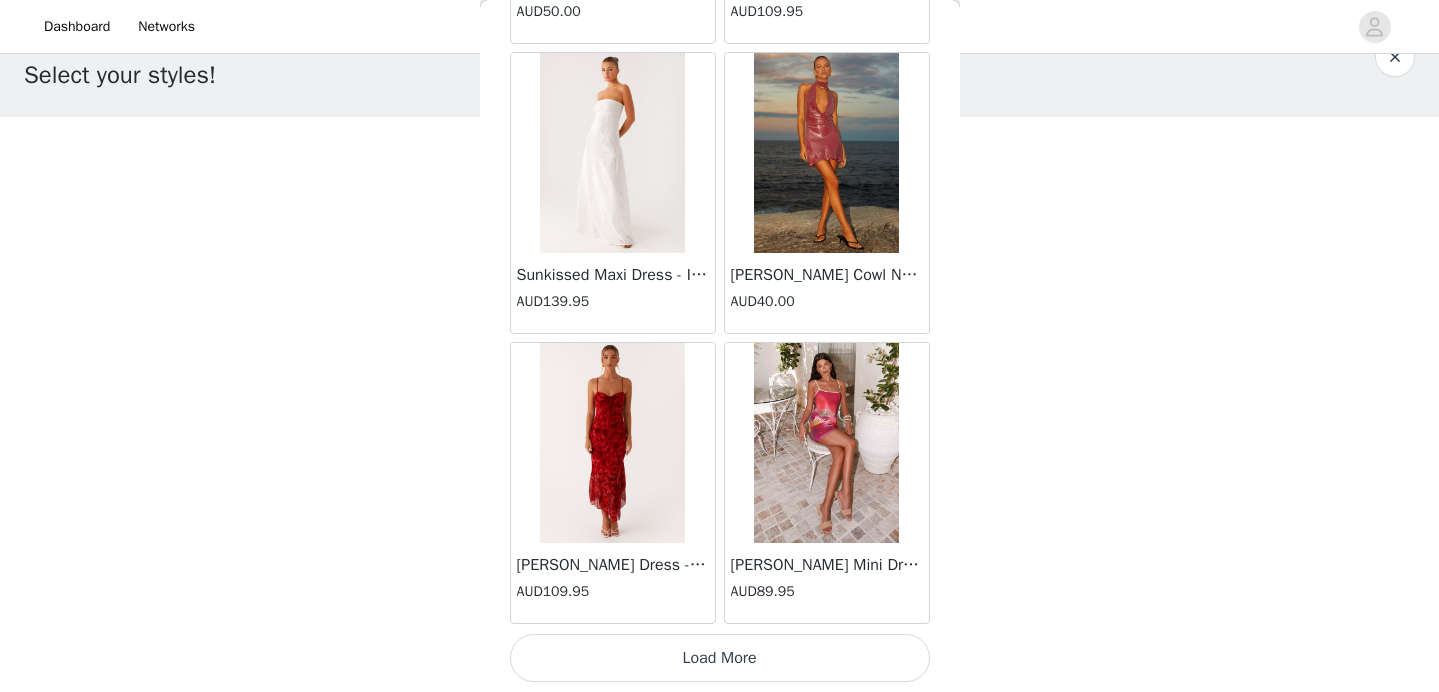 click on "Load More" at bounding box center [720, 658] 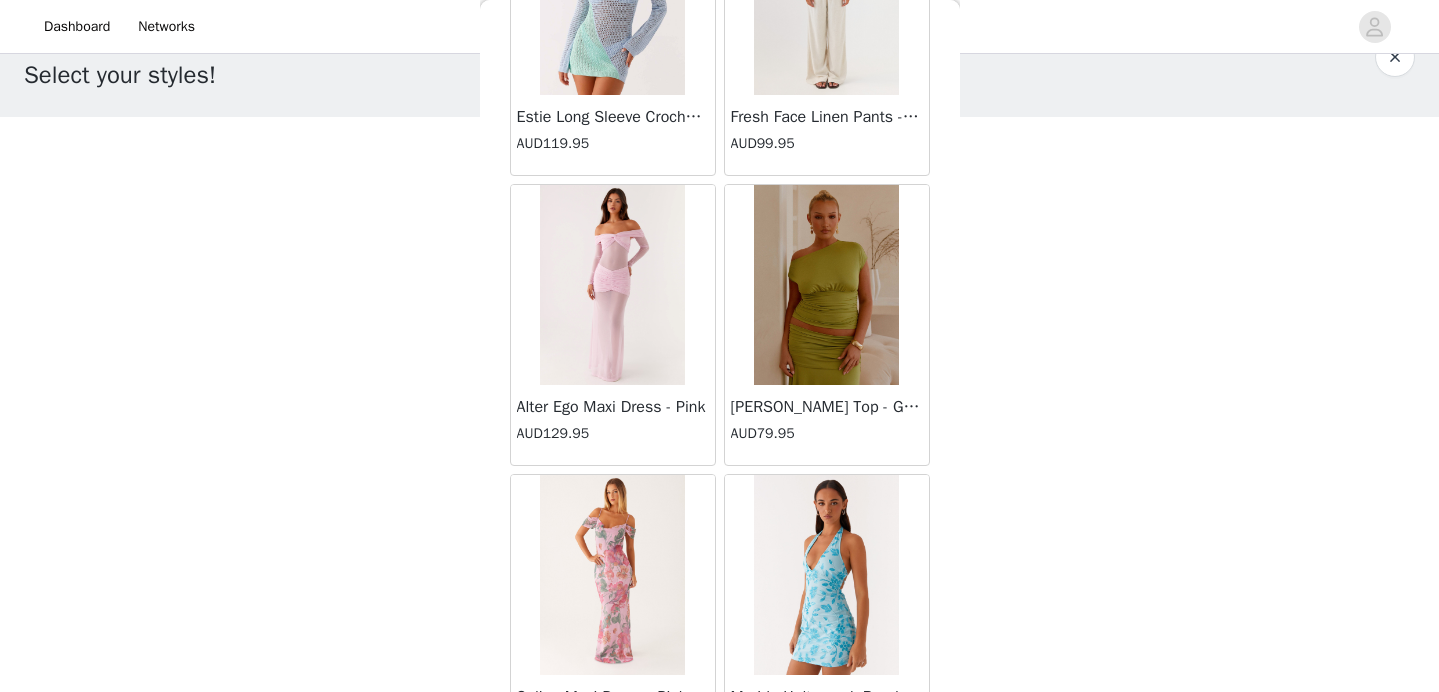 scroll, scrollTop: 71968, scrollLeft: 0, axis: vertical 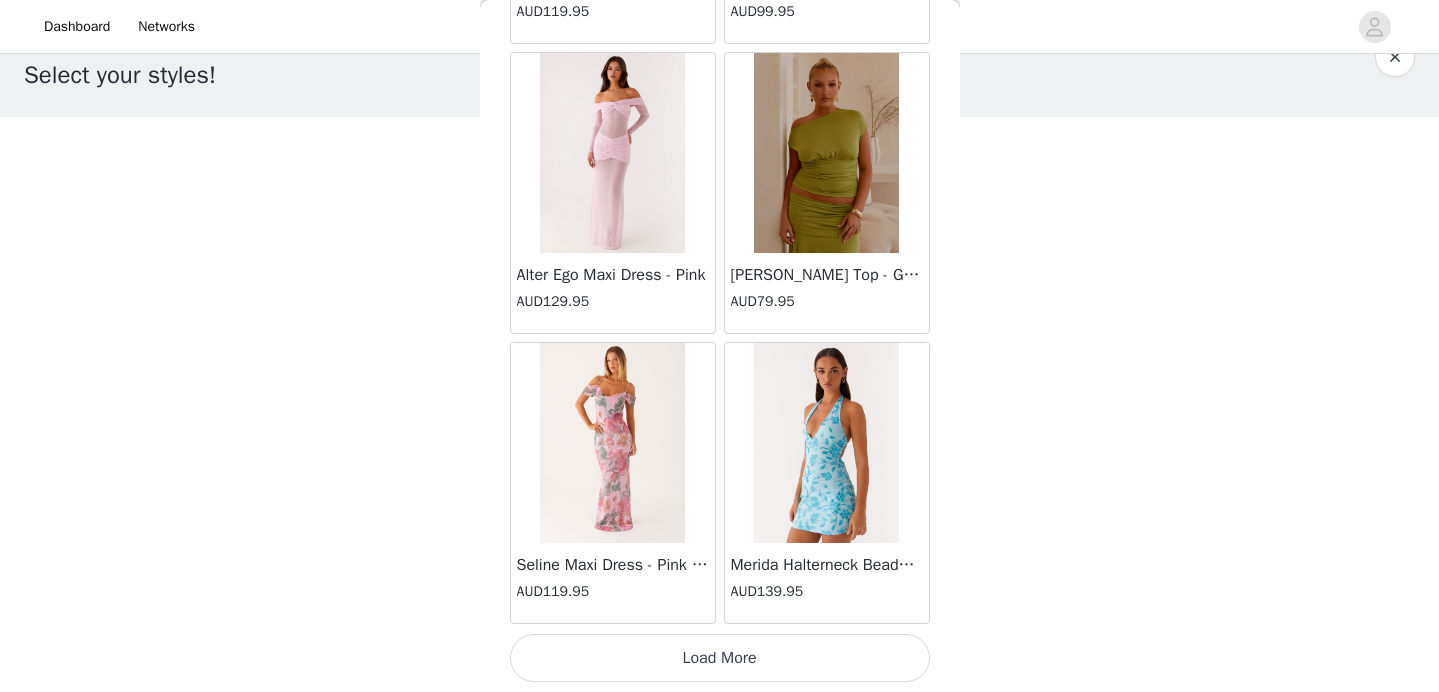 click on "Load More" at bounding box center (720, 658) 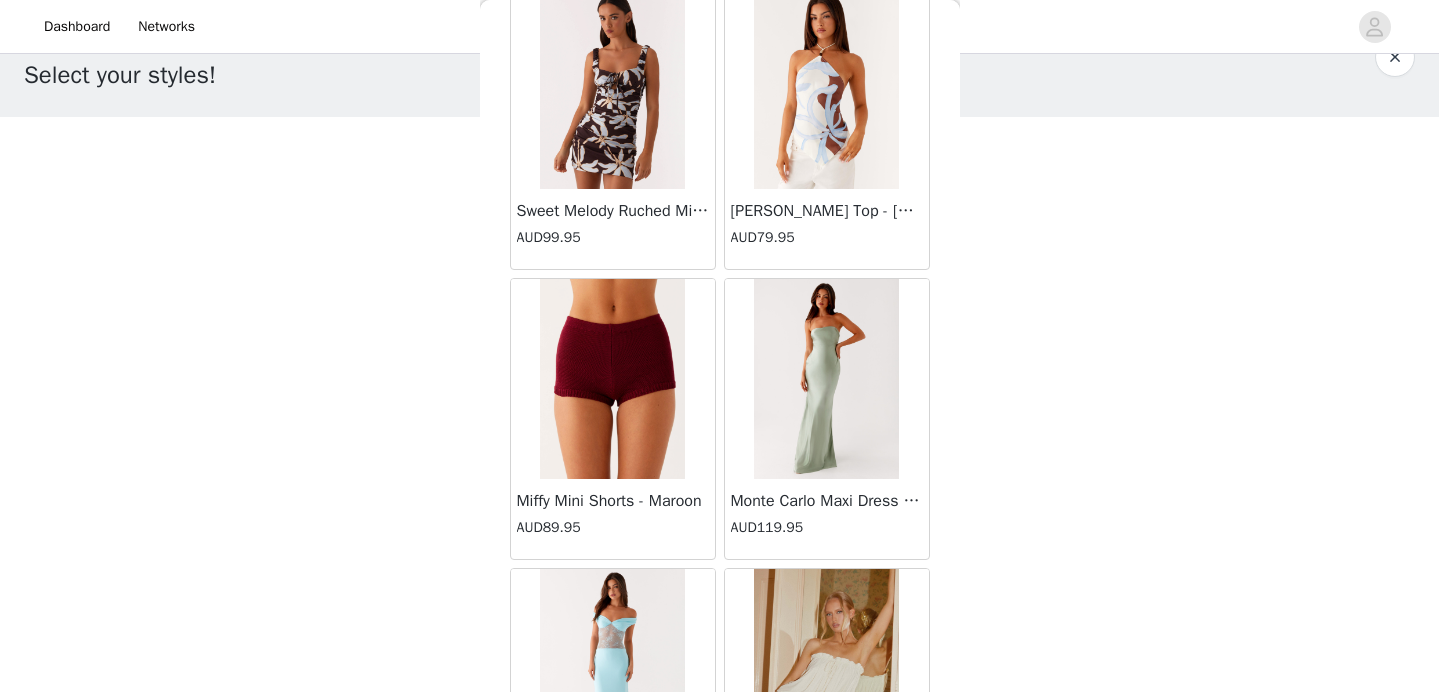 scroll, scrollTop: 74868, scrollLeft: 0, axis: vertical 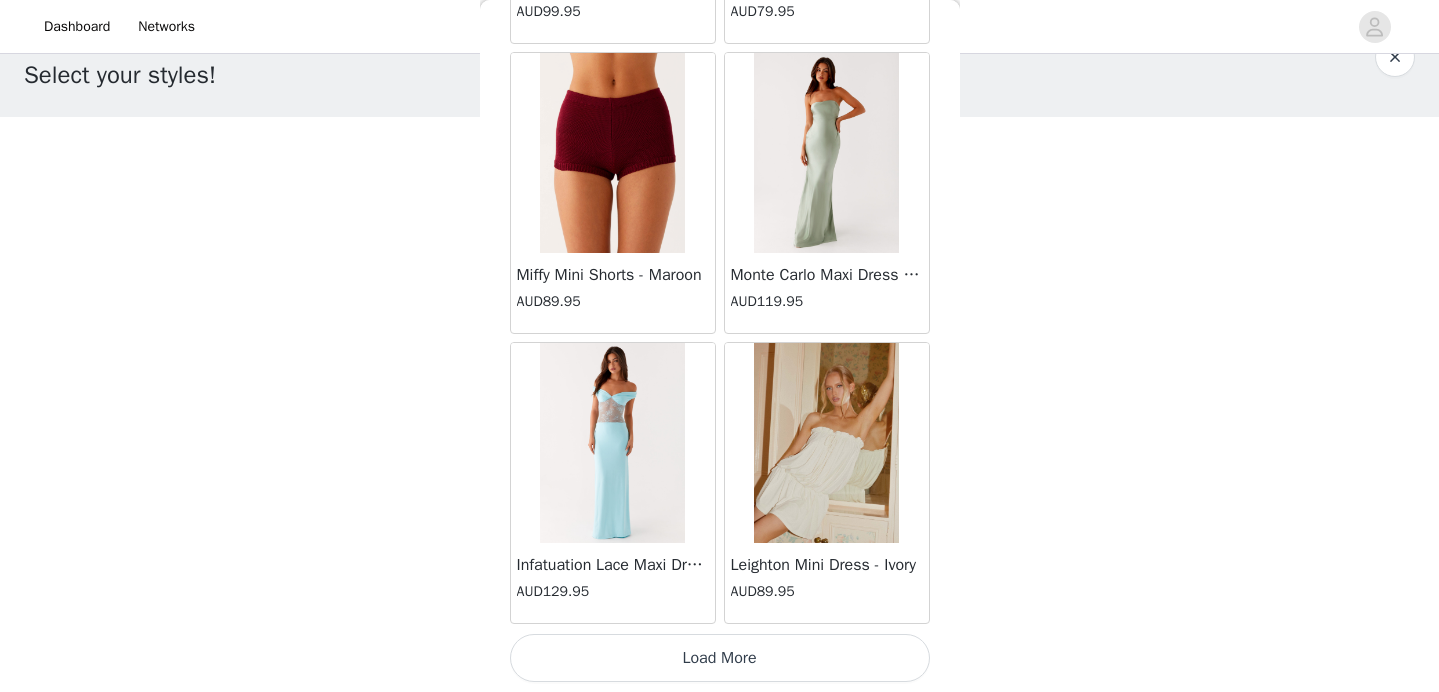 click on "Load More" at bounding box center (720, 658) 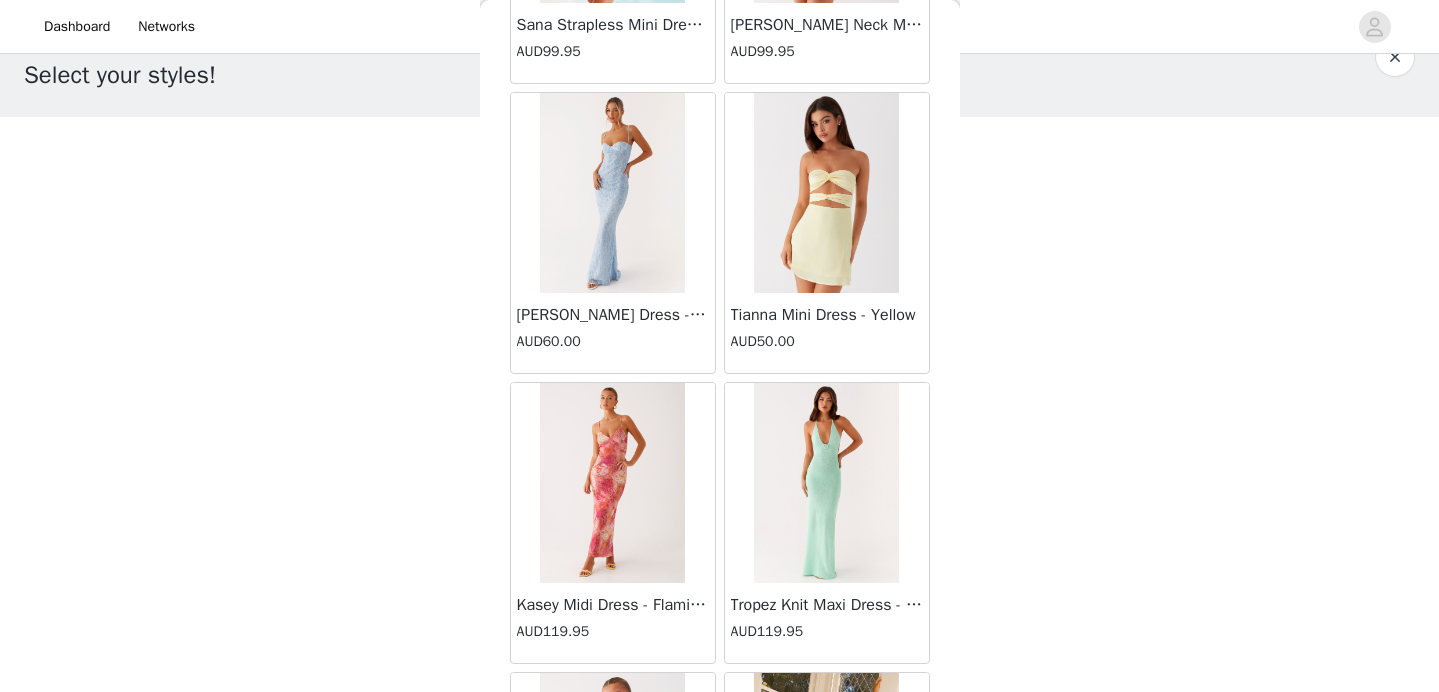 scroll, scrollTop: 77768, scrollLeft: 0, axis: vertical 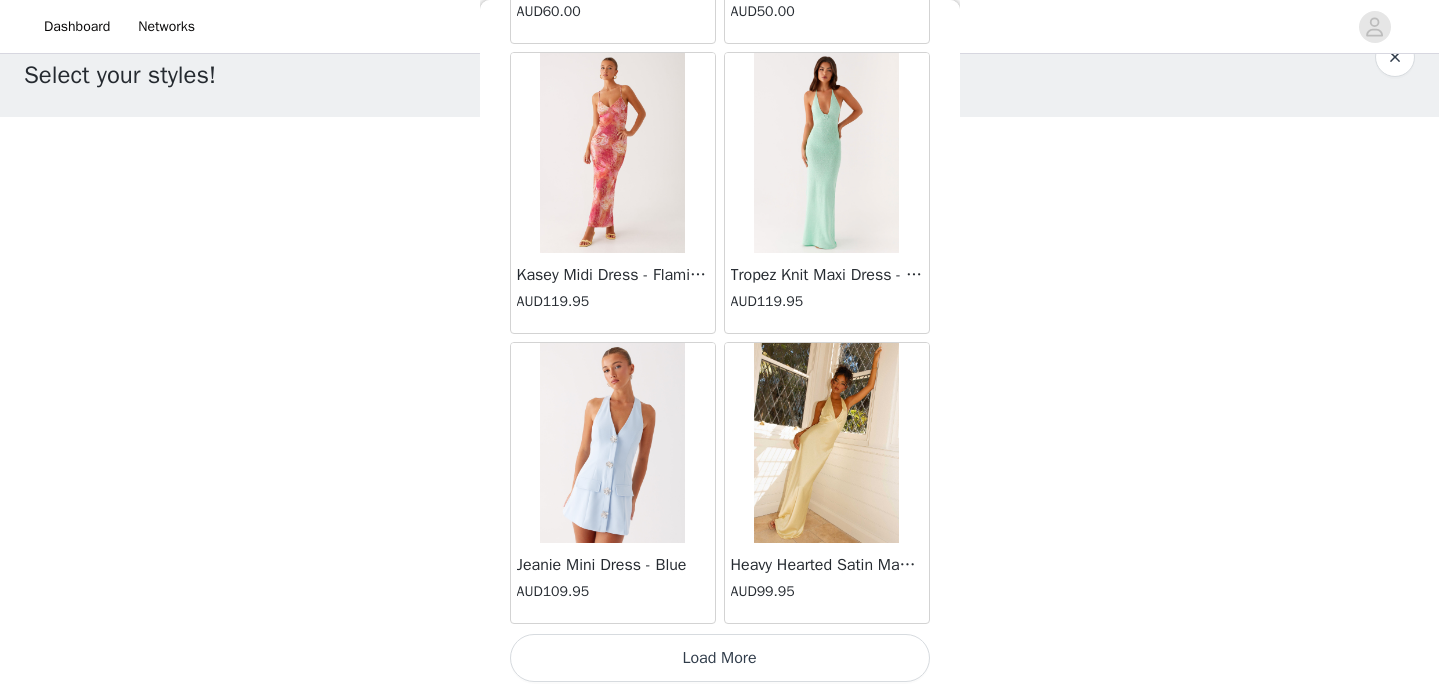 click on "Load More" at bounding box center (720, 658) 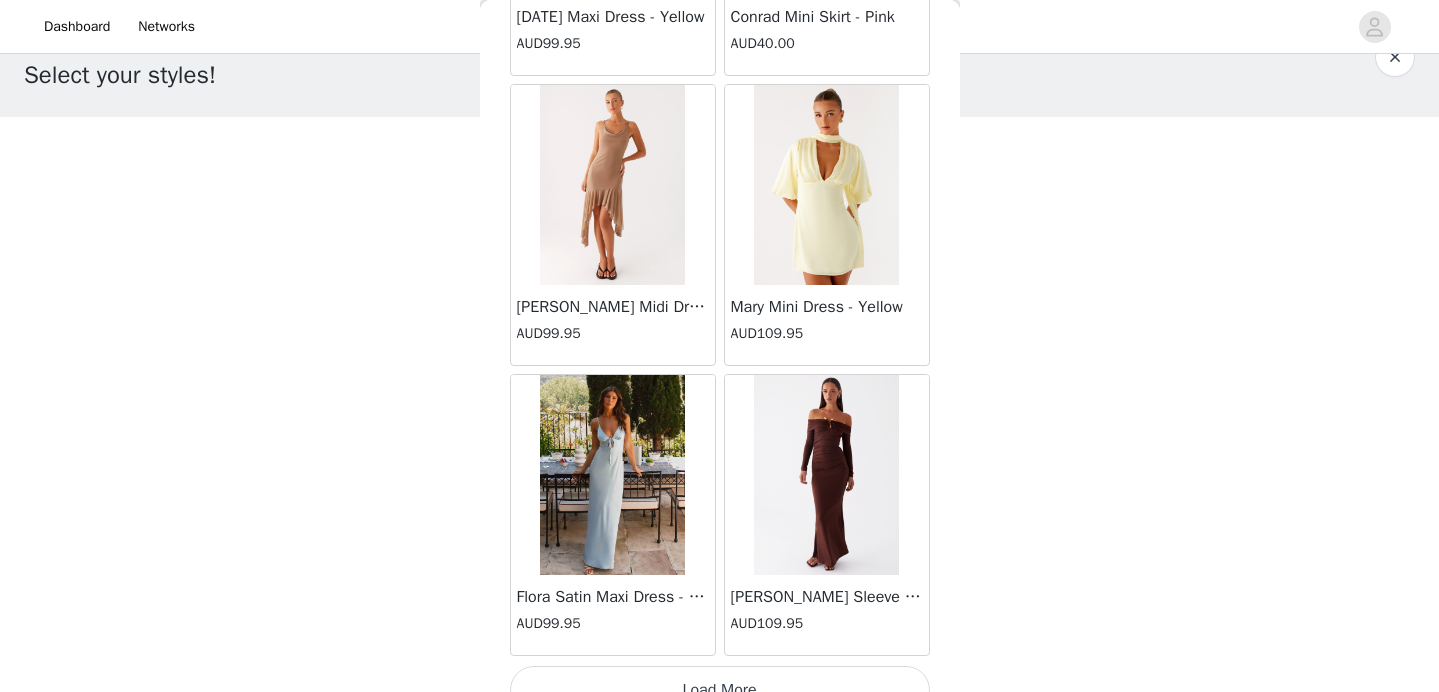 scroll, scrollTop: 80668, scrollLeft: 0, axis: vertical 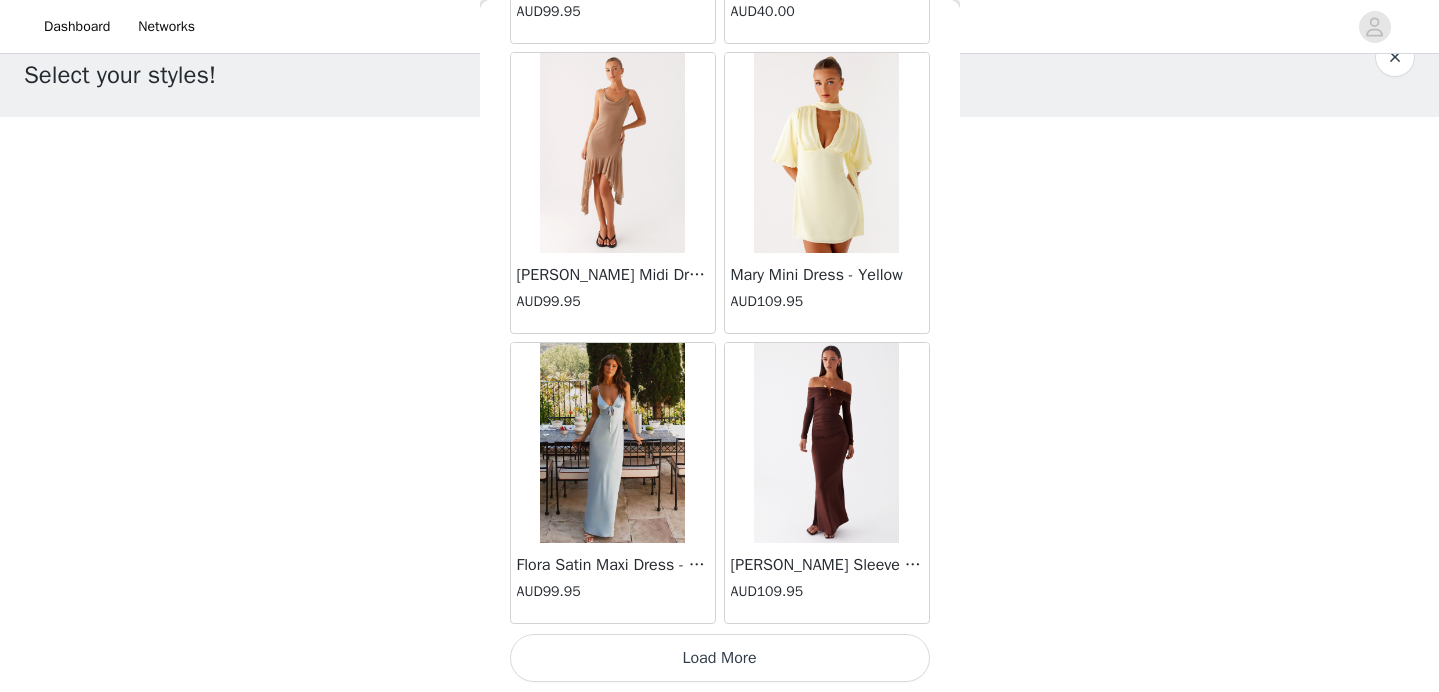 click on "Load More" at bounding box center [720, 658] 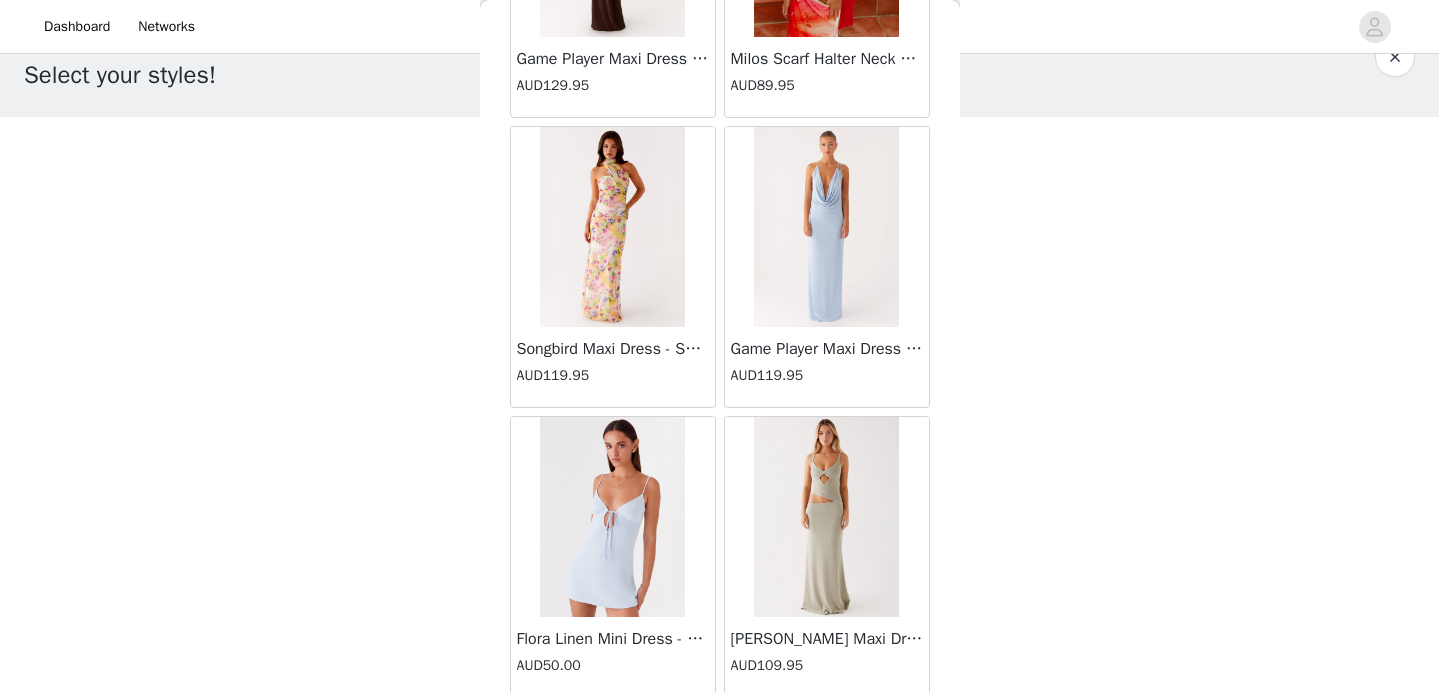 scroll, scrollTop: 83568, scrollLeft: 0, axis: vertical 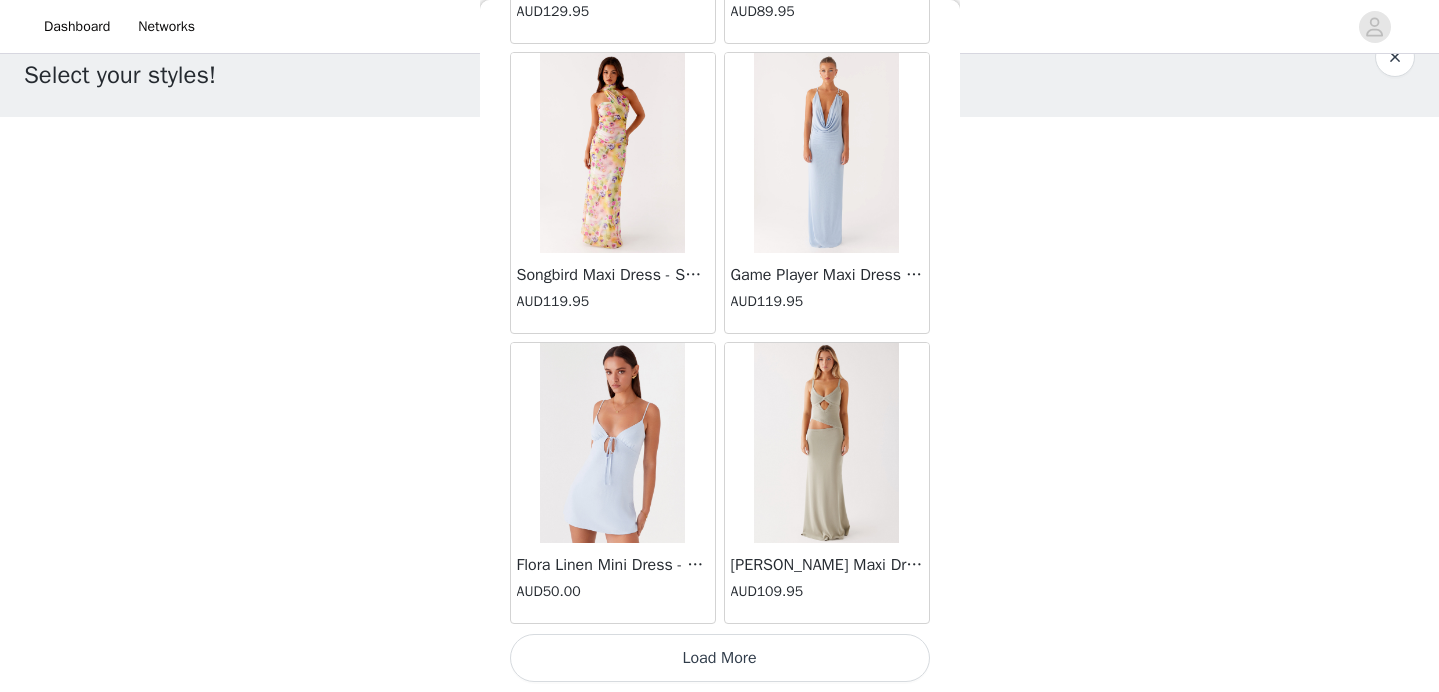 click on "Load More" at bounding box center (720, 658) 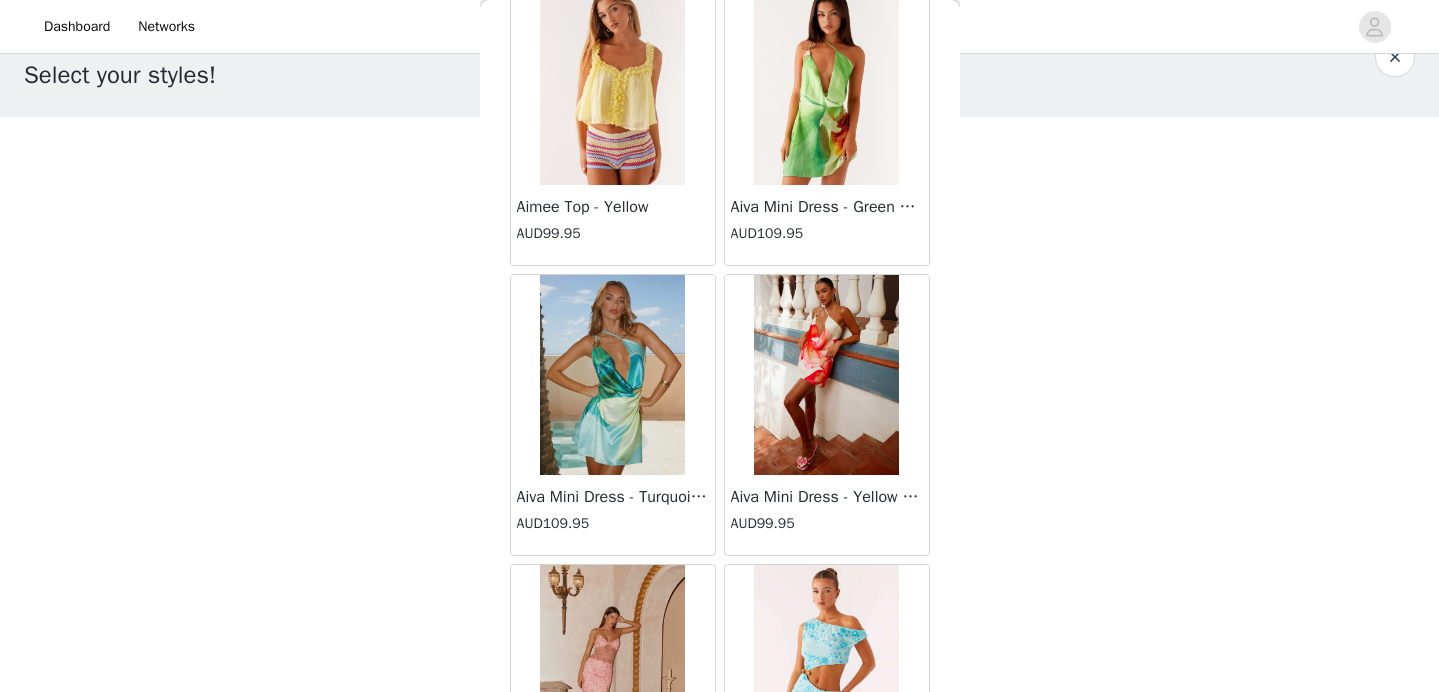 scroll, scrollTop: 86468, scrollLeft: 0, axis: vertical 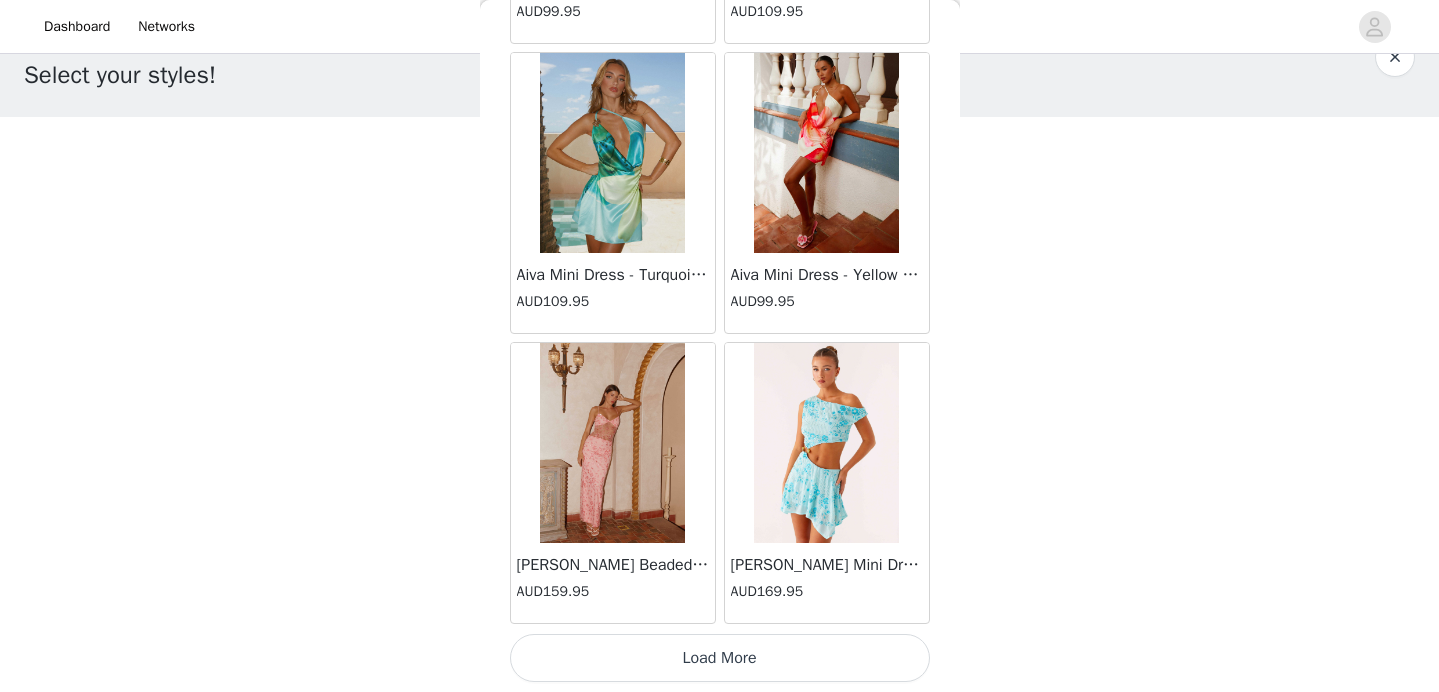 click on "Load More" at bounding box center [720, 658] 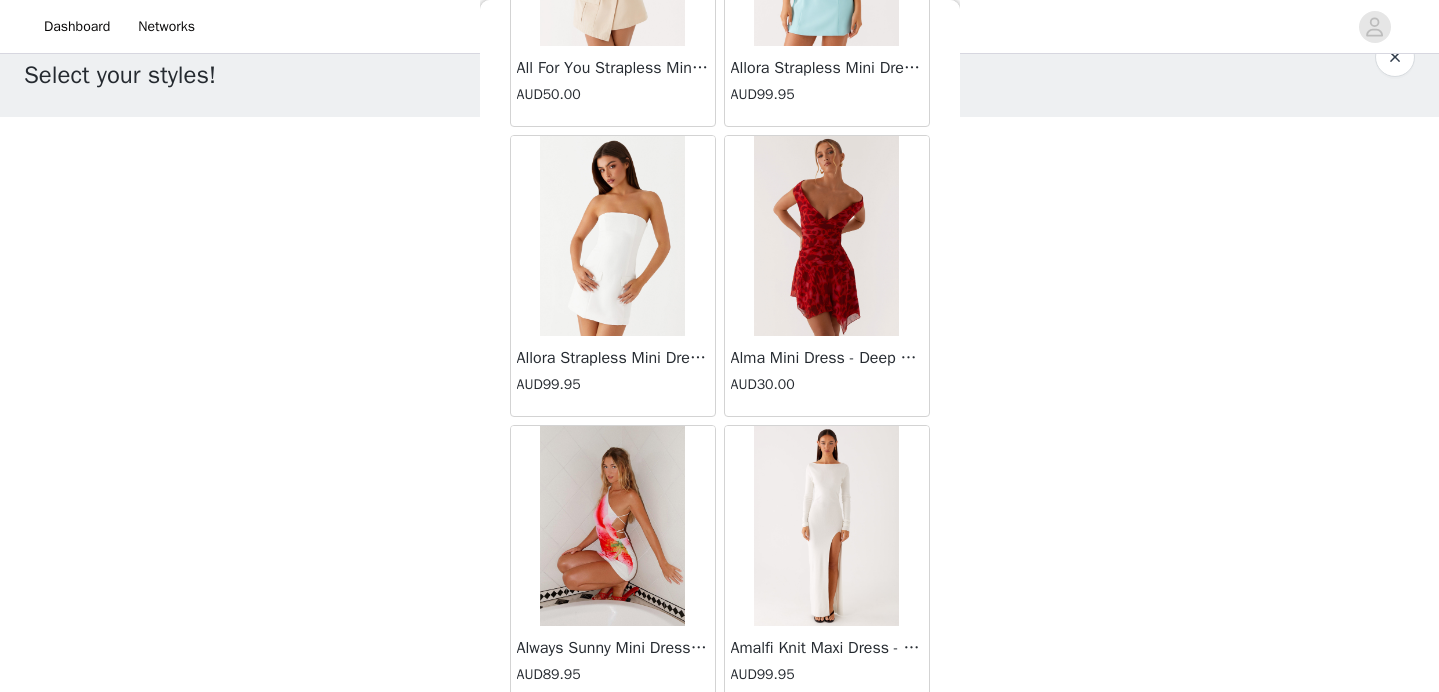 scroll, scrollTop: 89368, scrollLeft: 0, axis: vertical 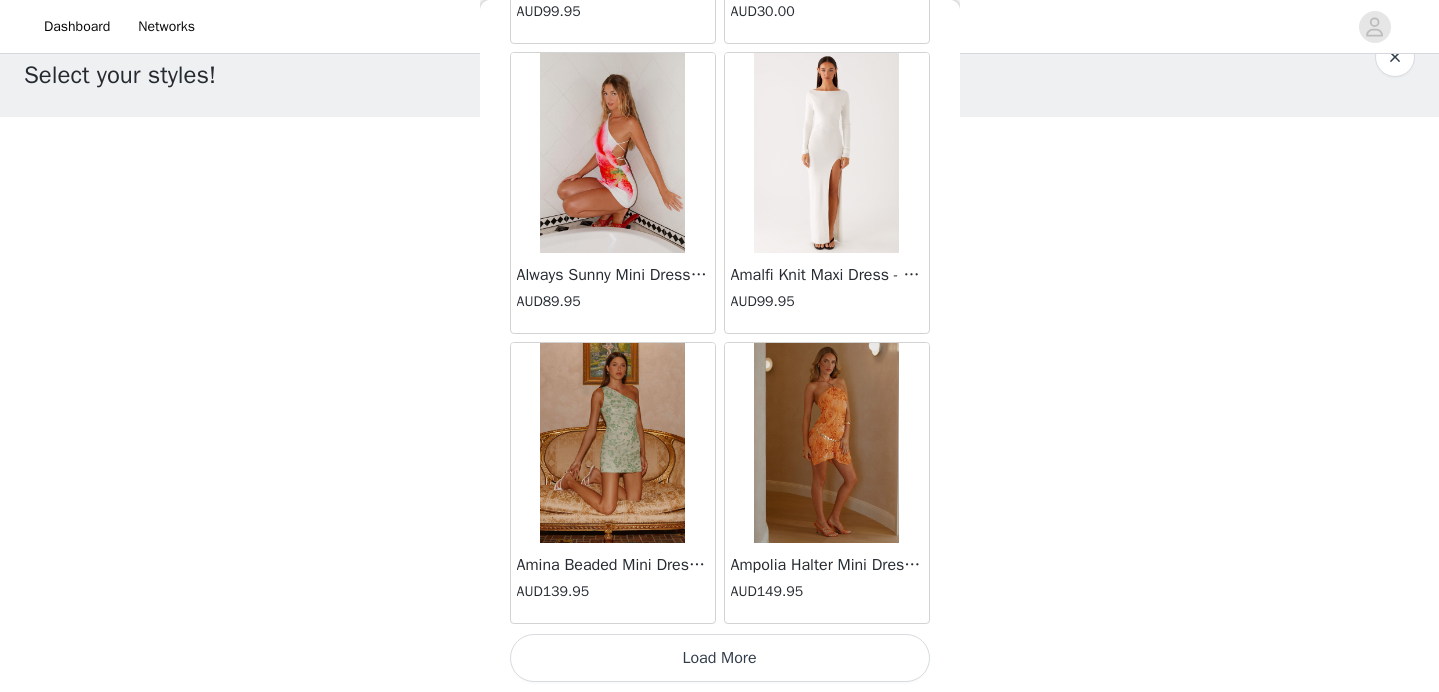 click on "Load More" at bounding box center (720, 658) 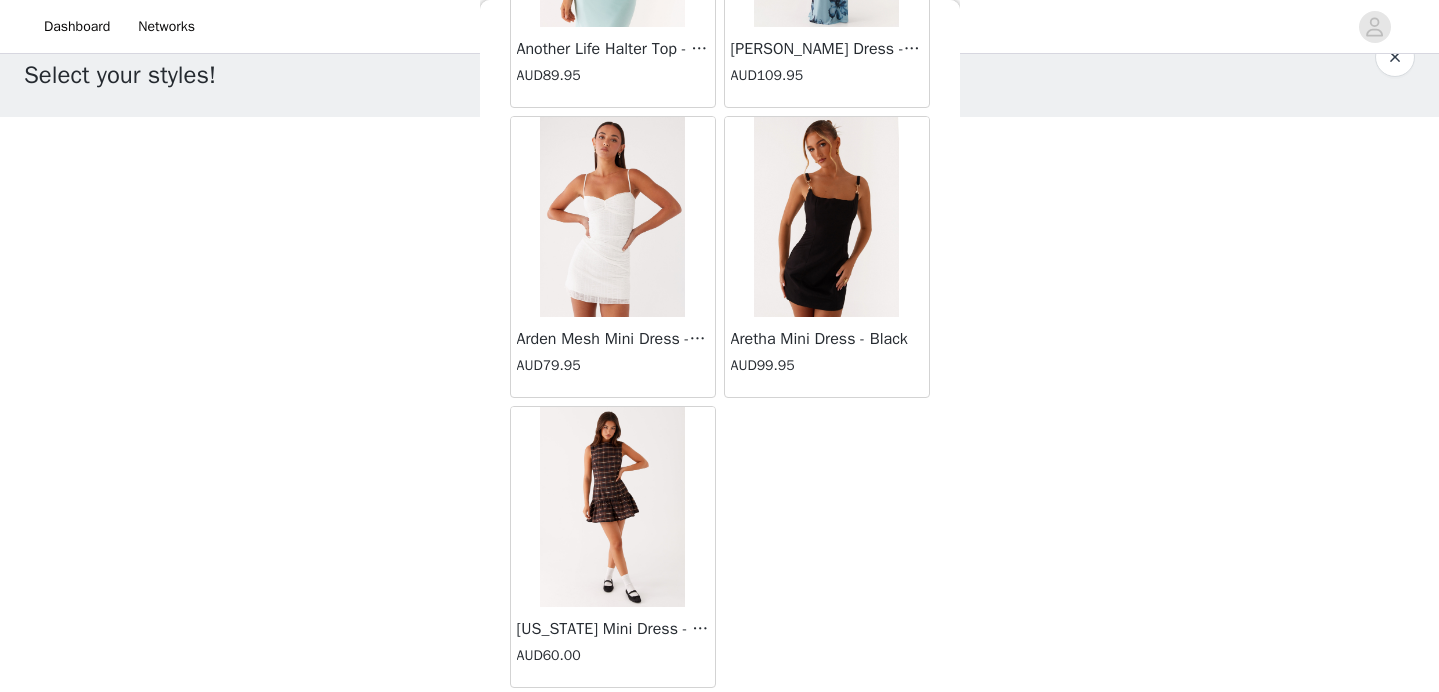 scroll, scrollTop: 91310, scrollLeft: 0, axis: vertical 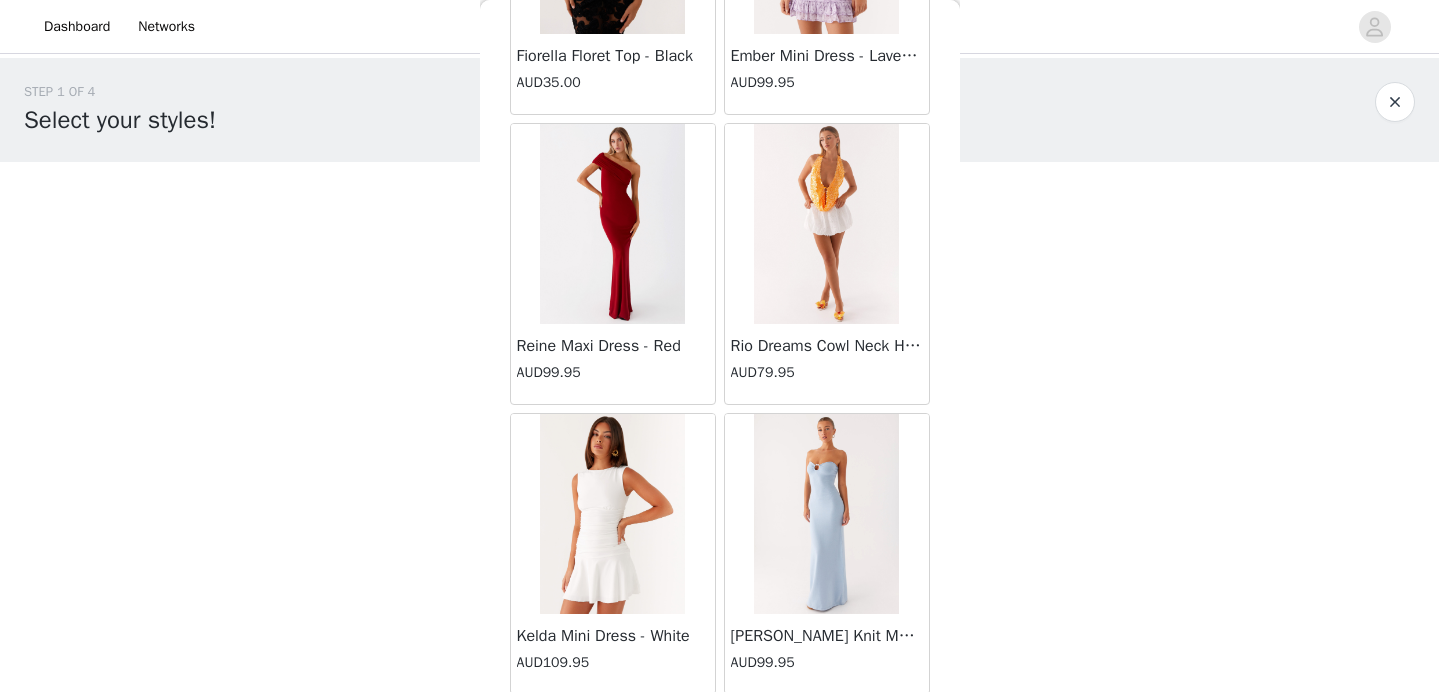 click at bounding box center [826, 224] 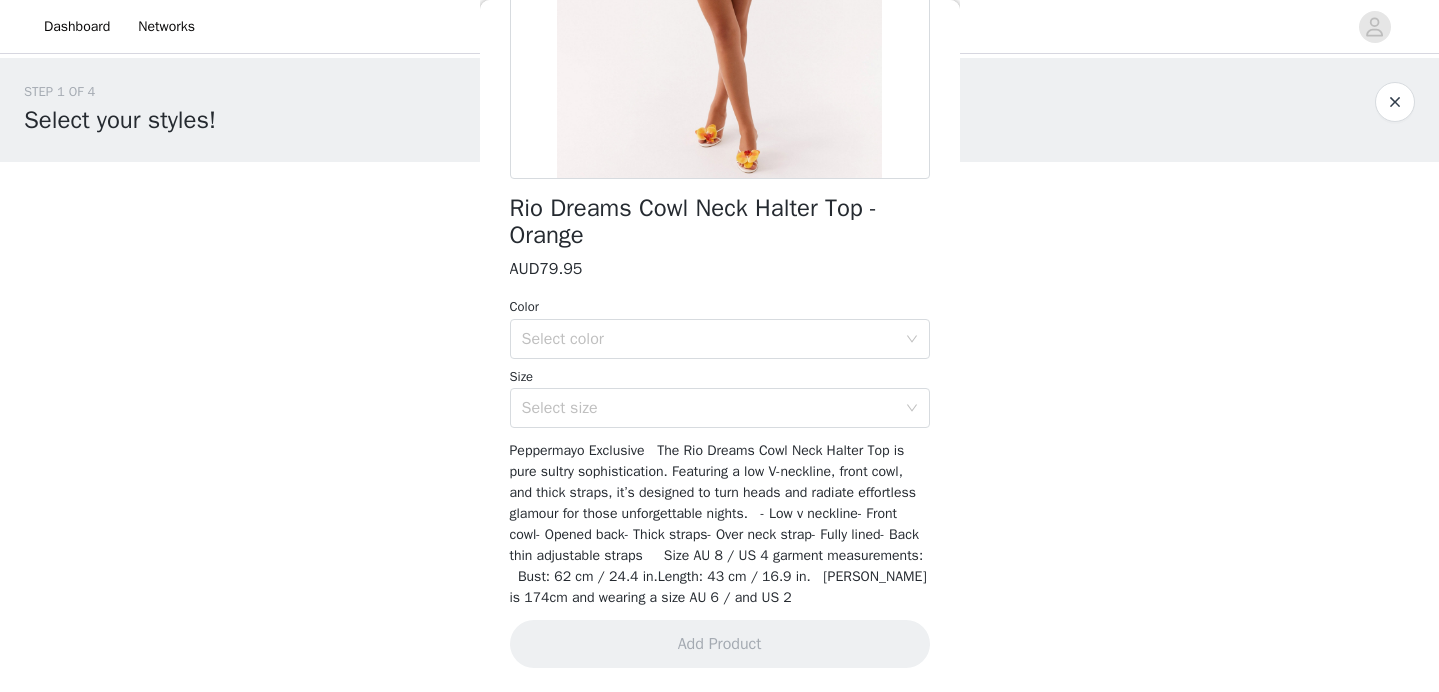 scroll, scrollTop: 371, scrollLeft: 0, axis: vertical 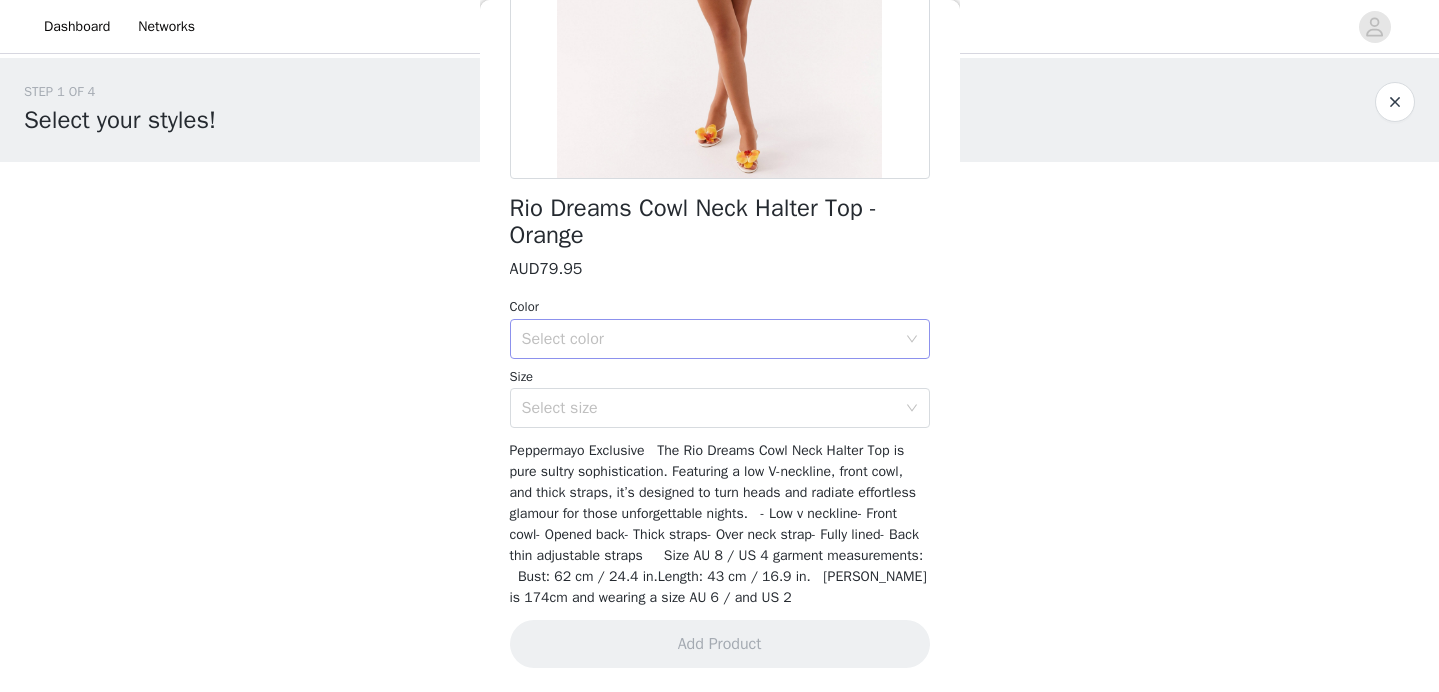 click on "Select color" at bounding box center (709, 339) 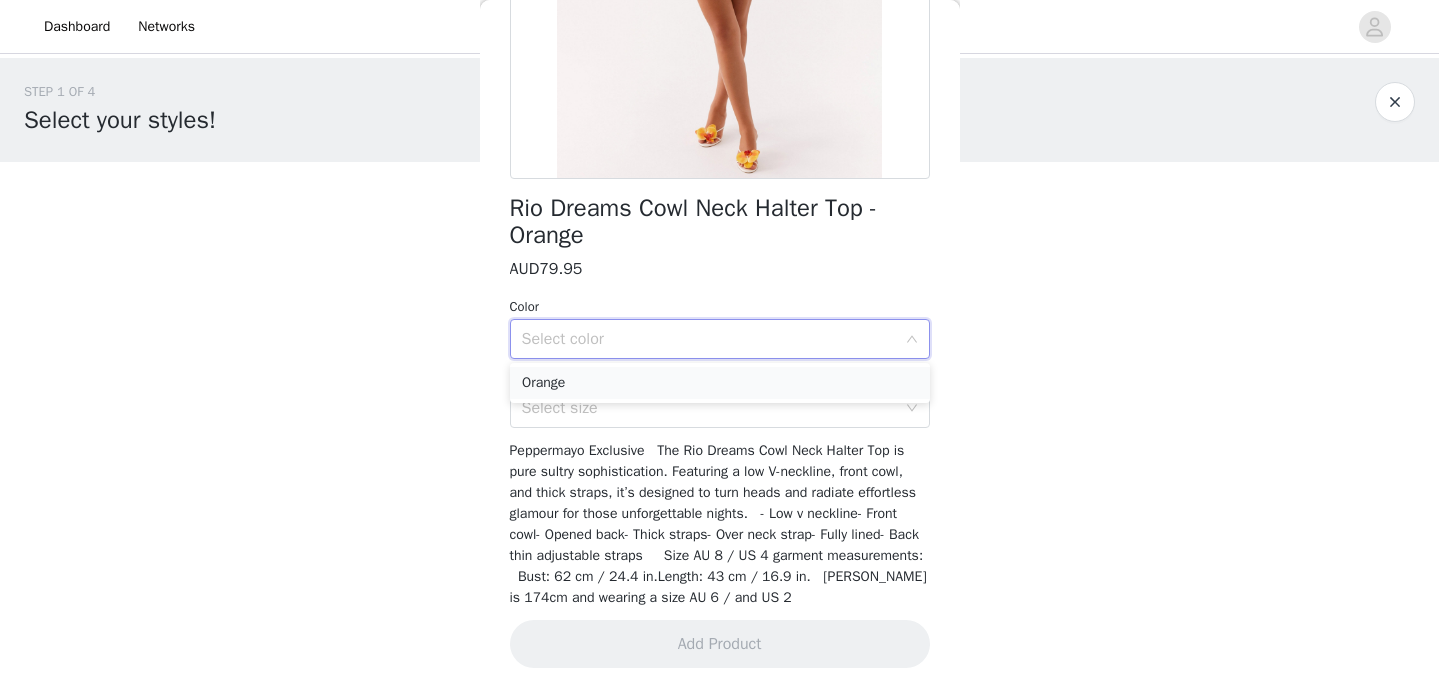 click on "Orange" at bounding box center [720, 383] 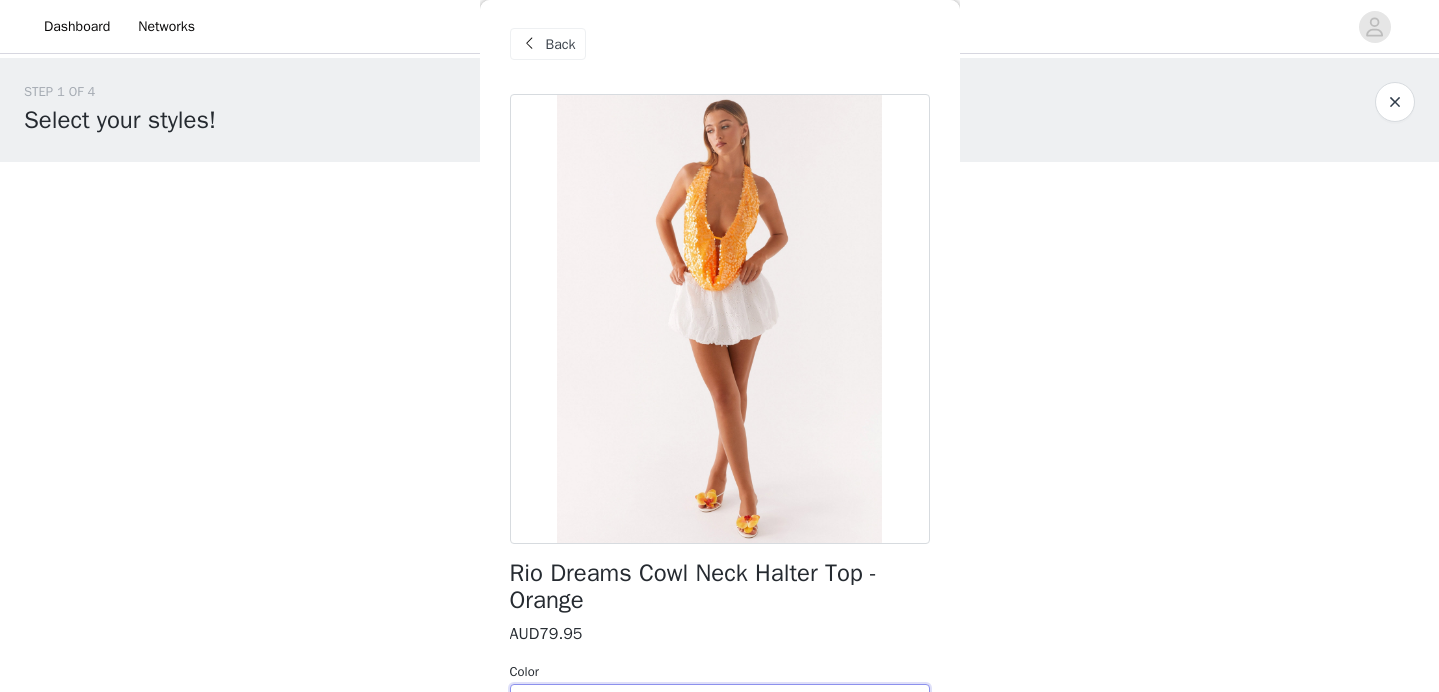 scroll, scrollTop: 0, scrollLeft: 0, axis: both 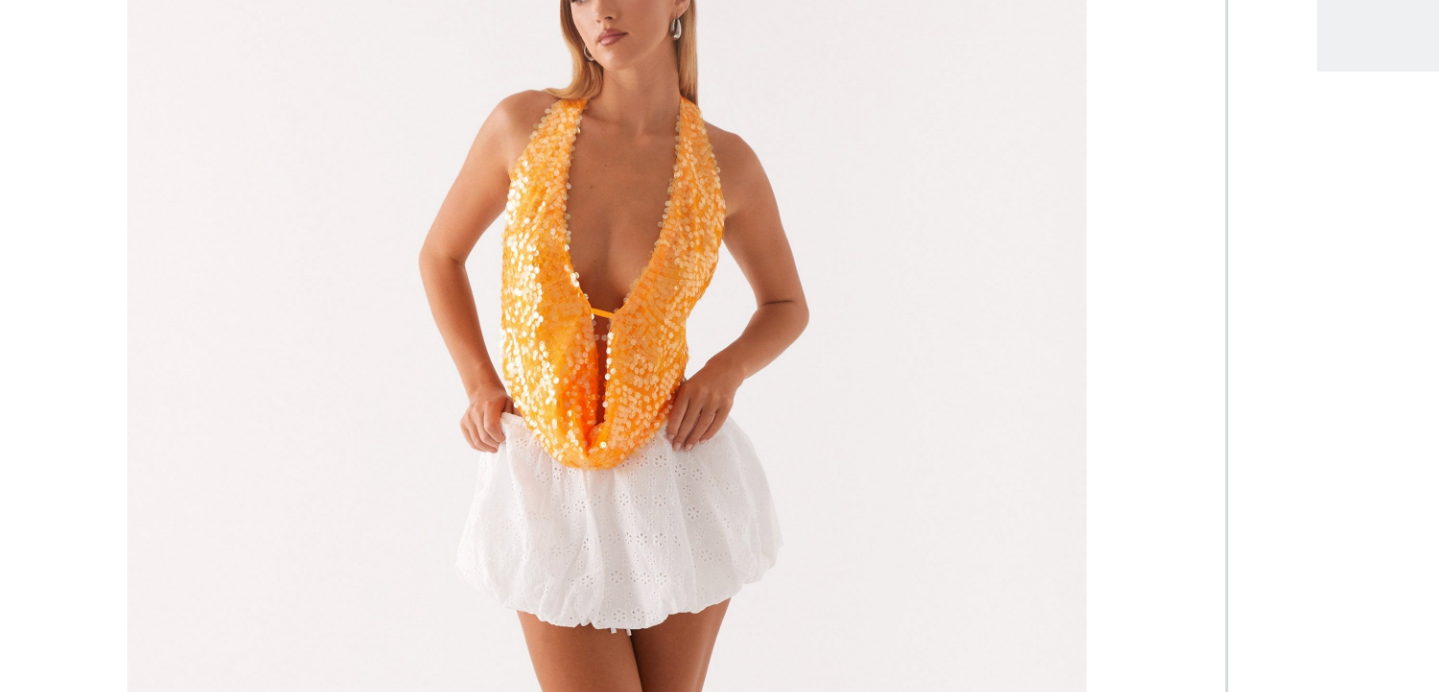 click at bounding box center [720, 325] 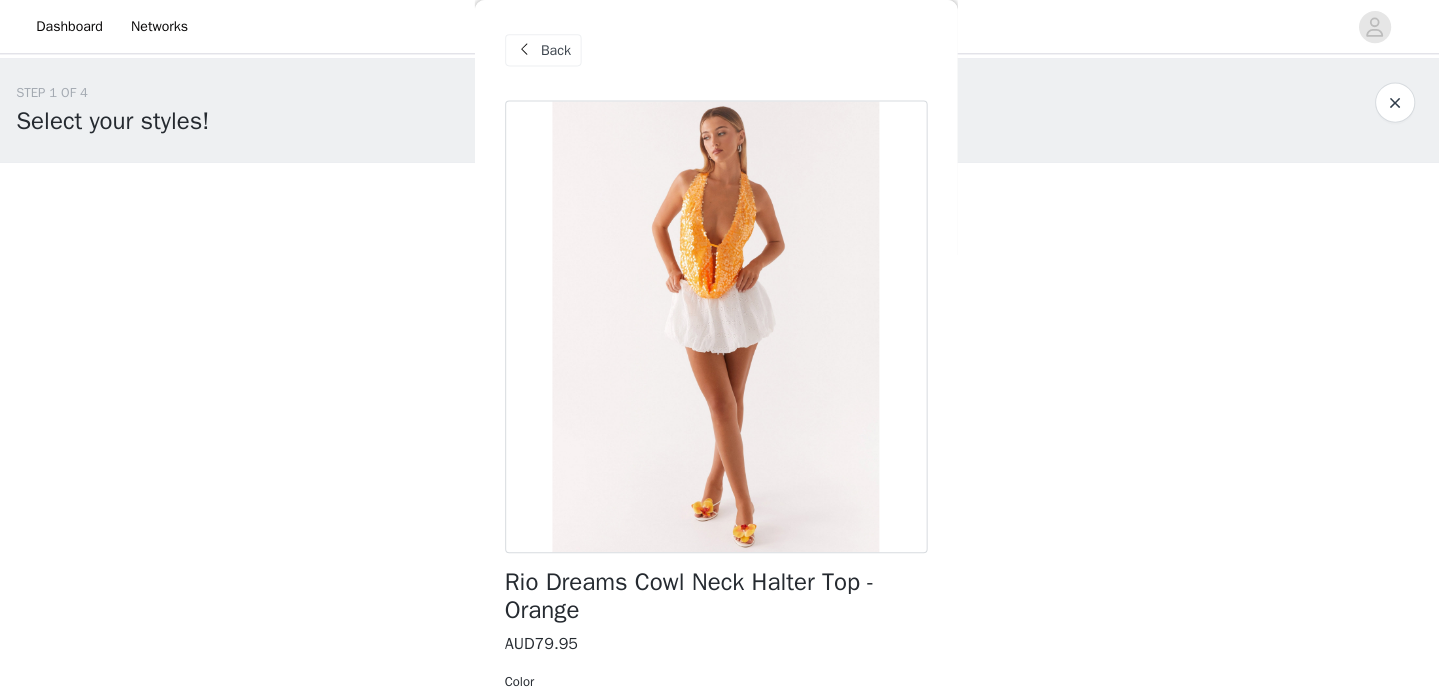 scroll, scrollTop: 0, scrollLeft: 0, axis: both 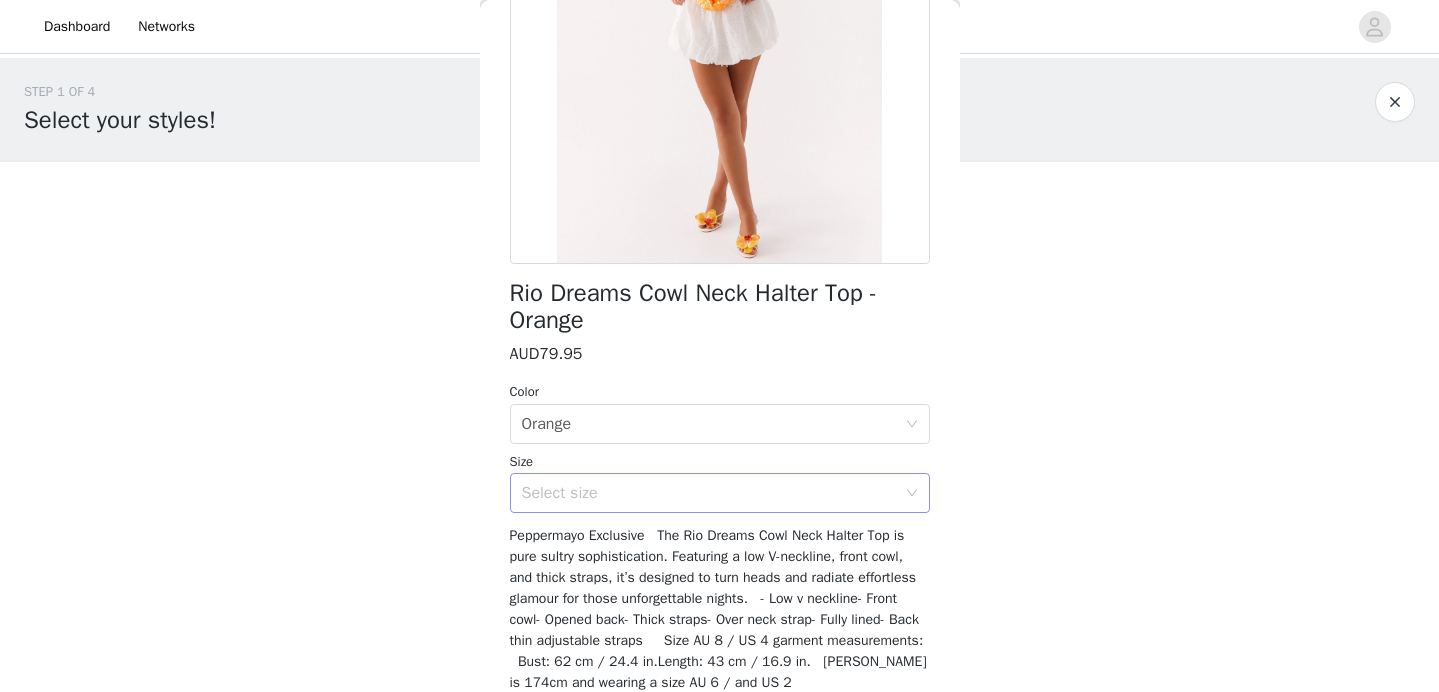 click on "Select size" at bounding box center [709, 493] 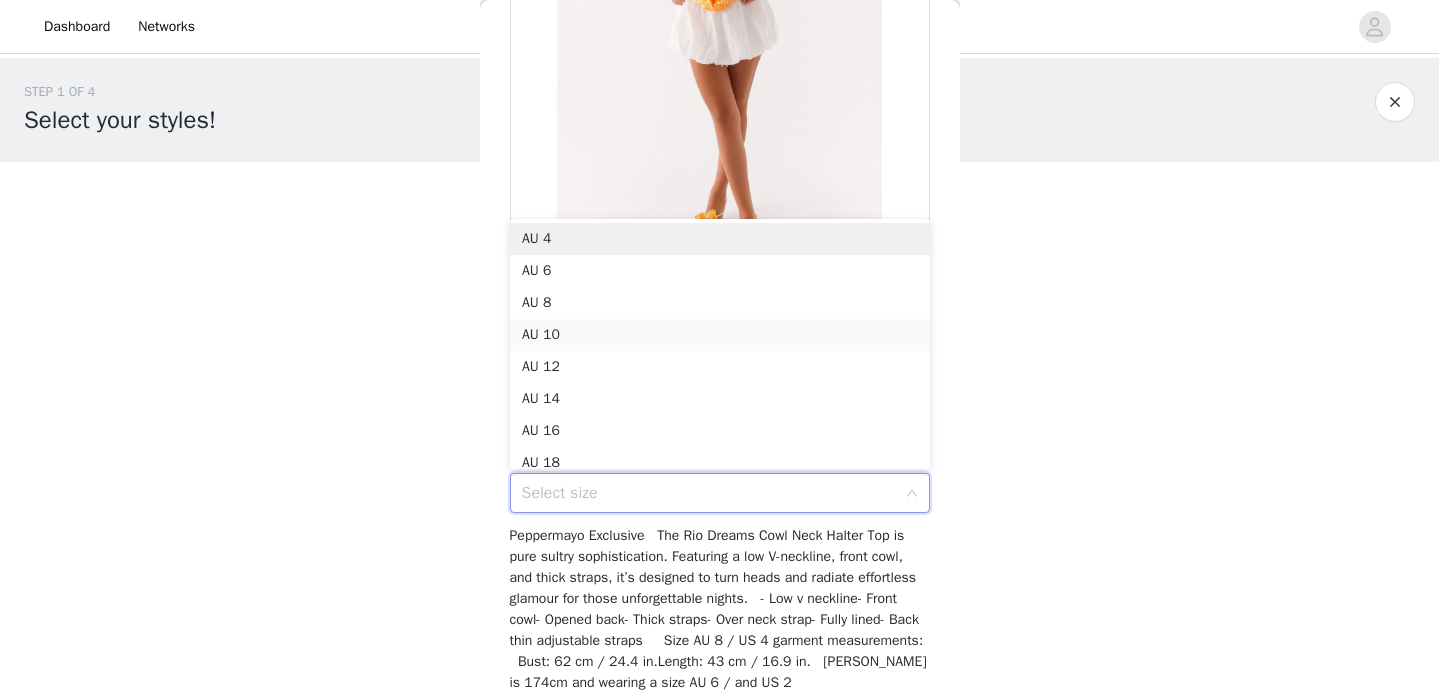 scroll, scrollTop: 10, scrollLeft: 0, axis: vertical 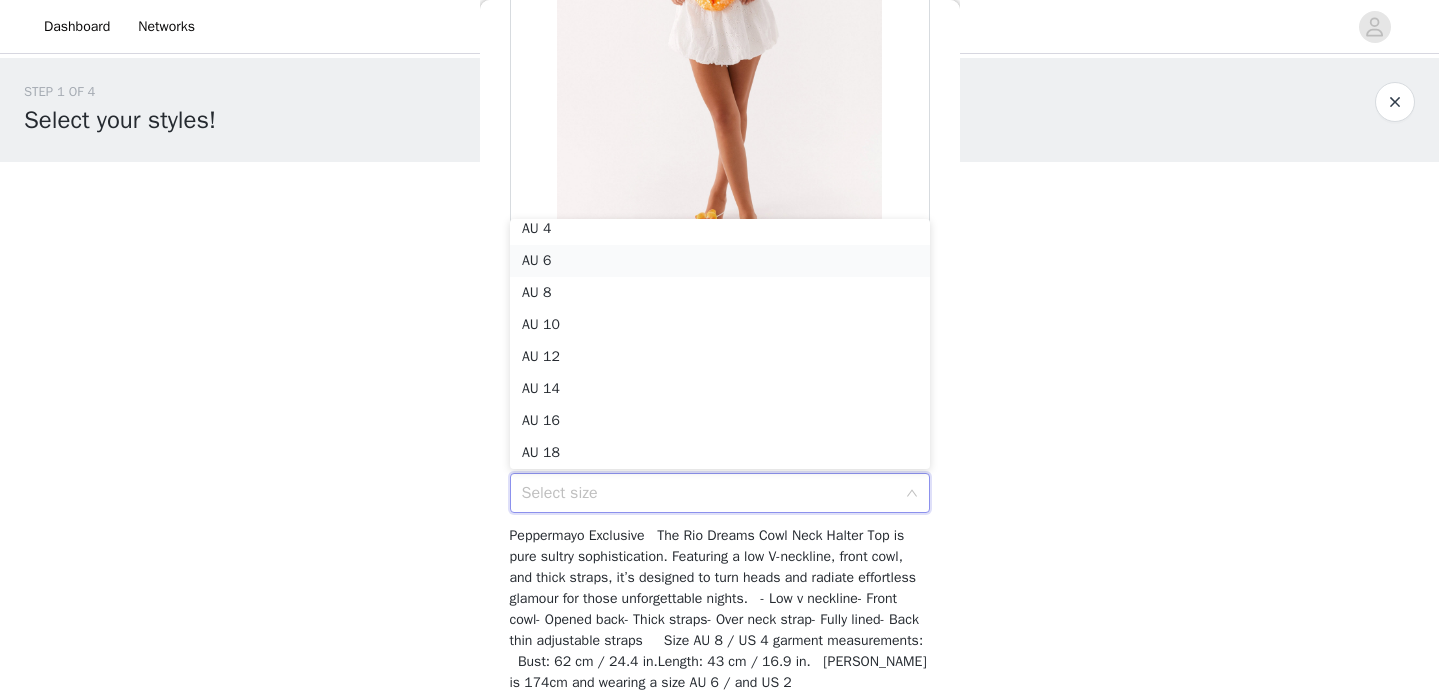click on "AU 6" at bounding box center (720, 261) 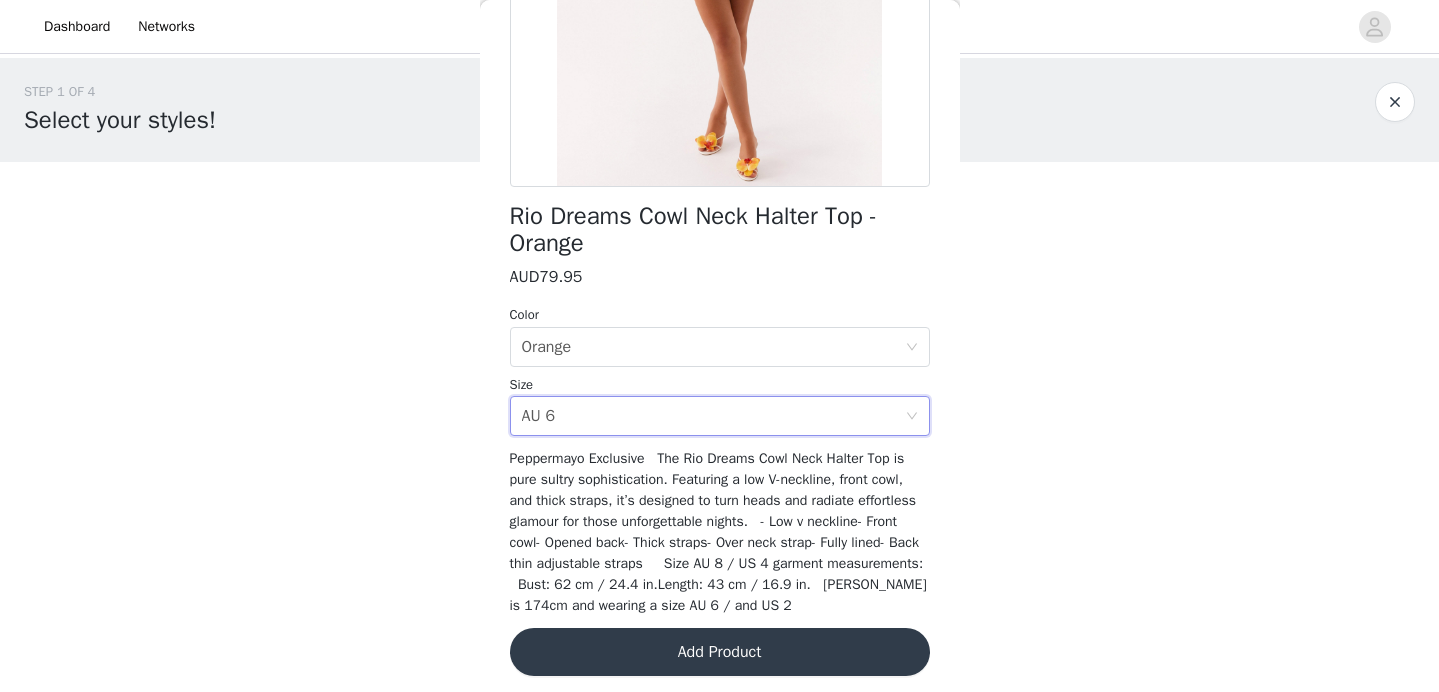 scroll, scrollTop: 371, scrollLeft: 0, axis: vertical 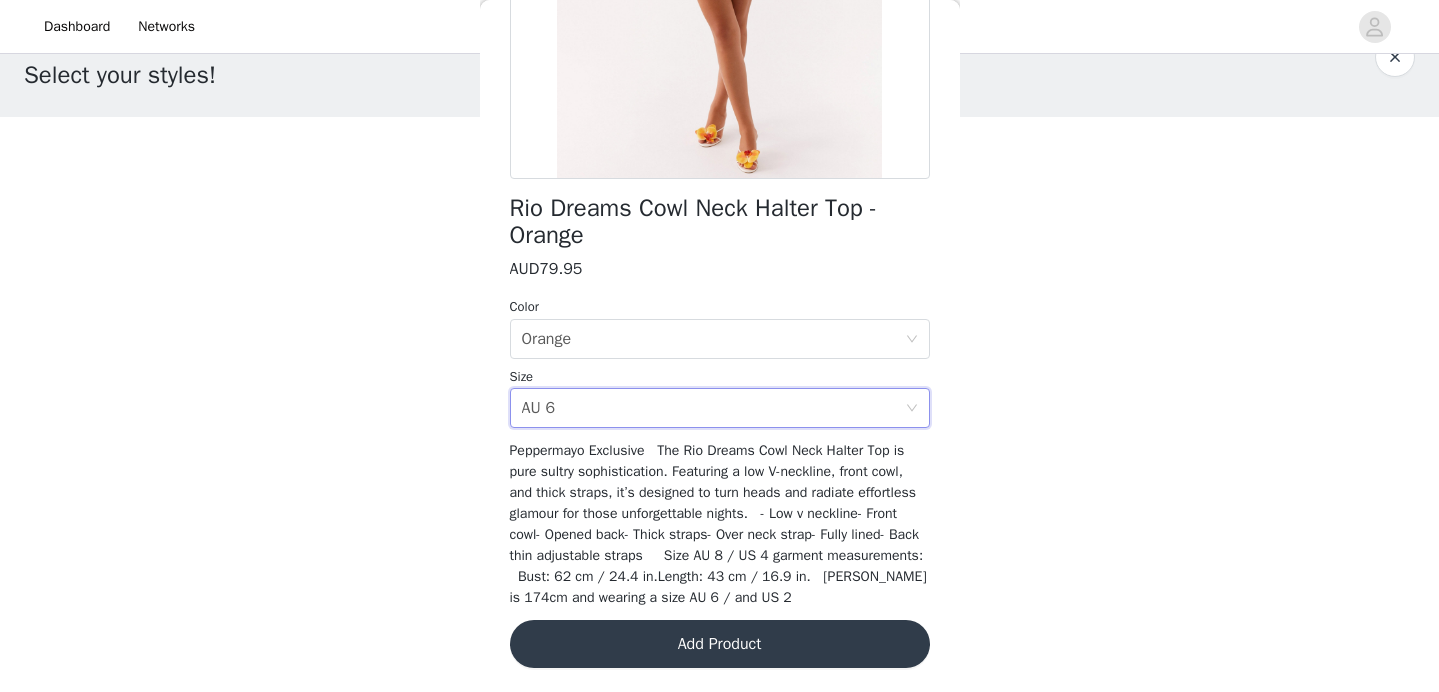 click on "Add Product" at bounding box center (720, 644) 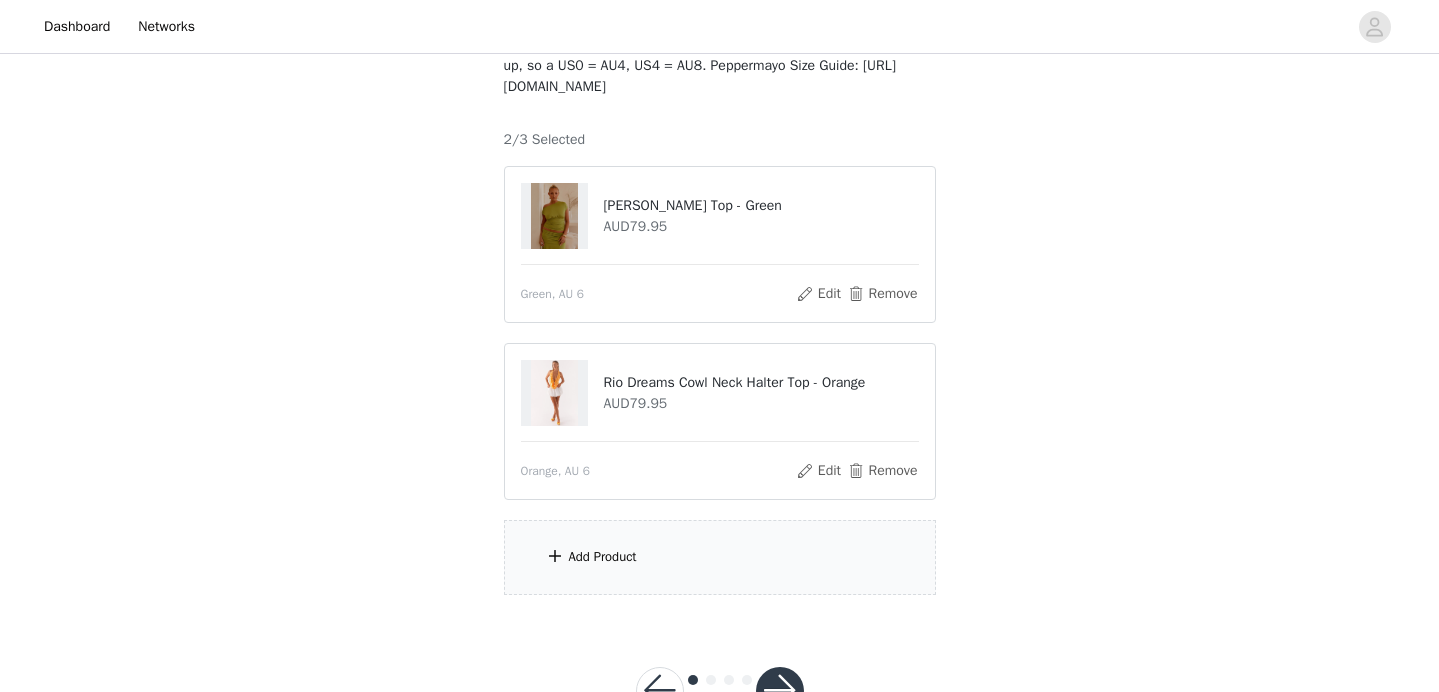 scroll, scrollTop: 164, scrollLeft: 0, axis: vertical 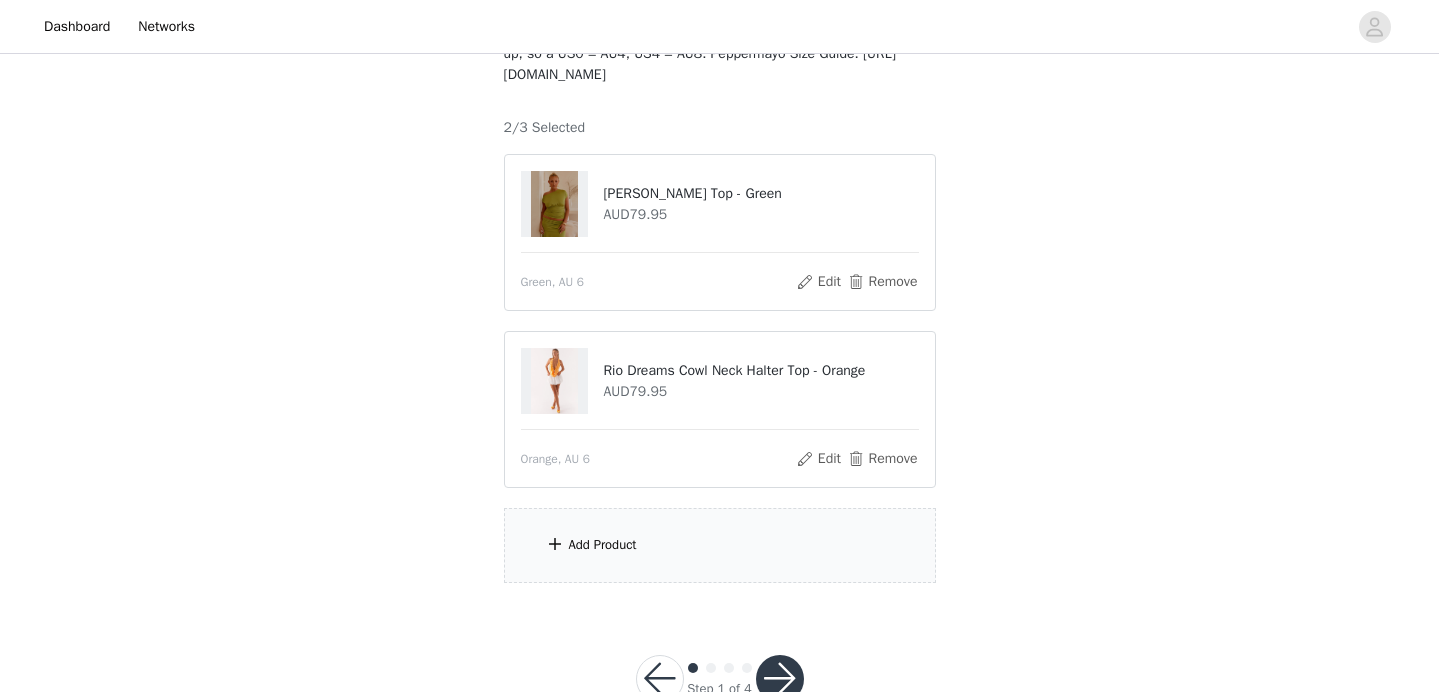 click on "Add Product" at bounding box center [720, 545] 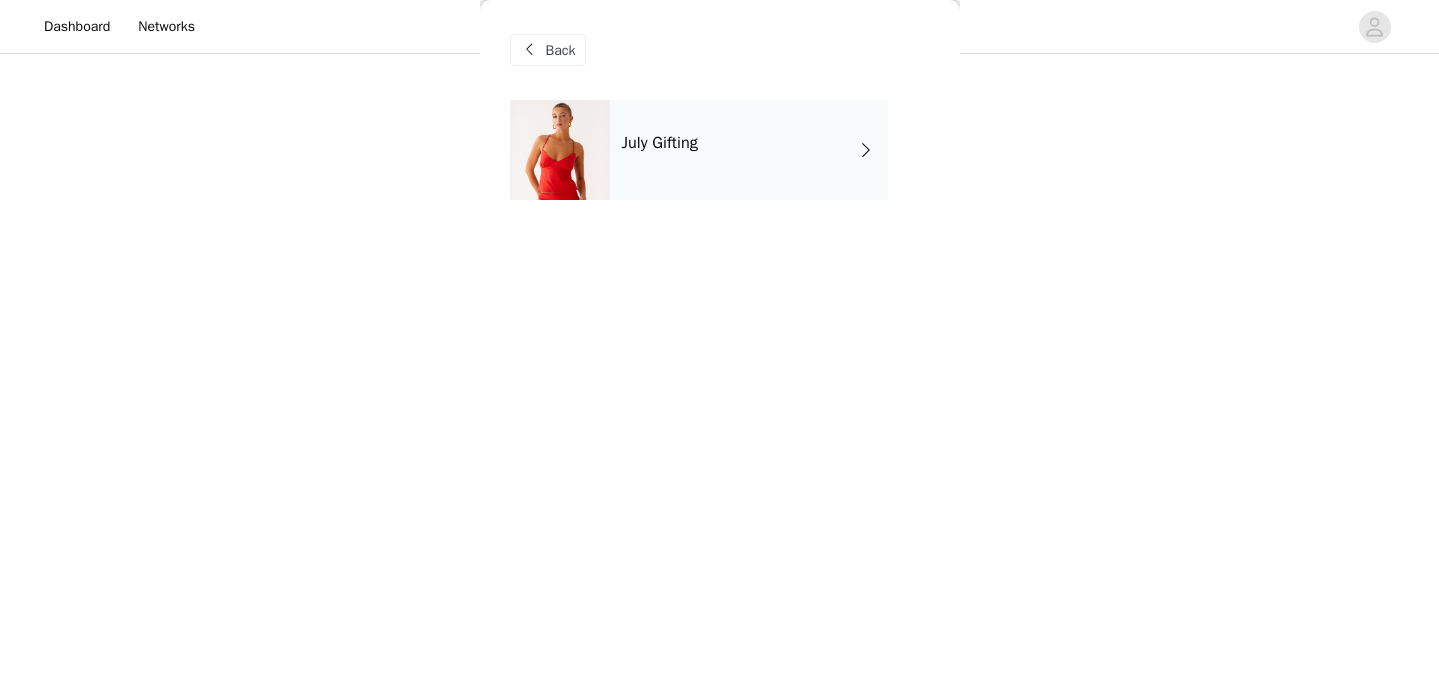 click on "July Gifting" at bounding box center (749, 150) 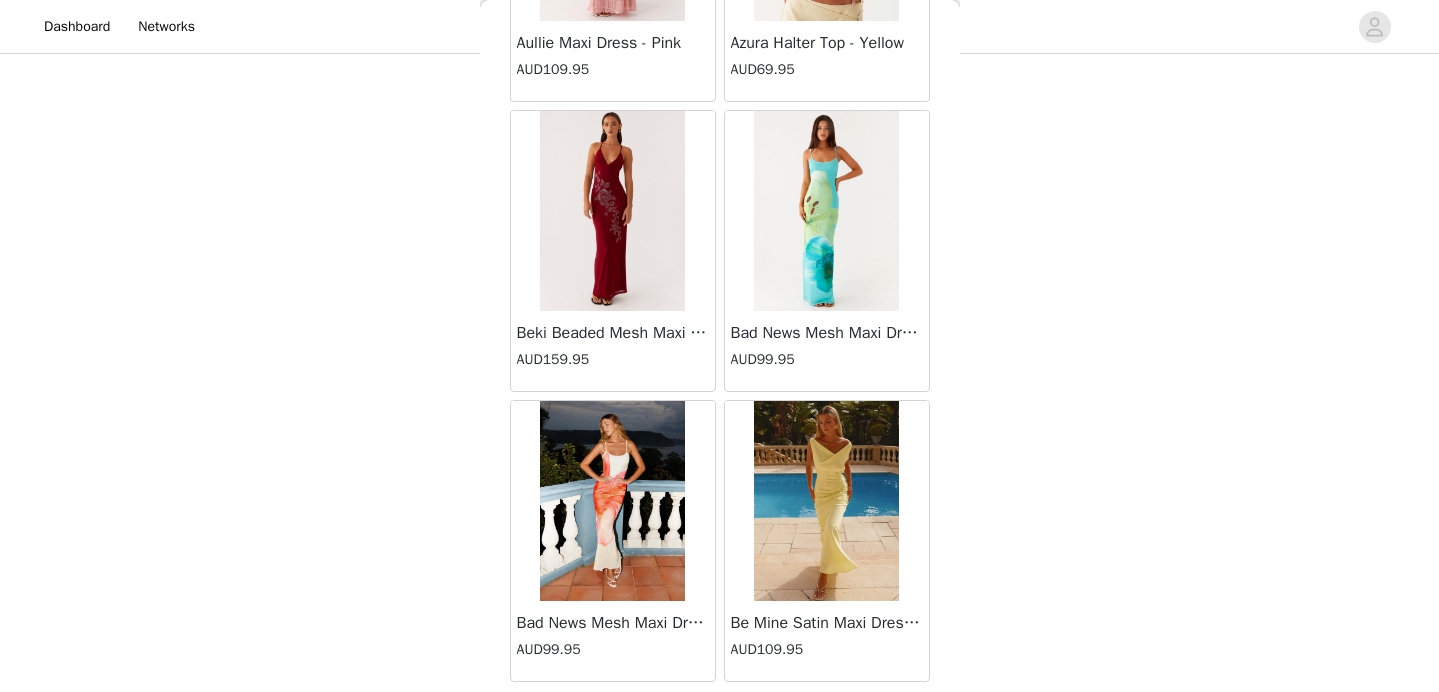 scroll, scrollTop: 2368, scrollLeft: 0, axis: vertical 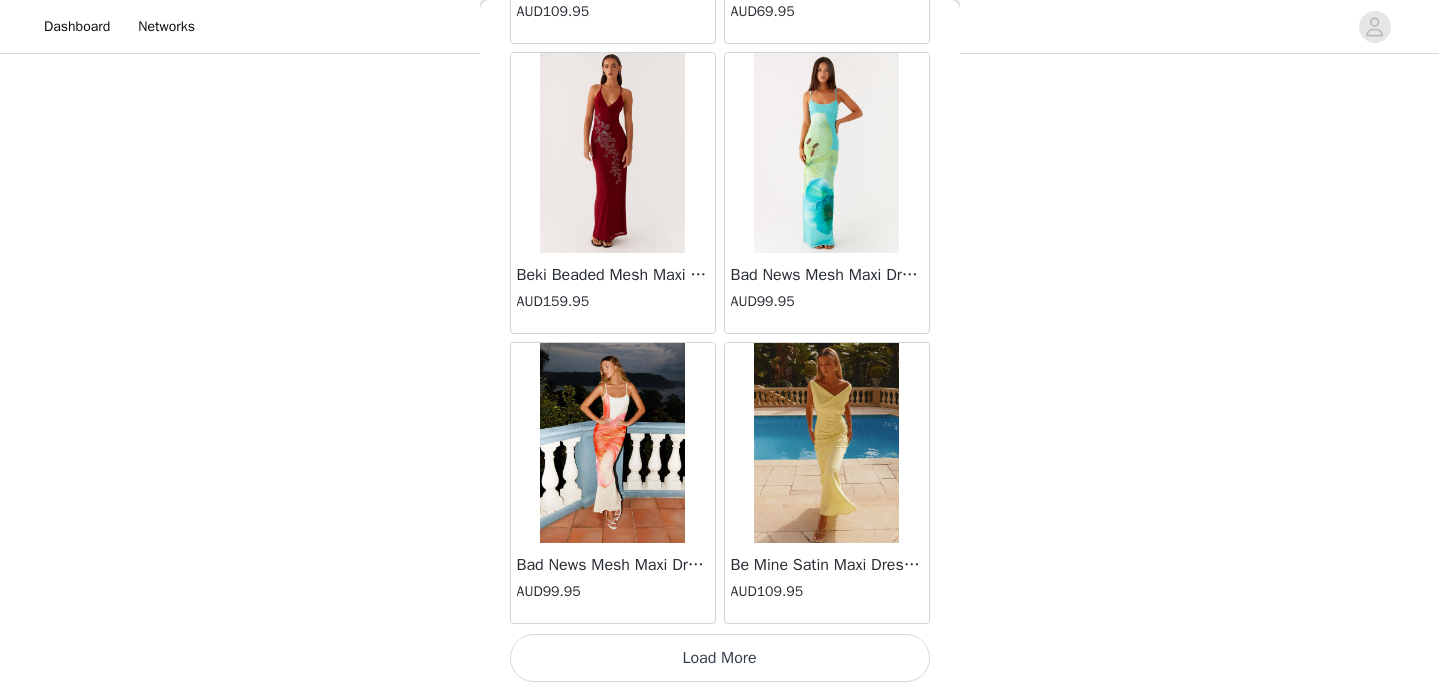 click on "Load More" at bounding box center [720, 658] 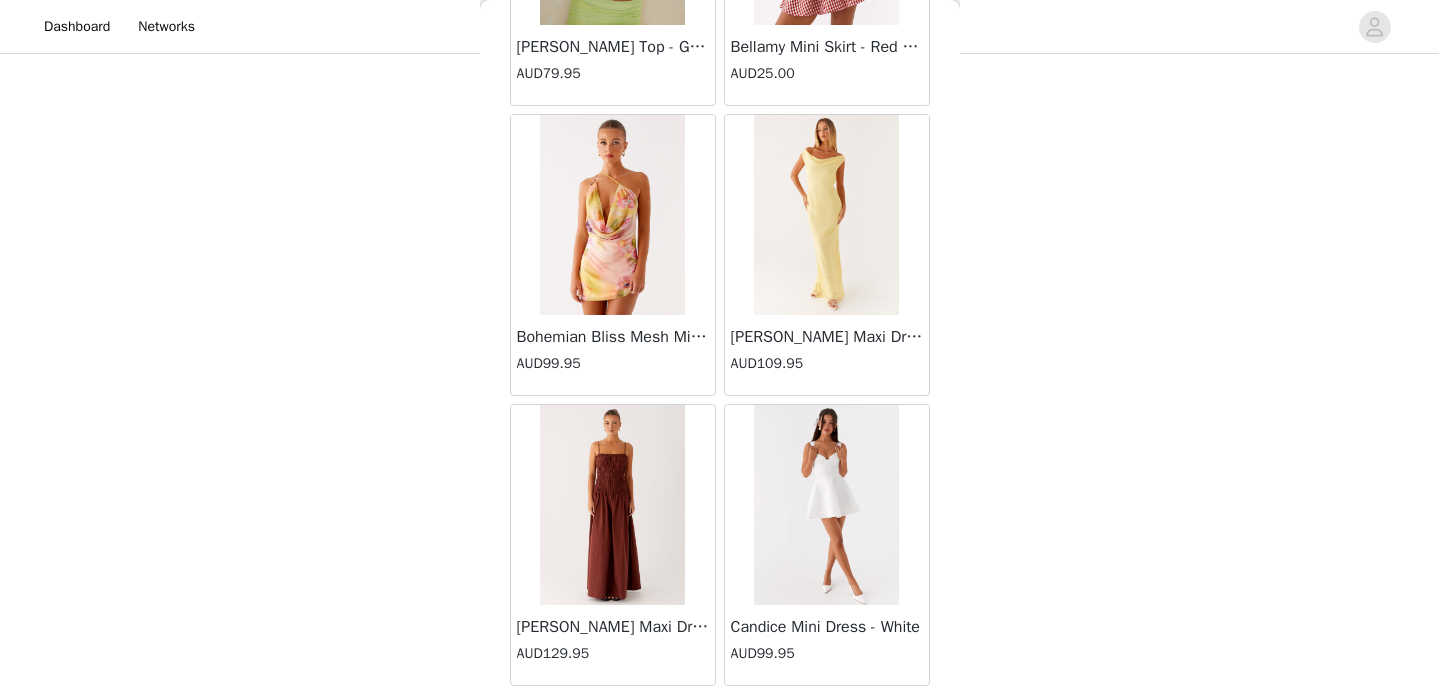 scroll, scrollTop: 5268, scrollLeft: 0, axis: vertical 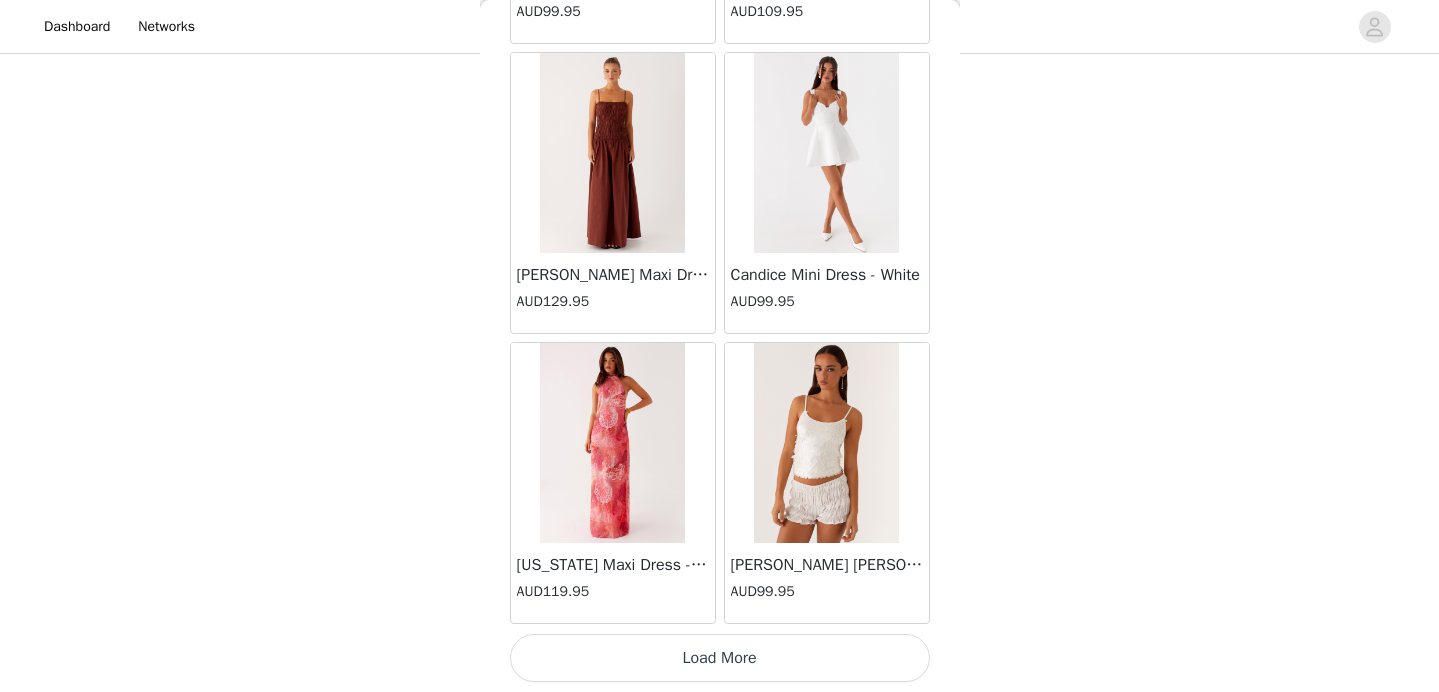 click on "Load More" at bounding box center (720, 658) 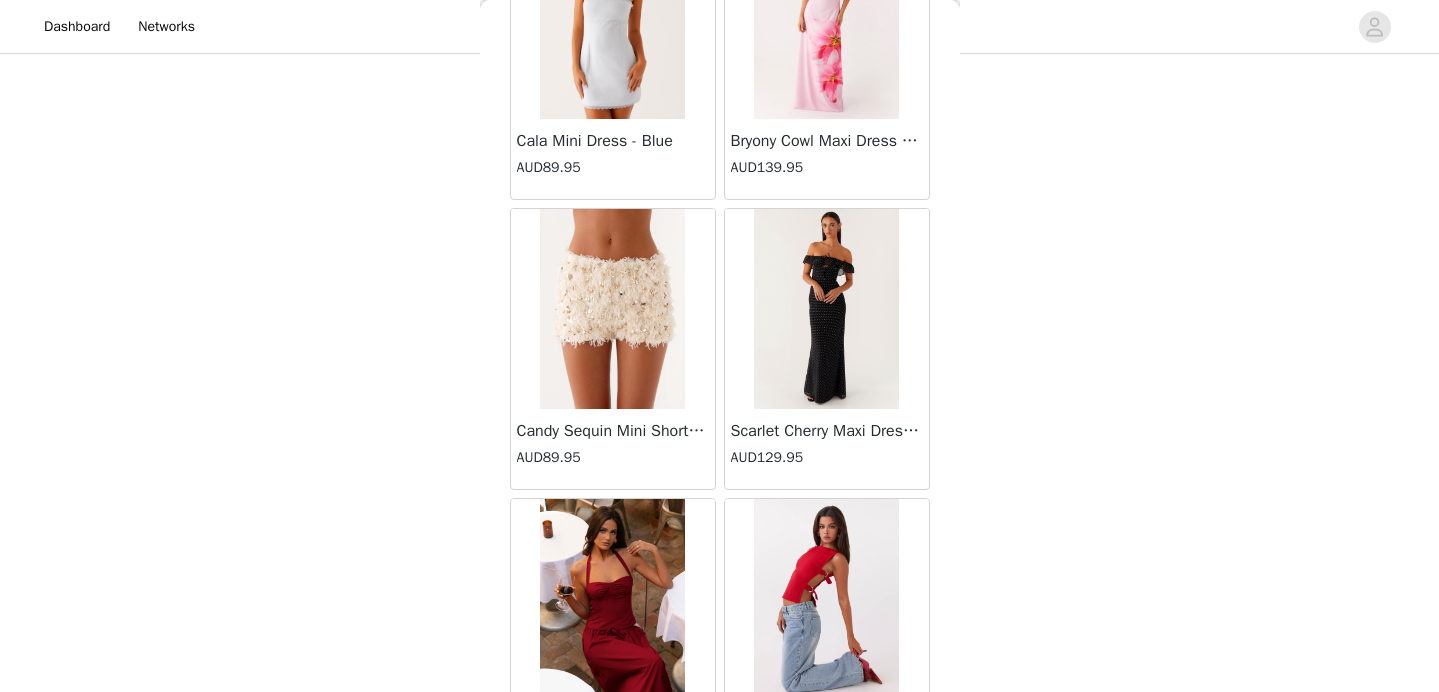 scroll, scrollTop: 6276, scrollLeft: 0, axis: vertical 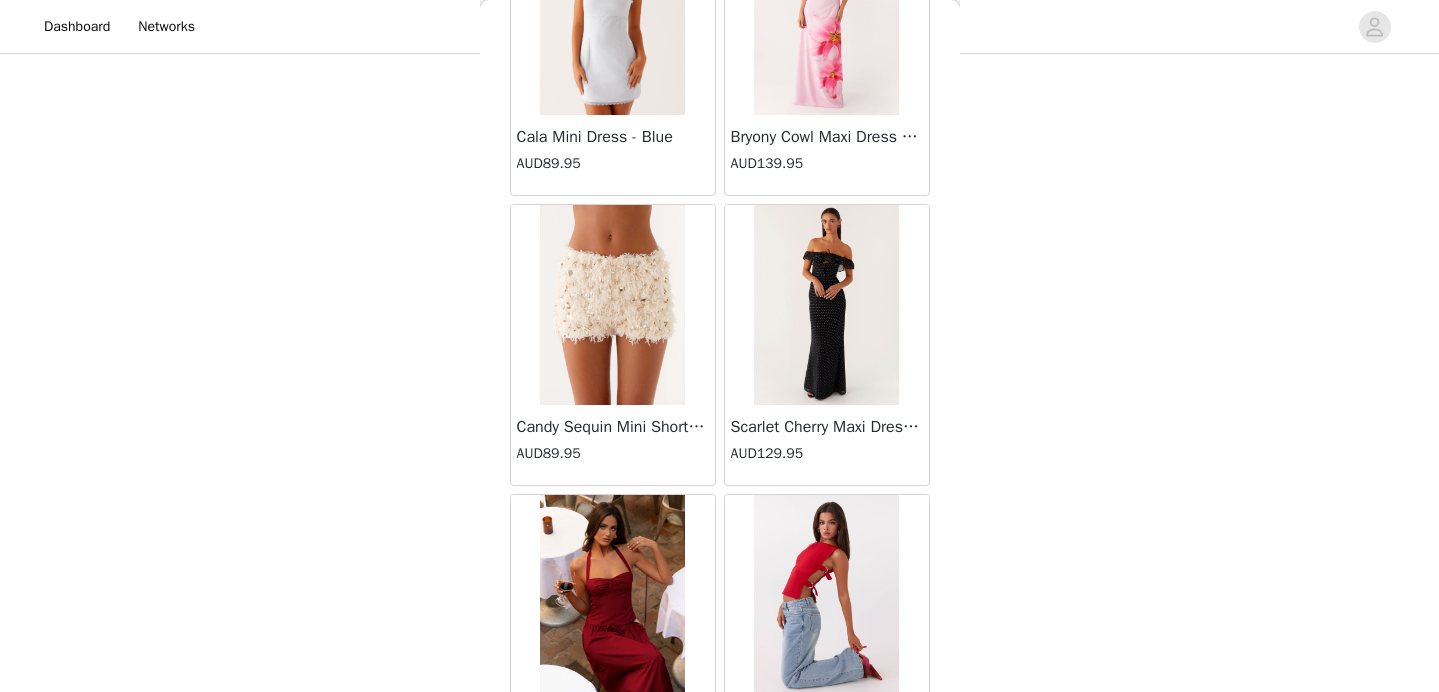 click on "STEP 1 OF 4
Select your styles!
Please note that the sizes are in AU Sizes. Australian Sizing is 2 sizes up, so a US0 = AU4, US4 = AU8. Peppermayo Size Guide: [URL][DOMAIN_NAME]       2/3 Selected           [PERSON_NAME] Top - Green     AUD79.95       Green, AU 6       Edit   Remove     Rio Dreams Cowl Neck Halter Top - Orange     AUD79.95       Orange, AU 6       Edit   Remove     Add Product       Back       [PERSON_NAME] Strapless Mini Dress - Yellow   AUD45.00       [PERSON_NAME] Maxi Dress - Orange Blue Floral   AUD109.95       Avenue Mini Dress - Plum   AUD109.95       Aullie Maxi Dress - Yellow   AUD109.95       Aullie Maxi Dress - Ivory   AUD109.95       Aullie Mini Dress - Black   AUD99.95       Avalia Backless Scarf Mini Dress - White Polka Dot   AUD89.95       Aullie Maxi Dress - Blue   AUD109.95       [PERSON_NAME] Maxi Dress - Bloom Wave Print   AUD119.95       Athens One Shoulder Top - Floral" at bounding box center [719, 192] 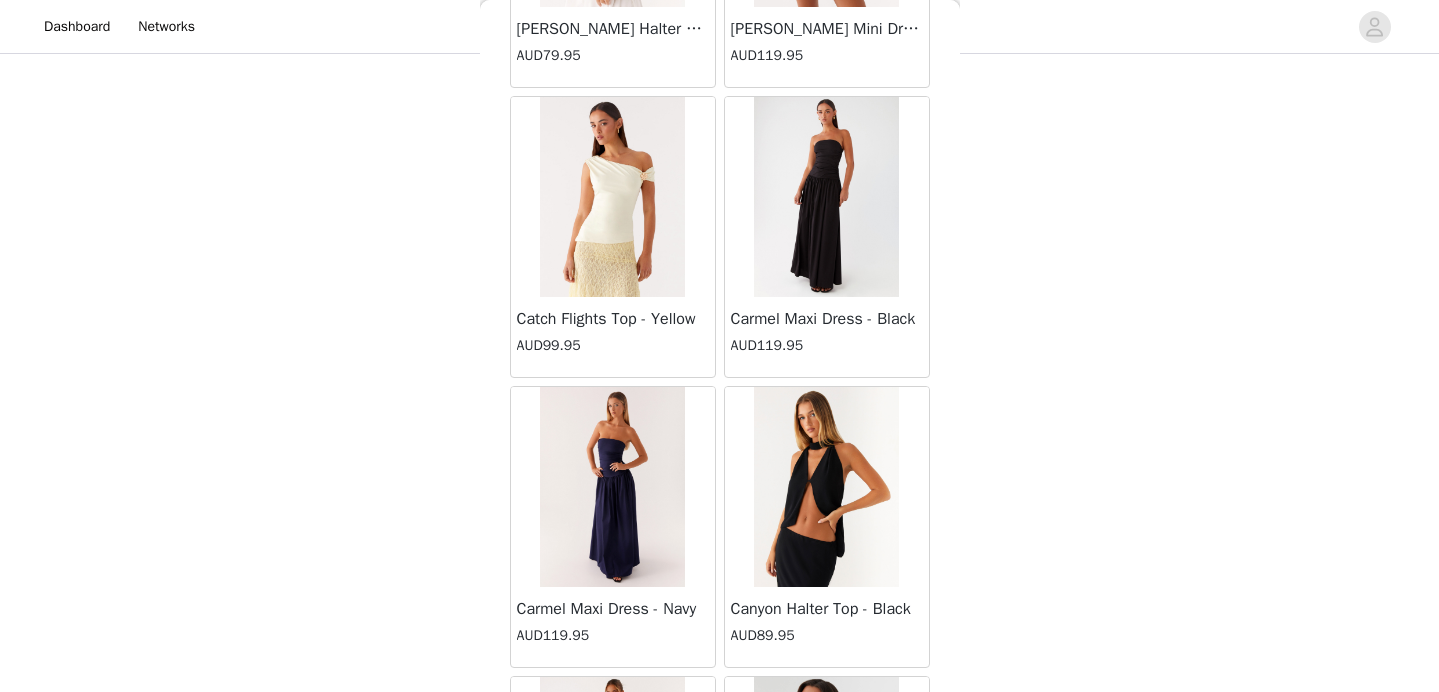 scroll, scrollTop: 8168, scrollLeft: 0, axis: vertical 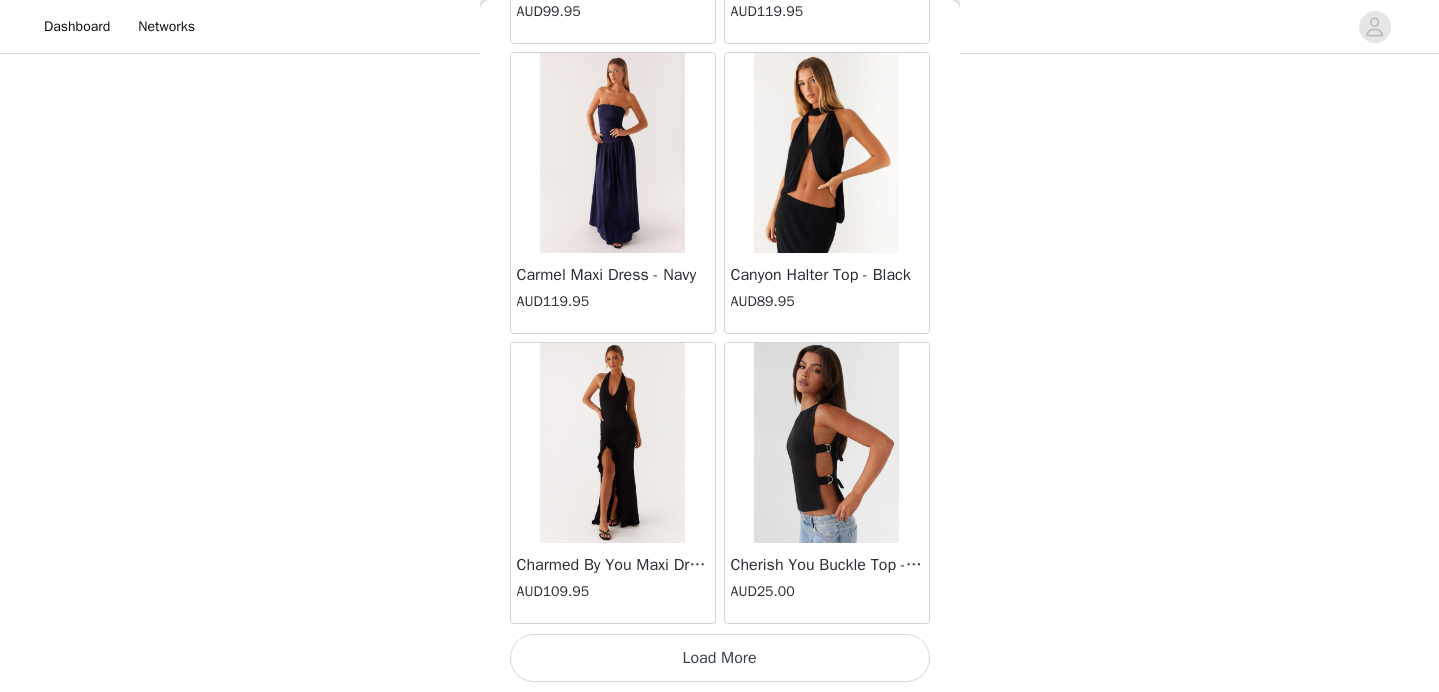 click on "Load More" at bounding box center (720, 658) 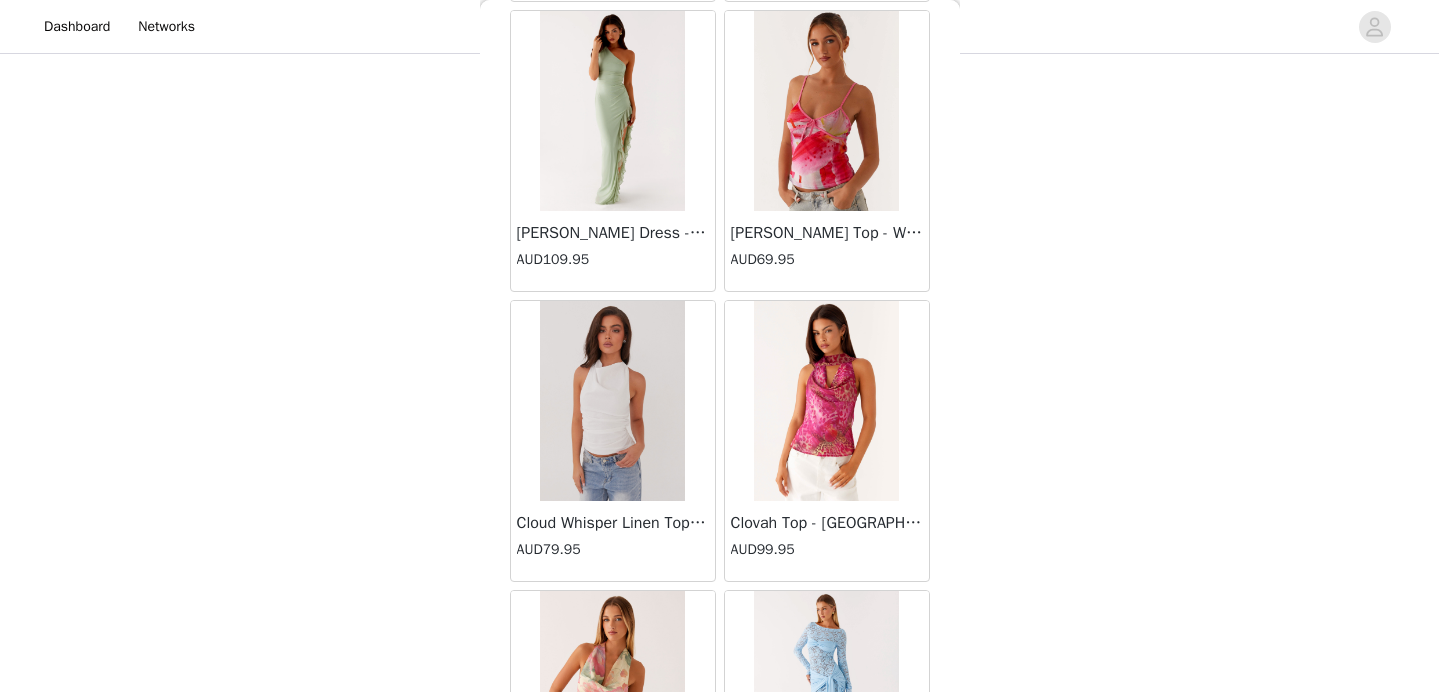 scroll, scrollTop: 11068, scrollLeft: 0, axis: vertical 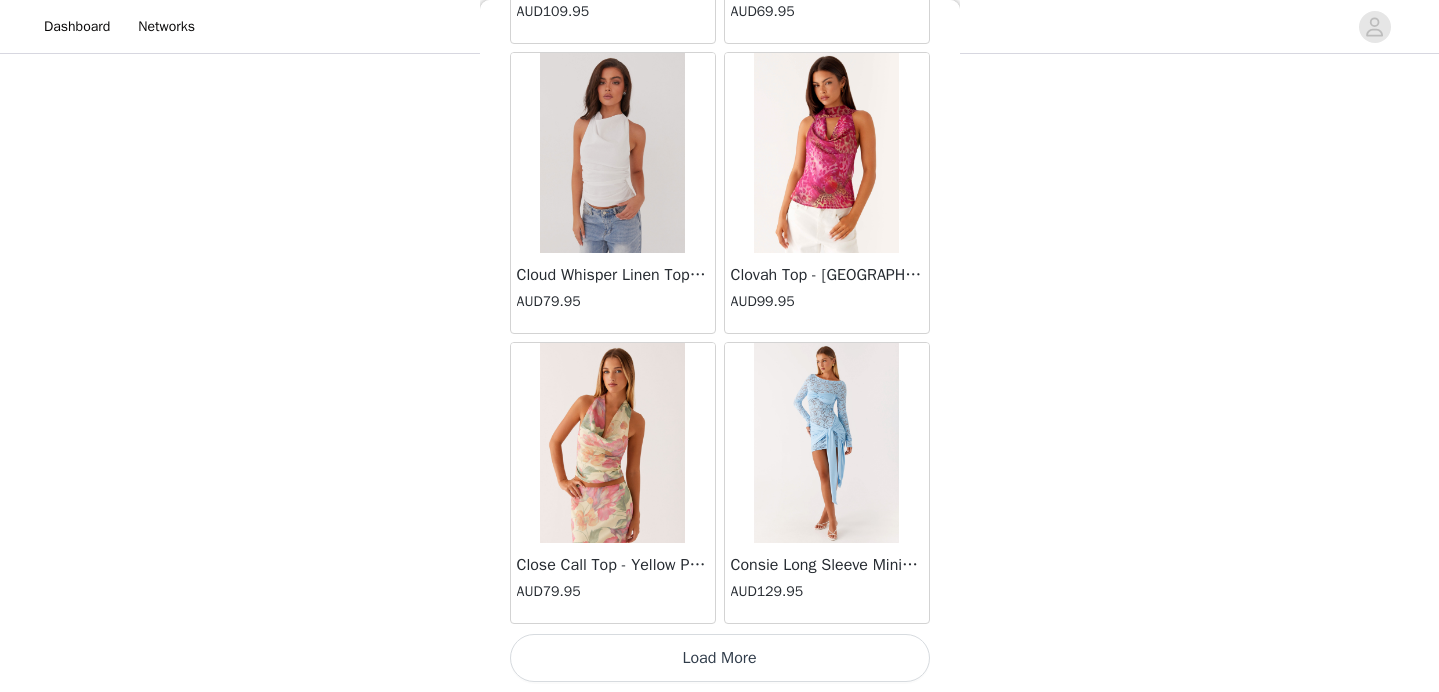 click on "Load More" at bounding box center [720, 658] 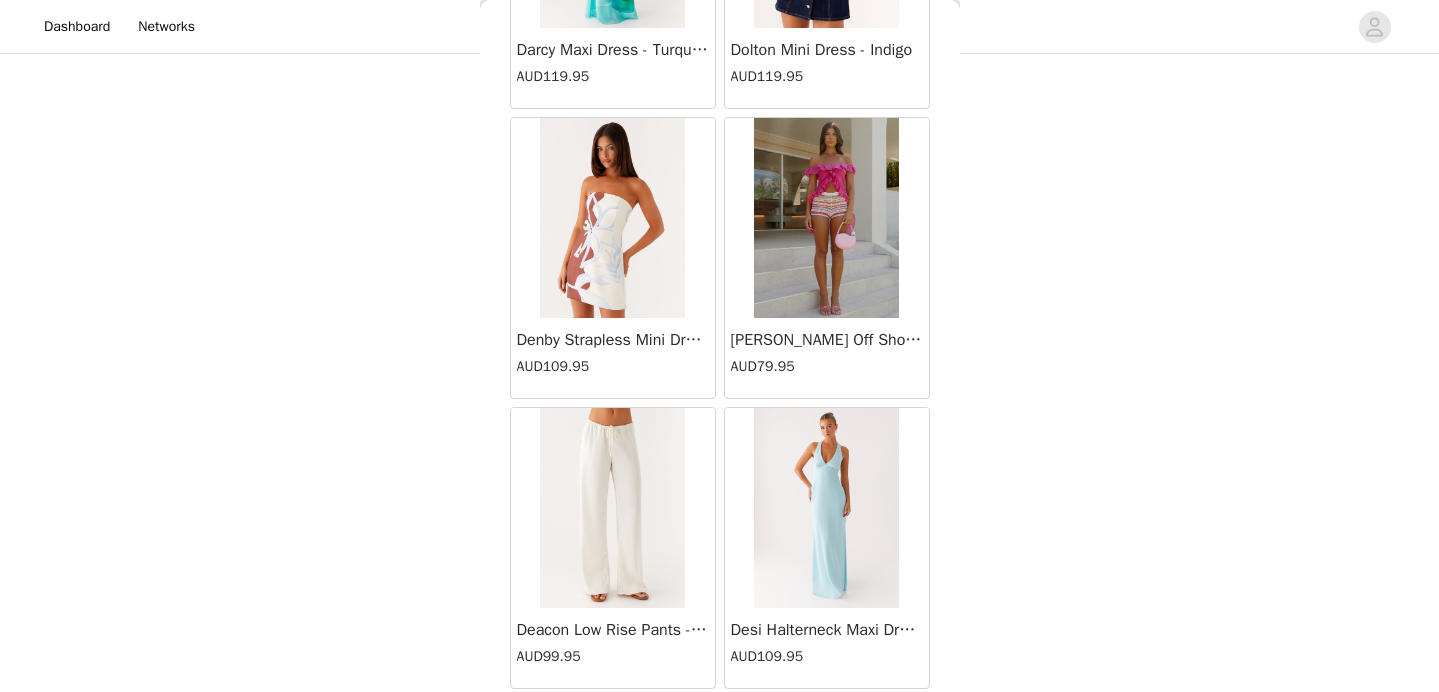 scroll, scrollTop: 13968, scrollLeft: 0, axis: vertical 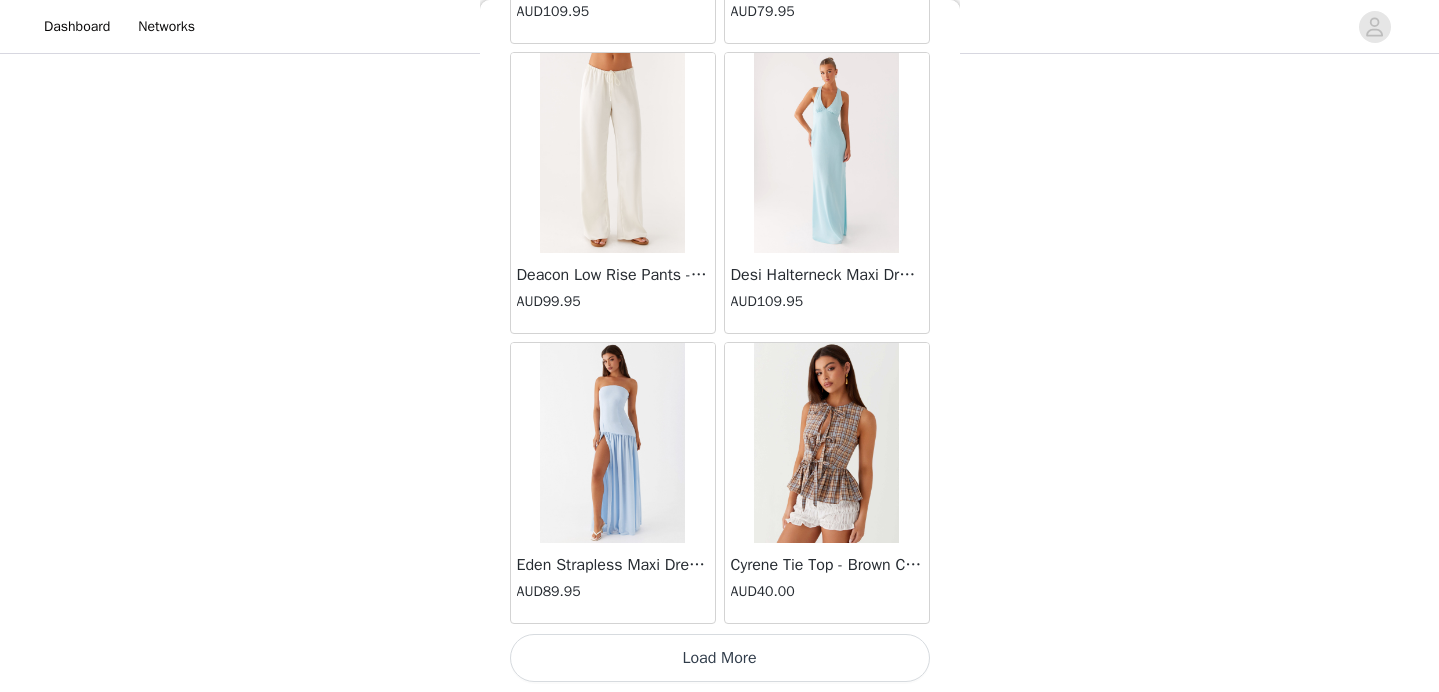 click on "Load More" at bounding box center (720, 658) 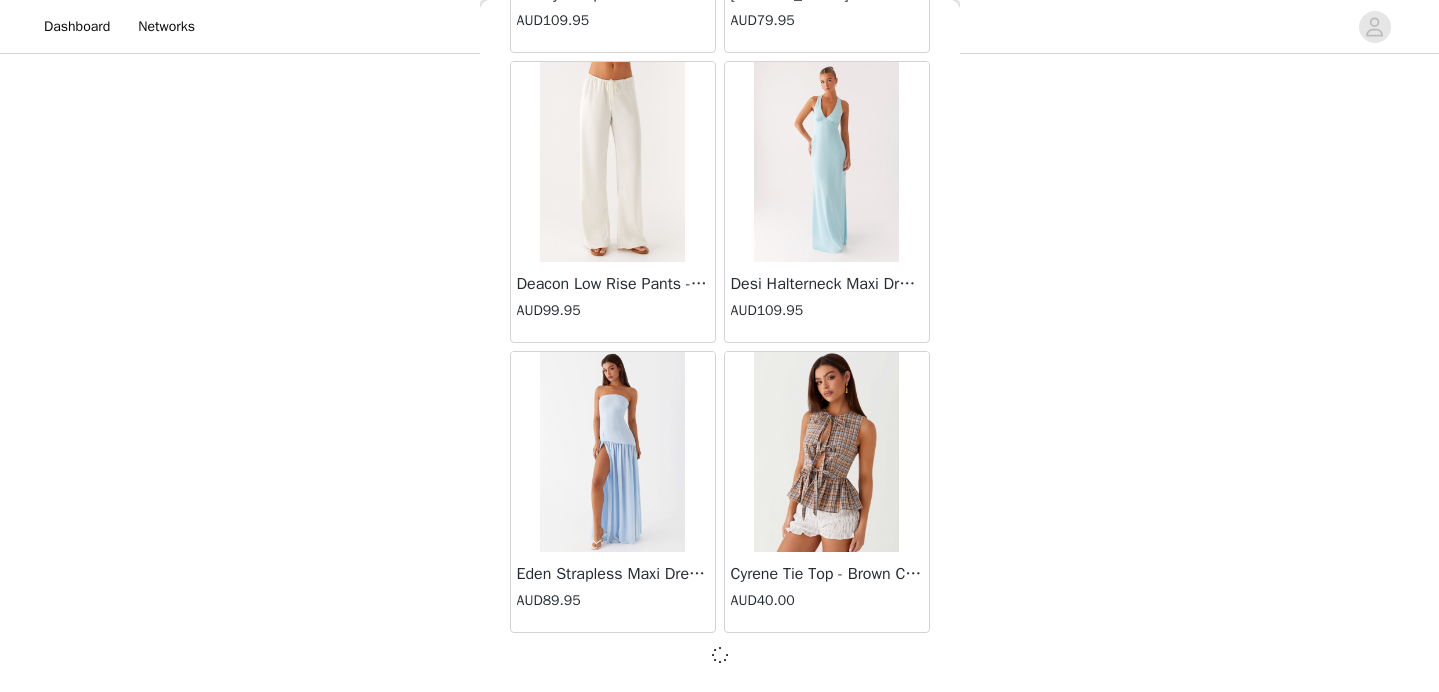 scroll, scrollTop: 13959, scrollLeft: 0, axis: vertical 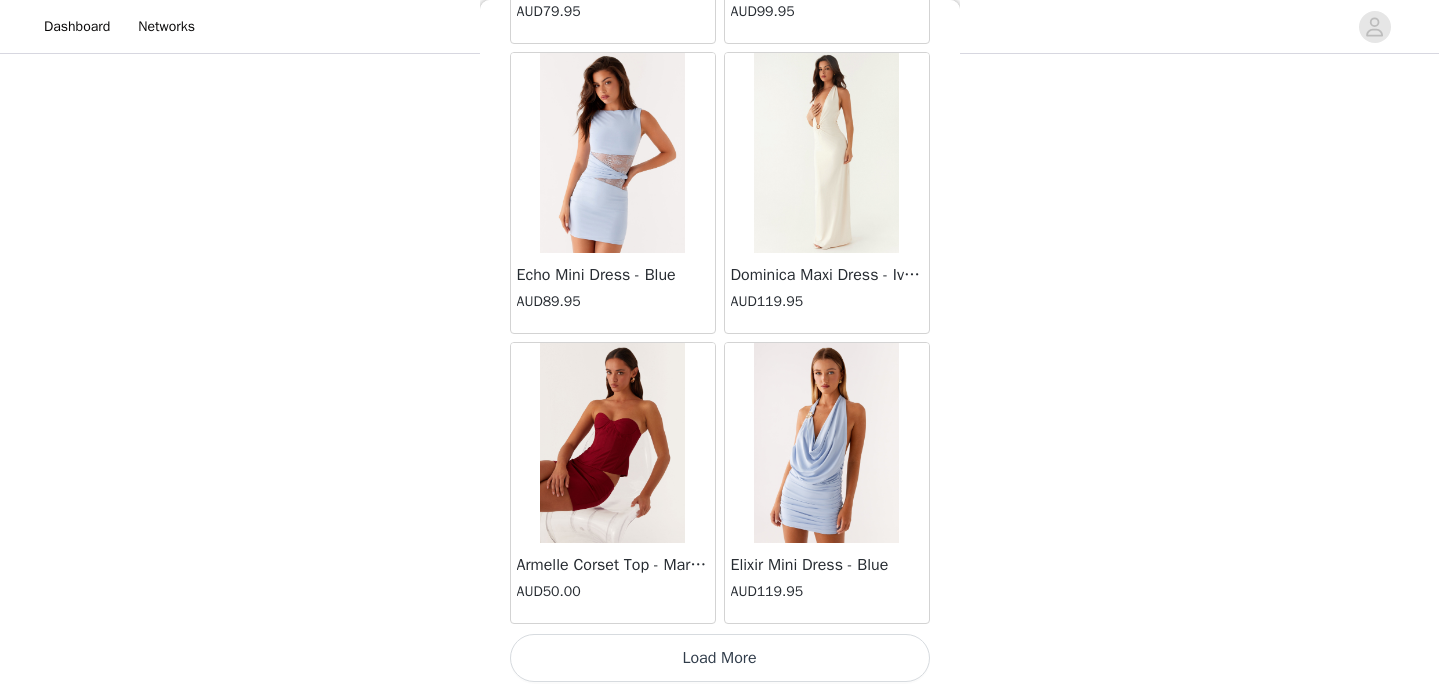 click on "Load More" at bounding box center [720, 658] 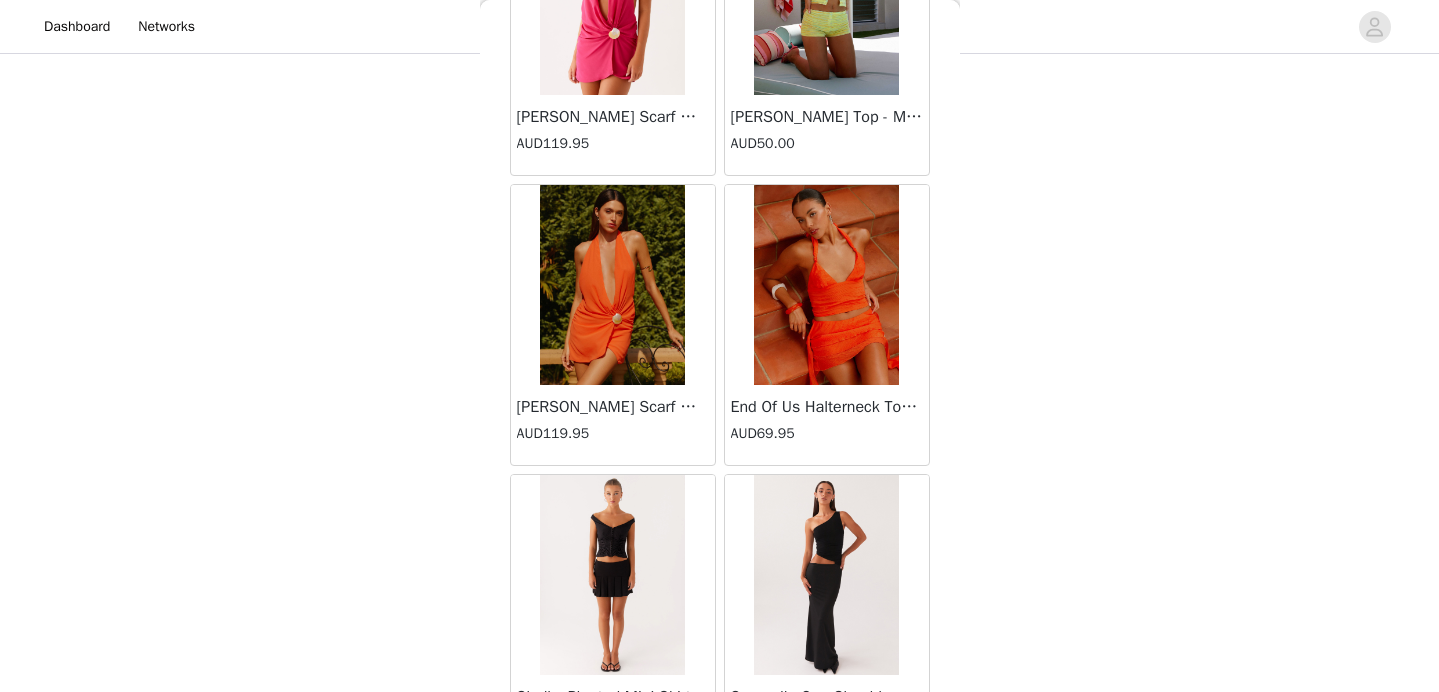 scroll, scrollTop: 19768, scrollLeft: 0, axis: vertical 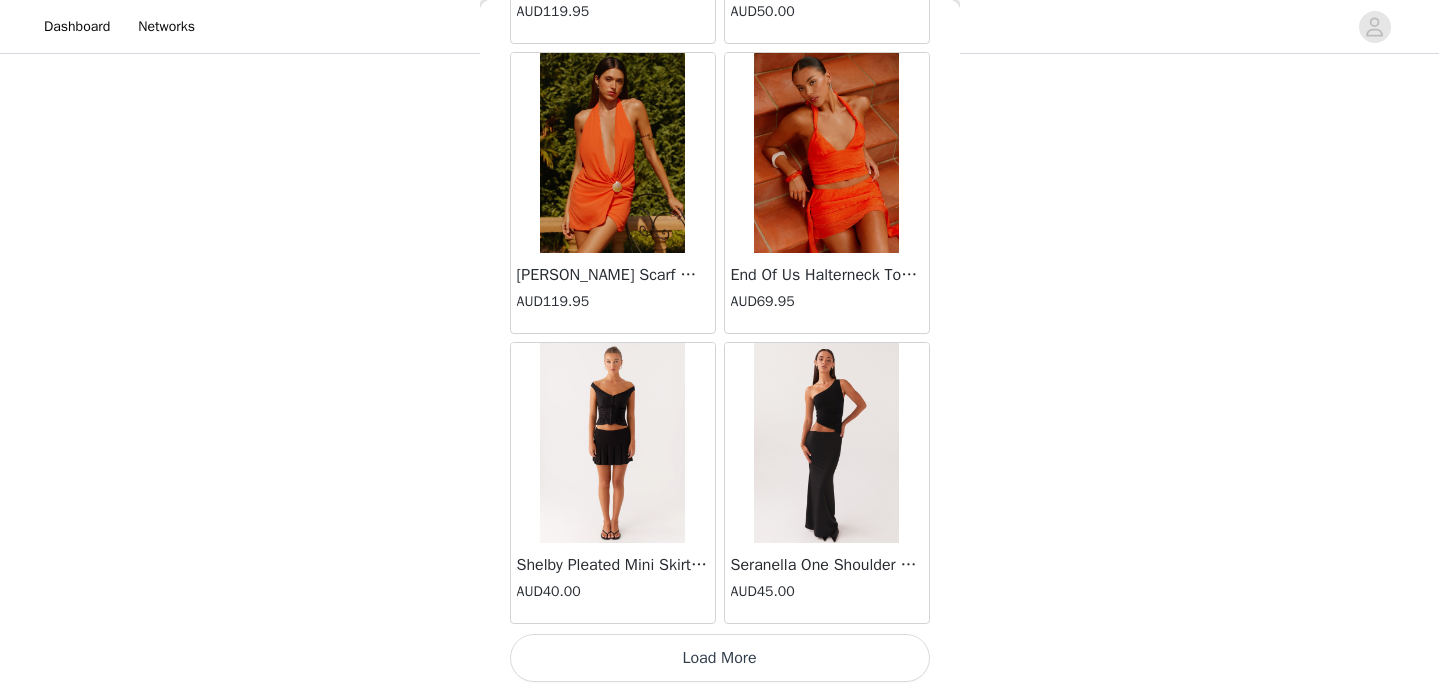 click on "Load More" at bounding box center (720, 658) 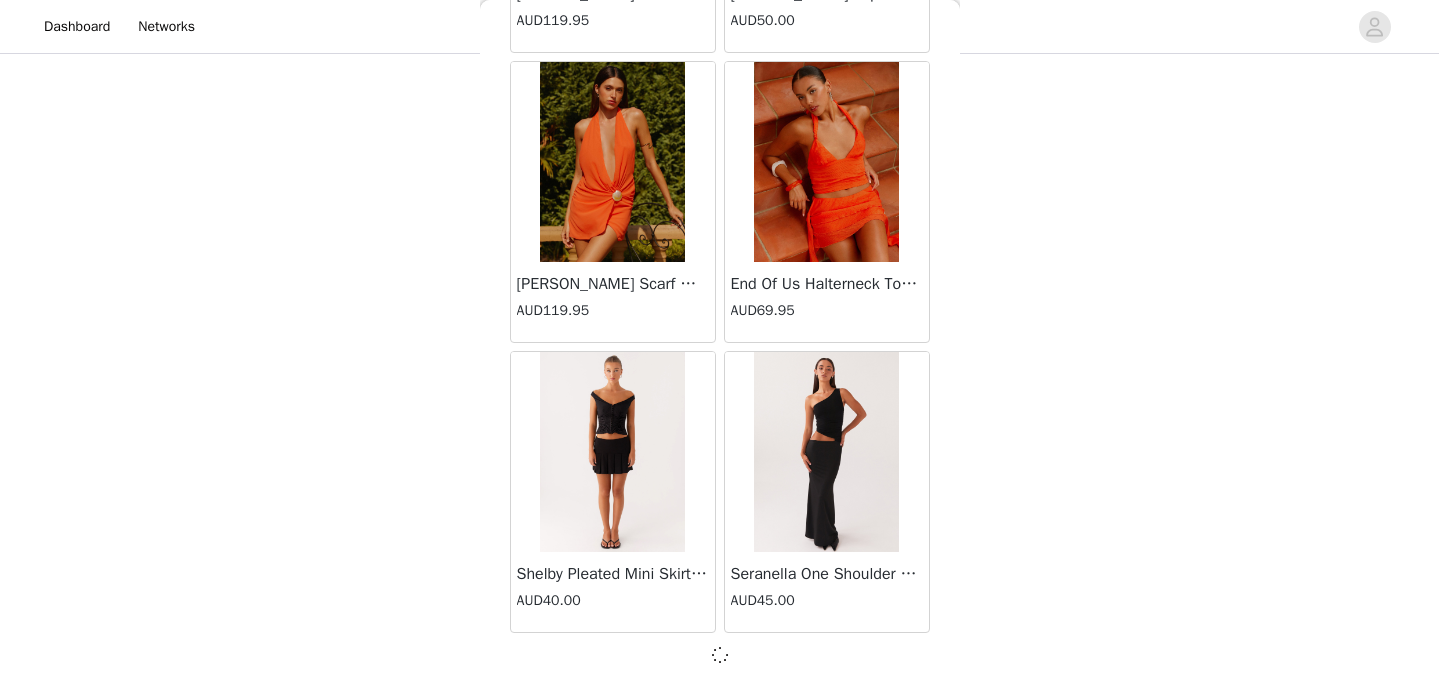 scroll, scrollTop: 19759, scrollLeft: 0, axis: vertical 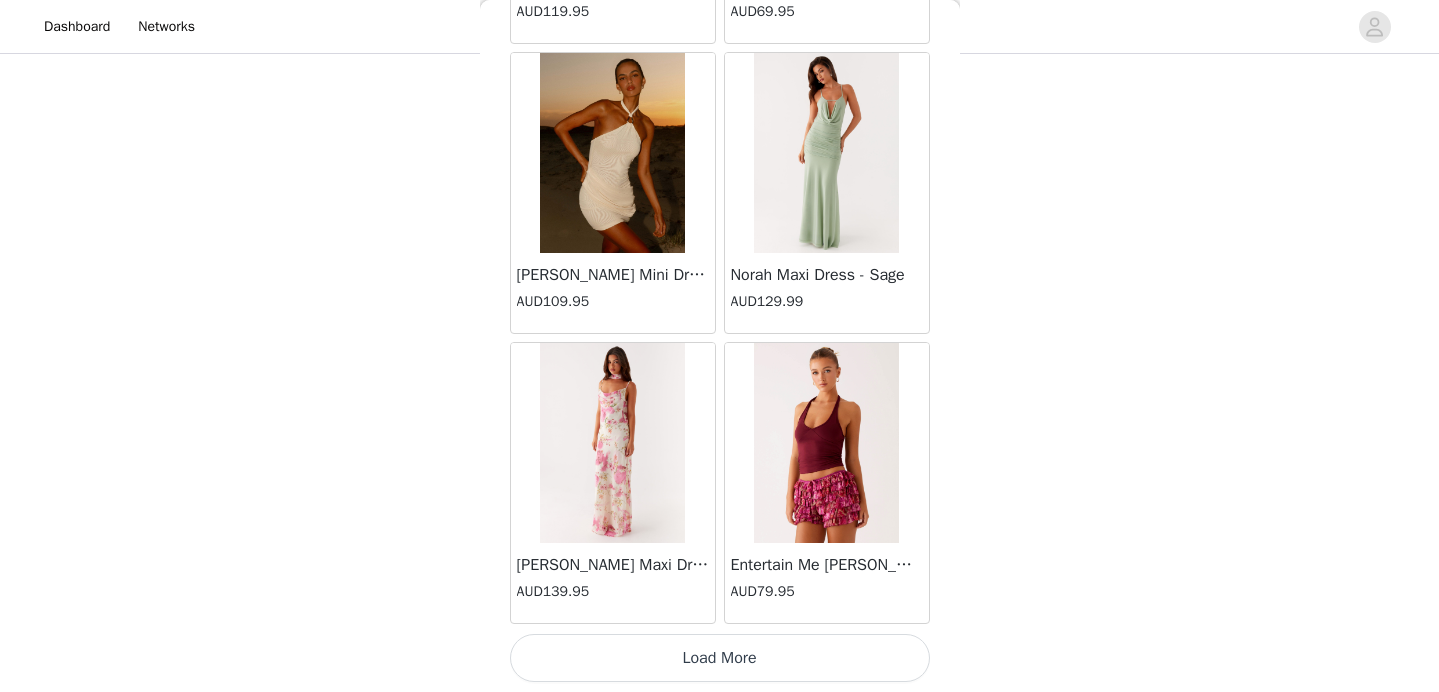 click on "Load More" at bounding box center [720, 658] 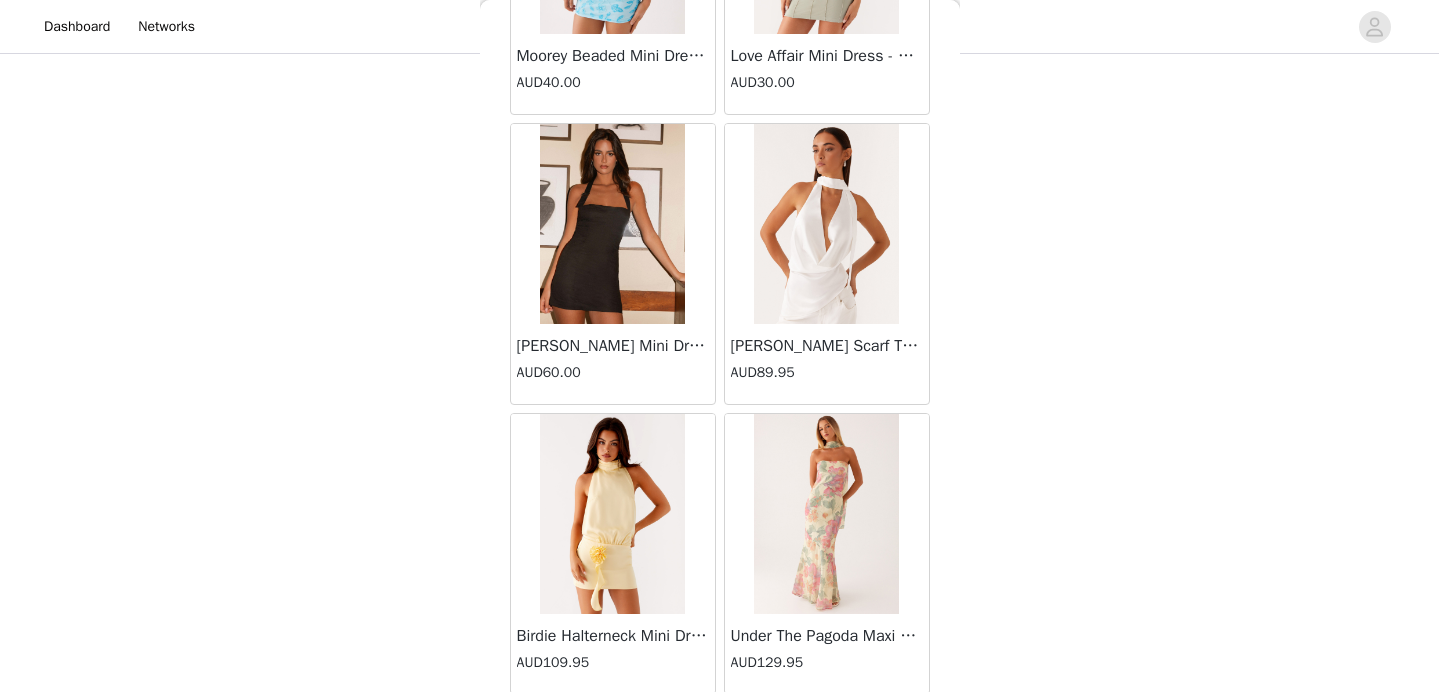 scroll, scrollTop: 25568, scrollLeft: 0, axis: vertical 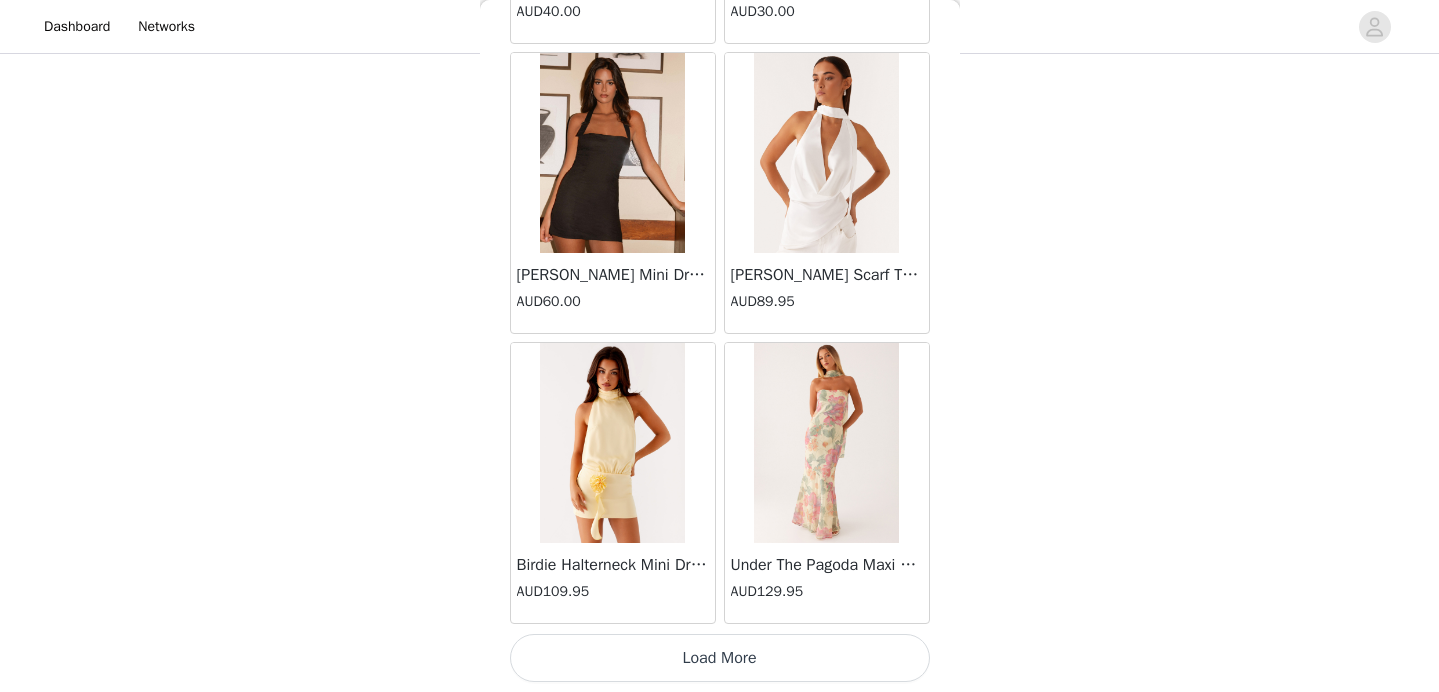 click on "Load More" at bounding box center [720, 658] 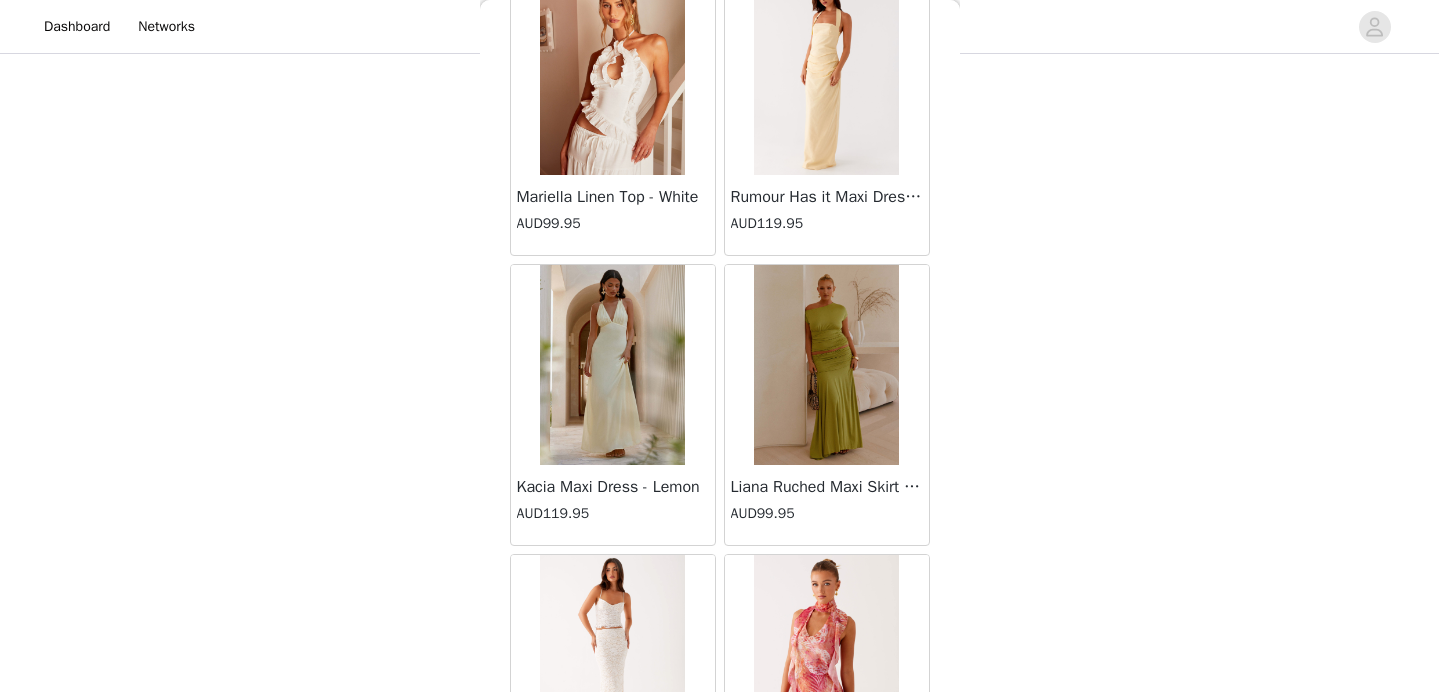 scroll, scrollTop: 28468, scrollLeft: 0, axis: vertical 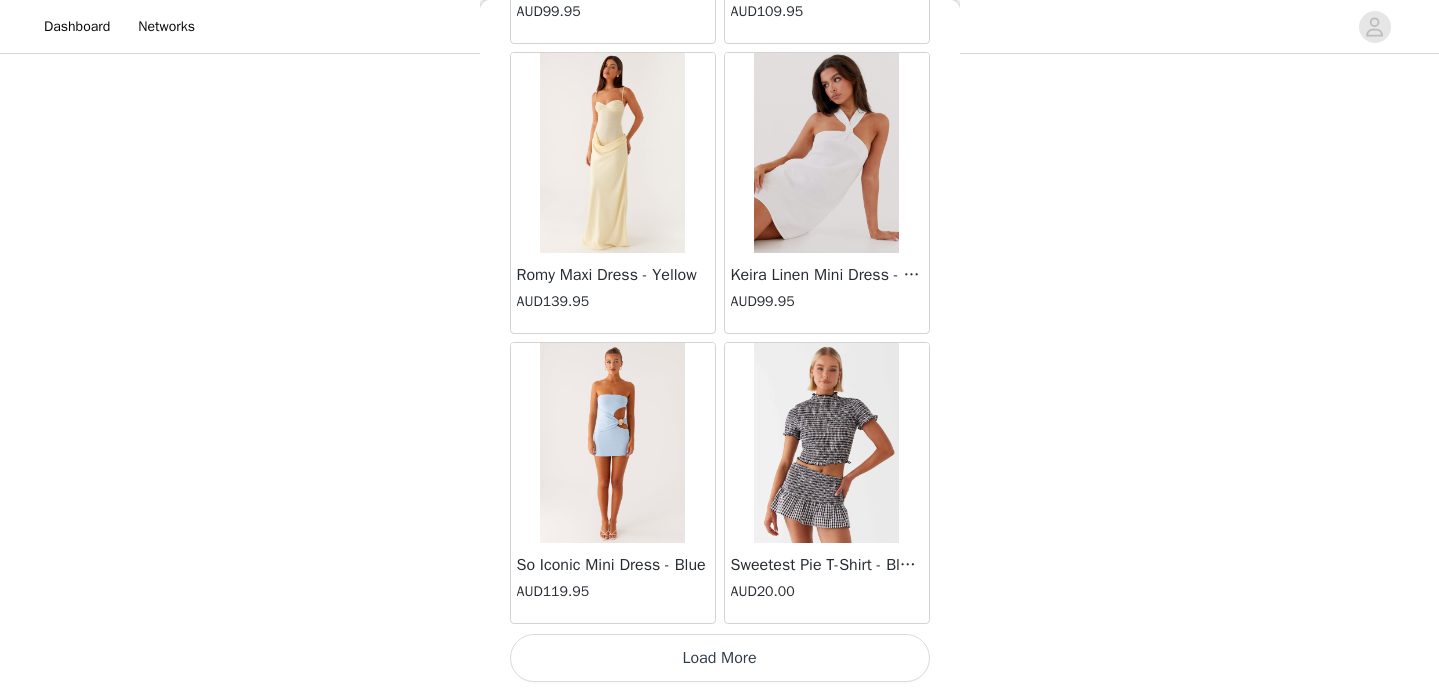 click on "Load More" at bounding box center (720, 658) 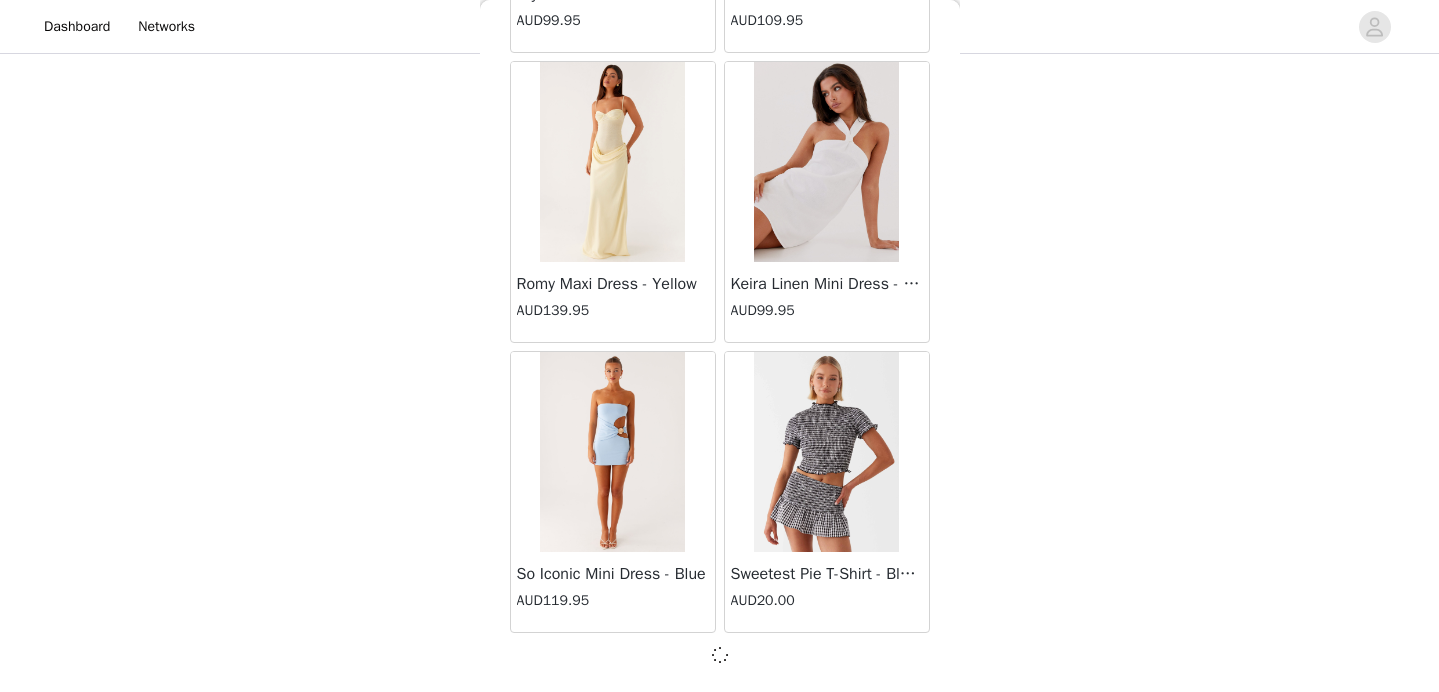 scroll, scrollTop: 28459, scrollLeft: 0, axis: vertical 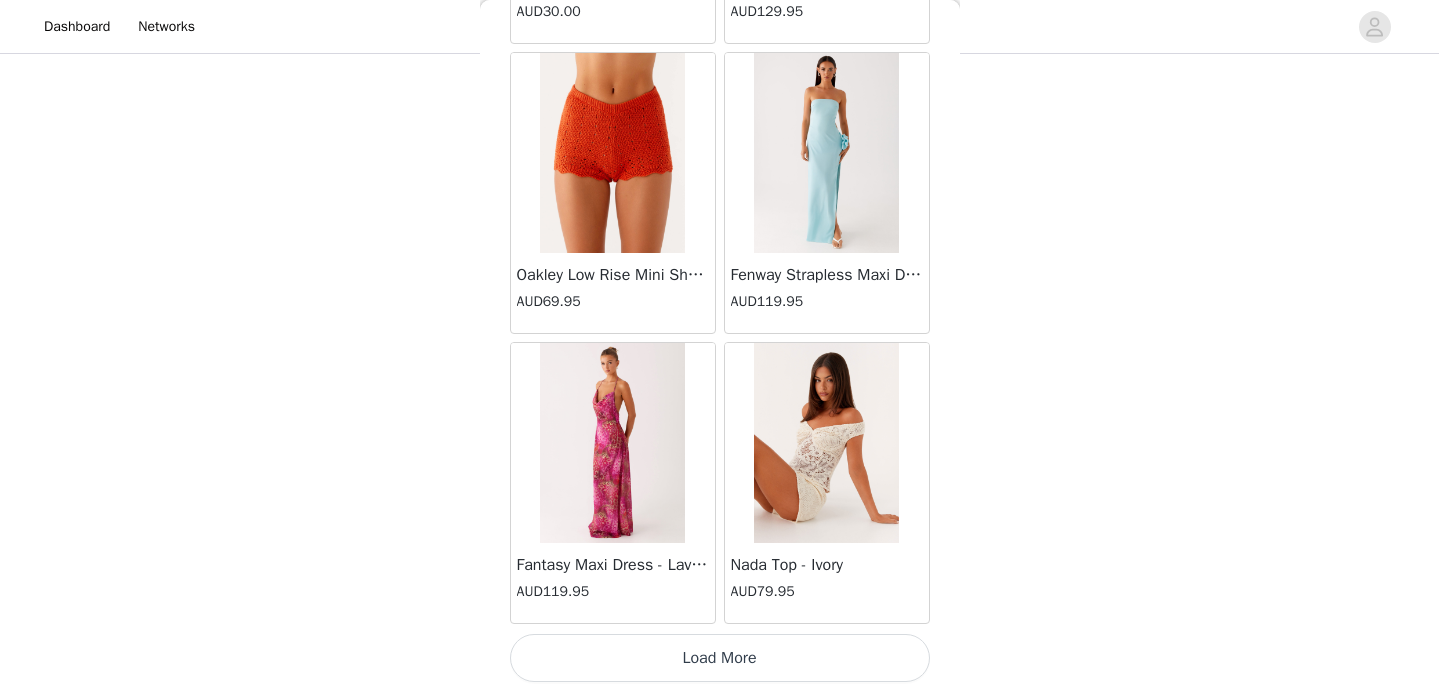 click on "Load More" at bounding box center (720, 658) 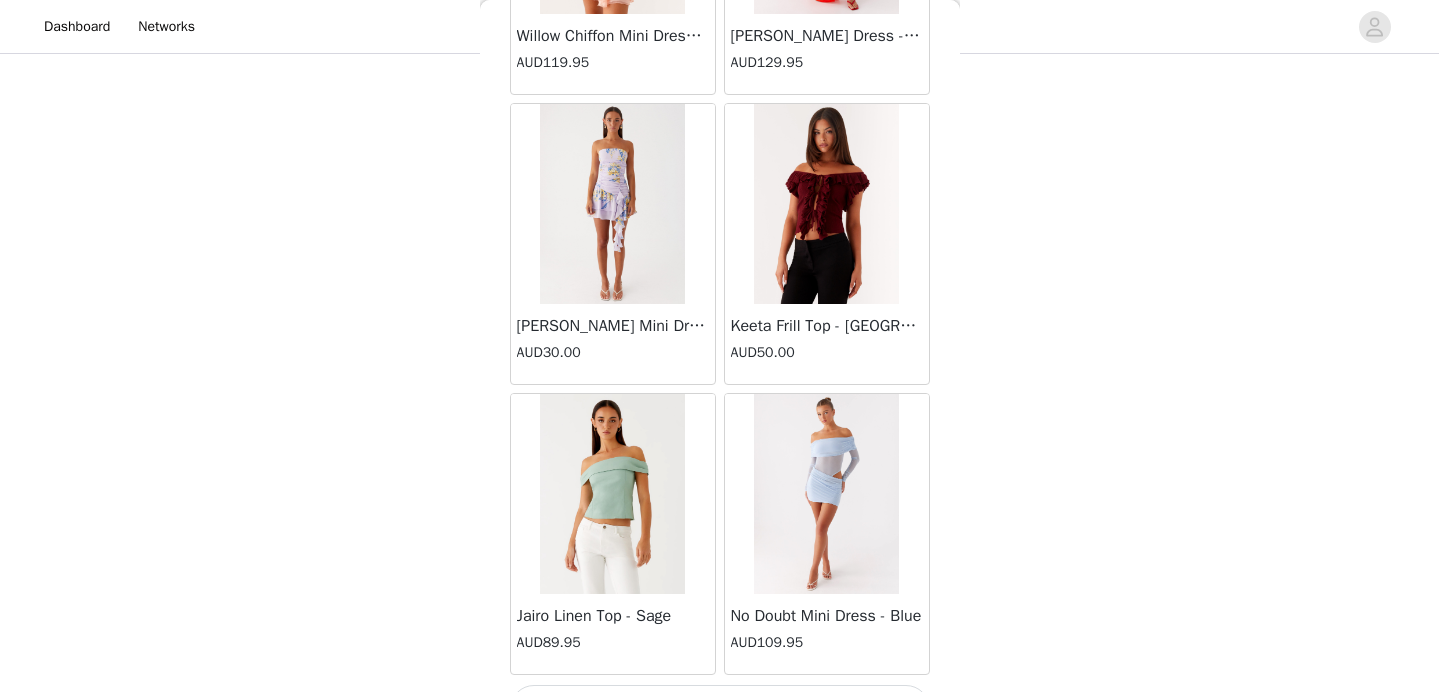 scroll, scrollTop: 34268, scrollLeft: 0, axis: vertical 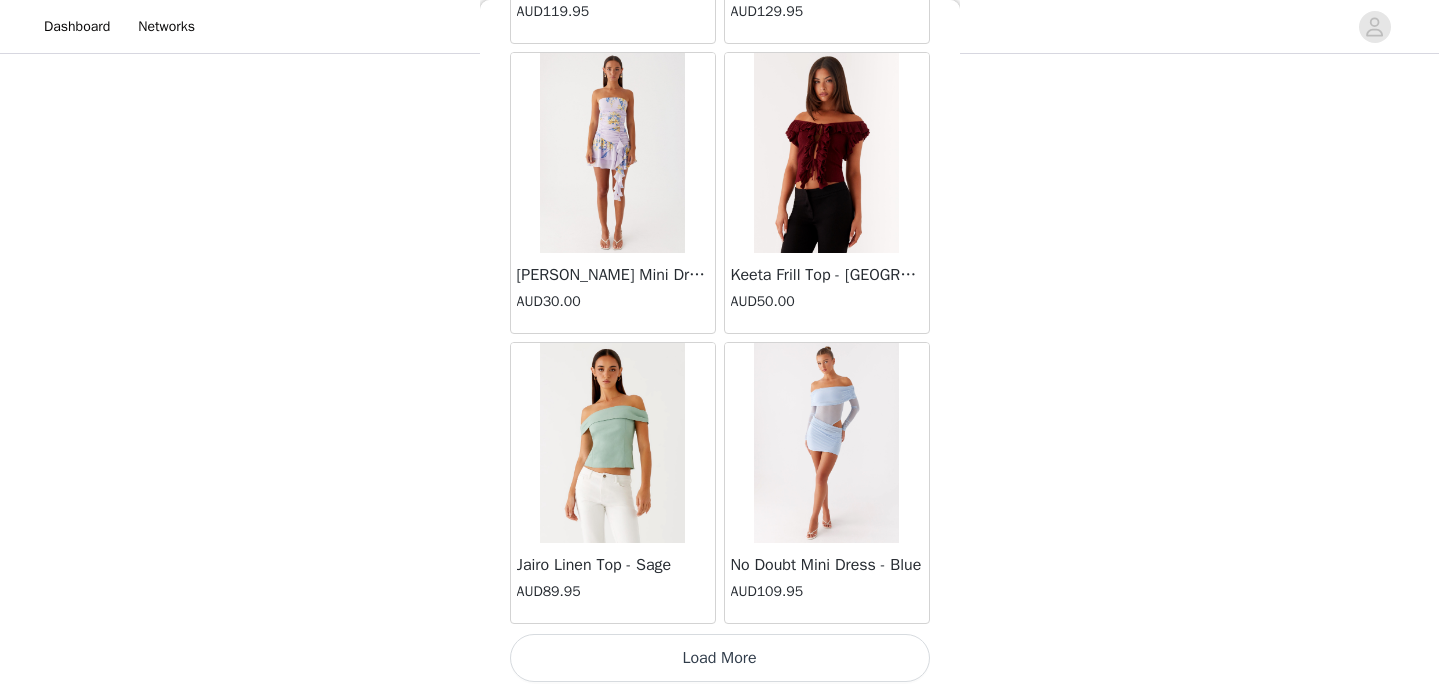 click on "Load More" at bounding box center (720, 658) 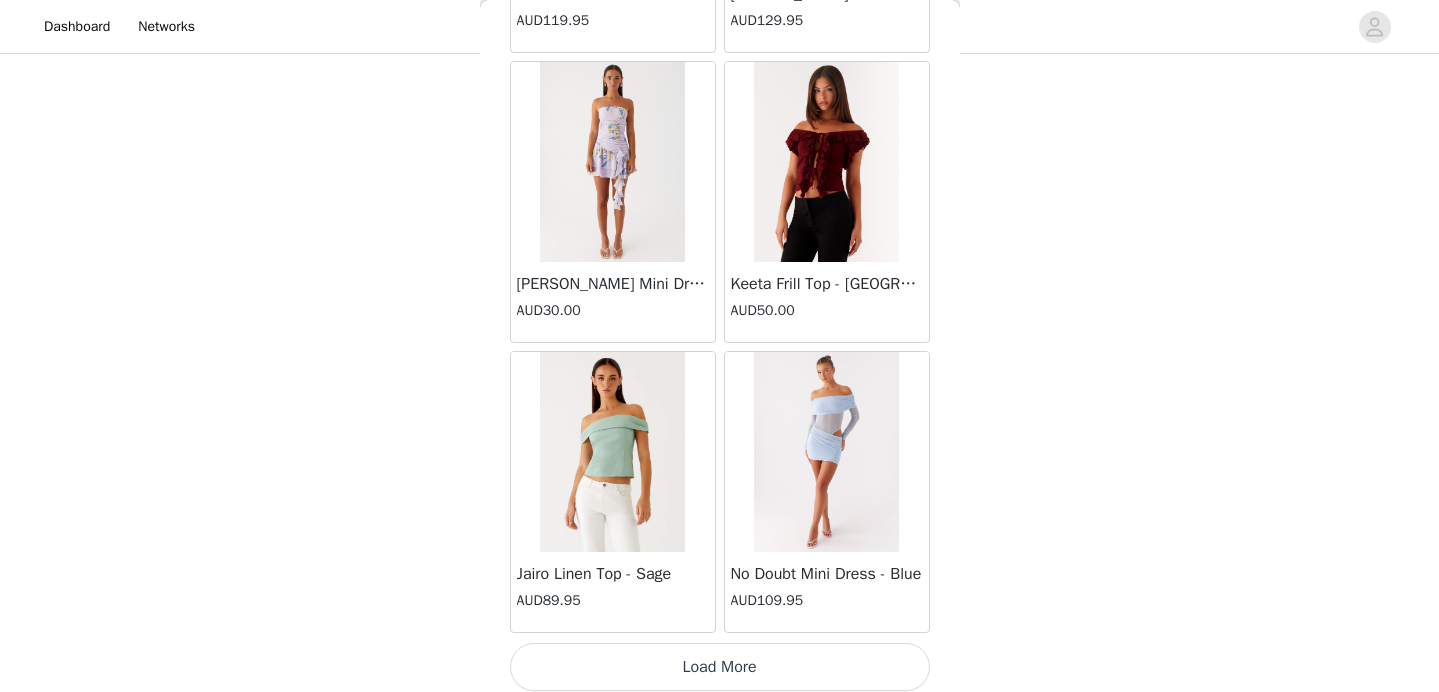 scroll, scrollTop: 34268, scrollLeft: 0, axis: vertical 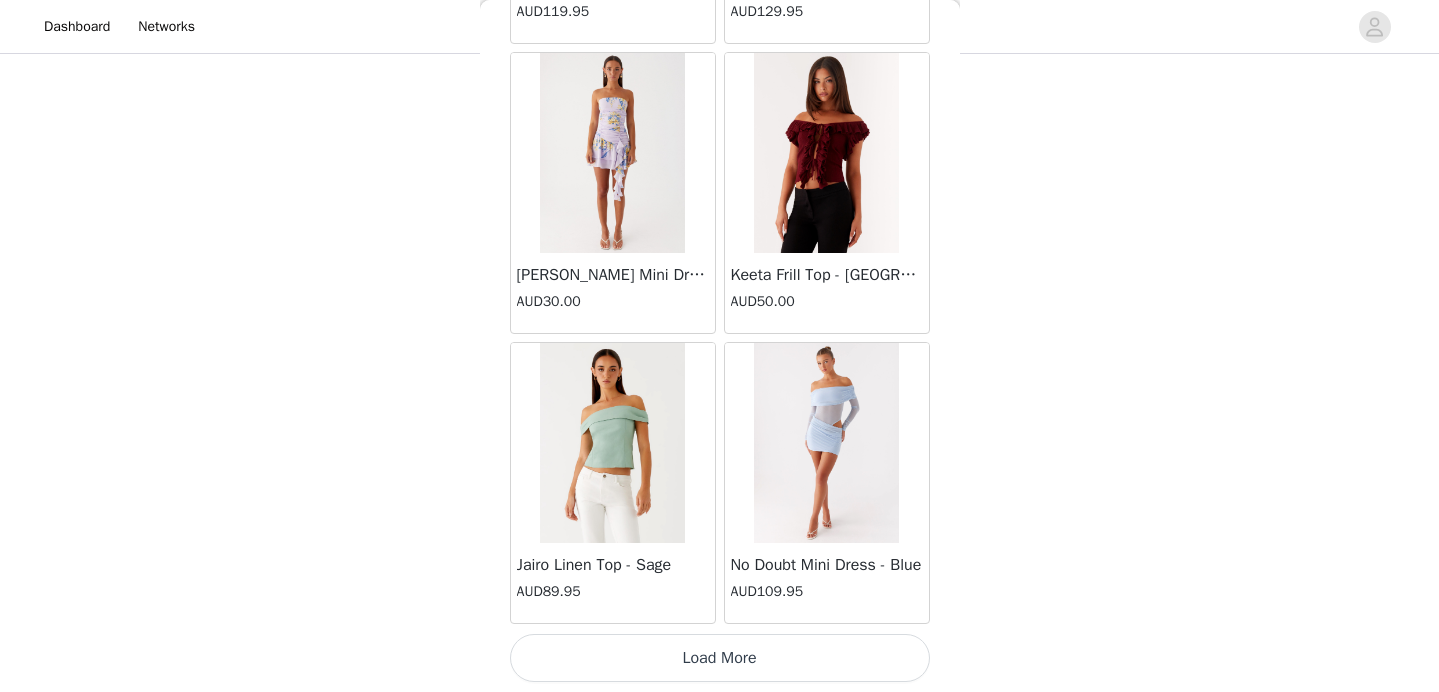 click on "Load More" at bounding box center [720, 658] 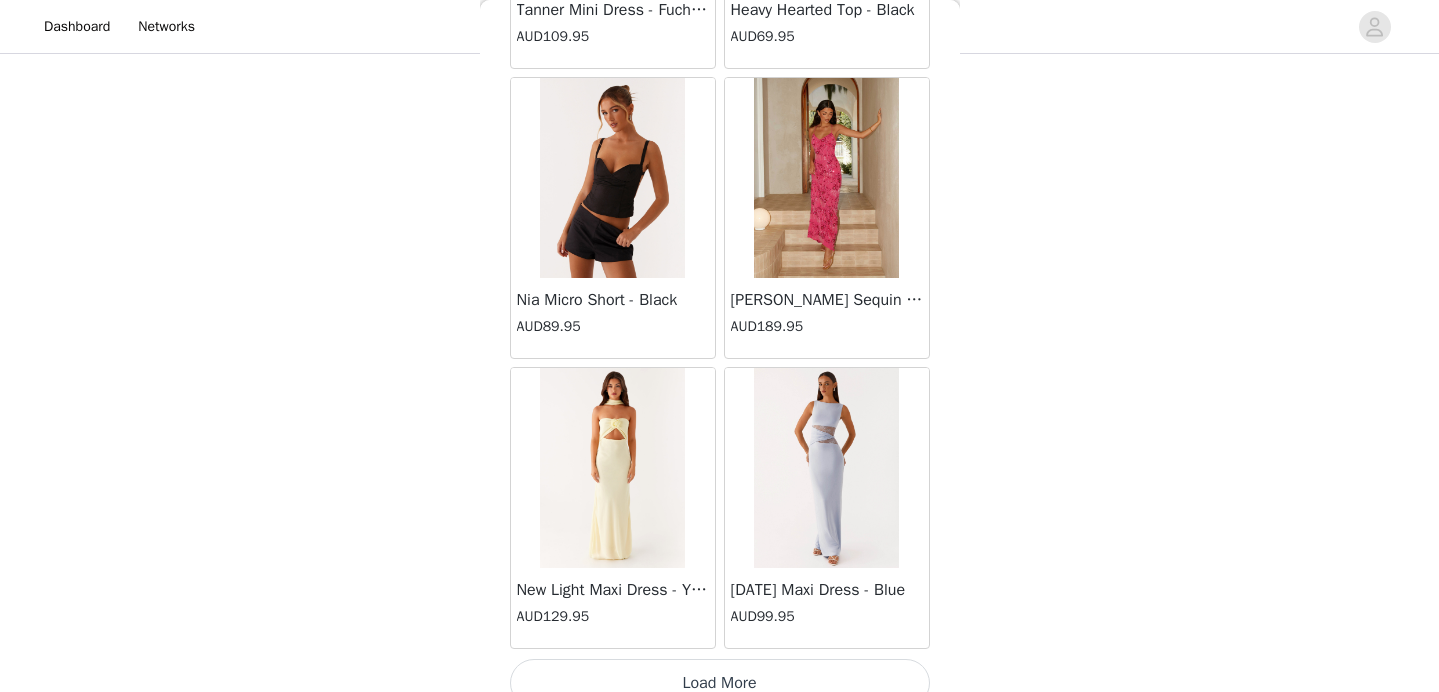 scroll, scrollTop: 37168, scrollLeft: 0, axis: vertical 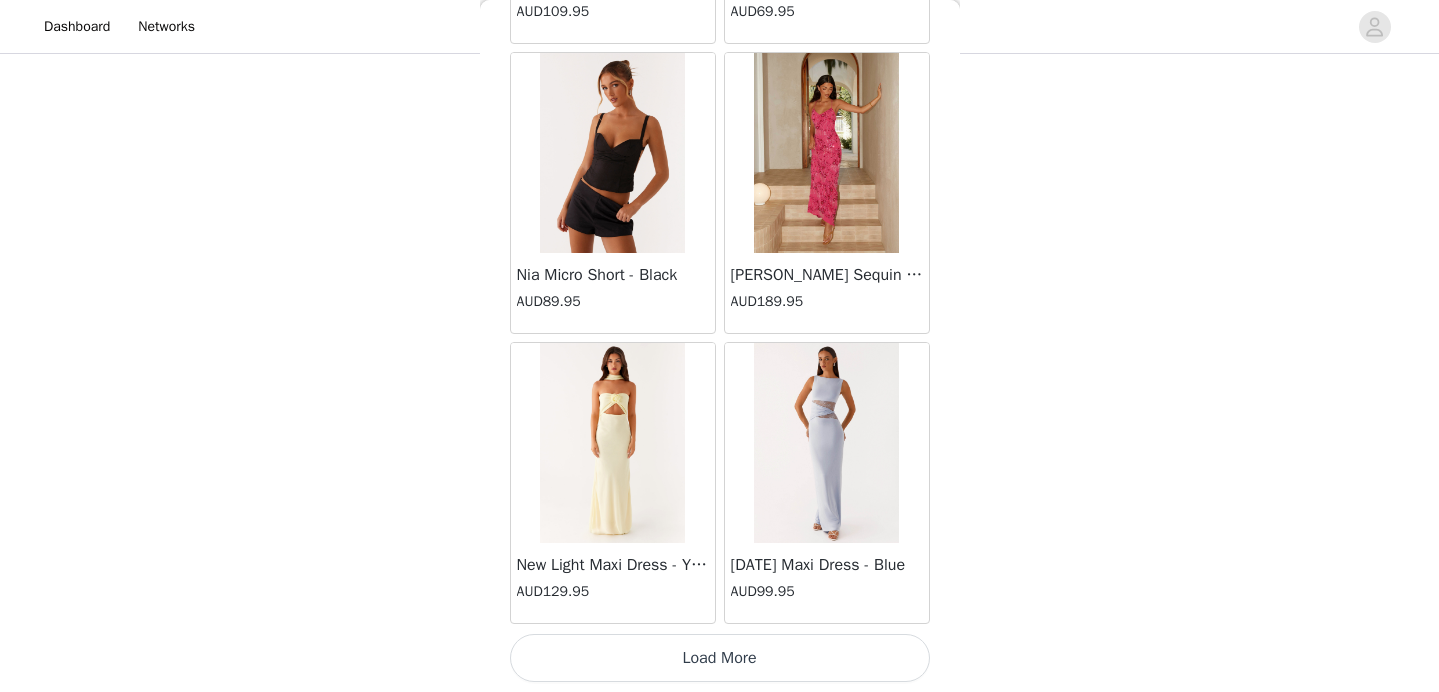 click on "Load More" at bounding box center [720, 658] 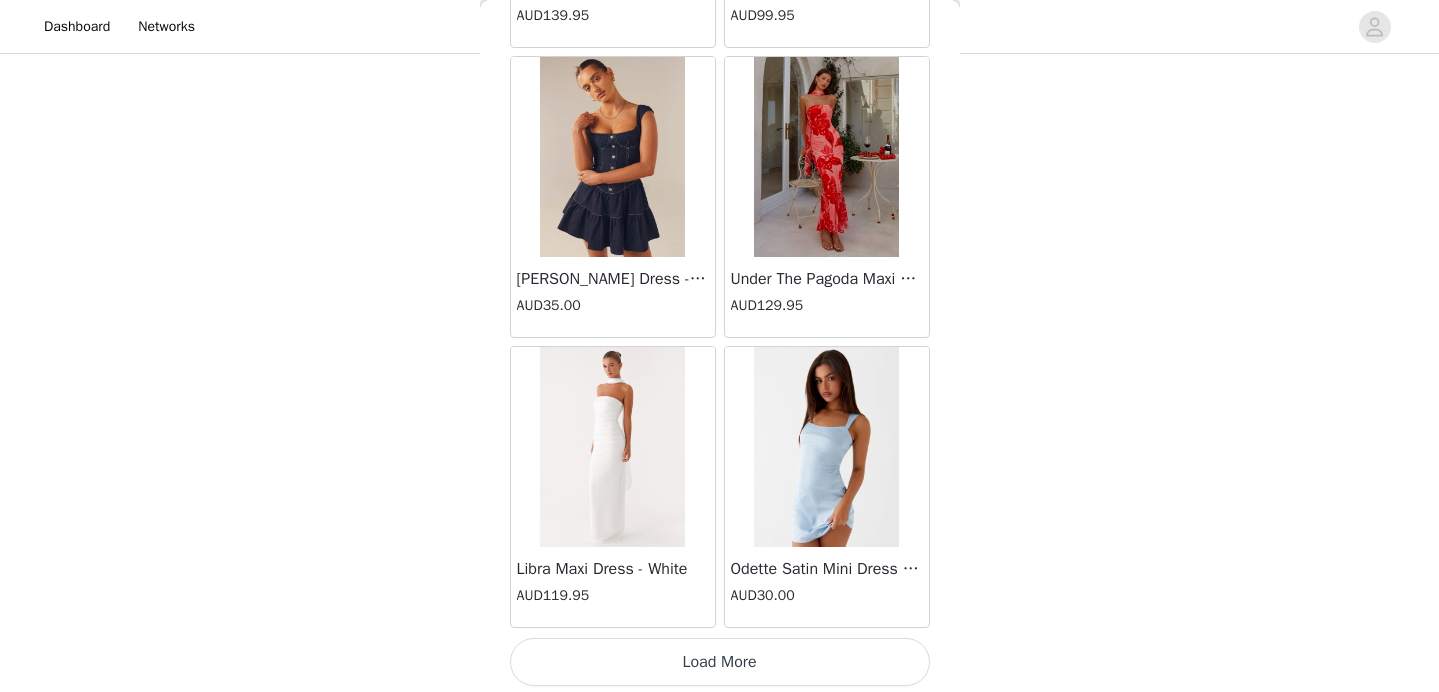 scroll, scrollTop: 40068, scrollLeft: 0, axis: vertical 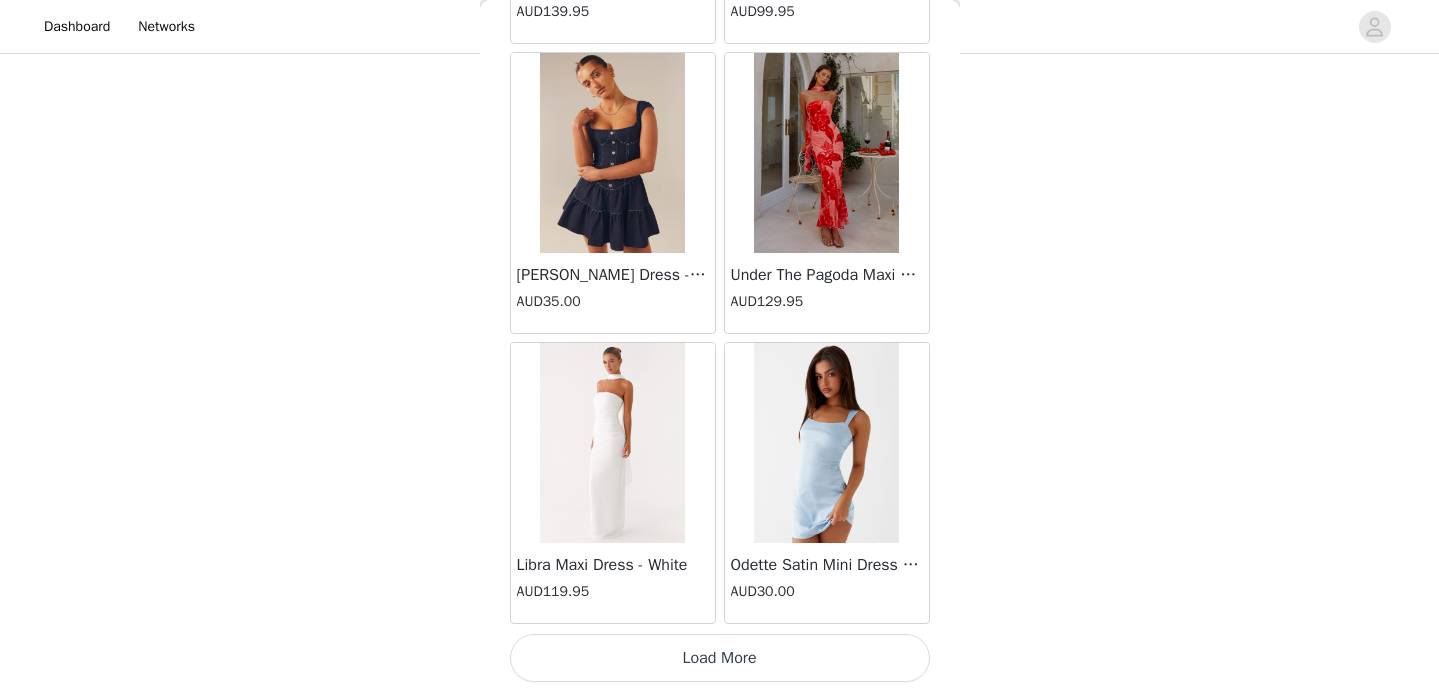 click on "Load More" at bounding box center [720, 658] 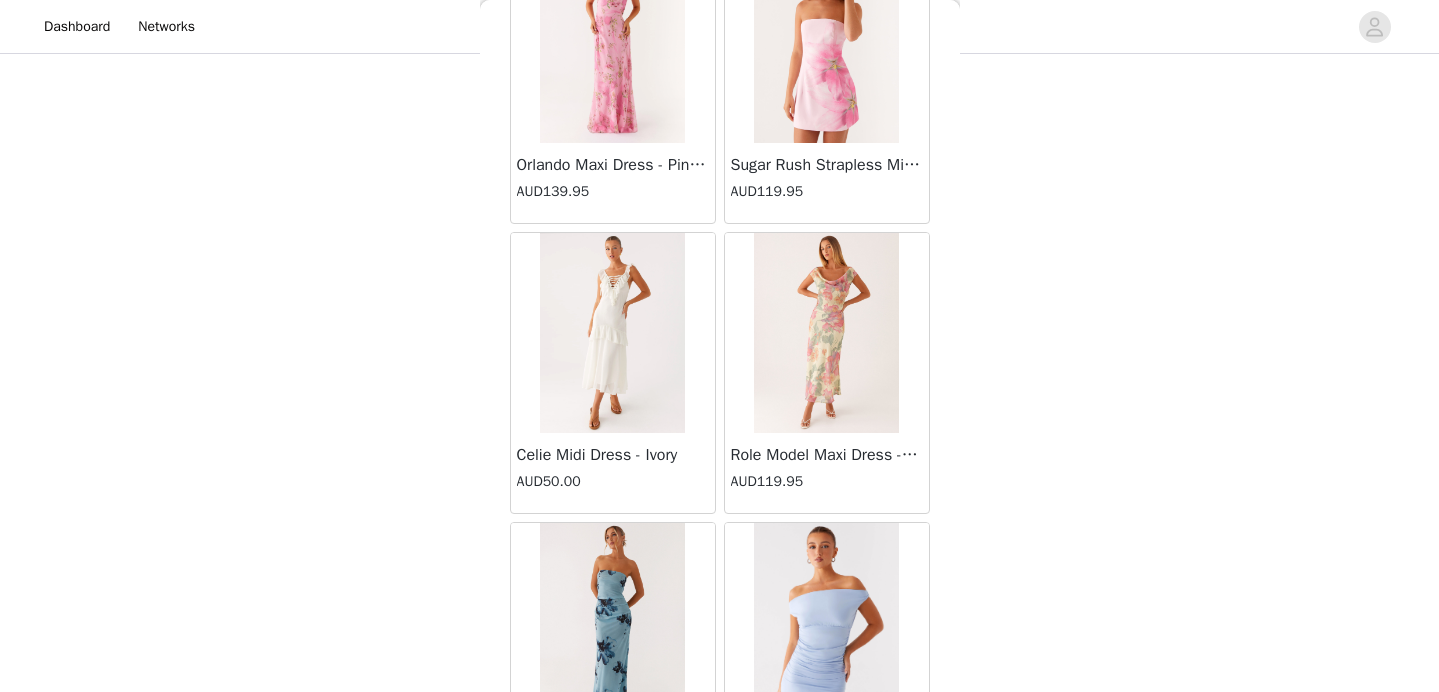 scroll, scrollTop: 42968, scrollLeft: 0, axis: vertical 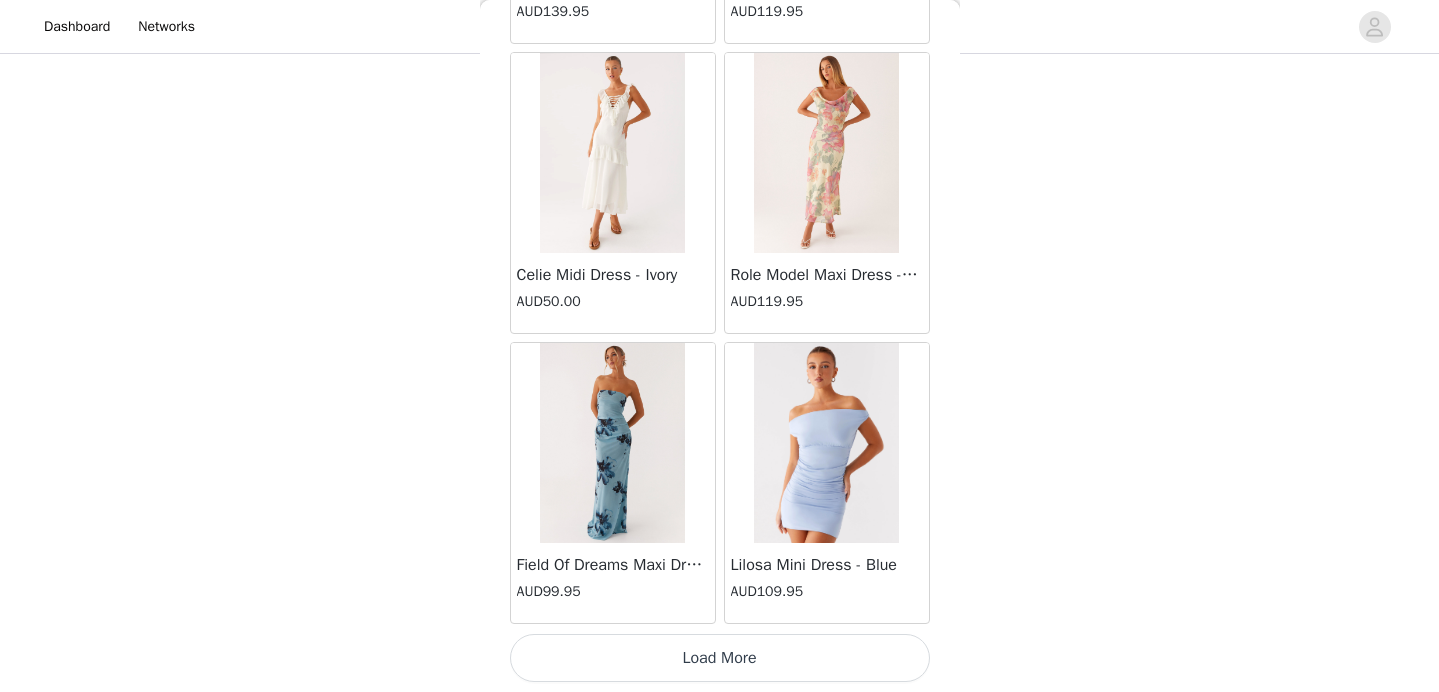 click on "Load More" at bounding box center (720, 658) 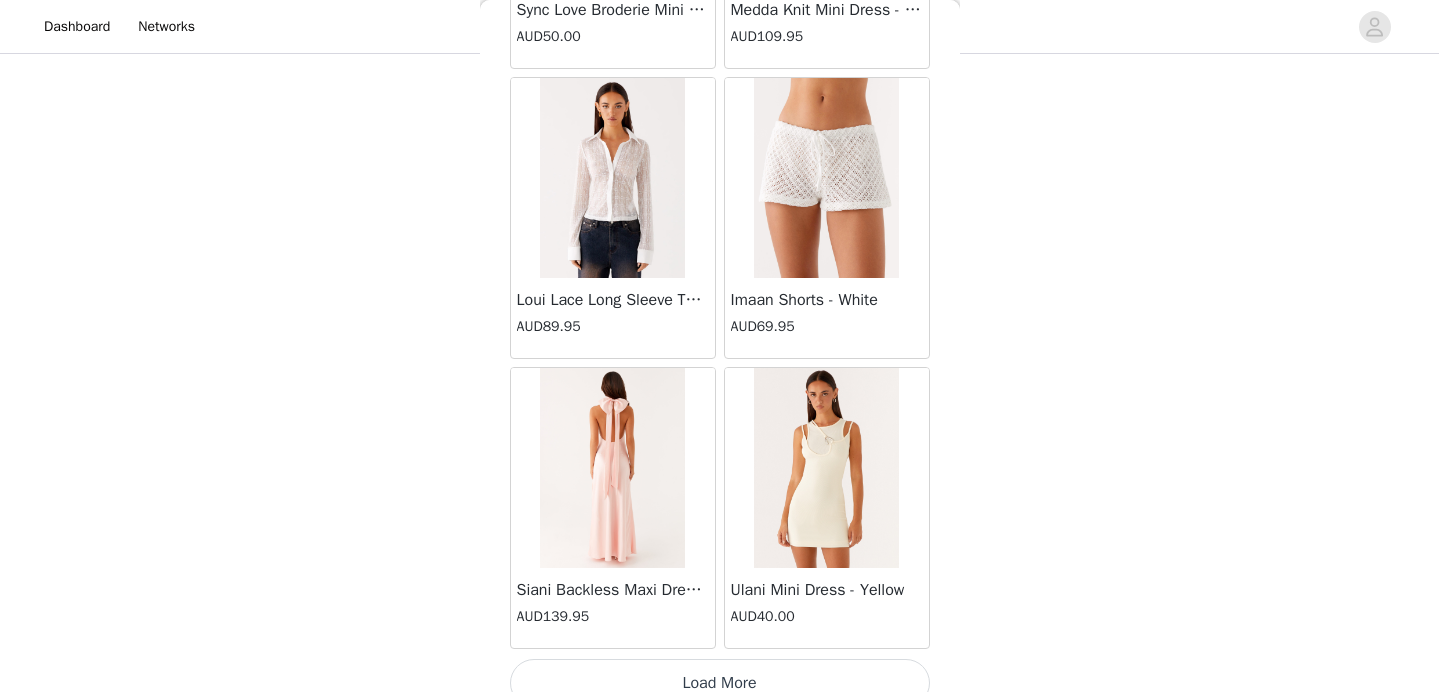 scroll, scrollTop: 45868, scrollLeft: 0, axis: vertical 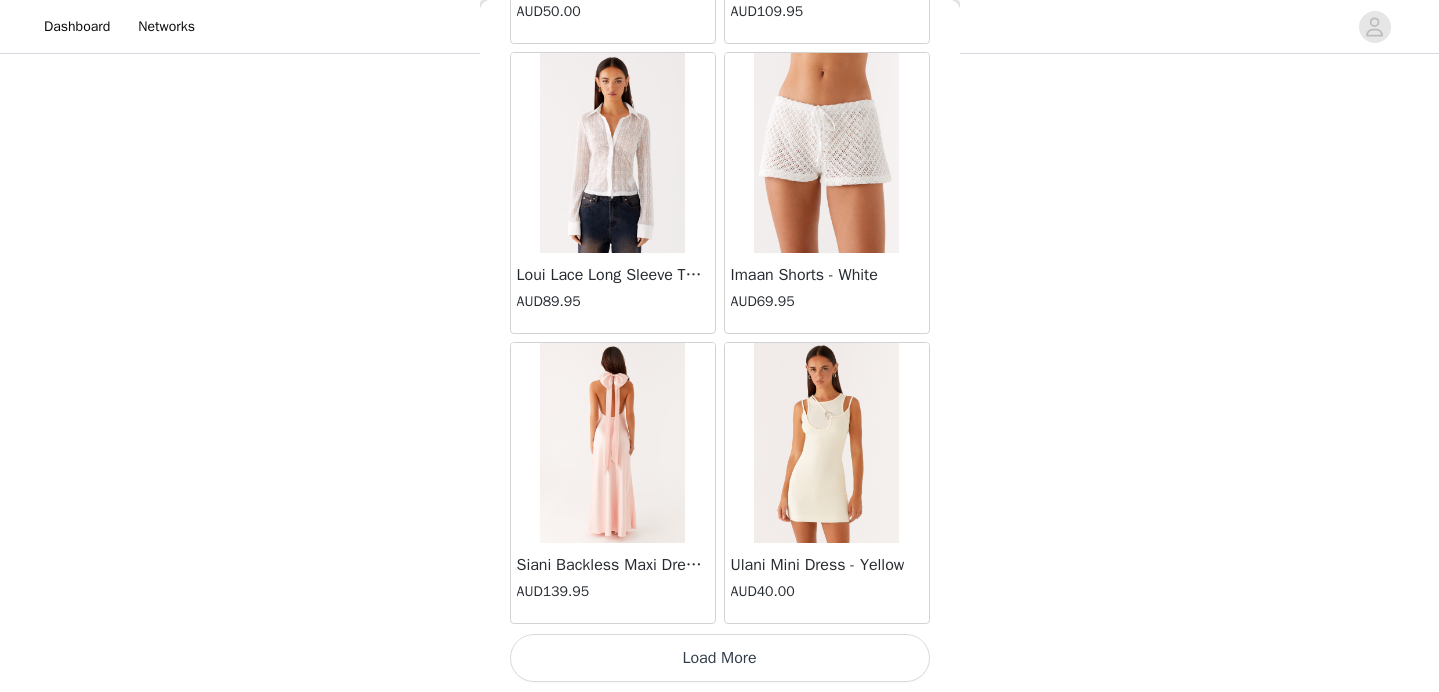 click on "Load More" at bounding box center [720, 658] 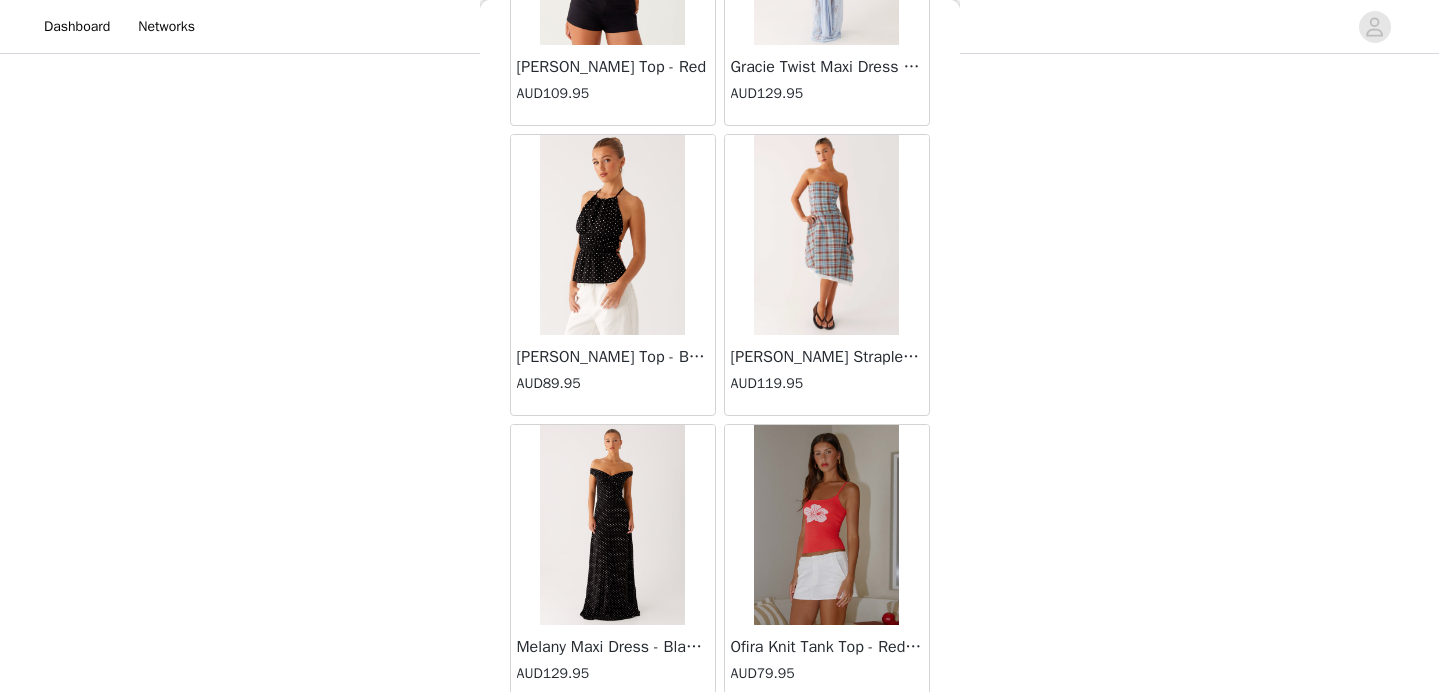 scroll, scrollTop: 48768, scrollLeft: 0, axis: vertical 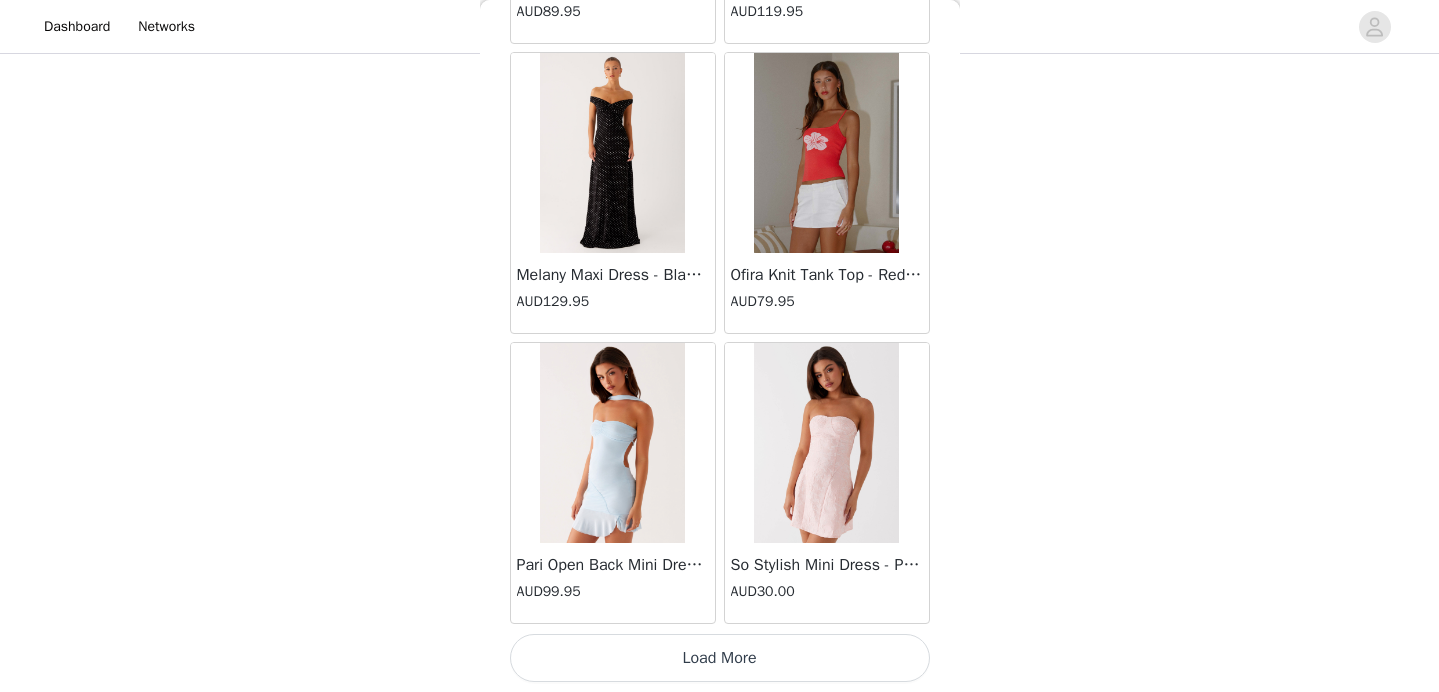 click on "Load More" at bounding box center [720, 658] 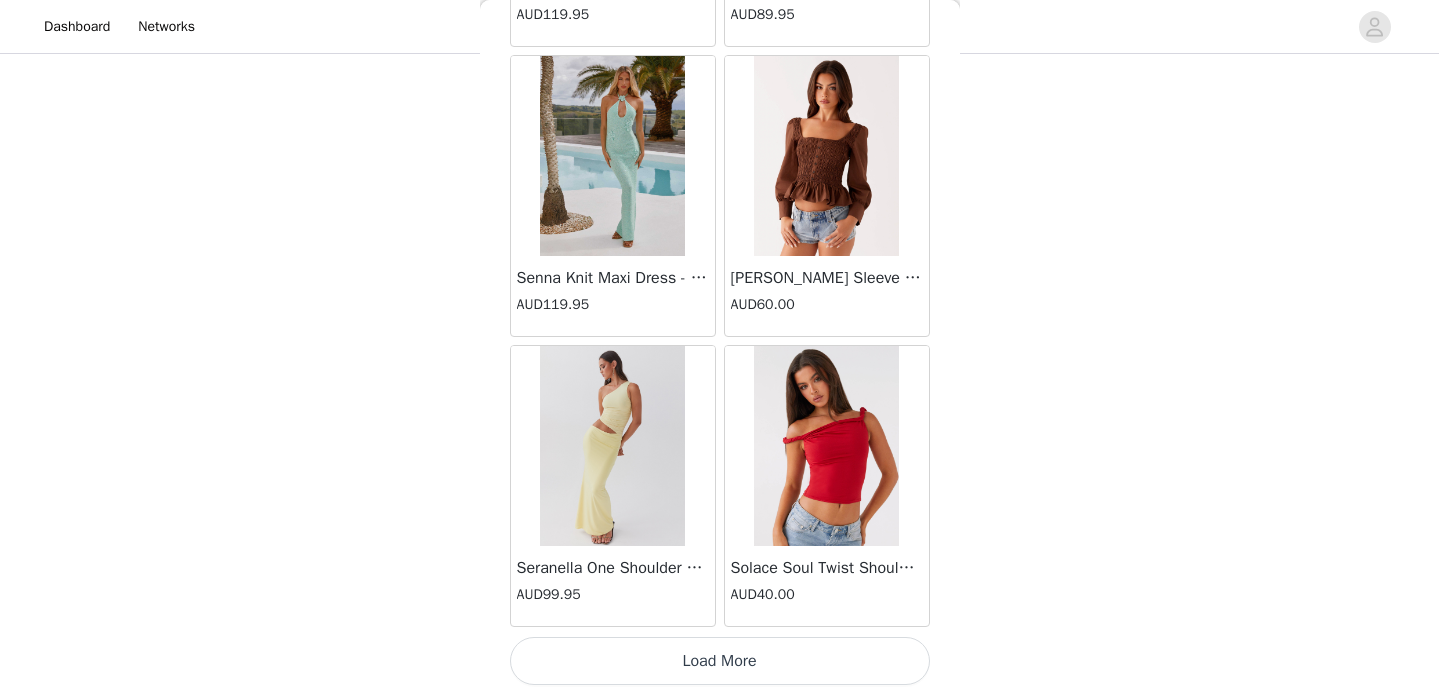 scroll, scrollTop: 51668, scrollLeft: 0, axis: vertical 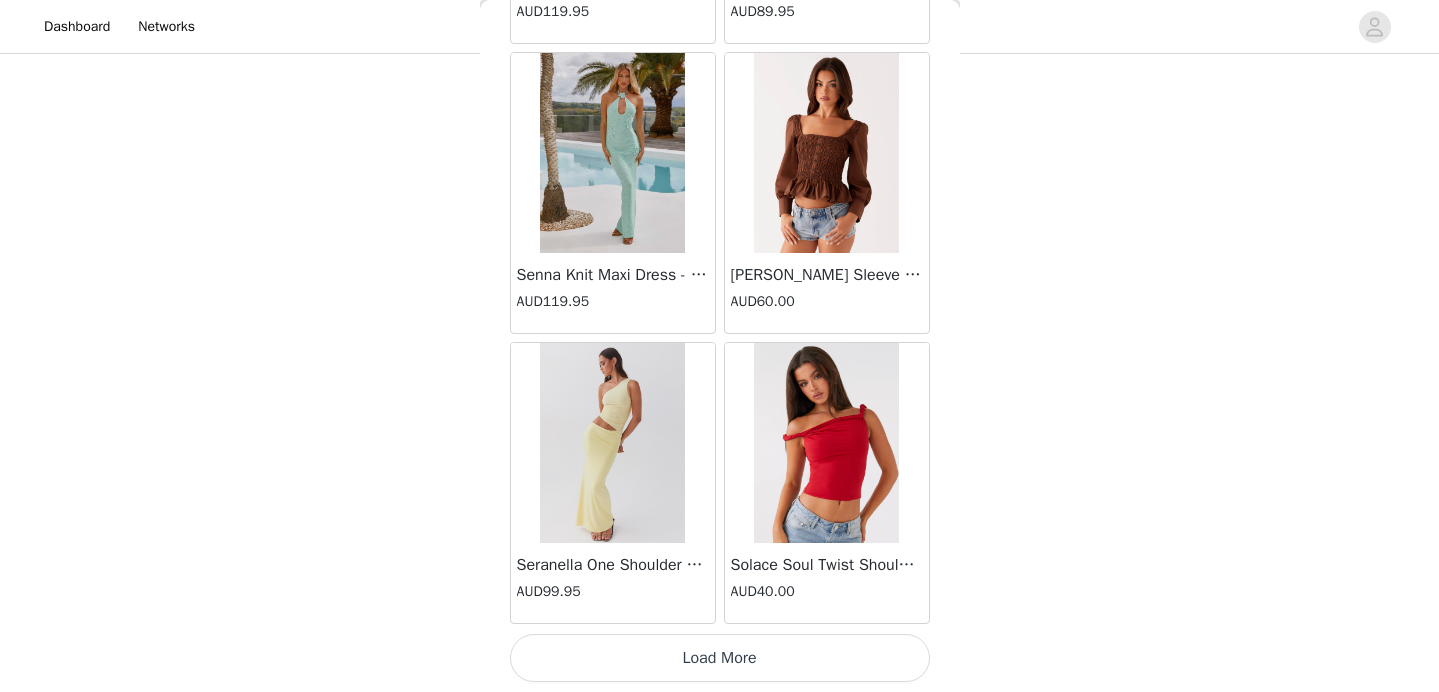 click on "Load More" at bounding box center (720, 658) 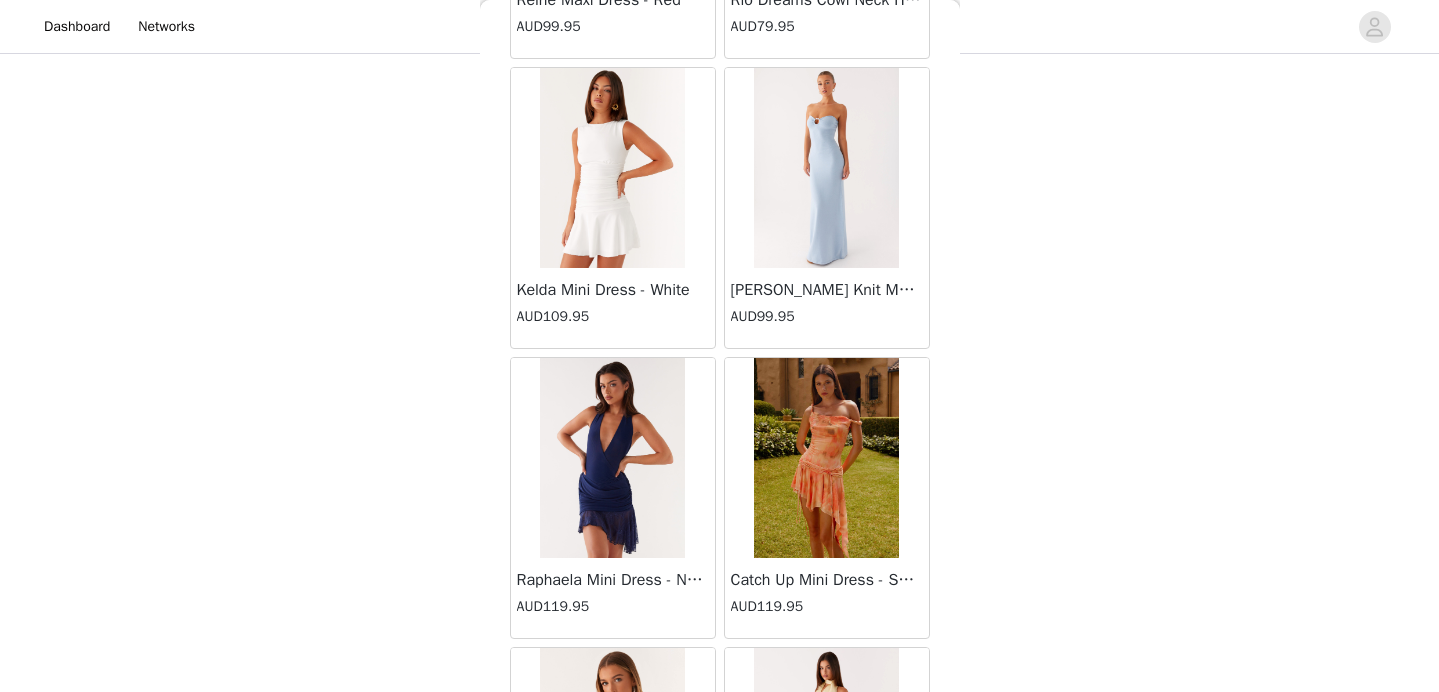 scroll, scrollTop: 54568, scrollLeft: 0, axis: vertical 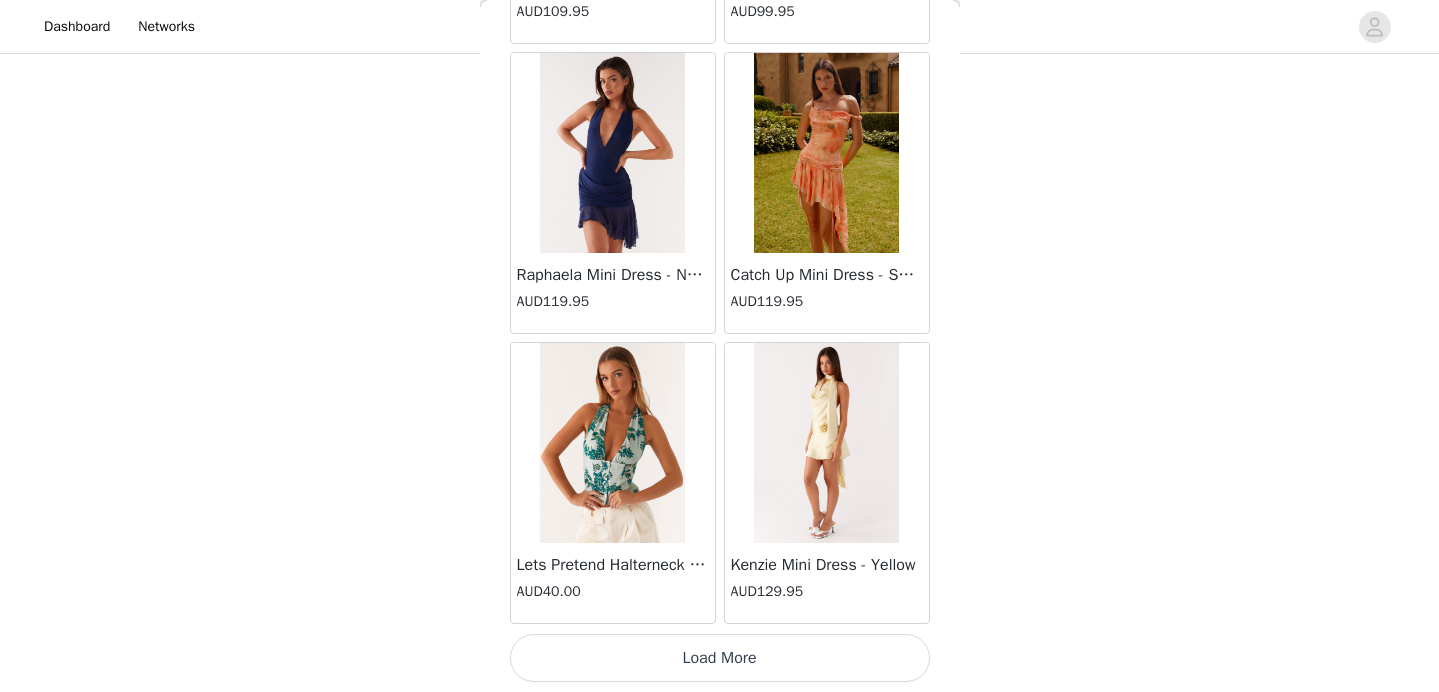 click on "Load More" at bounding box center [720, 658] 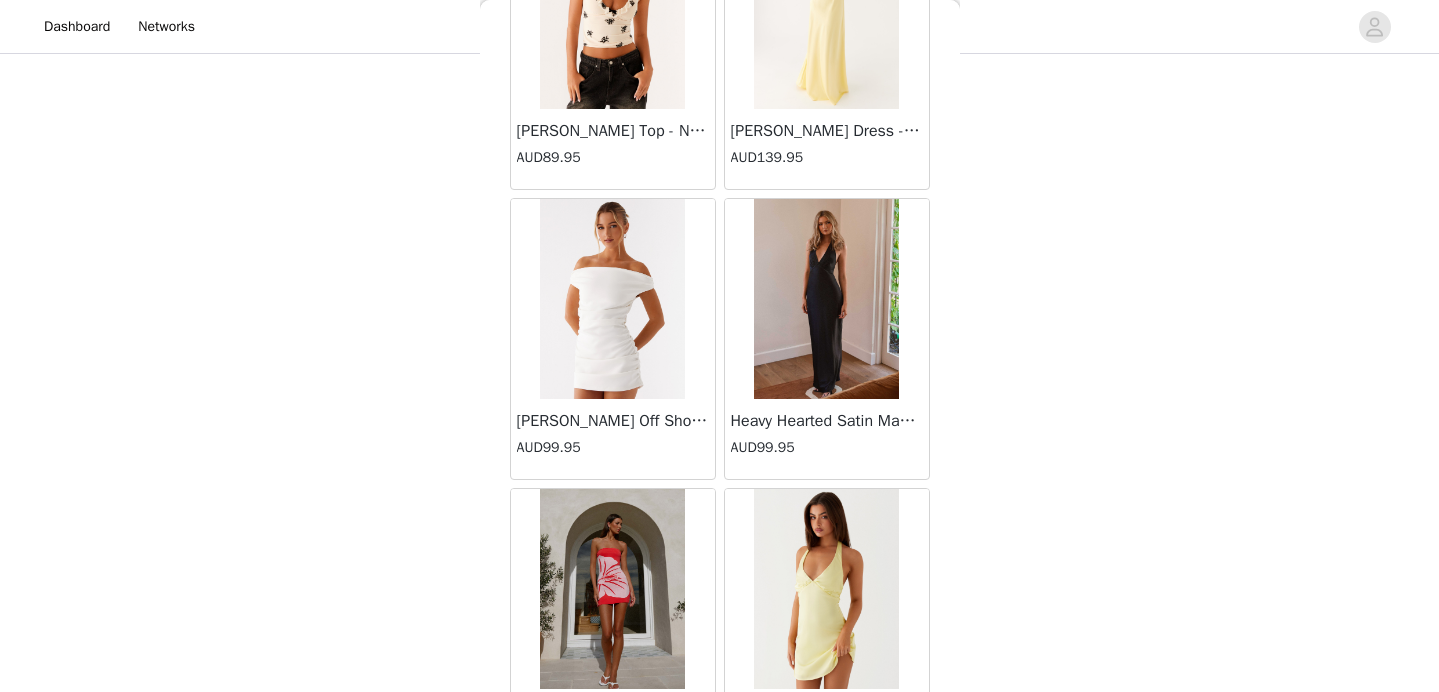 scroll, scrollTop: 57468, scrollLeft: 0, axis: vertical 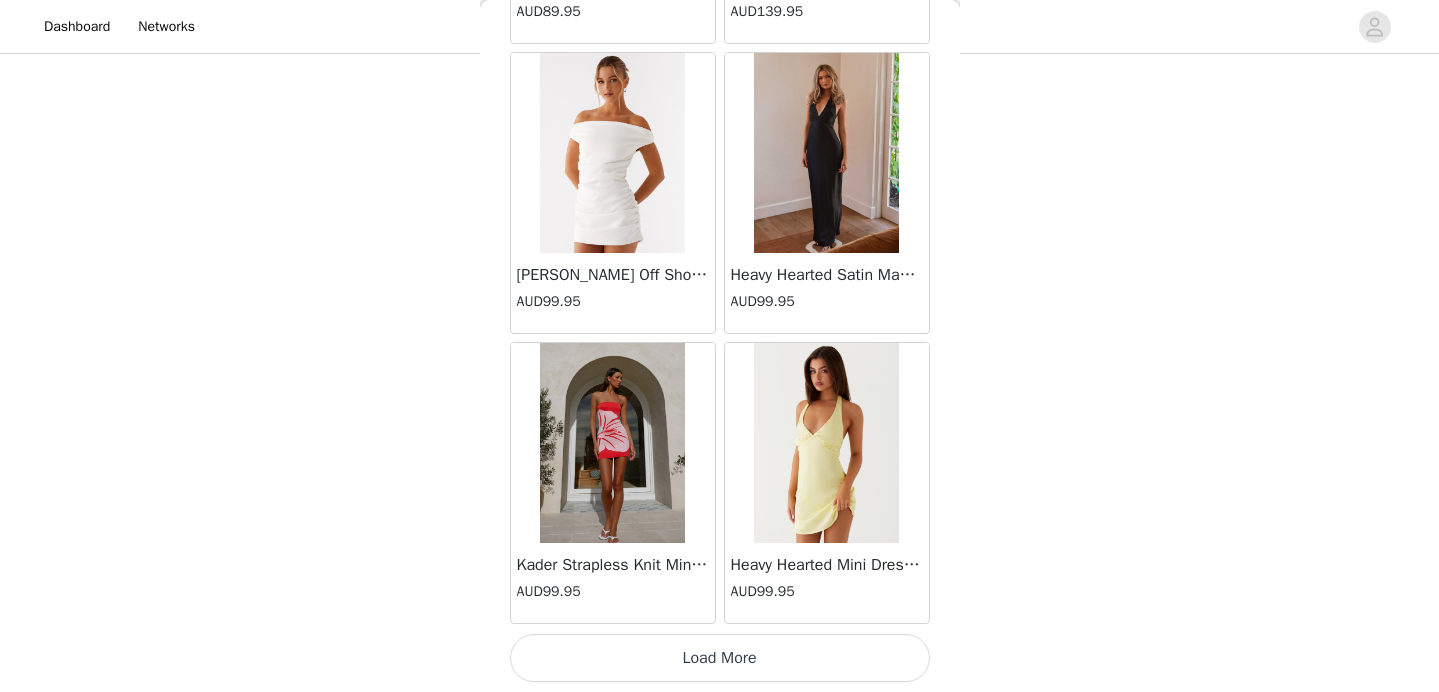click on "Load More" at bounding box center [720, 658] 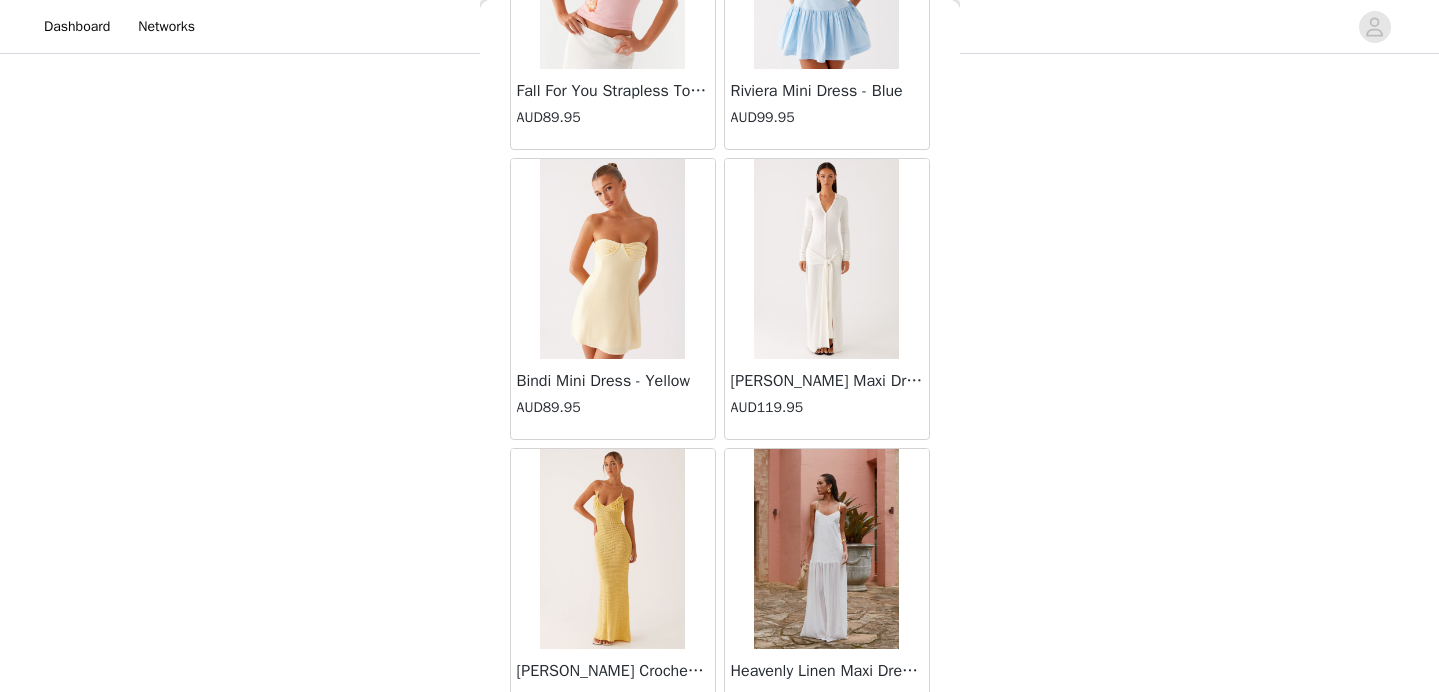 scroll, scrollTop: 60368, scrollLeft: 0, axis: vertical 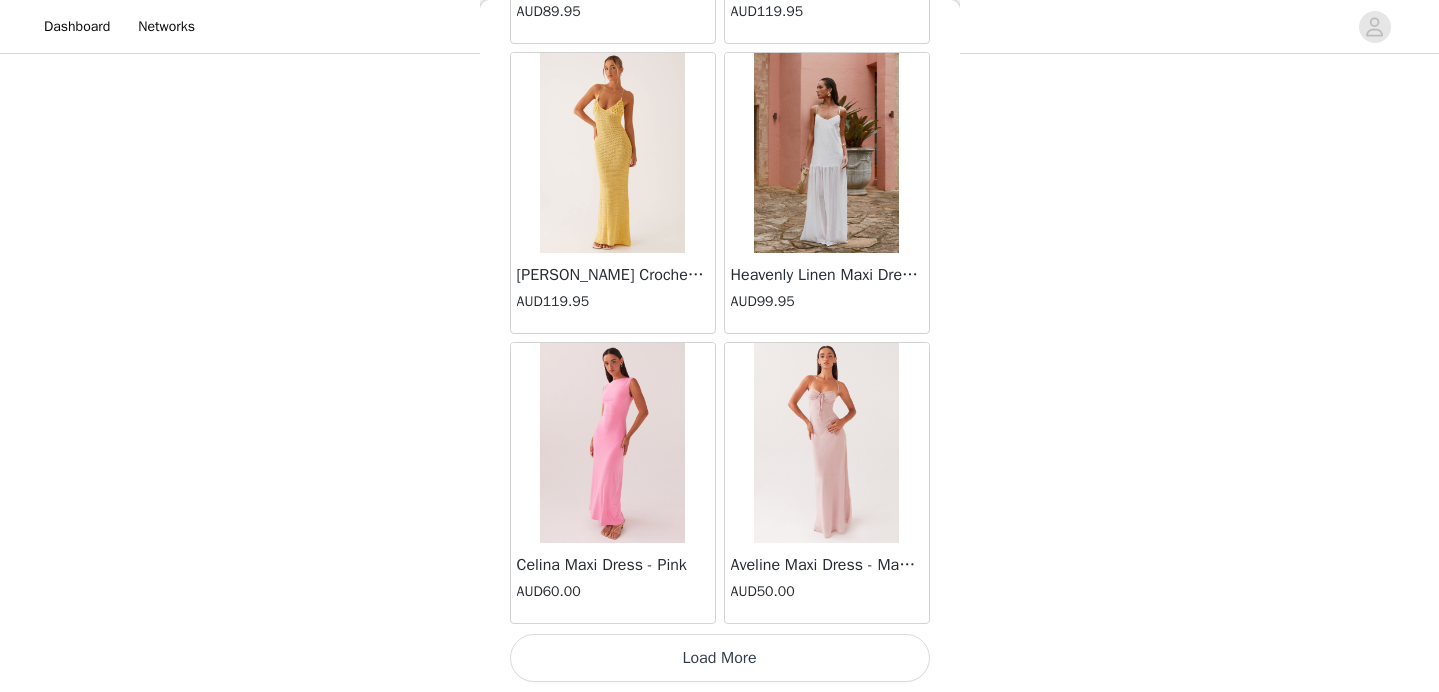 click on "Load More" at bounding box center (720, 658) 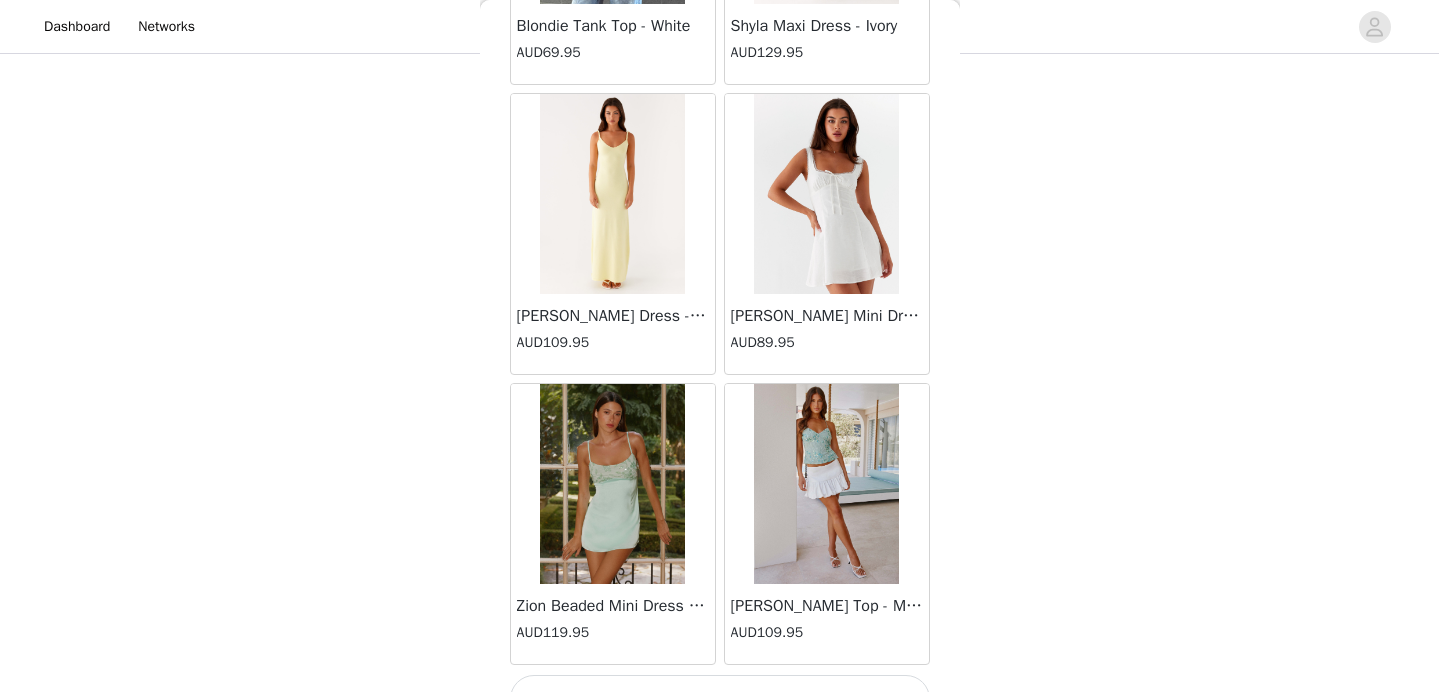 scroll, scrollTop: 63268, scrollLeft: 0, axis: vertical 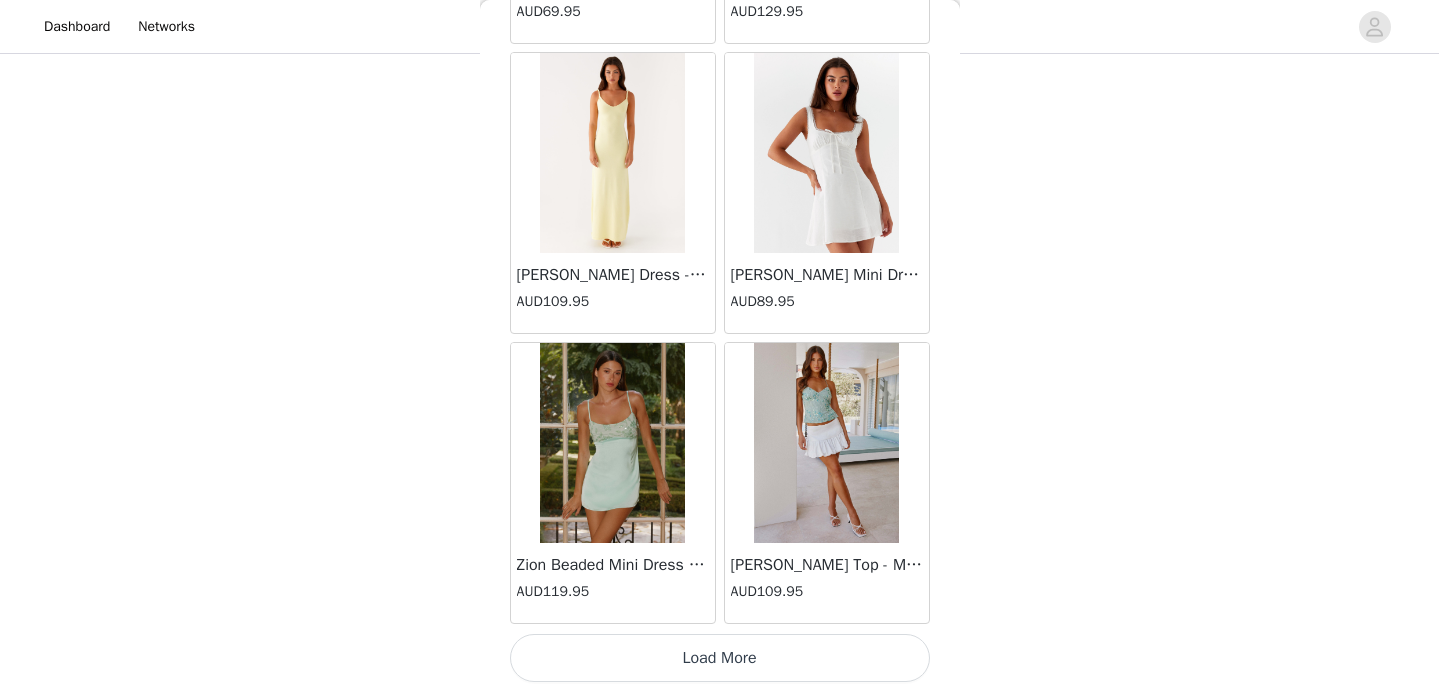 click on "Load More" at bounding box center (720, 658) 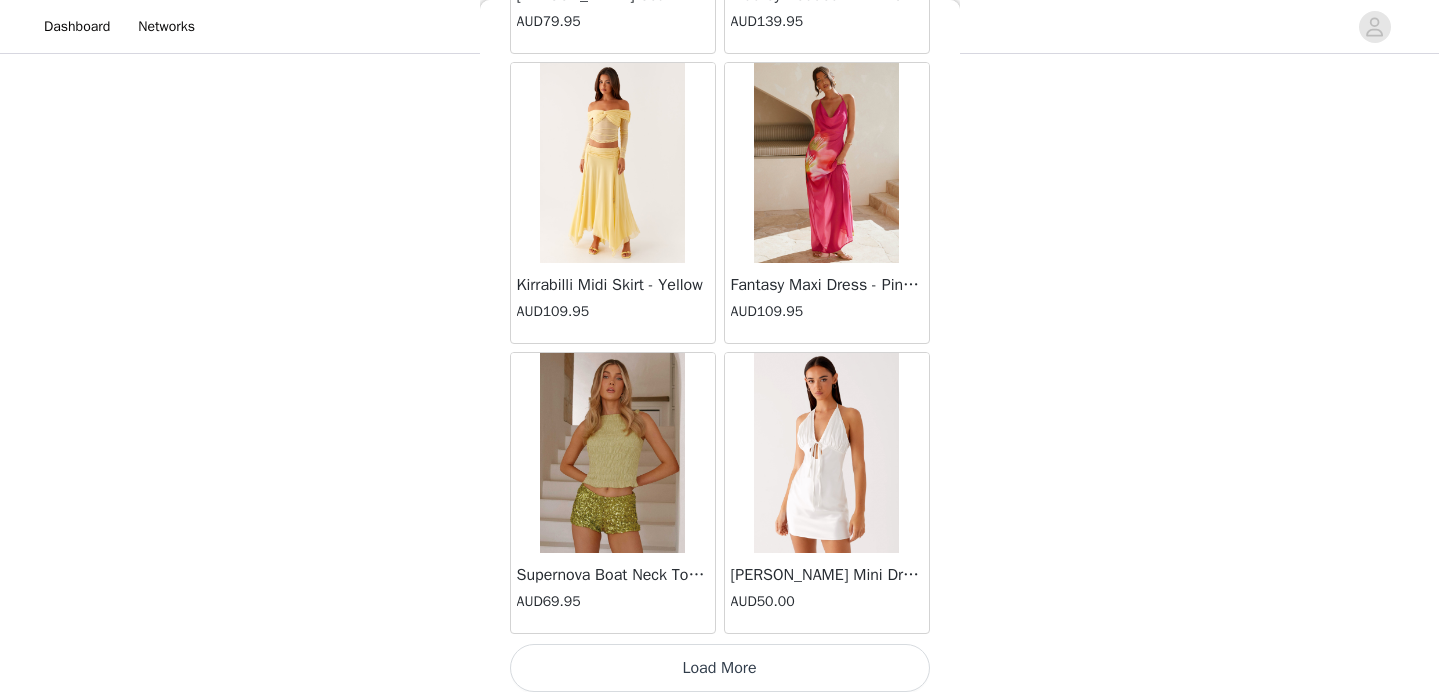 scroll, scrollTop: 66168, scrollLeft: 0, axis: vertical 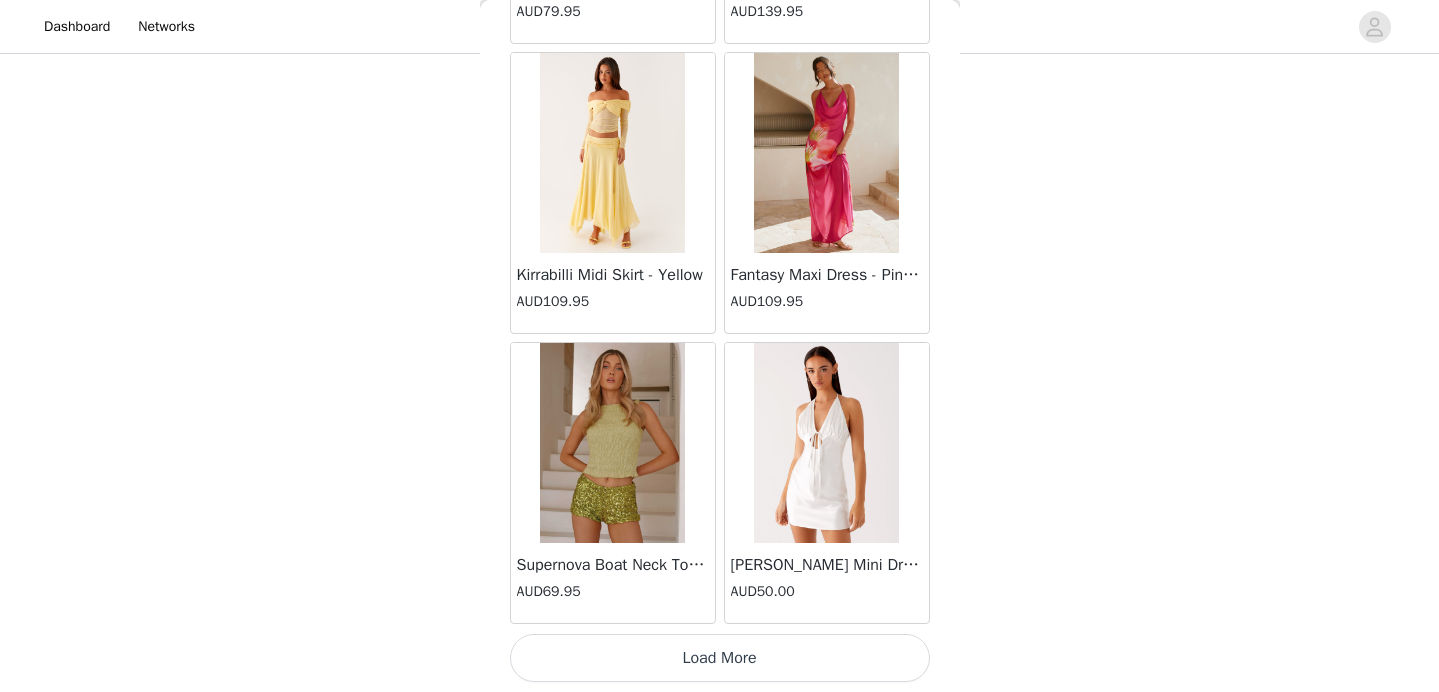 click on "Load More" at bounding box center [720, 658] 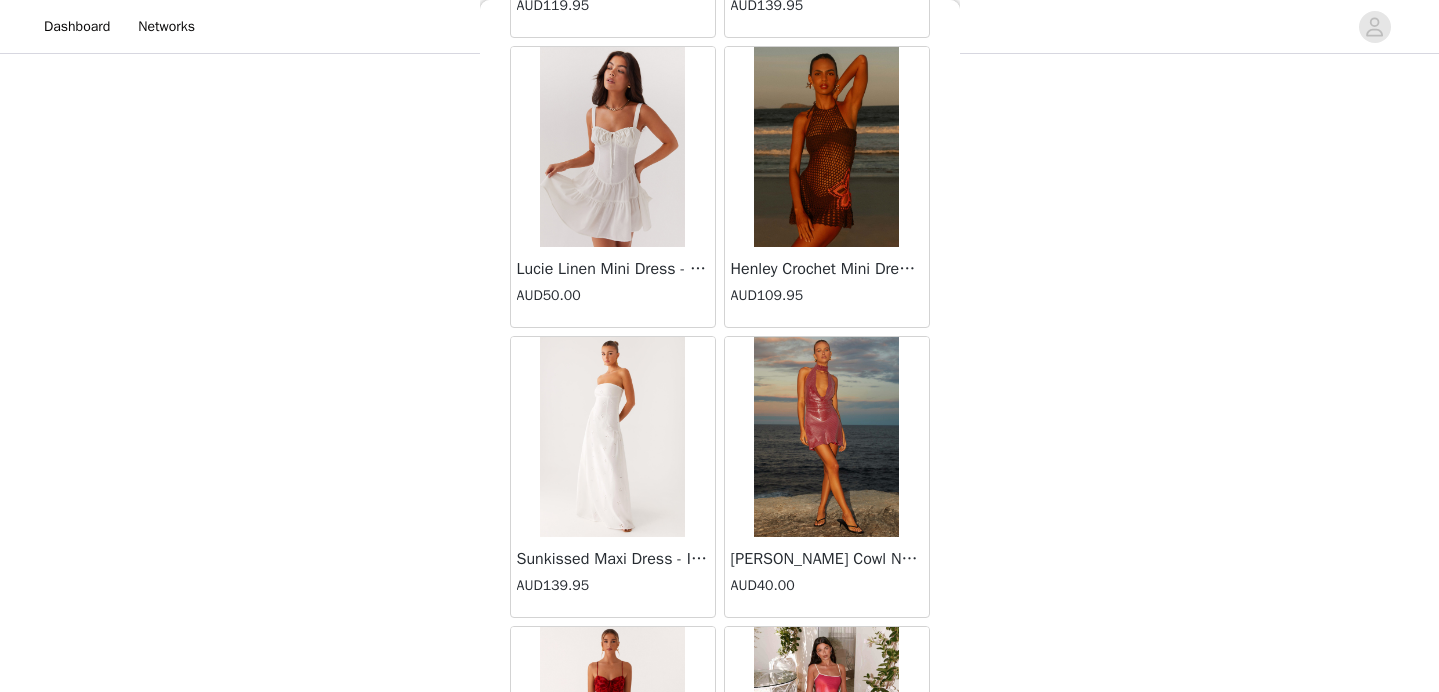scroll, scrollTop: 69068, scrollLeft: 0, axis: vertical 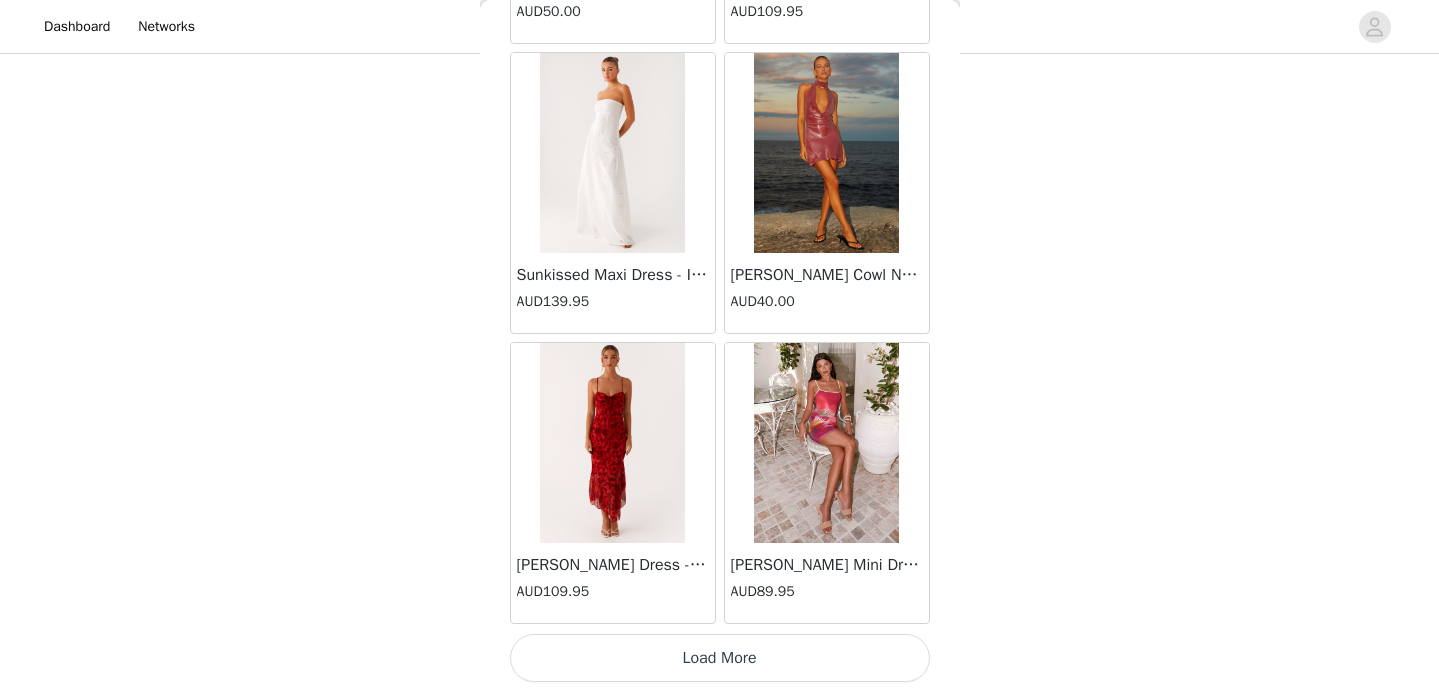 click on "Load More" at bounding box center (720, 658) 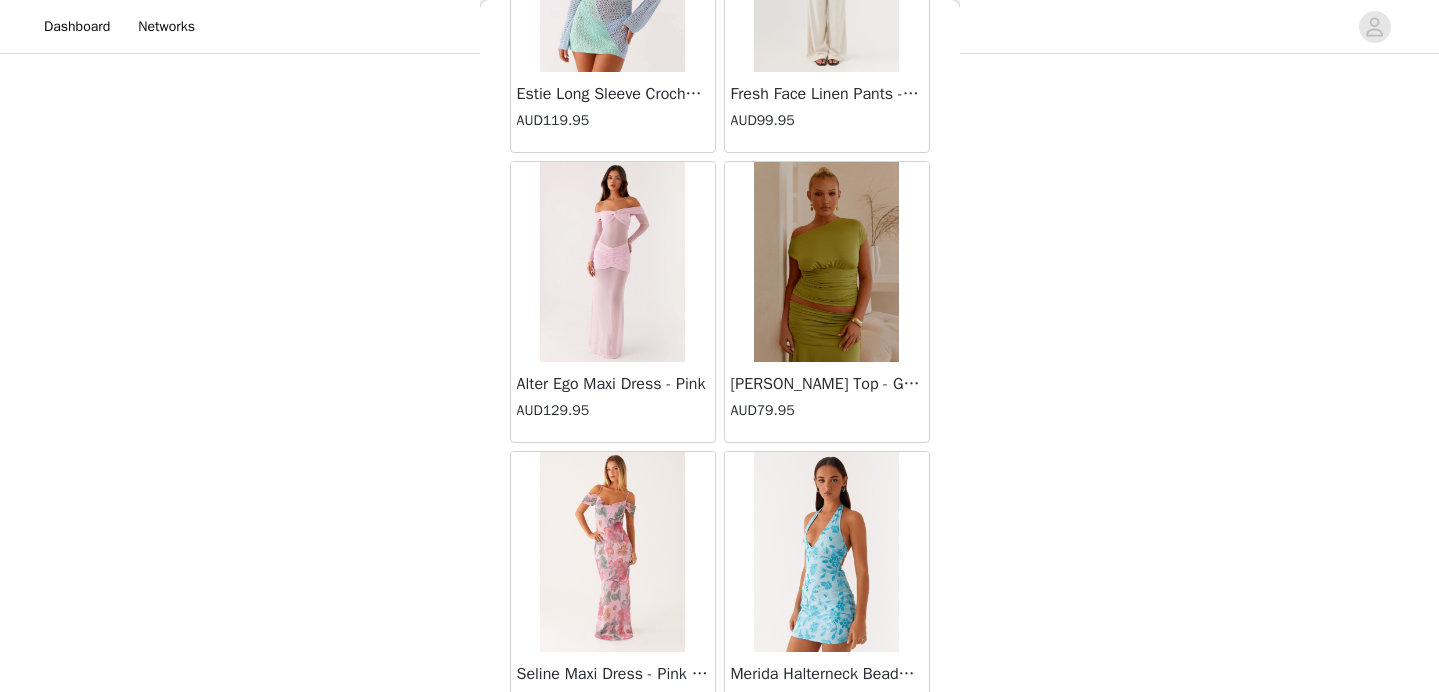 scroll, scrollTop: 71968, scrollLeft: 0, axis: vertical 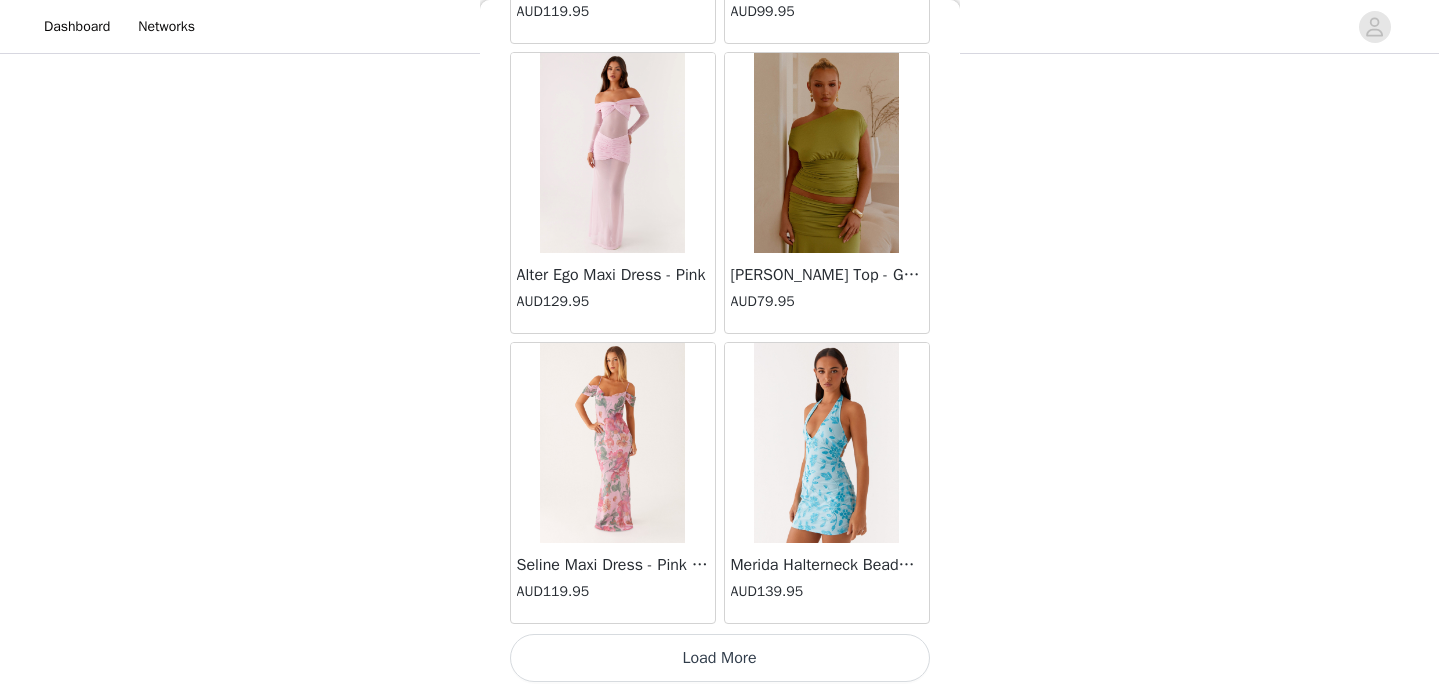 click on "Load More" at bounding box center (720, 658) 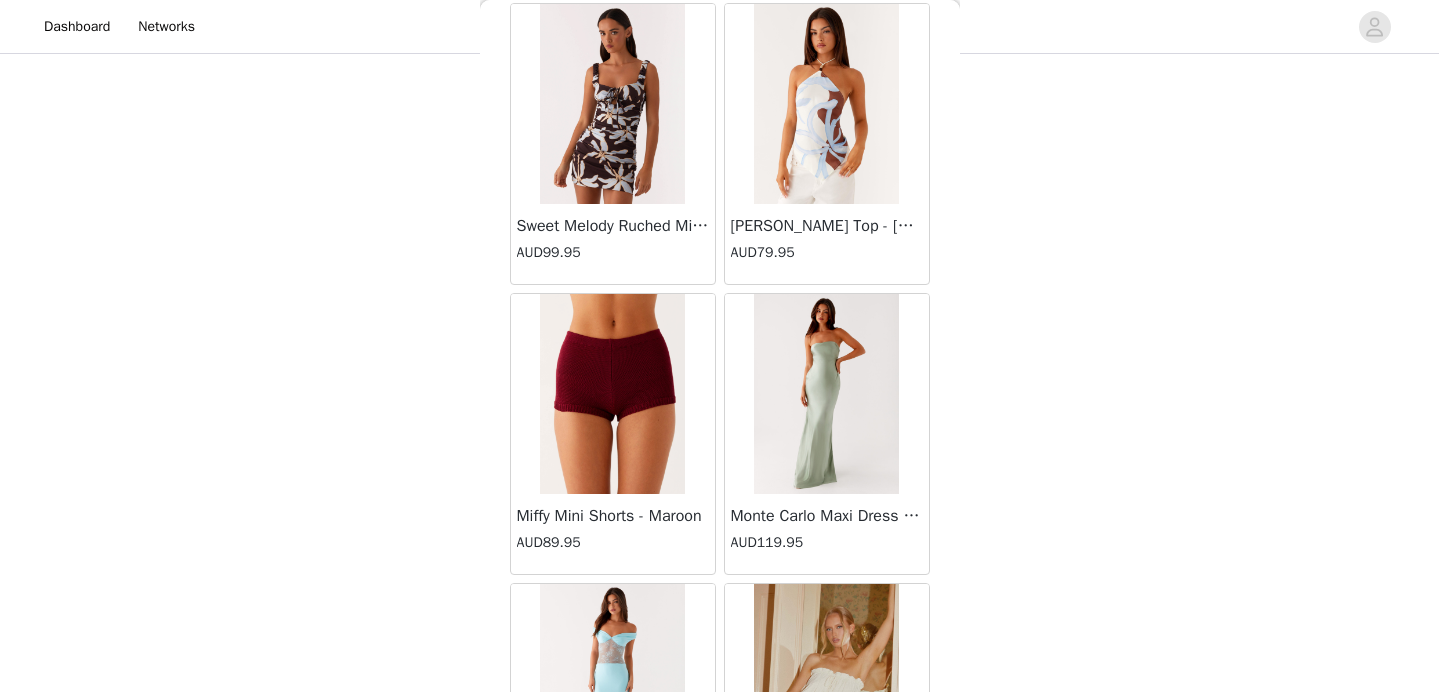 scroll, scrollTop: 74868, scrollLeft: 0, axis: vertical 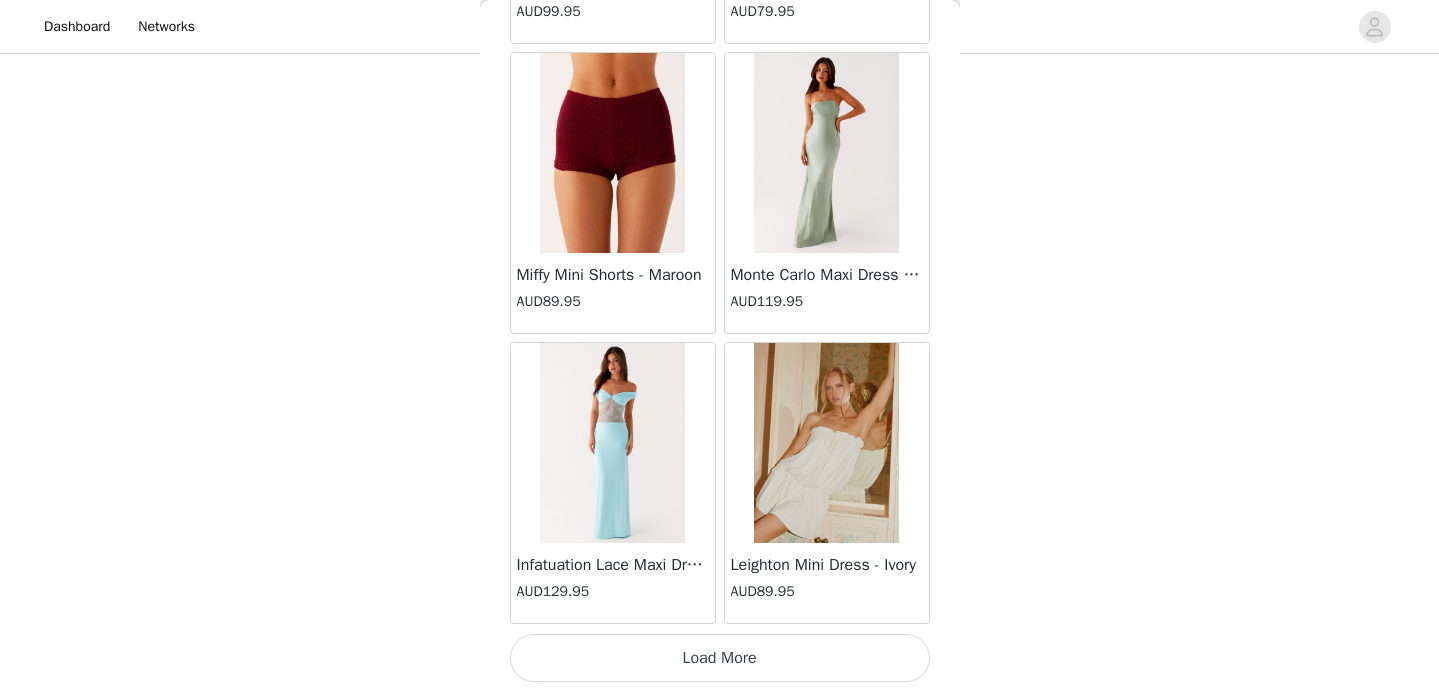 click on "Load More" at bounding box center (720, 658) 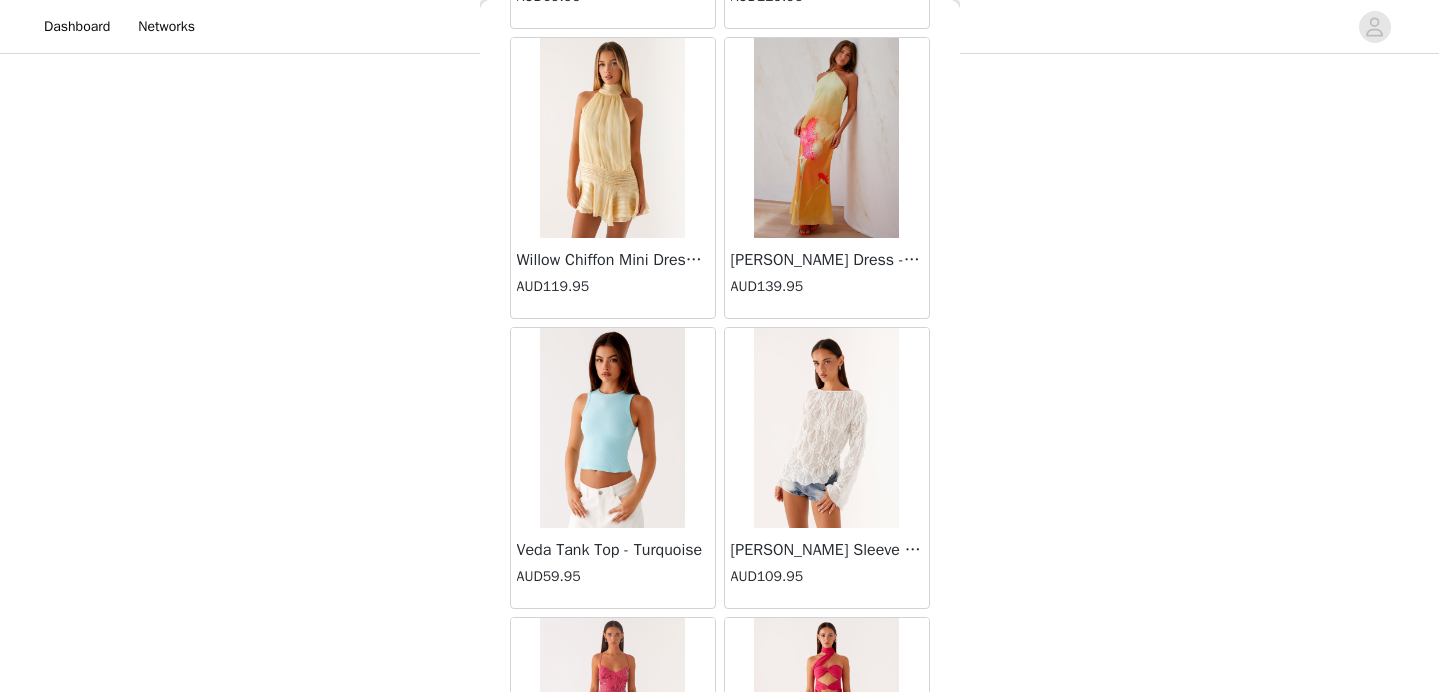 scroll, scrollTop: 75781, scrollLeft: 0, axis: vertical 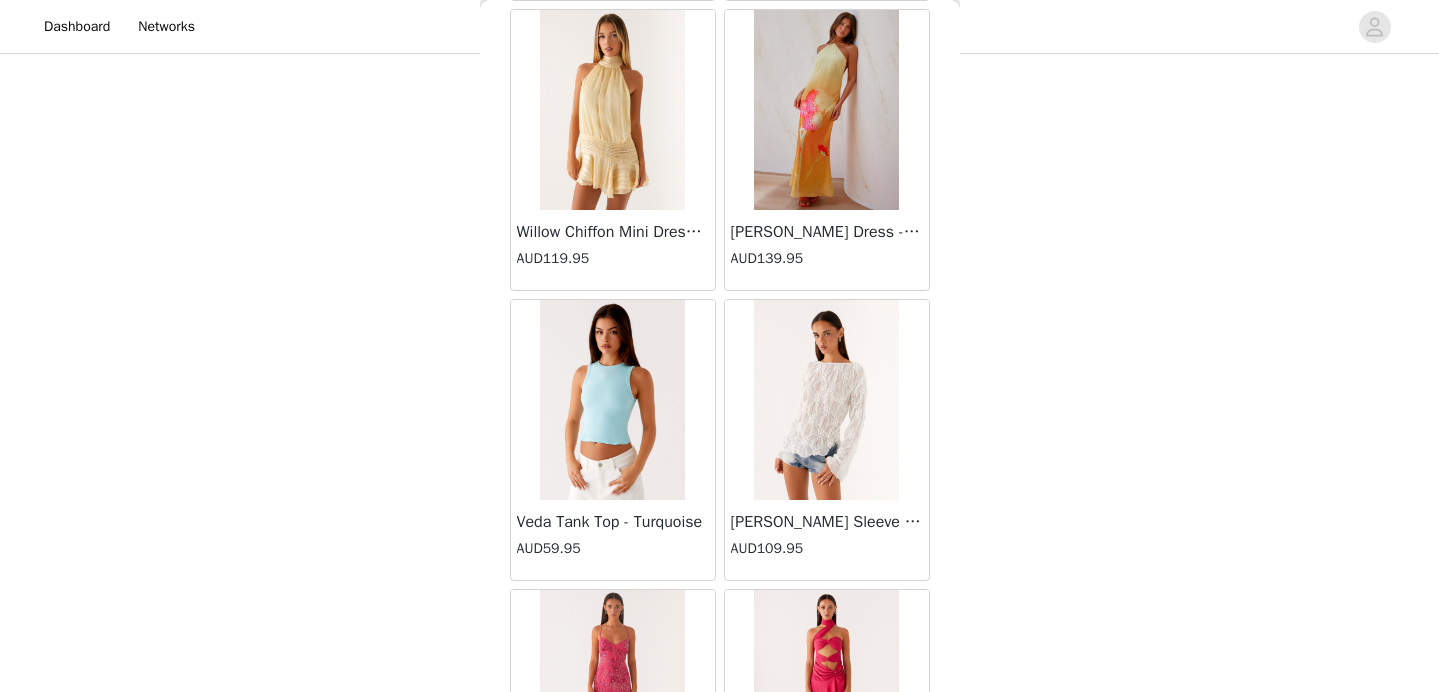 click at bounding box center (612, 110) 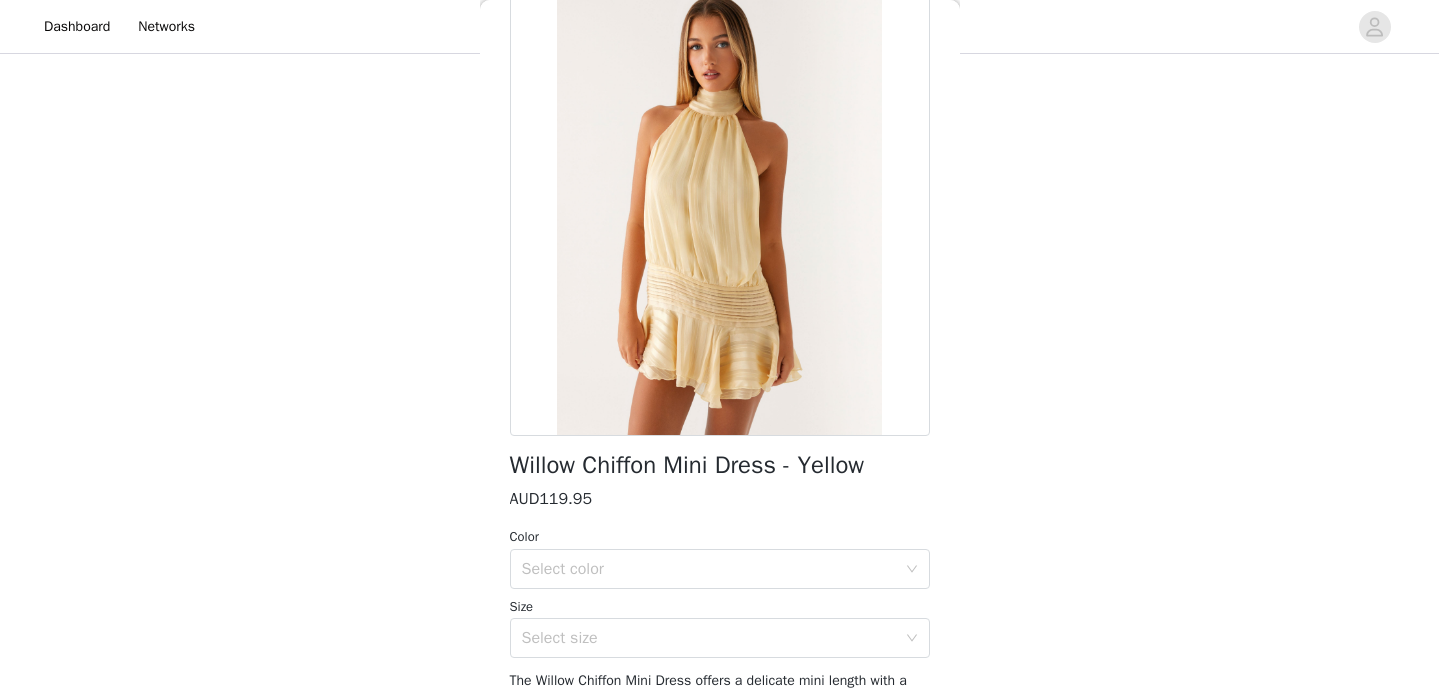 scroll, scrollTop: 146, scrollLeft: 0, axis: vertical 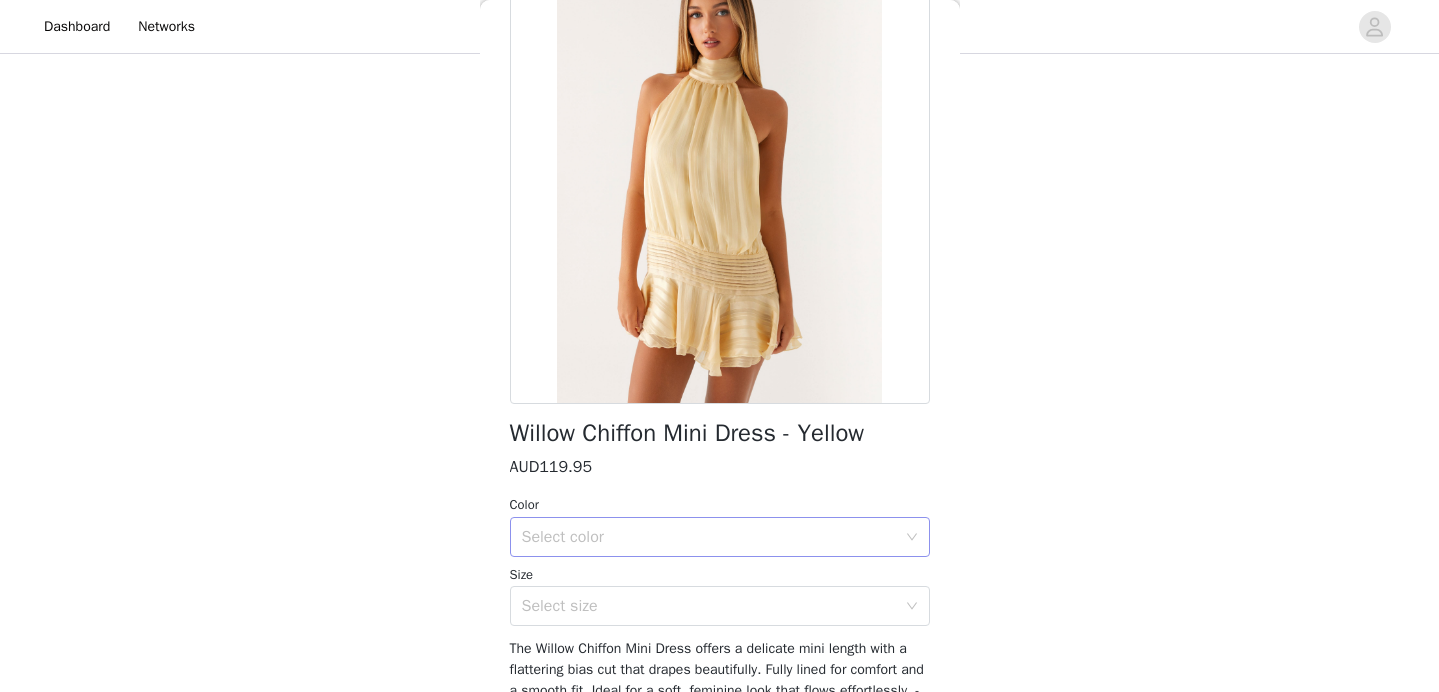 click on "Select color" at bounding box center (709, 537) 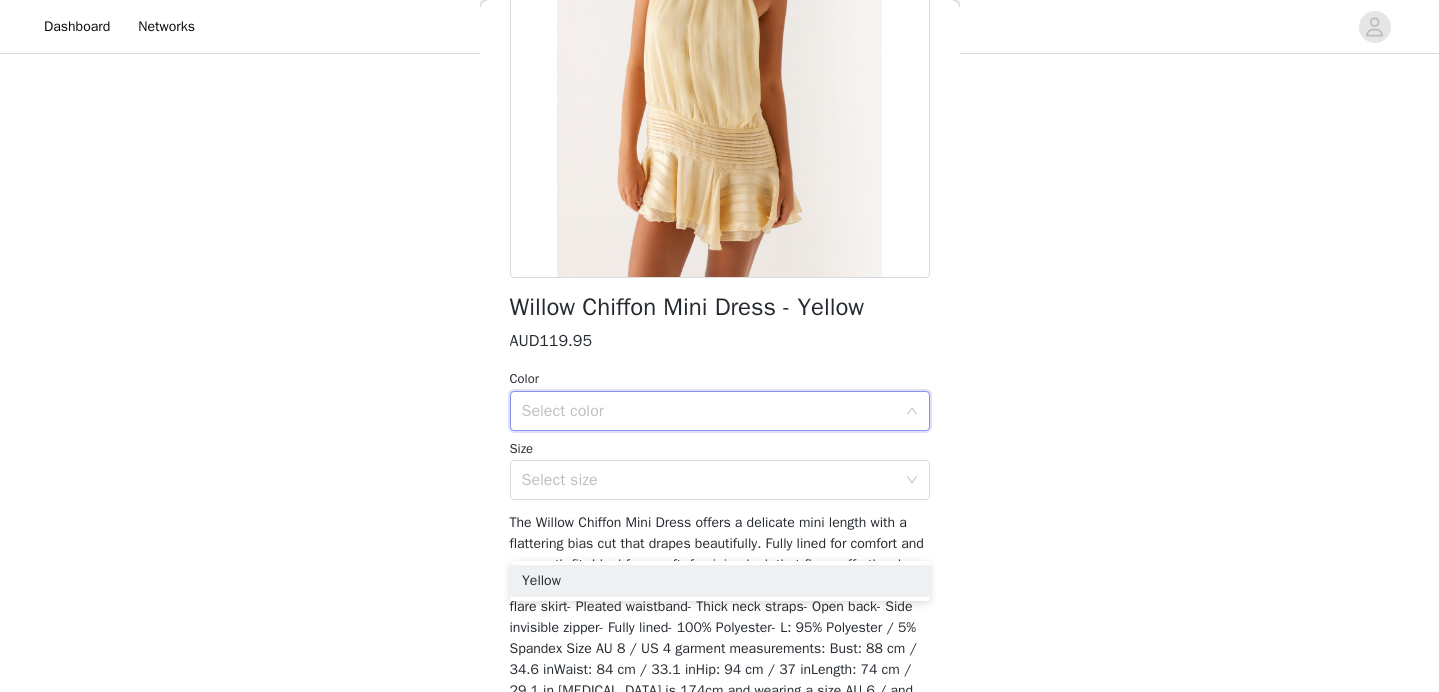 scroll, scrollTop: 272, scrollLeft: 0, axis: vertical 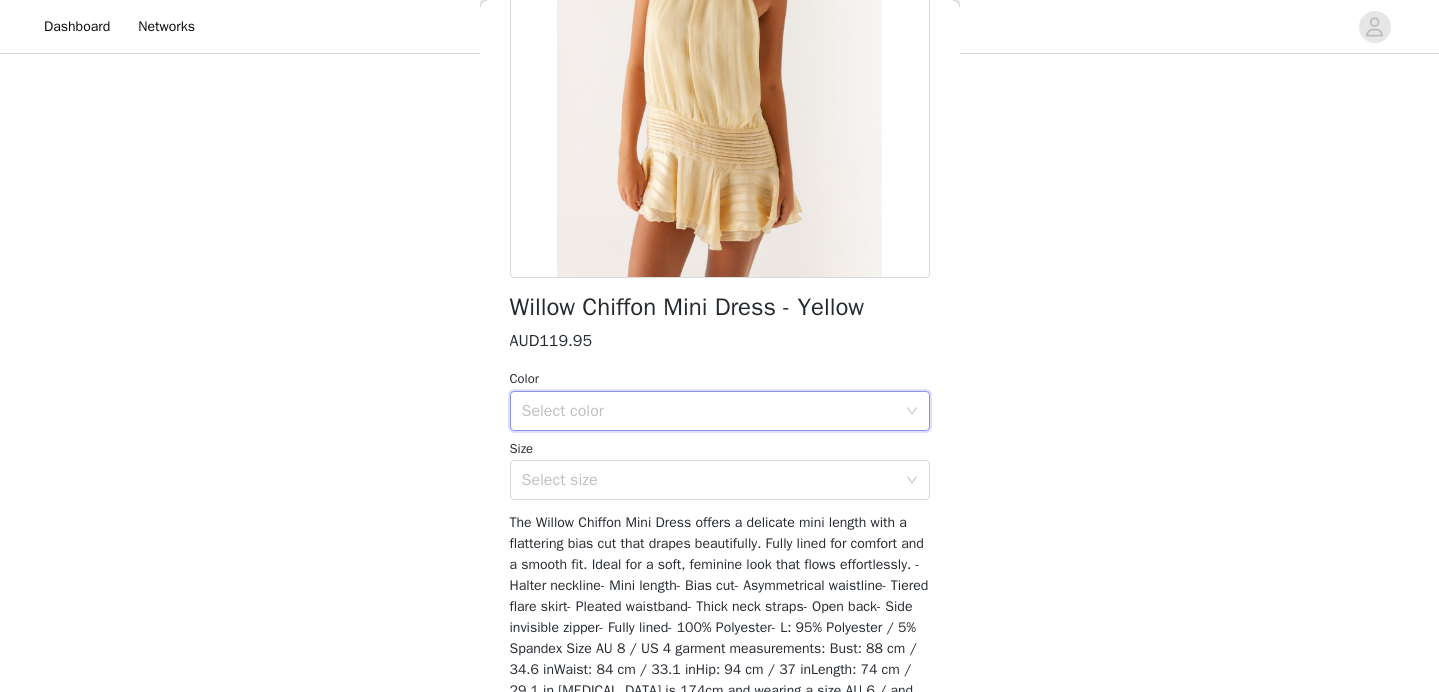 click on "Select color" at bounding box center [709, 411] 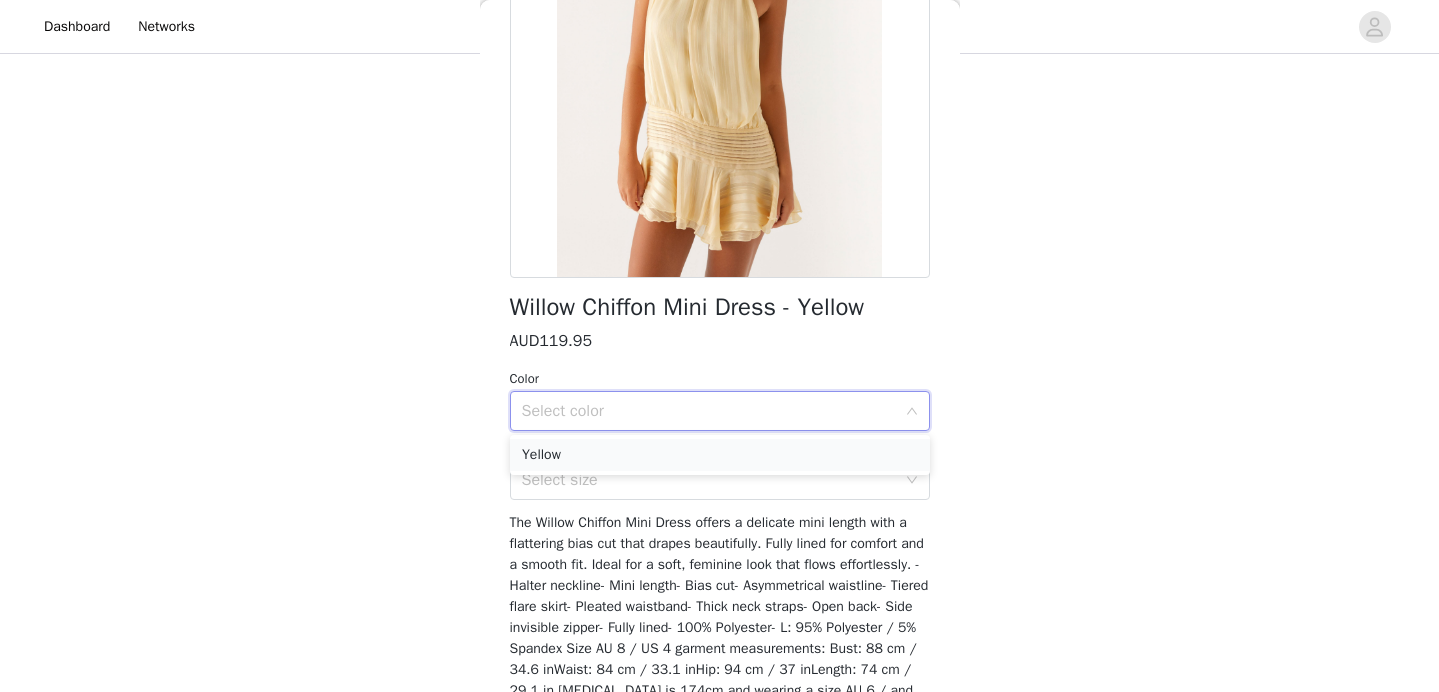 click on "Yellow" at bounding box center (720, 455) 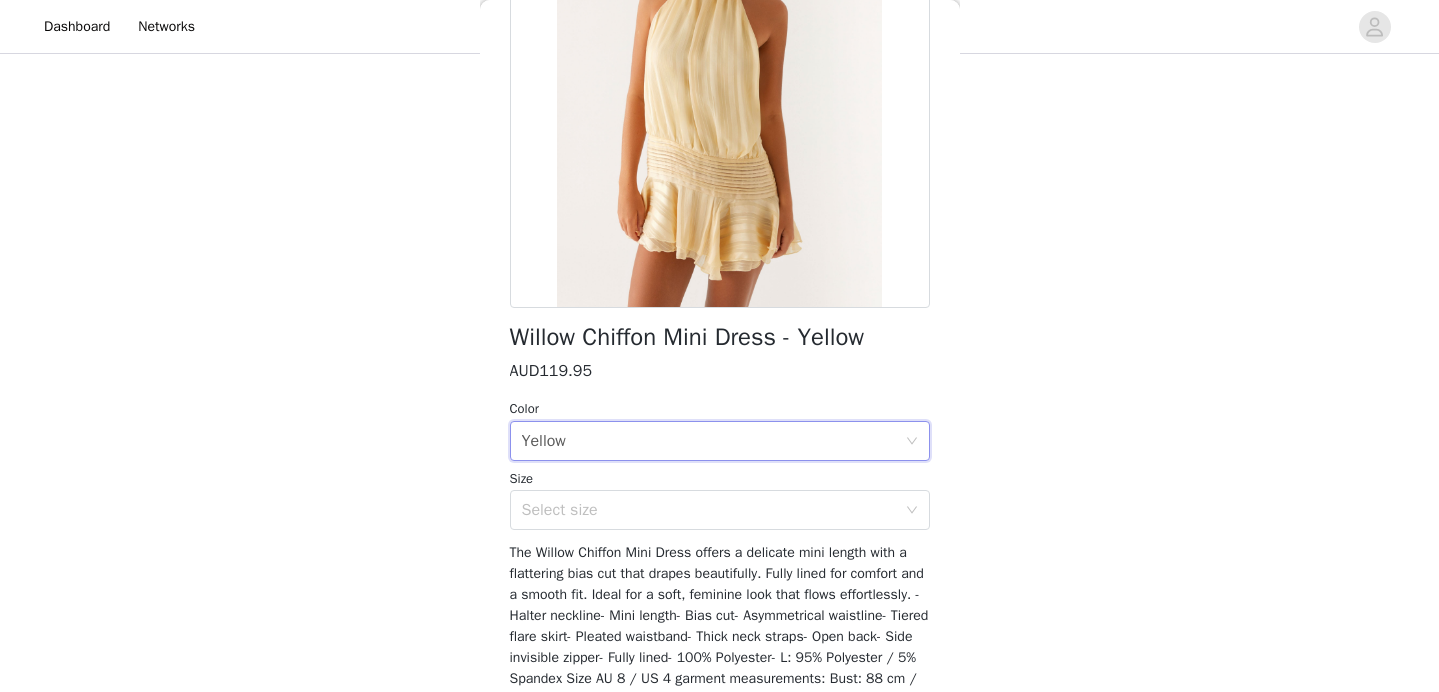 scroll, scrollTop: 245, scrollLeft: 0, axis: vertical 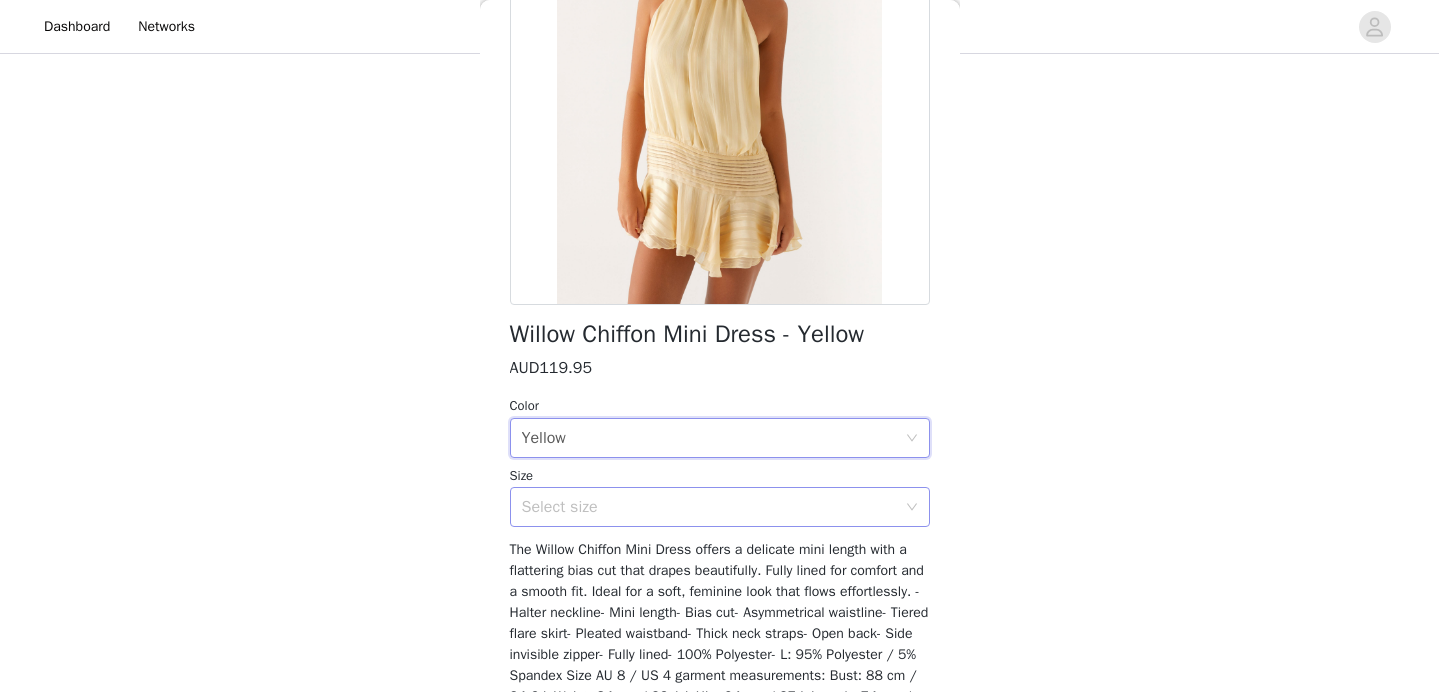 click on "Select size" at bounding box center (709, 507) 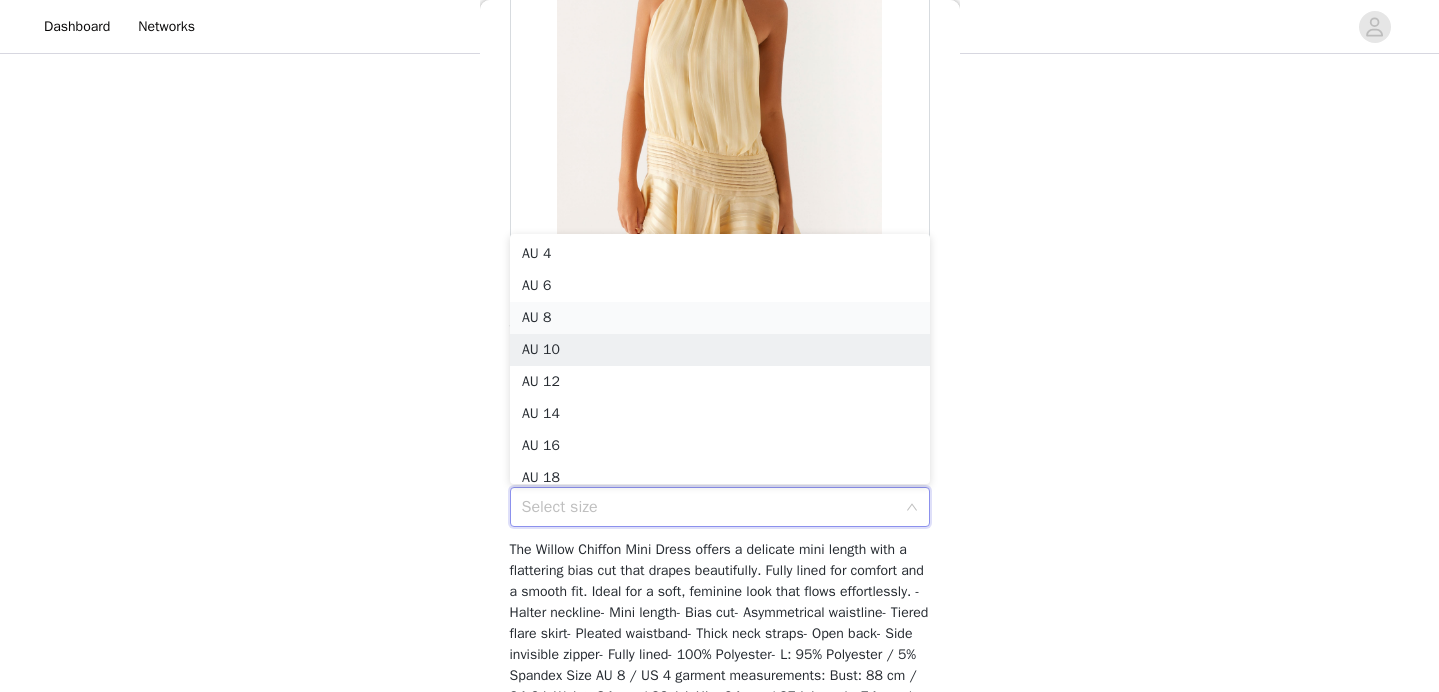 scroll, scrollTop: 10, scrollLeft: 0, axis: vertical 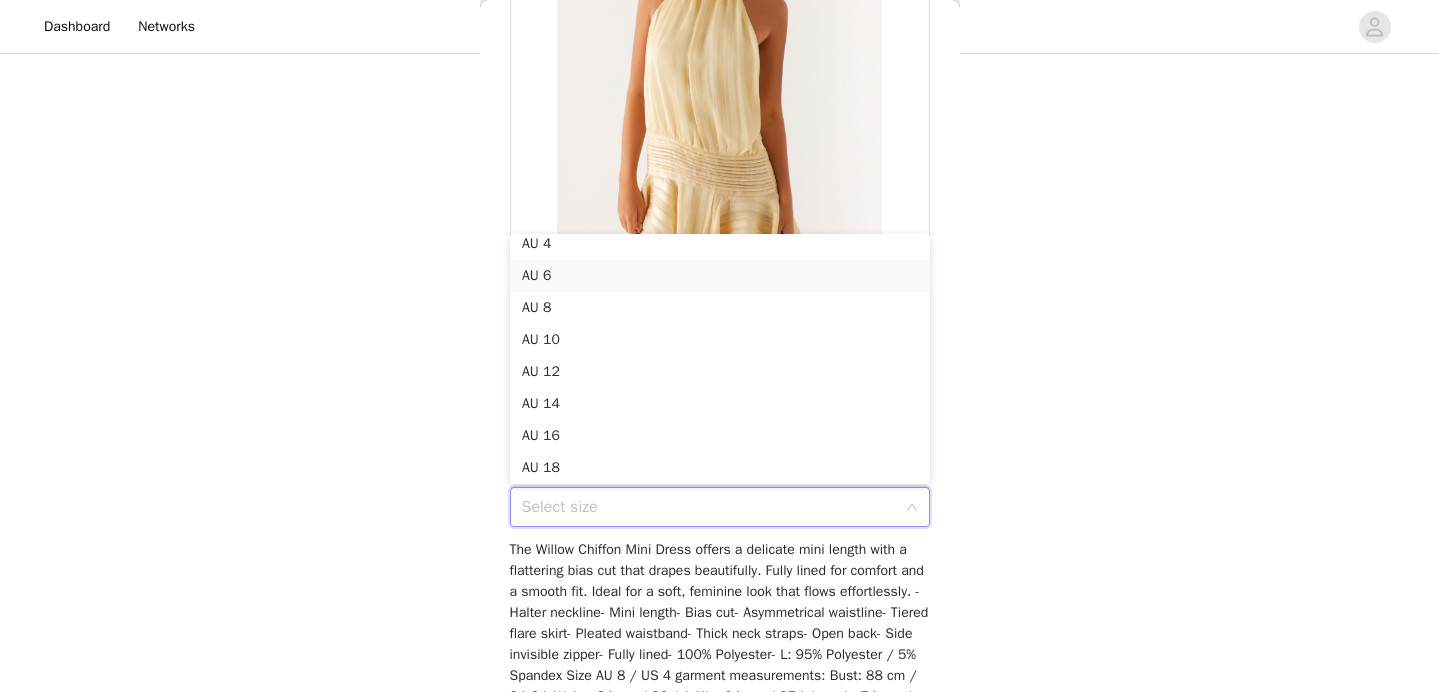 click on "AU 6" at bounding box center (720, 276) 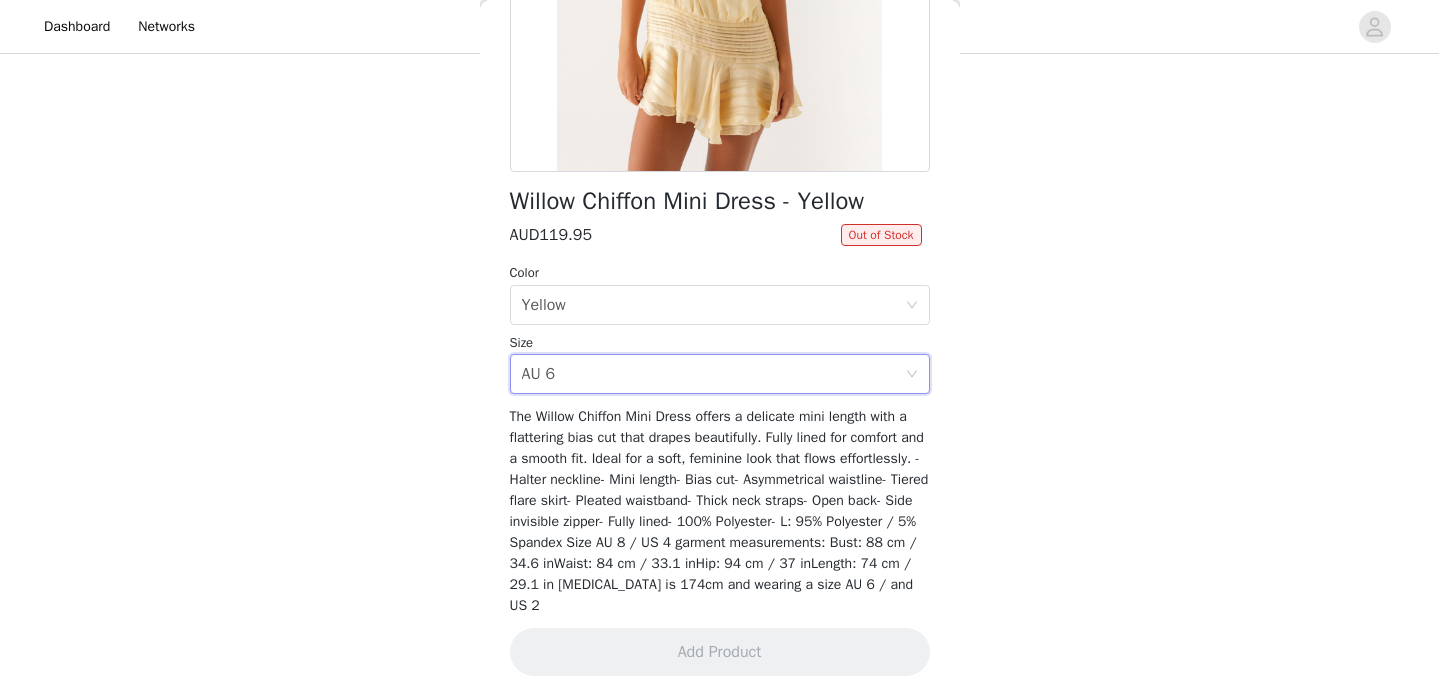scroll, scrollTop: 381, scrollLeft: 0, axis: vertical 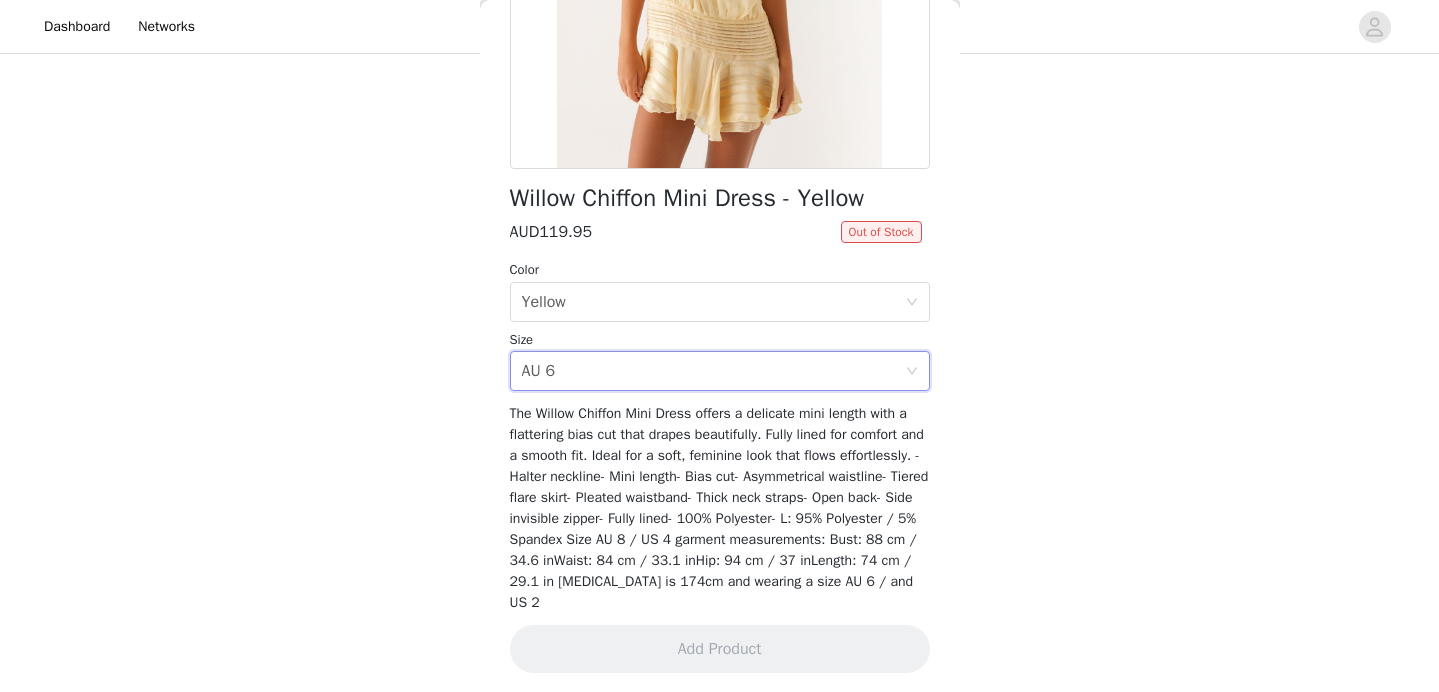 click on "Out of Stock" at bounding box center (881, 232) 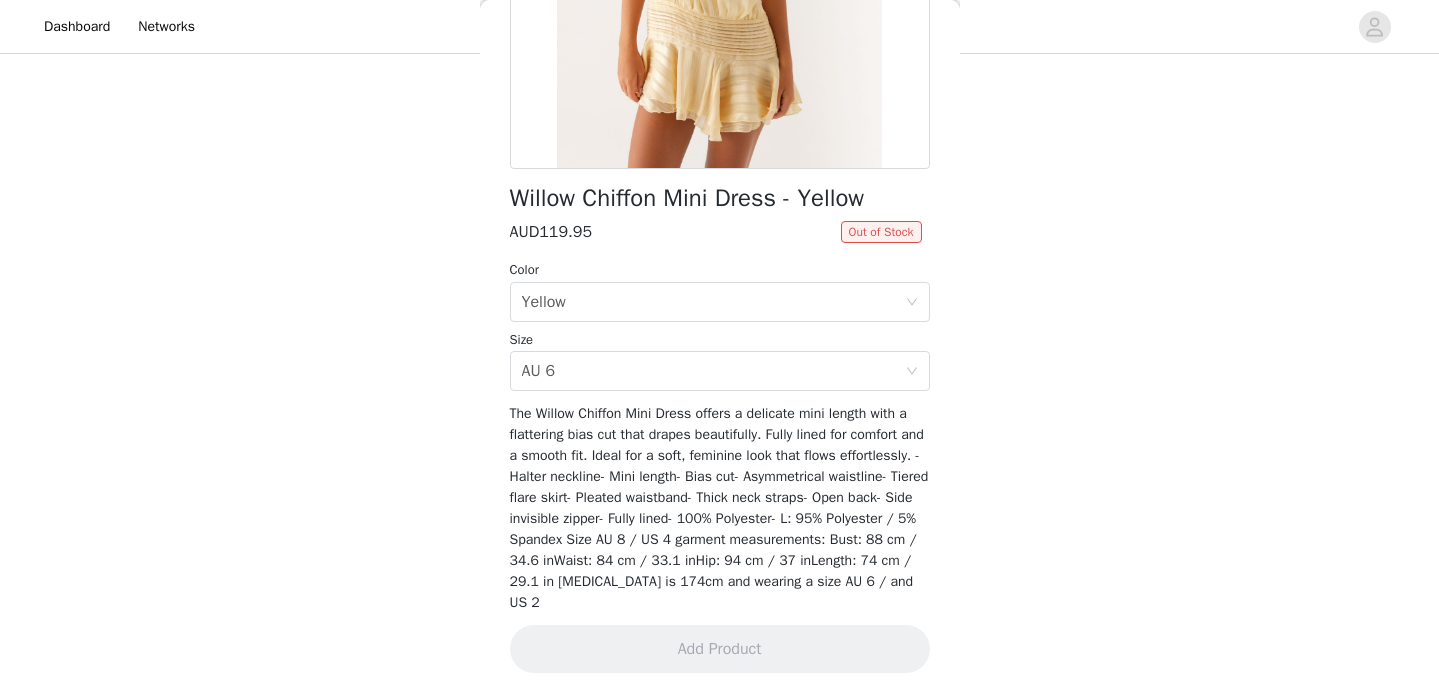 click on "Out of Stock" at bounding box center (881, 232) 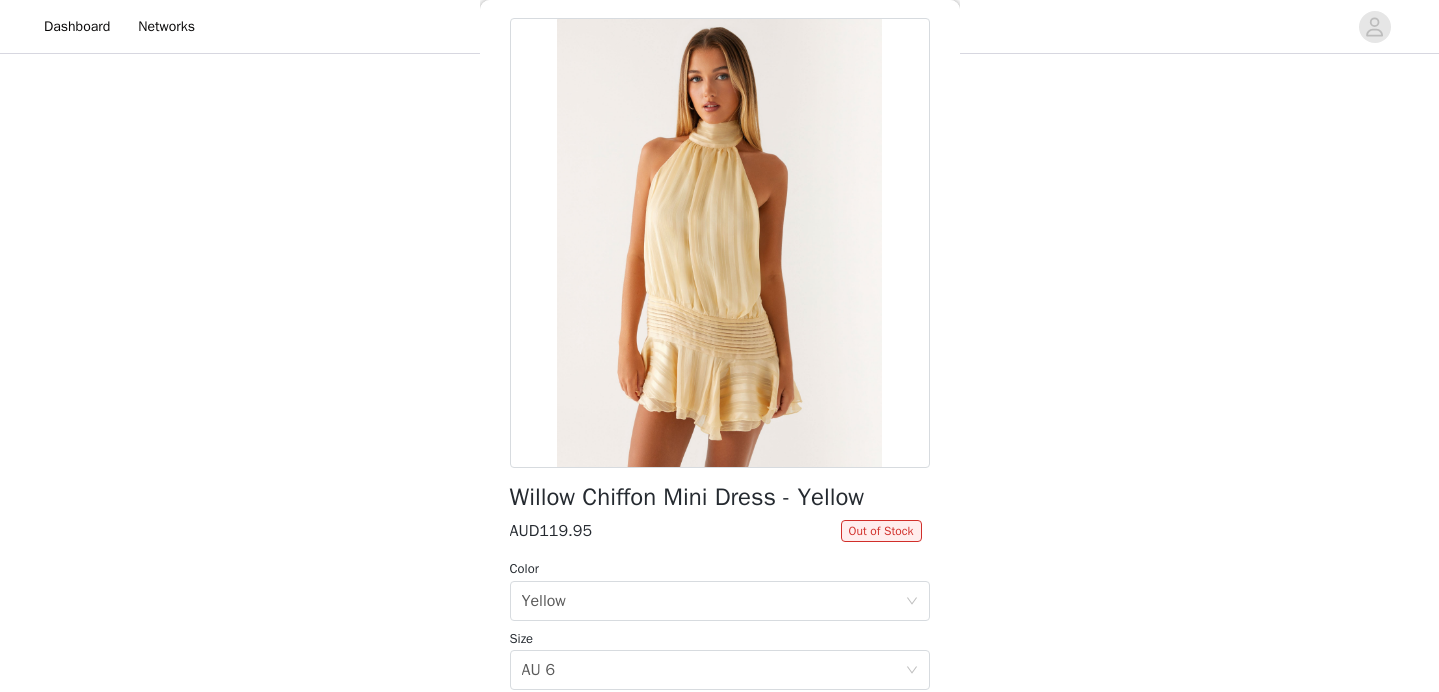 scroll, scrollTop: 83, scrollLeft: 0, axis: vertical 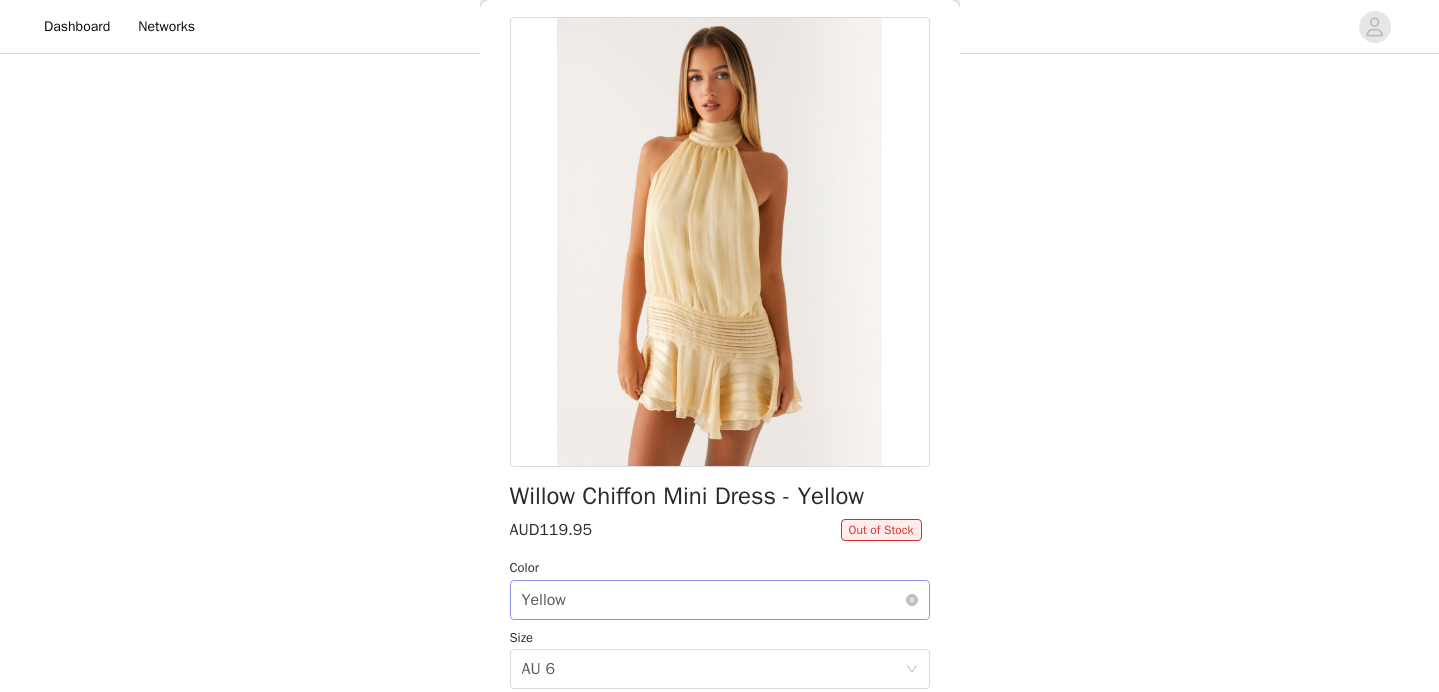 click on "Select color Yellow" at bounding box center (713, 600) 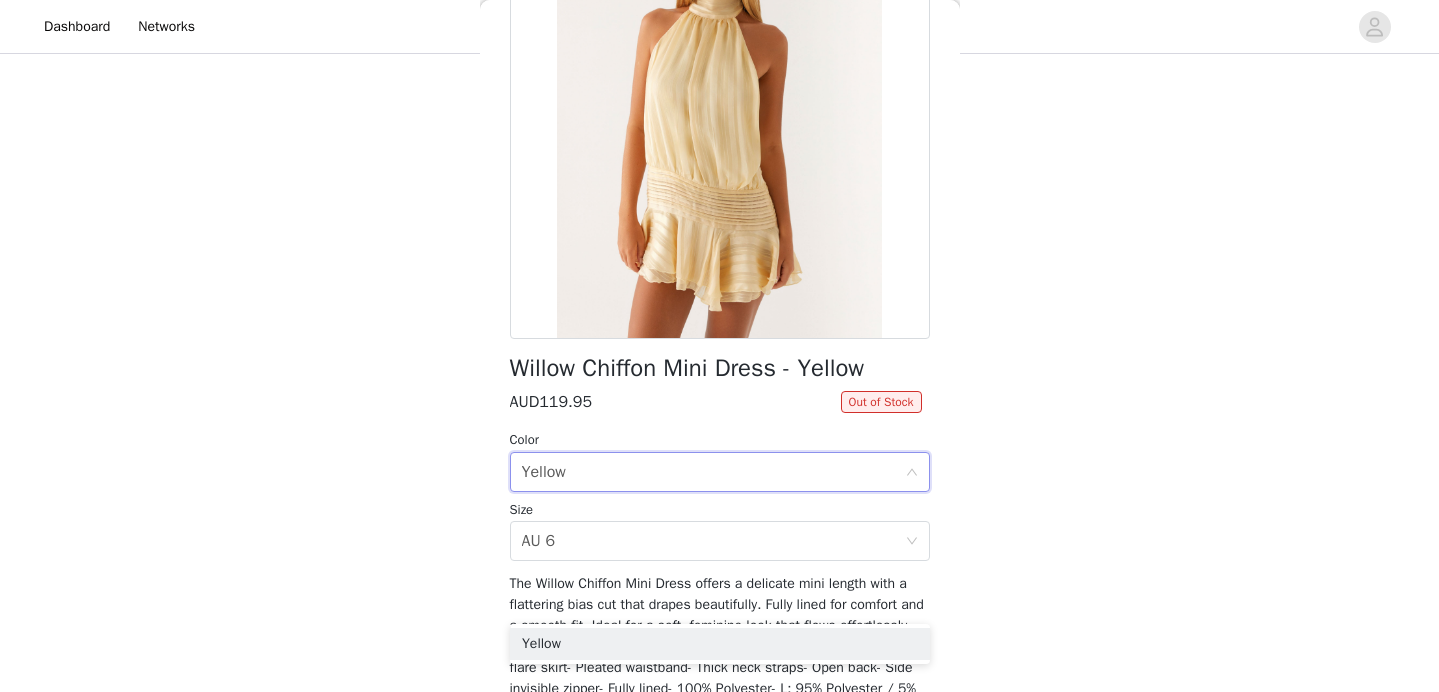 scroll, scrollTop: 215, scrollLeft: 0, axis: vertical 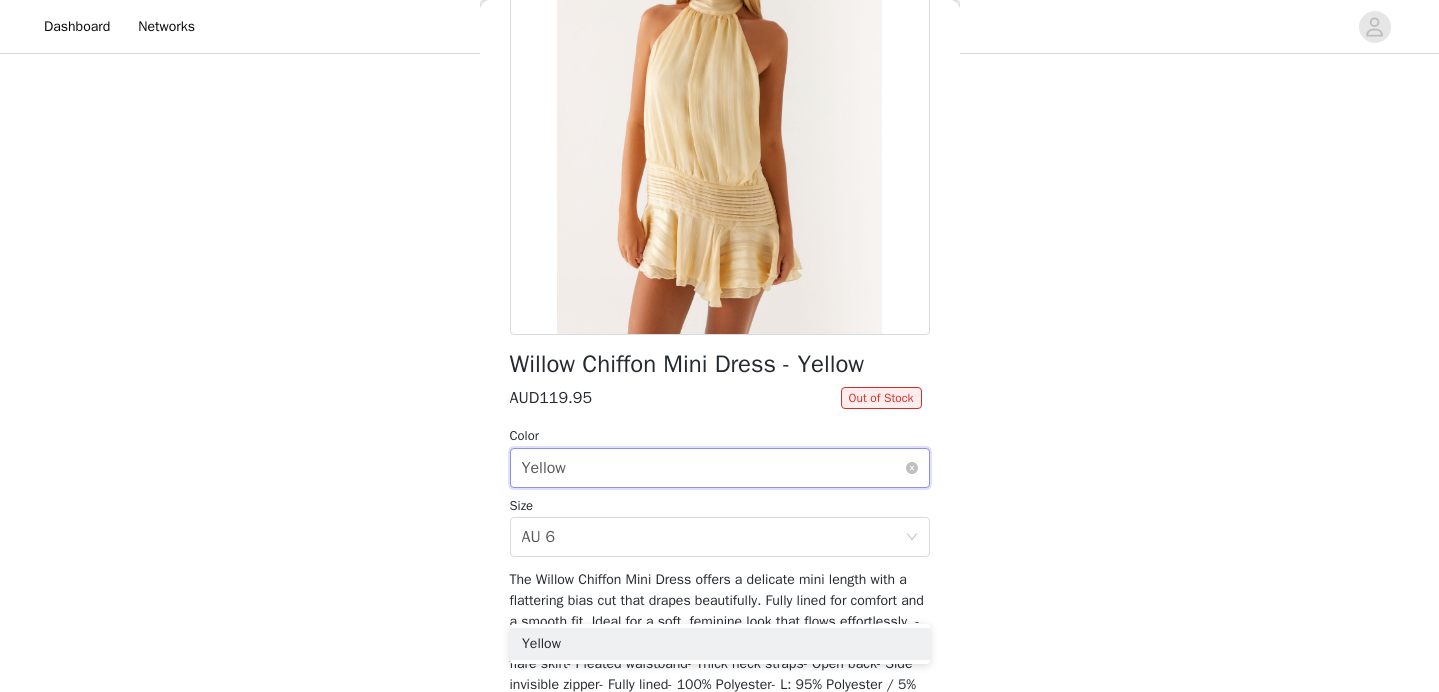 click on "Select color Yellow" at bounding box center [713, 468] 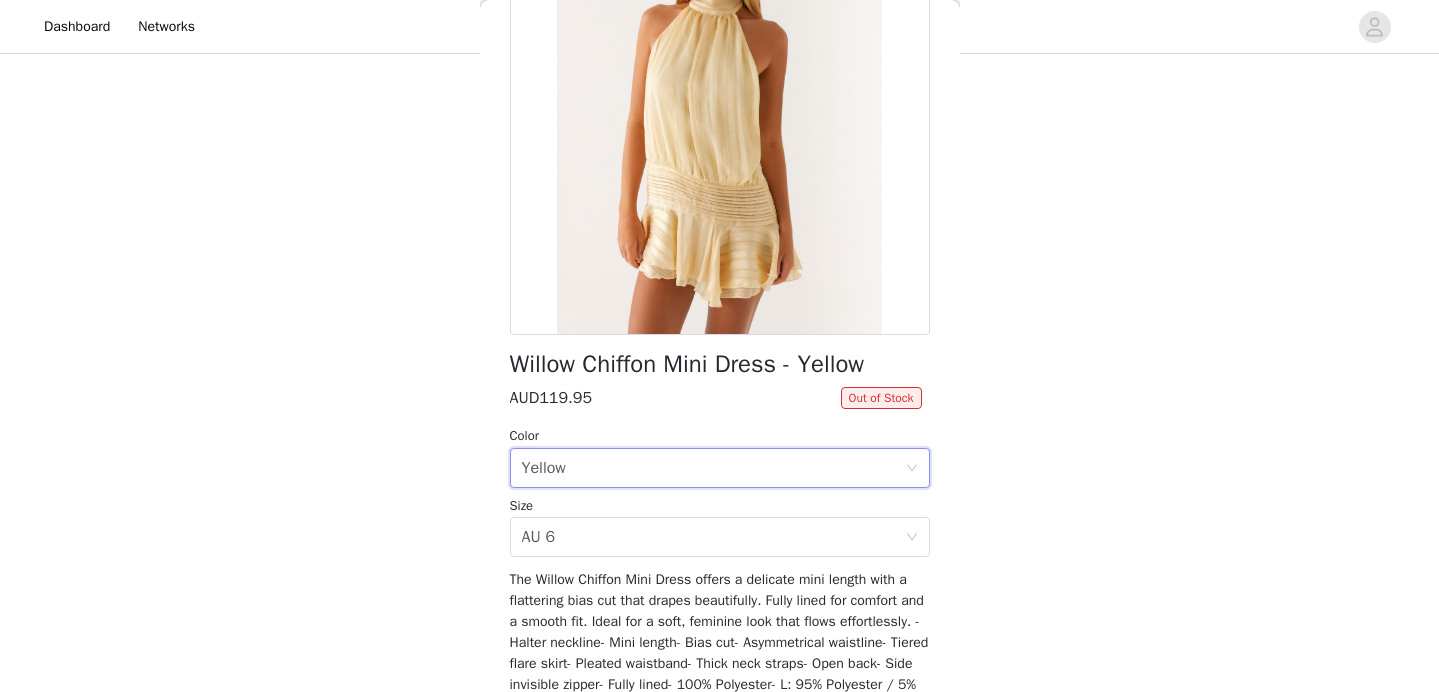scroll, scrollTop: 0, scrollLeft: 0, axis: both 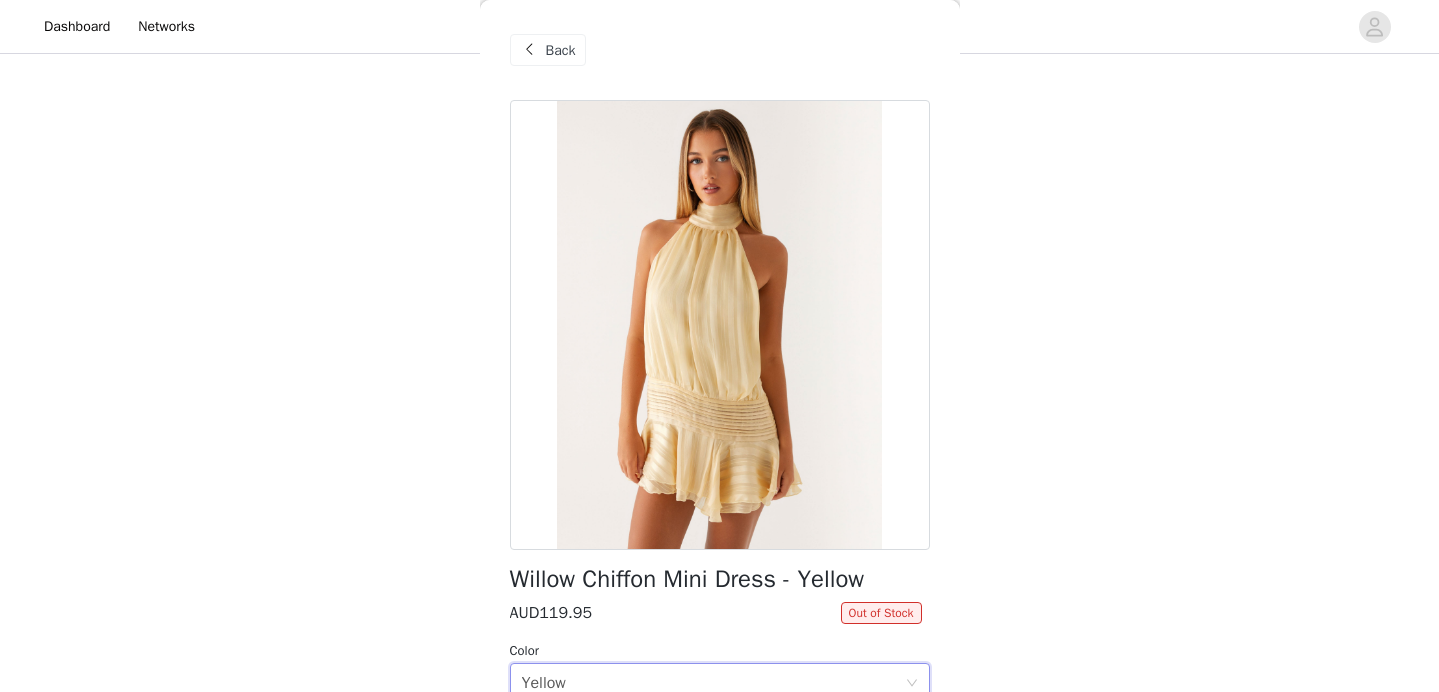 click on "Back" at bounding box center [561, 50] 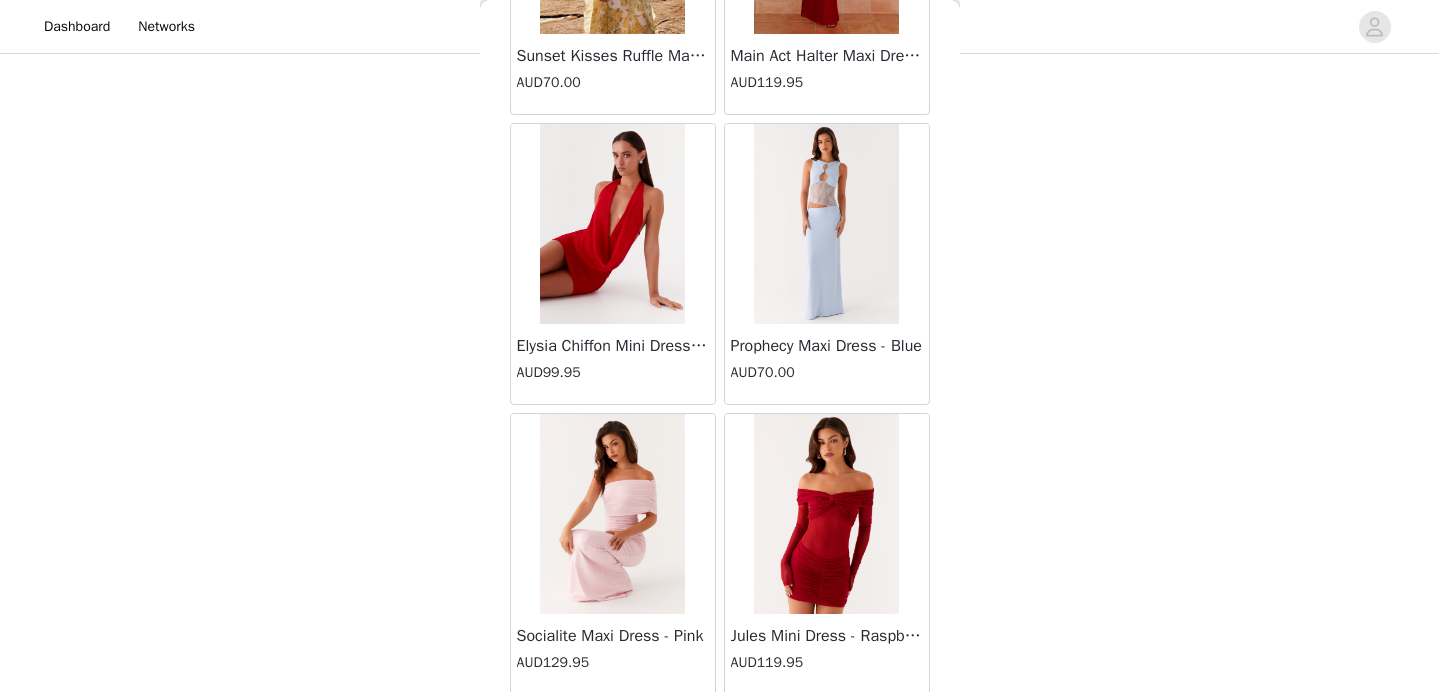 scroll, scrollTop: 33907, scrollLeft: 0, axis: vertical 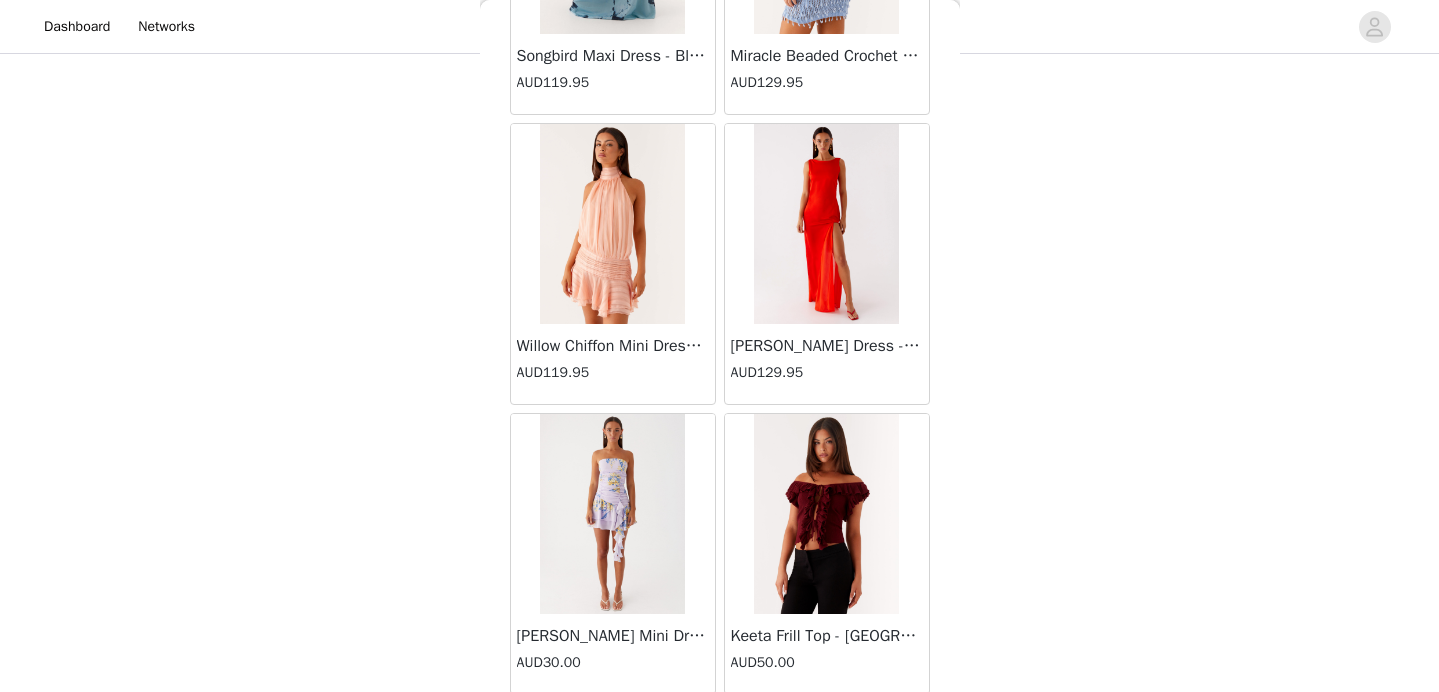 click at bounding box center [612, 224] 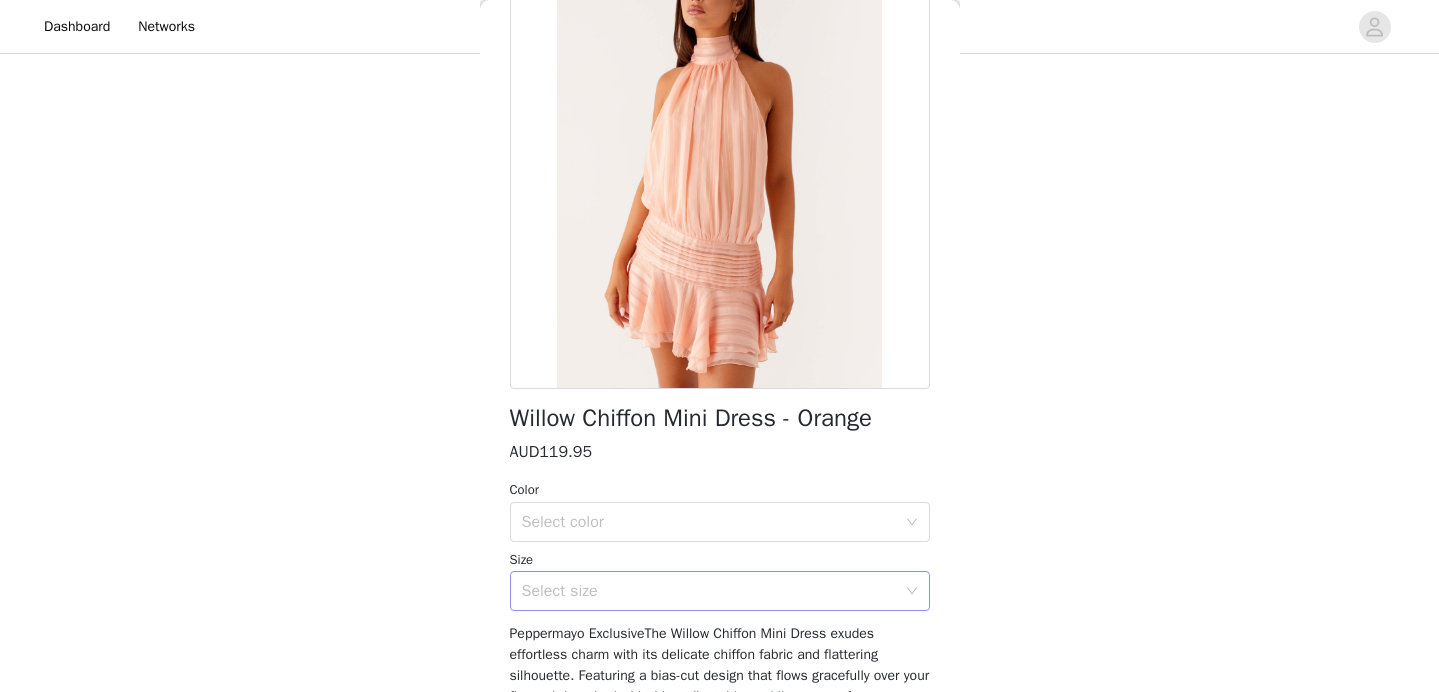 scroll, scrollTop: 303, scrollLeft: 0, axis: vertical 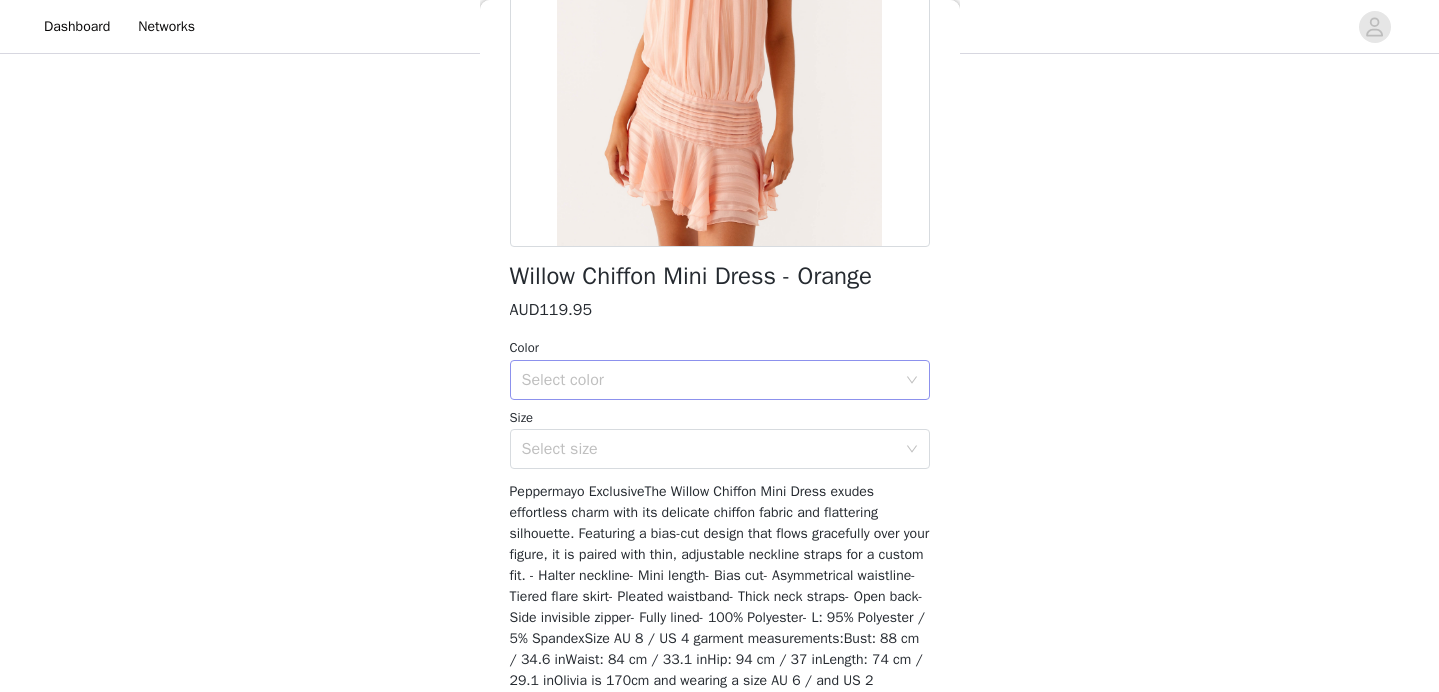 click on "Select color" at bounding box center (709, 380) 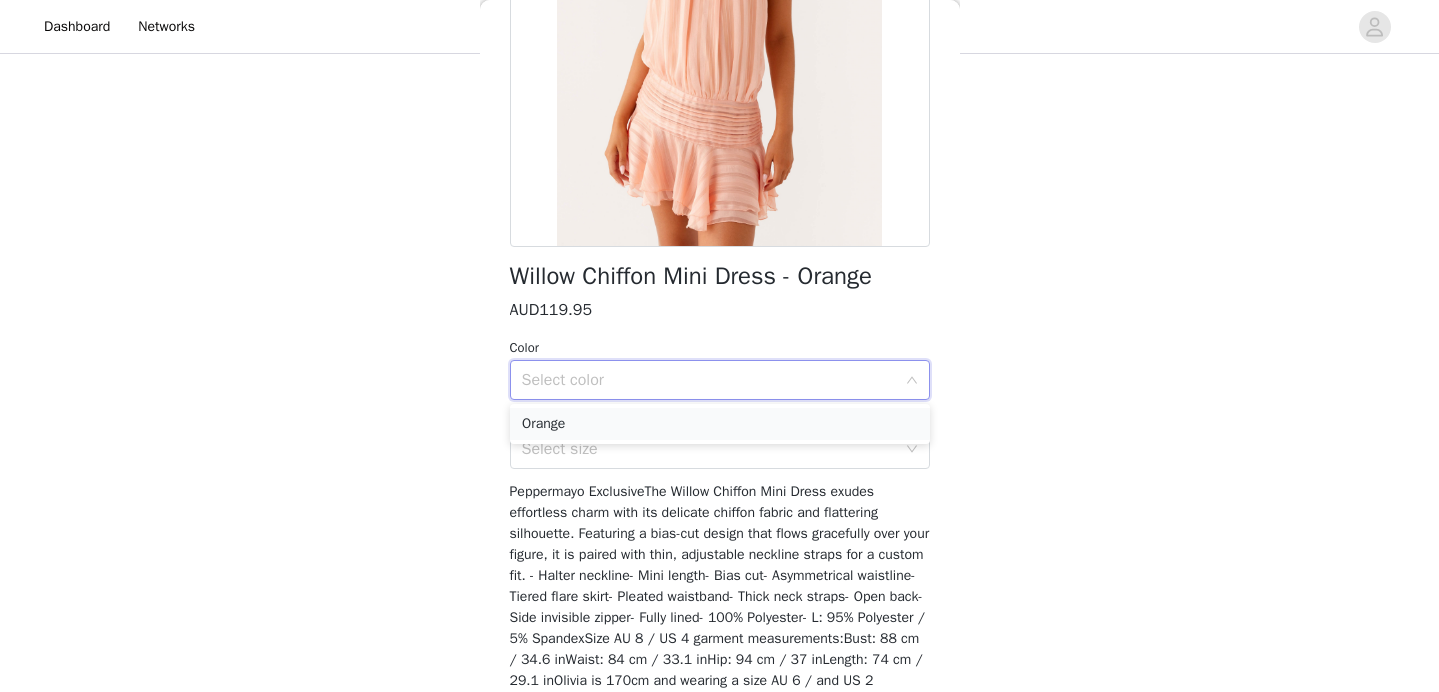 click on "Orange" at bounding box center [720, 424] 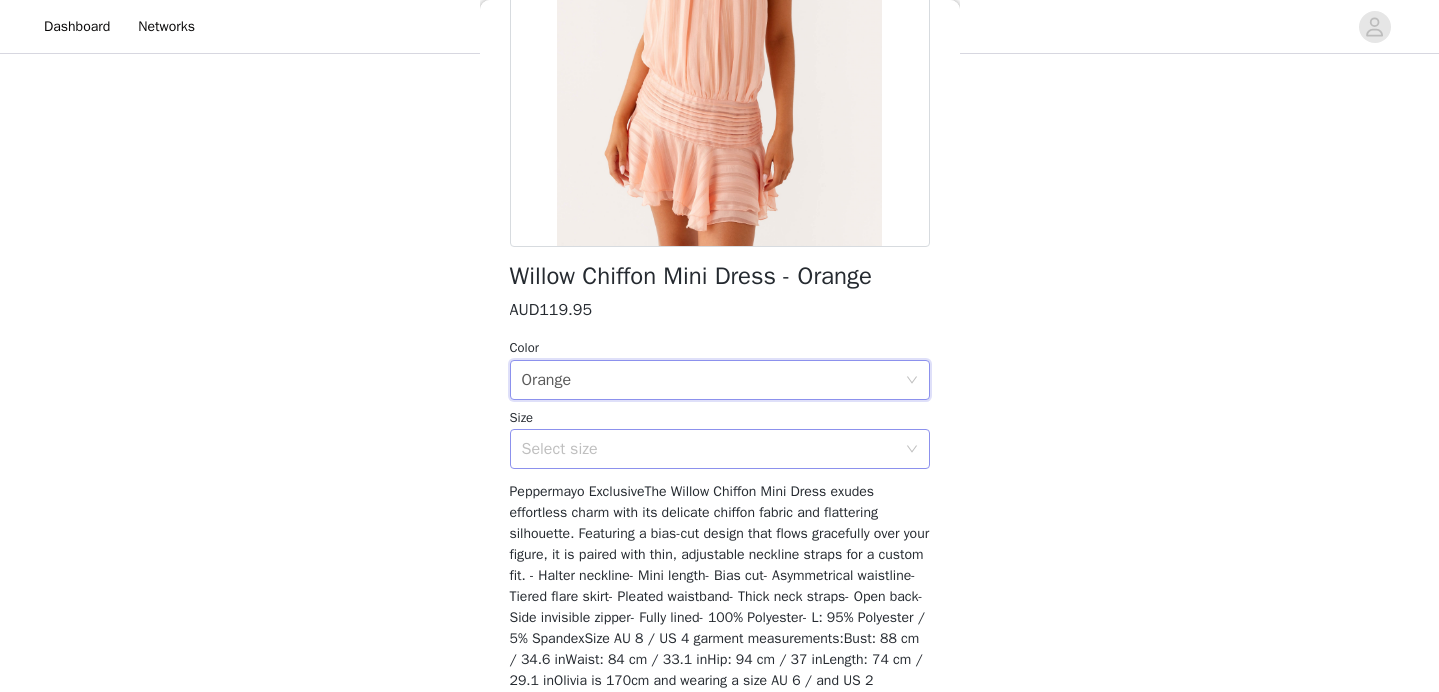 click on "Select size" at bounding box center [713, 449] 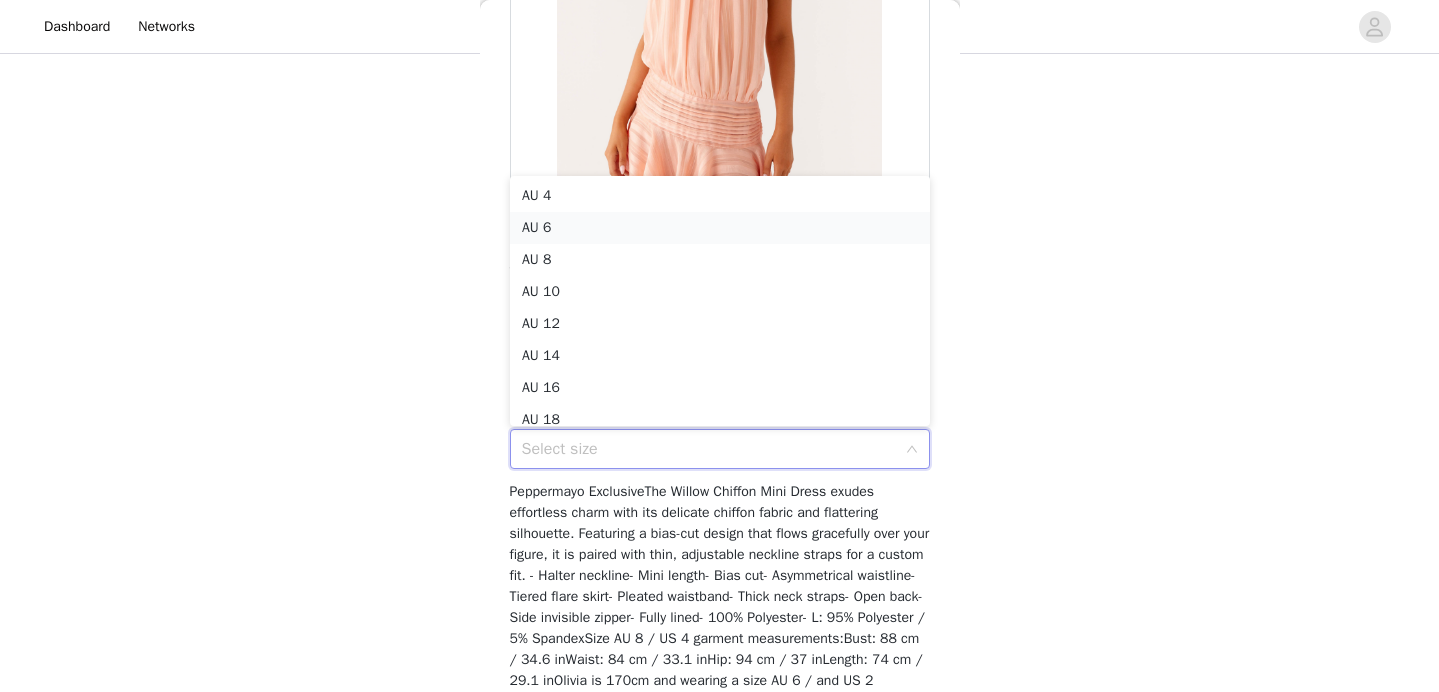 click on "AU 6" at bounding box center [720, 228] 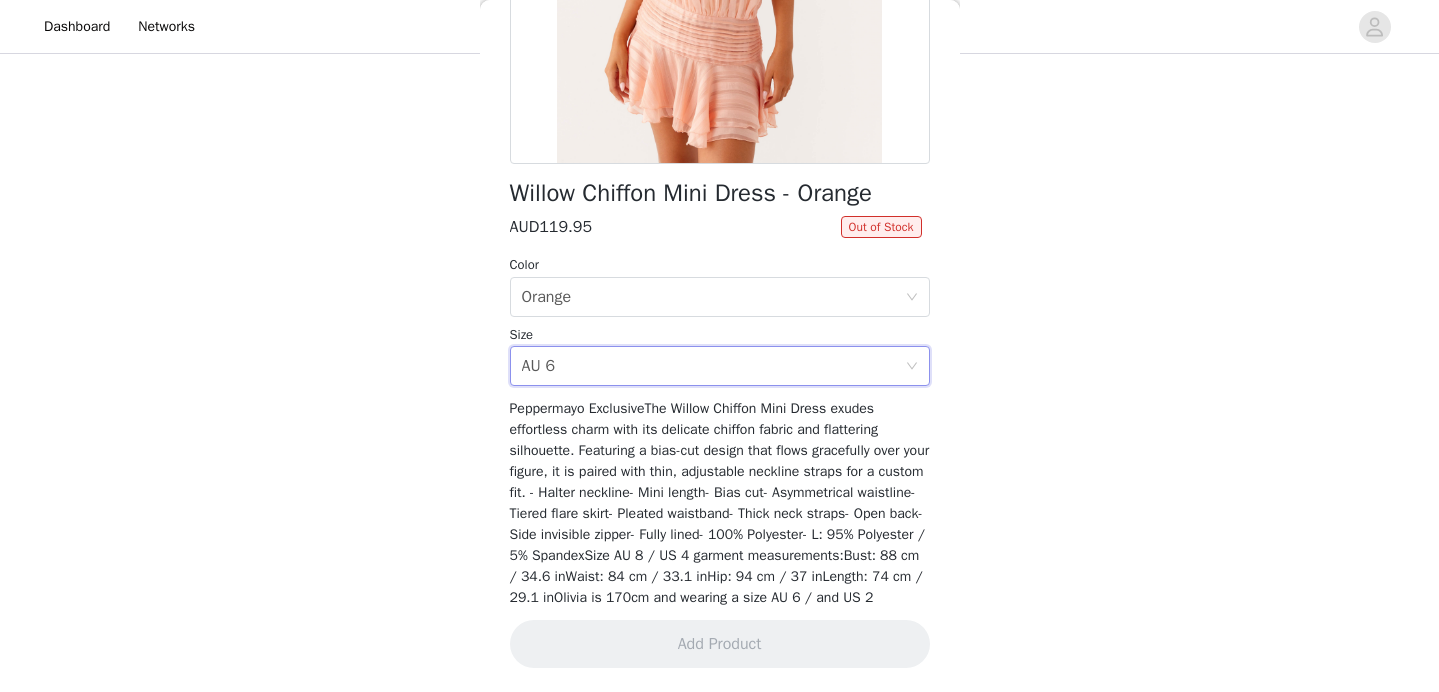 scroll, scrollTop: 0, scrollLeft: 0, axis: both 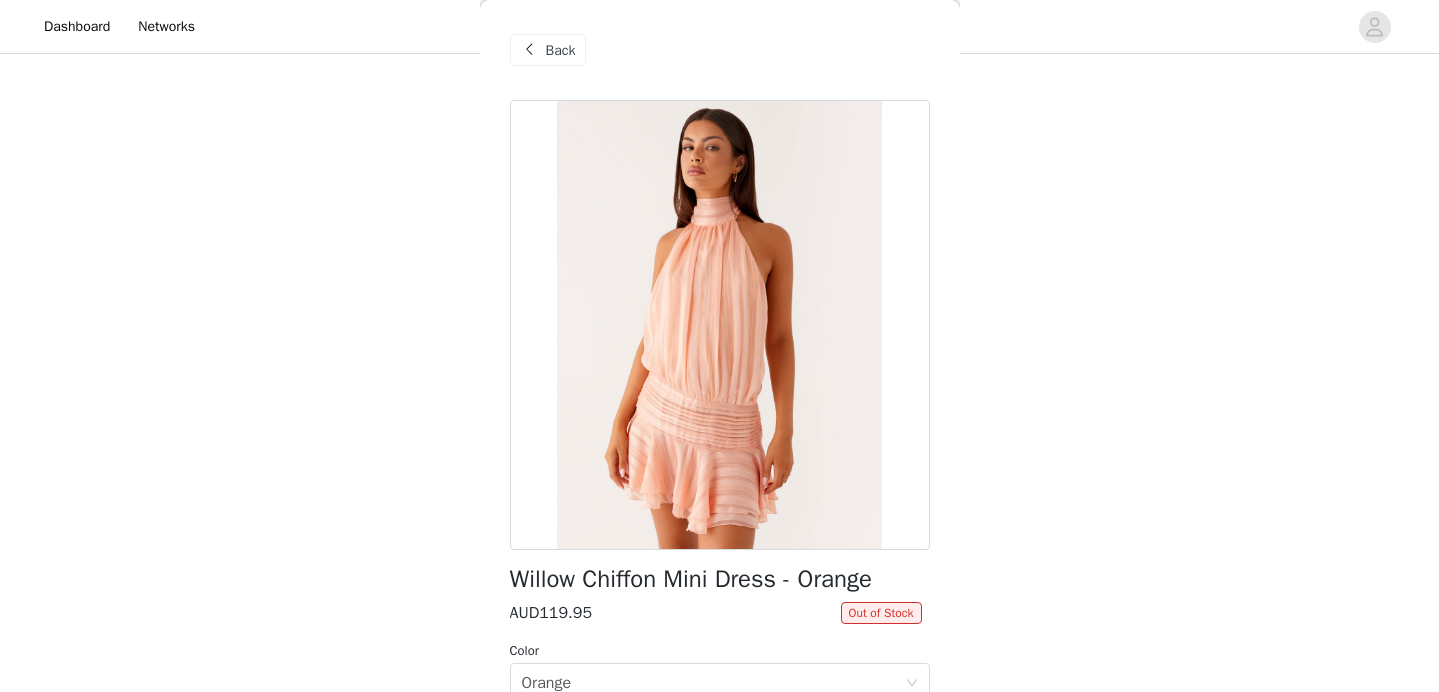 click on "Back" at bounding box center [548, 50] 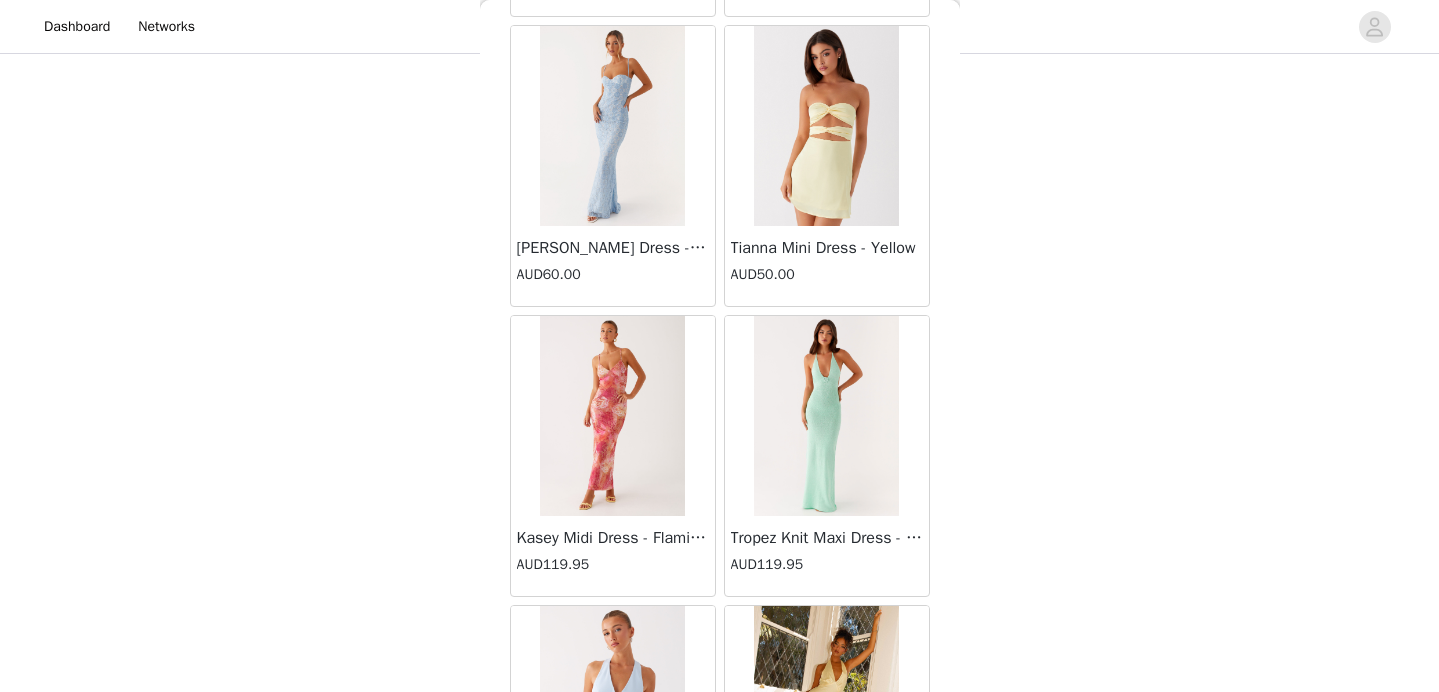scroll, scrollTop: 77768, scrollLeft: 0, axis: vertical 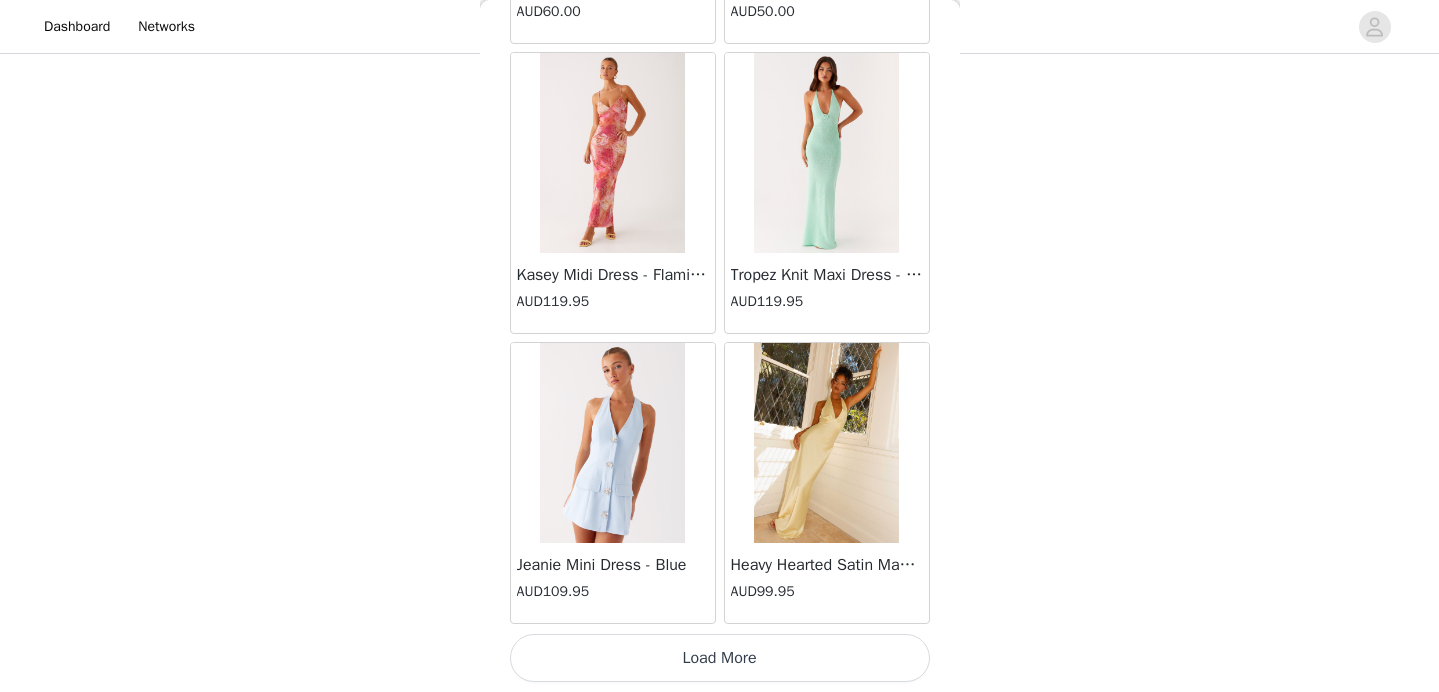 click on "Load More" at bounding box center [720, 658] 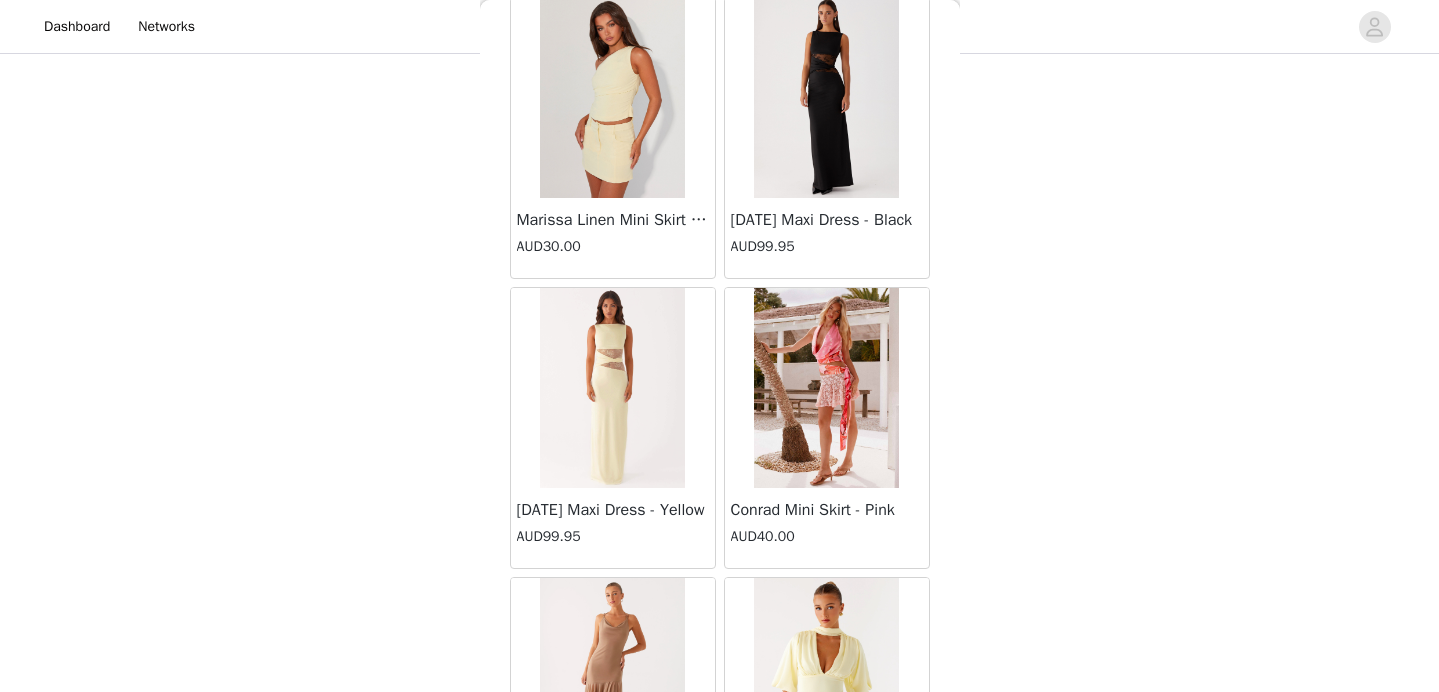 scroll, scrollTop: 80668, scrollLeft: 0, axis: vertical 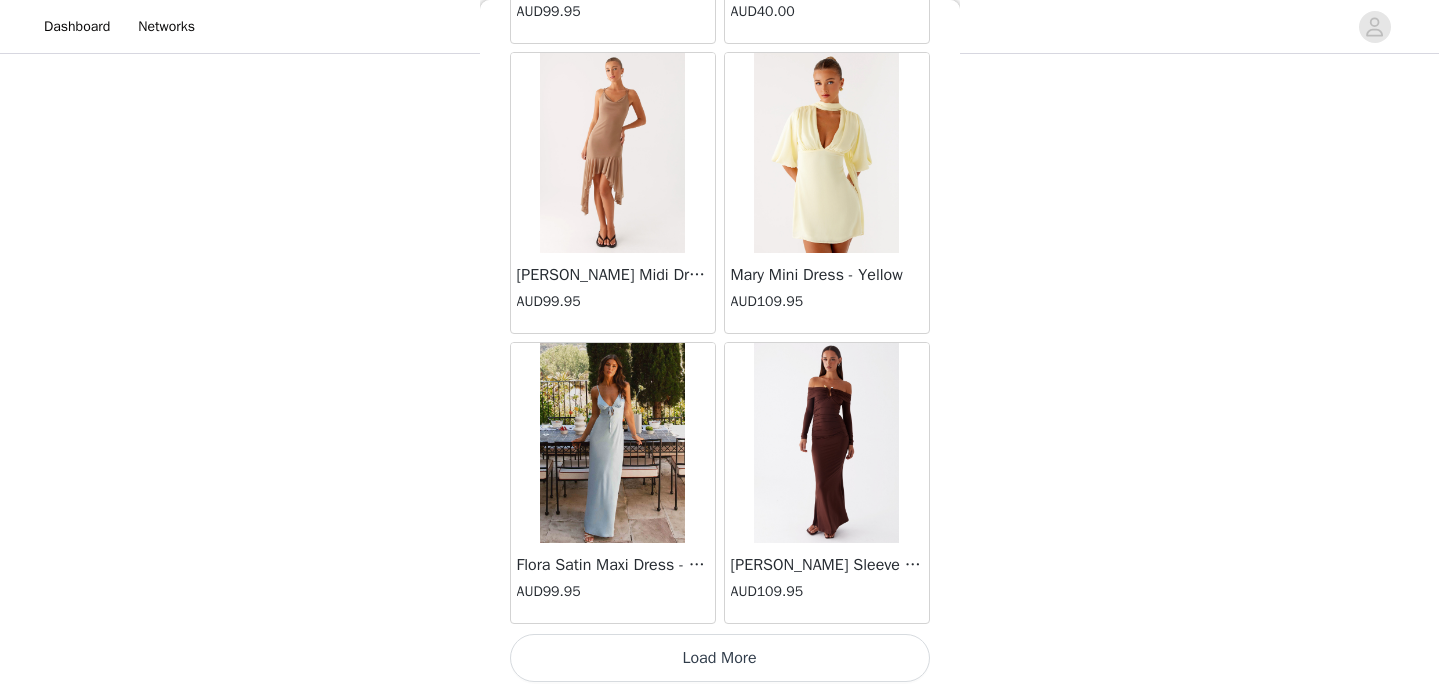 click on "Load More" at bounding box center [720, 658] 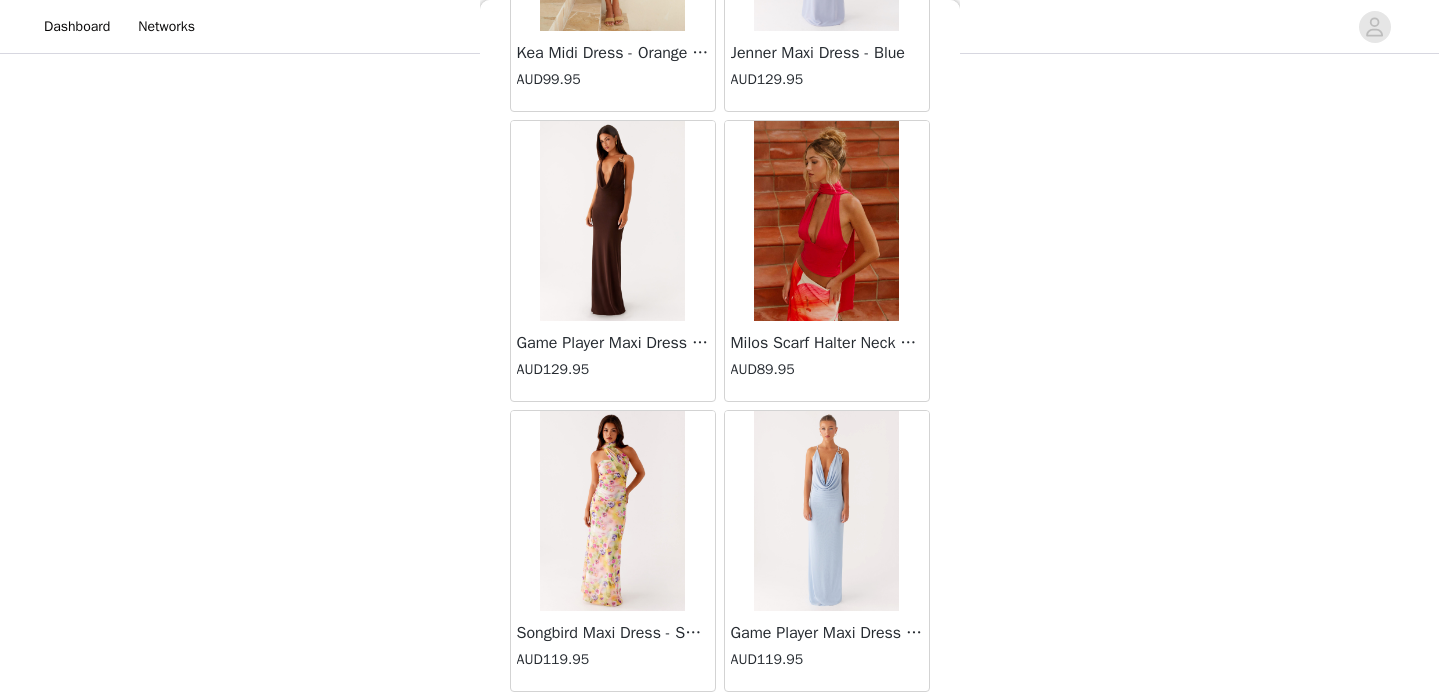 scroll, scrollTop: 83568, scrollLeft: 0, axis: vertical 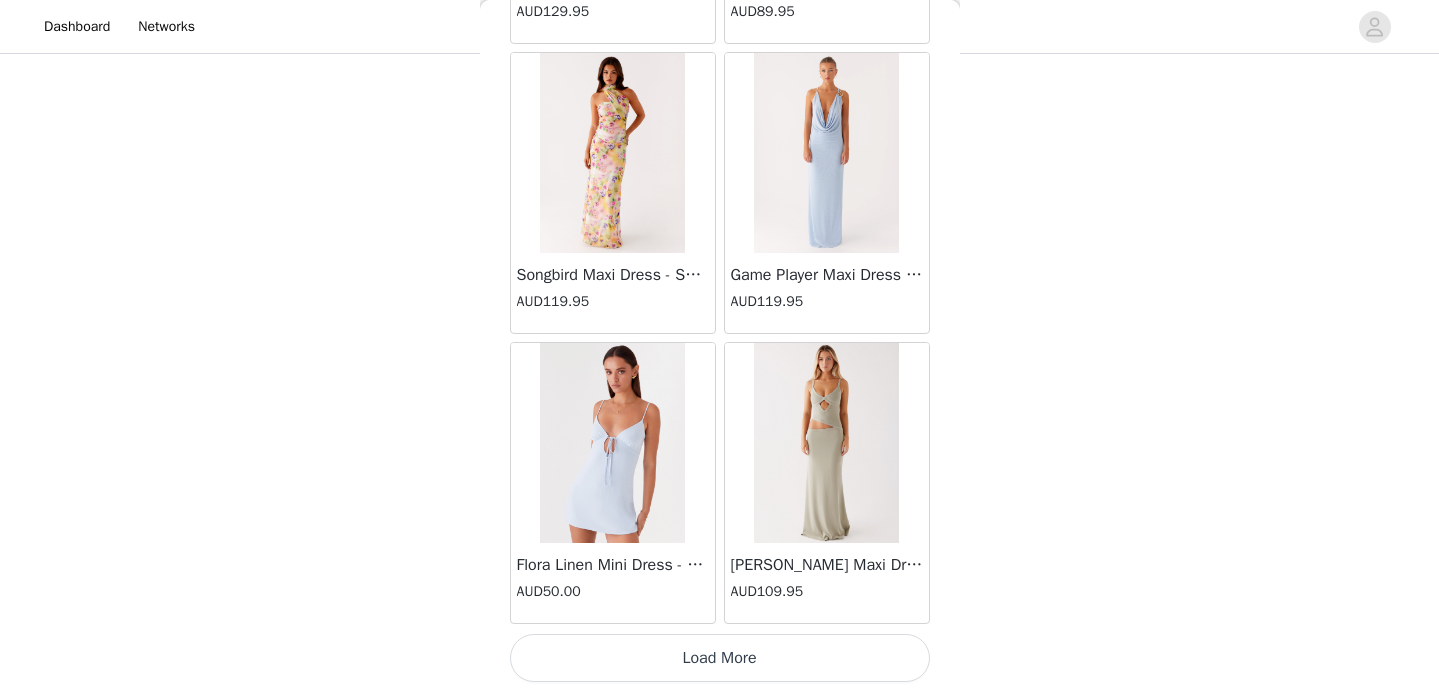 click on "Load More" at bounding box center [720, 658] 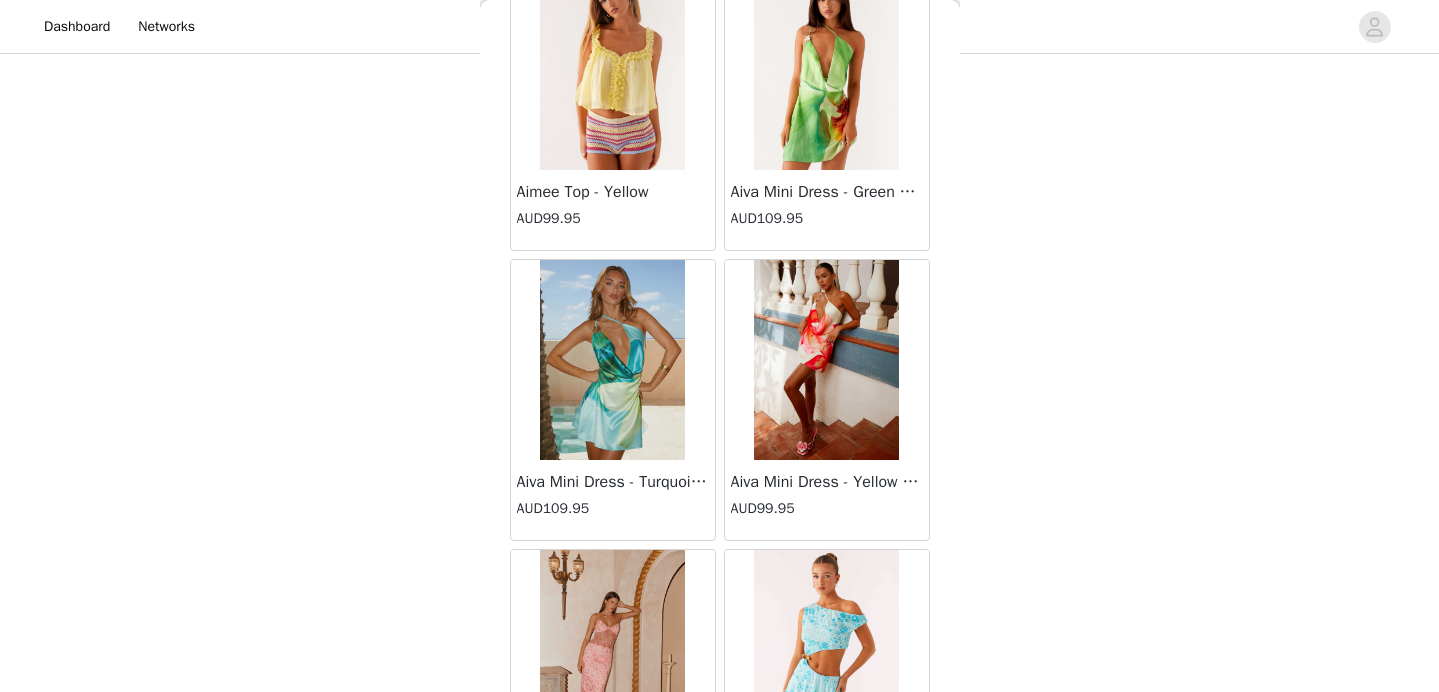 scroll, scrollTop: 86468, scrollLeft: 0, axis: vertical 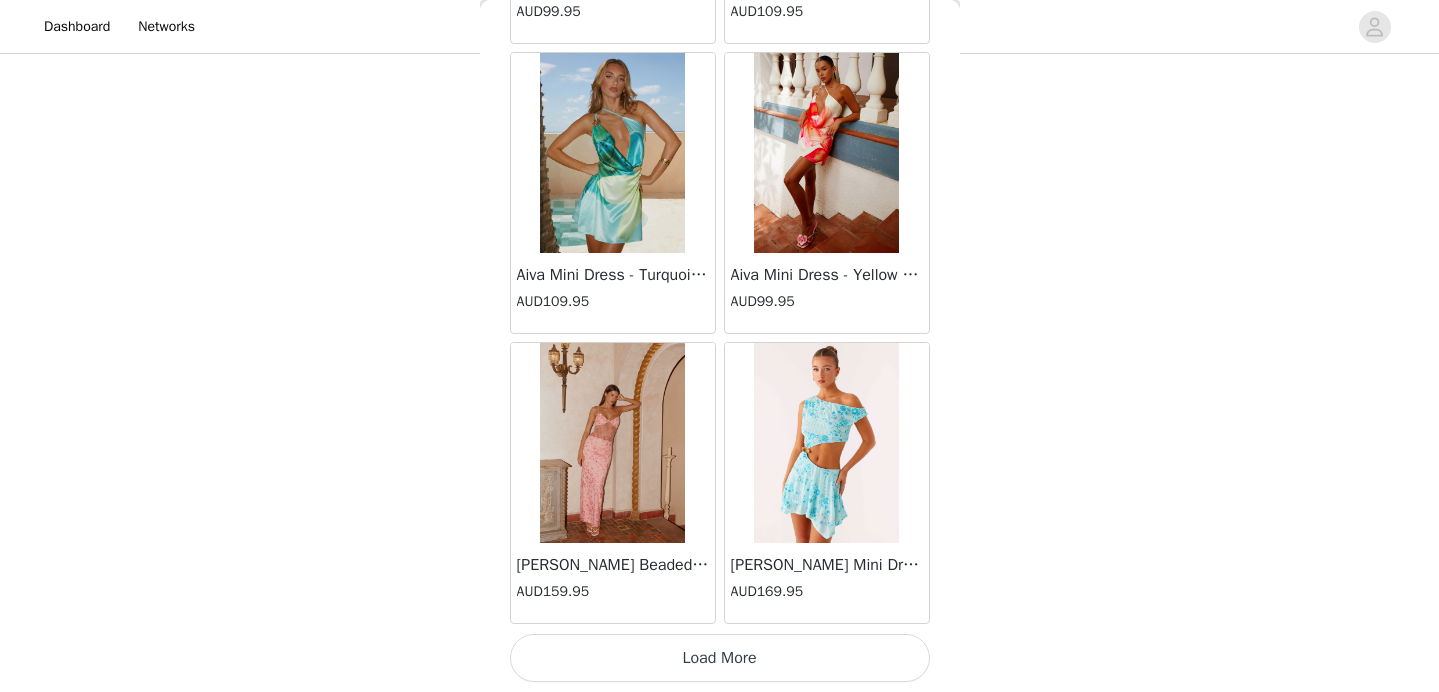 click on "Load More" at bounding box center [720, 658] 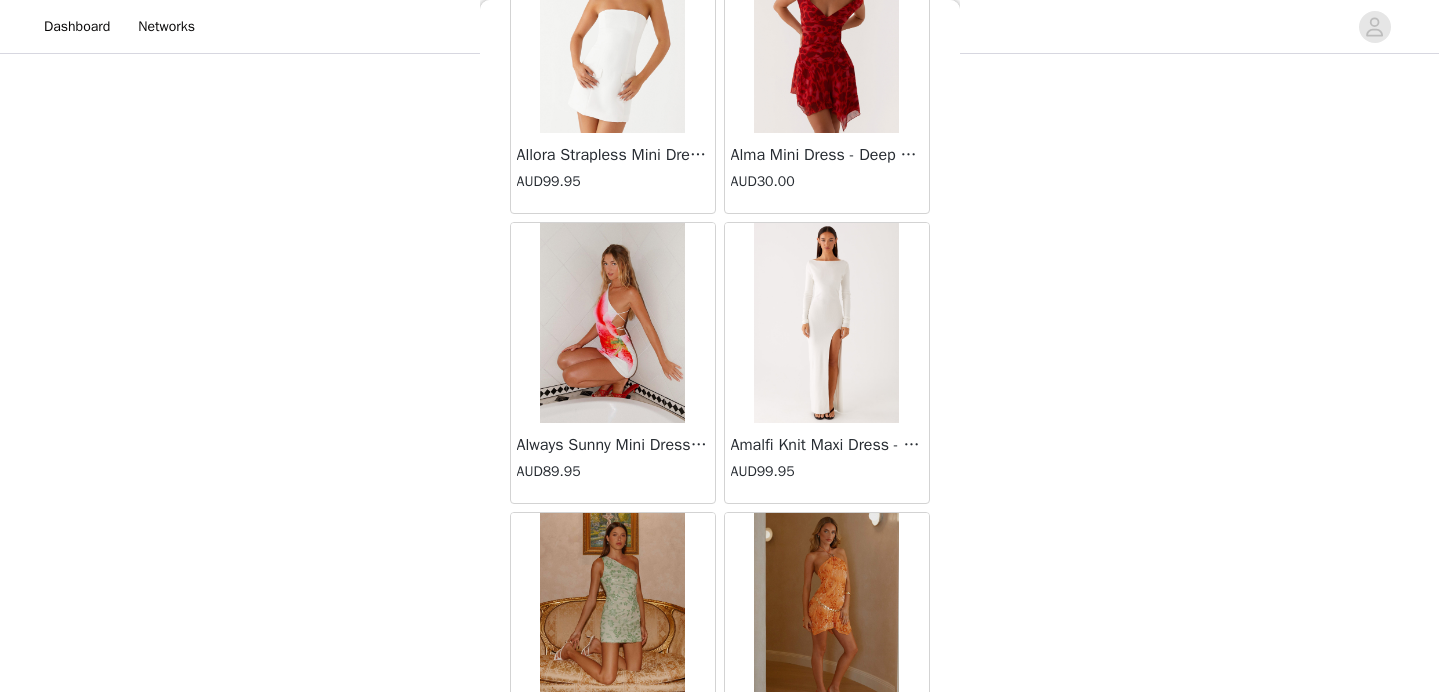 scroll, scrollTop: 89368, scrollLeft: 0, axis: vertical 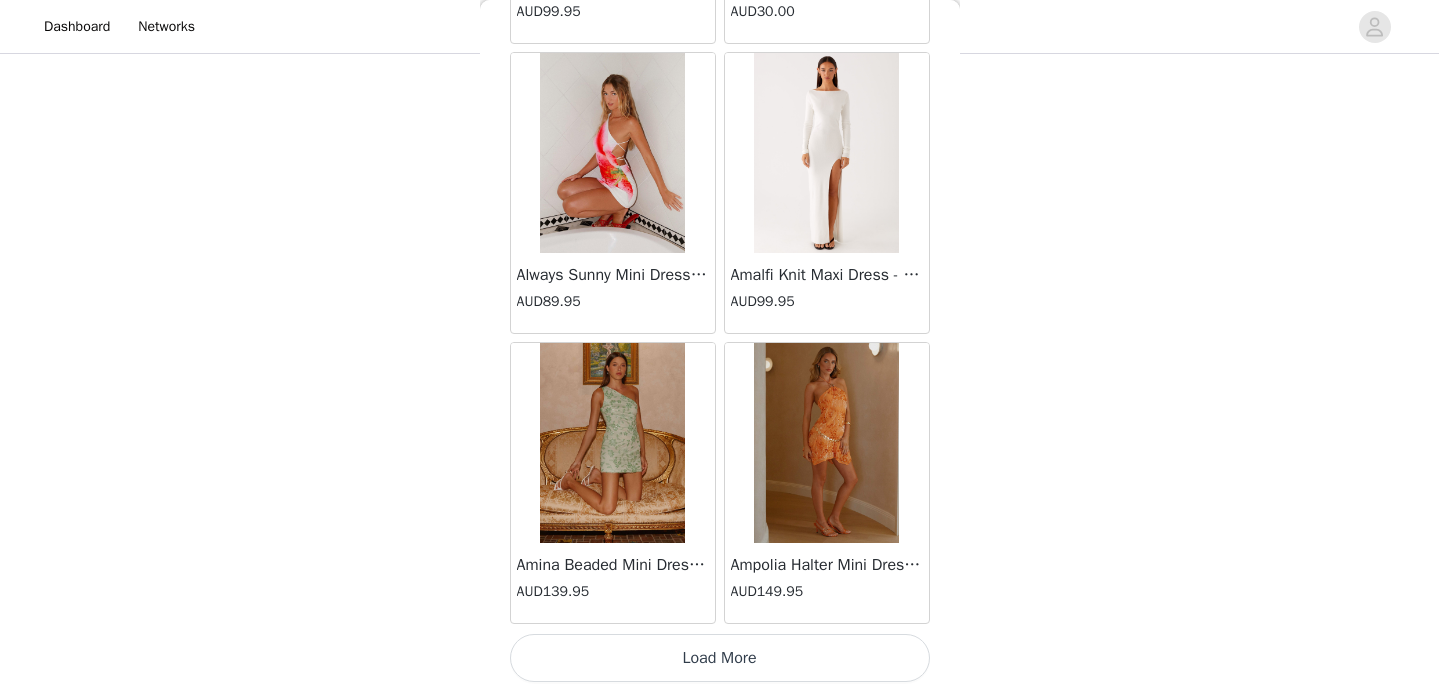 click on "Load More" at bounding box center [720, 658] 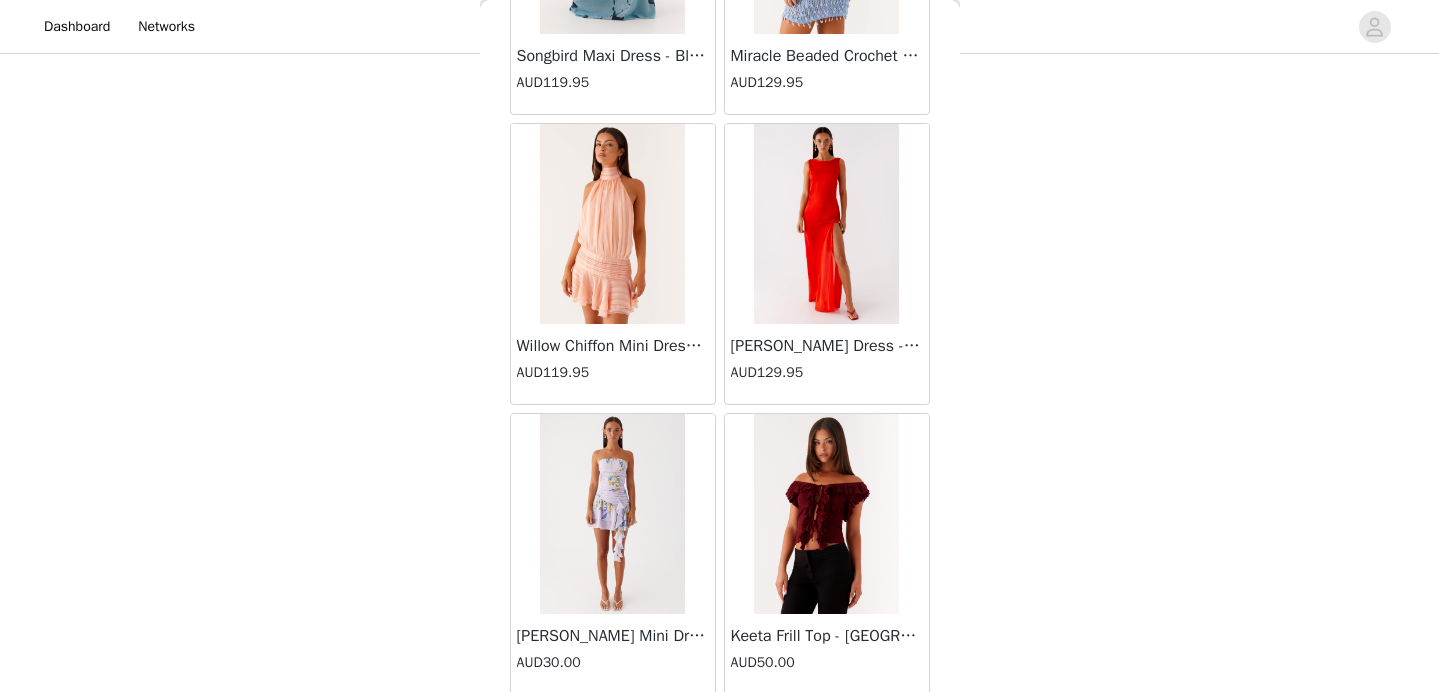 scroll, scrollTop: 41447, scrollLeft: 0, axis: vertical 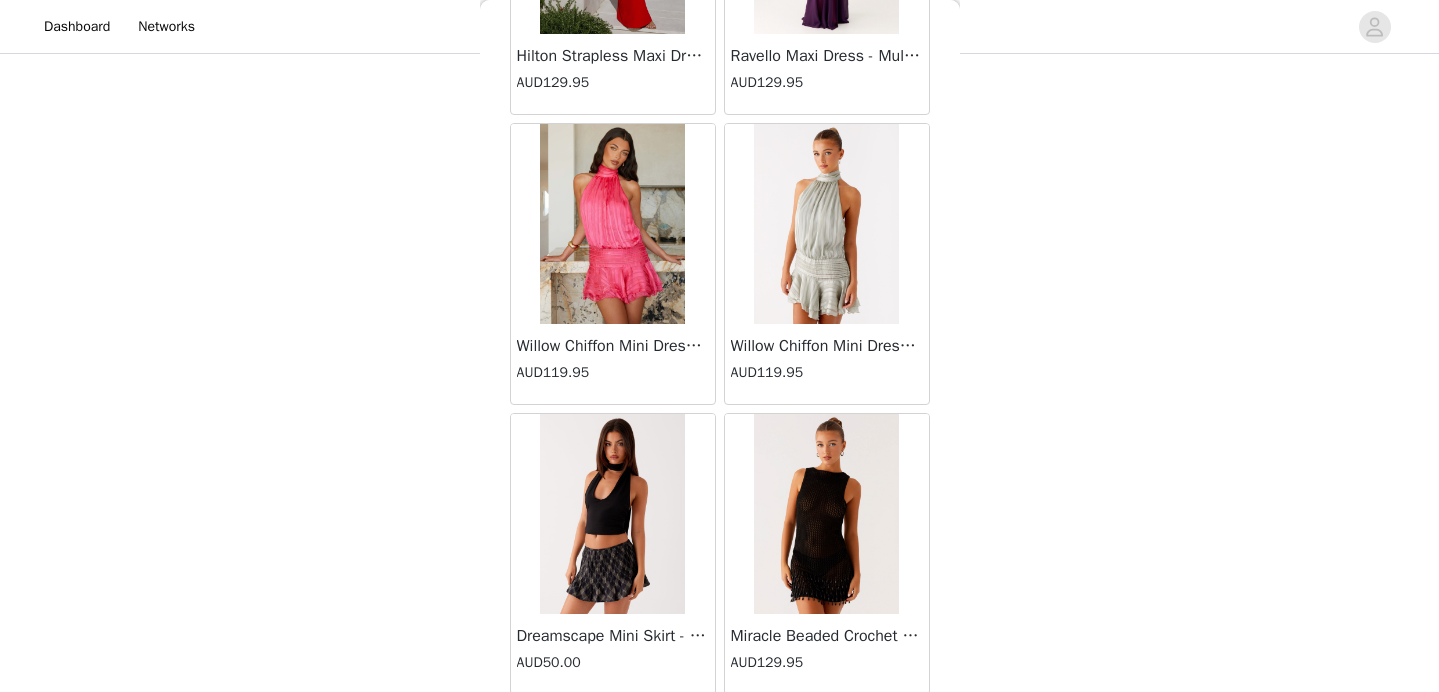 click on "Willow Chiffon Mini Dress - Green   AUD119.95" at bounding box center [827, 364] 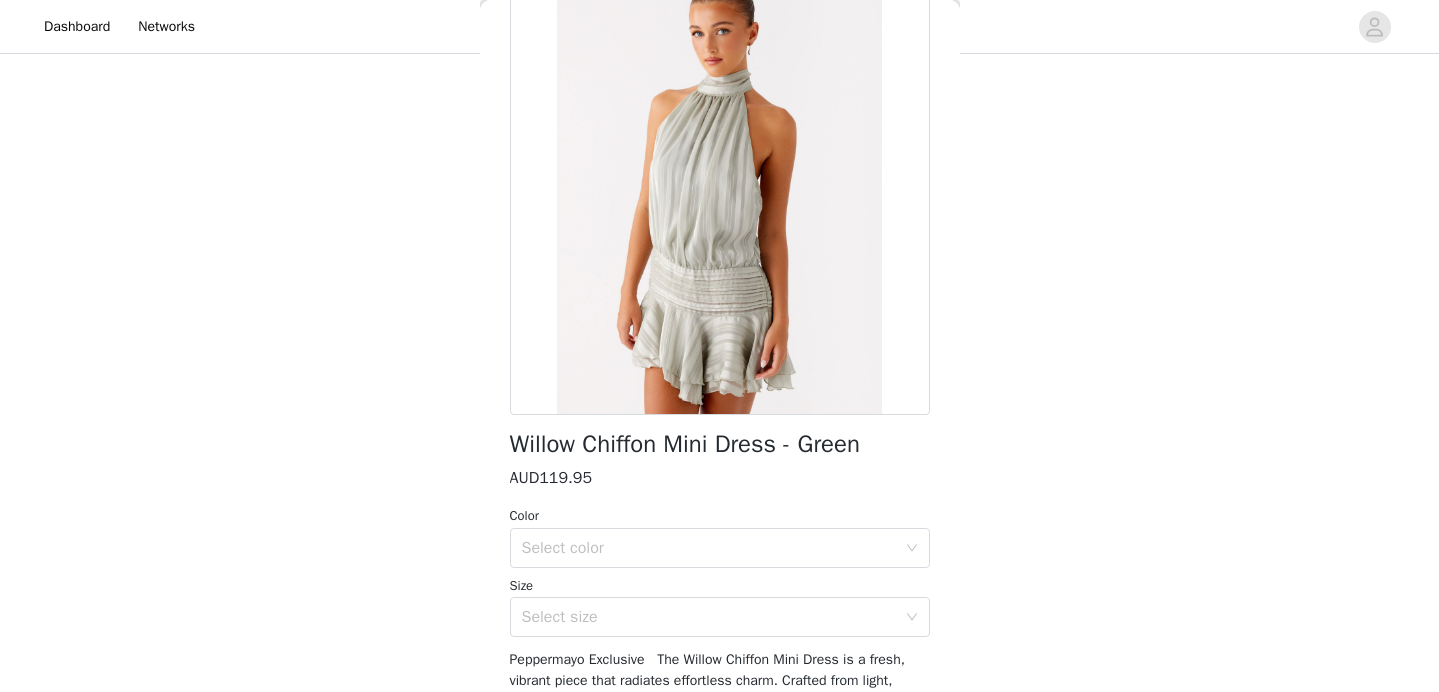 scroll, scrollTop: 135, scrollLeft: 0, axis: vertical 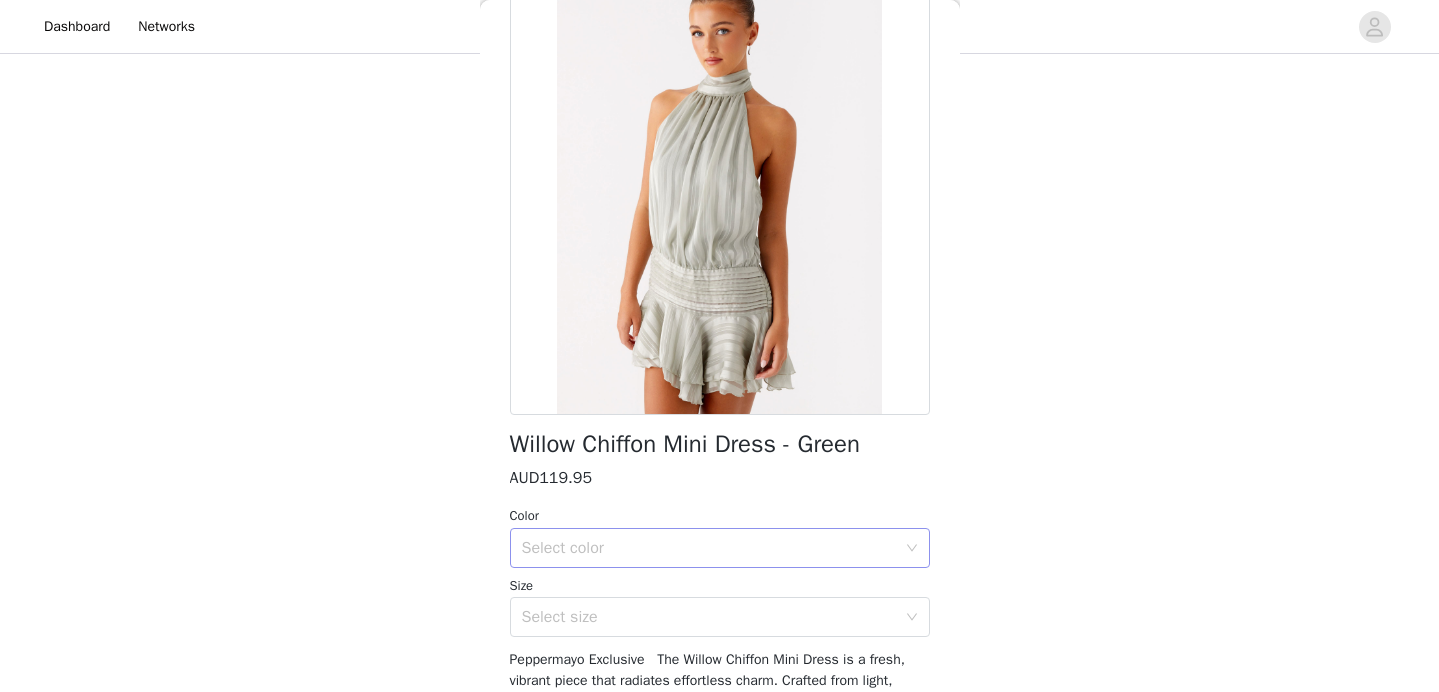 click on "Select color" at bounding box center (709, 548) 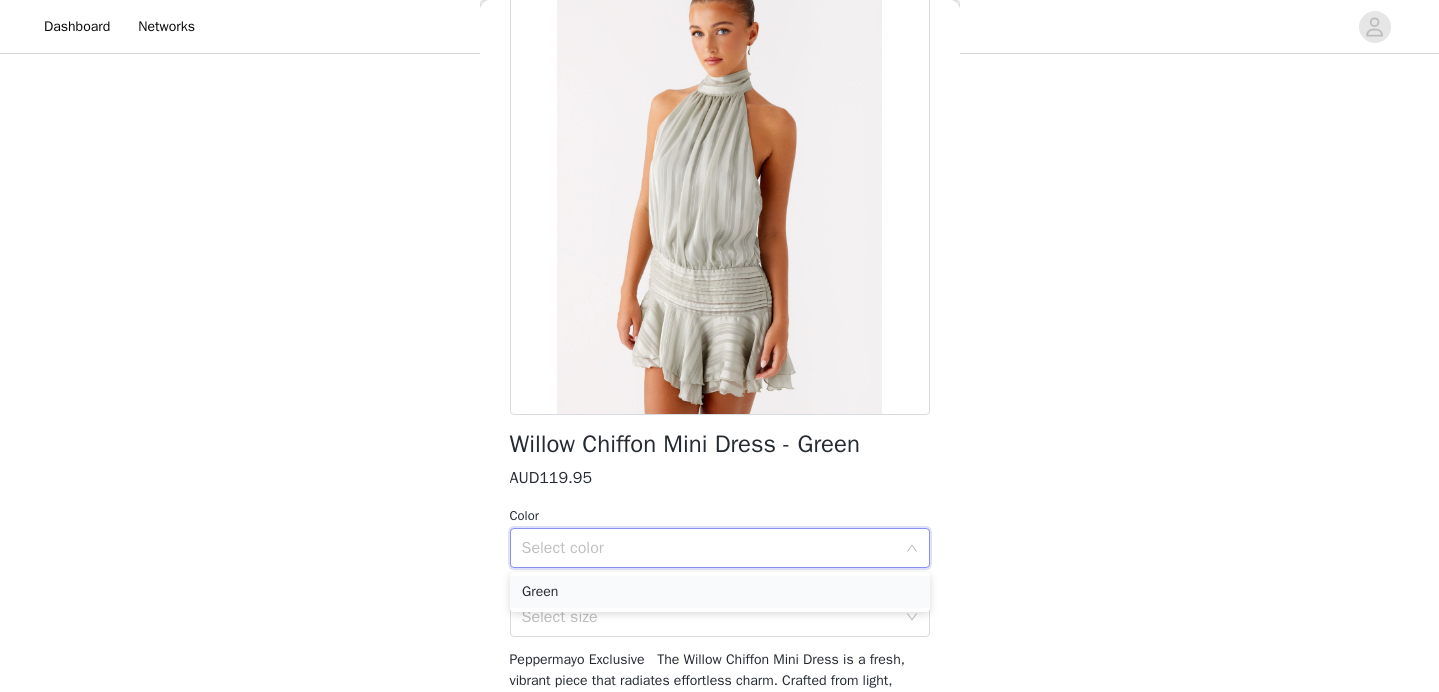 click on "Green" at bounding box center [720, 592] 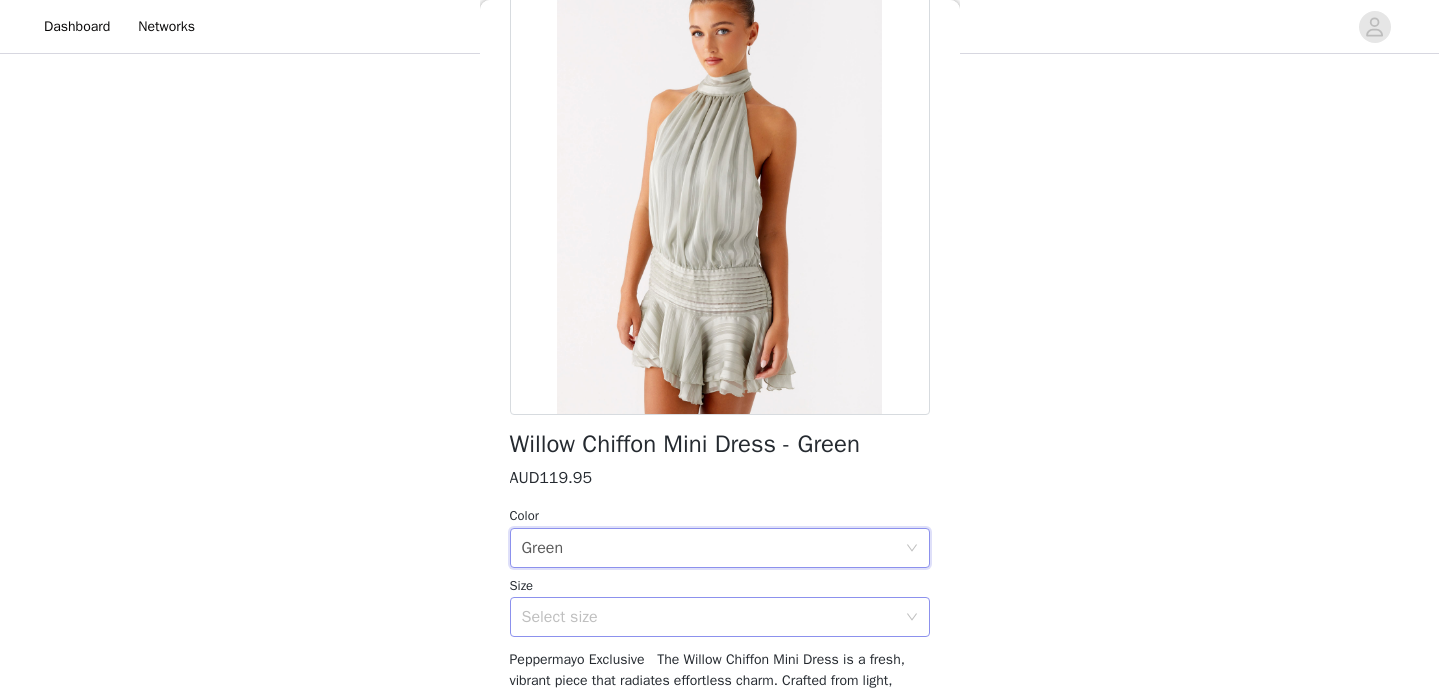 click on "Select size" at bounding box center (709, 617) 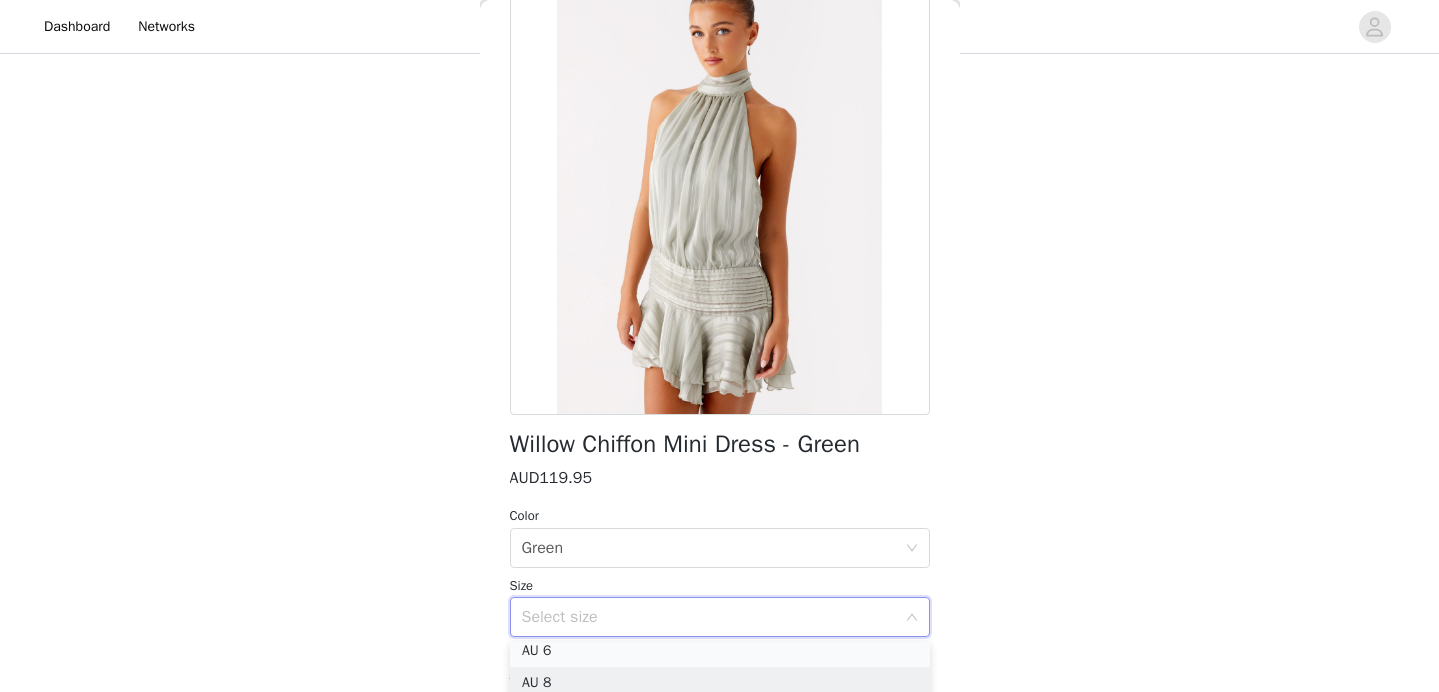 scroll, scrollTop: 36, scrollLeft: 0, axis: vertical 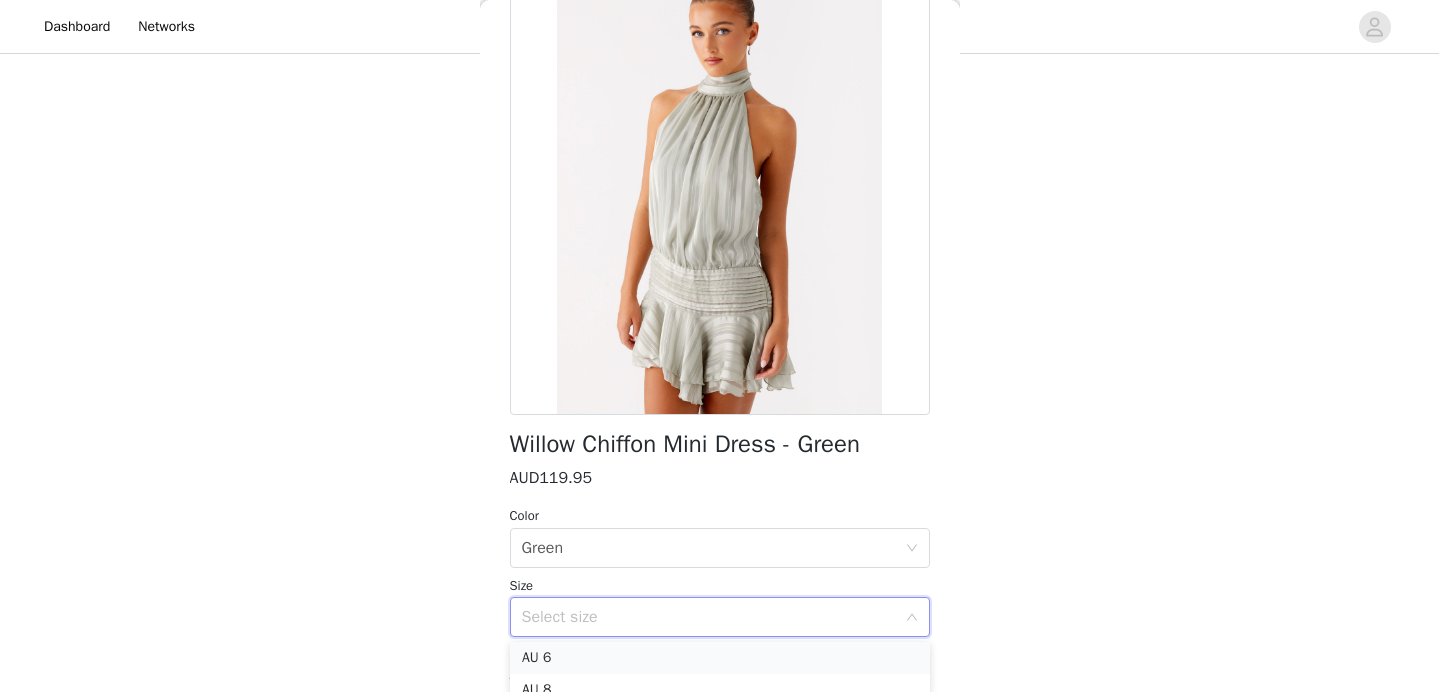 click on "AU 6" at bounding box center (720, 658) 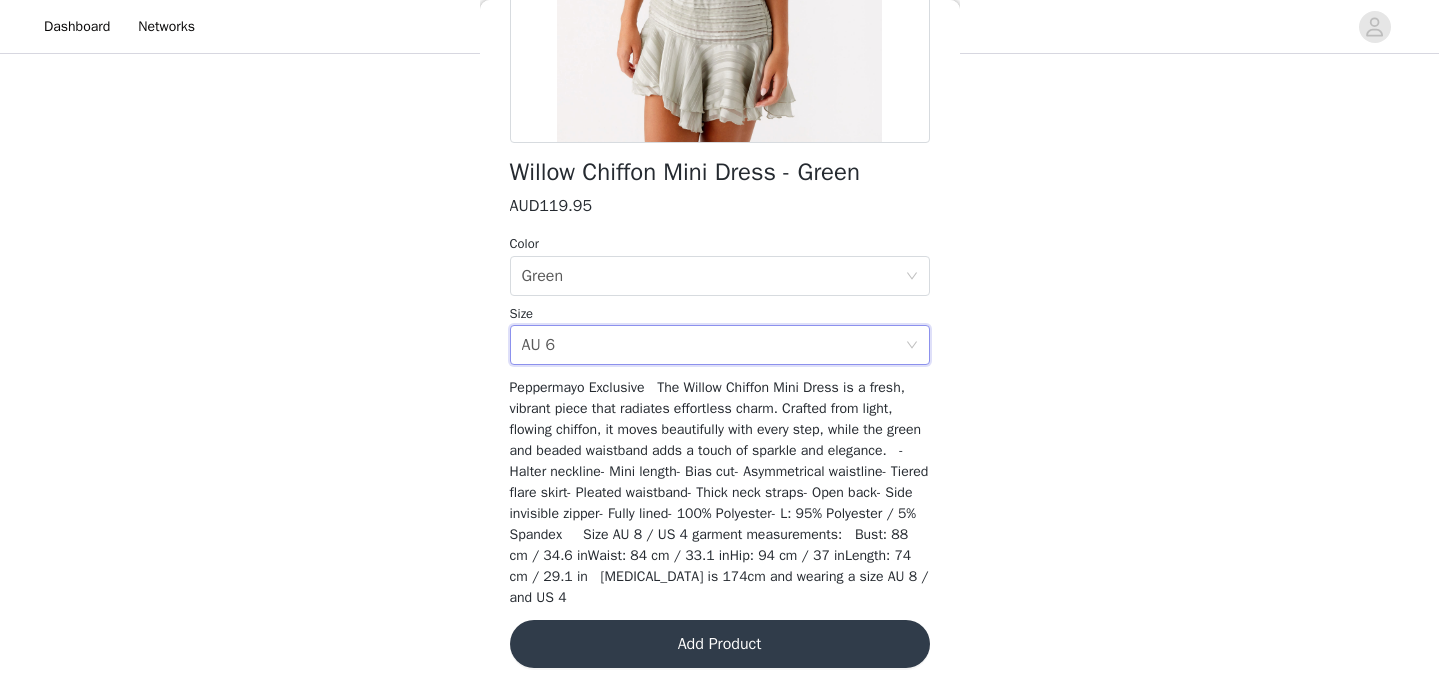 scroll, scrollTop: 0, scrollLeft: 0, axis: both 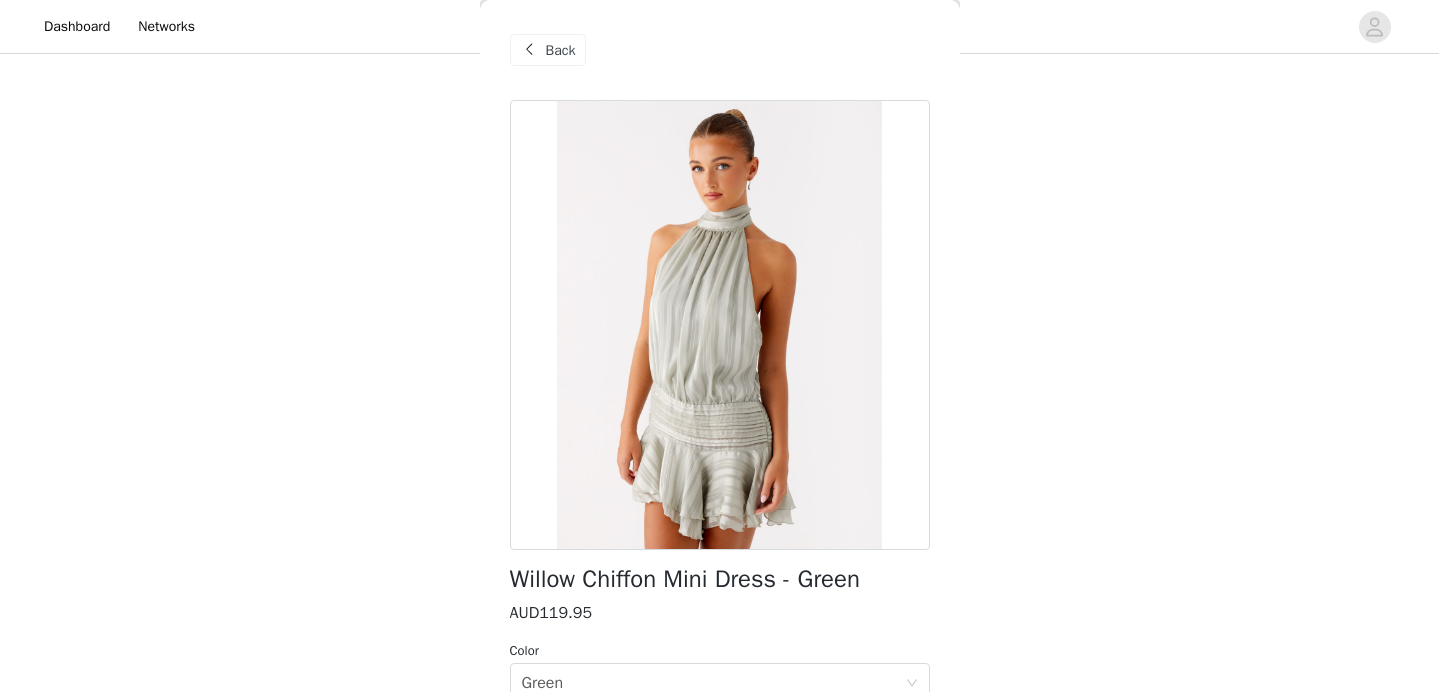 click on "Back" at bounding box center [561, 50] 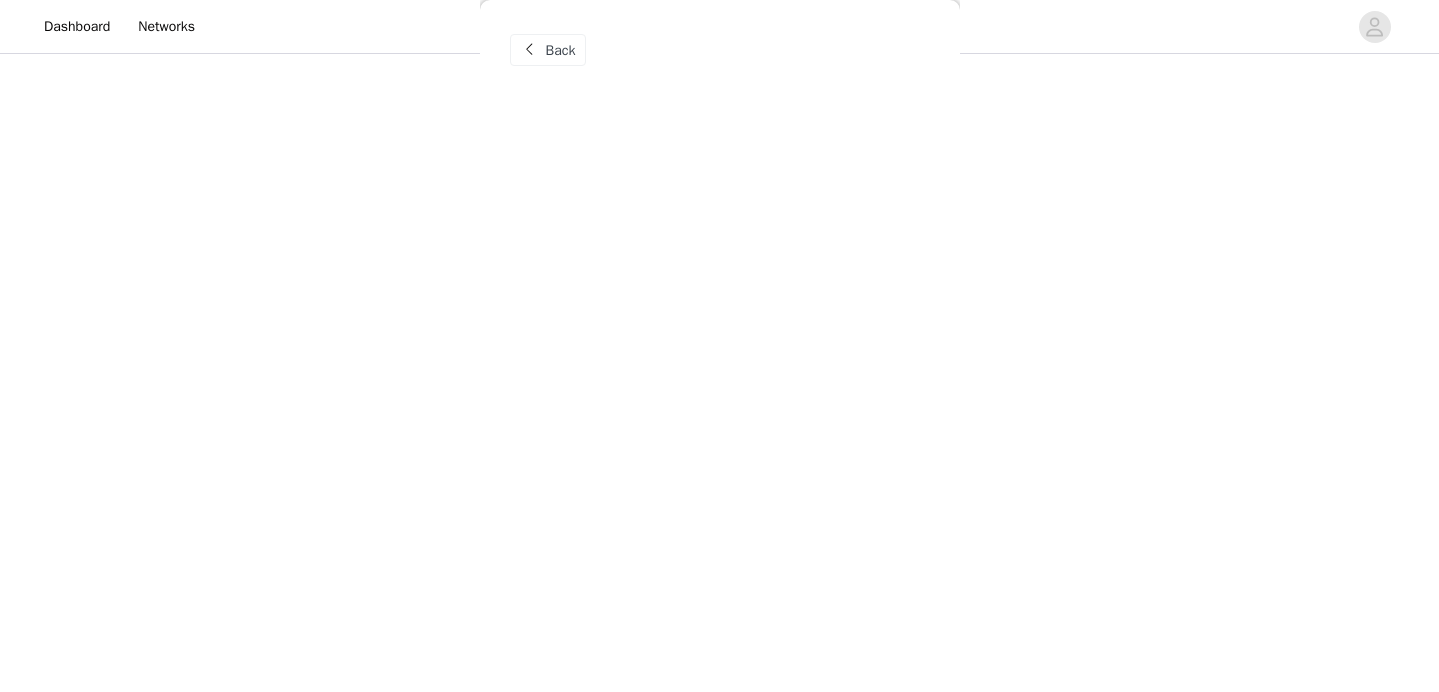 scroll, scrollTop: 0, scrollLeft: 0, axis: both 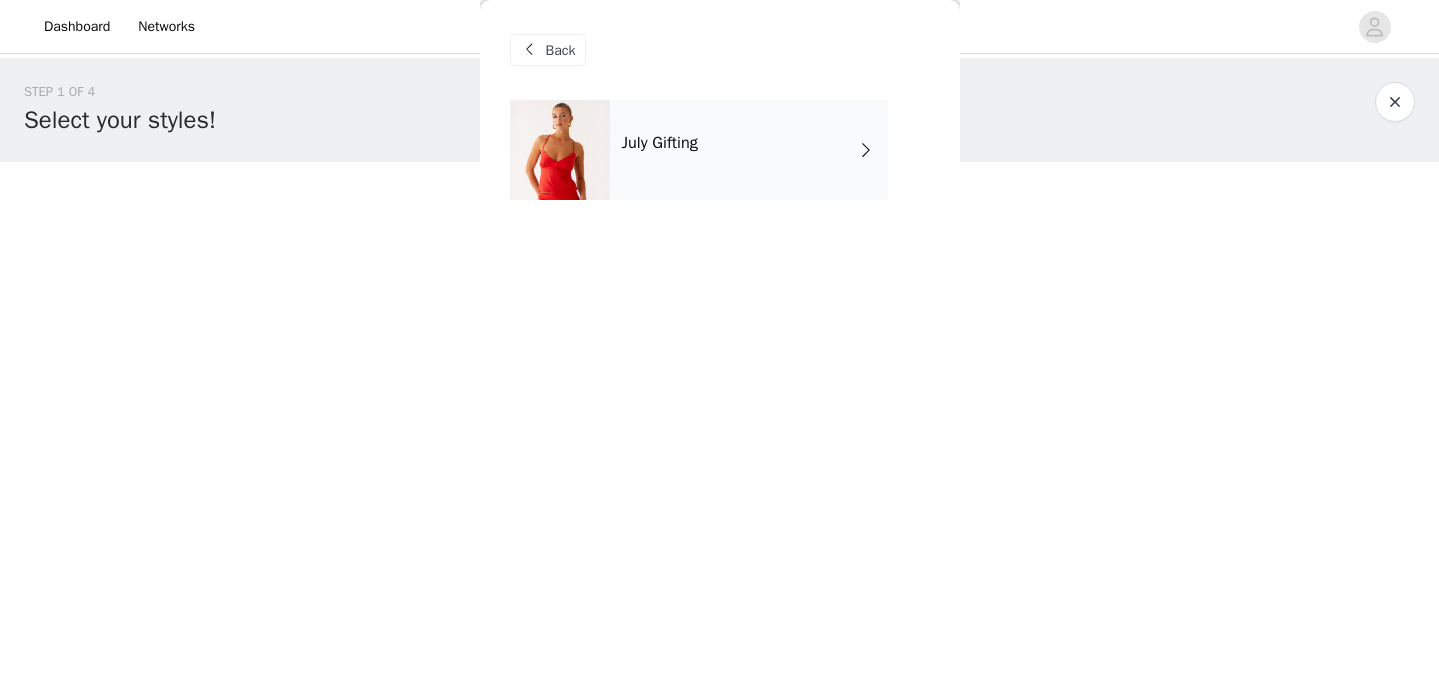 click on "July Gifting" at bounding box center [749, 150] 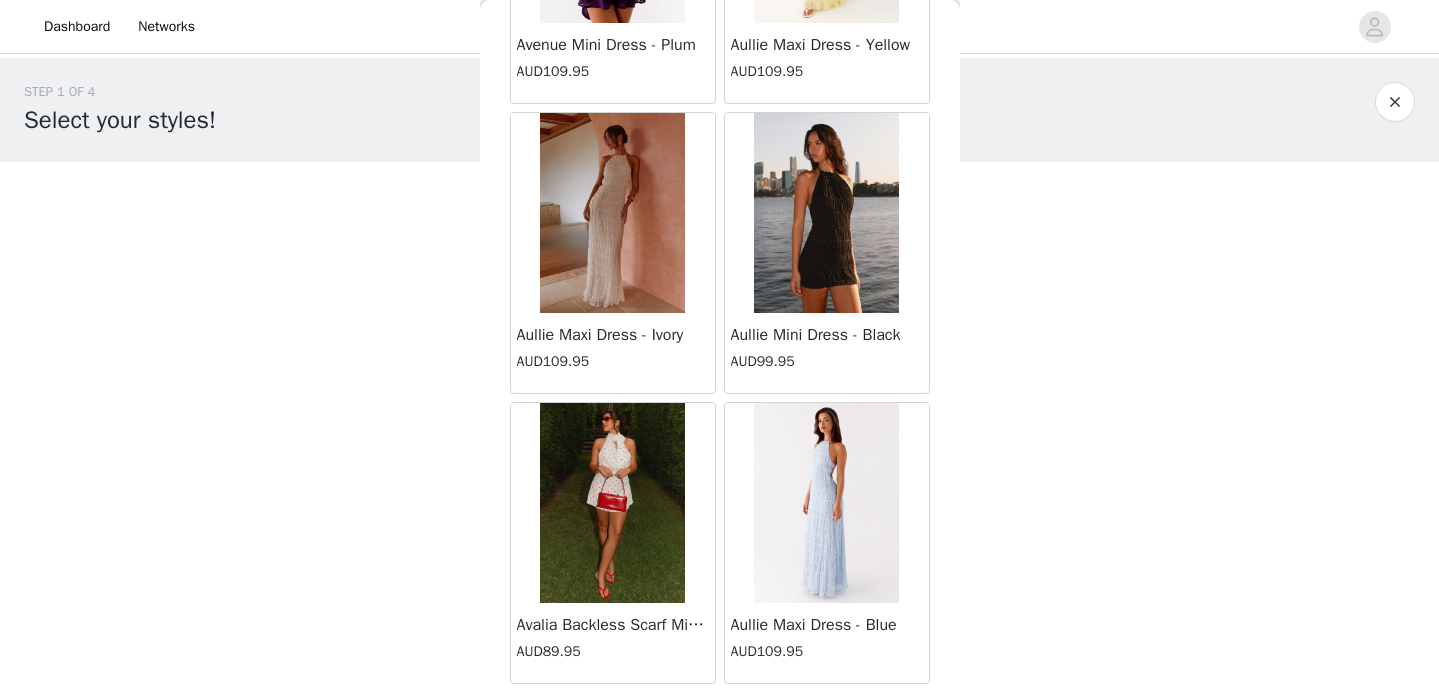 scroll, scrollTop: 2368, scrollLeft: 0, axis: vertical 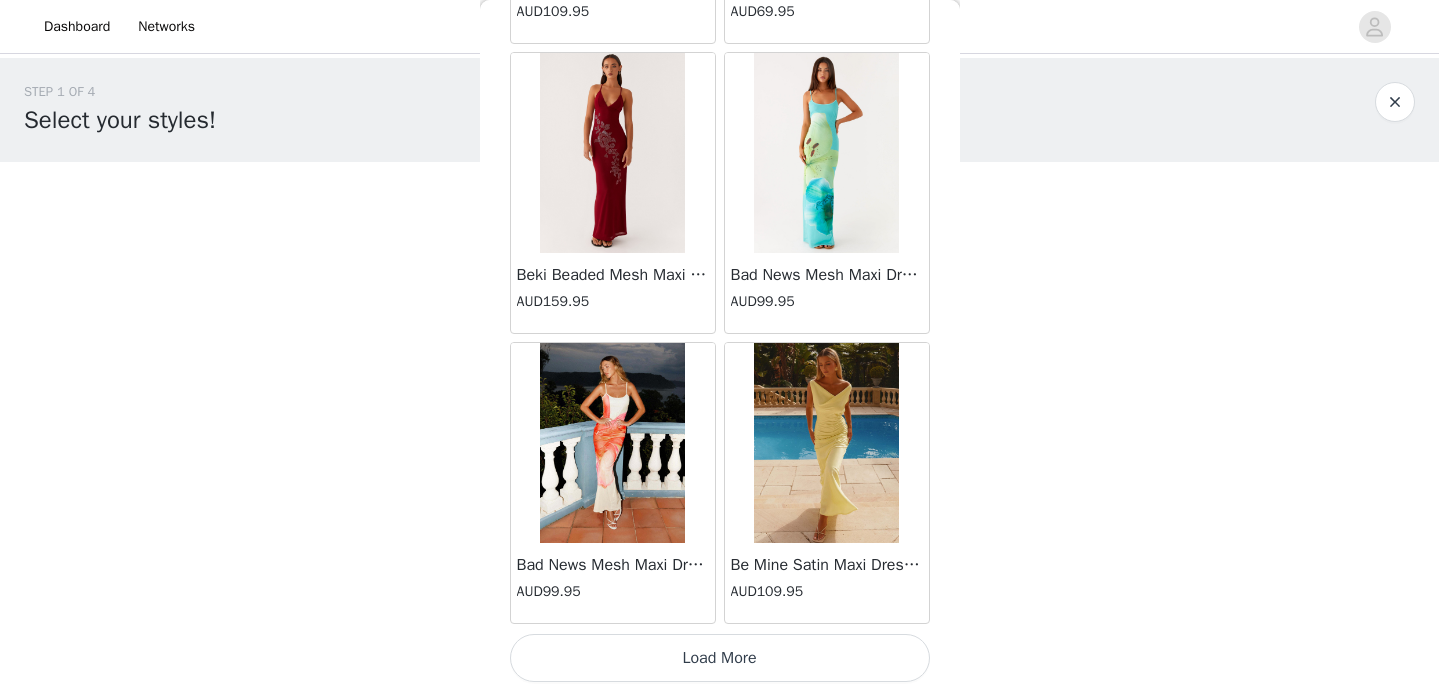click on "Load More" at bounding box center (720, 658) 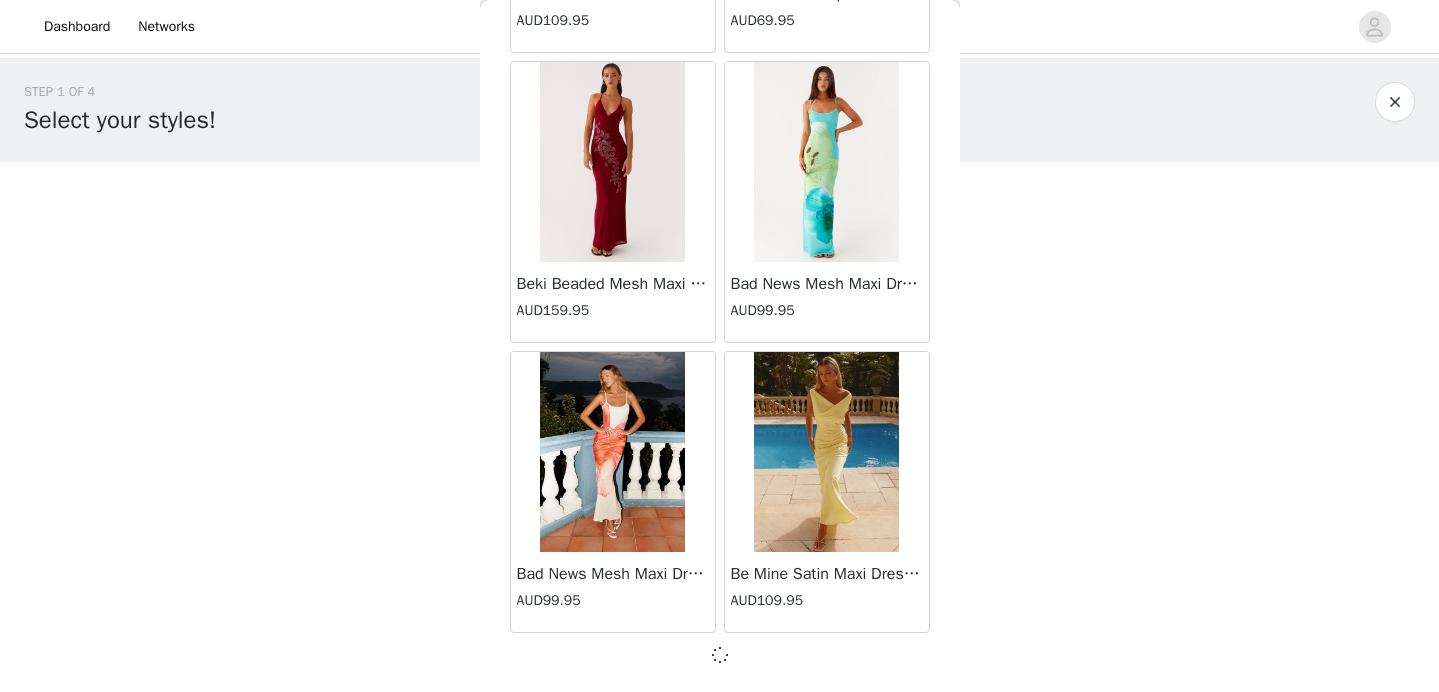 scroll, scrollTop: 2359, scrollLeft: 0, axis: vertical 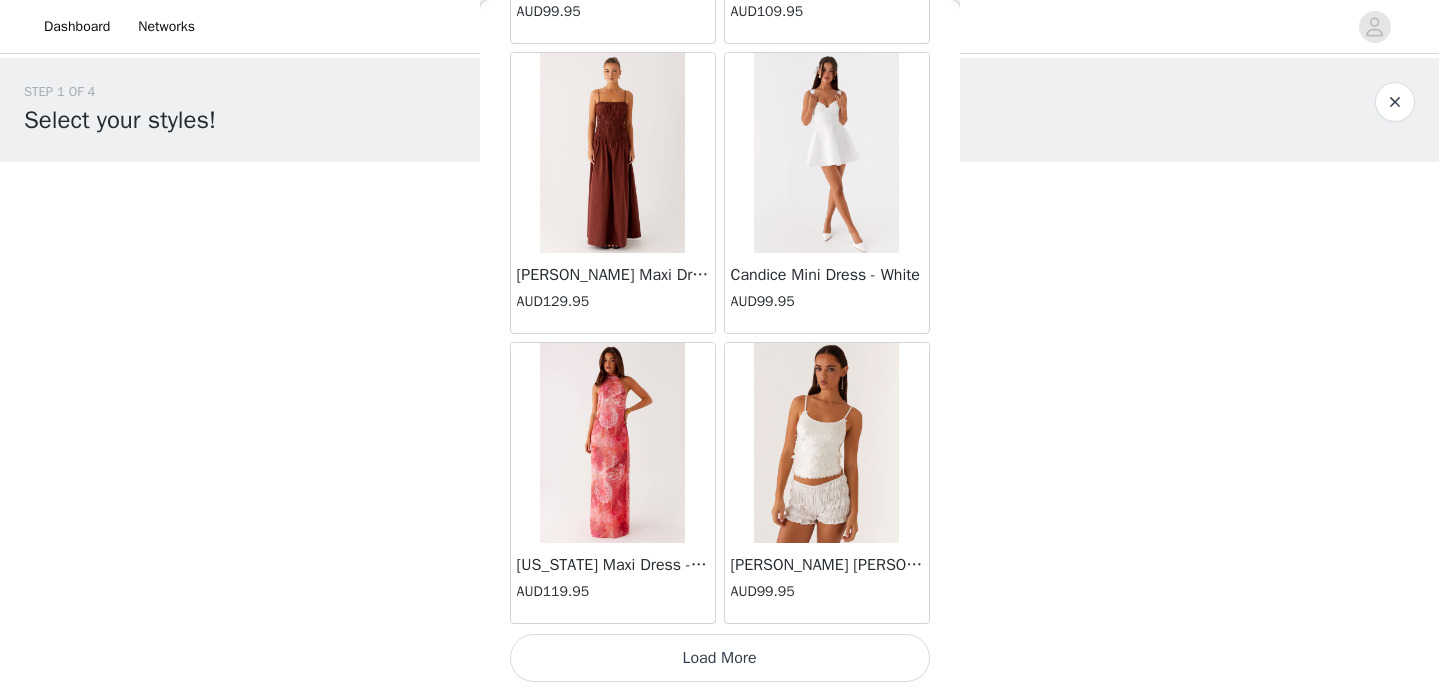 click on "Load More" at bounding box center [720, 658] 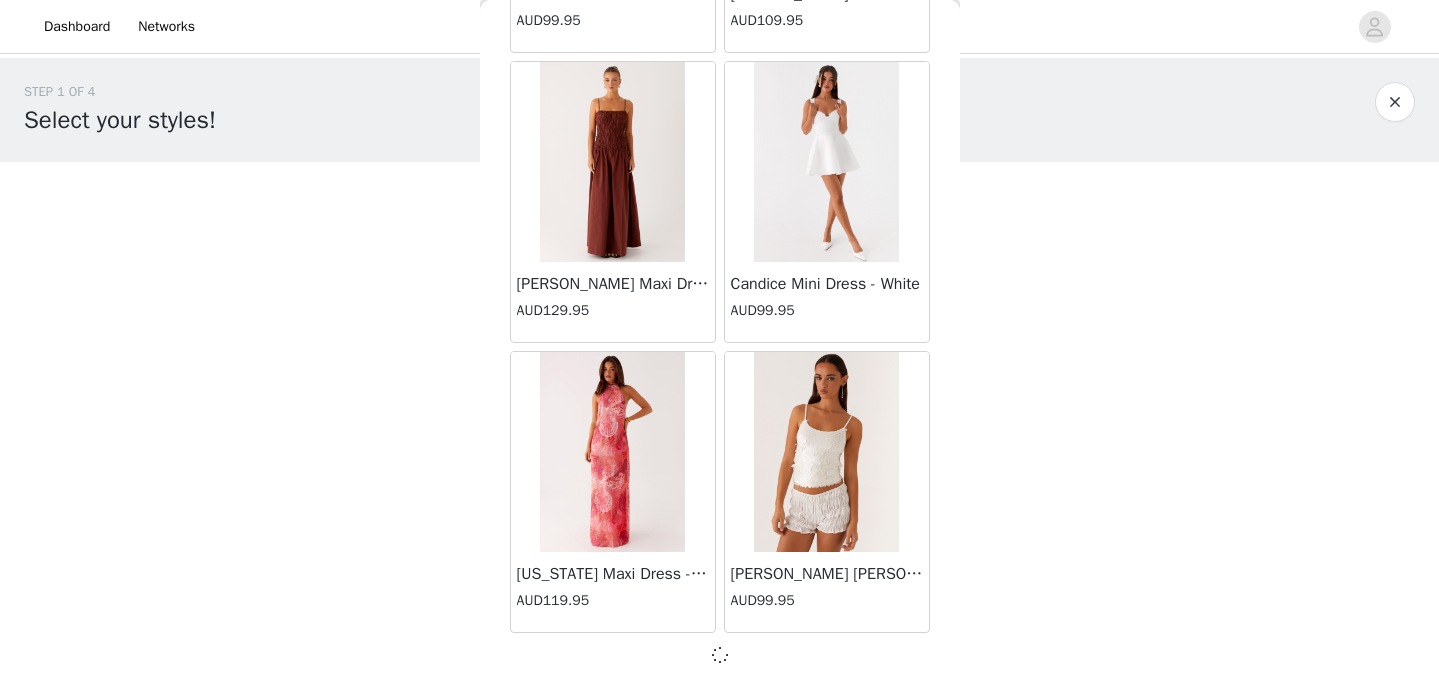 scroll, scrollTop: 5259, scrollLeft: 0, axis: vertical 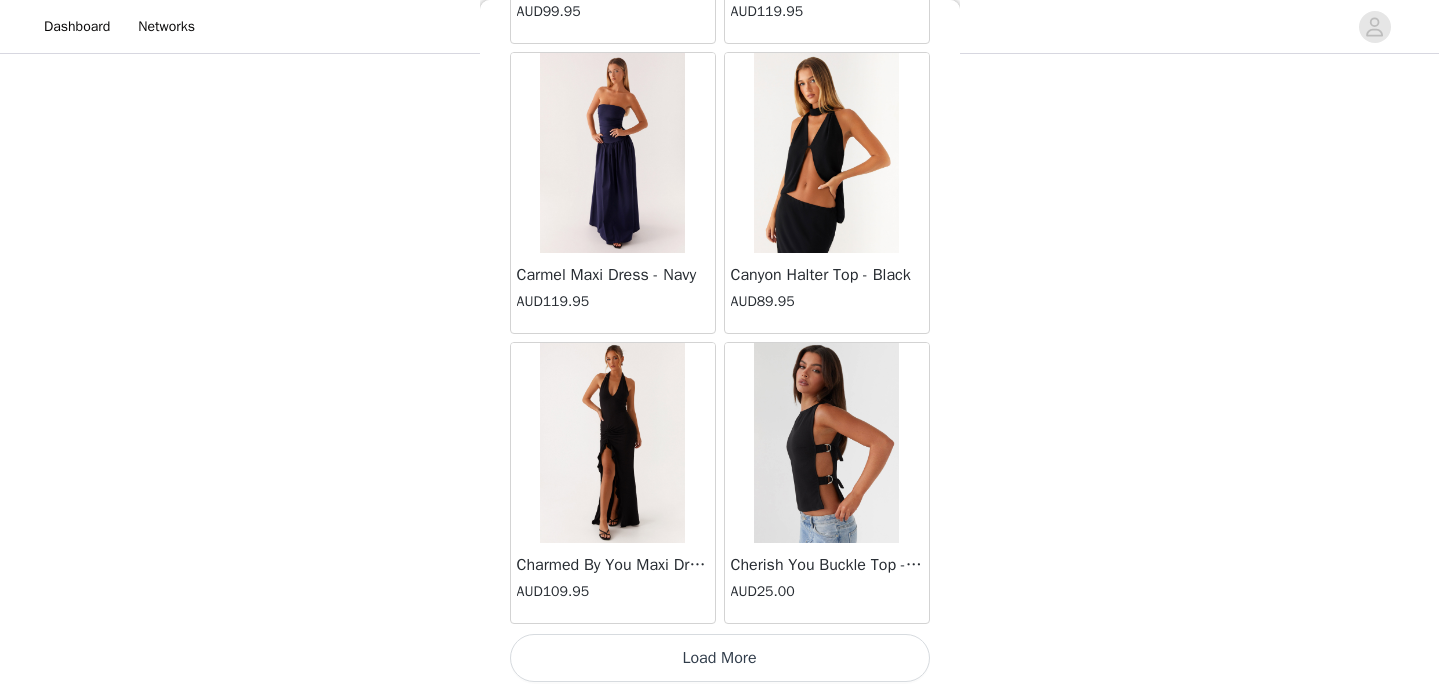 click on "Load More" at bounding box center [720, 658] 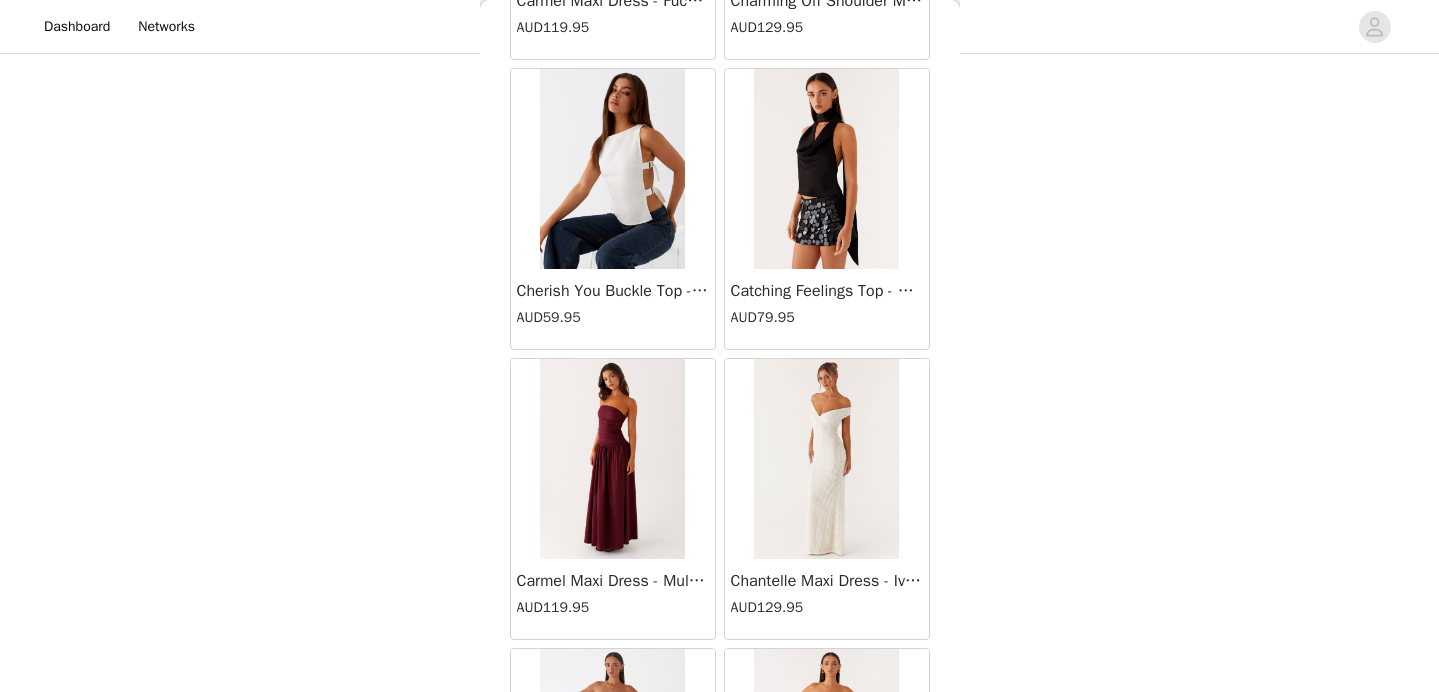scroll, scrollTop: 11068, scrollLeft: 0, axis: vertical 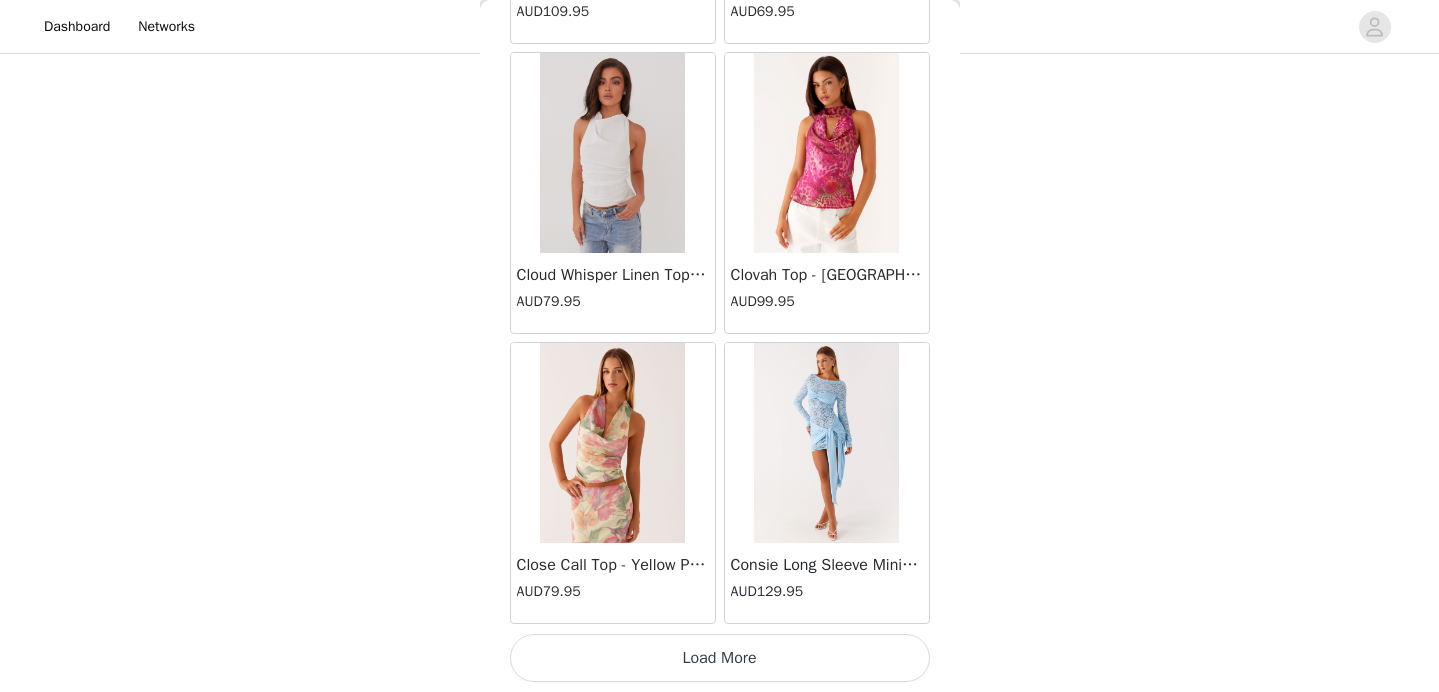 click on "Load More" at bounding box center [720, 658] 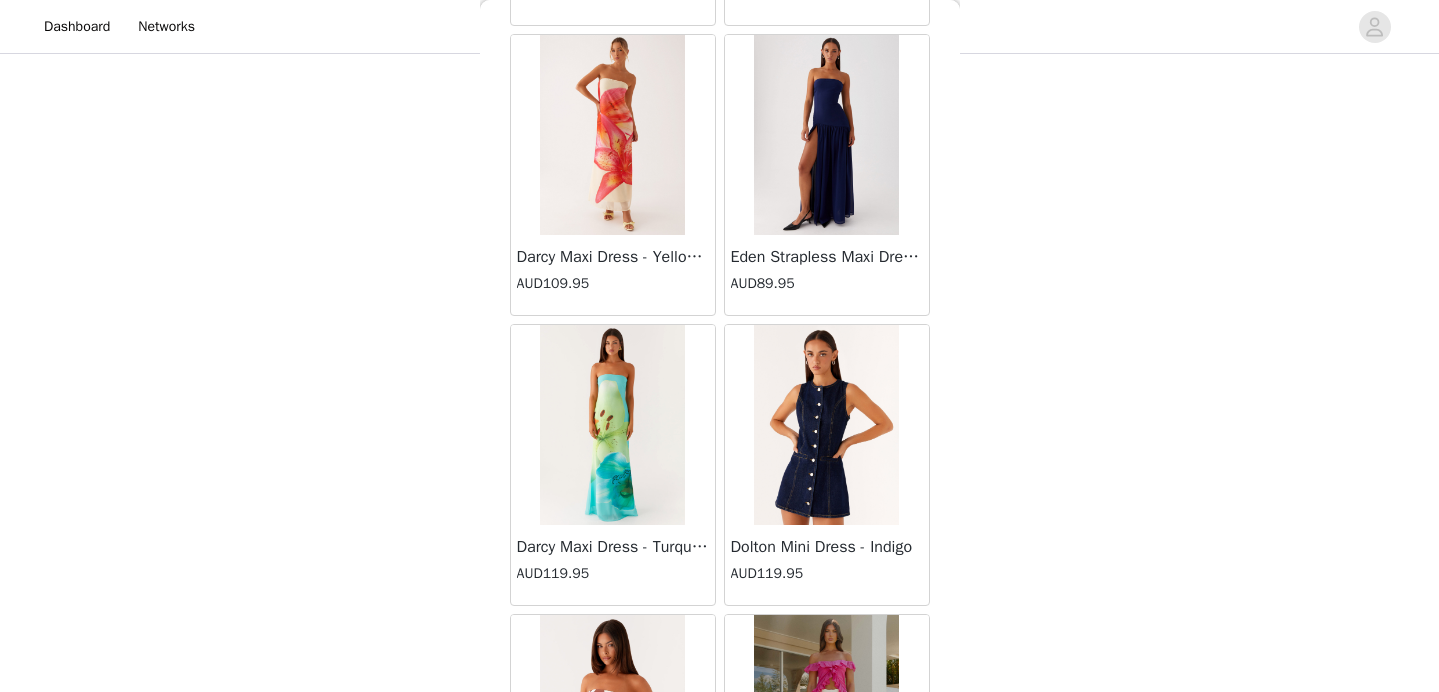 scroll, scrollTop: 13968, scrollLeft: 0, axis: vertical 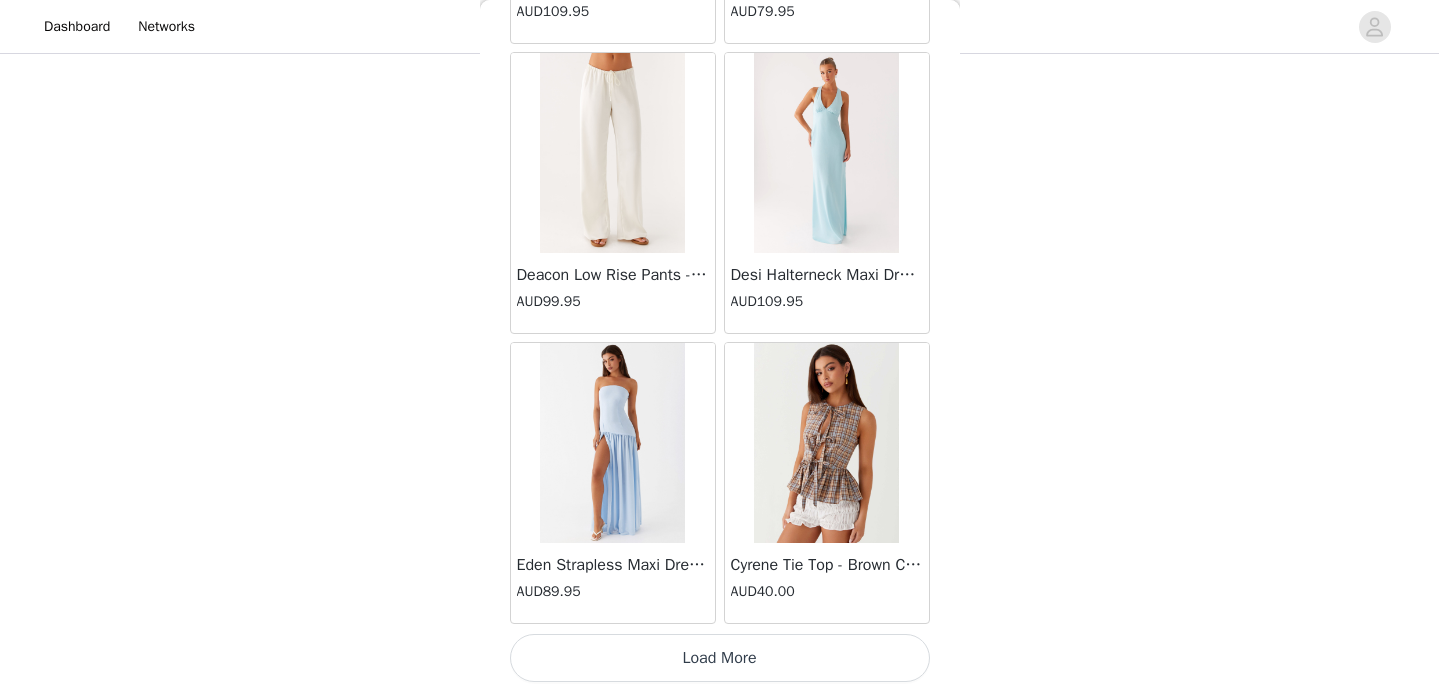 click on "Load More" at bounding box center (720, 658) 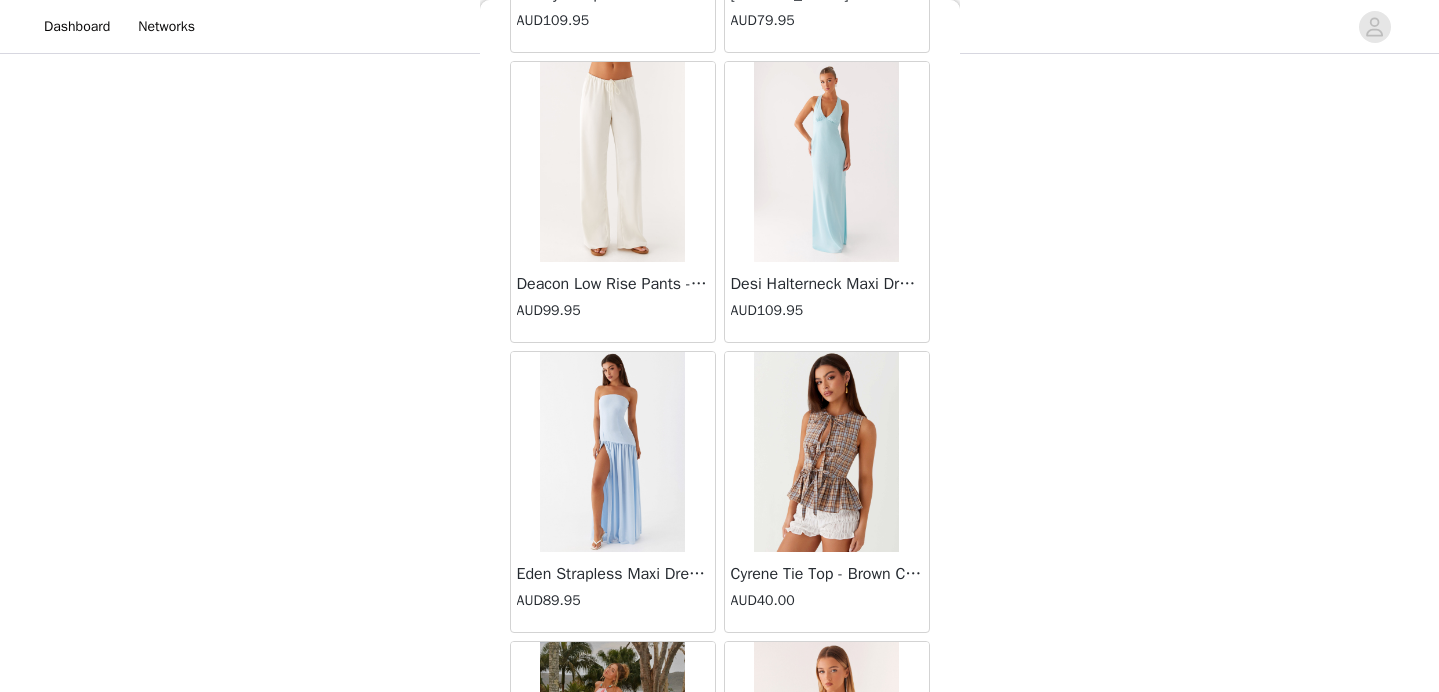 scroll, scrollTop: 13968, scrollLeft: 0, axis: vertical 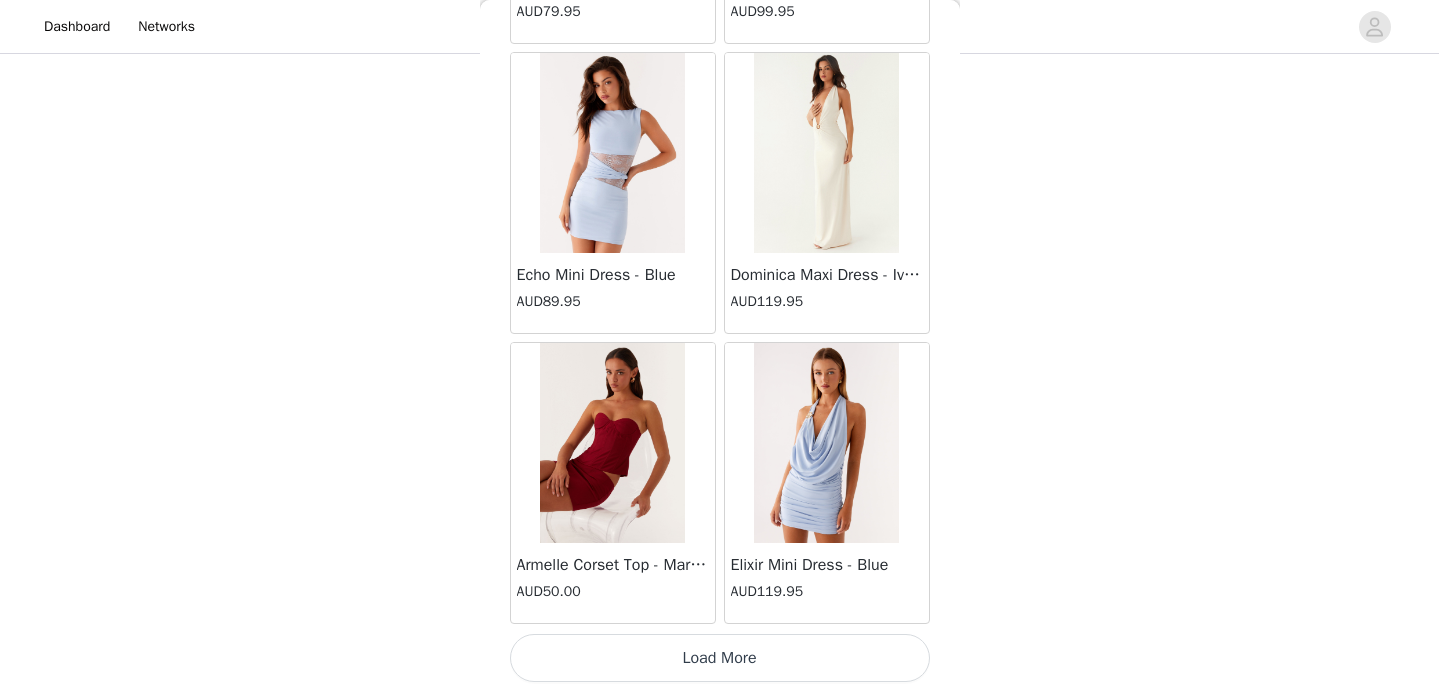 click on "Load More" at bounding box center [720, 658] 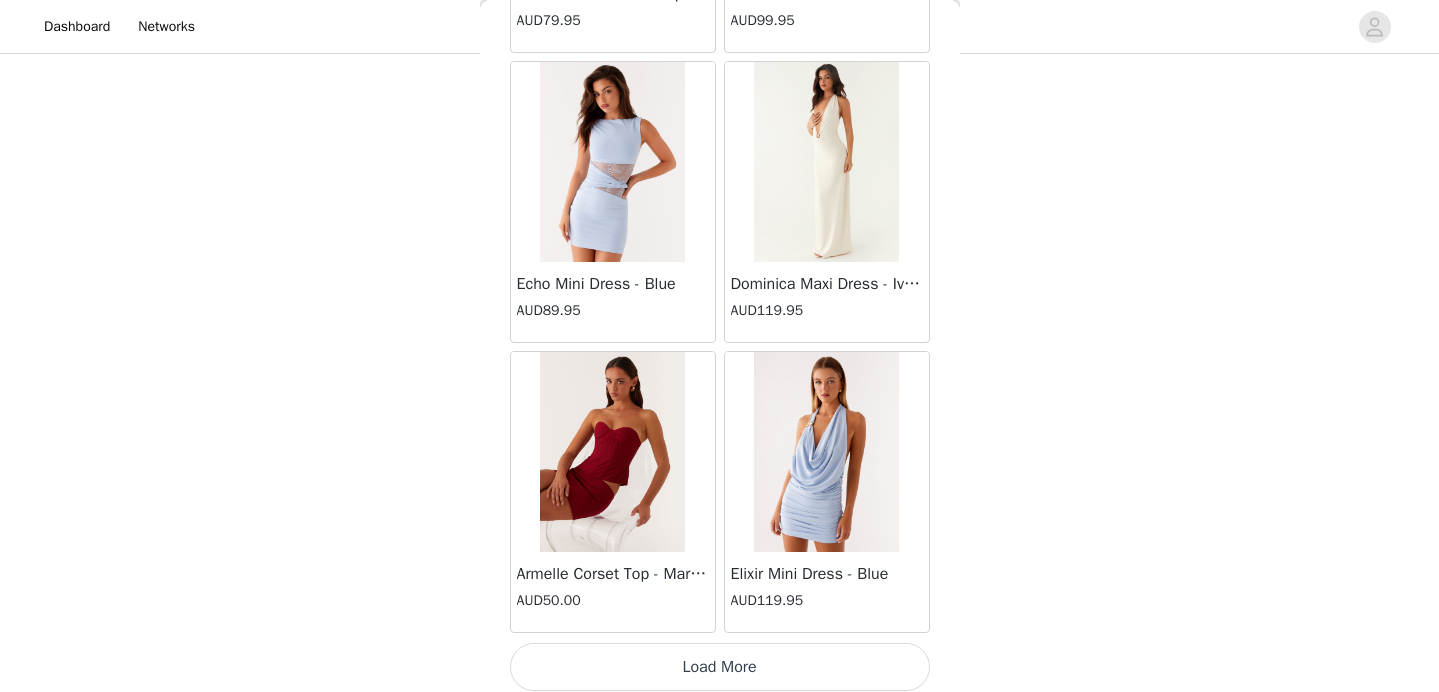 scroll, scrollTop: 16868, scrollLeft: 0, axis: vertical 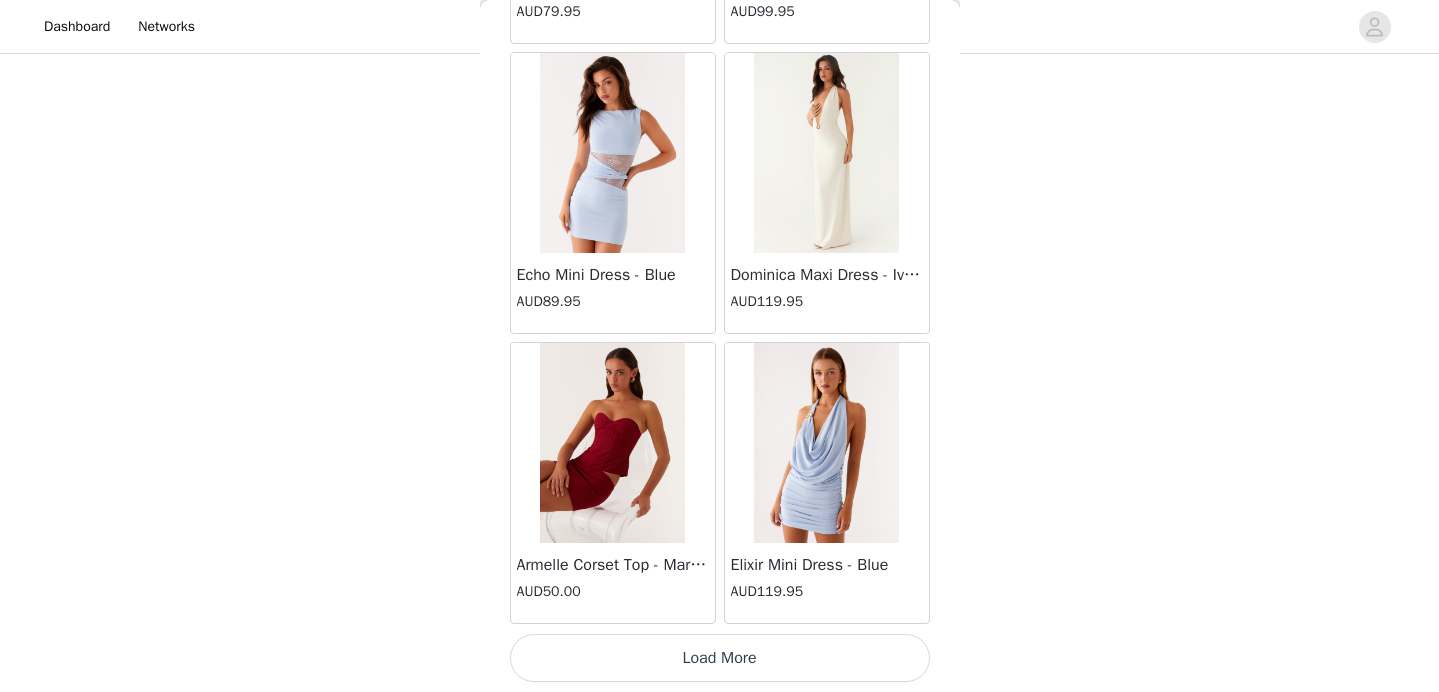 click on "Load More" at bounding box center [720, 658] 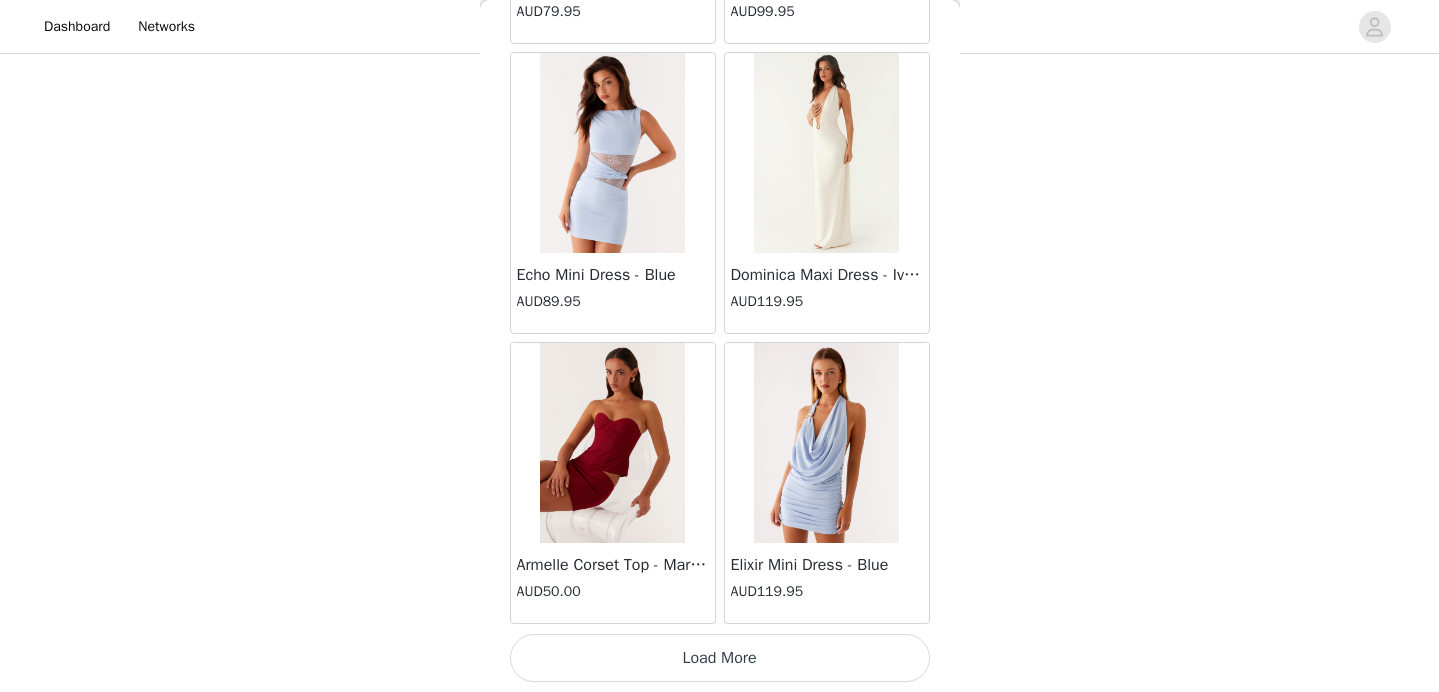 scroll, scrollTop: 16868, scrollLeft: 0, axis: vertical 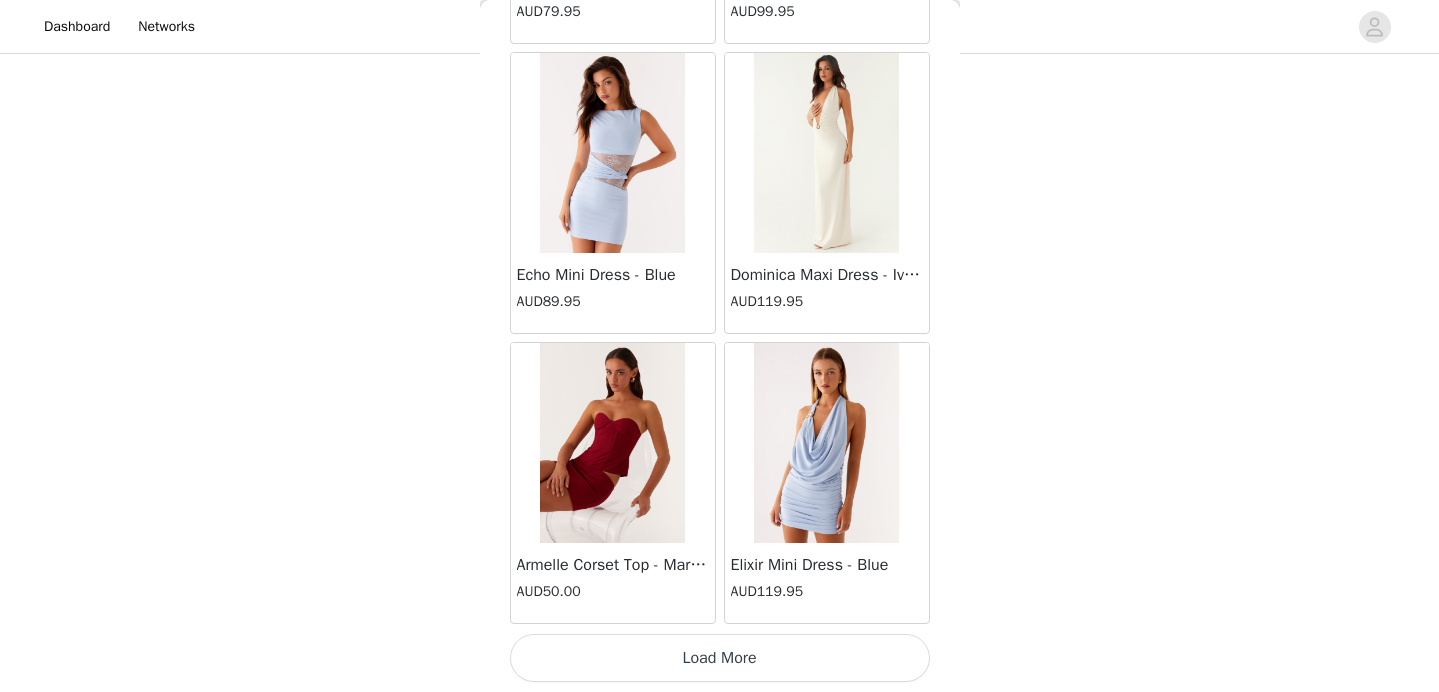 click on "Load More" at bounding box center (720, 658) 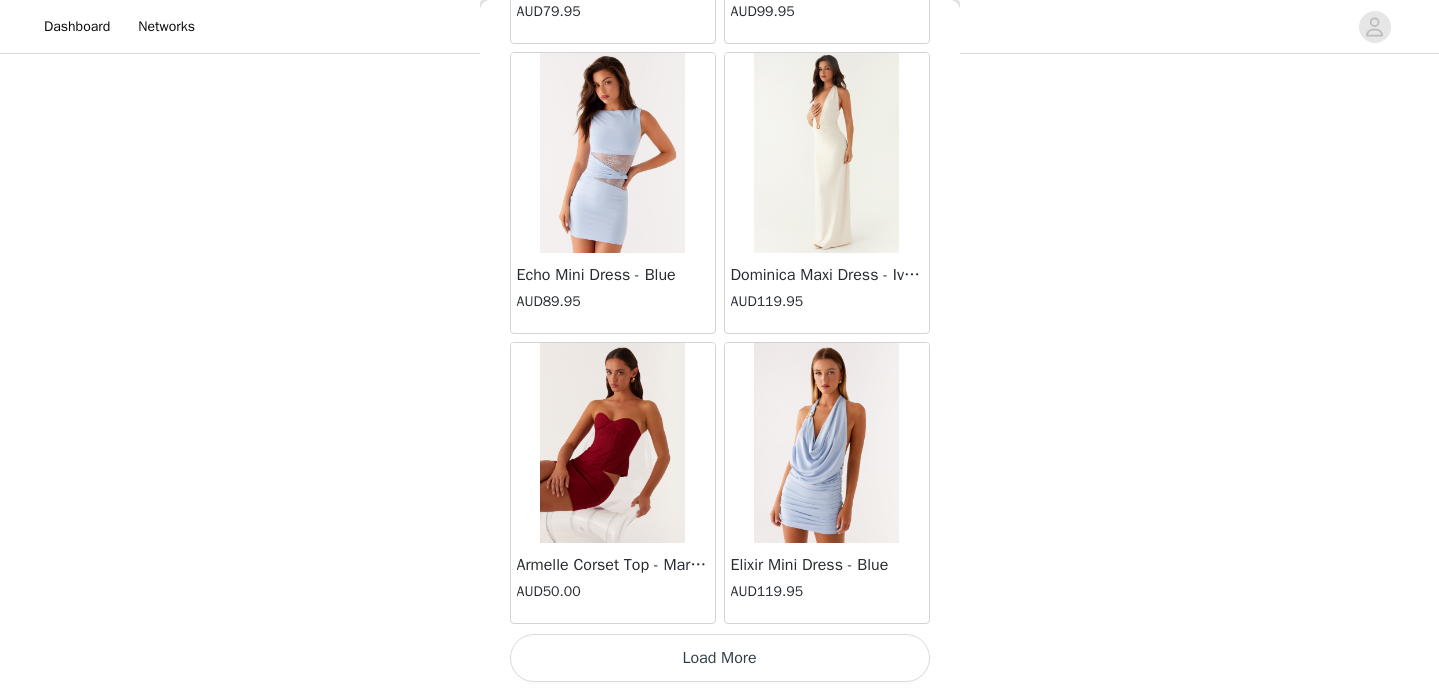 click on "Load More" at bounding box center [720, 658] 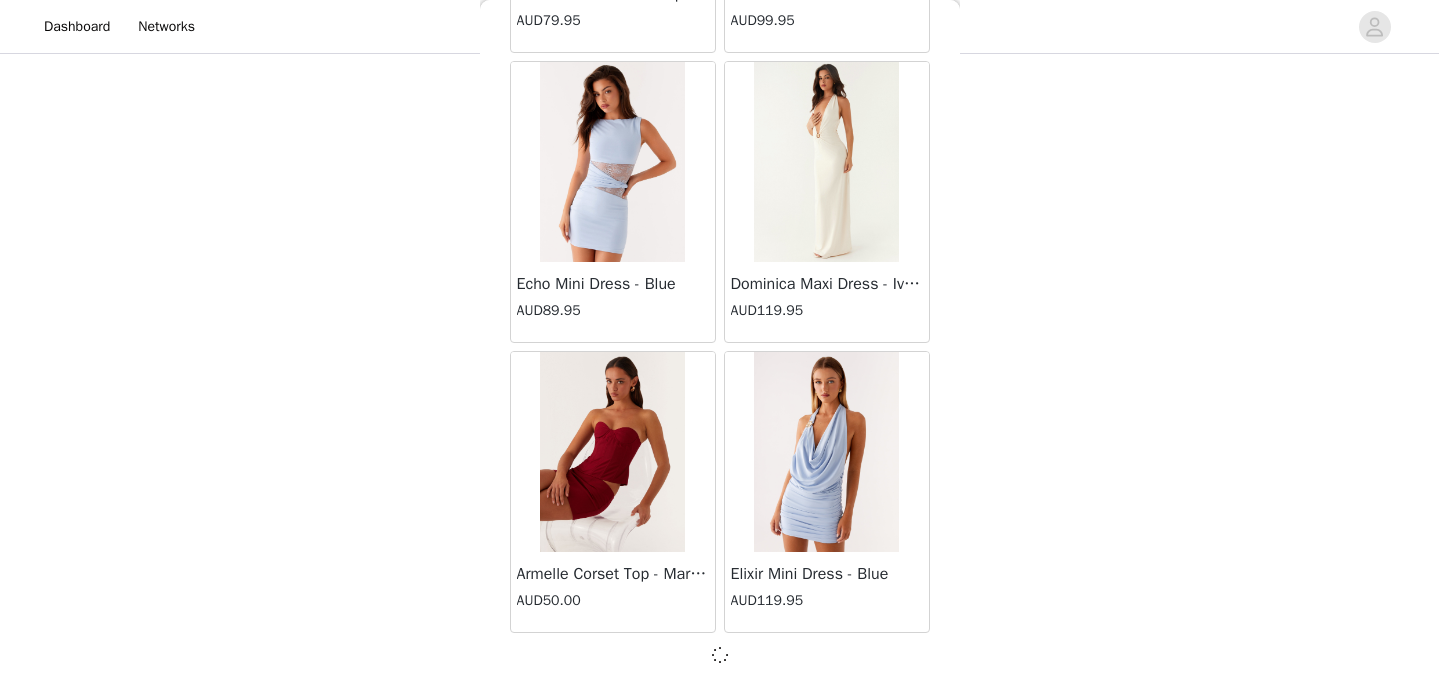 click at bounding box center (720, 655) 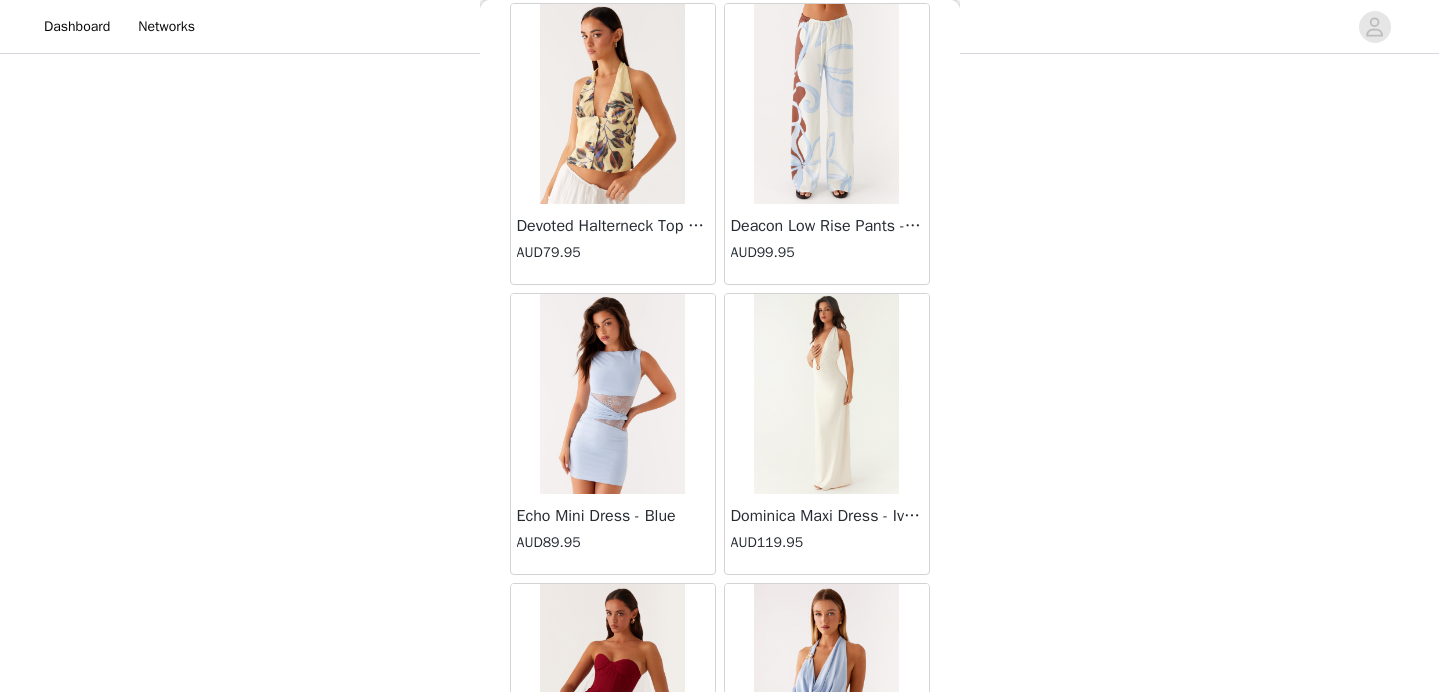 scroll, scrollTop: 16868, scrollLeft: 0, axis: vertical 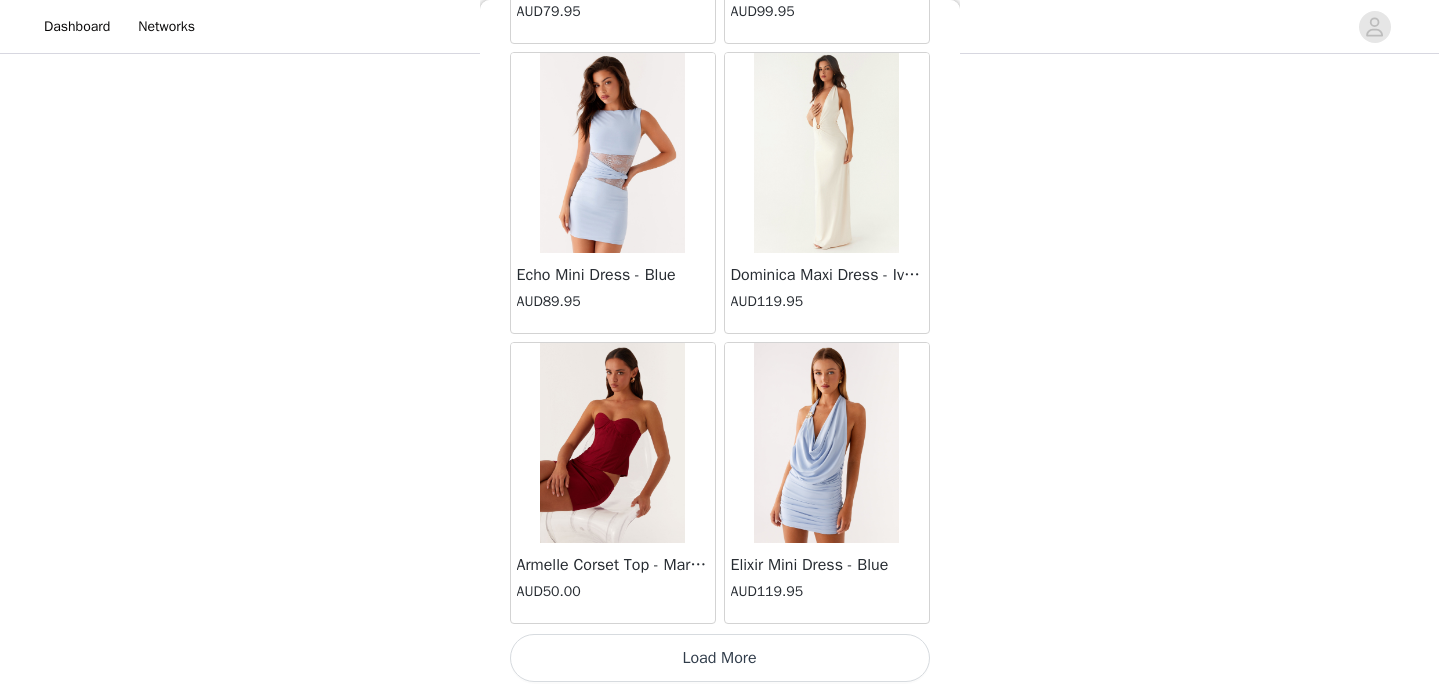click on "Load More" at bounding box center [720, 658] 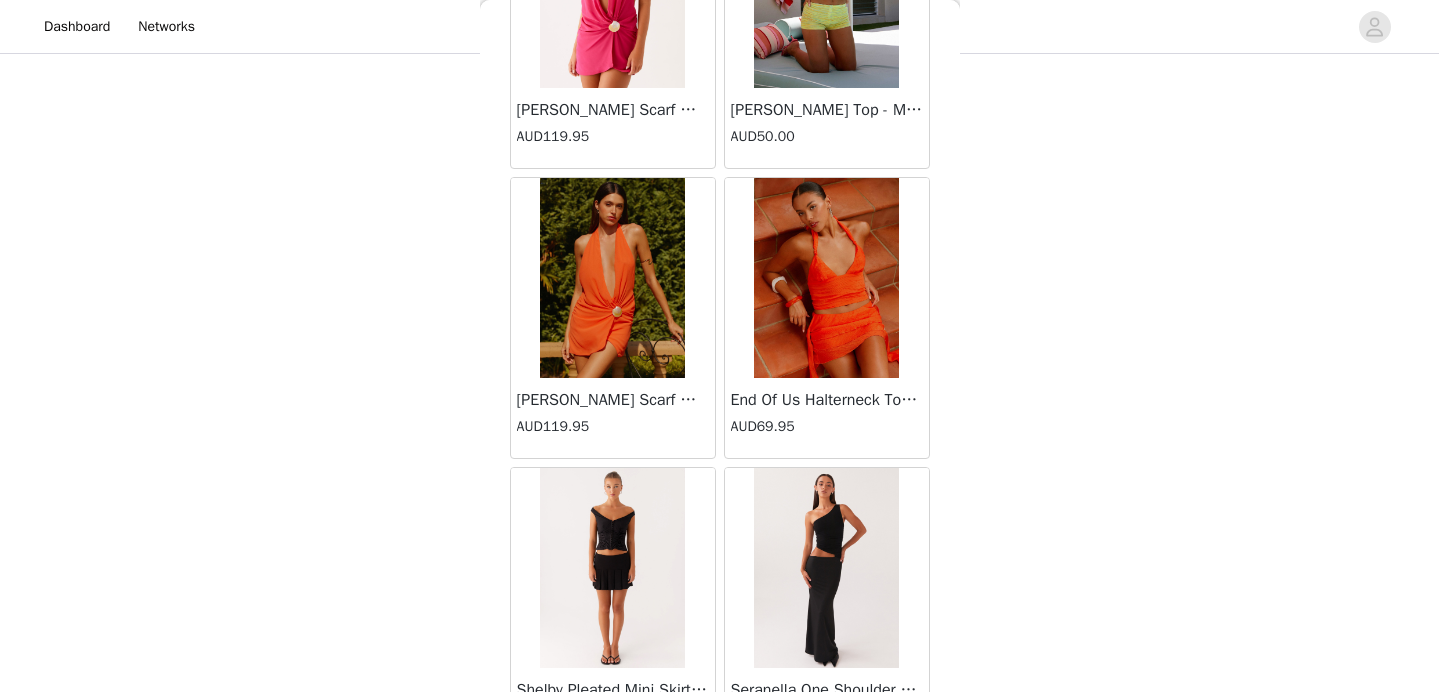 scroll, scrollTop: 19768, scrollLeft: 0, axis: vertical 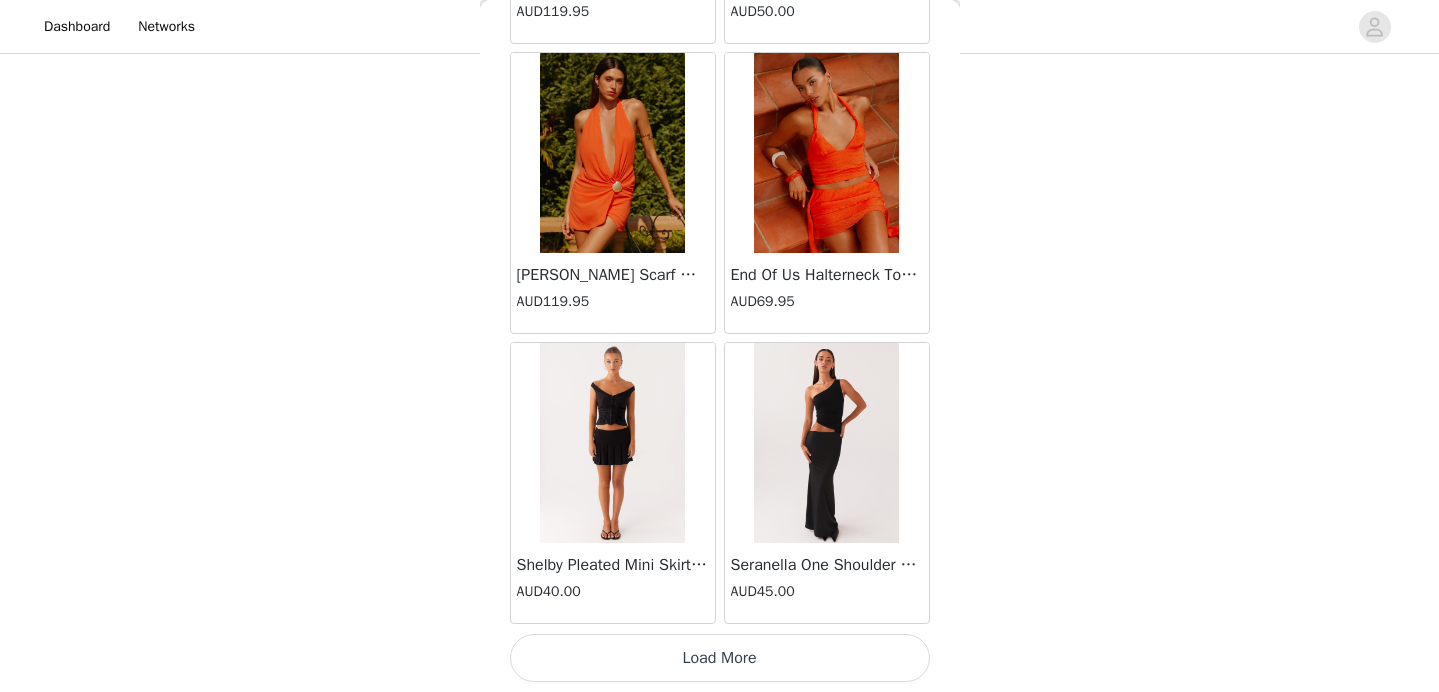 click on "Load More" at bounding box center (720, 658) 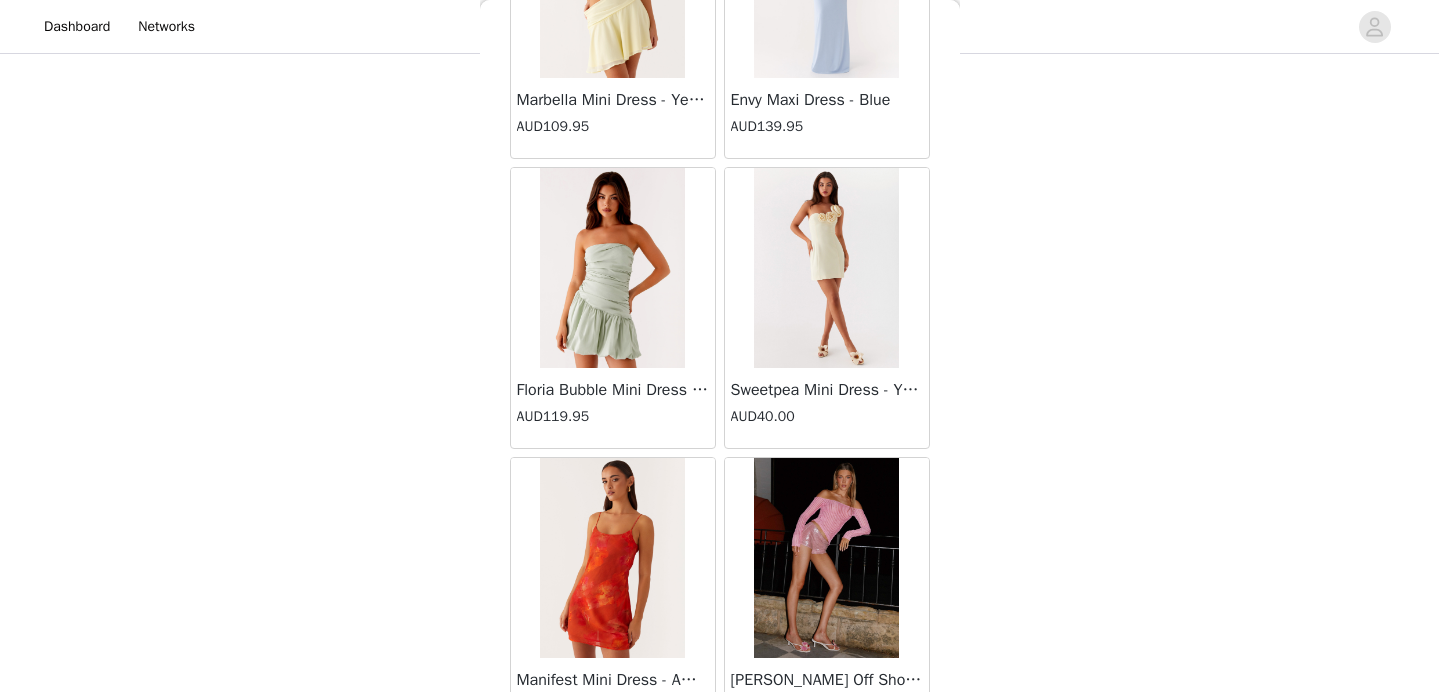 scroll, scrollTop: 22668, scrollLeft: 0, axis: vertical 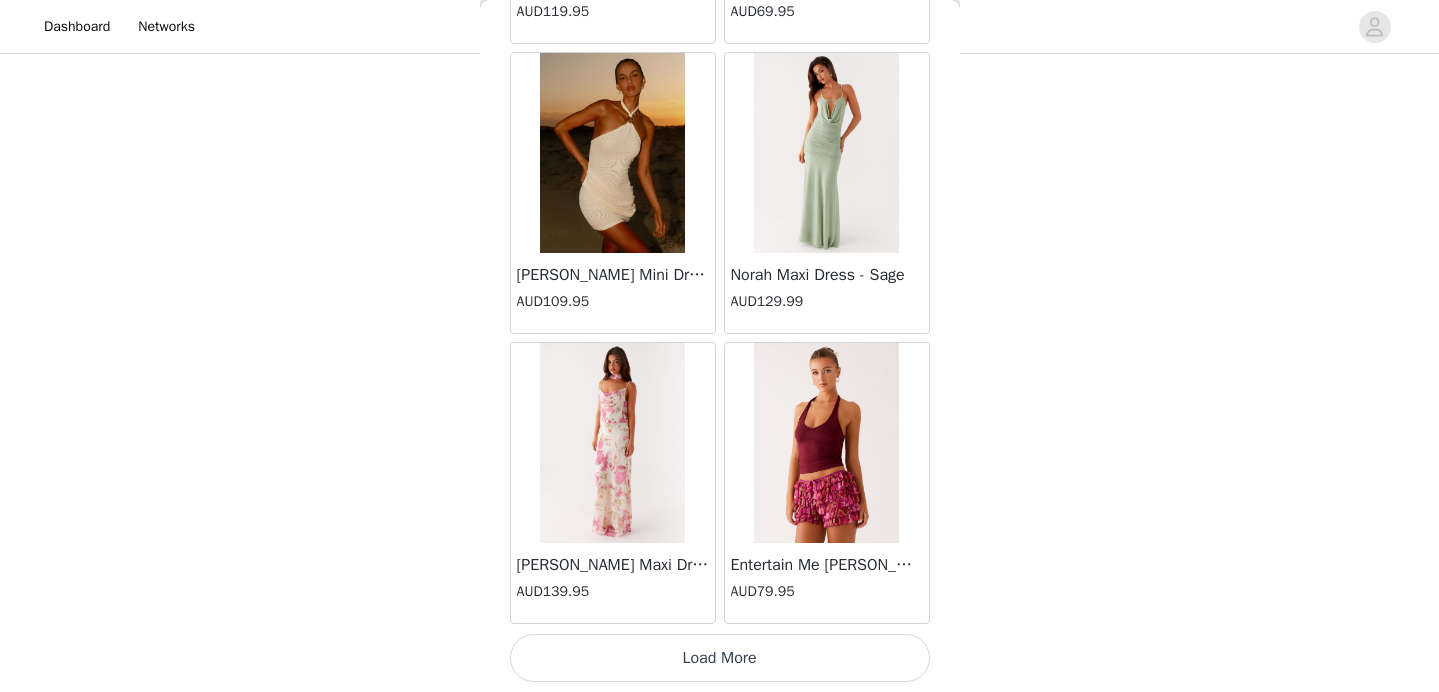 click on "Load More" at bounding box center (720, 658) 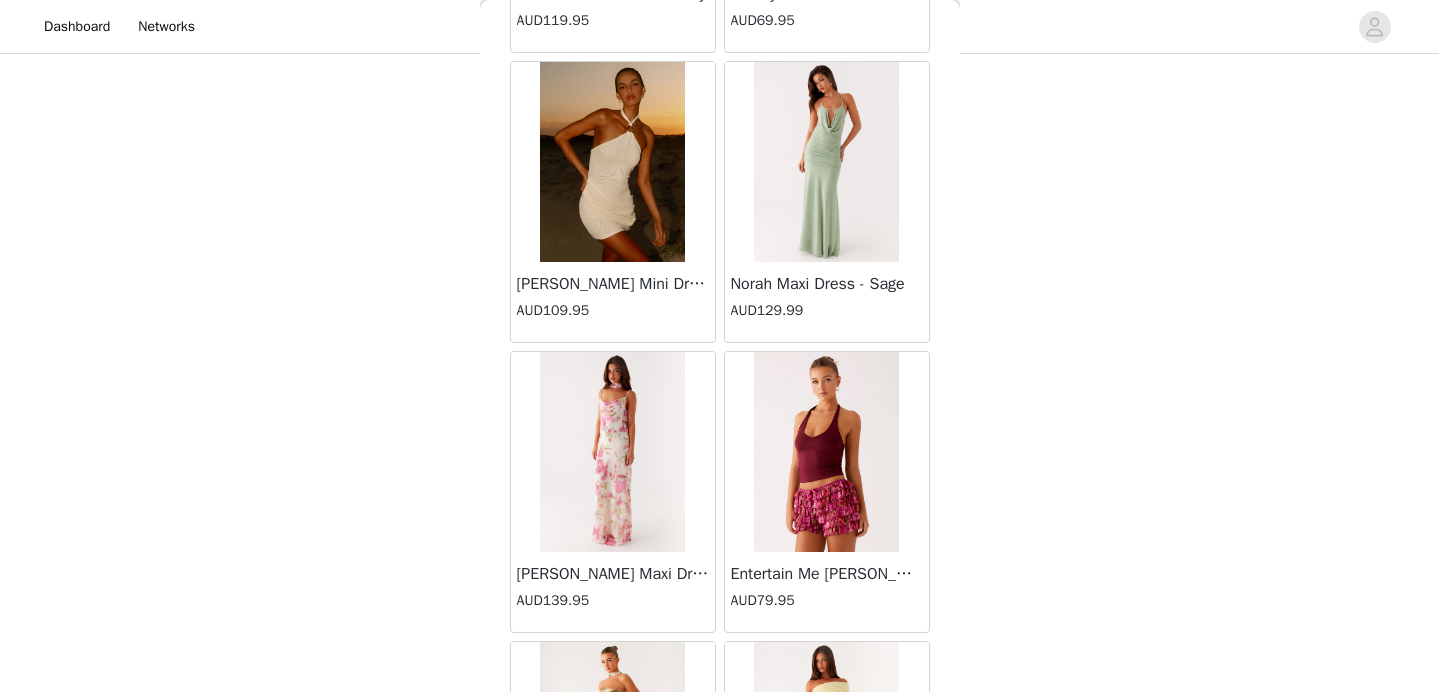 scroll, scrollTop: 22668, scrollLeft: 0, axis: vertical 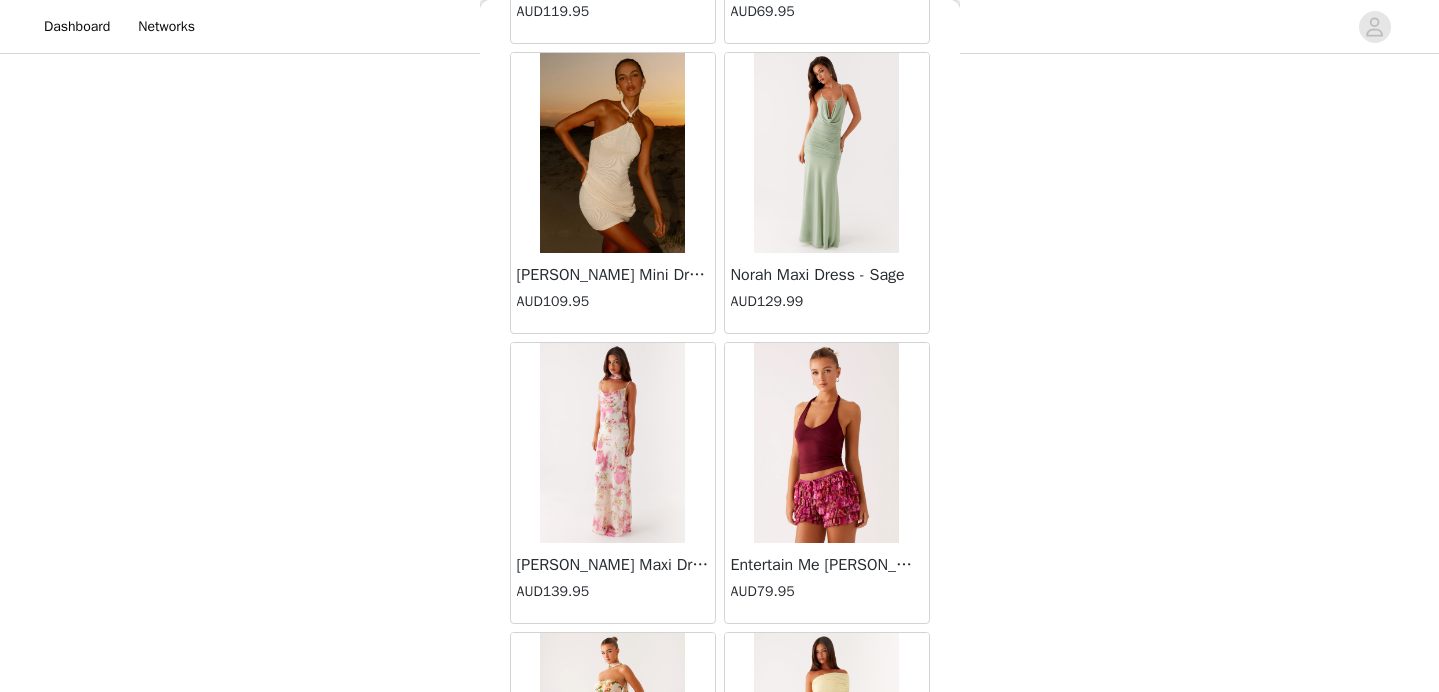 click on "STEP 1 OF 4
Select your styles!
Please note that the sizes are in AU Sizes. Australian Sizing is 2 sizes up, so a US0 = AU4, US4 = AU8. Peppermayo Size Guide: [URL][DOMAIN_NAME]       2/3 Selected           [PERSON_NAME] Top - Green     AUD79.95       Green, AU 6       Edit   Remove     Rio Dreams Cowl Neck Halter Top - Orange     AUD79.95       Orange, AU 6       Edit   Remove     Add Product       Back       [PERSON_NAME] Strapless Mini Dress - Yellow   AUD45.00       [PERSON_NAME] Maxi Dress - Orange Blue Floral   AUD109.95       Avenue Mini Dress - Plum   AUD109.95       Aullie Maxi Dress - Yellow   AUD109.95       Aullie Maxi Dress - Ivory   AUD109.95       Aullie Mini Dress - Black   AUD99.95       Avalia Backless Scarf Mini Dress - White Polka Dot   AUD89.95       Aullie Maxi Dress - Blue   AUD109.95       [PERSON_NAME] Maxi Dress - Bloom Wave Print   AUD119.95       Athens One Shoulder Top - Floral" at bounding box center (719, 192) 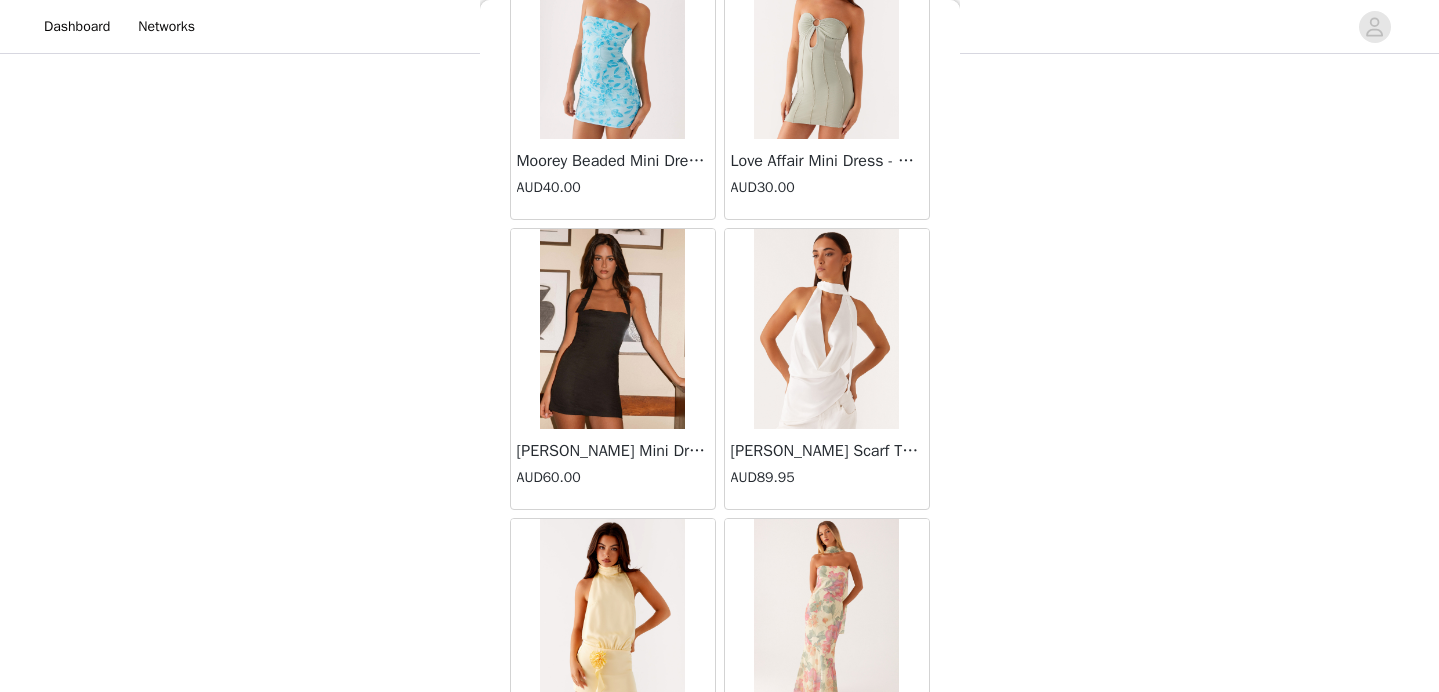 scroll, scrollTop: 25568, scrollLeft: 0, axis: vertical 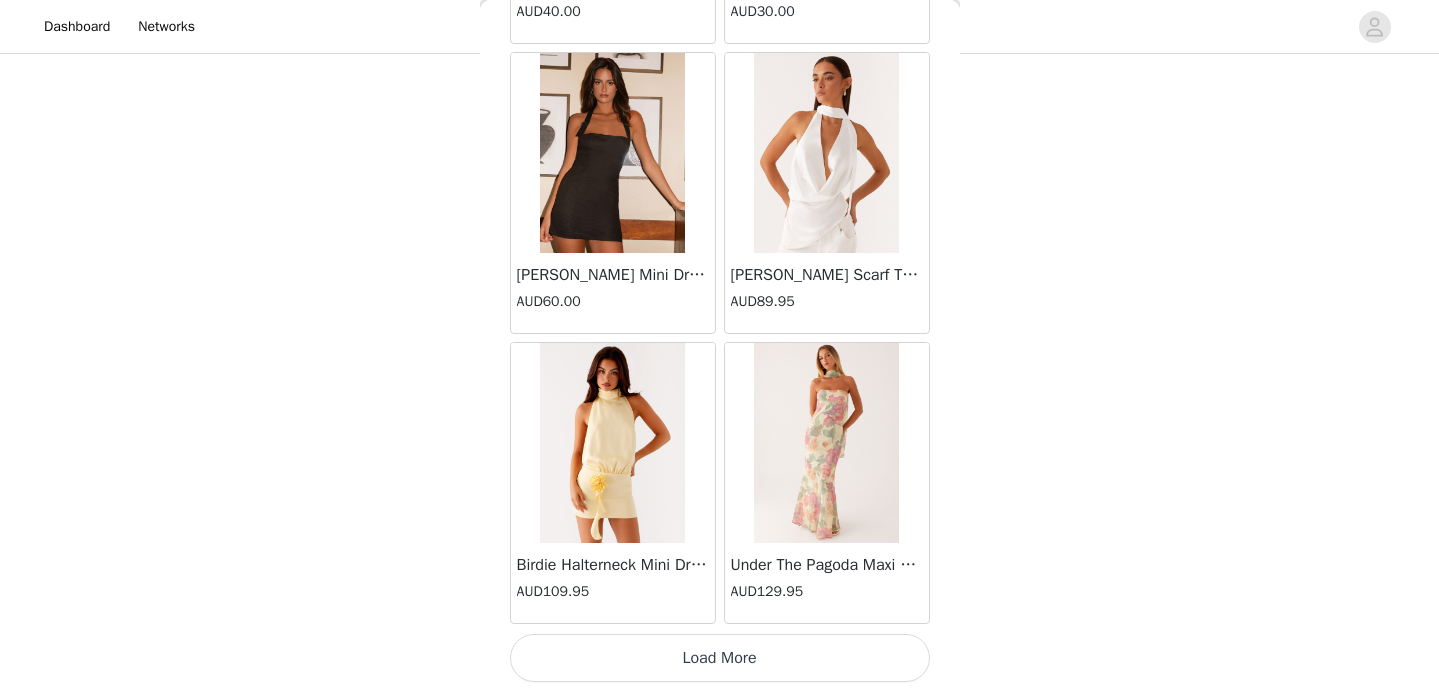click on "Load More" at bounding box center (720, 658) 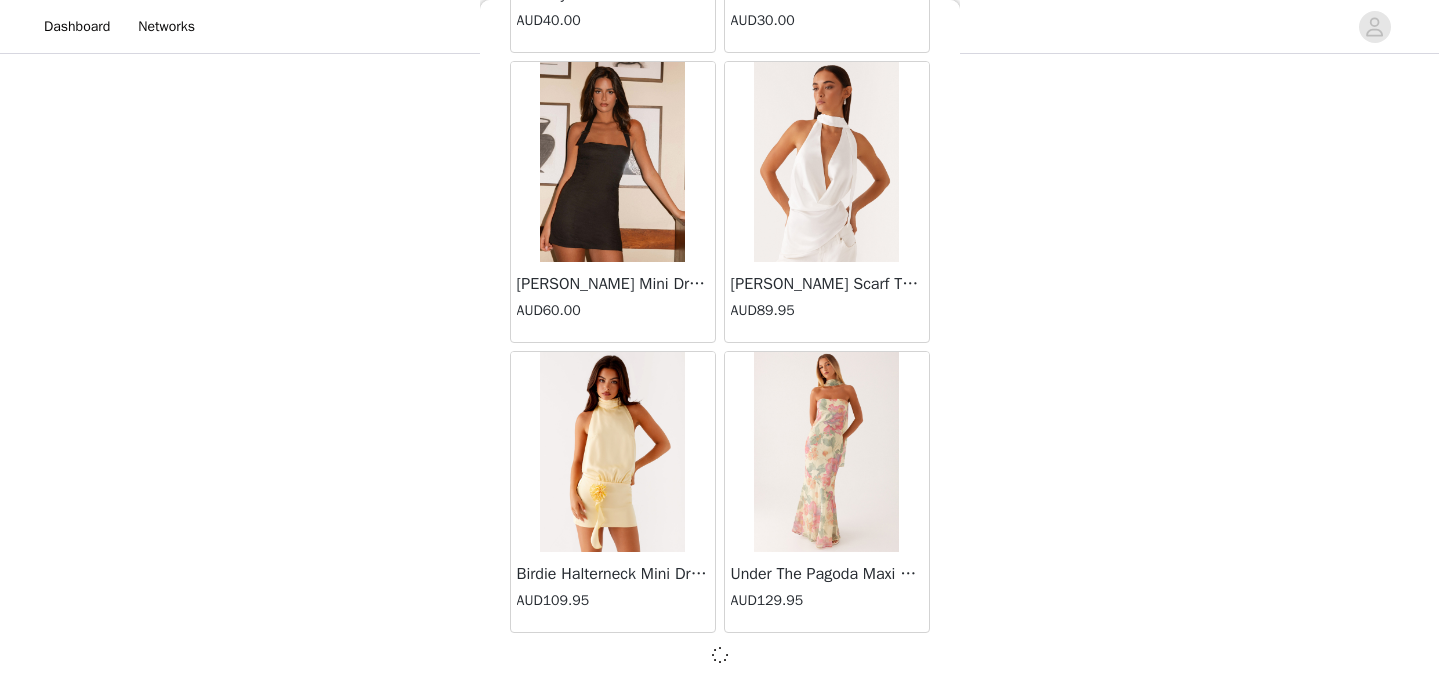 scroll, scrollTop: 25559, scrollLeft: 0, axis: vertical 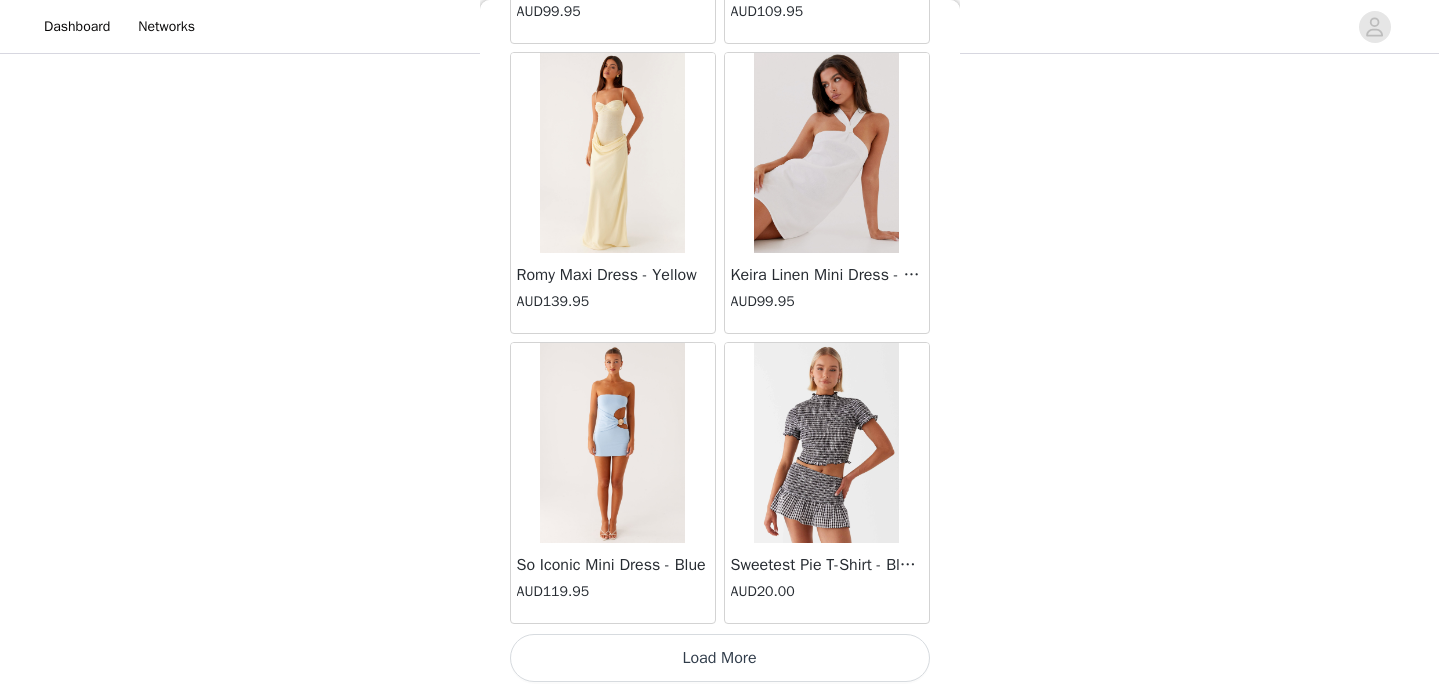 click on "Load More" at bounding box center [720, 658] 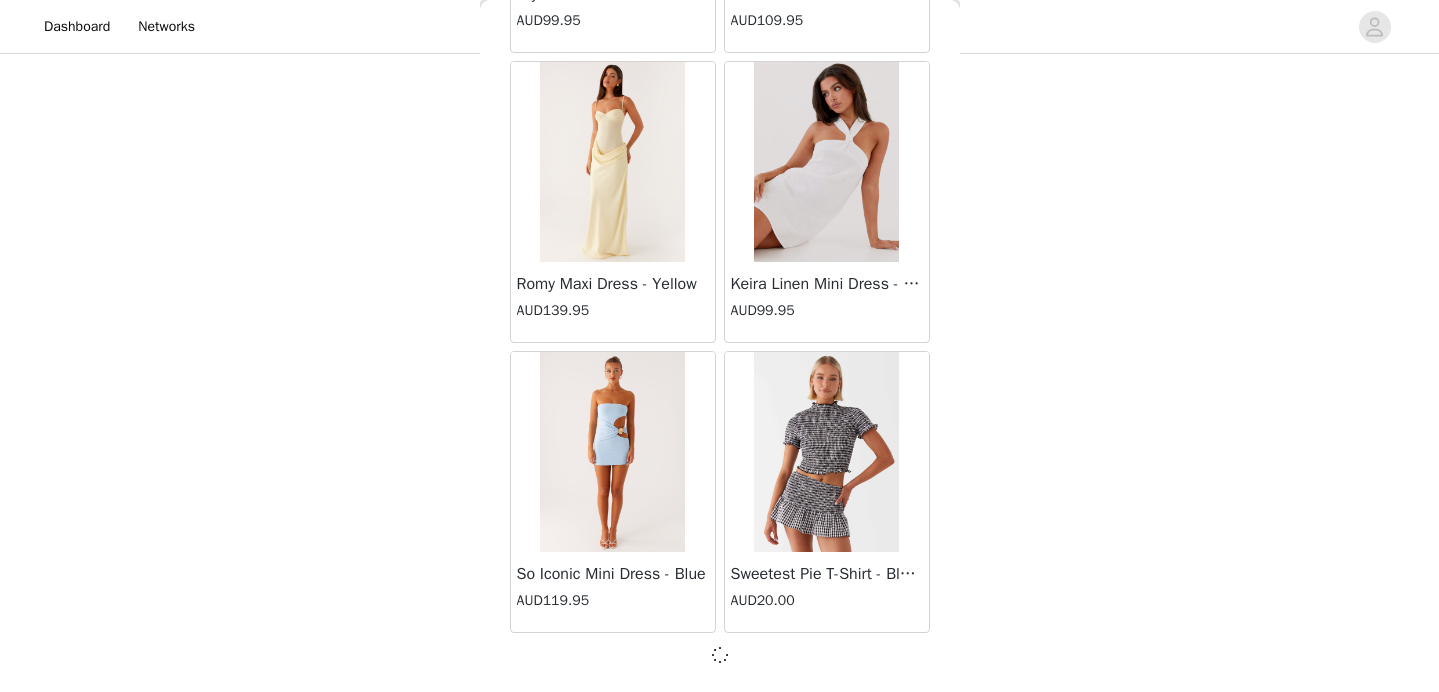 scroll, scrollTop: 28459, scrollLeft: 0, axis: vertical 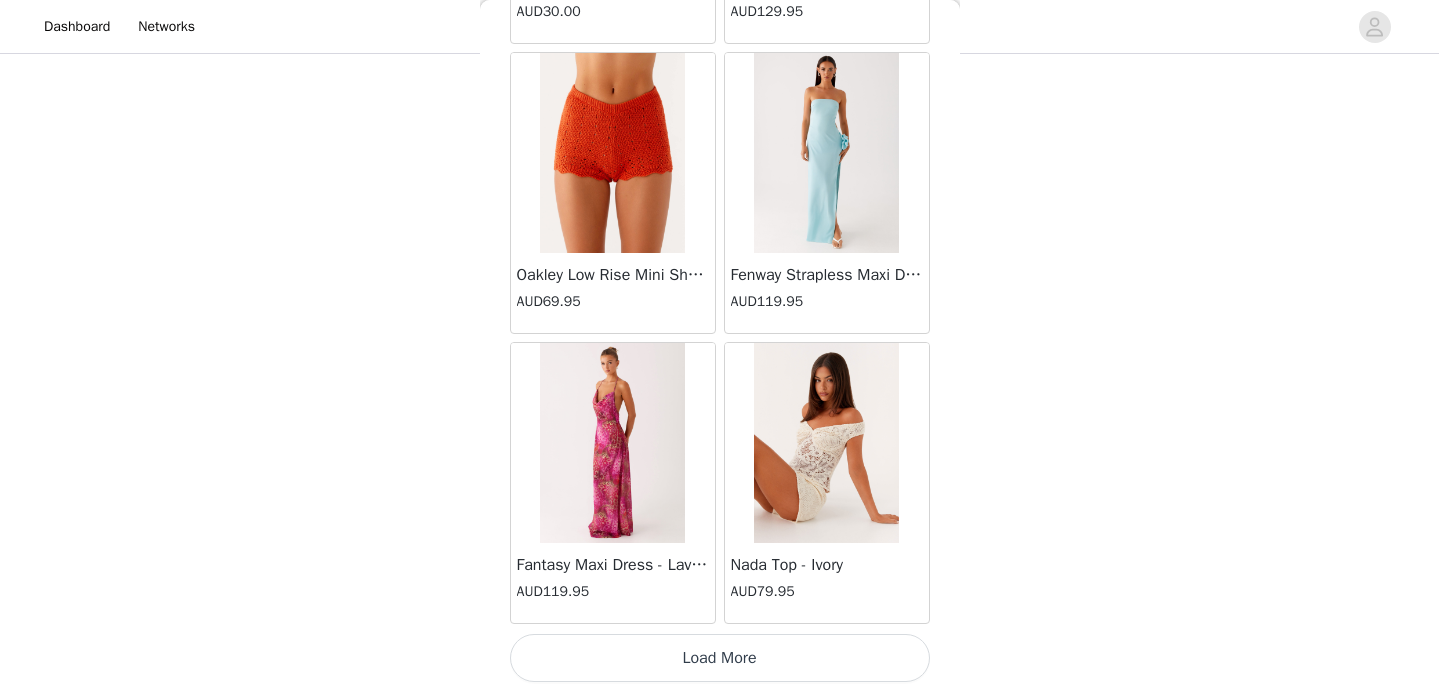 click on "Load More" at bounding box center [720, 658] 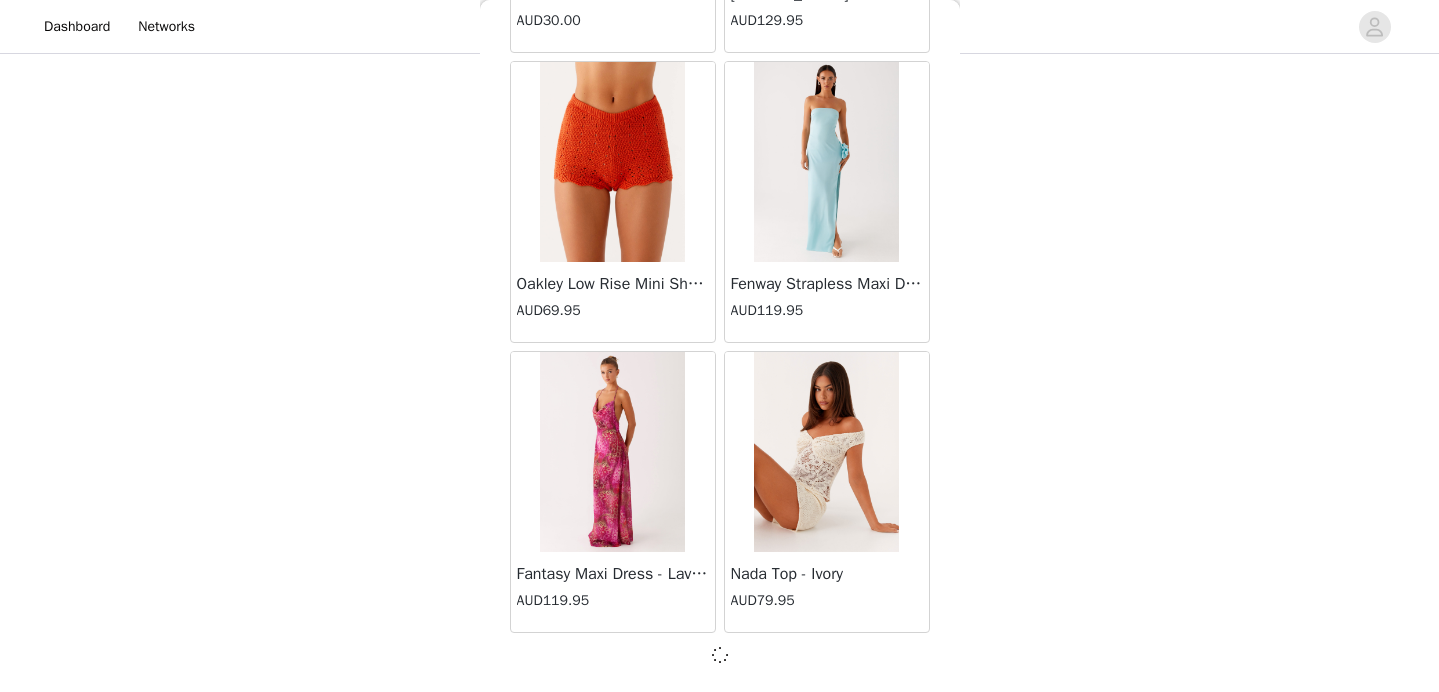 scroll, scrollTop: 31359, scrollLeft: 0, axis: vertical 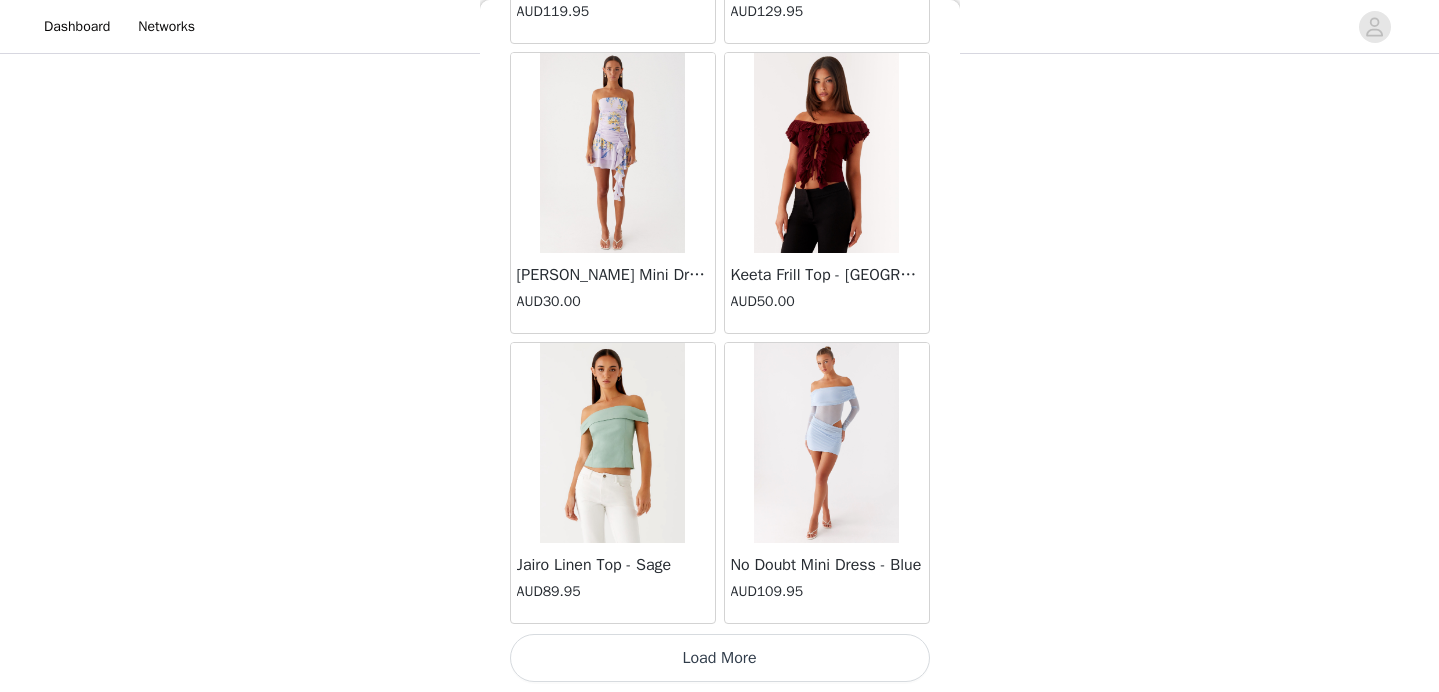click on "Load More" at bounding box center [720, 658] 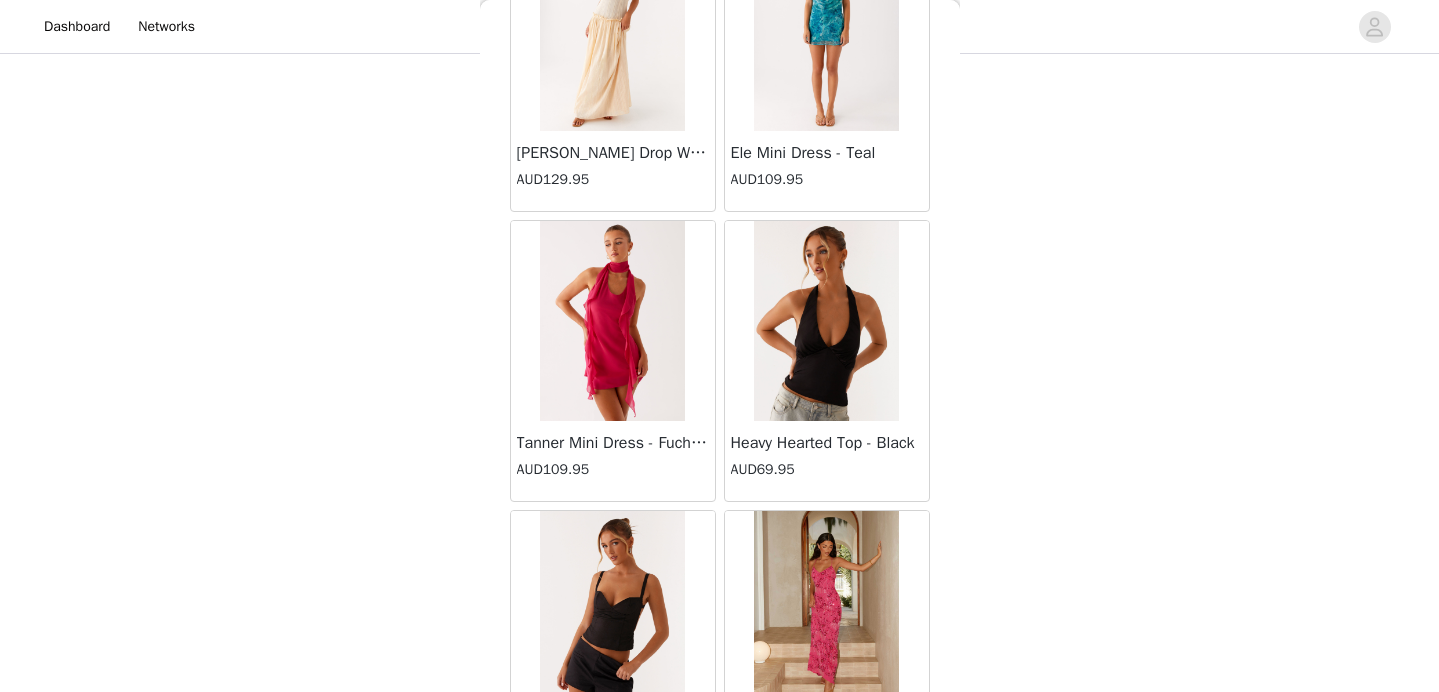 scroll, scrollTop: 37168, scrollLeft: 0, axis: vertical 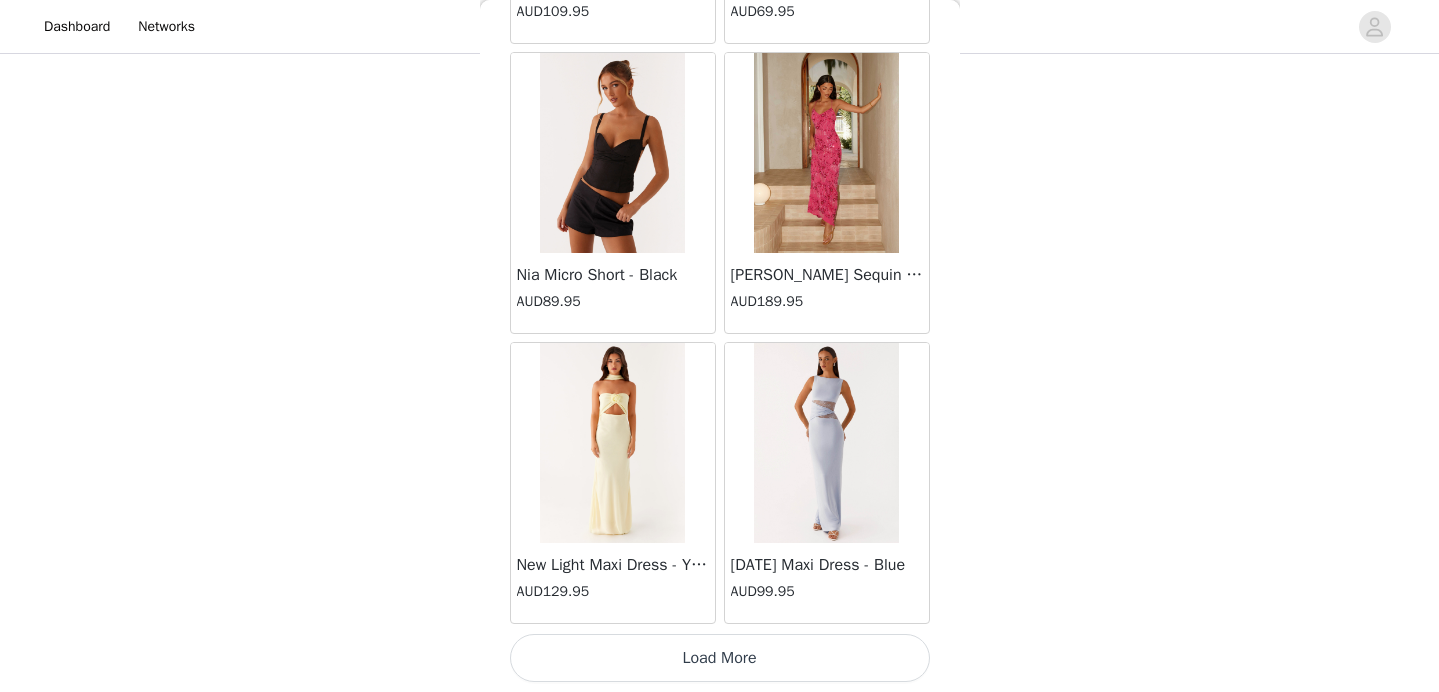 click on "Load More" at bounding box center [720, 658] 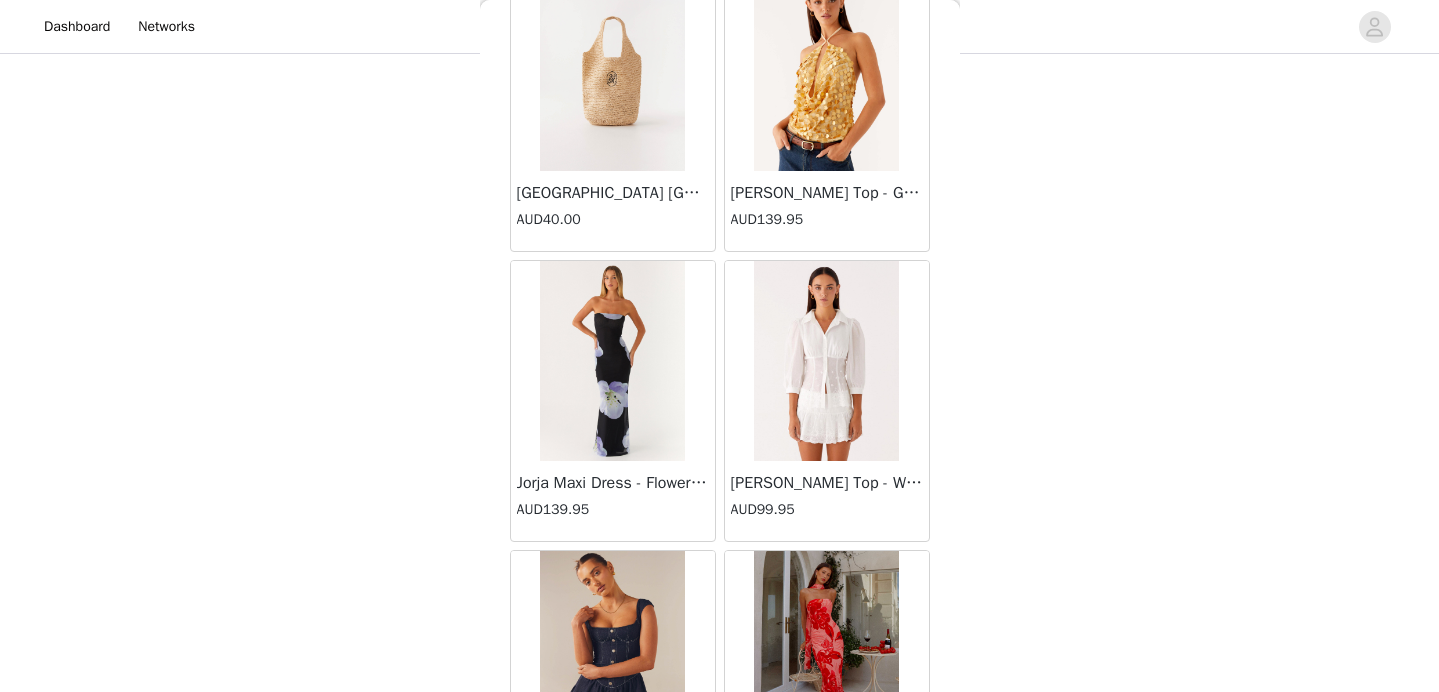 scroll, scrollTop: 40068, scrollLeft: 0, axis: vertical 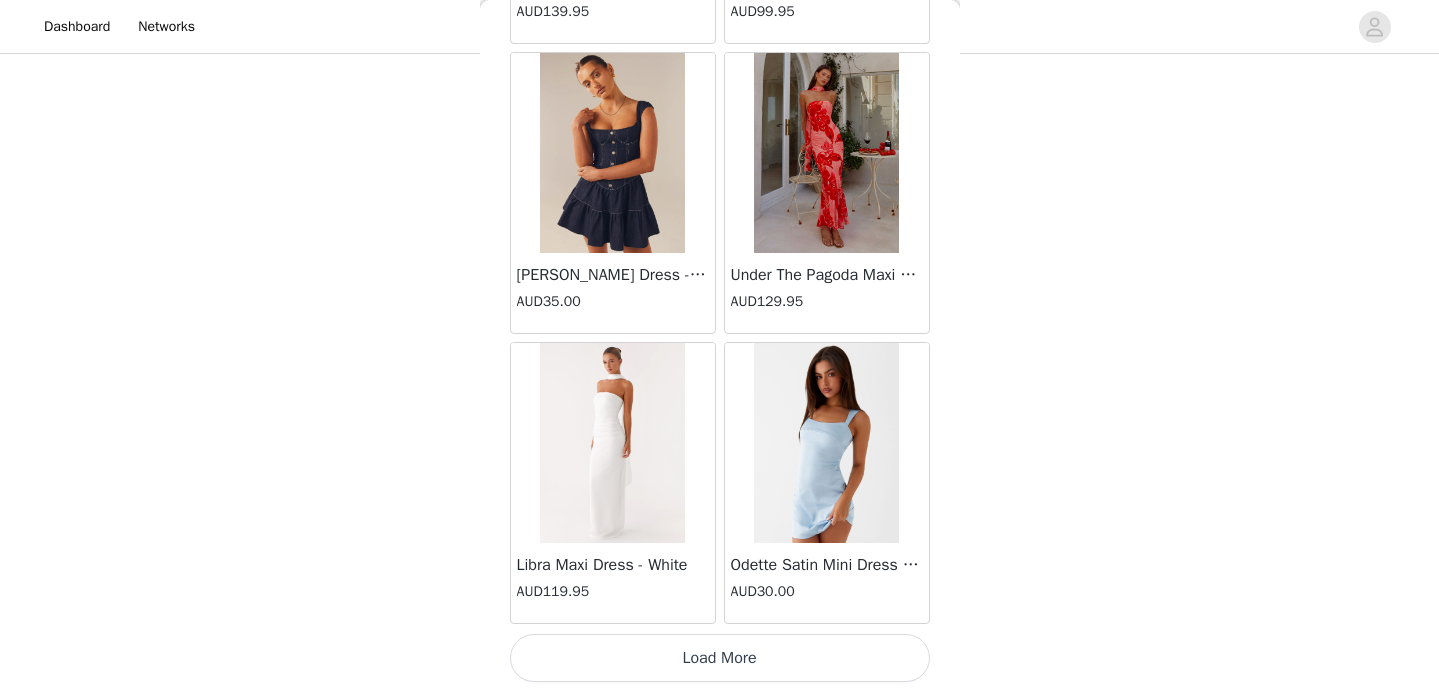 click on "Load More" at bounding box center [720, 658] 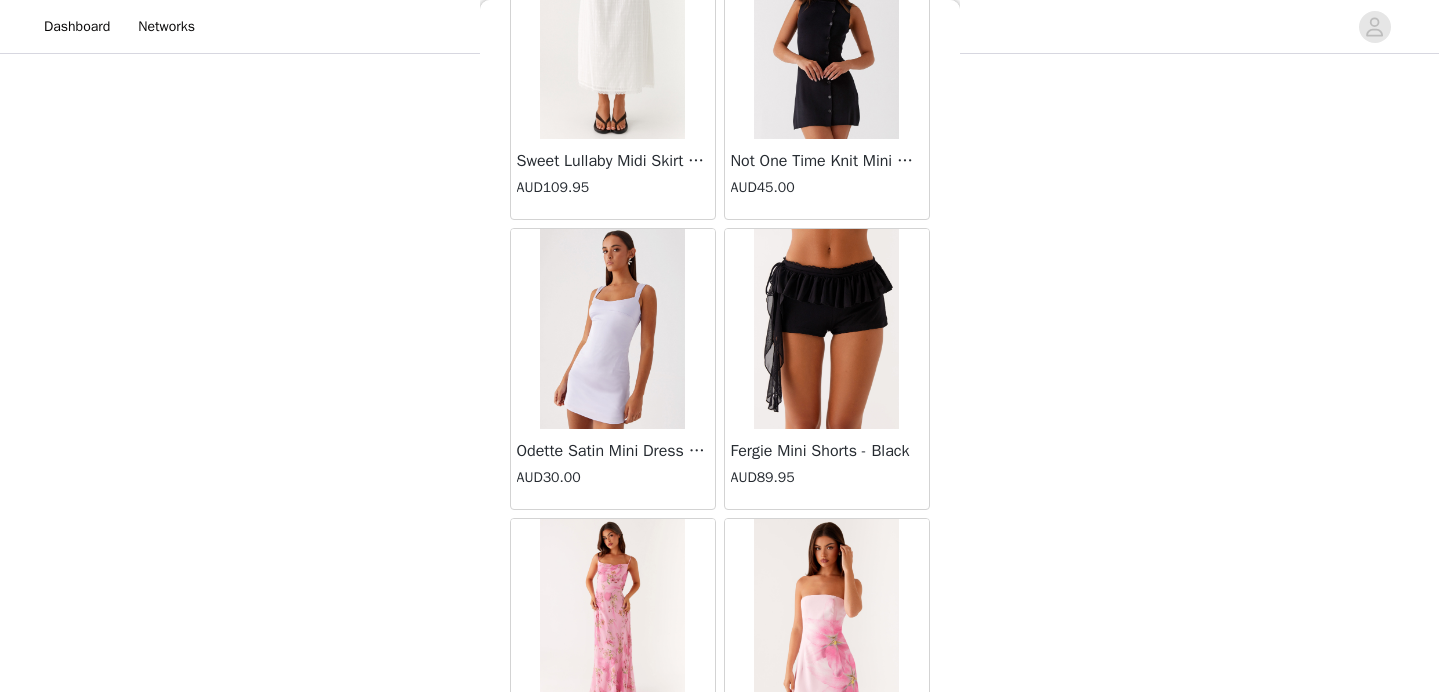 scroll, scrollTop: 42968, scrollLeft: 0, axis: vertical 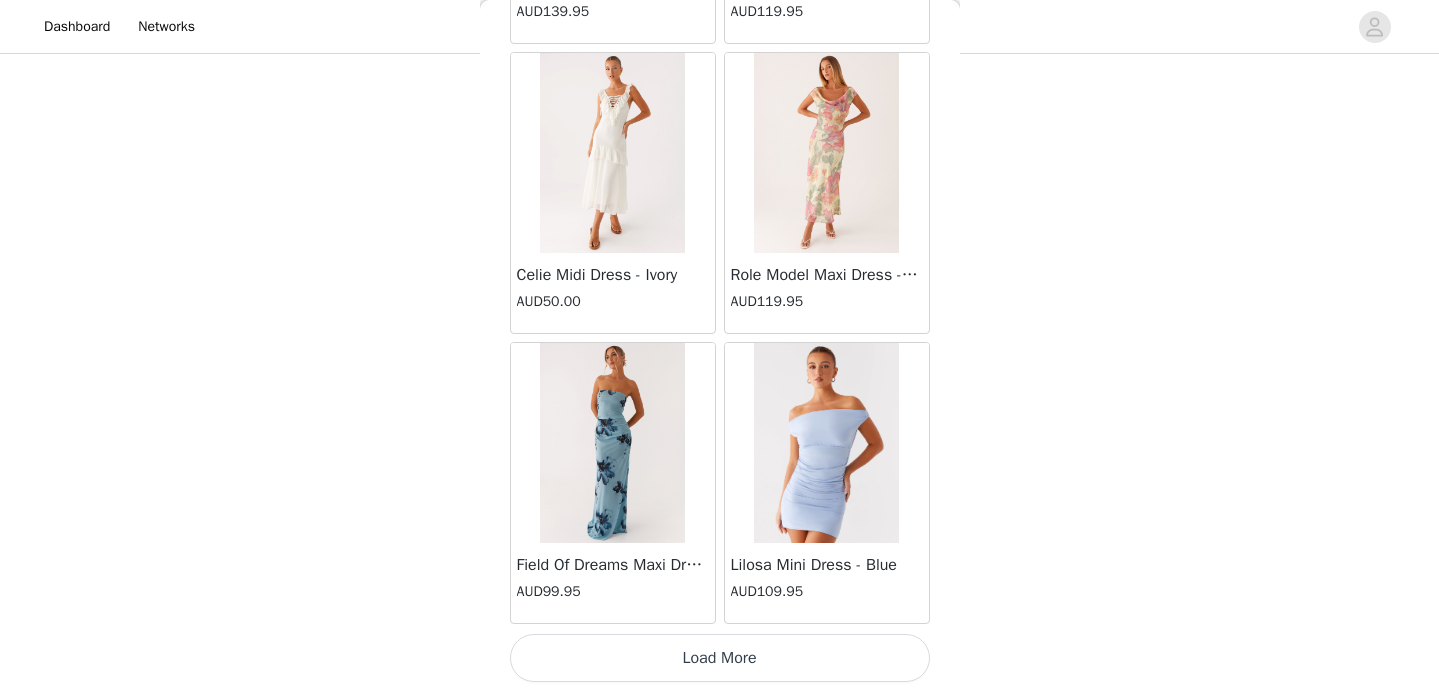 click on "Load More" at bounding box center [720, 658] 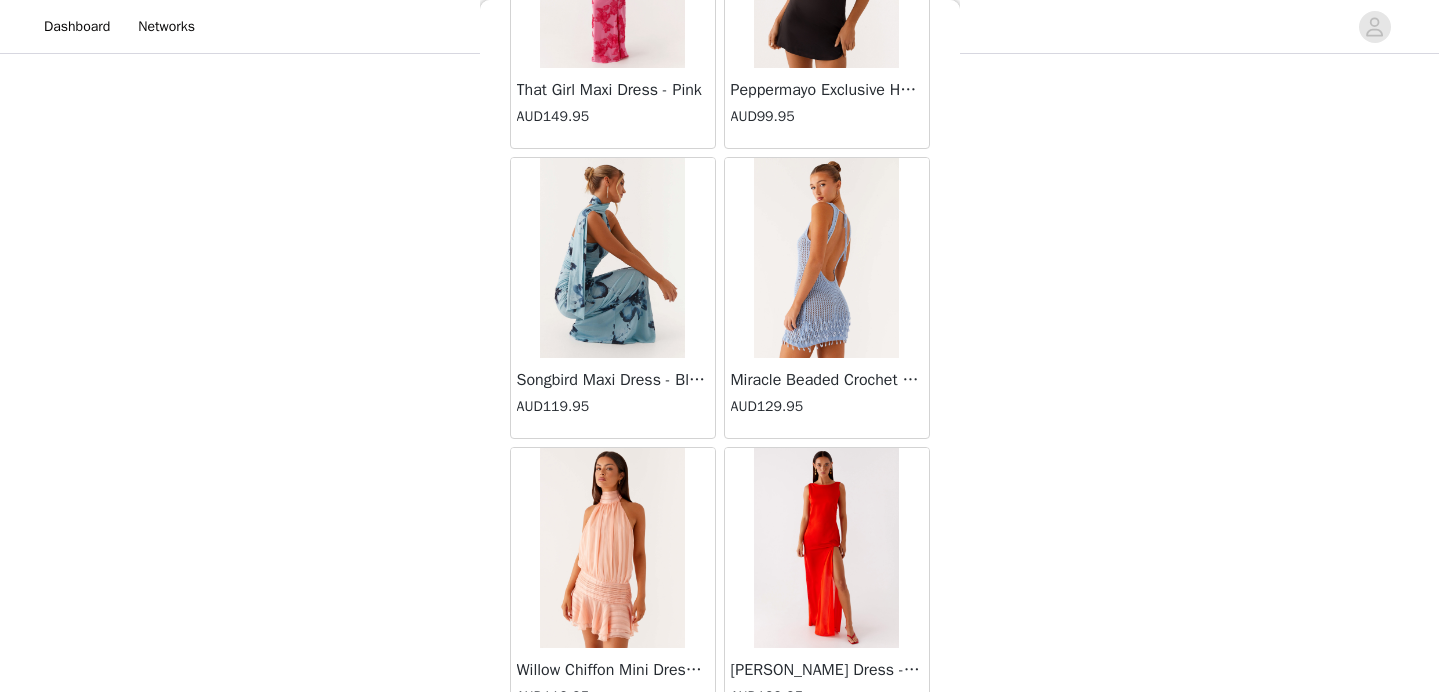 scroll, scrollTop: 33798, scrollLeft: 0, axis: vertical 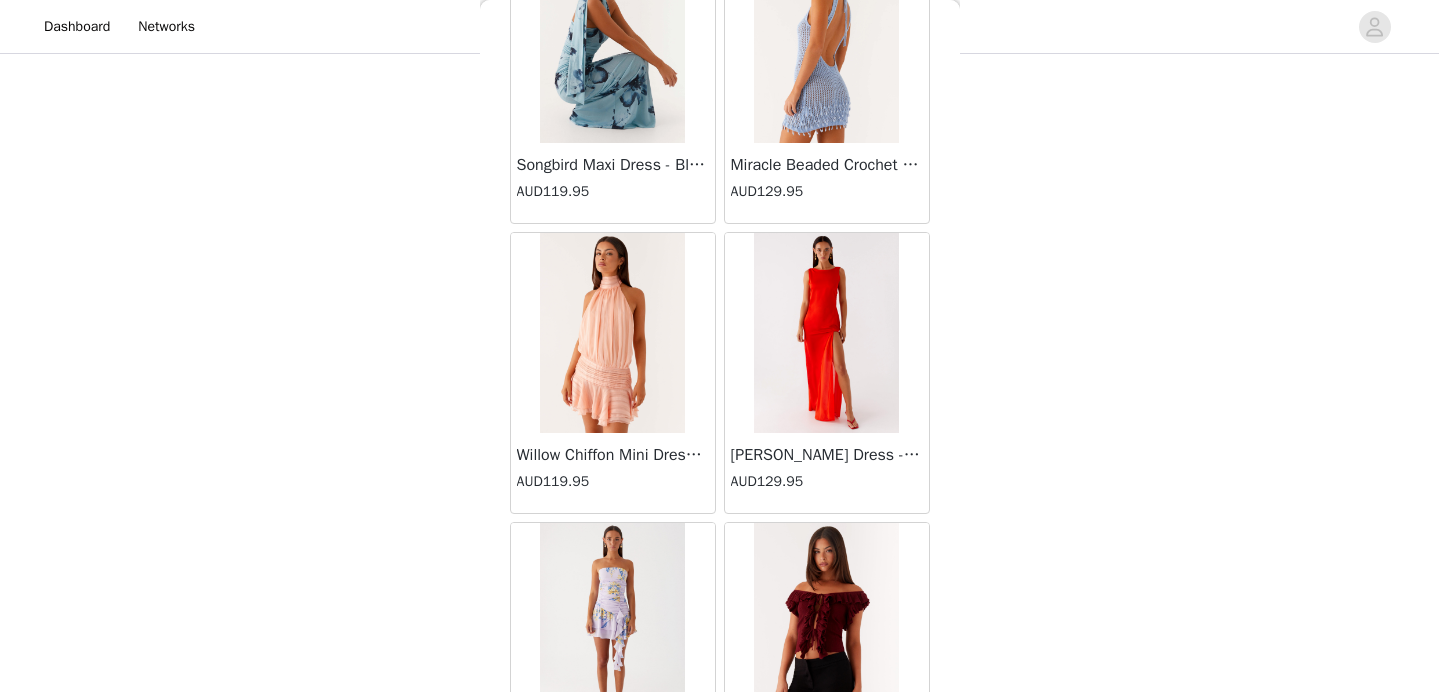 click at bounding box center [612, 333] 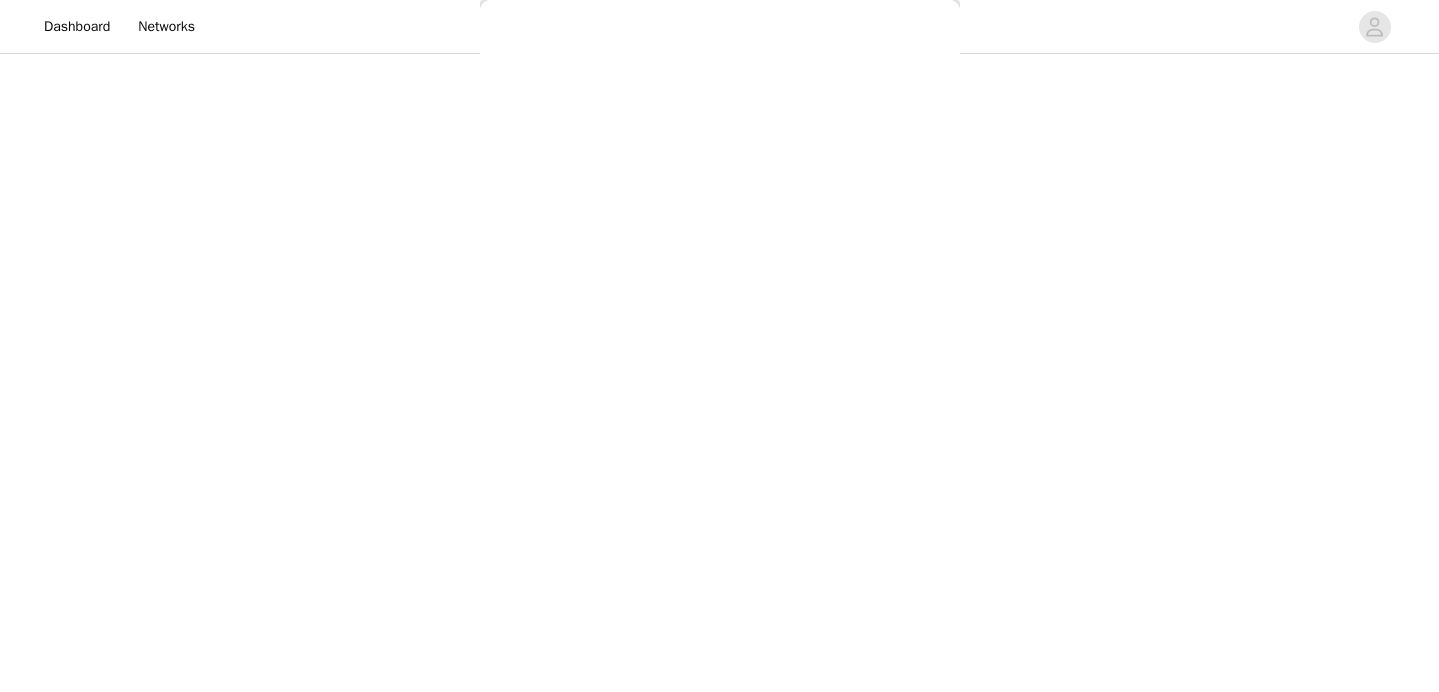 click on "Back       [PERSON_NAME] Strapless Mini Dress - Yellow   AUD45.00       [PERSON_NAME] Maxi Dress - Orange Blue Floral   AUD109.95       Avenue Mini Dress - Plum   AUD109.95       Aullie Maxi Dress - Yellow   AUD109.95       Aullie Maxi Dress - Ivory   AUD109.95       Aullie Mini Dress - Black   AUD99.95       Avalia Backless Scarf Mini Dress - White Polka Dot   AUD89.95       Aullie Maxi Dress - Blue   AUD109.95       [PERSON_NAME] Maxi Dress - Bloom Wave Print   AUD119.95       Athens One Shoulder Top - Floral   AUD79.95       Aullie Mini Dress - Blue   AUD50.00       Aullie Maxi Dress - Black   AUD109.95       [PERSON_NAME] Strapless Mini Dress - Cobalt   AUD30.00       Atlantic Midi Dress - Yellow   AUD70.00       Aullie Maxi Dress - Pink   AUD109.95       Azura Halter Top - Yellow   AUD69.95       Beki Beaded Mesh Maxi Dress - Deep Red   AUD159.95       Bad News Mesh Maxi Dress - Turquoise Floral   AUD99.95       Bad News Mesh Maxi Dress - Yellow Floral   AUD99.95       Be Mine Satin Maxi Dress - Canary   AUD109.95" at bounding box center (720, 346) 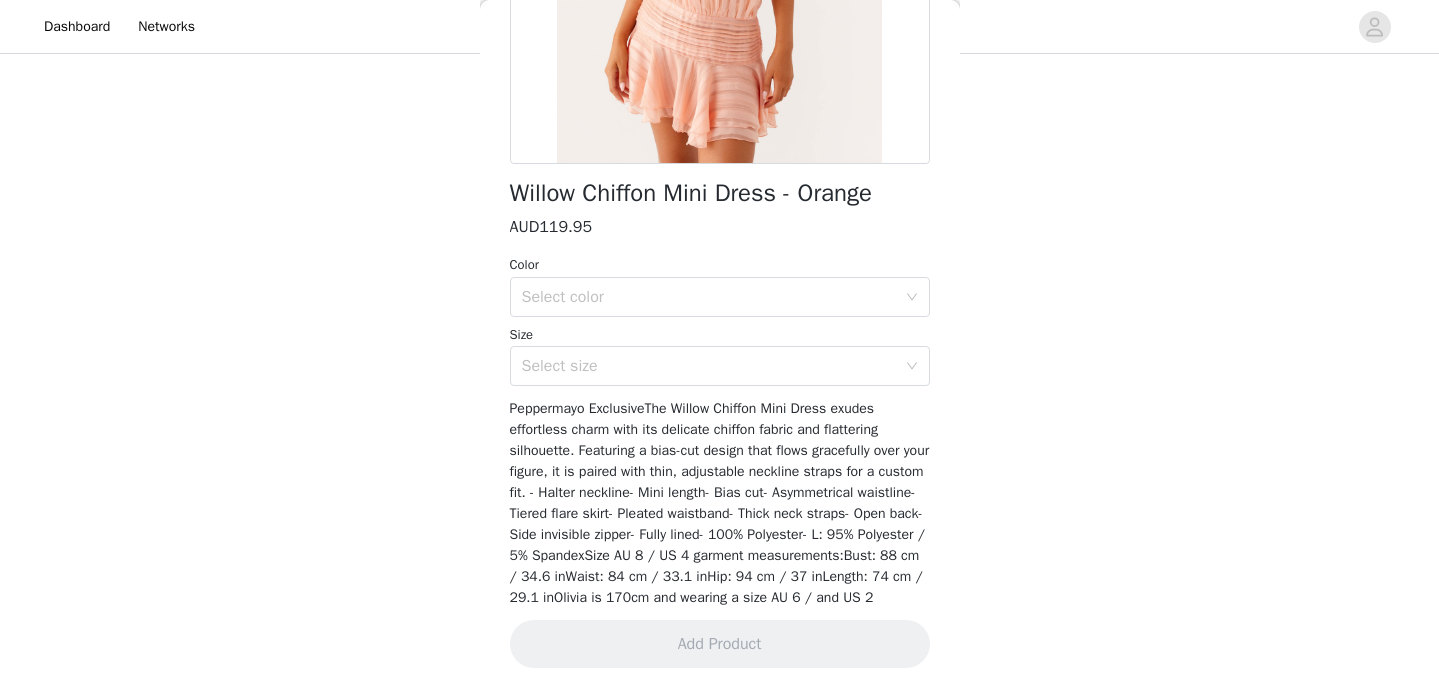scroll, scrollTop: 407, scrollLeft: 0, axis: vertical 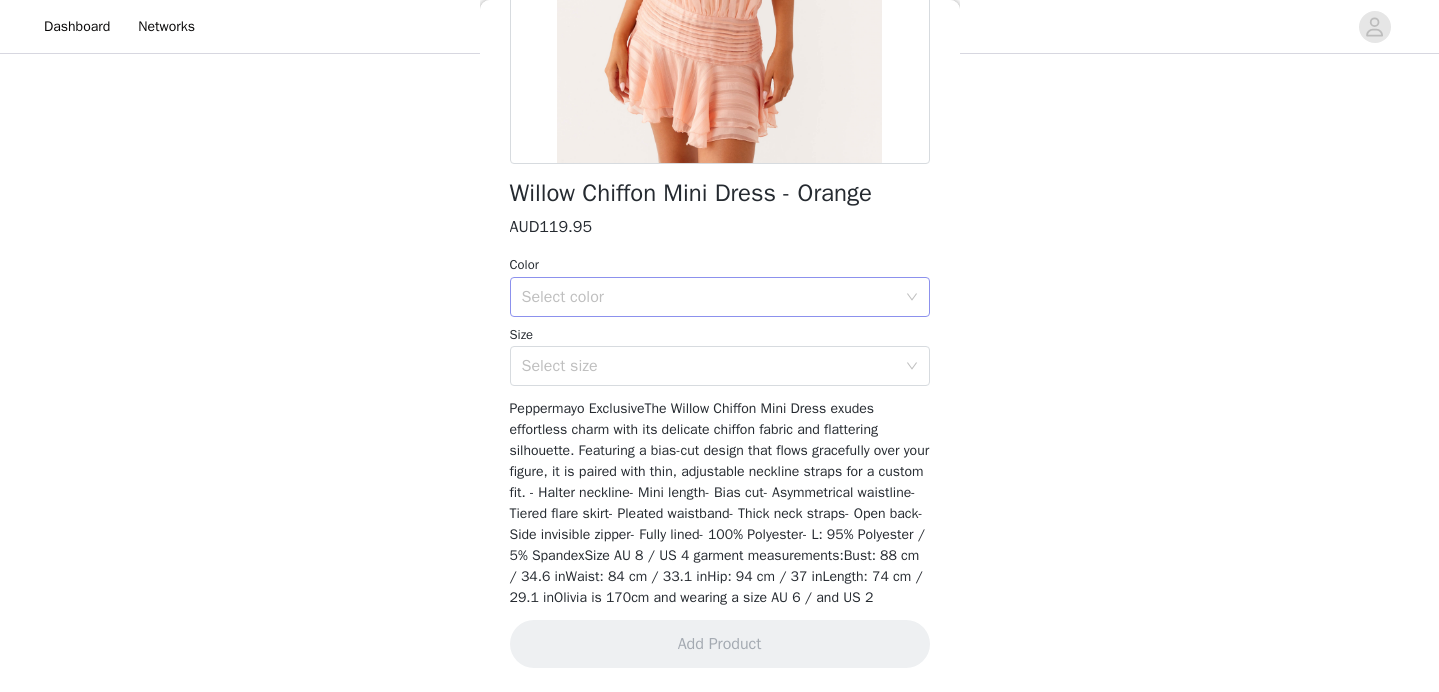 click on "Select color" at bounding box center [709, 297] 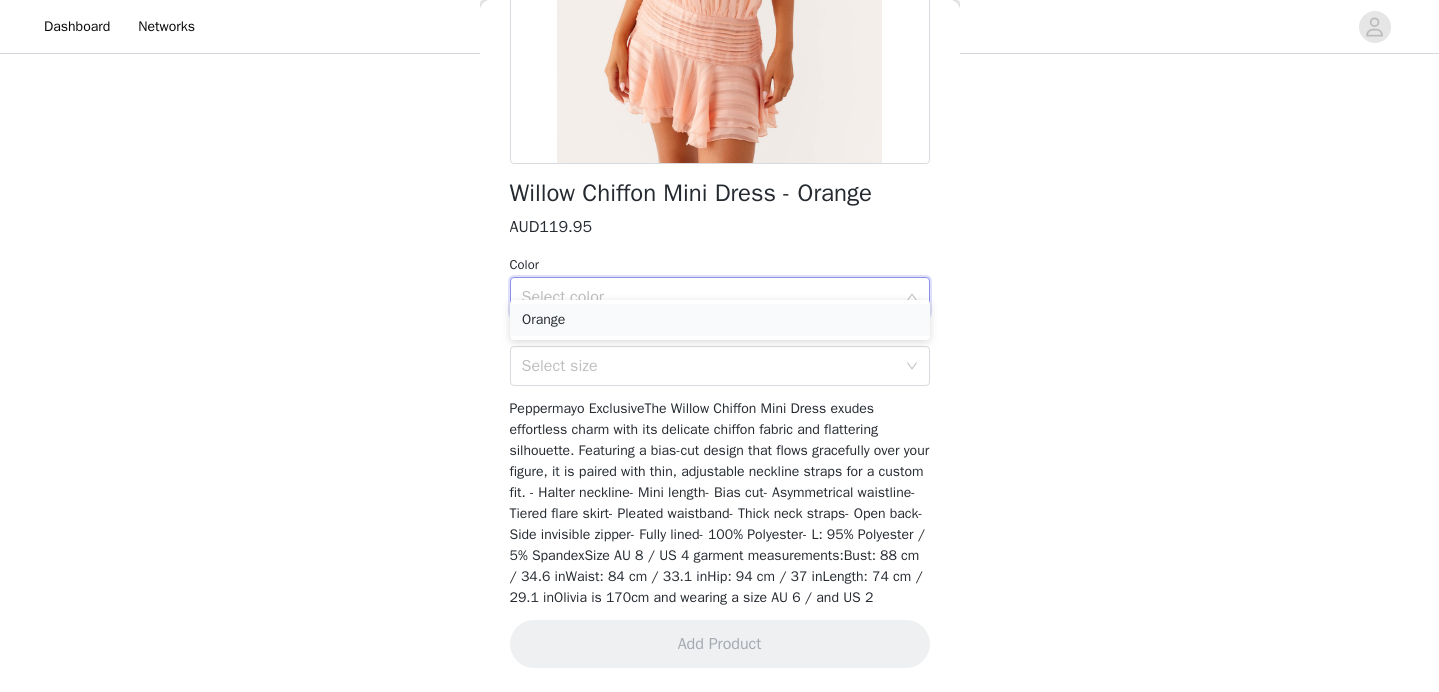 click on "Orange" at bounding box center (720, 320) 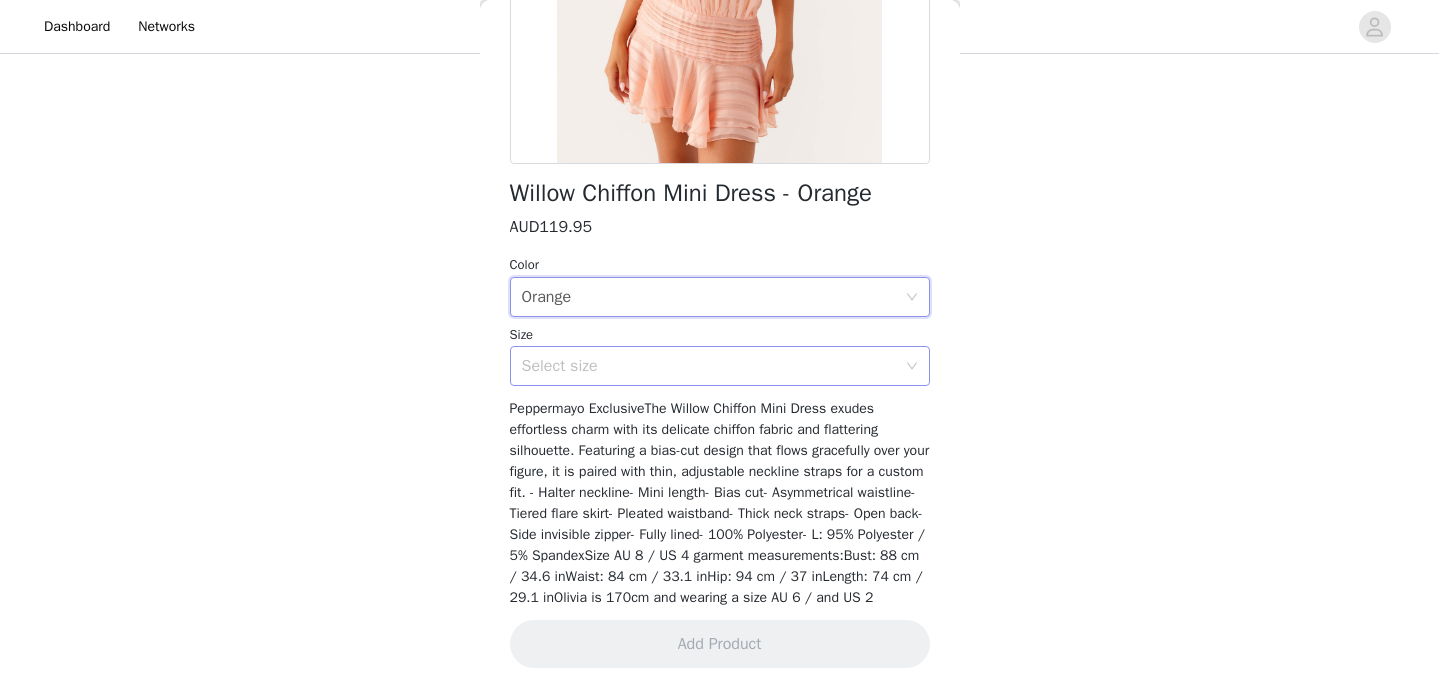 click on "Select size" at bounding box center [709, 366] 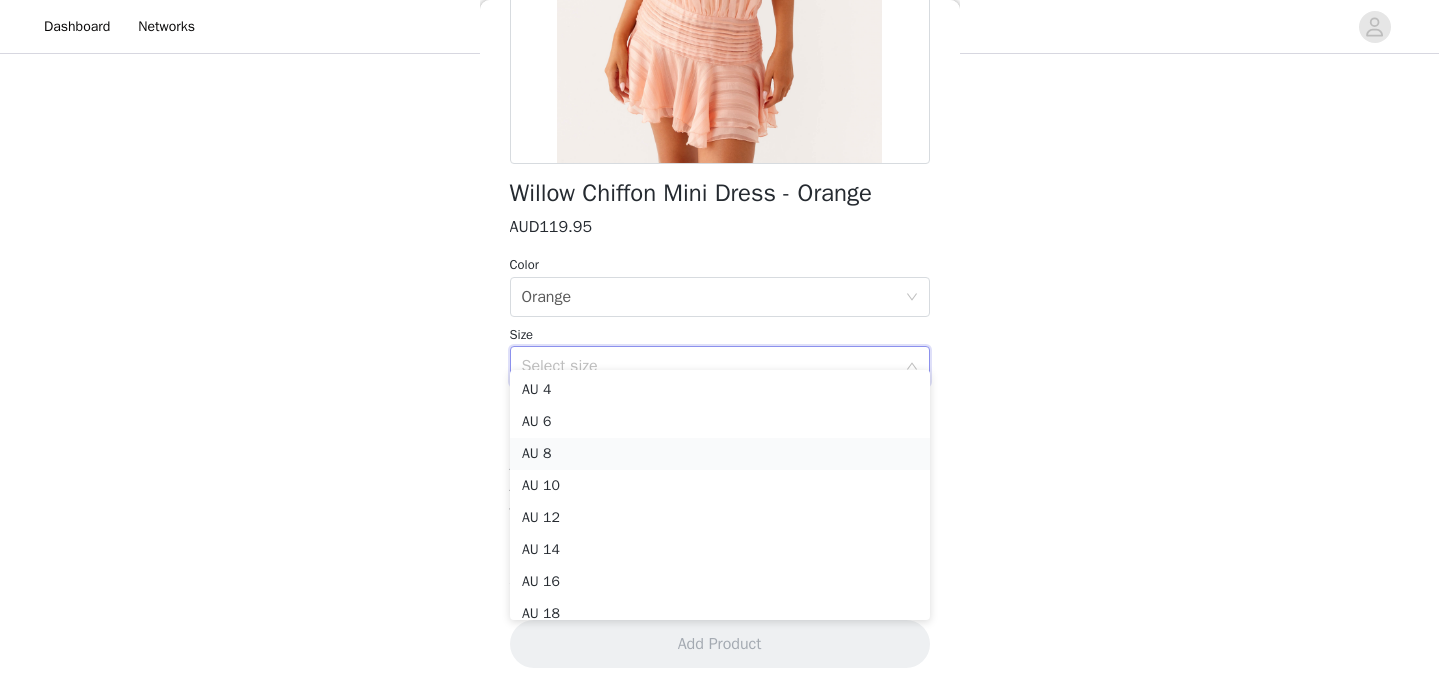 click on "AU 8" at bounding box center (720, 454) 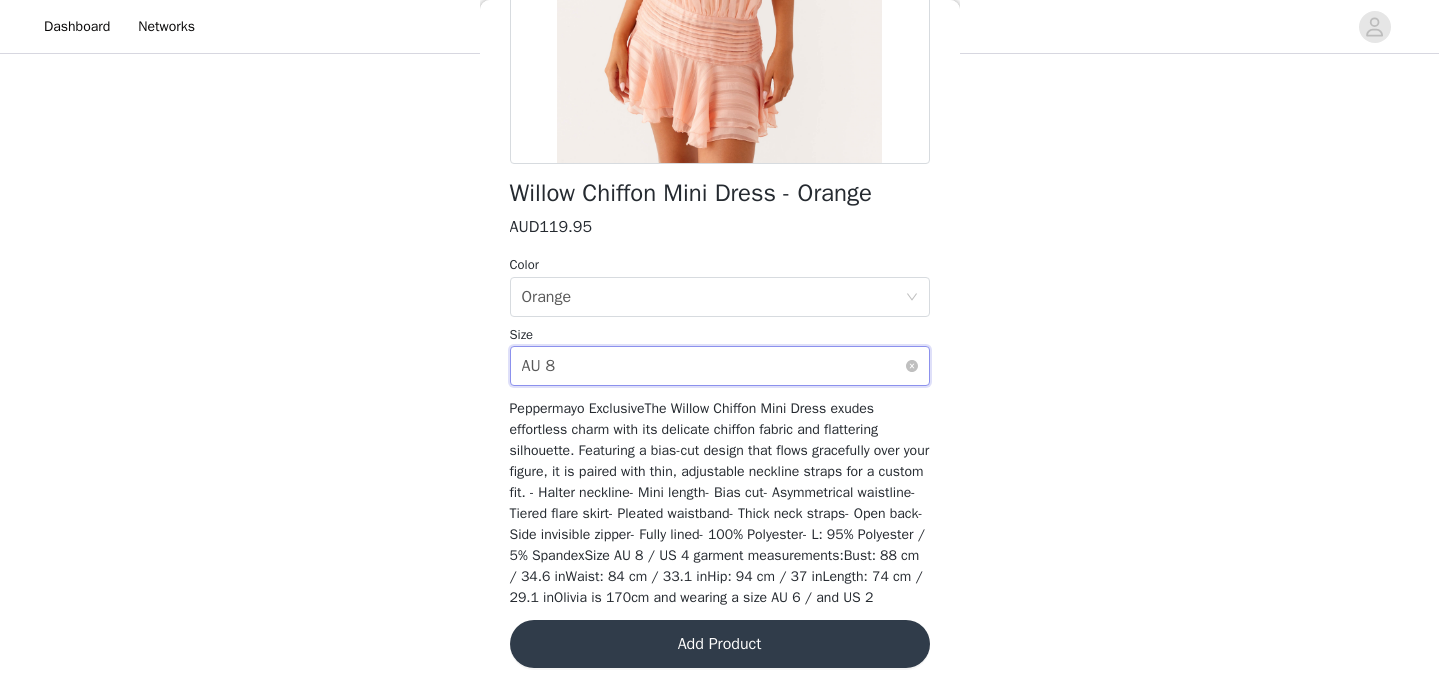 click on "Select size AU 8" at bounding box center [713, 366] 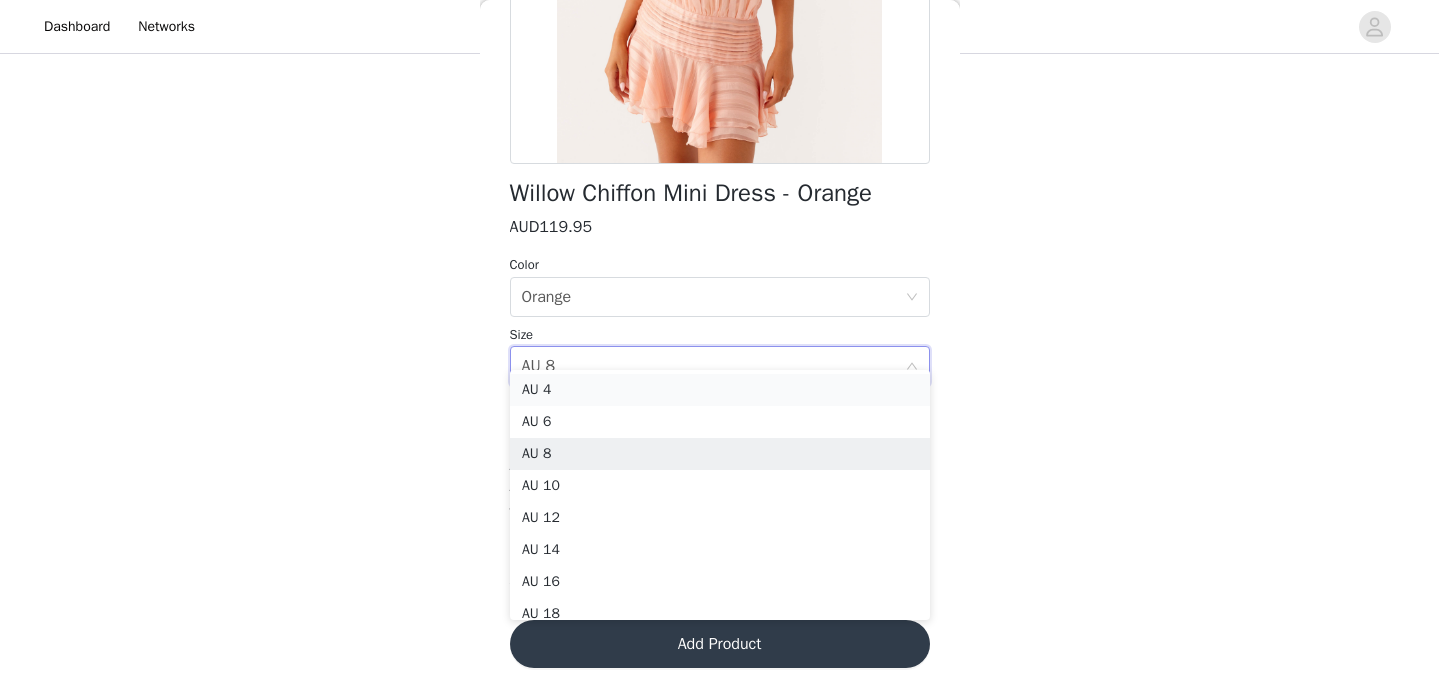 click on "AU 4" at bounding box center [720, 390] 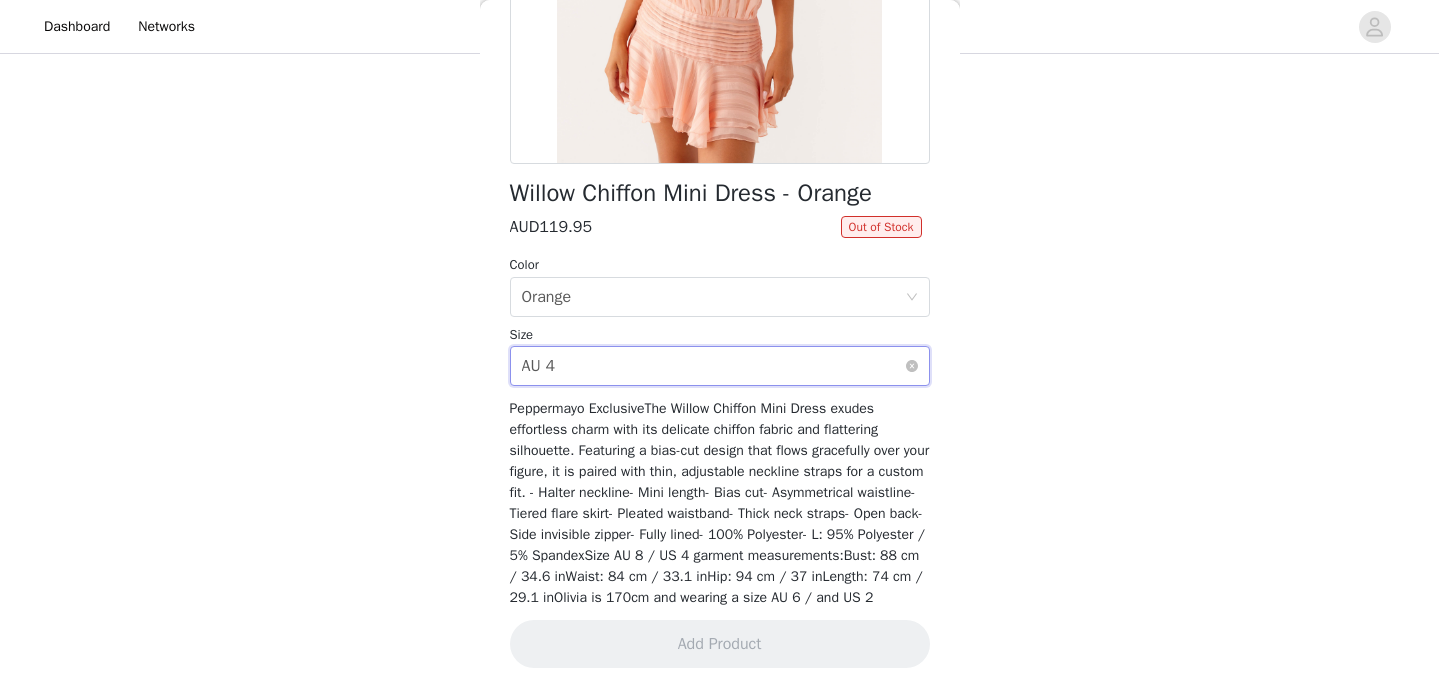 click on "Select size AU 4" at bounding box center [713, 366] 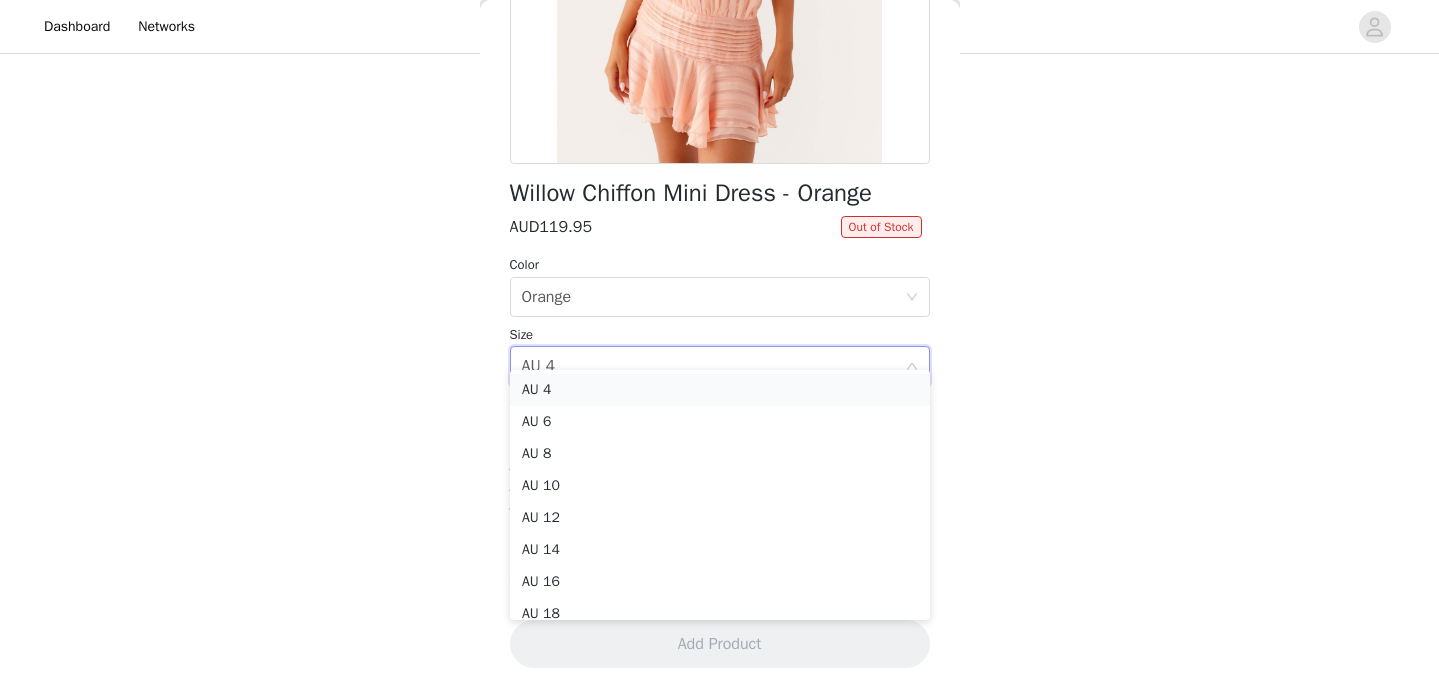 click on "AU 4" at bounding box center (720, 390) 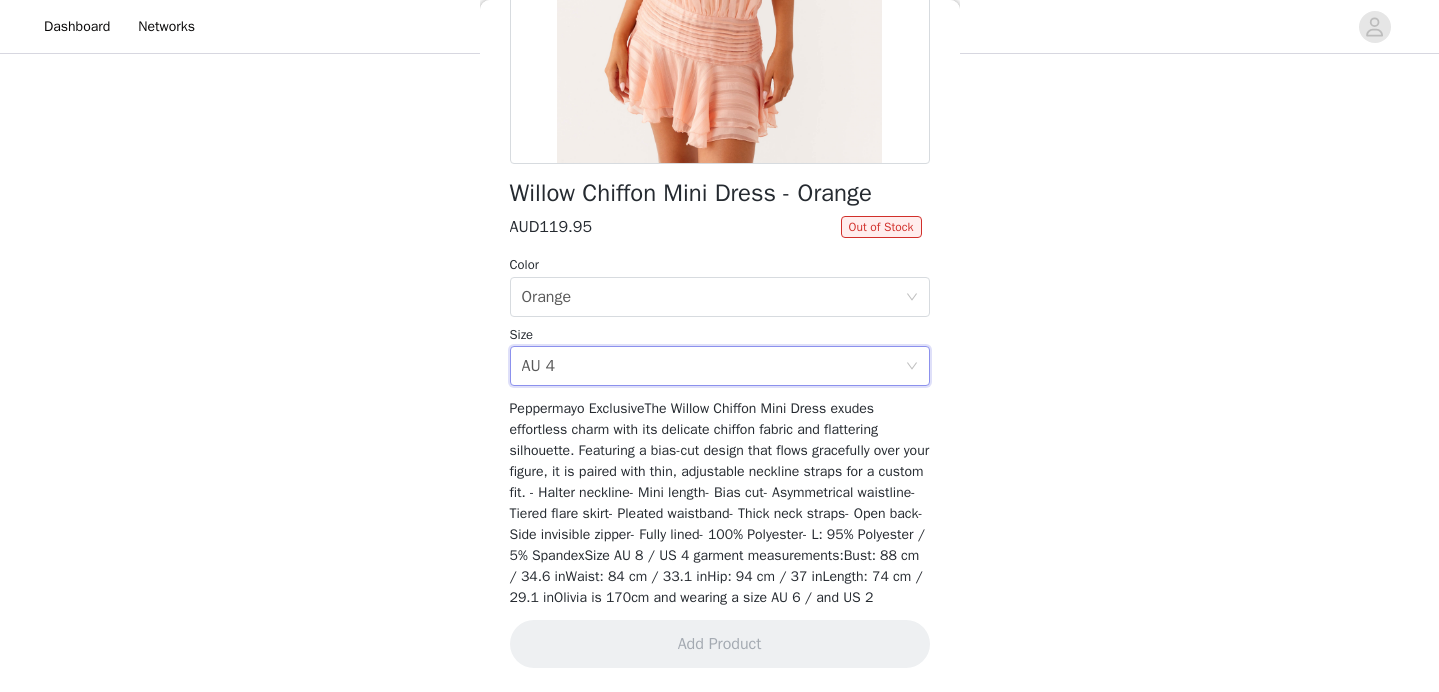 click on "Peppermayo ExclusiveThe Willow Chiffon Mini Dress exudes effortless charm with its delicate chiffon fabric and flattering silhouette. Featuring a bias-cut design that flows gracefully over your figure, it is paired with thin, adjustable neckline straps for a custom fit. - Halter neckline- Mini length- Bias cut- Asymmetrical waistline- Tiered flare skirt- Pleated waistband- Thick neck straps- Open back- Side invisible zipper- Fully lined- 100% Polyester- L: 95% Polyester / 5% SpandexSize AU 8 / US 4 garment measurements:Bust: 88 cm / 34.6 inWaist: 84 cm / 33.1 inHip: 94 cm / 37 inLength: 74 cm / 29.1 inOlivia is 170cm and wearing a size AU 6 / and US 2" at bounding box center (720, 503) 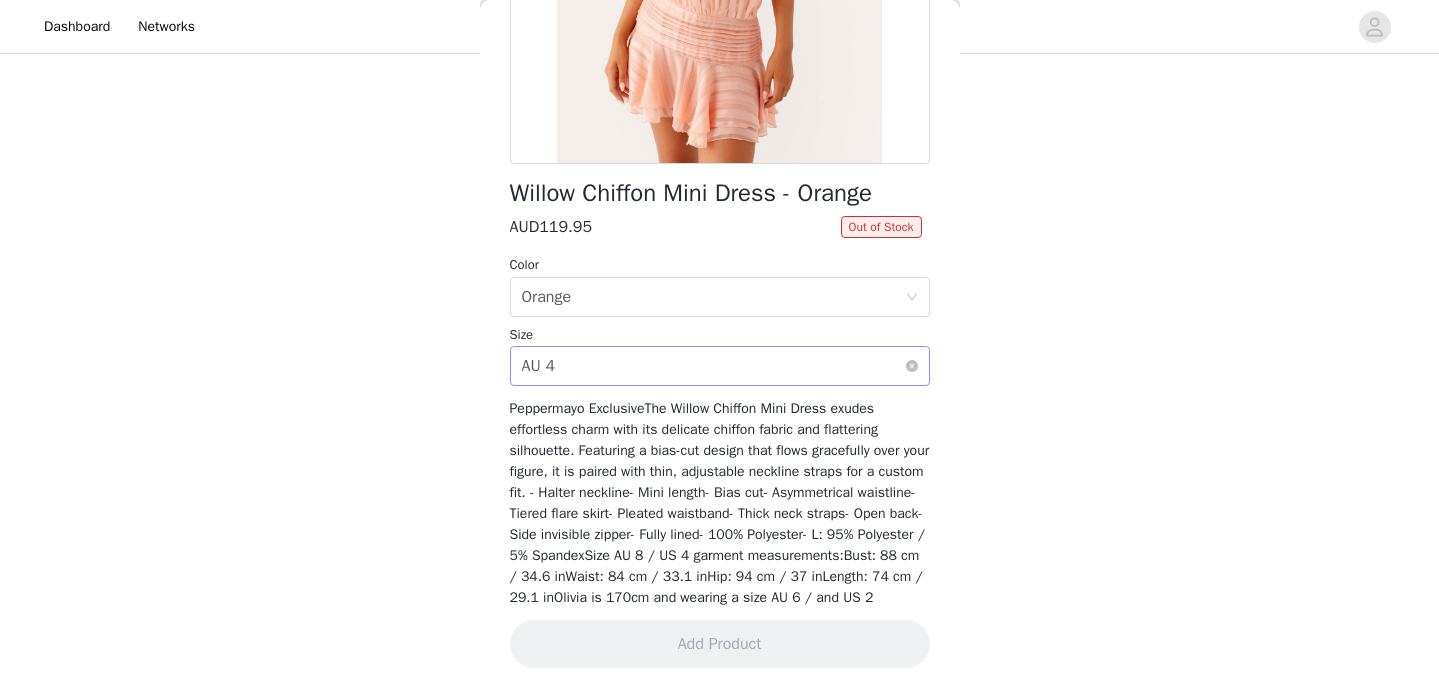click on "Select size AU 4" at bounding box center (713, 366) 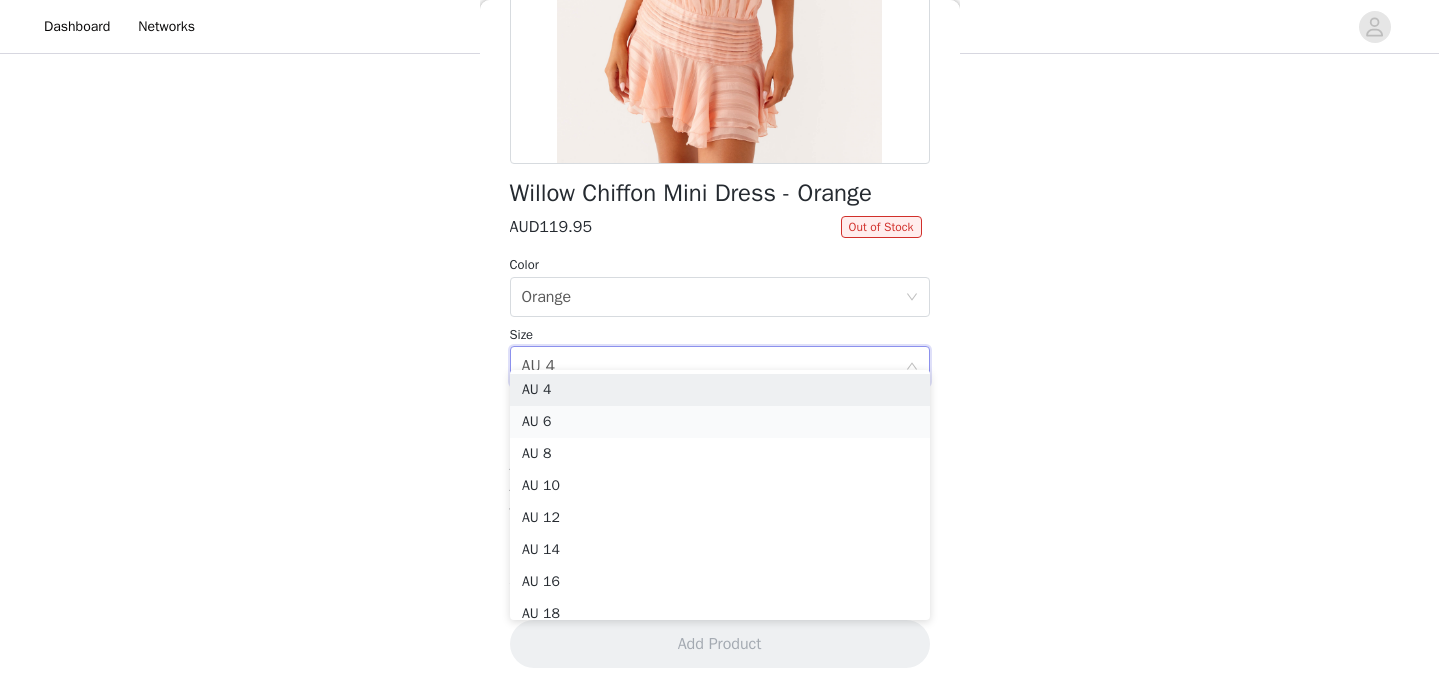 click on "AU 6" at bounding box center [720, 422] 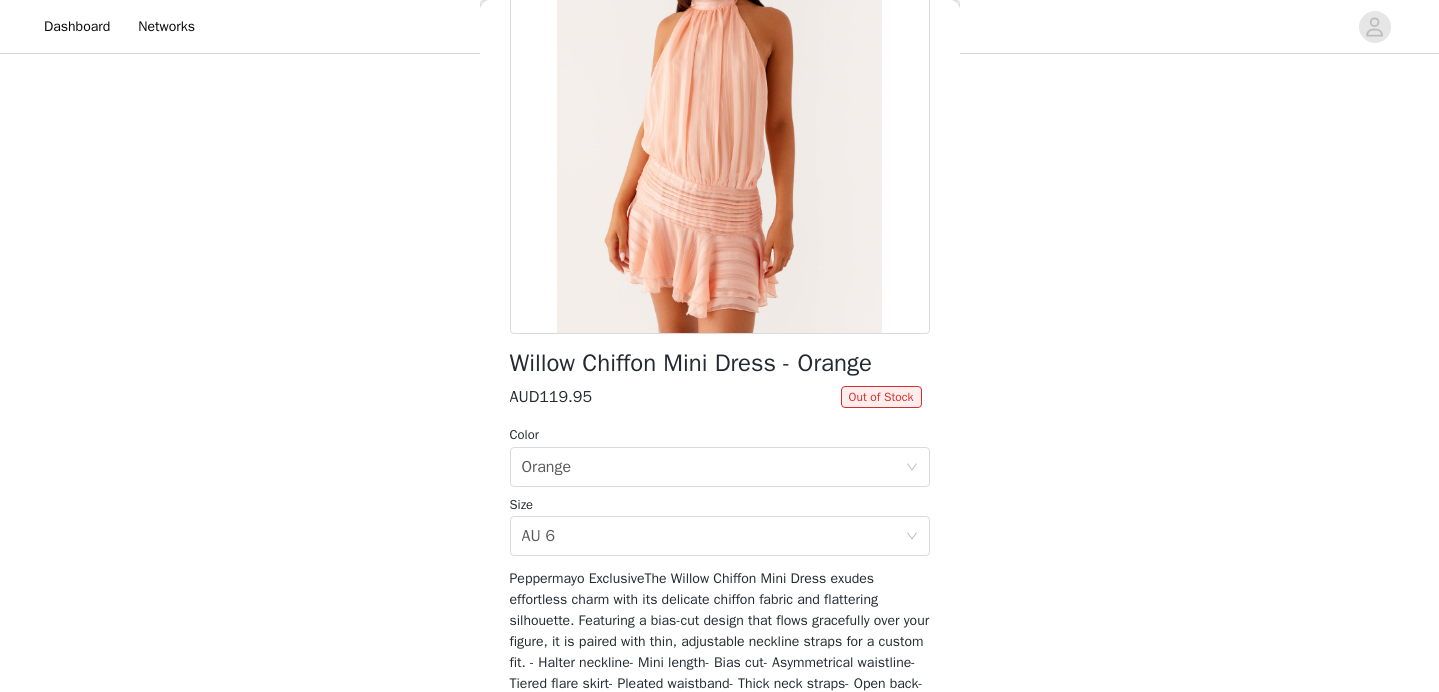 scroll, scrollTop: 0, scrollLeft: 0, axis: both 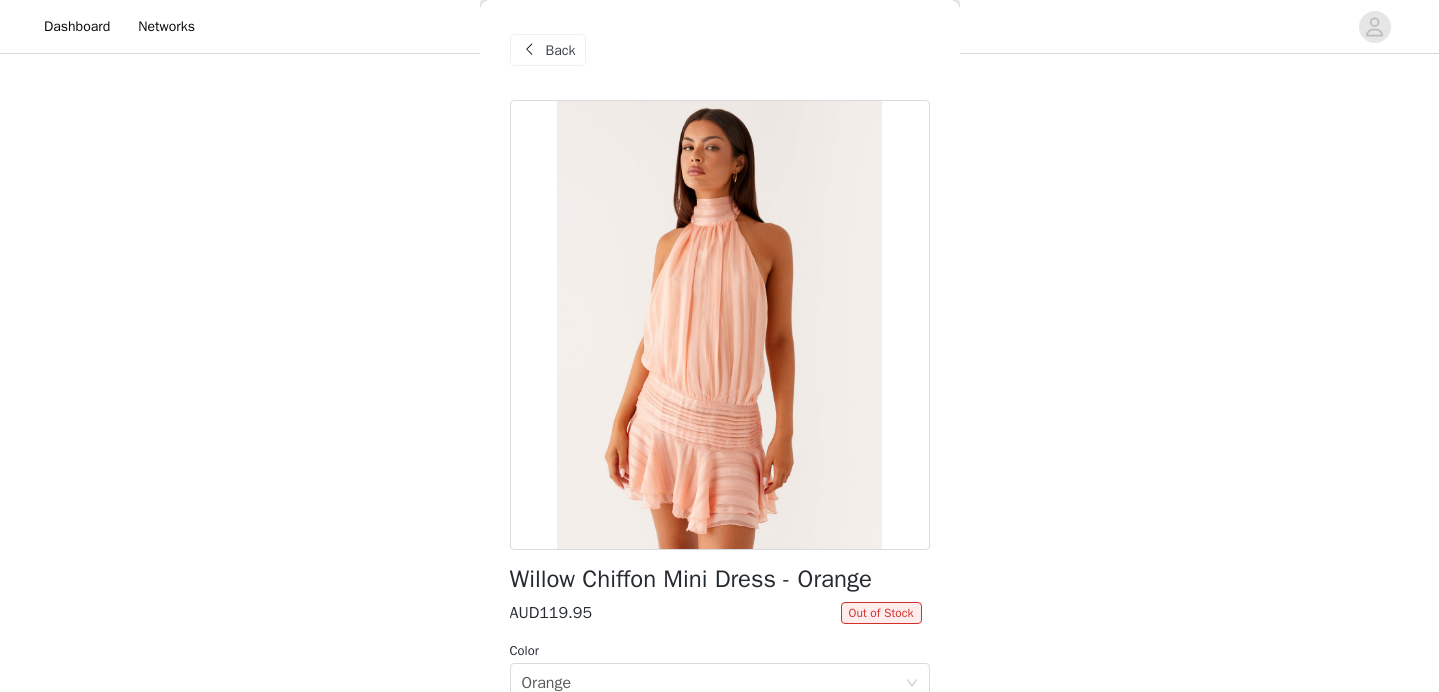 click on "Back" at bounding box center [561, 50] 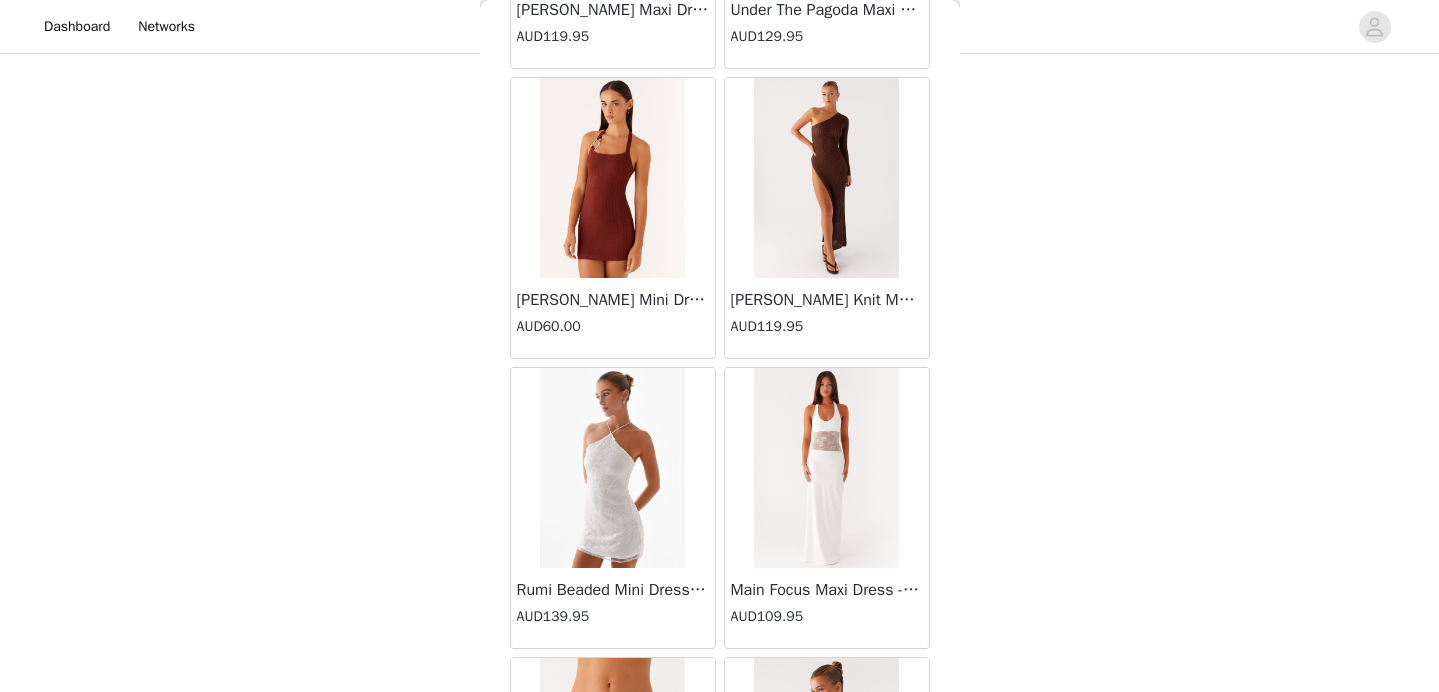 scroll, scrollTop: 45868, scrollLeft: 0, axis: vertical 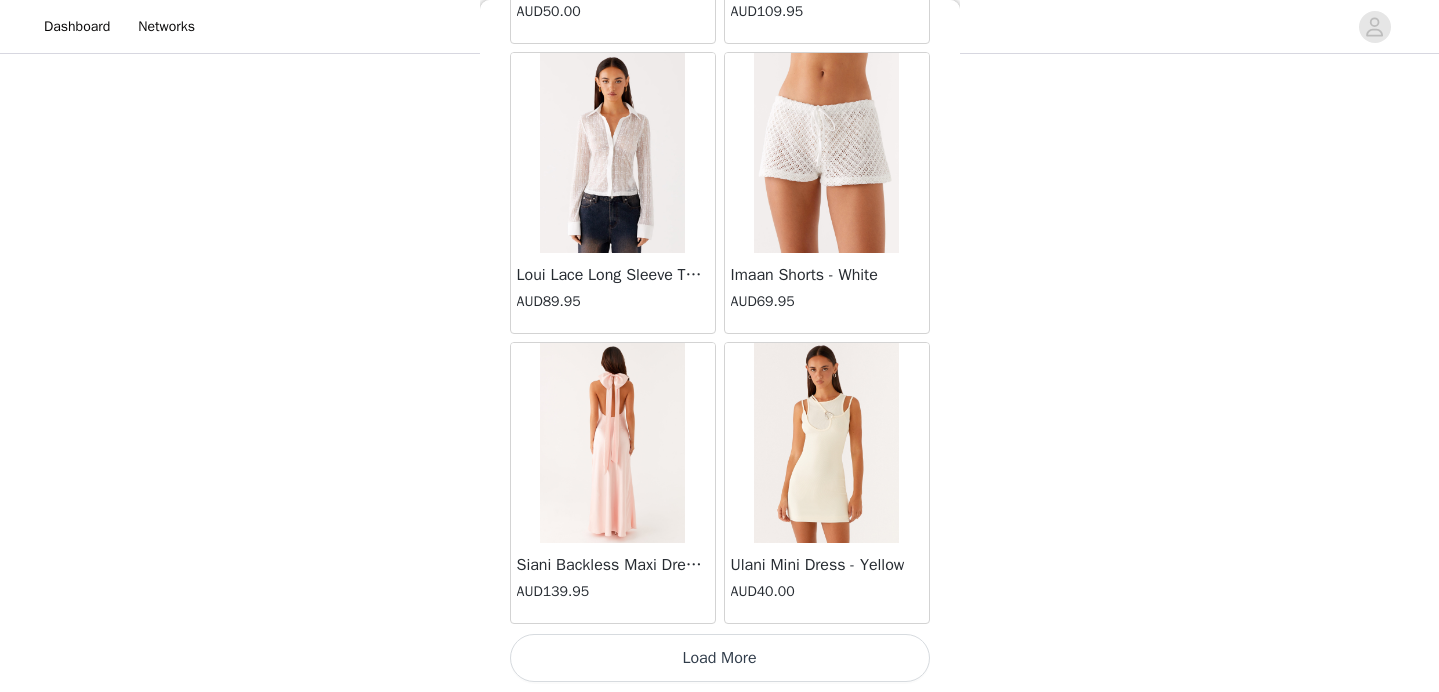 click on "Load More" at bounding box center [720, 658] 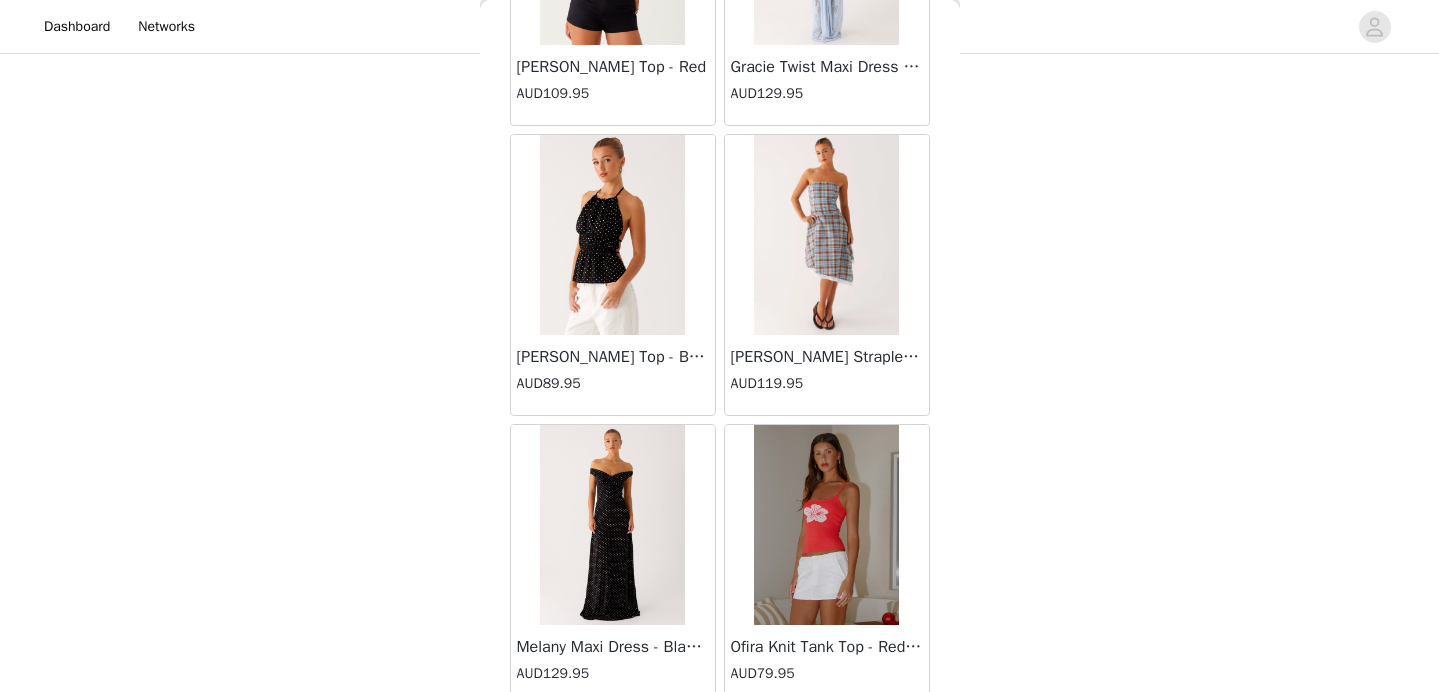 scroll, scrollTop: 48768, scrollLeft: 0, axis: vertical 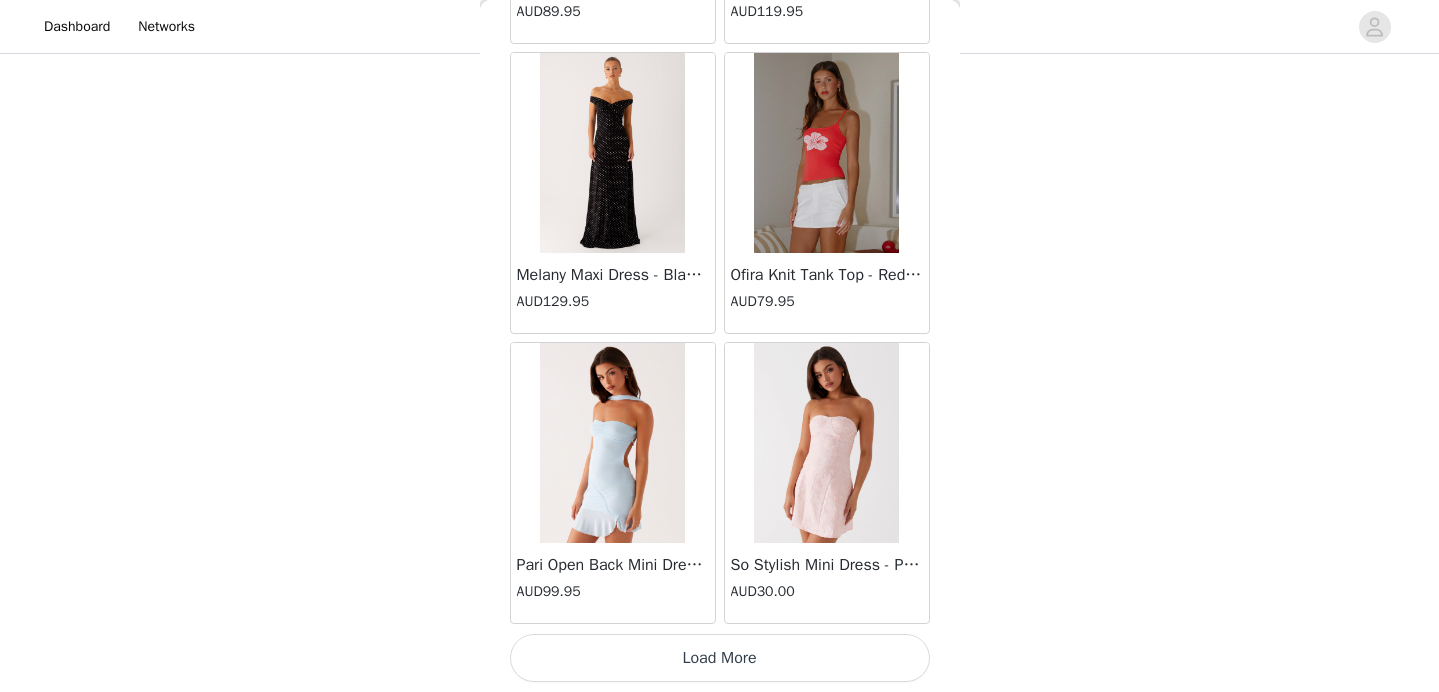 drag, startPoint x: 707, startPoint y: 659, endPoint x: 707, endPoint y: 671, distance: 12 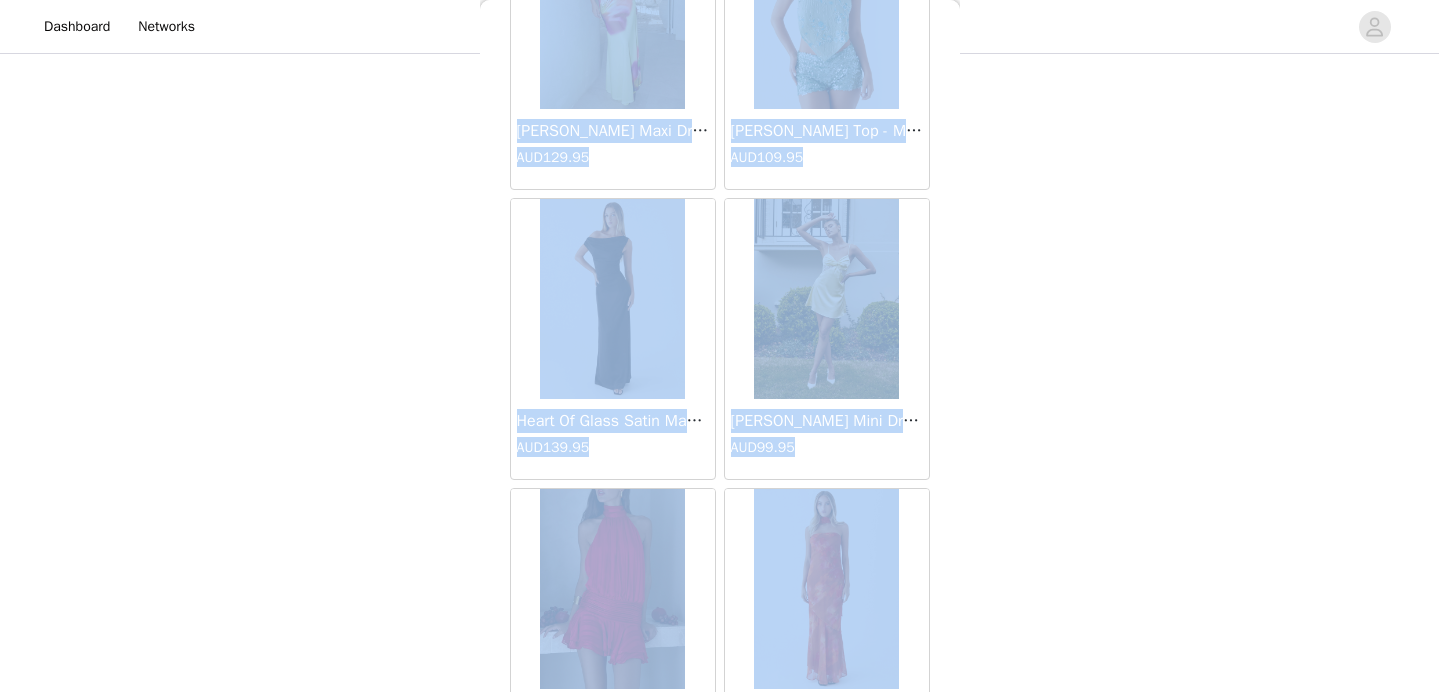 scroll, scrollTop: 51668, scrollLeft: 0, axis: vertical 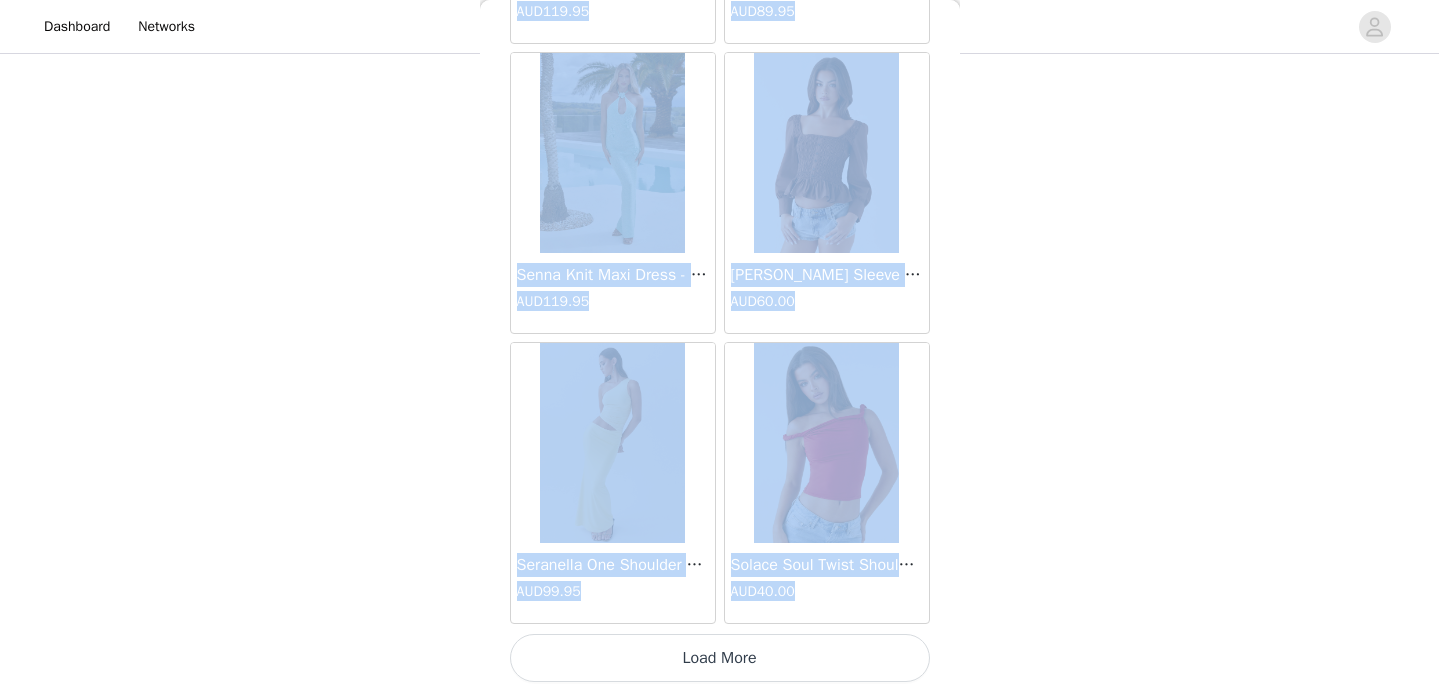 click on "Load More" at bounding box center (720, 658) 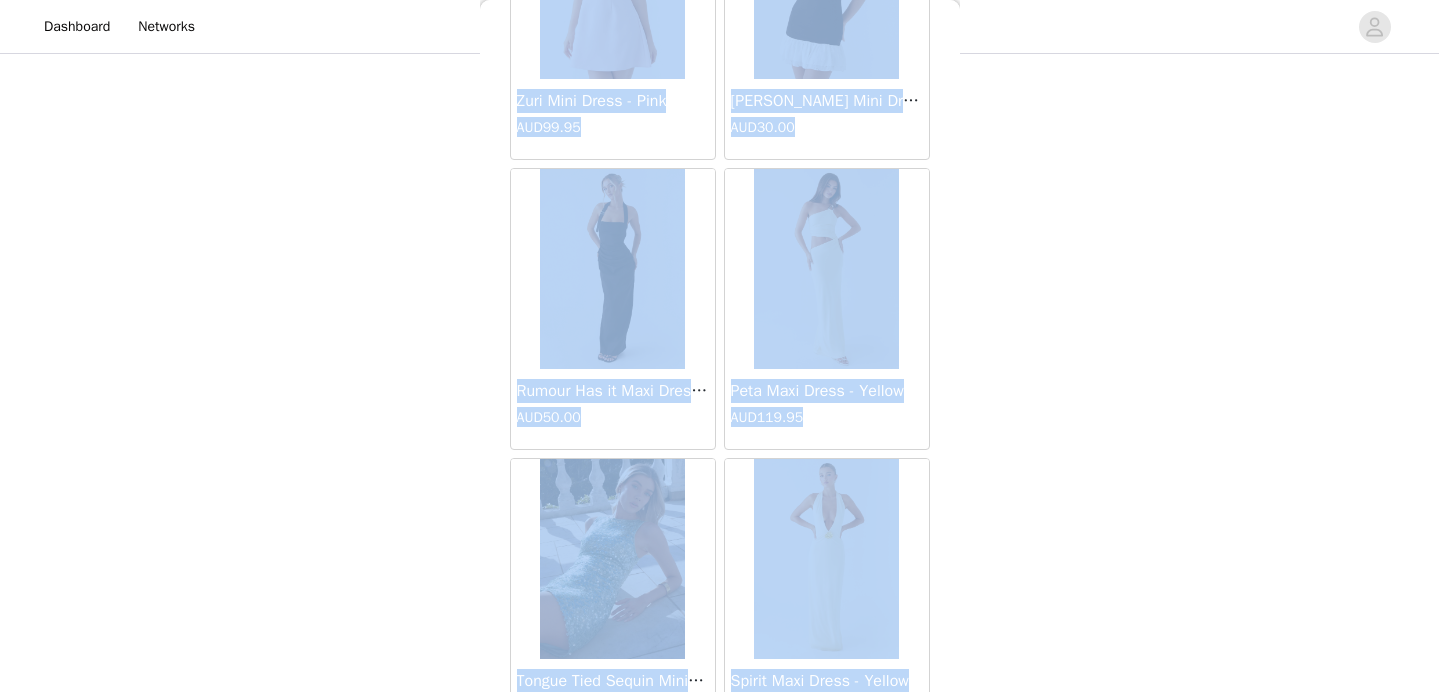 scroll, scrollTop: 54568, scrollLeft: 0, axis: vertical 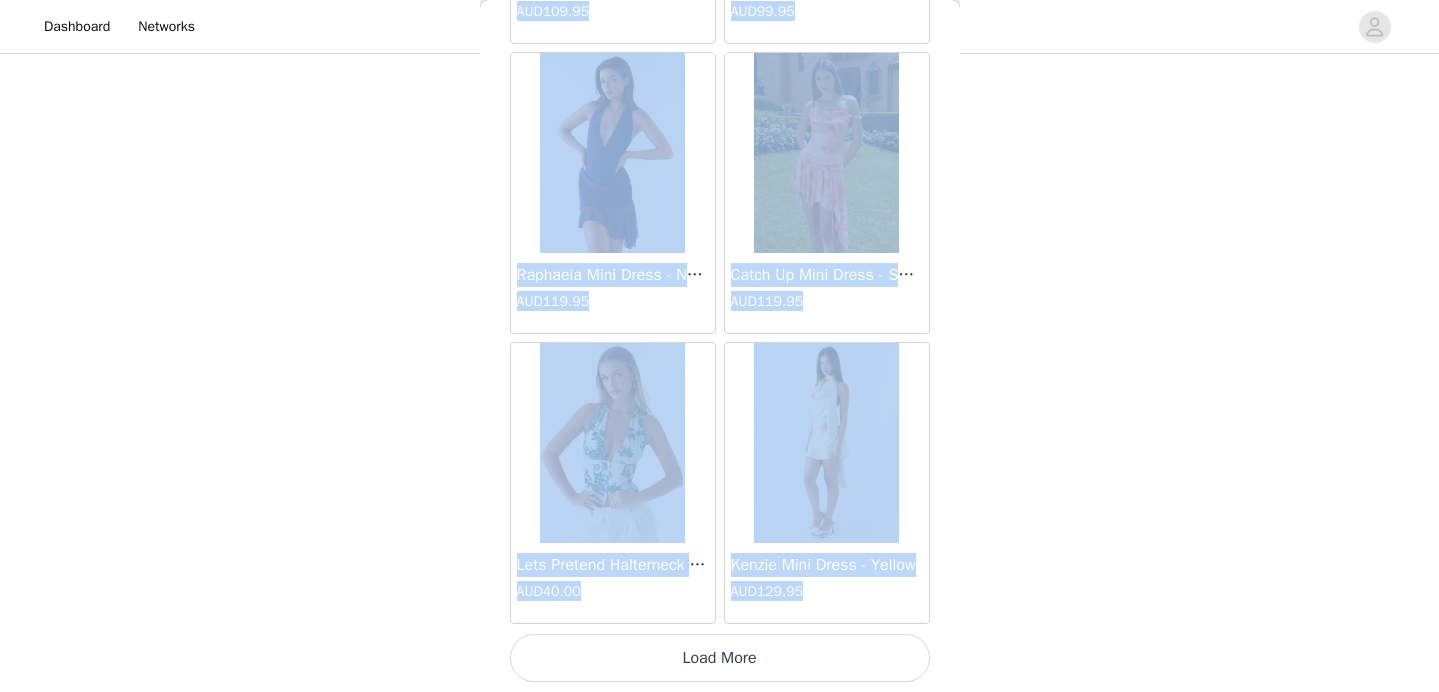 click on "Load More" at bounding box center [720, 658] 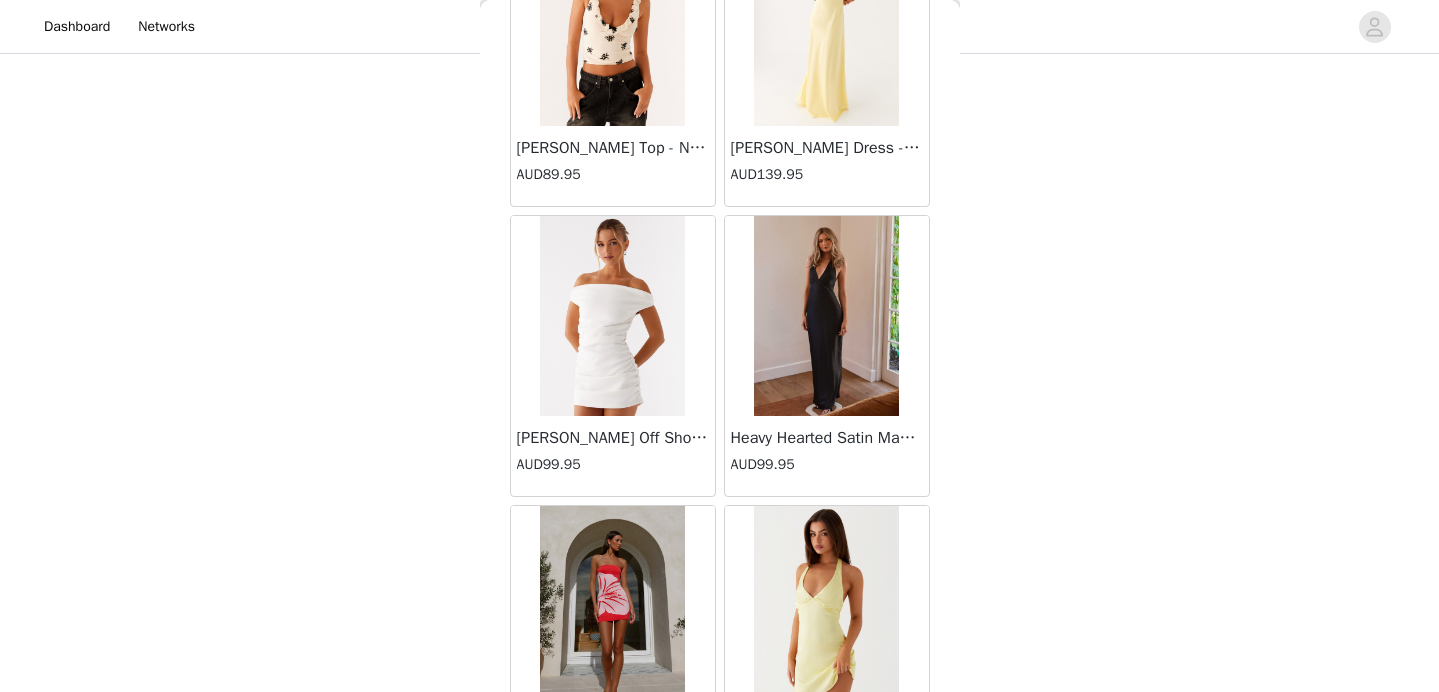 scroll, scrollTop: 57468, scrollLeft: 0, axis: vertical 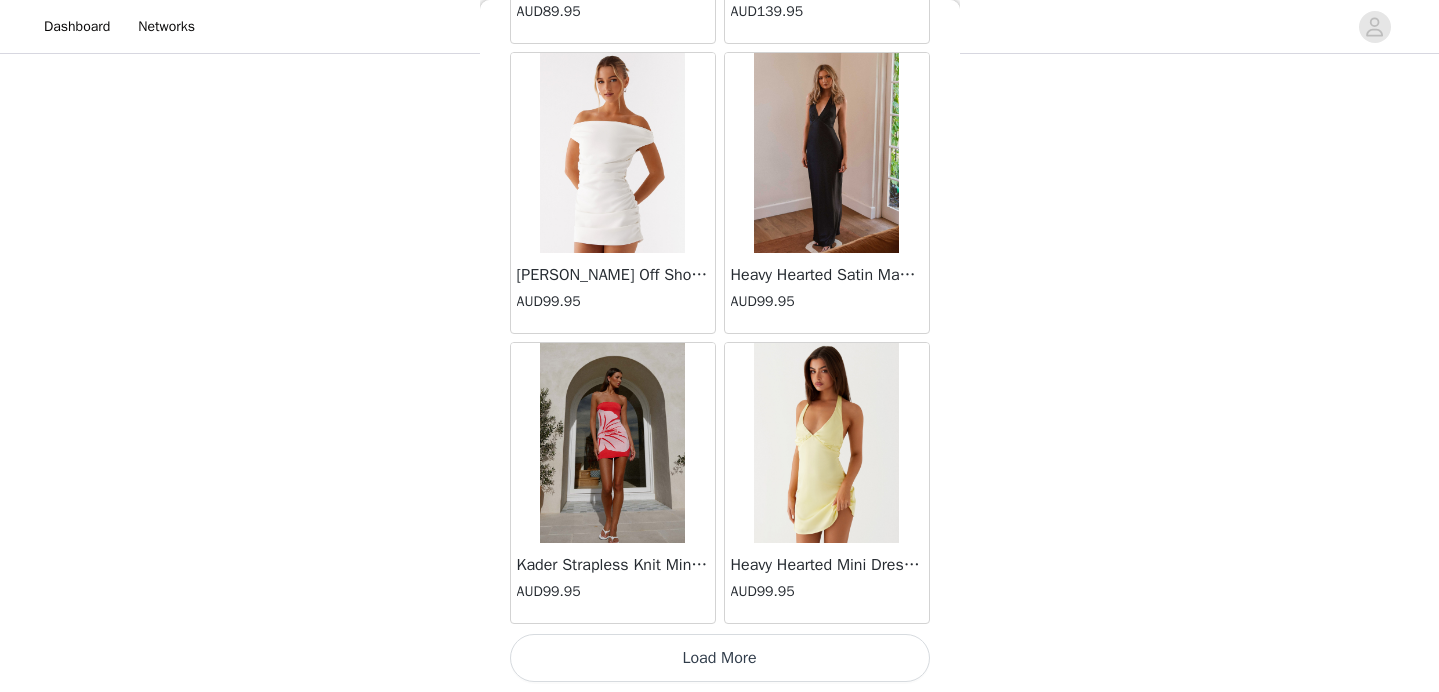 click on "Load More" at bounding box center (720, 658) 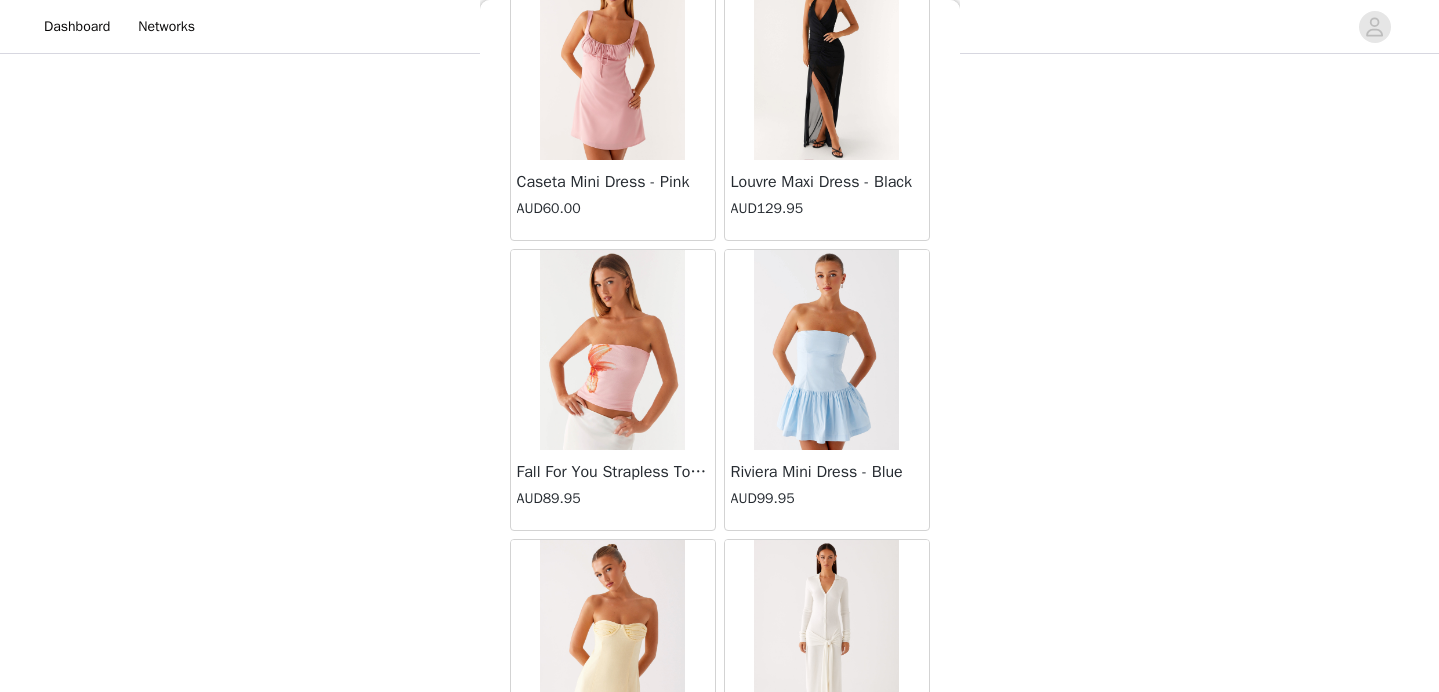 scroll, scrollTop: 60368, scrollLeft: 0, axis: vertical 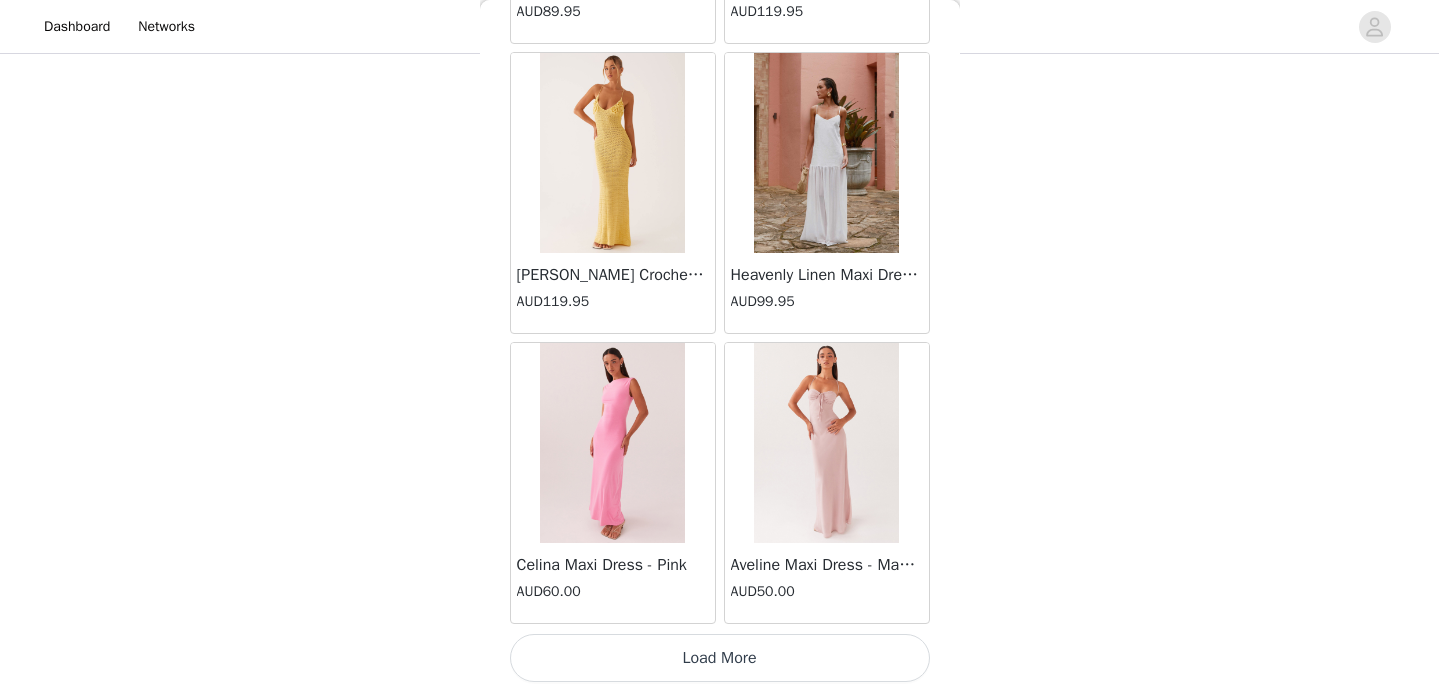 click on "Load More" at bounding box center (720, 658) 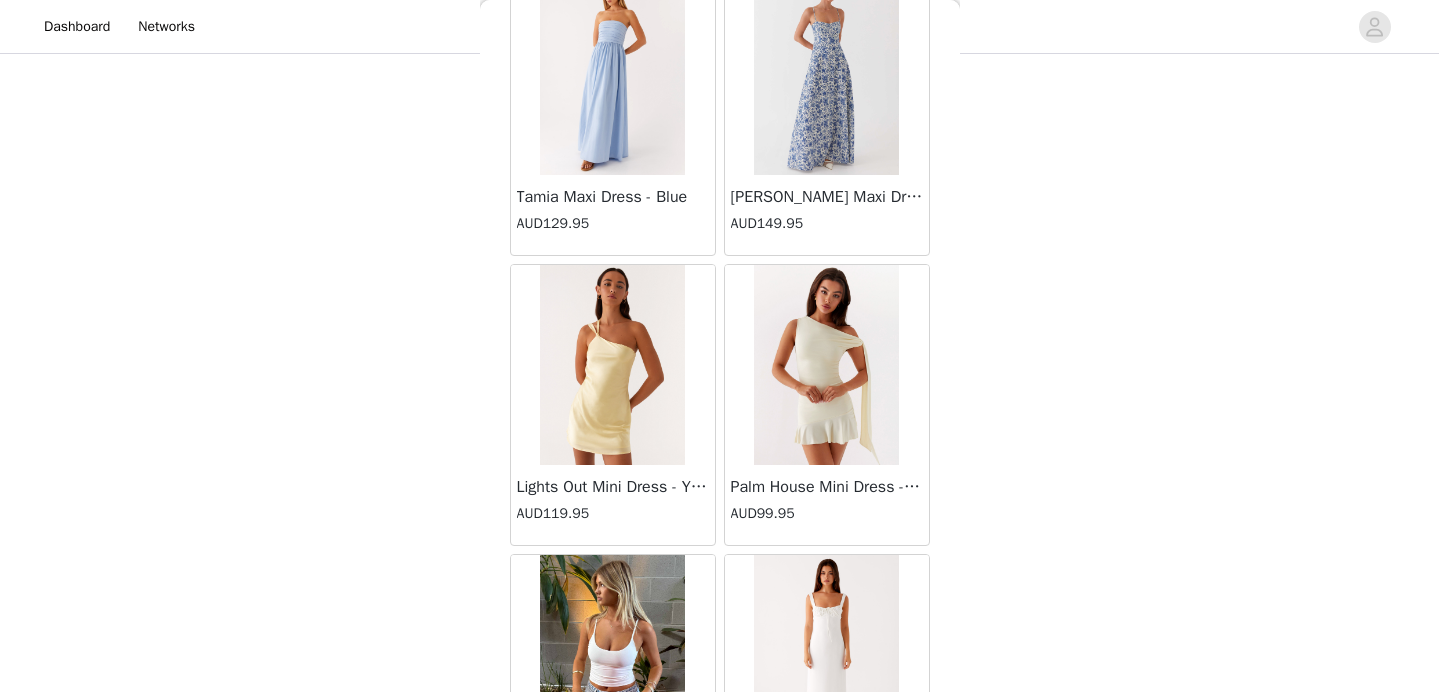 scroll, scrollTop: 63268, scrollLeft: 0, axis: vertical 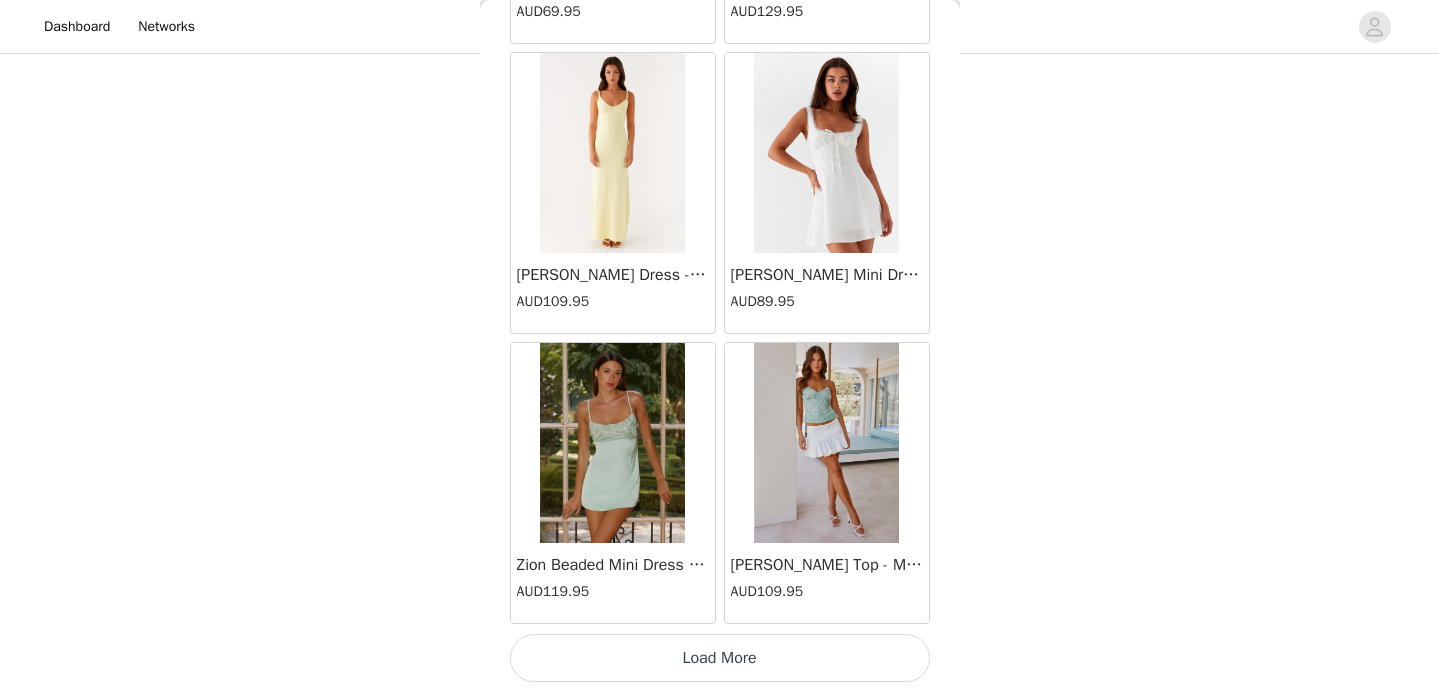 click on "Load More" at bounding box center (720, 658) 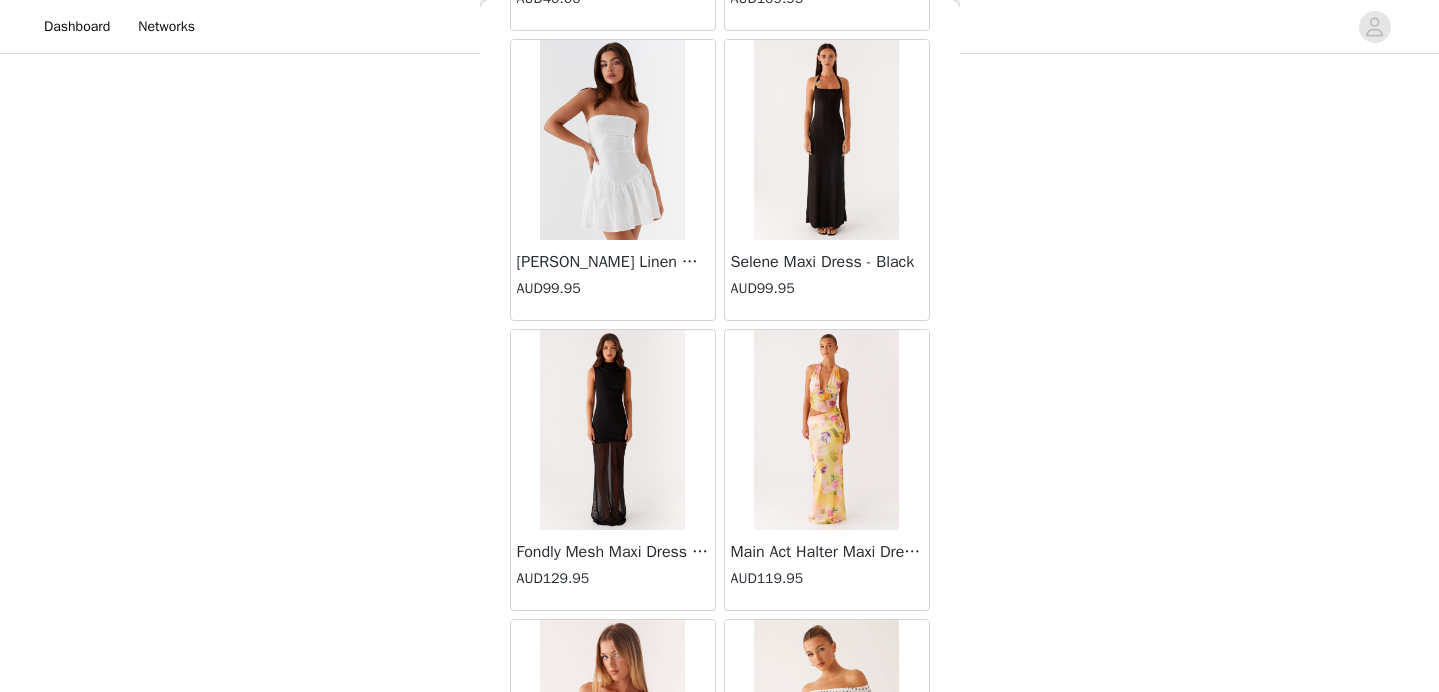 scroll, scrollTop: 66168, scrollLeft: 0, axis: vertical 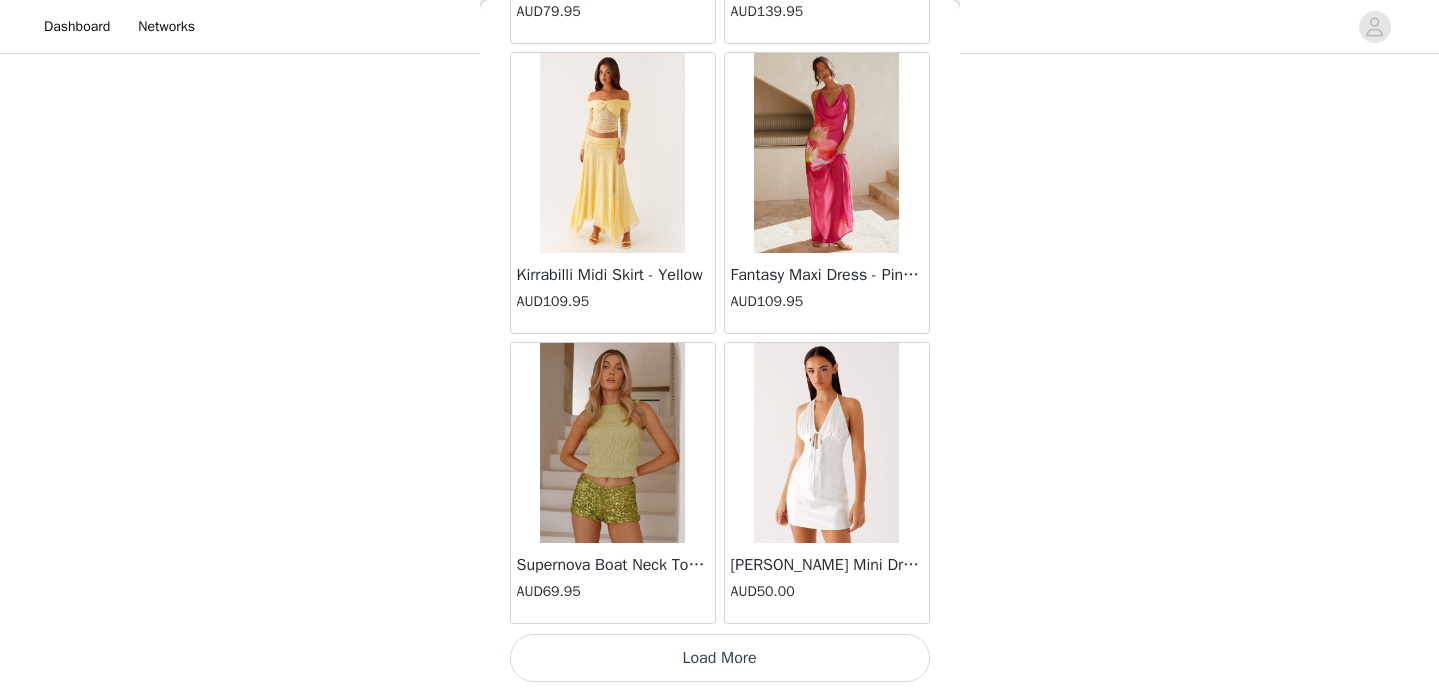 click on "Load More" at bounding box center [720, 658] 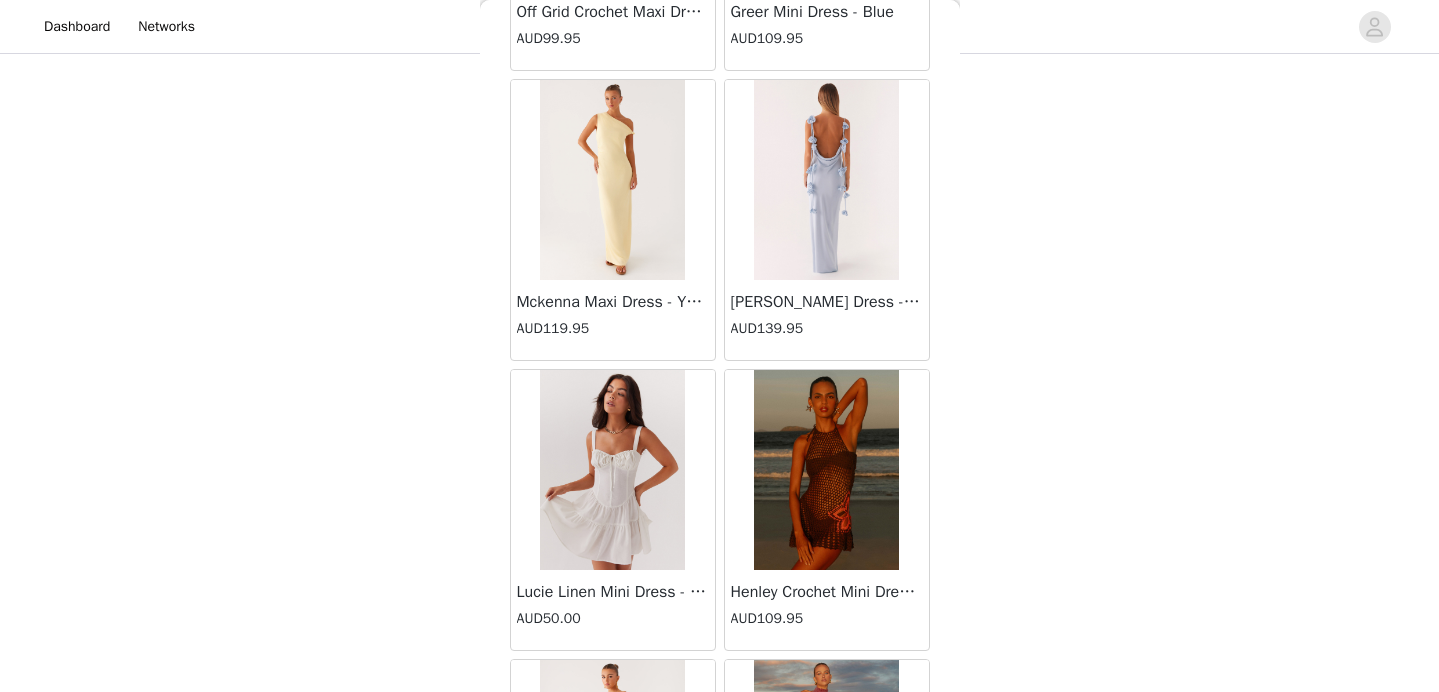 scroll, scrollTop: 69068, scrollLeft: 0, axis: vertical 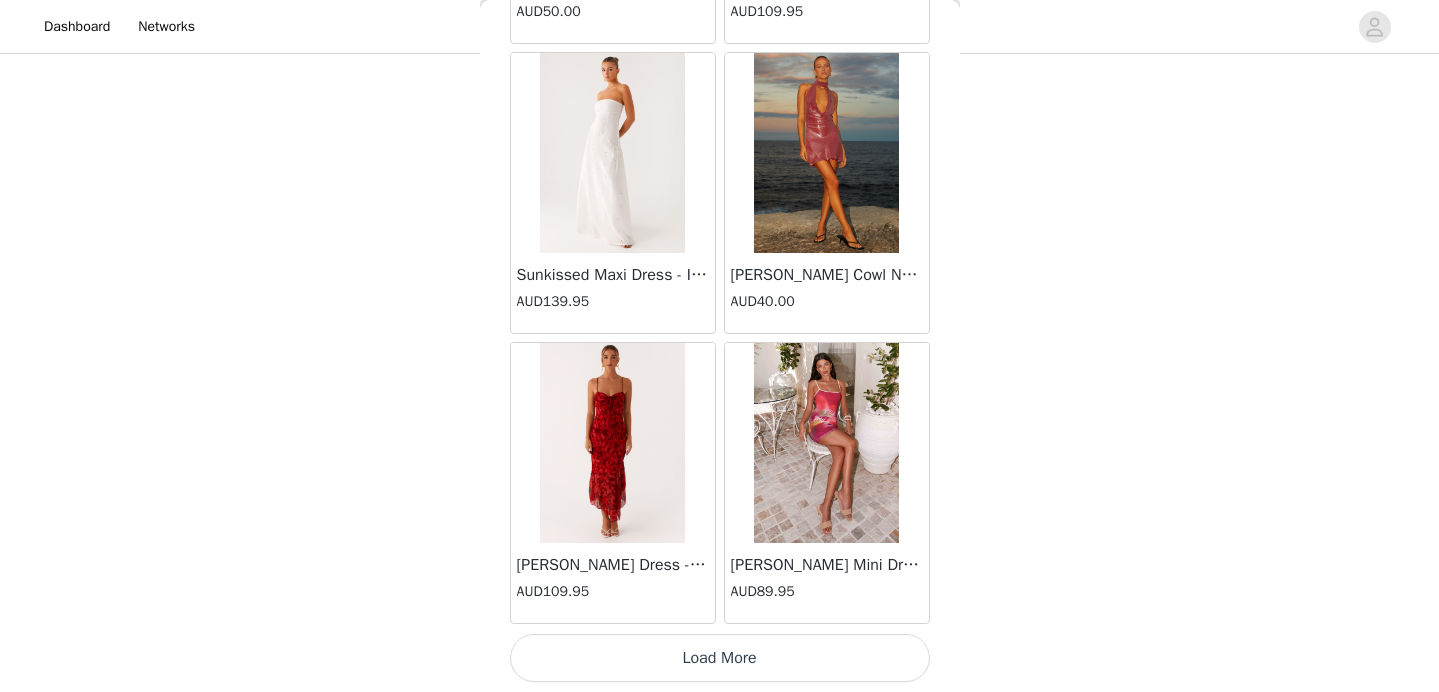 click on "Load More" at bounding box center (720, 658) 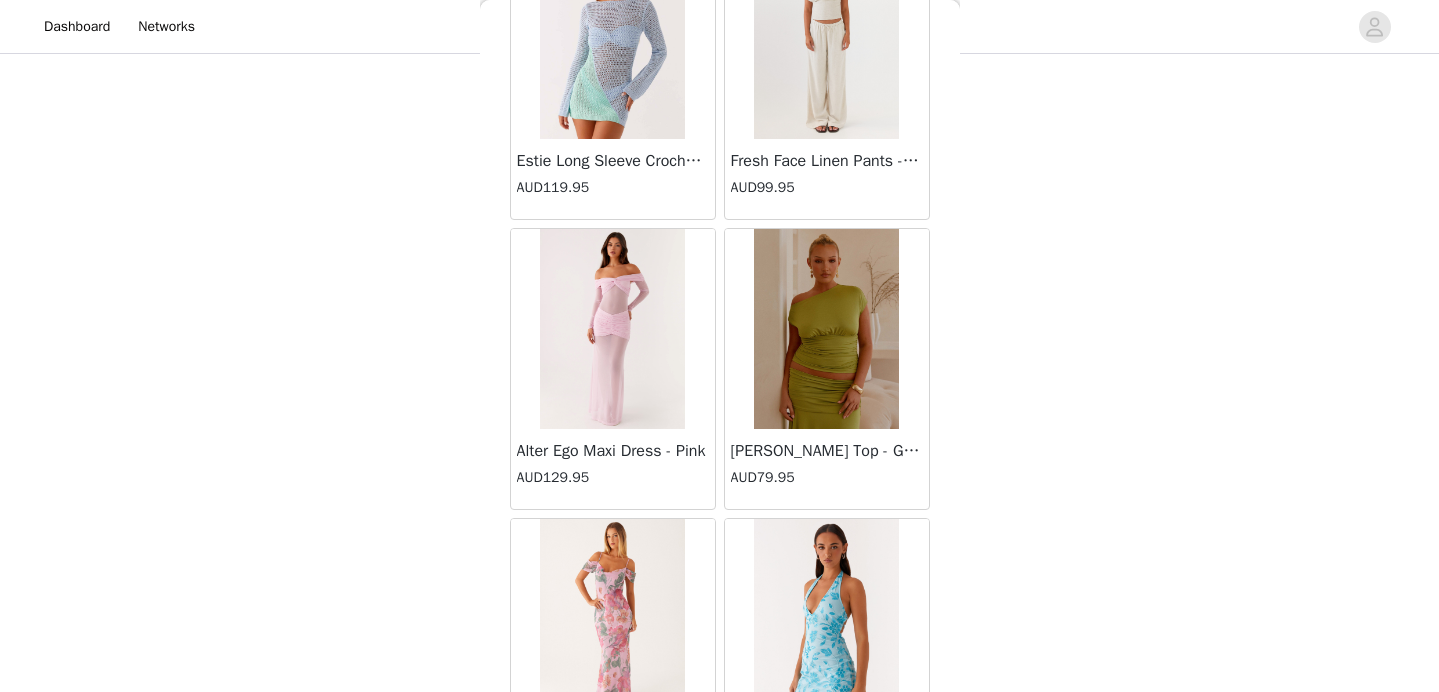 scroll, scrollTop: 71968, scrollLeft: 0, axis: vertical 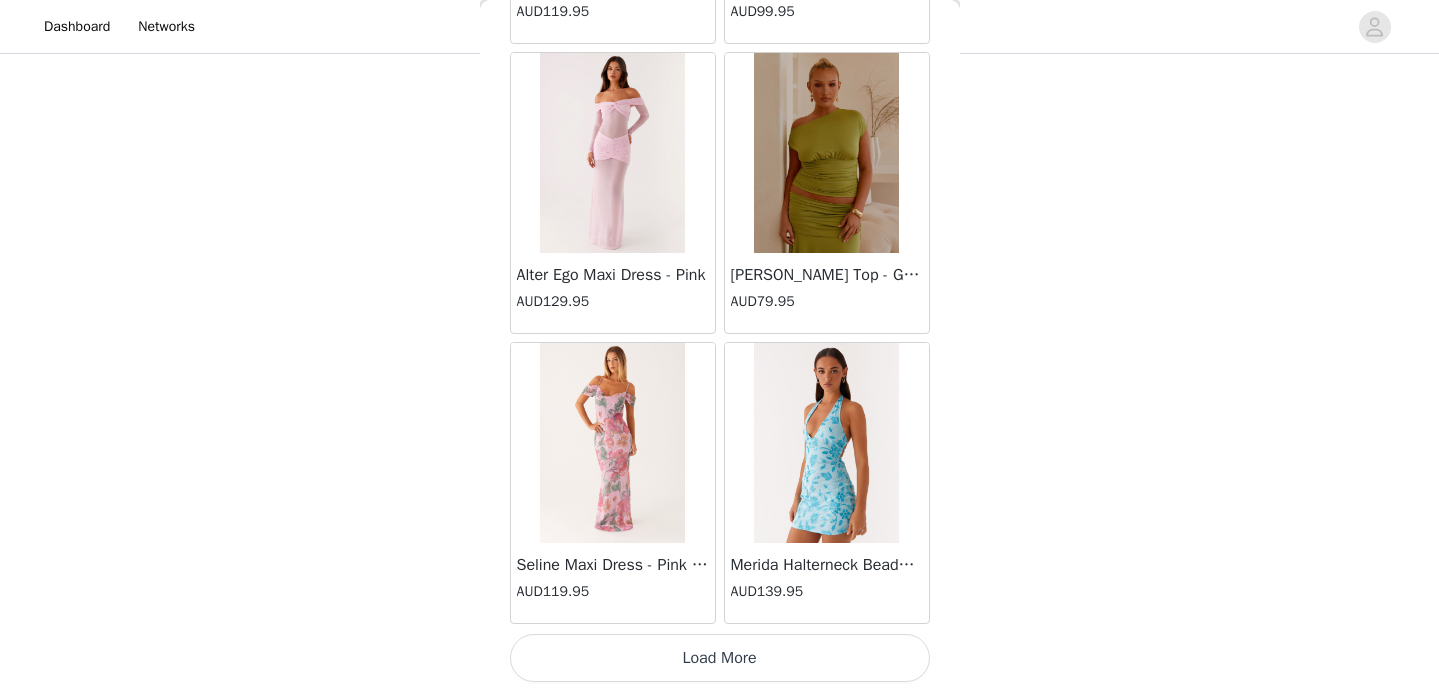 click on "Load More" at bounding box center [720, 658] 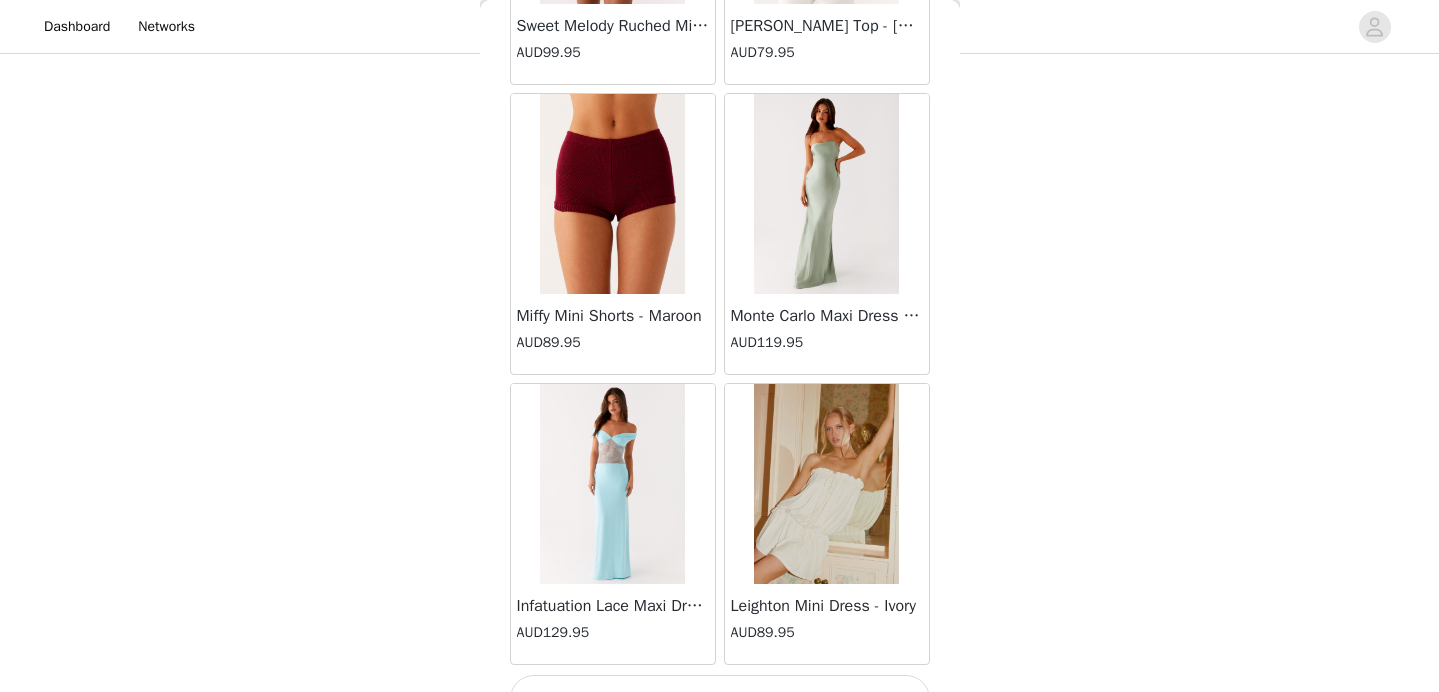 scroll, scrollTop: 74868, scrollLeft: 0, axis: vertical 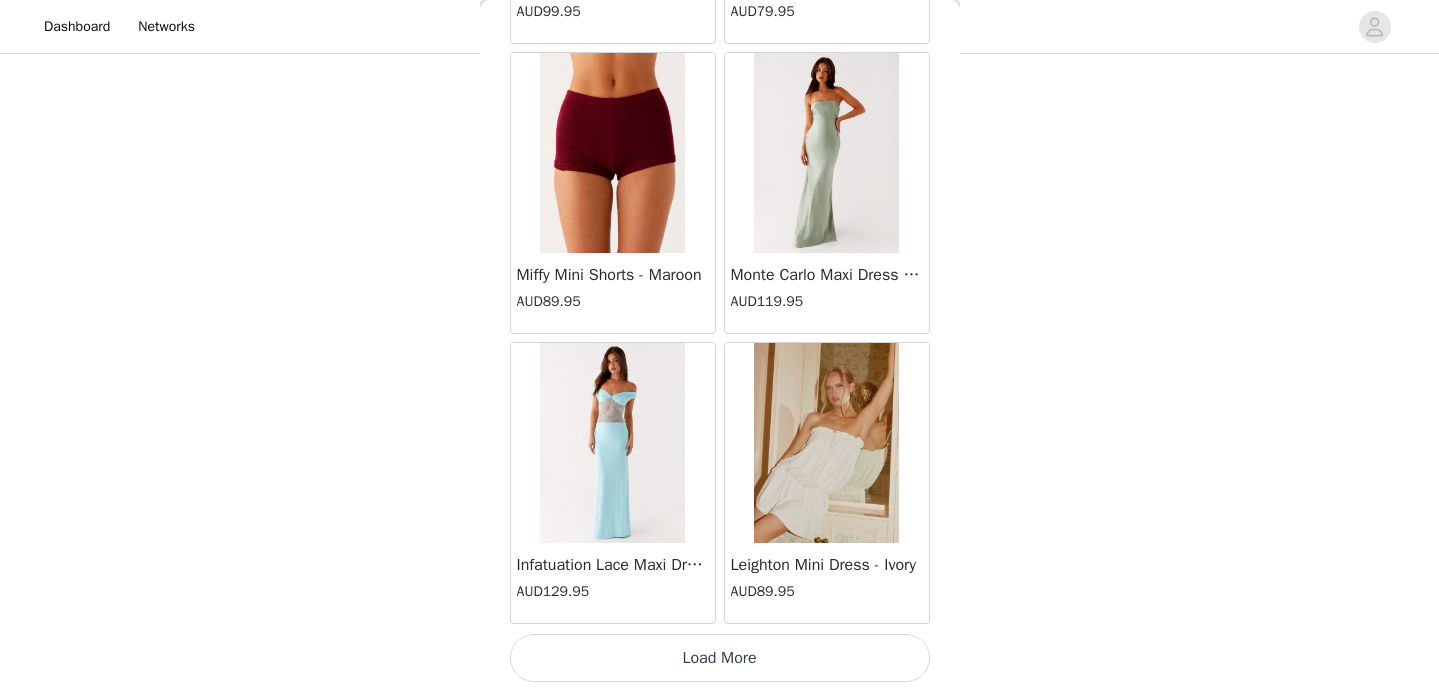 click on "Load More" at bounding box center (720, 658) 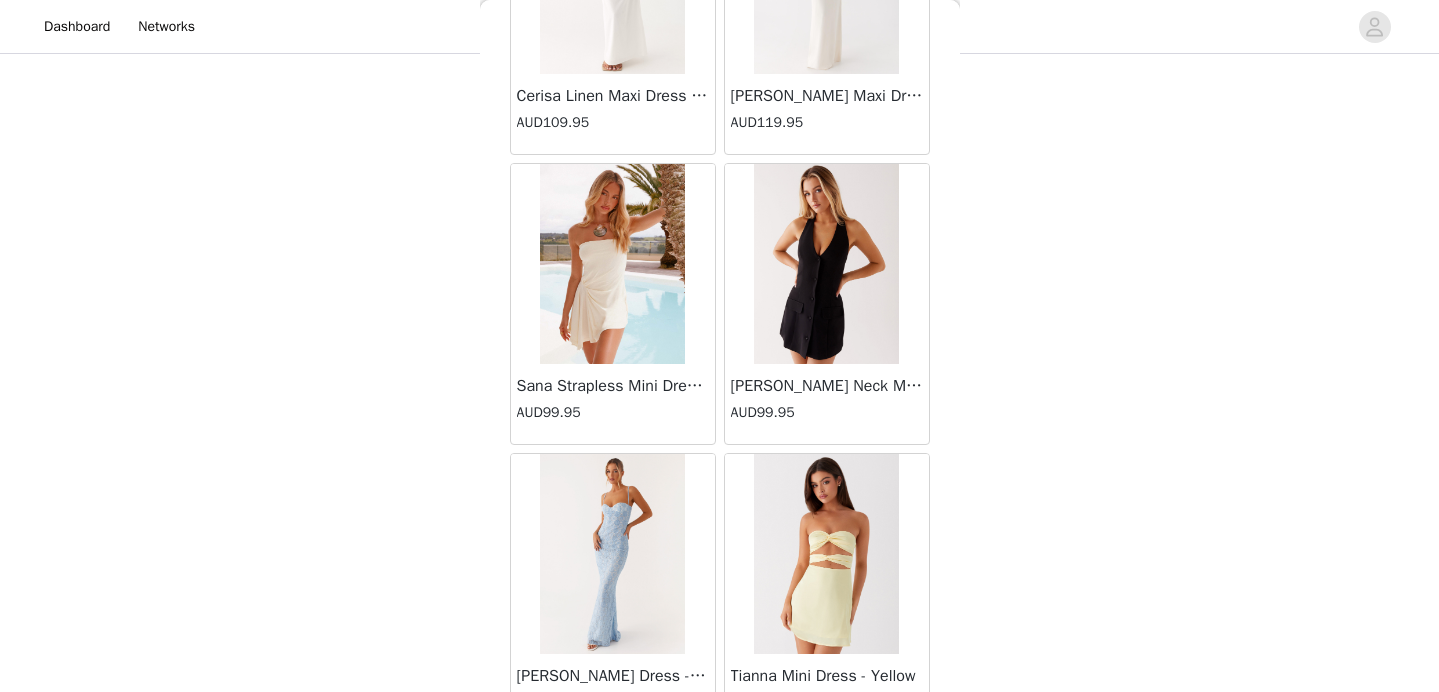 scroll, scrollTop: 77768, scrollLeft: 0, axis: vertical 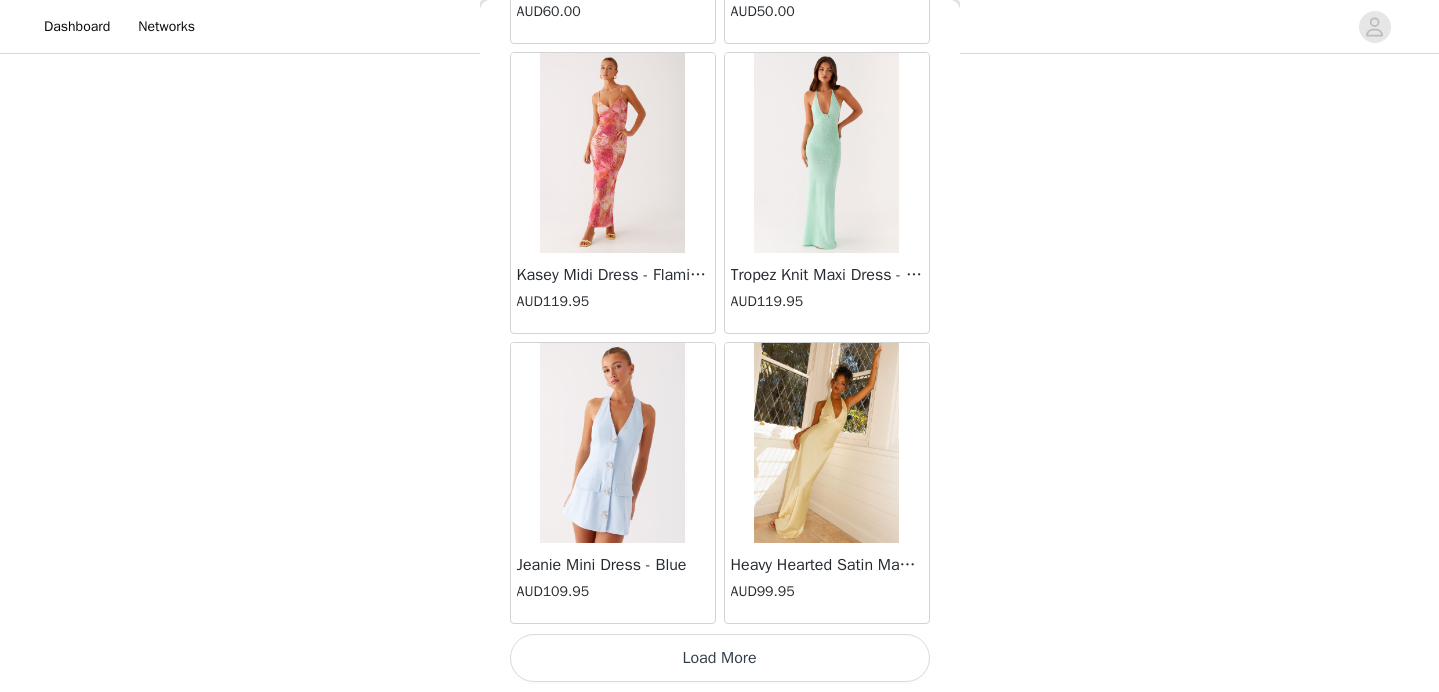 click on "Load More" at bounding box center (720, 658) 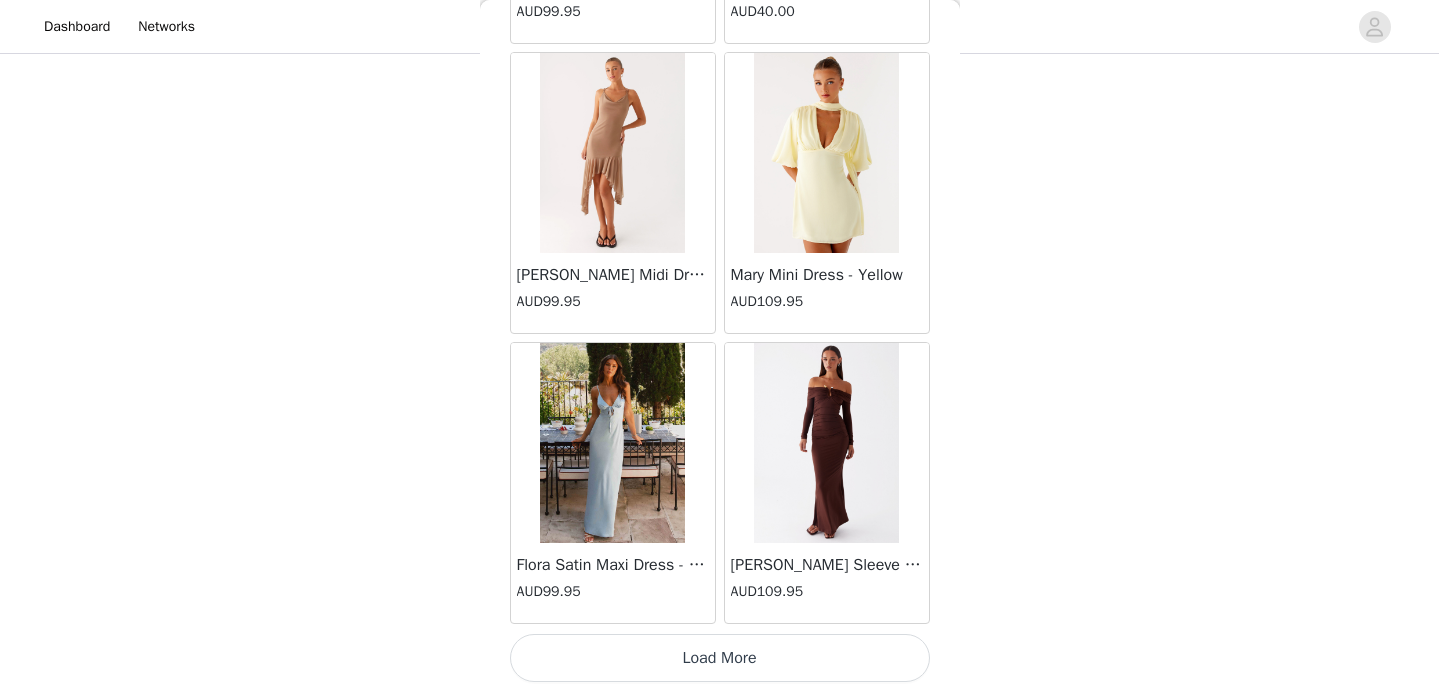 scroll, scrollTop: 75667, scrollLeft: 0, axis: vertical 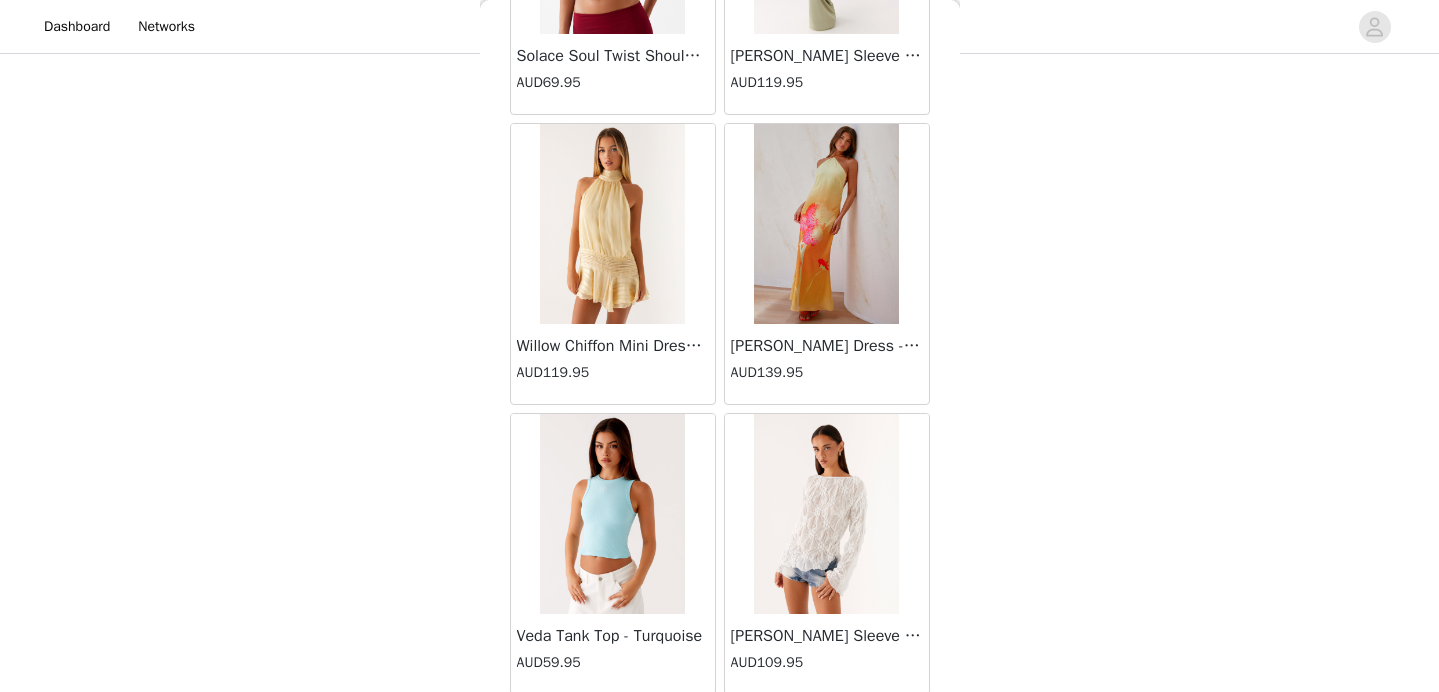 drag, startPoint x: 634, startPoint y: 312, endPoint x: 615, endPoint y: 290, distance: 29.068884 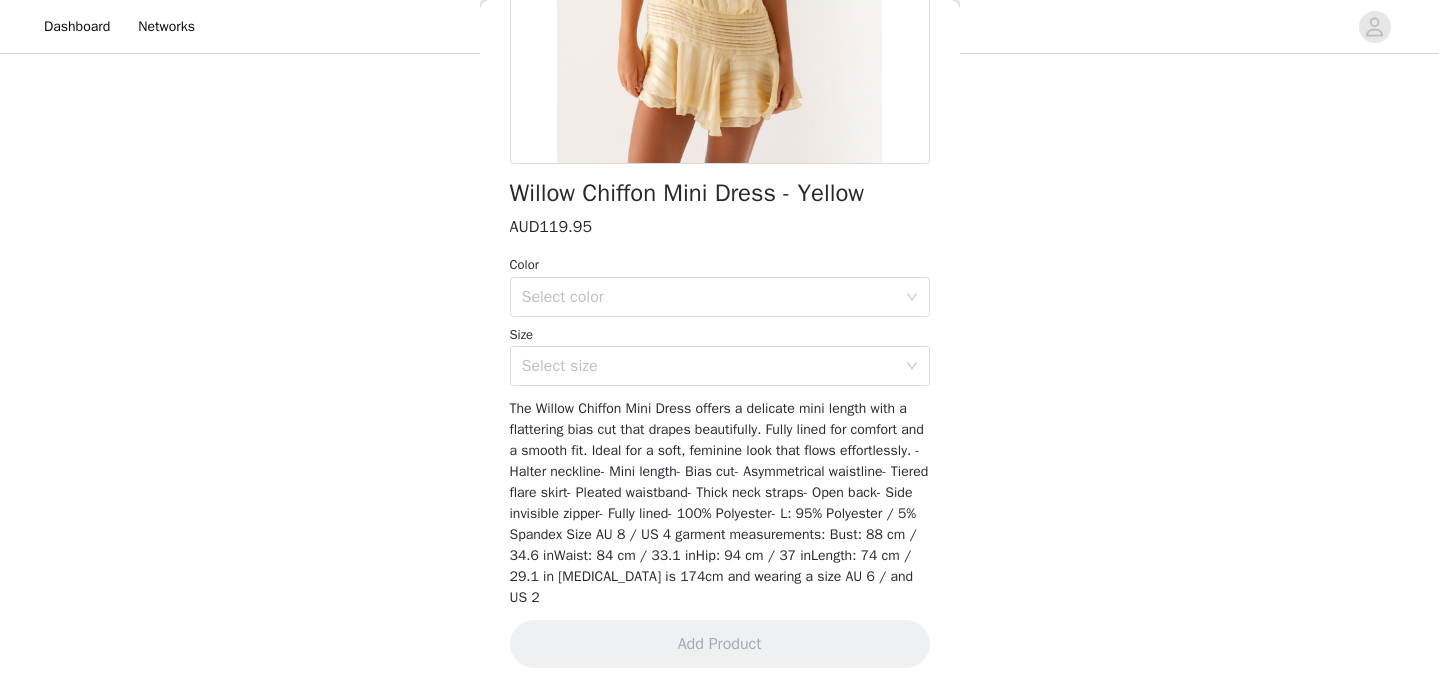 scroll, scrollTop: 386, scrollLeft: 0, axis: vertical 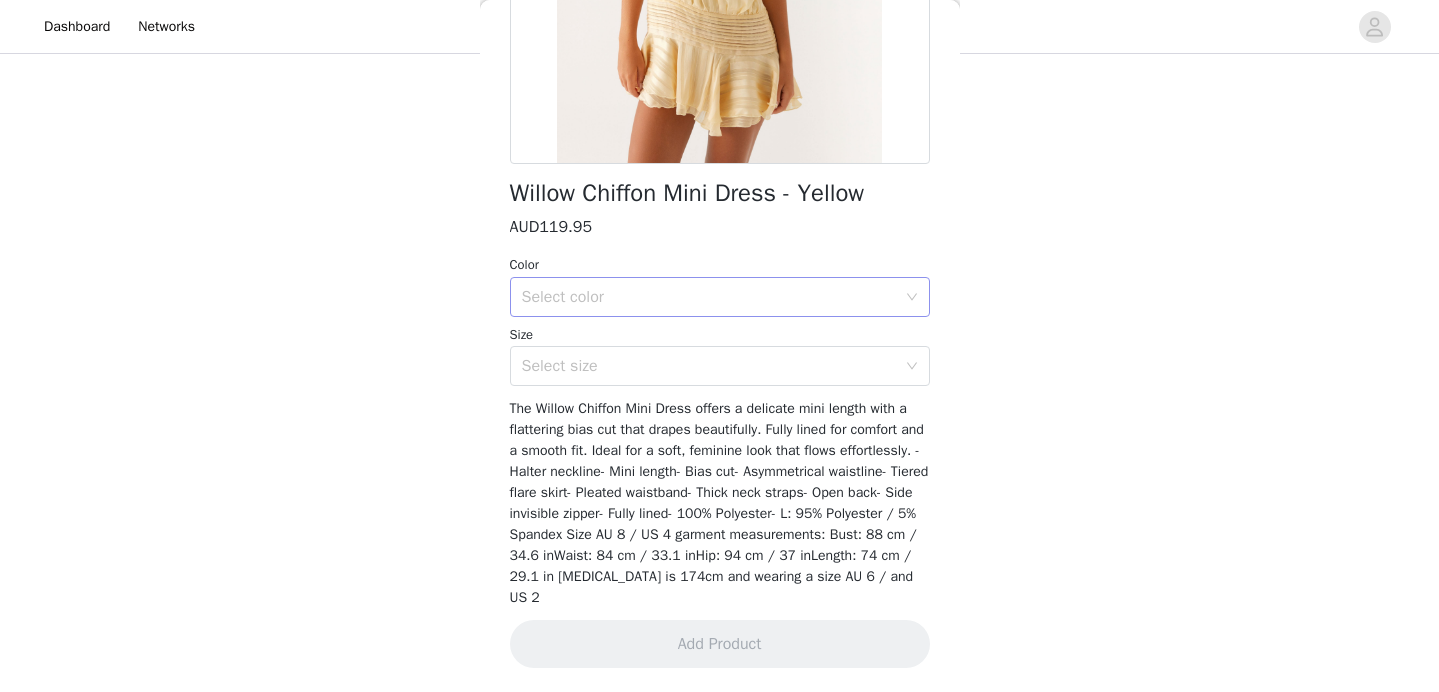 click on "Select color" at bounding box center (709, 297) 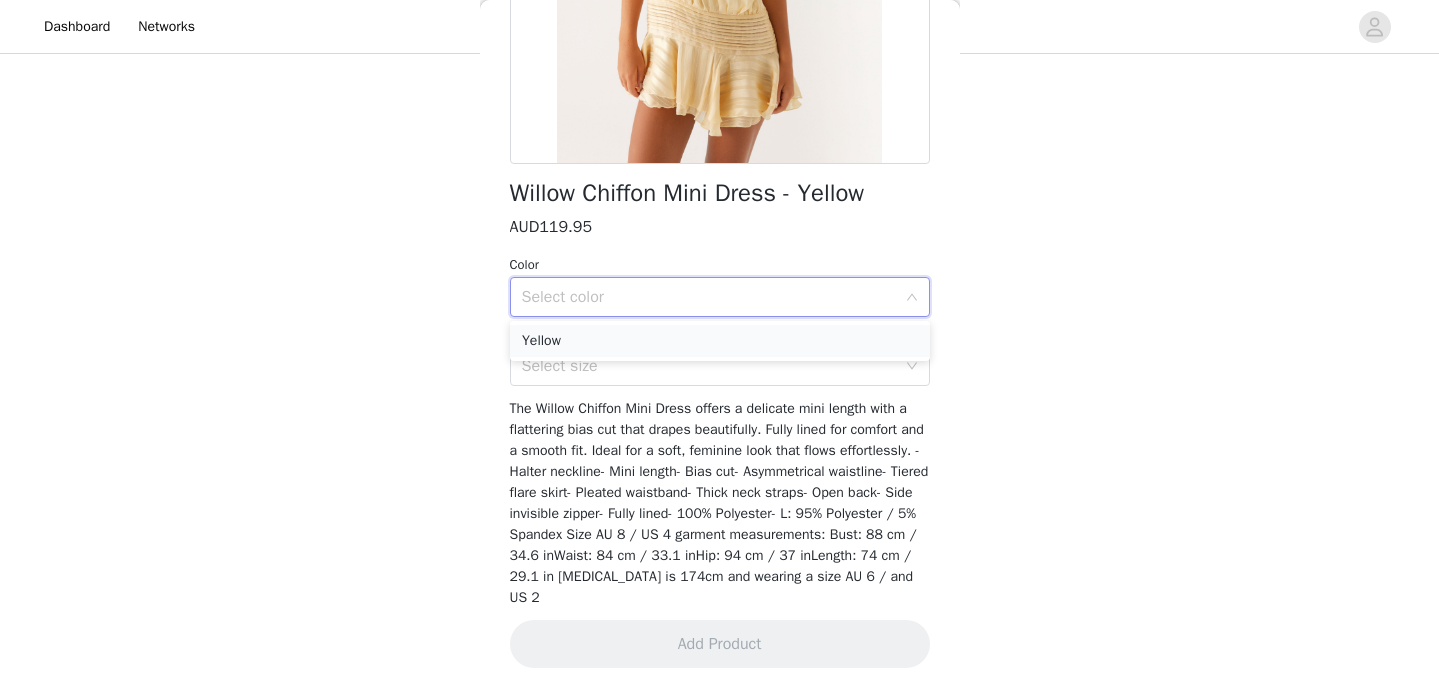 click on "Yellow" at bounding box center [720, 341] 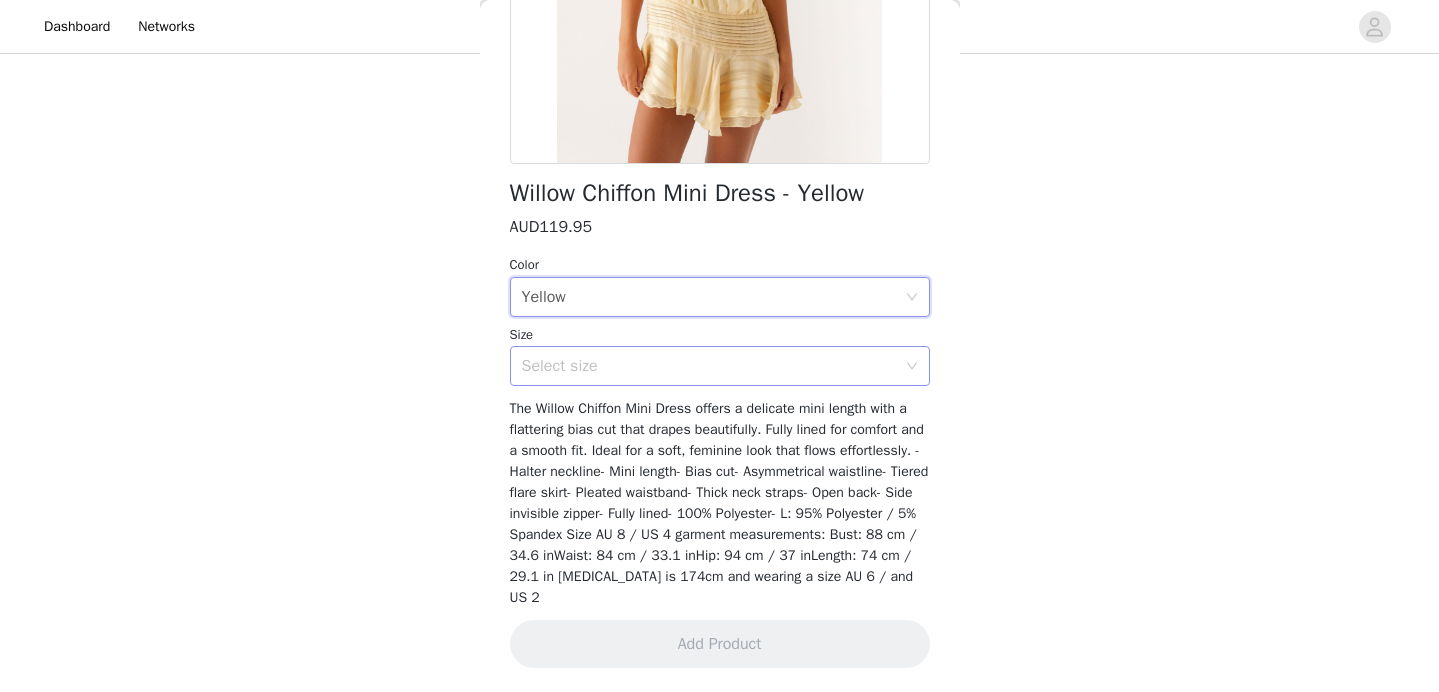 click on "Select size" at bounding box center [709, 366] 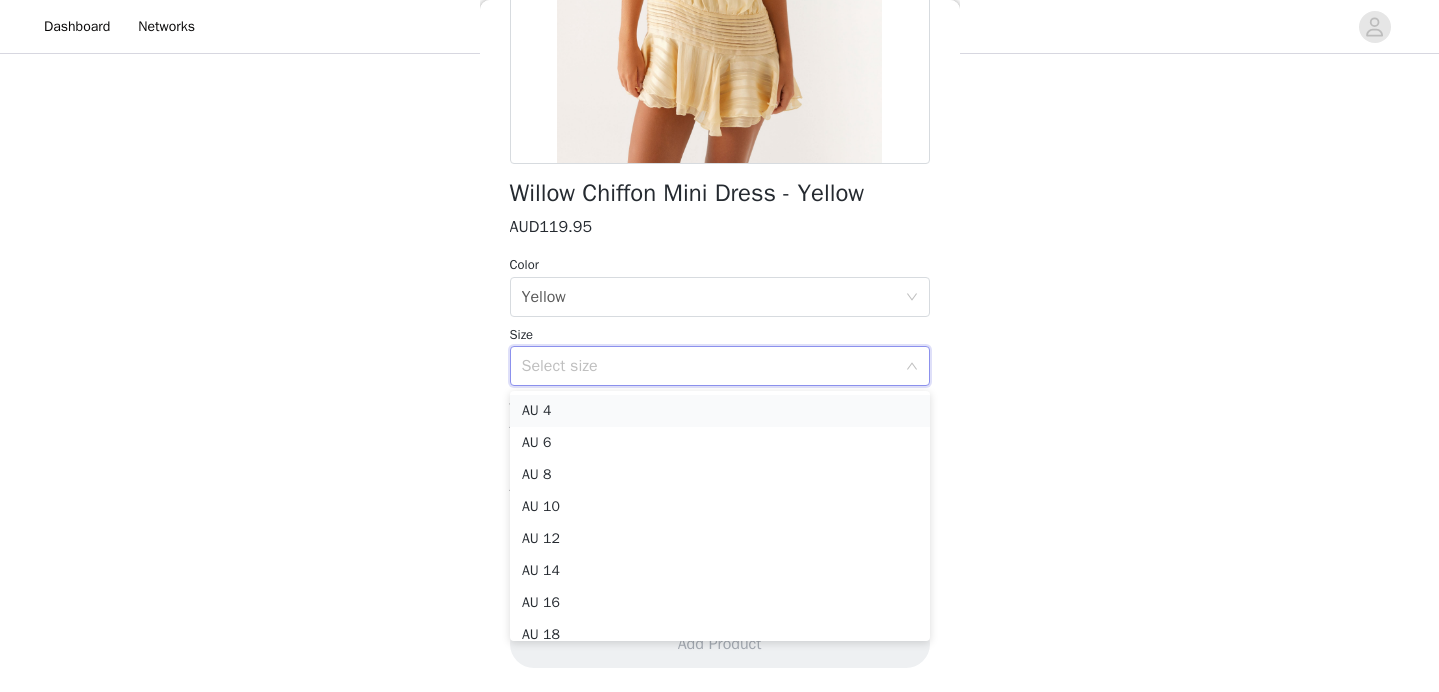 click on "AU 4" at bounding box center [720, 411] 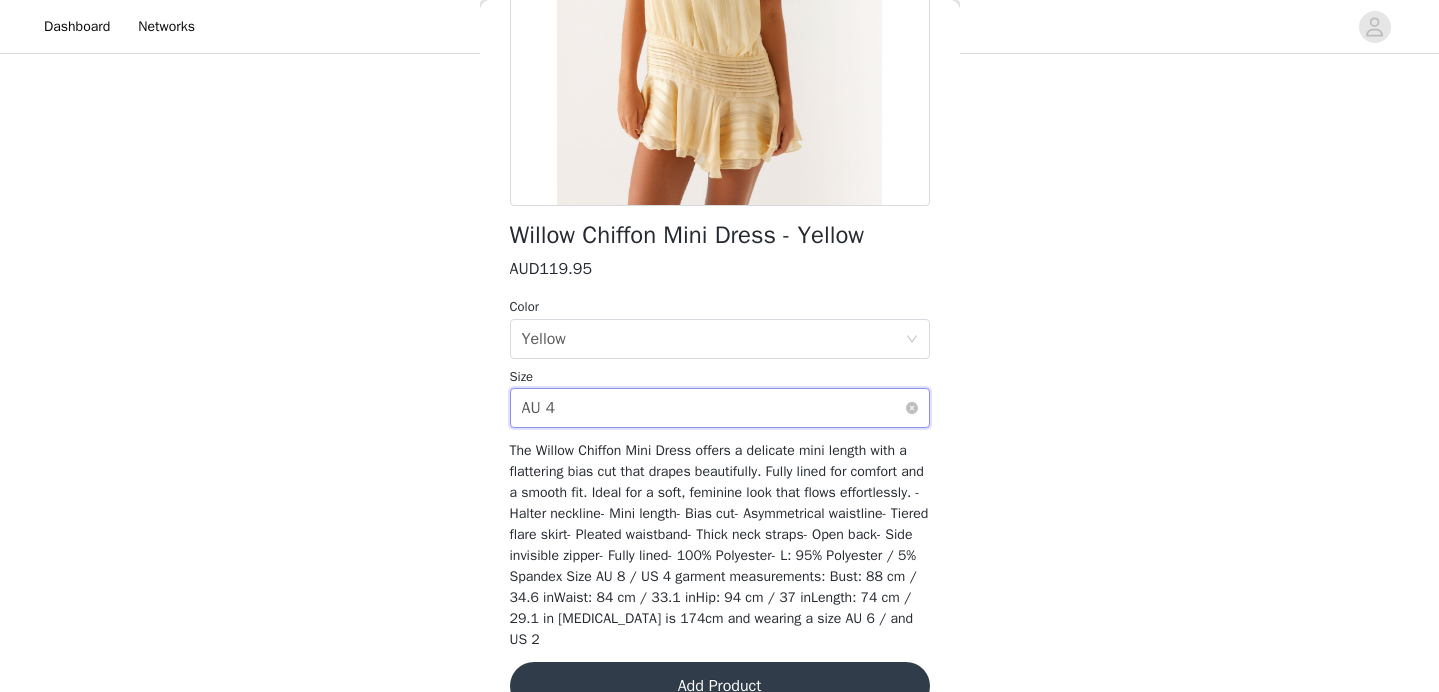 scroll, scrollTop: 347, scrollLeft: 0, axis: vertical 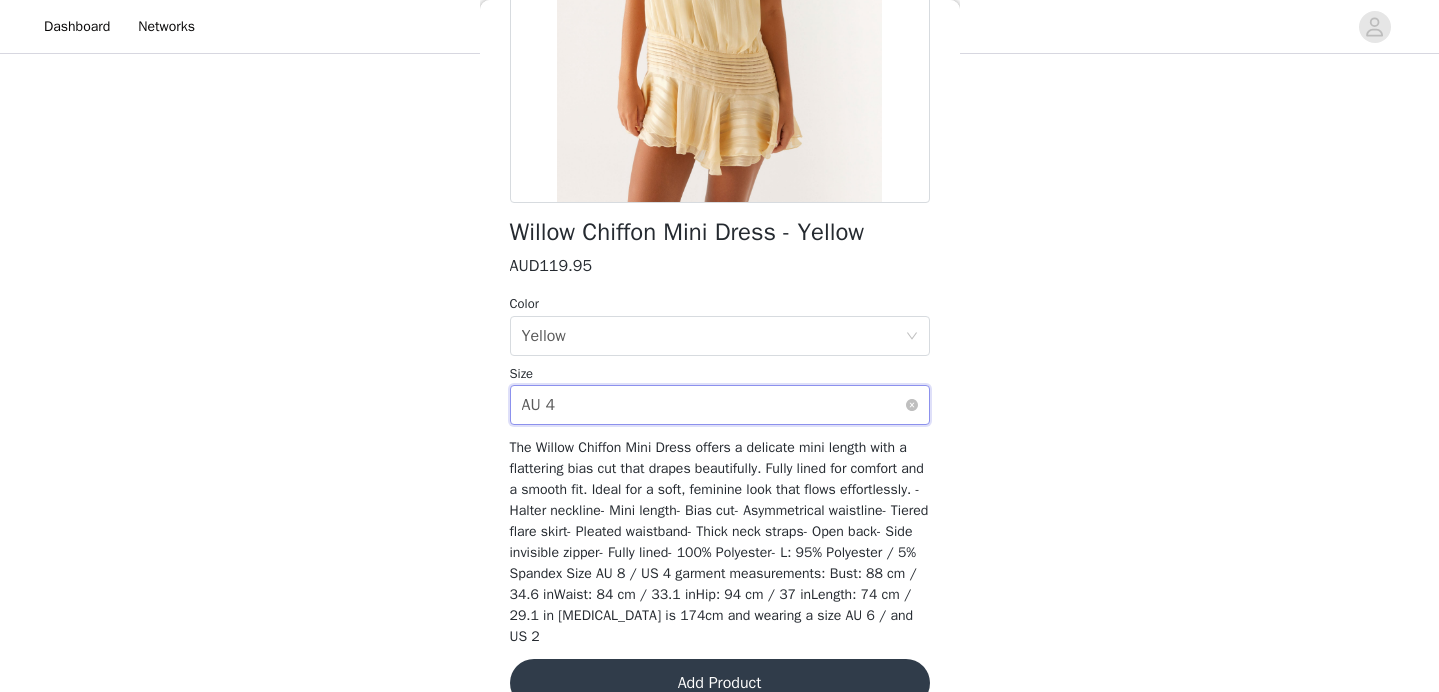 click on "Select size AU 4" at bounding box center (713, 405) 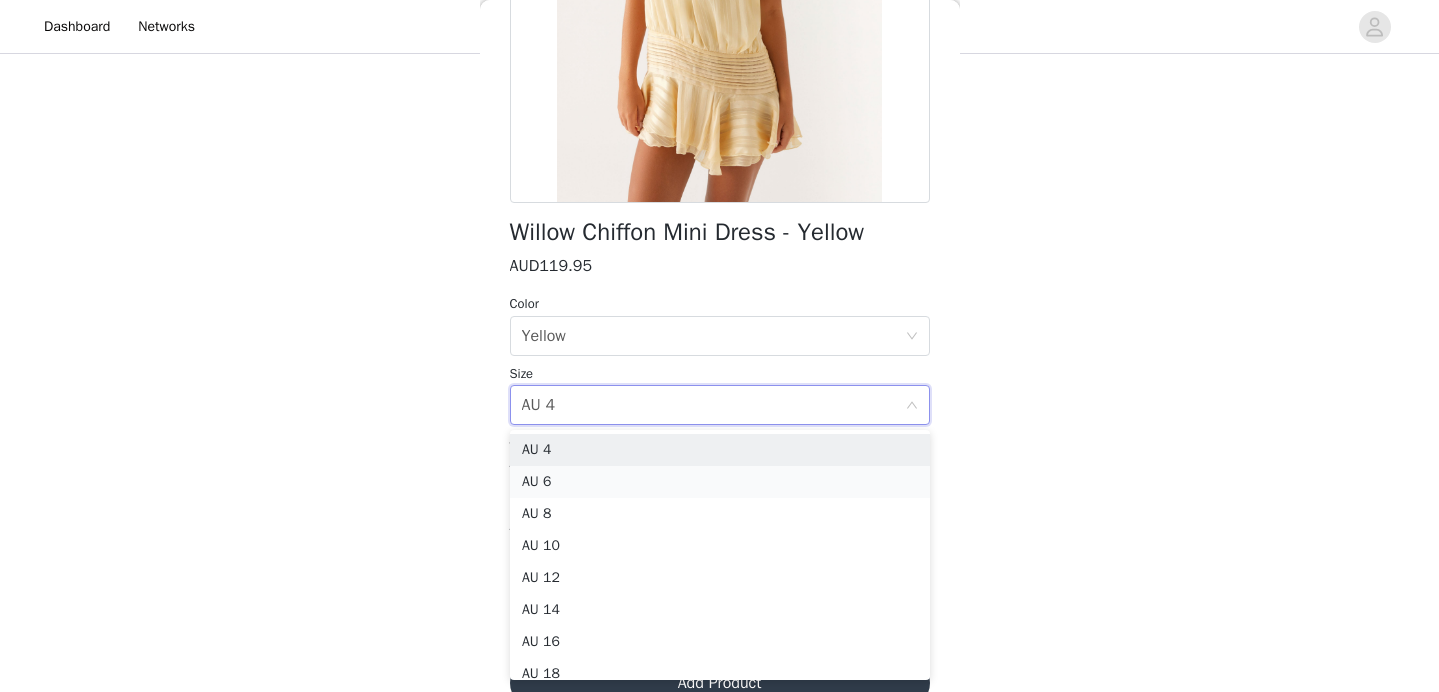 click on "AU 6" at bounding box center [720, 482] 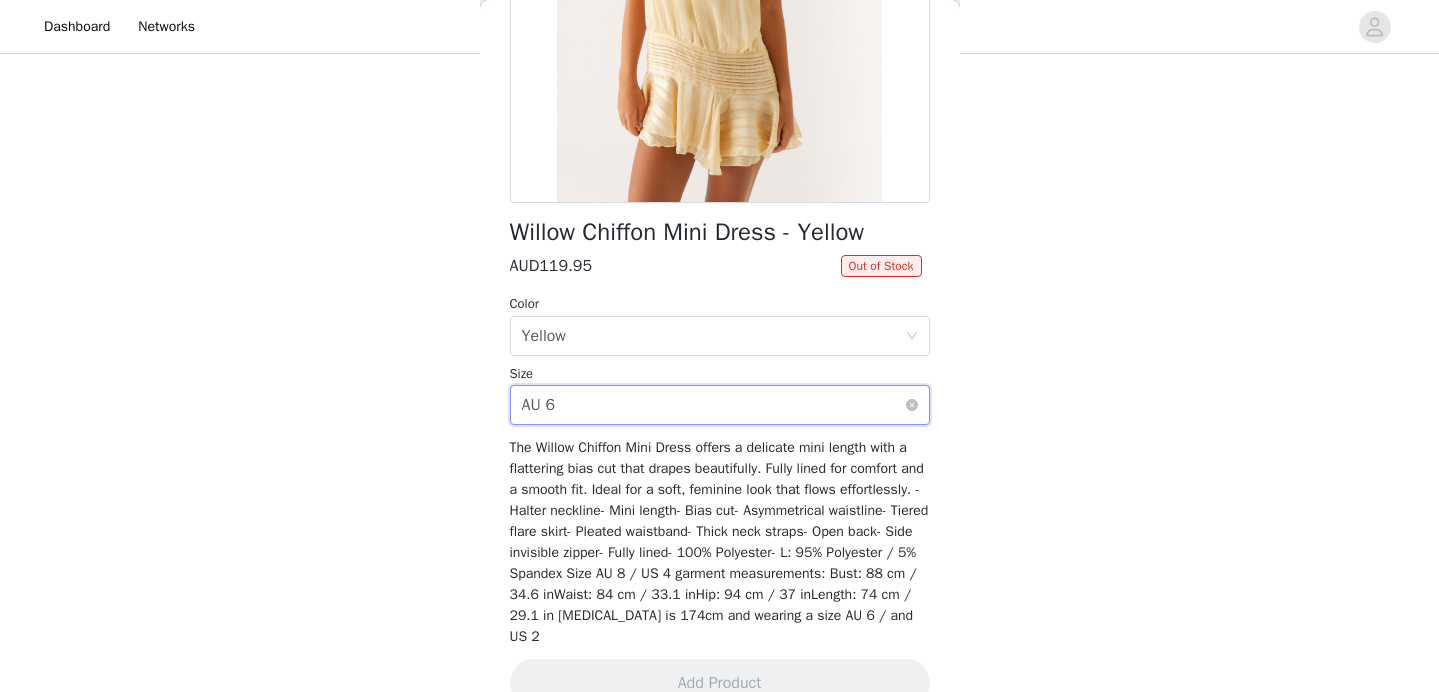 click on "Select size AU 6" at bounding box center [713, 405] 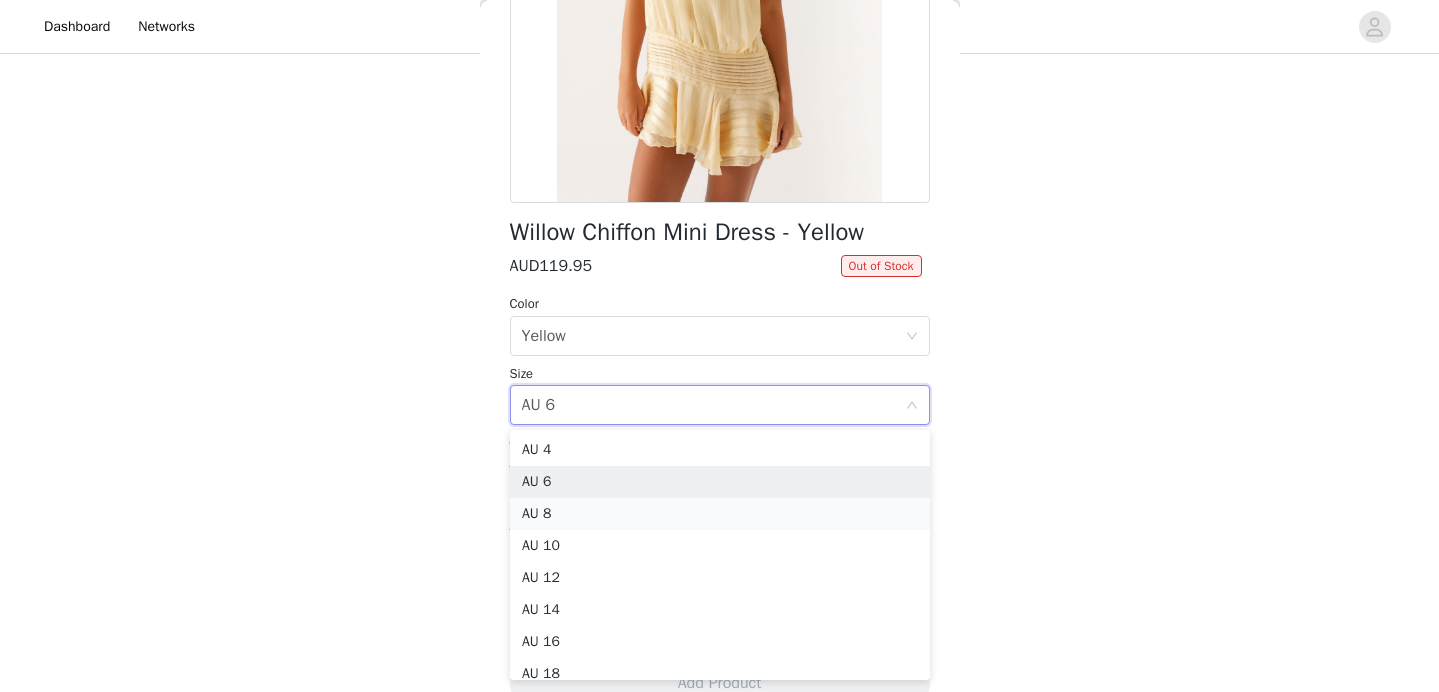 click on "AU 8" at bounding box center (720, 514) 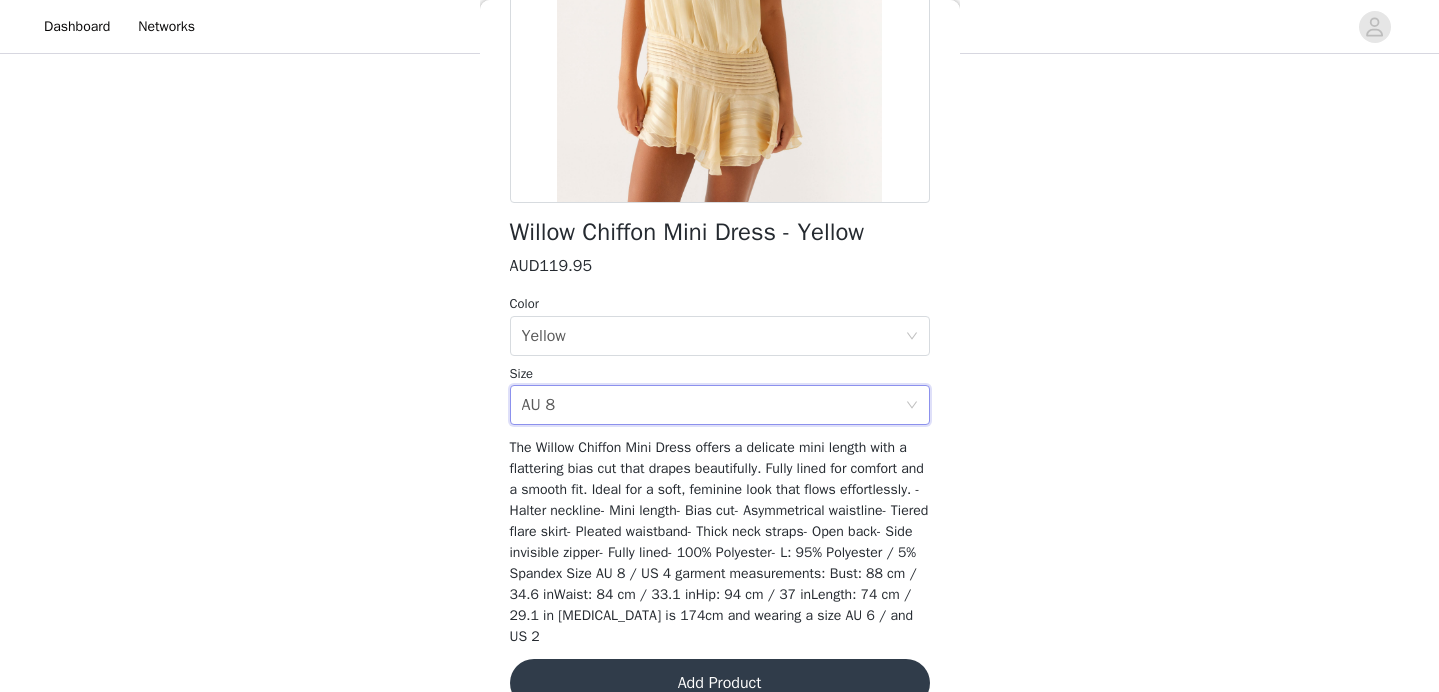scroll, scrollTop: 386, scrollLeft: 0, axis: vertical 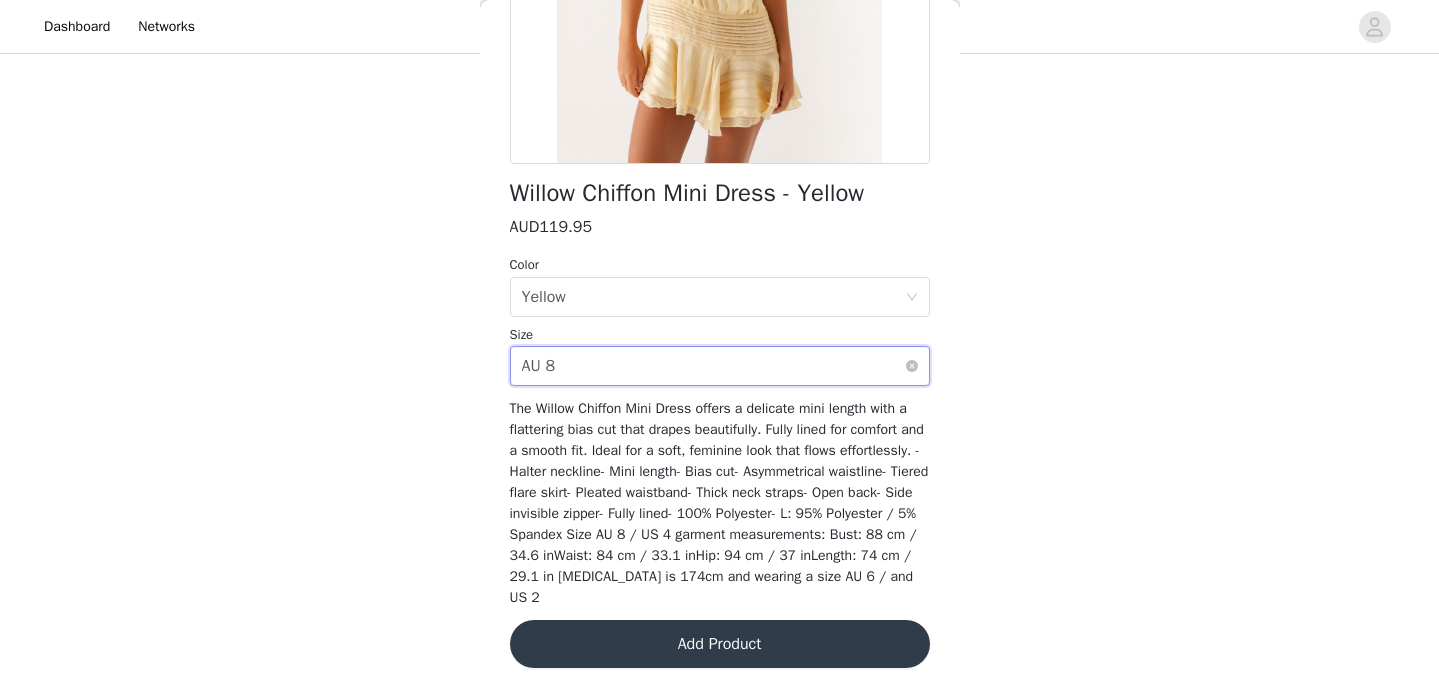 click on "Select size AU 8" at bounding box center (713, 366) 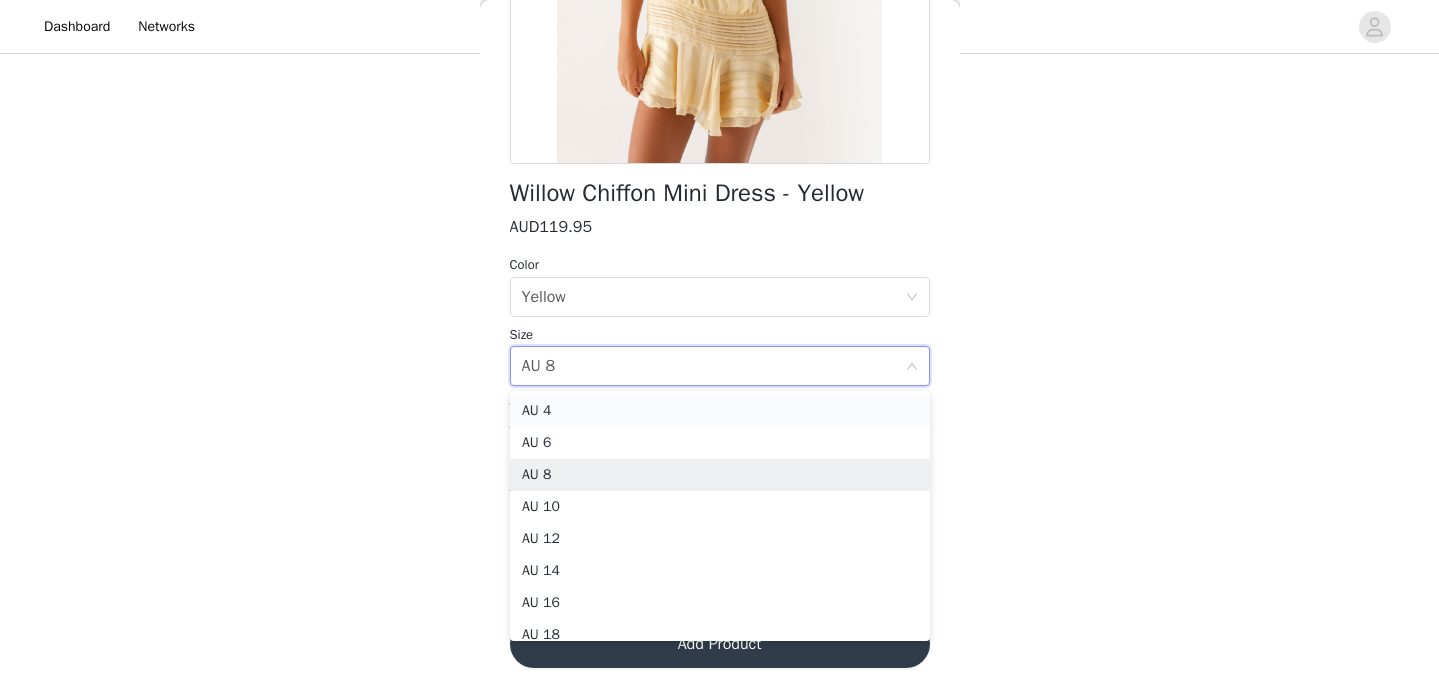 click on "AU 4" at bounding box center [720, 411] 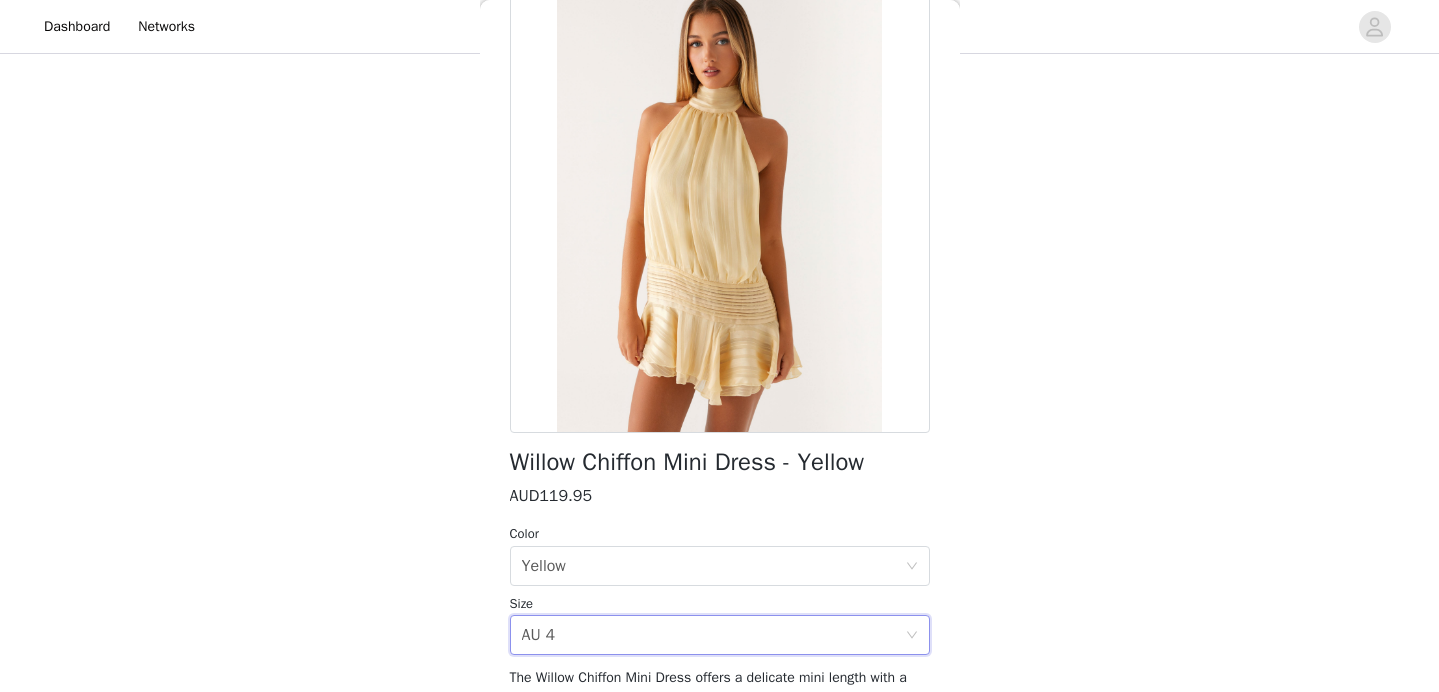 scroll, scrollTop: 0, scrollLeft: 0, axis: both 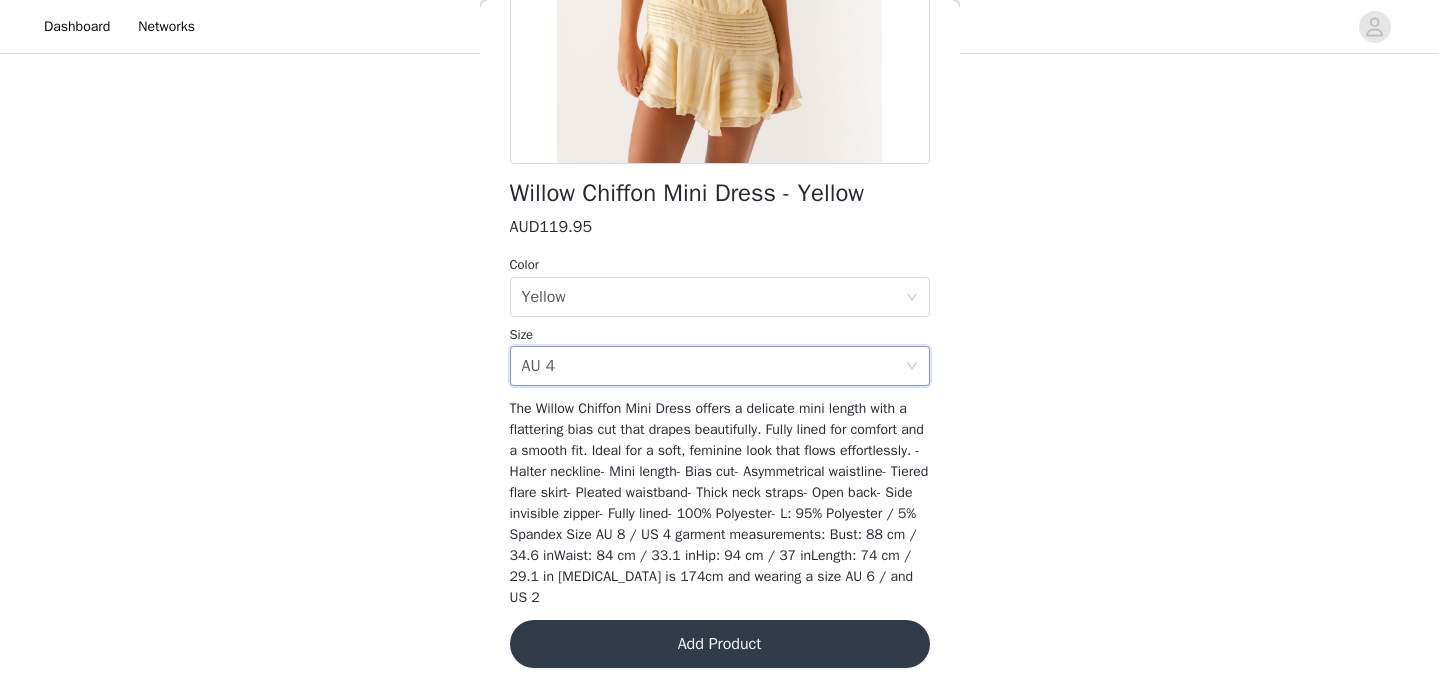 click on "Add Product" at bounding box center (720, 644) 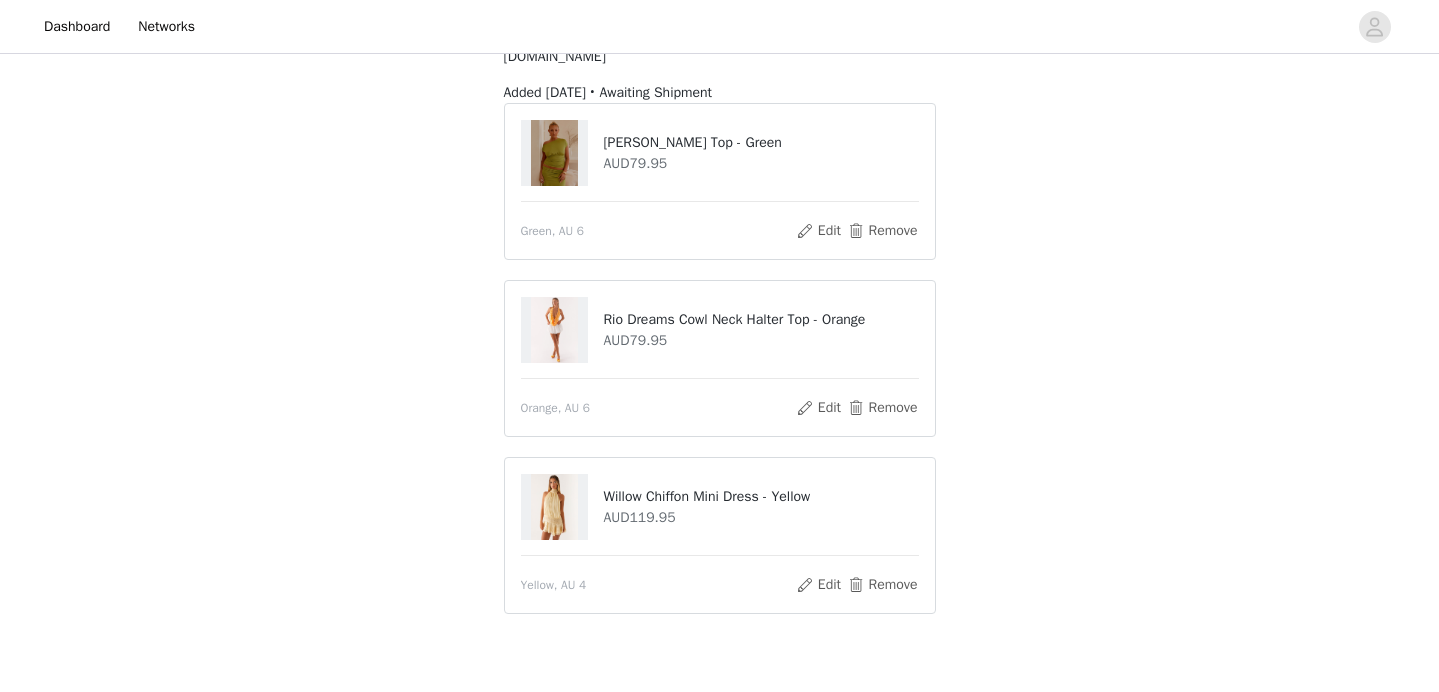 scroll, scrollTop: 291, scrollLeft: 0, axis: vertical 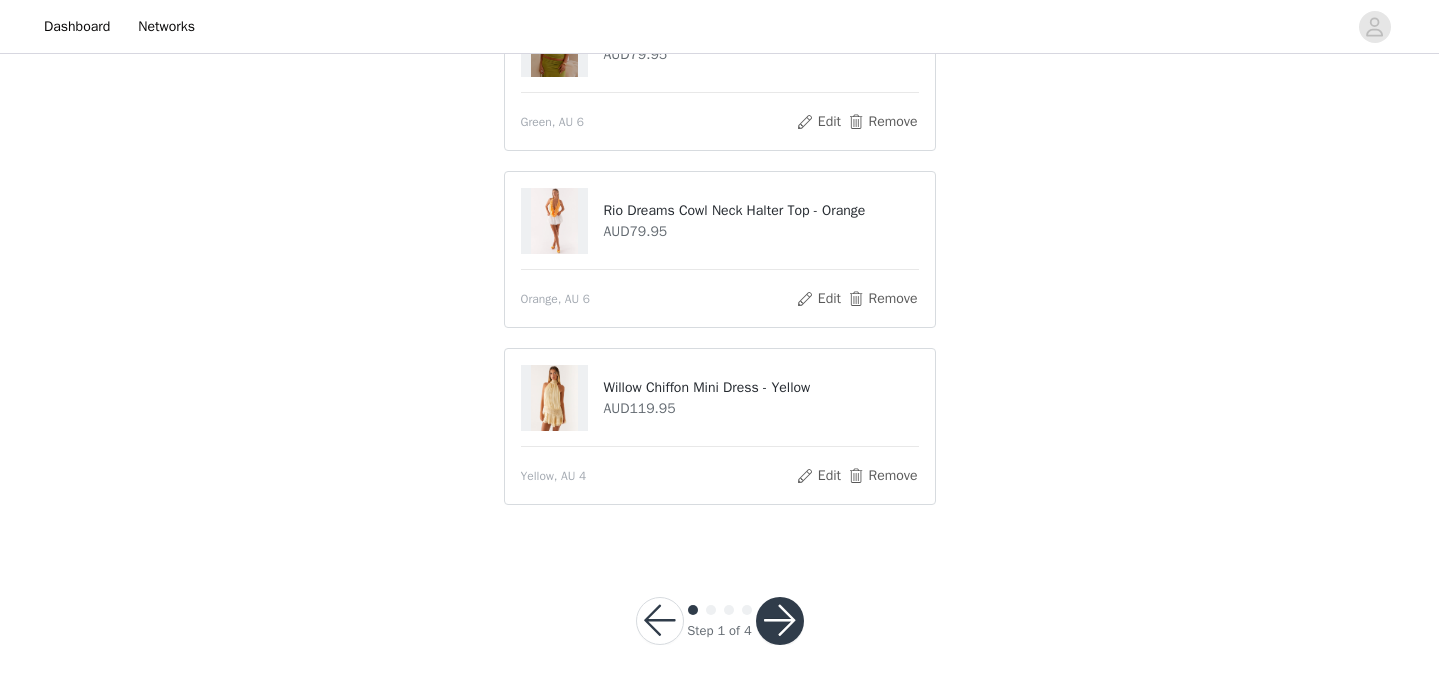click at bounding box center [780, 621] 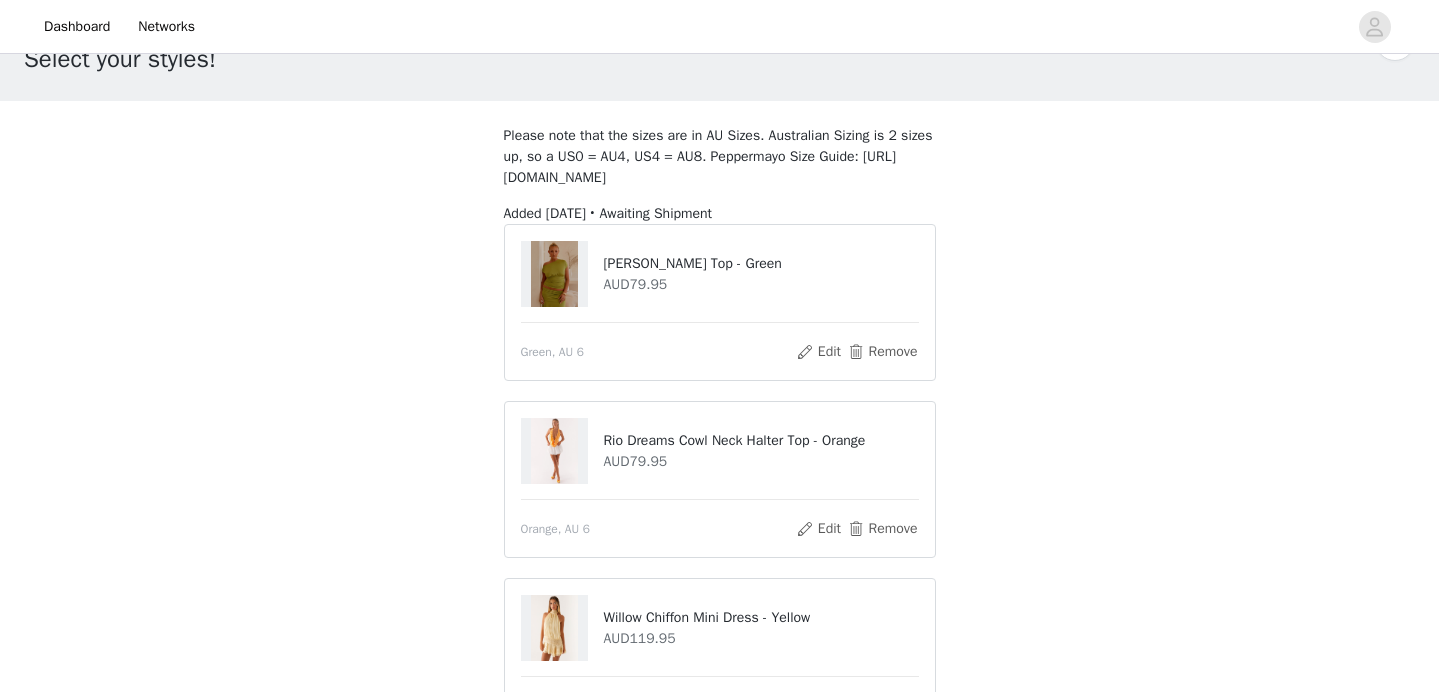 scroll, scrollTop: 55, scrollLeft: 0, axis: vertical 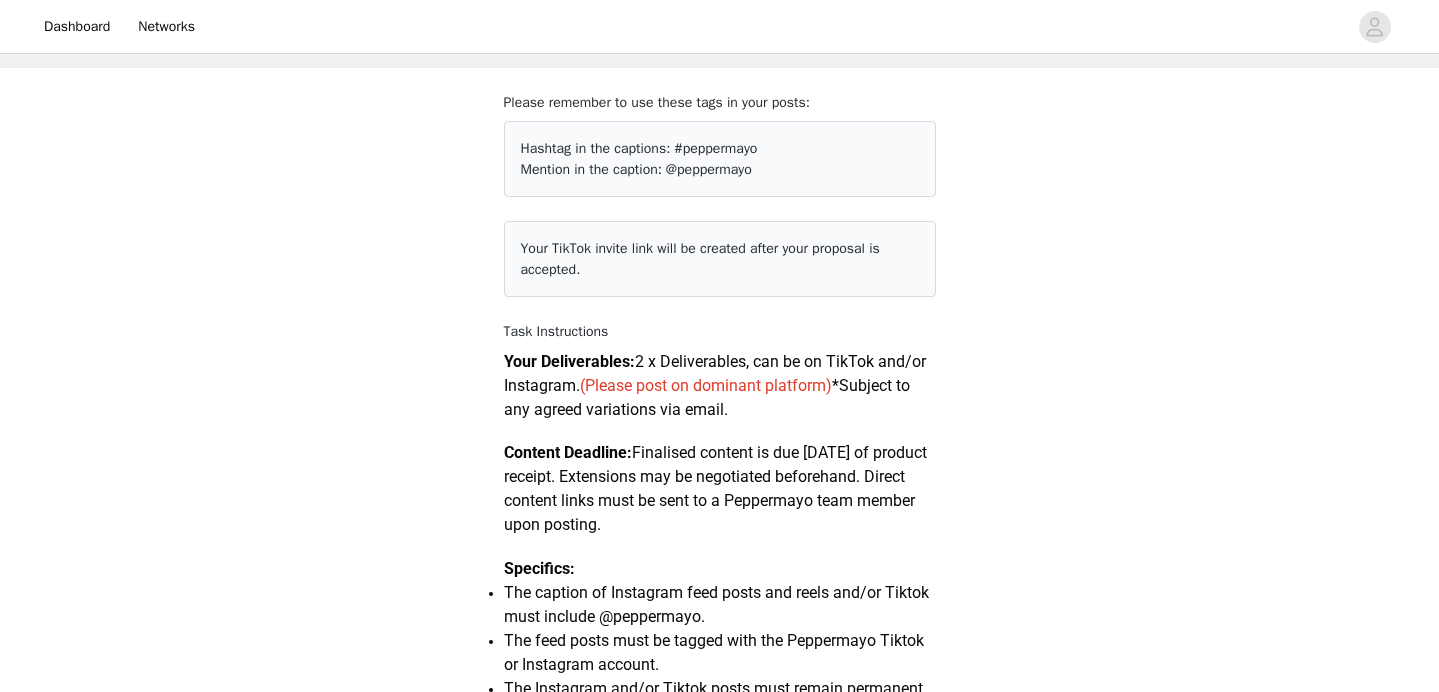 click on "STEP 2 OF 4
Deliverables
Please remember to use these tags in your posts:    Hashtag in the captions:    #peppermayo    Mention in the caption:    @peppermayo
Your TikTok invite link will be created after your proposal is accepted.
Task Instructions   Your Deliverables:  2 x Deliverables, can be on TikTok and/or Instagram.  (Please post on dominant platform)  *Subject to any agreed variations via email.
Content Deadline:  Finalised content is due [DATE] of product receipt. Extensions may be negotiated beforehand. Direct content links must be sent to a Peppermayo team member upon posting.
Specifics:
The caption of Instagram feed posts and reels and/or Tiktok must include @peppermayo.
The feed posts must be tagged with the Peppermayo Tiktok or Instagram account.
Approval Process:  Your content does not currently need approval.
Exchanges:" at bounding box center [719, 837] 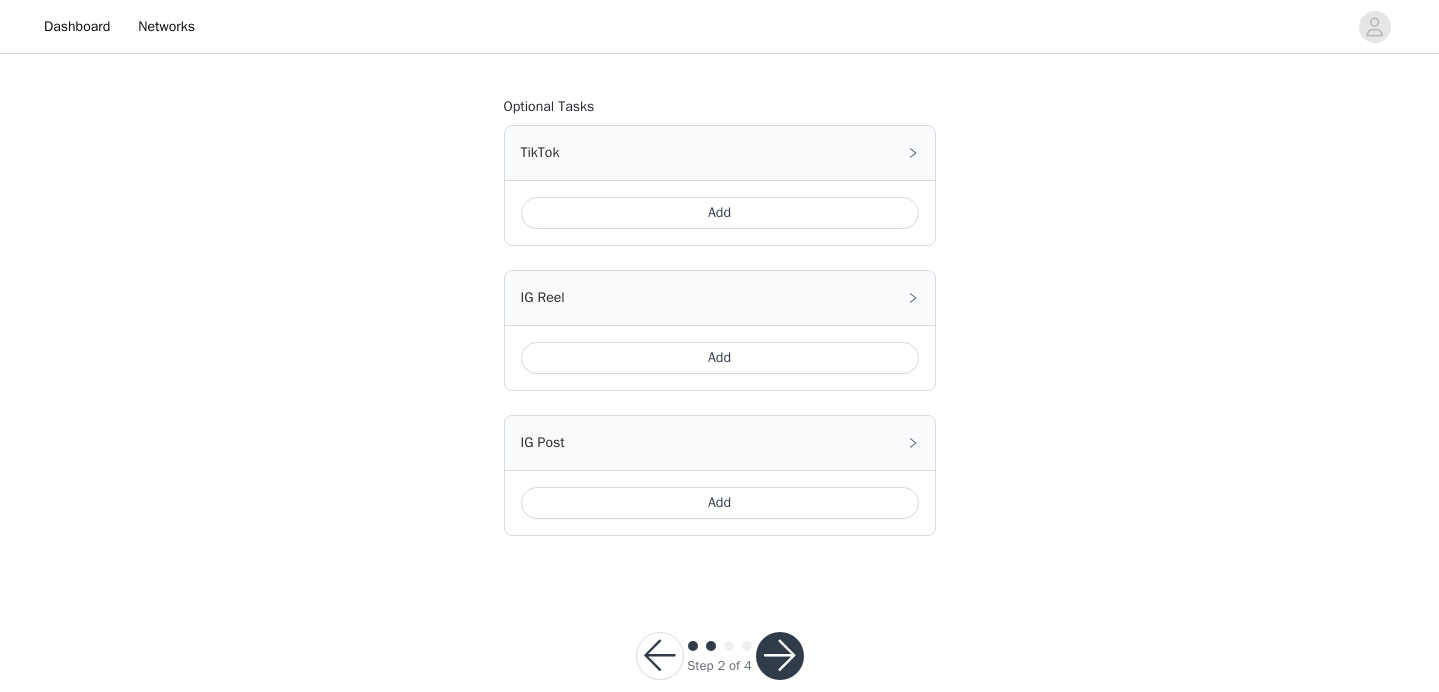 scroll, scrollTop: 1256, scrollLeft: 0, axis: vertical 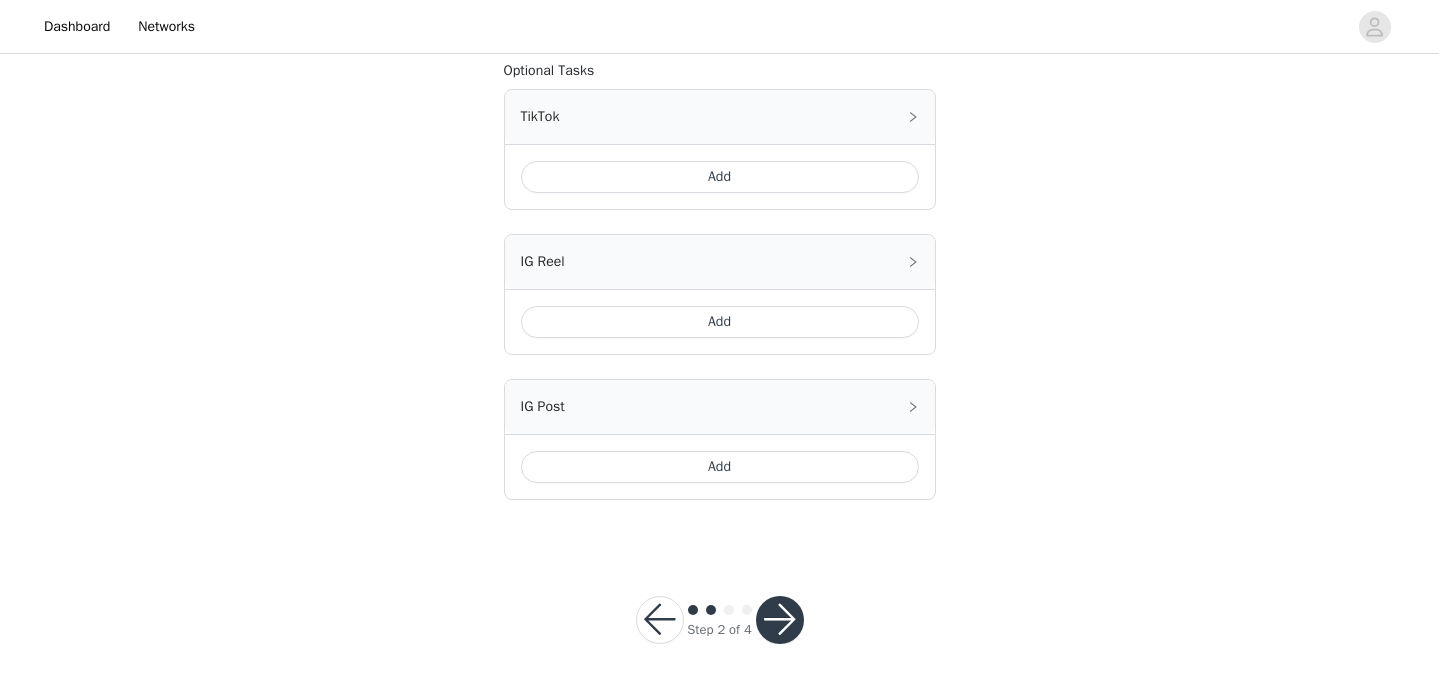 click on "Add" at bounding box center (720, 177) 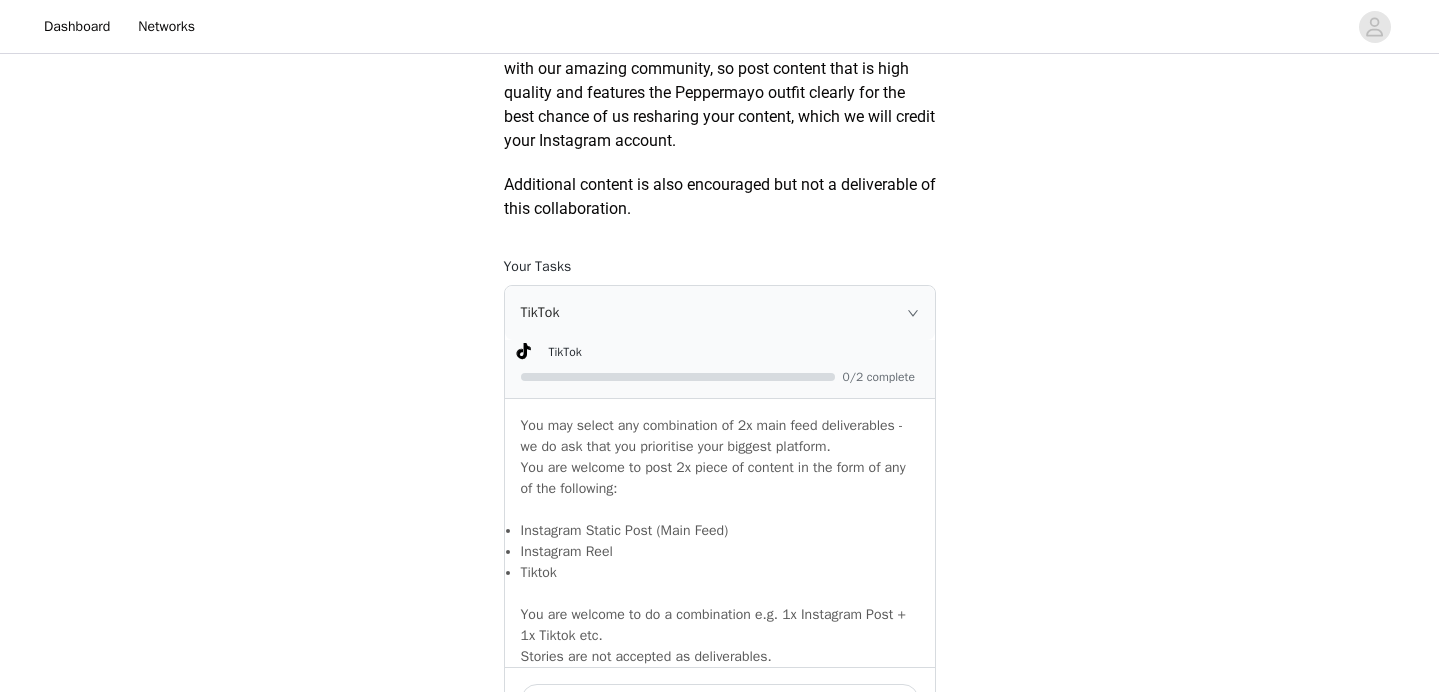 scroll, scrollTop: 1612, scrollLeft: 0, axis: vertical 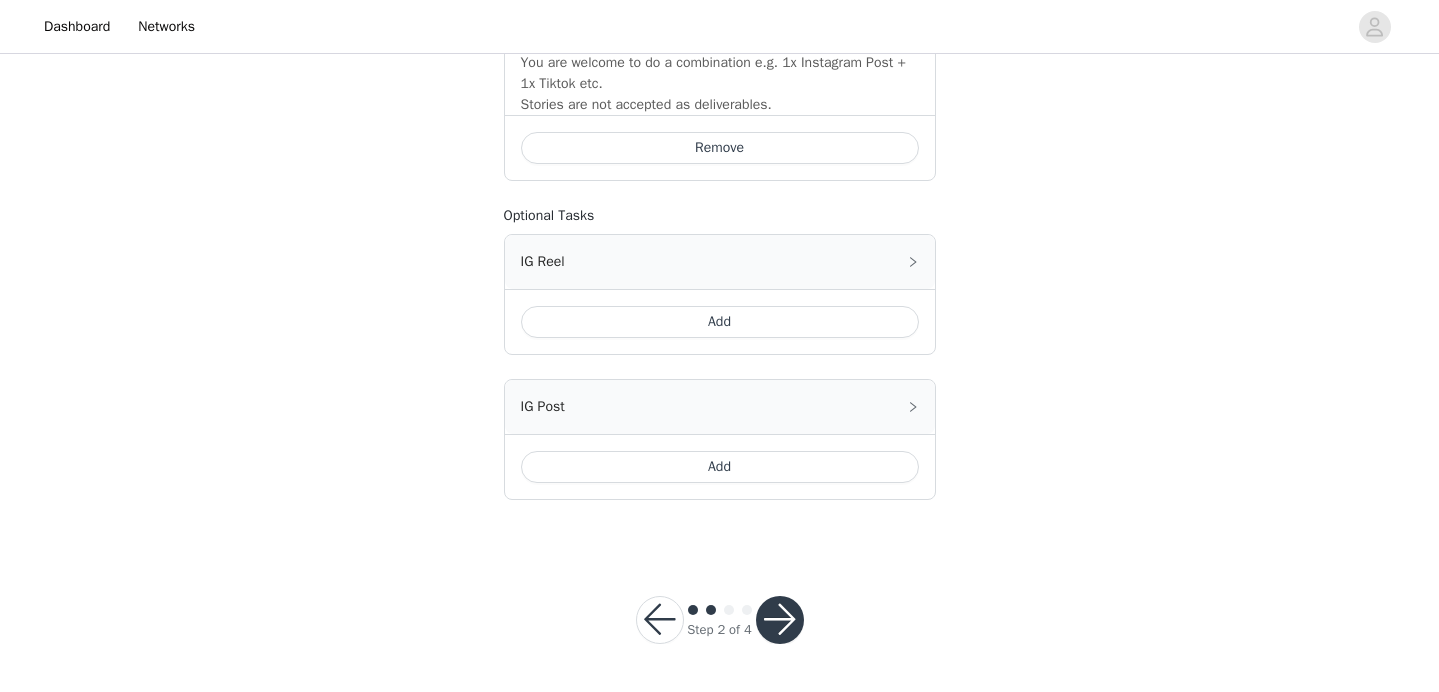 click on "Add" at bounding box center [720, 322] 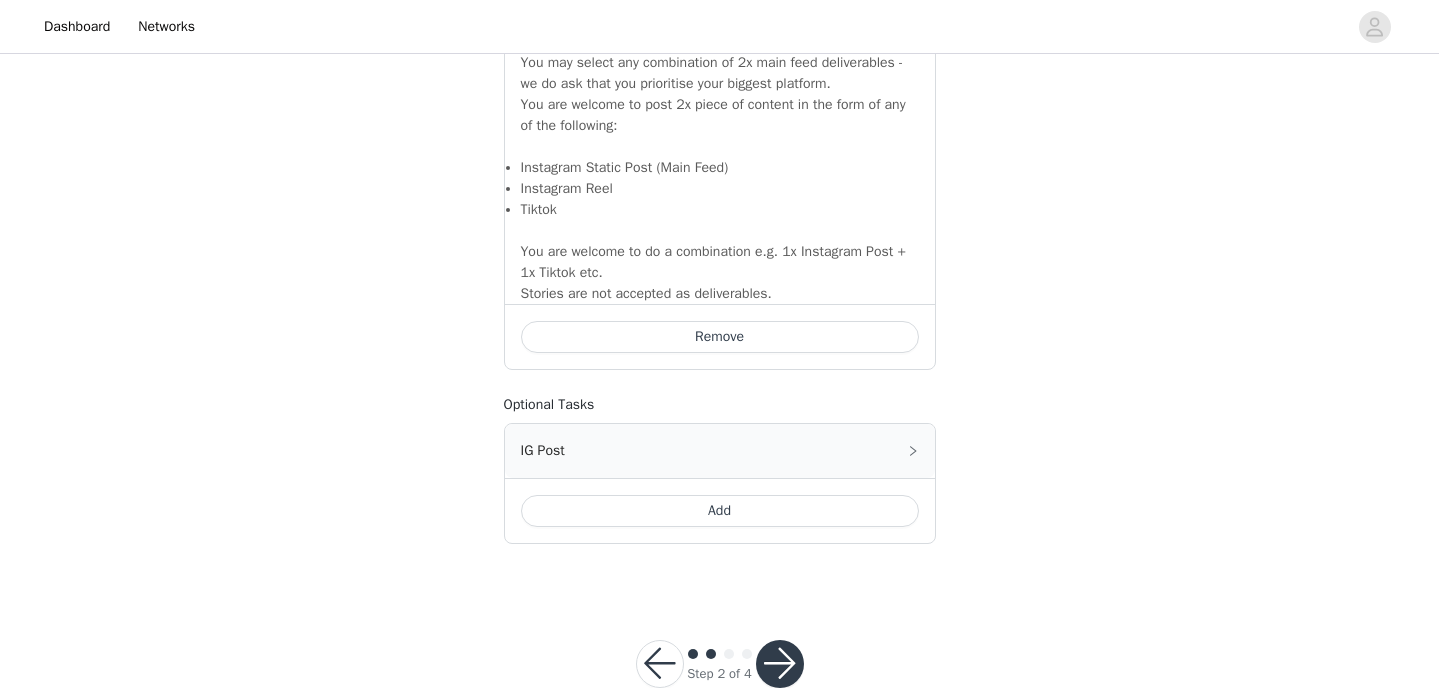 scroll, scrollTop: 1939, scrollLeft: 0, axis: vertical 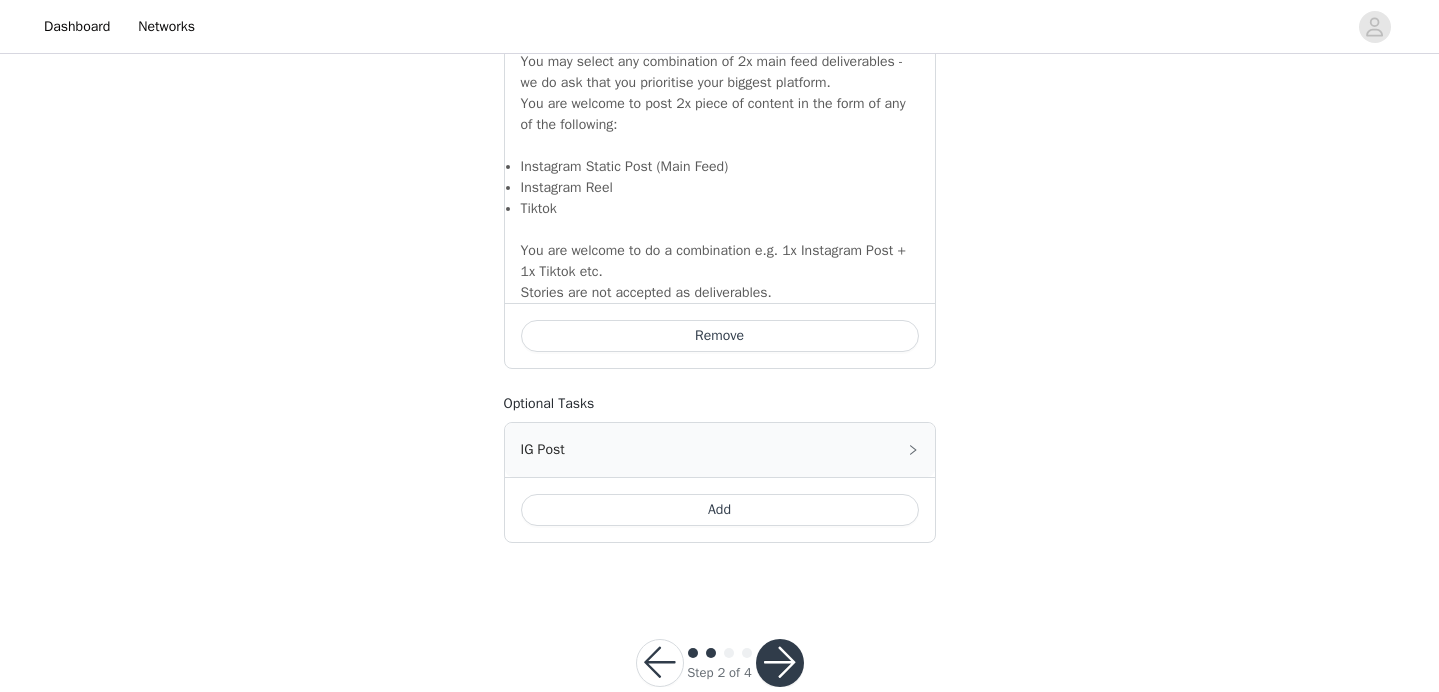 click on "Remove" at bounding box center (720, 336) 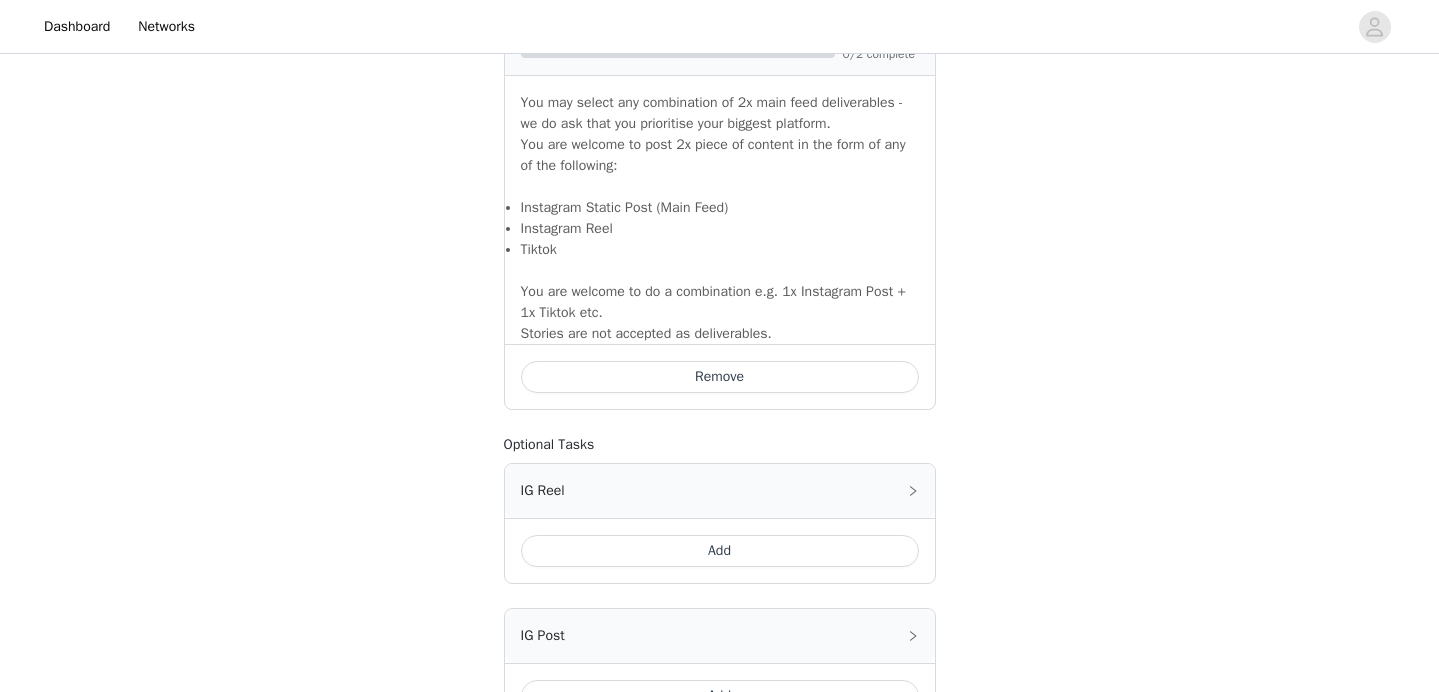 click on "Remove" at bounding box center [720, 377] 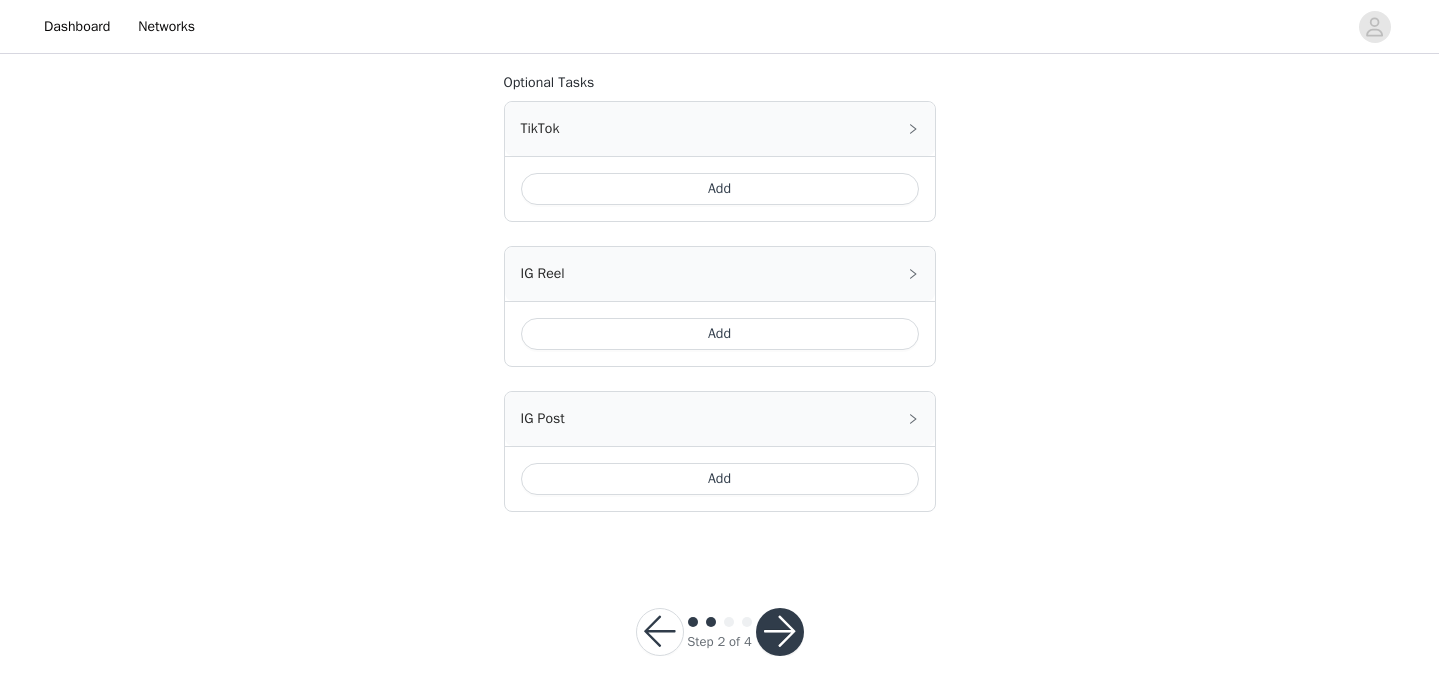 scroll, scrollTop: 1246, scrollLeft: 0, axis: vertical 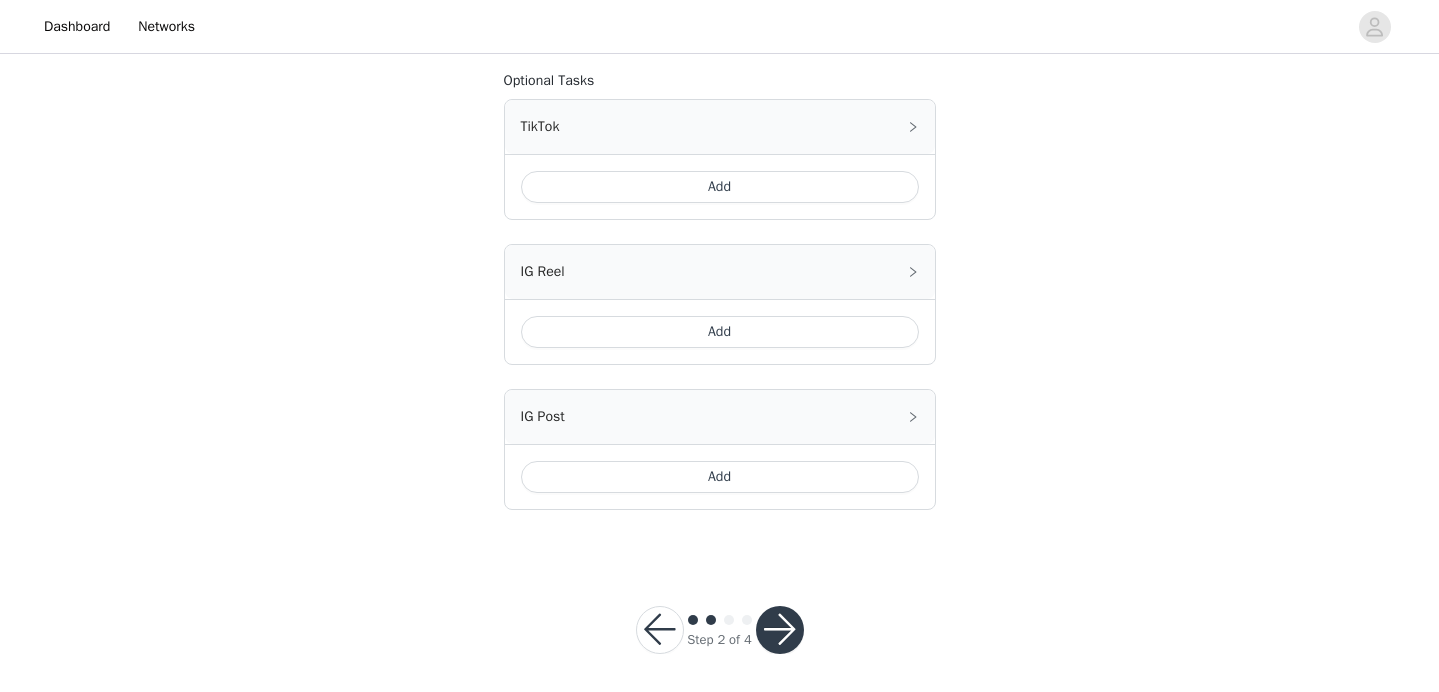 click on "Add" at bounding box center (720, 477) 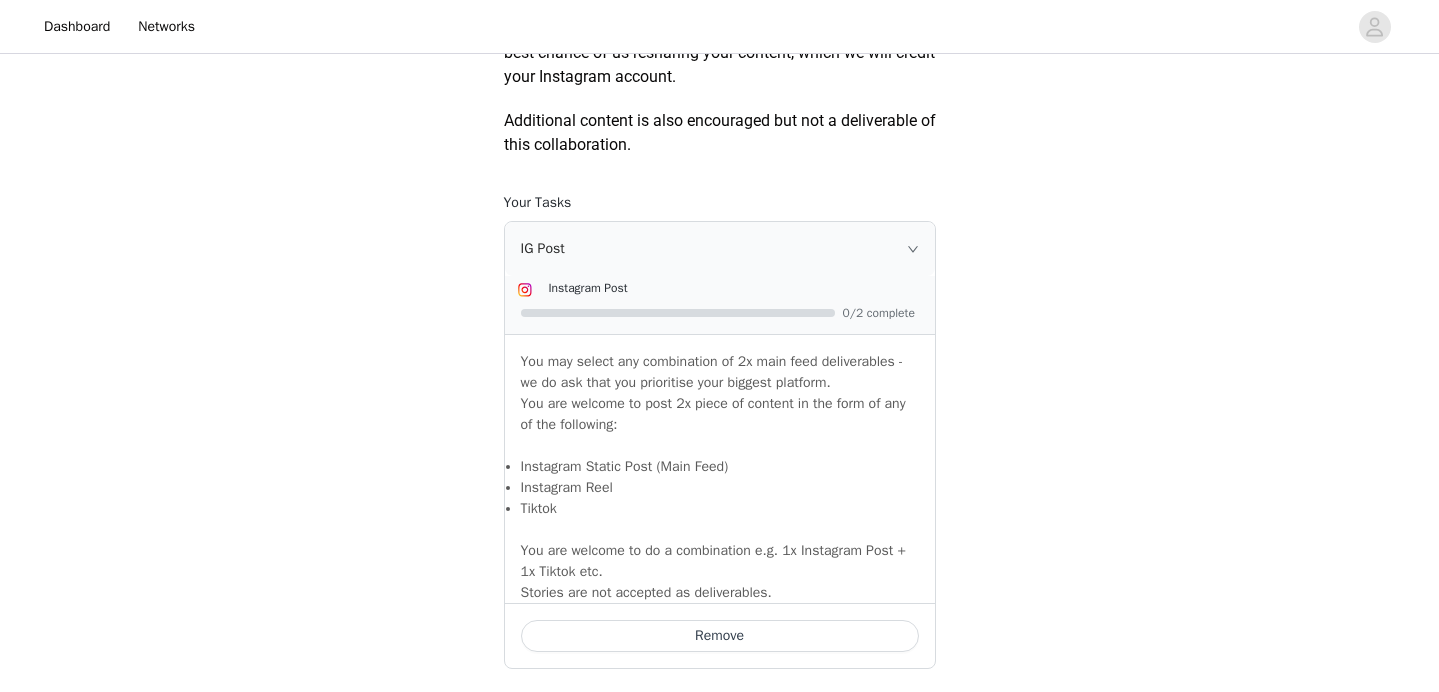 scroll, scrollTop: 1128, scrollLeft: 0, axis: vertical 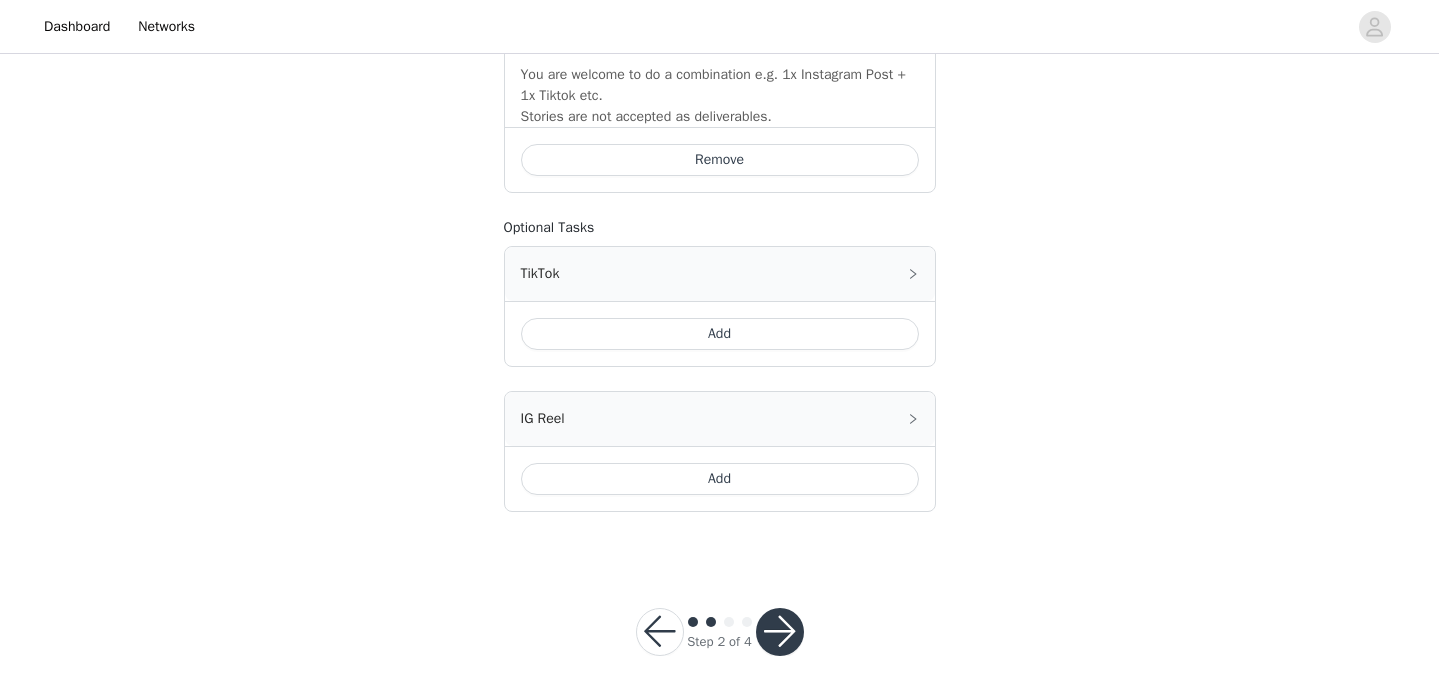click on "Remove" at bounding box center (720, 160) 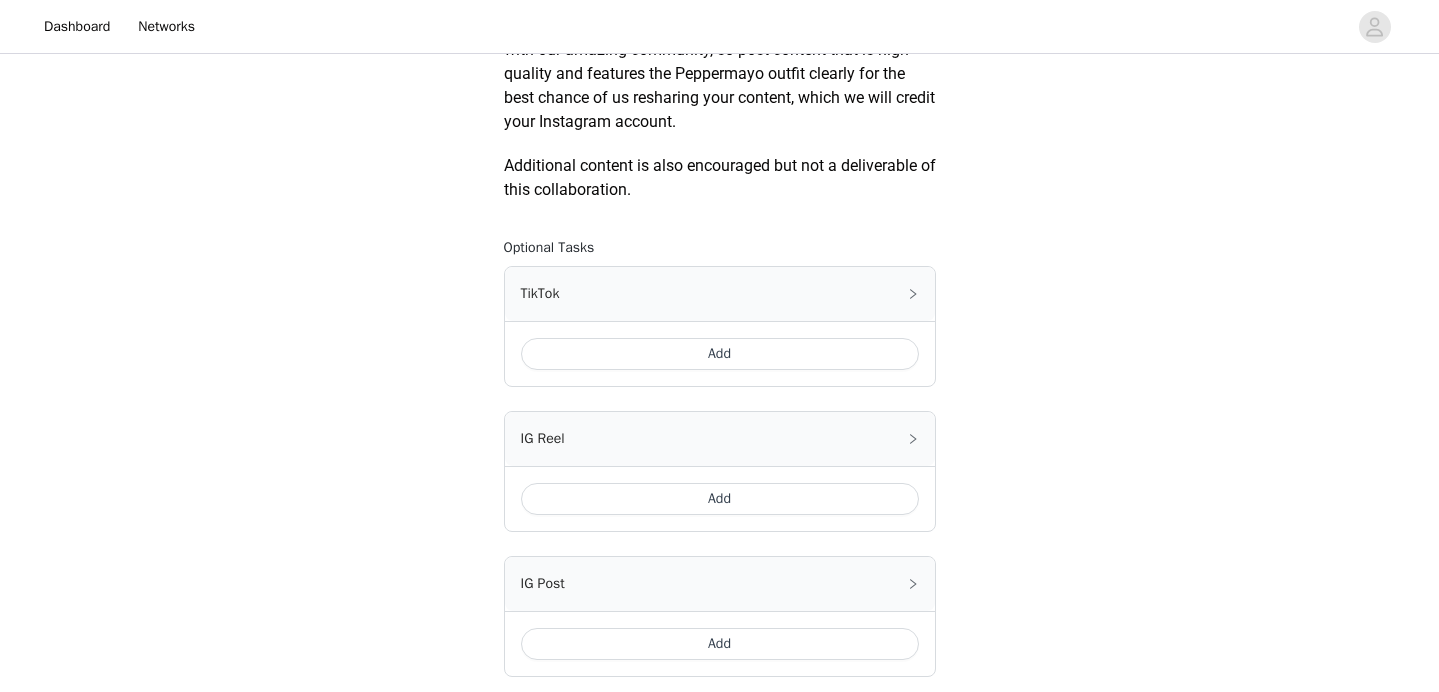 scroll, scrollTop: 1256, scrollLeft: 0, axis: vertical 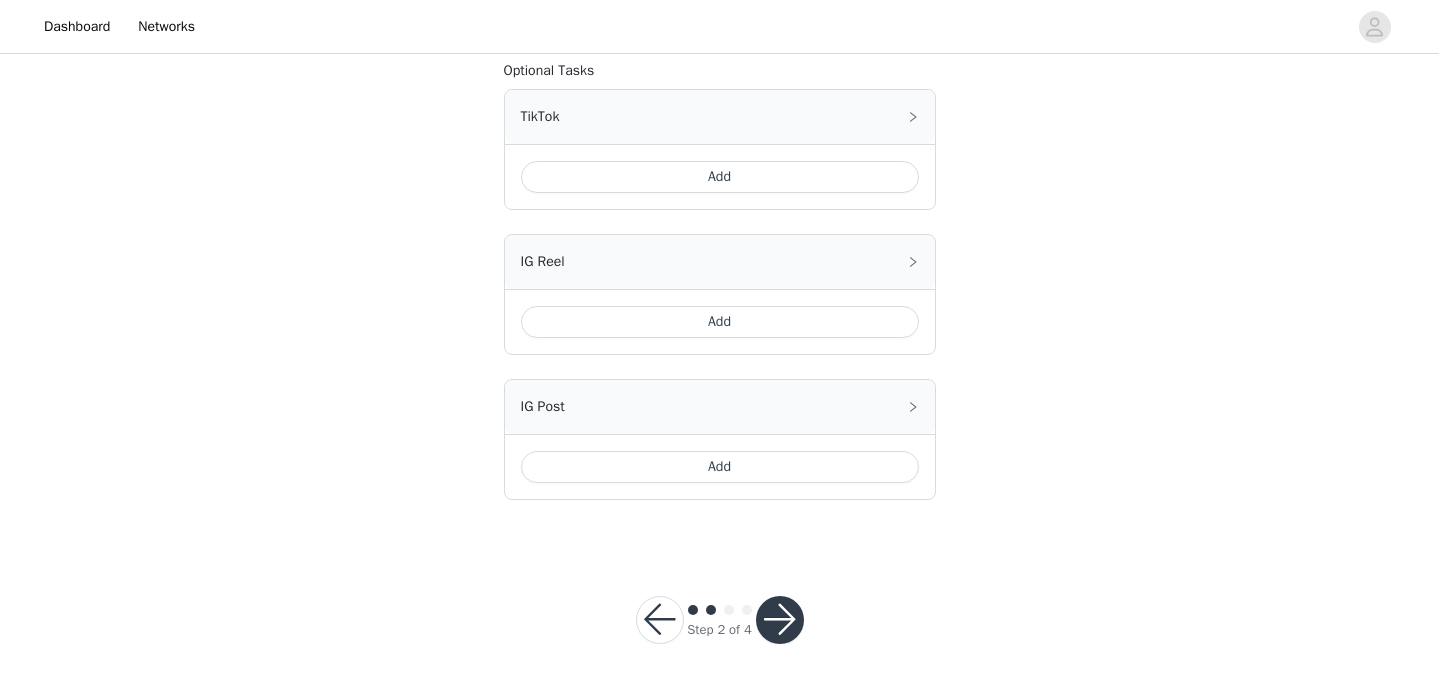 click at bounding box center (780, 620) 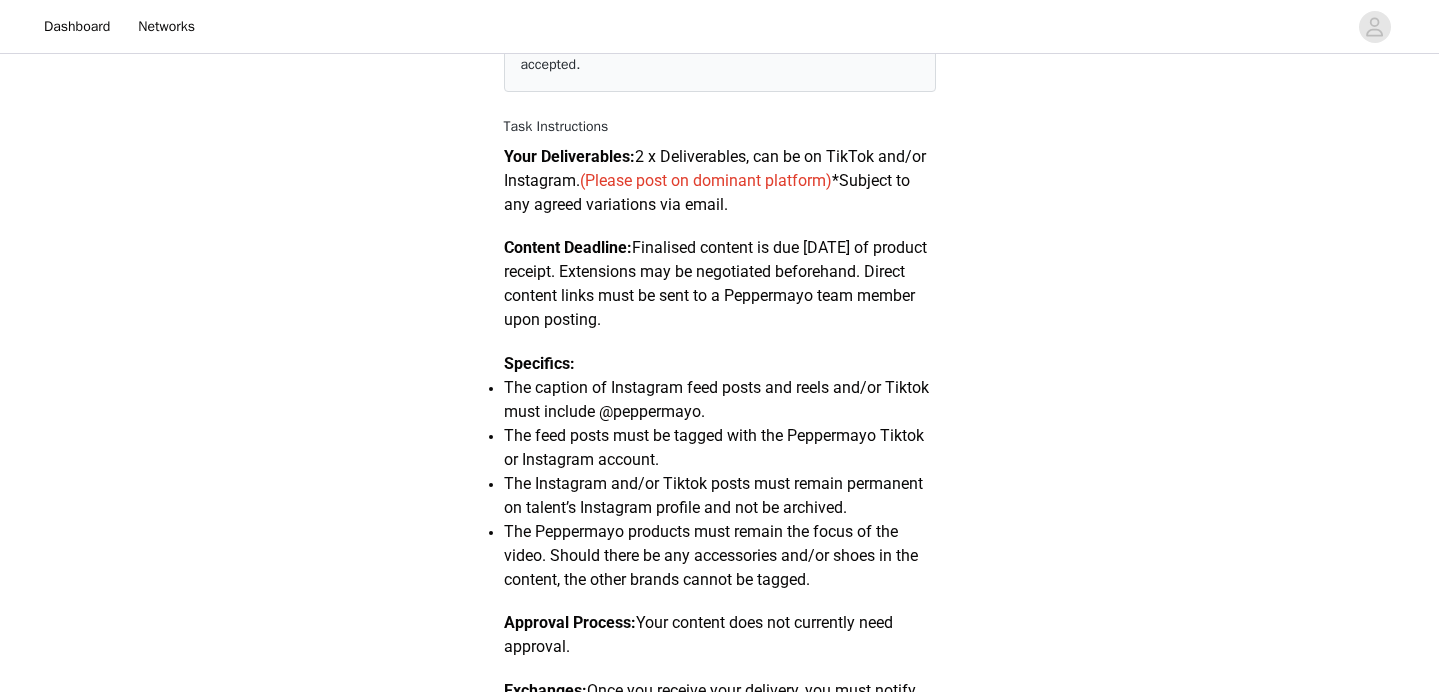 scroll, scrollTop: 1256, scrollLeft: 0, axis: vertical 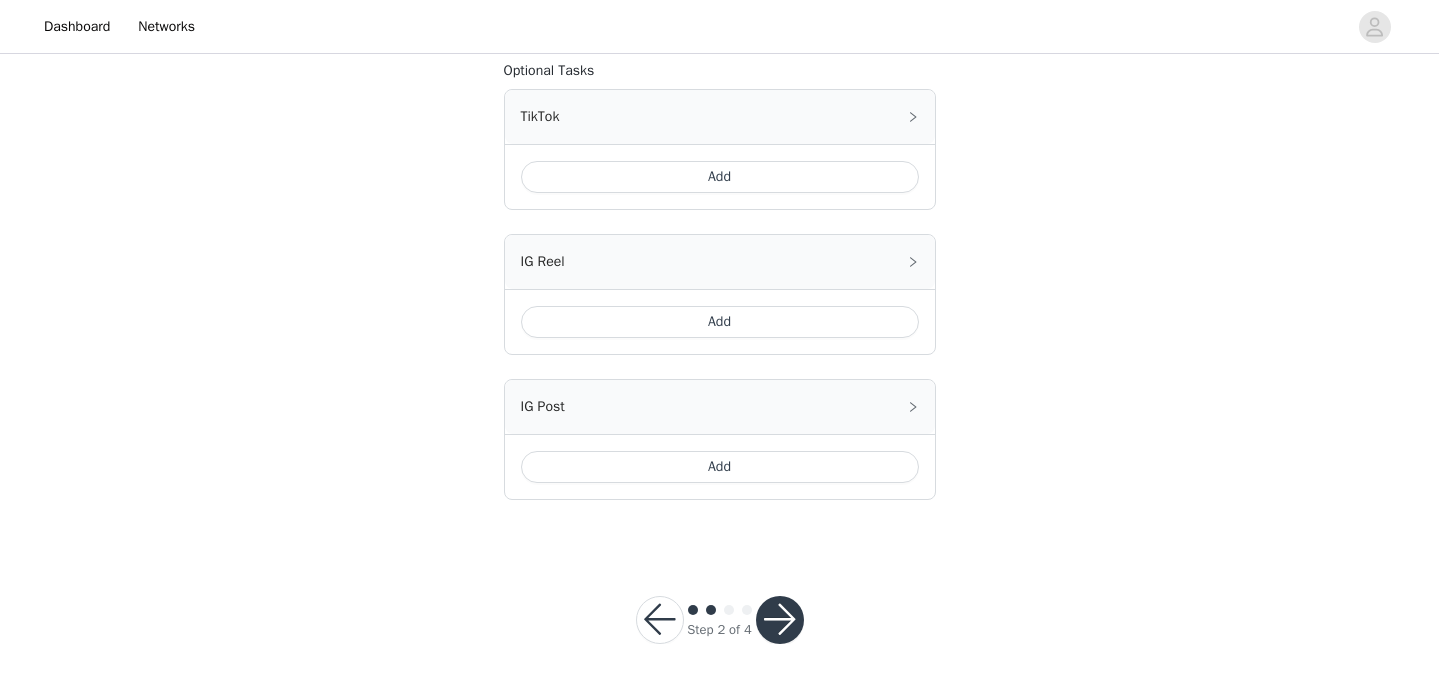 click at bounding box center (780, 620) 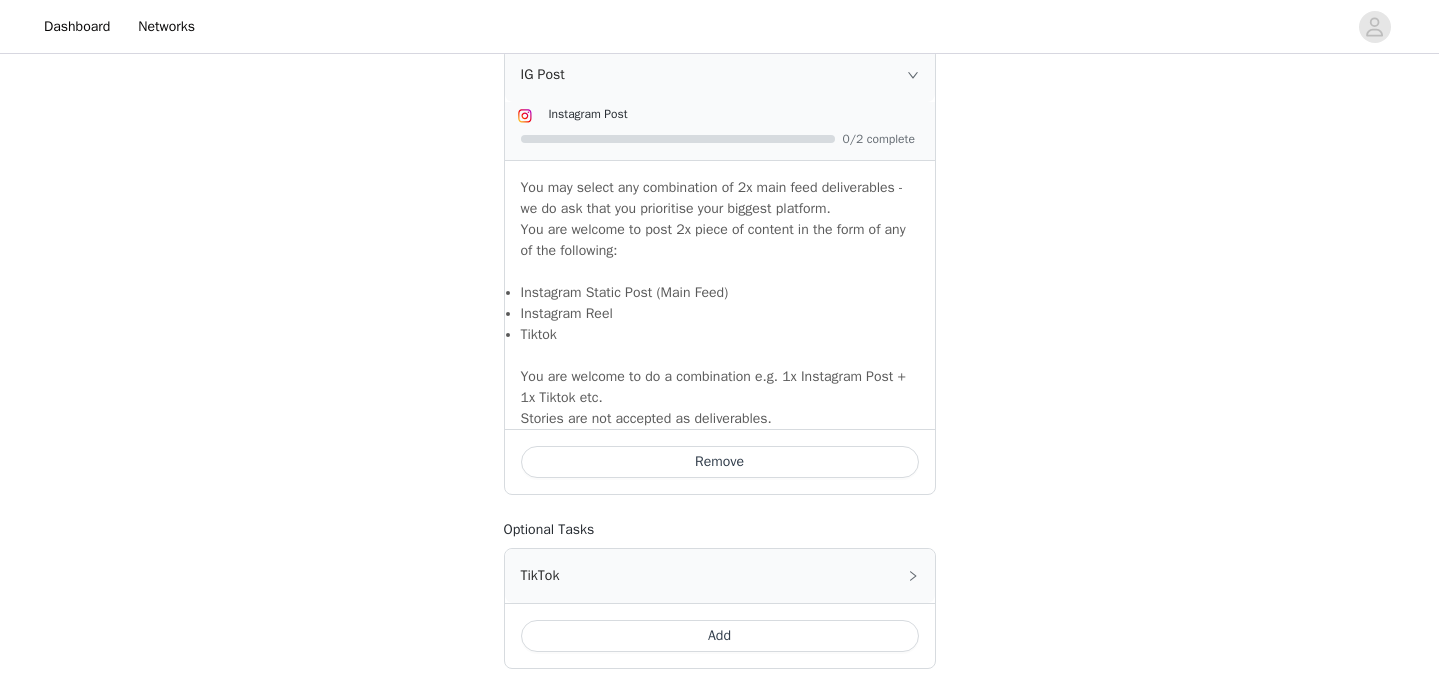 scroll, scrollTop: 1612, scrollLeft: 0, axis: vertical 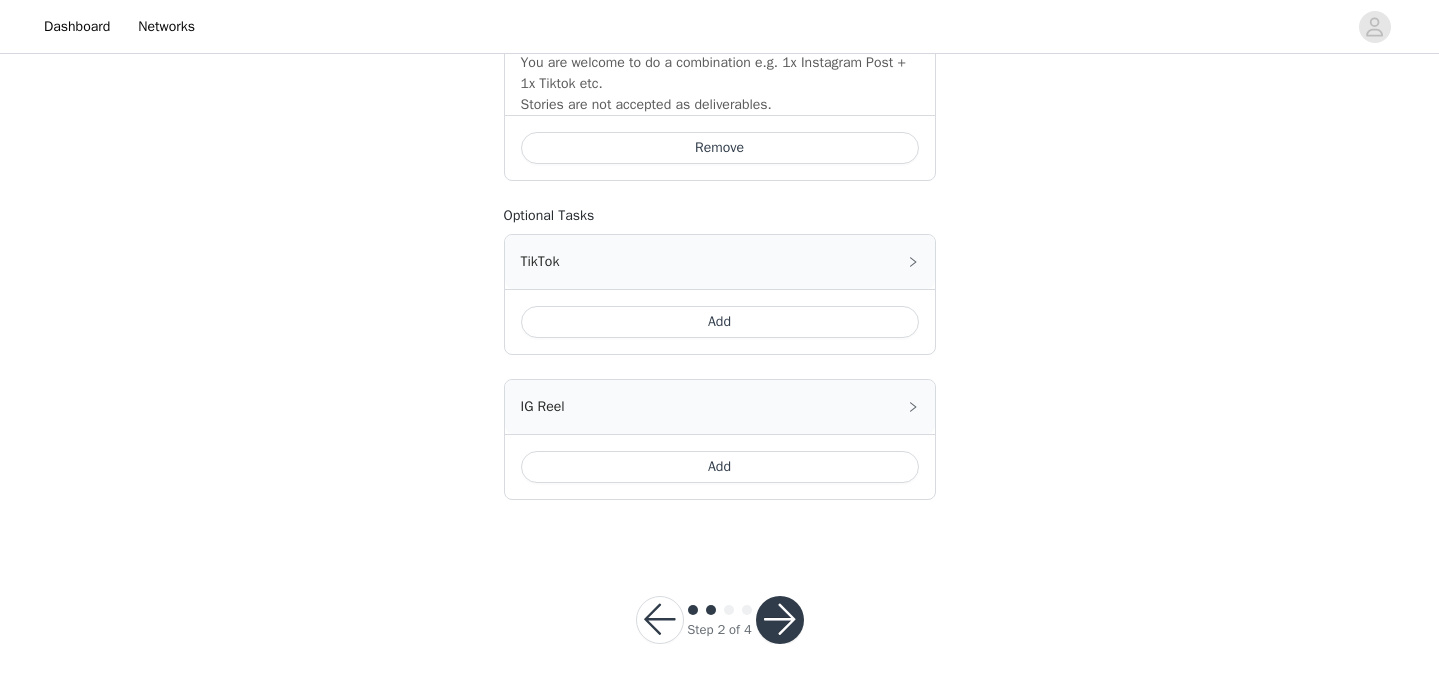 click at bounding box center (780, 620) 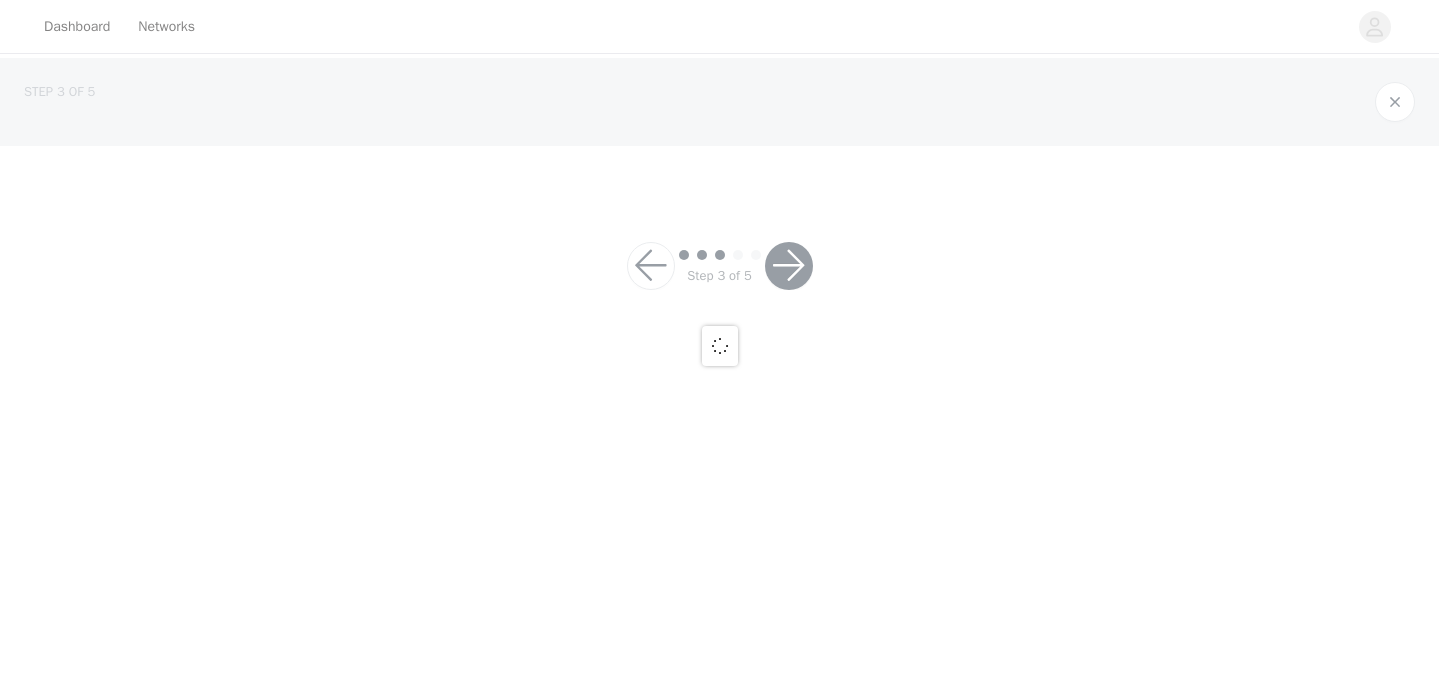 scroll, scrollTop: 0, scrollLeft: 0, axis: both 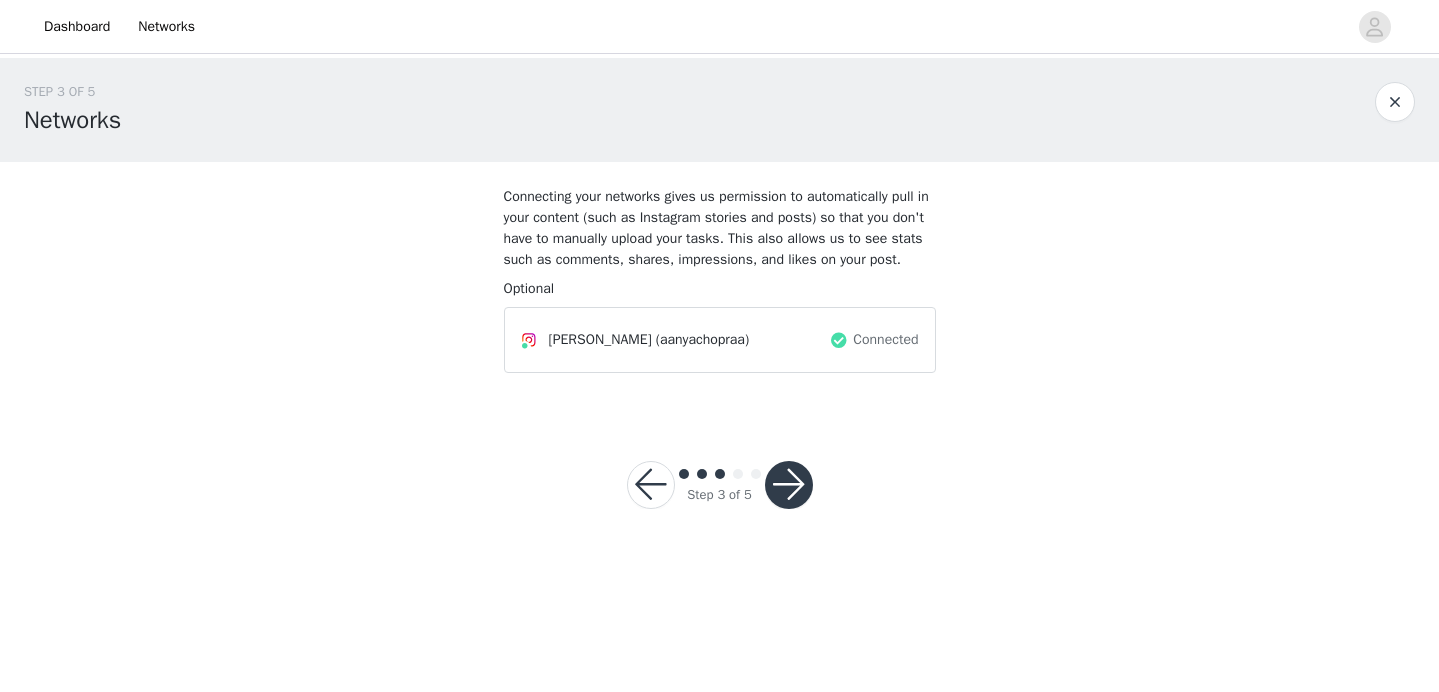 click at bounding box center [789, 485] 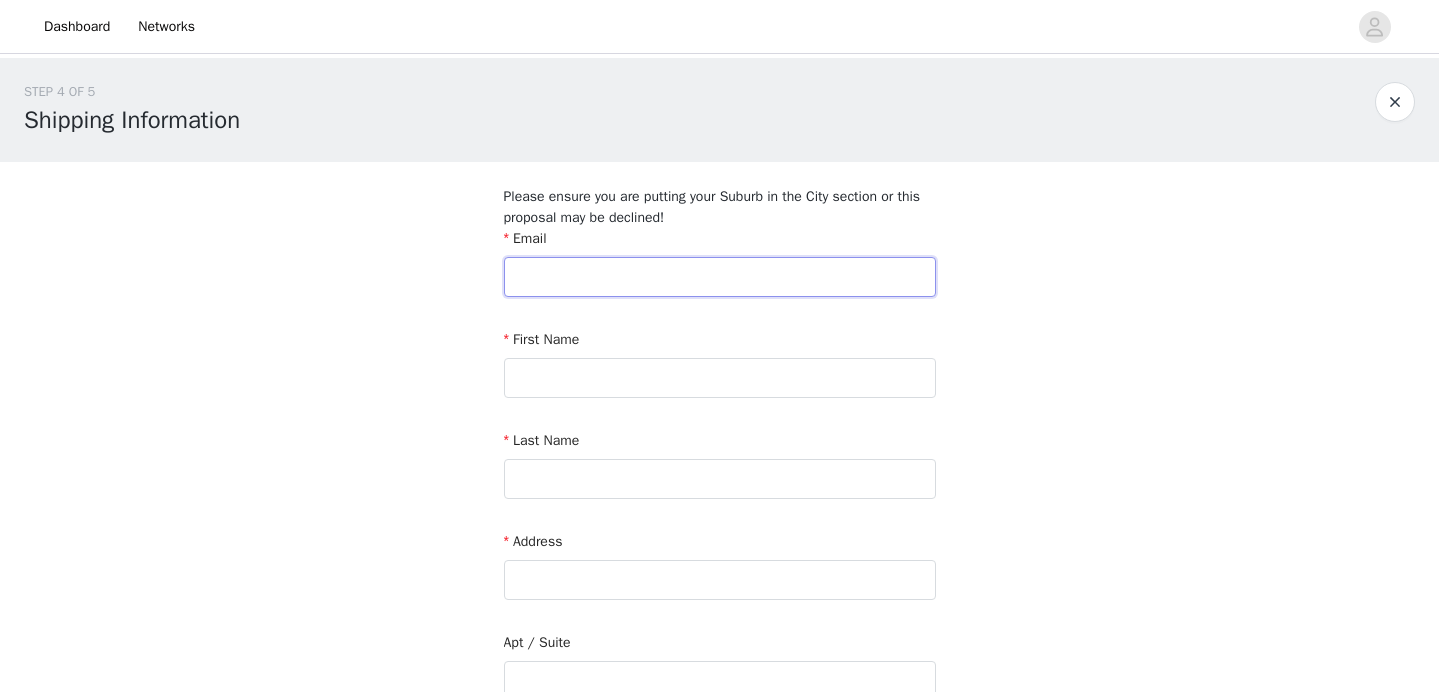 click at bounding box center (720, 277) 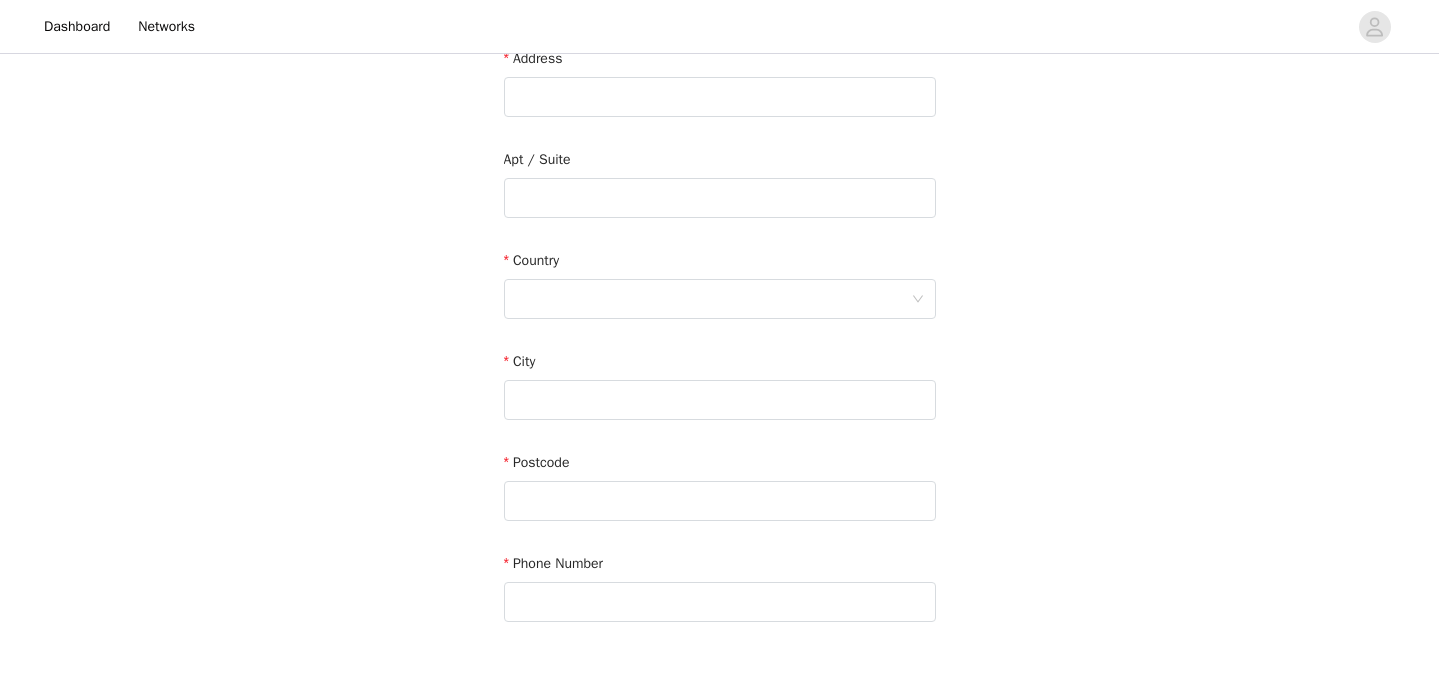 scroll, scrollTop: 612, scrollLeft: 0, axis: vertical 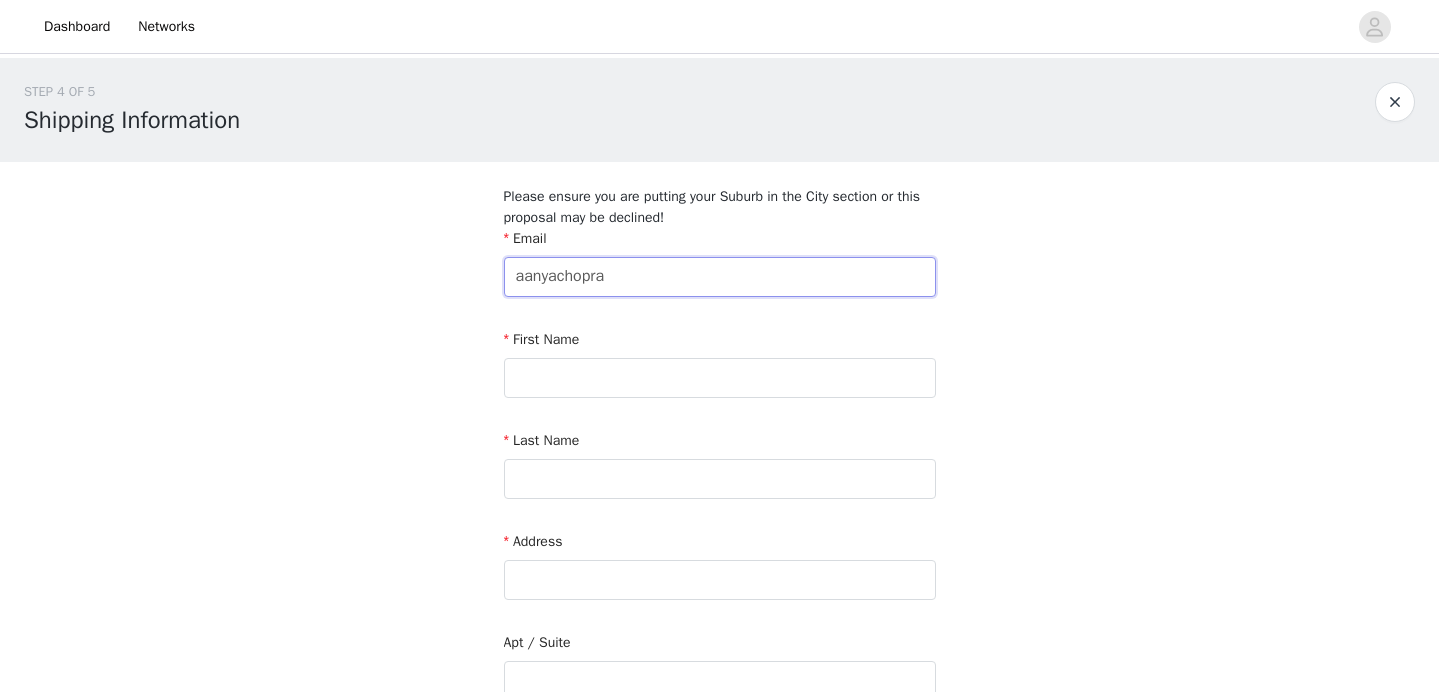 click on "aanyachopra" at bounding box center [720, 277] 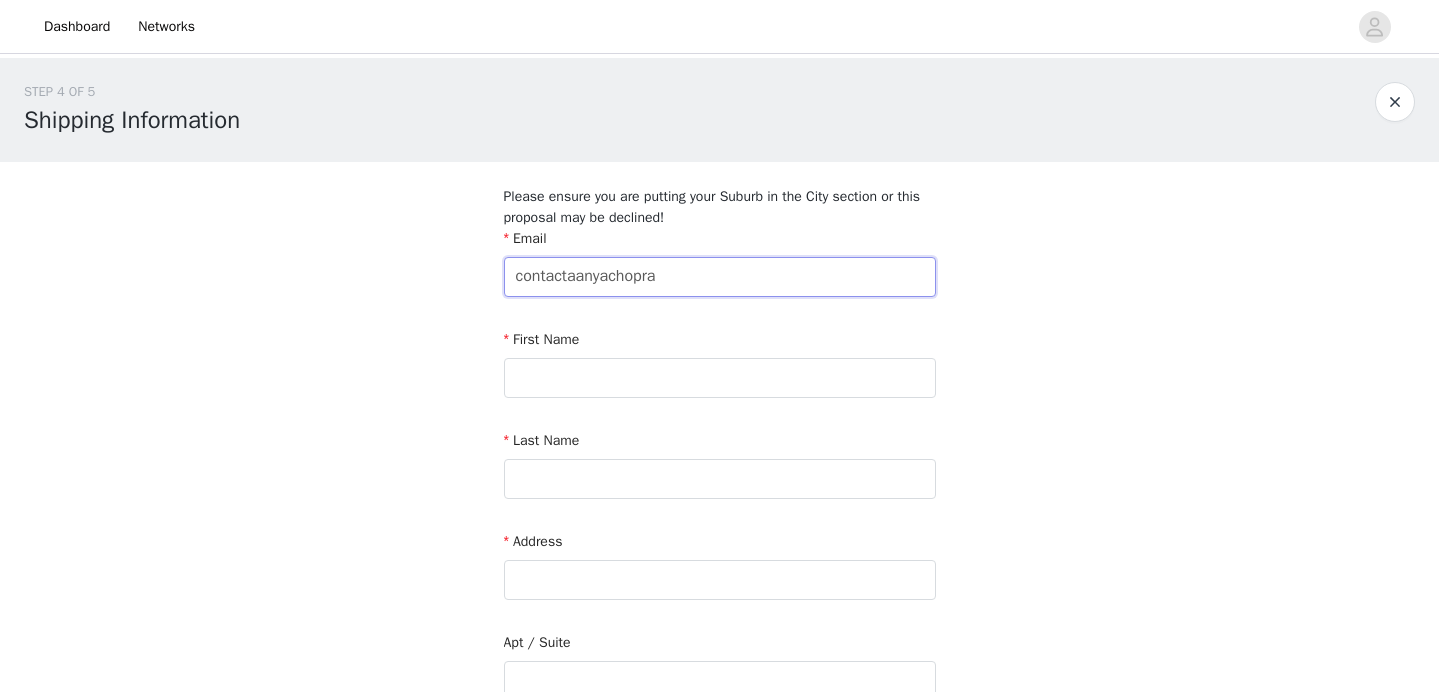 click on "contactaanyachopra" at bounding box center (720, 277) 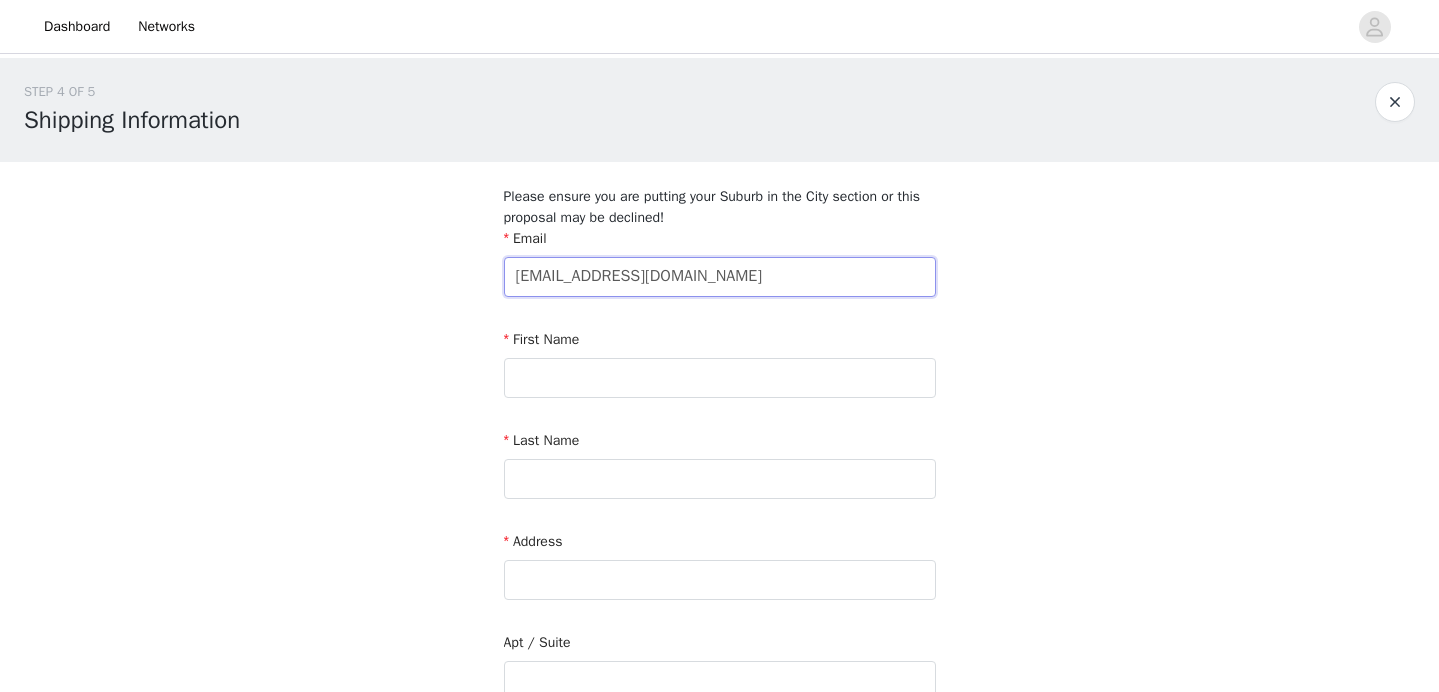 type on "[EMAIL_ADDRESS][DOMAIN_NAME]" 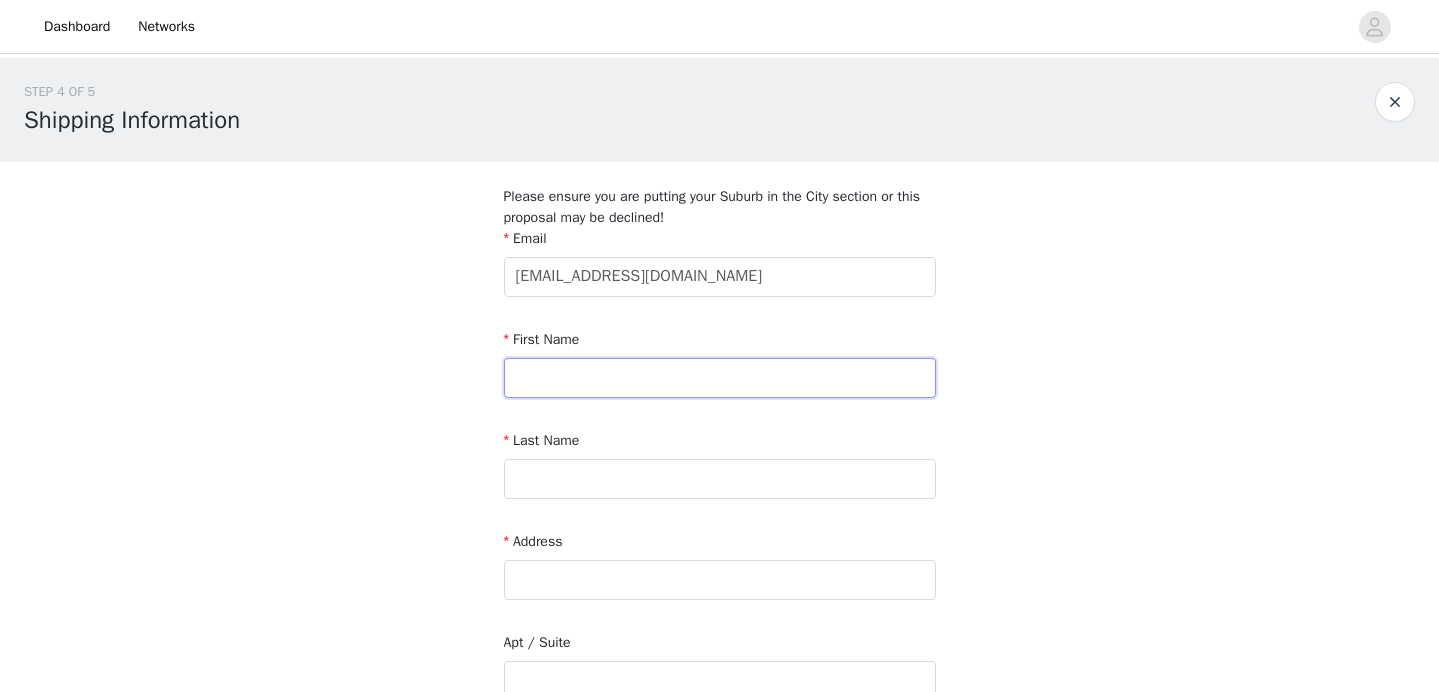 click at bounding box center (720, 378) 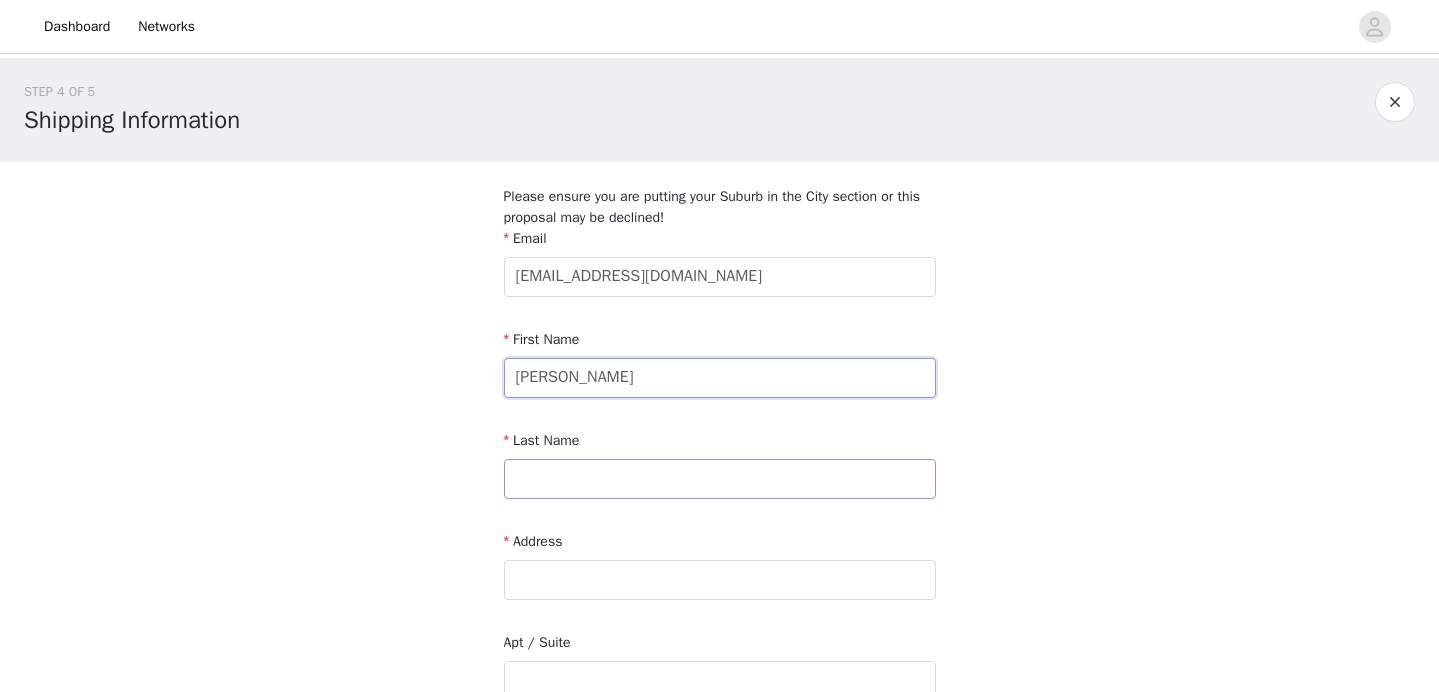 type on "[PERSON_NAME]" 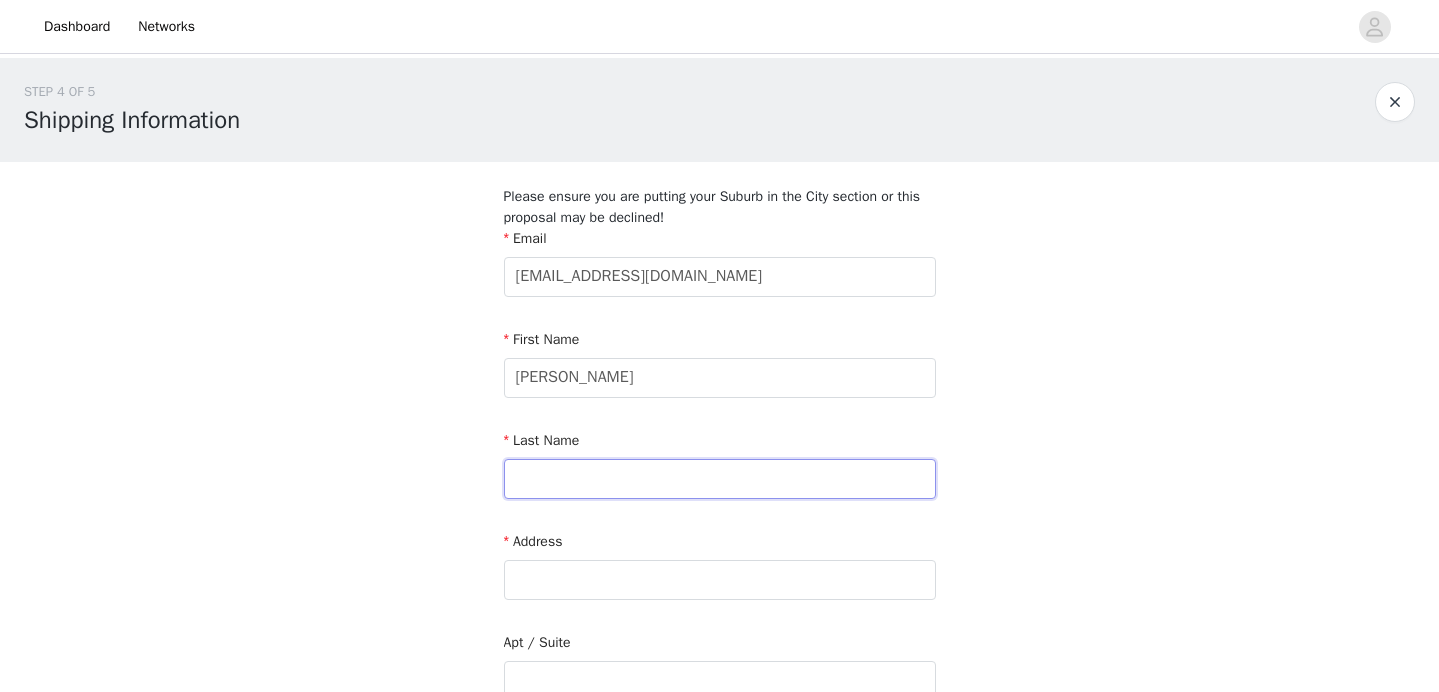 click at bounding box center (720, 479) 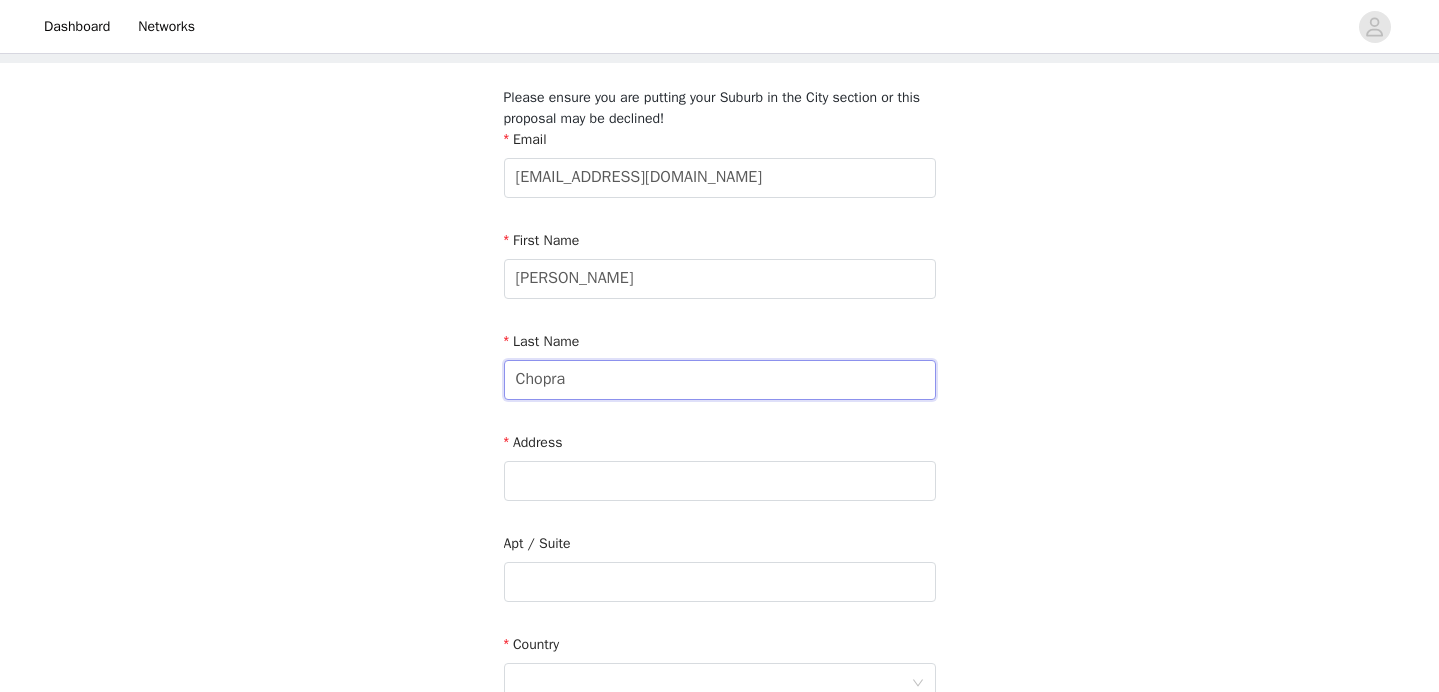 scroll, scrollTop: 123, scrollLeft: 0, axis: vertical 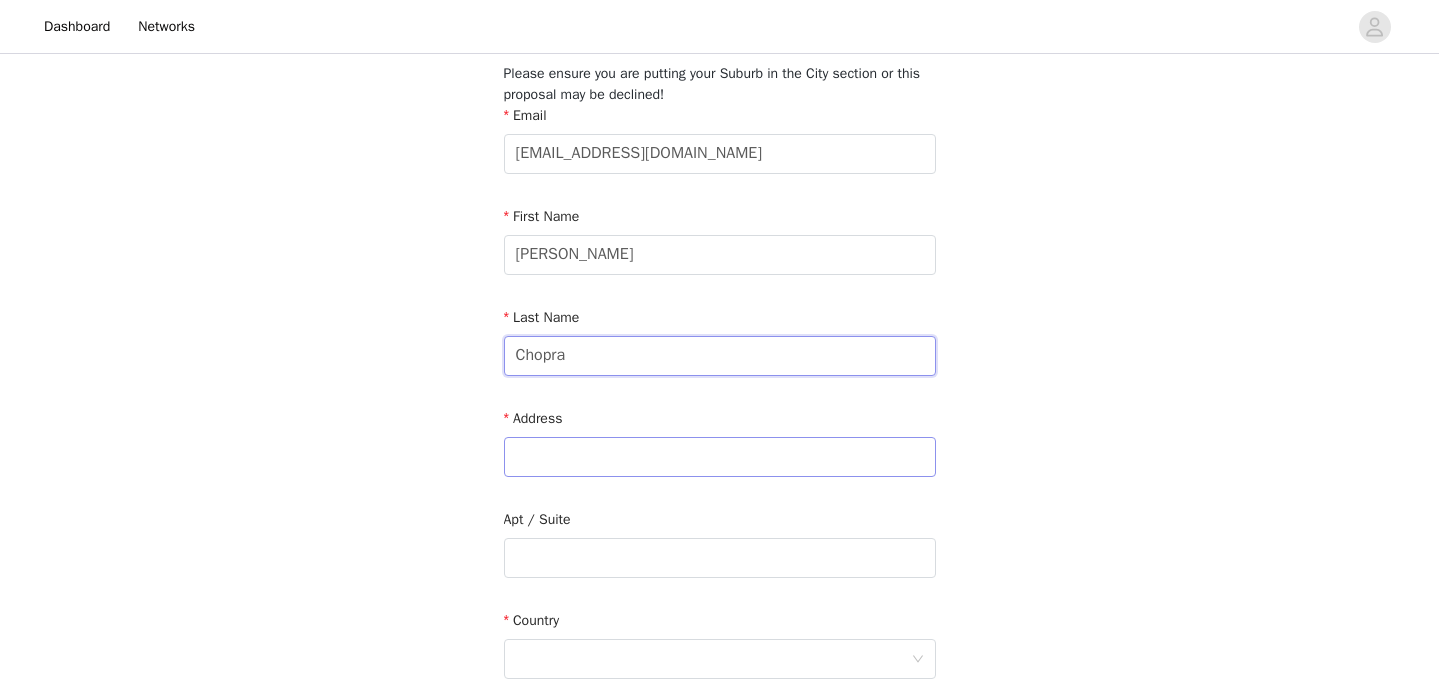 type on "Chopra" 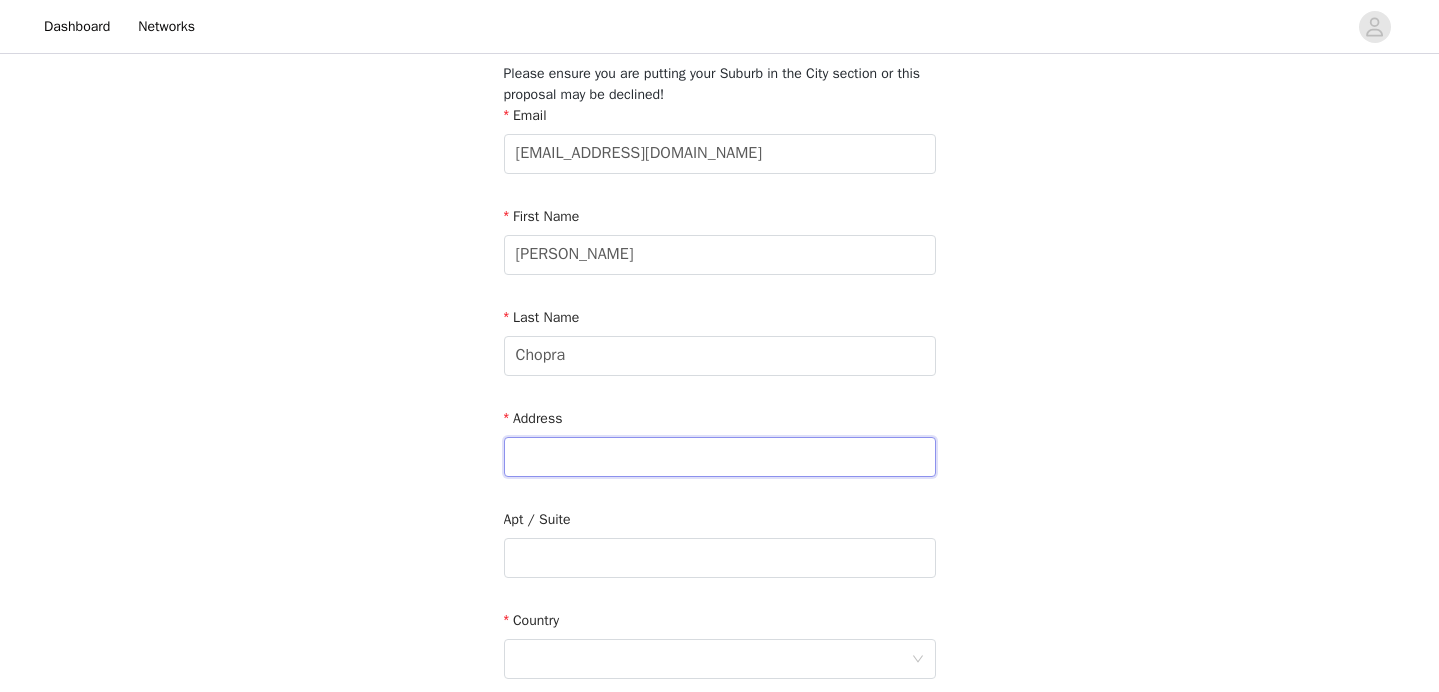 click at bounding box center (720, 457) 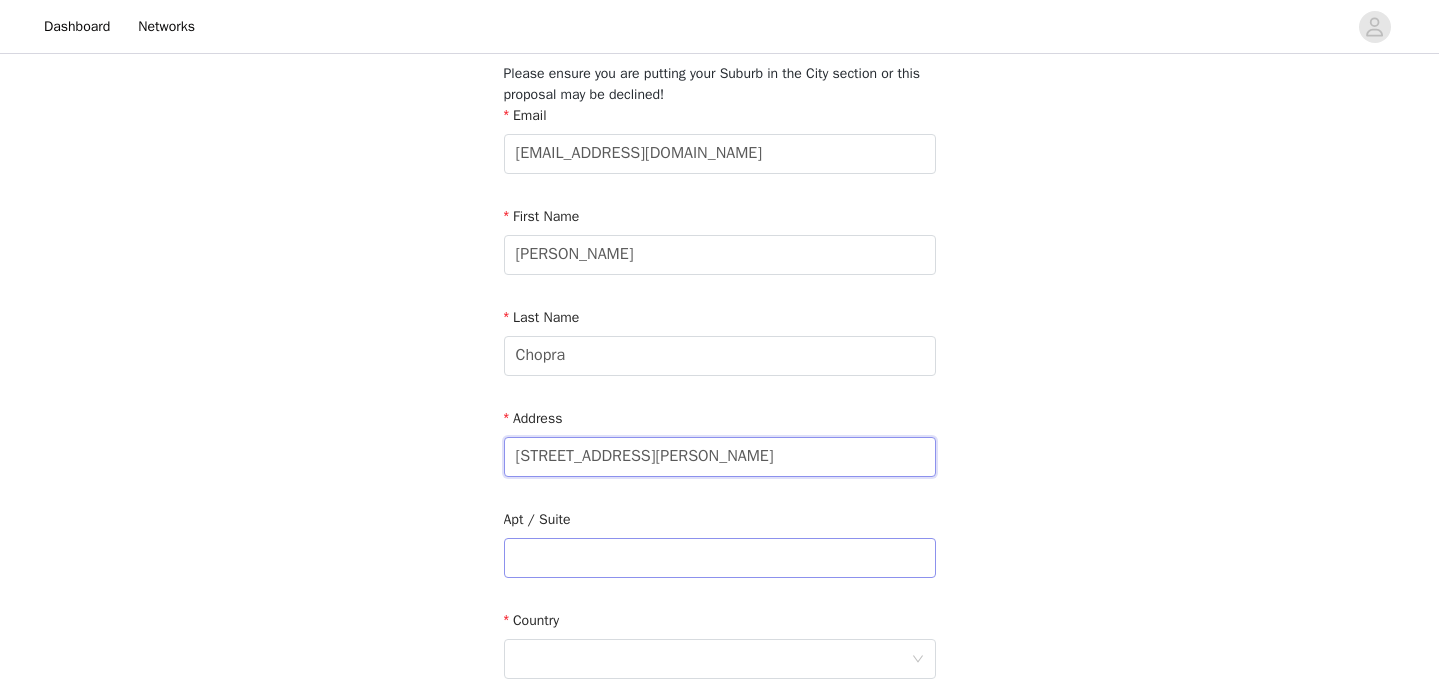 type on "[STREET_ADDRESS][PERSON_NAME]" 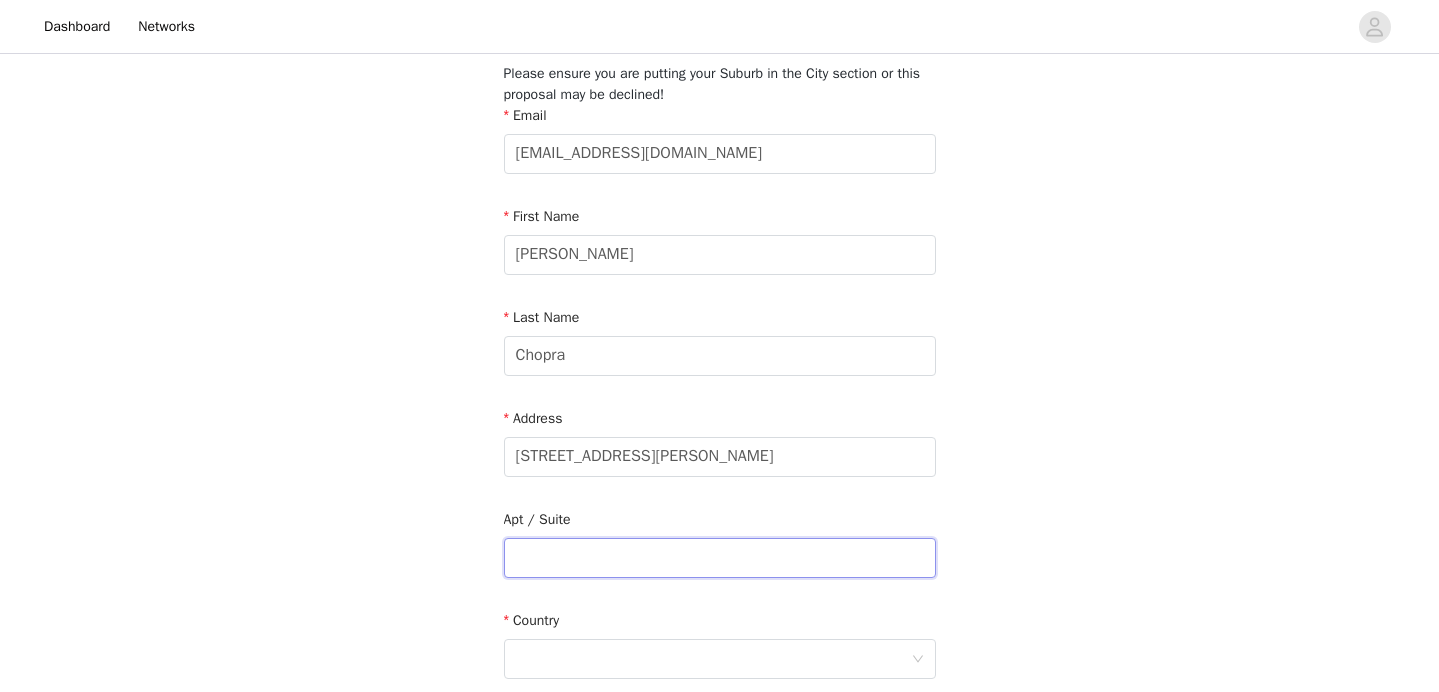 click at bounding box center (720, 558) 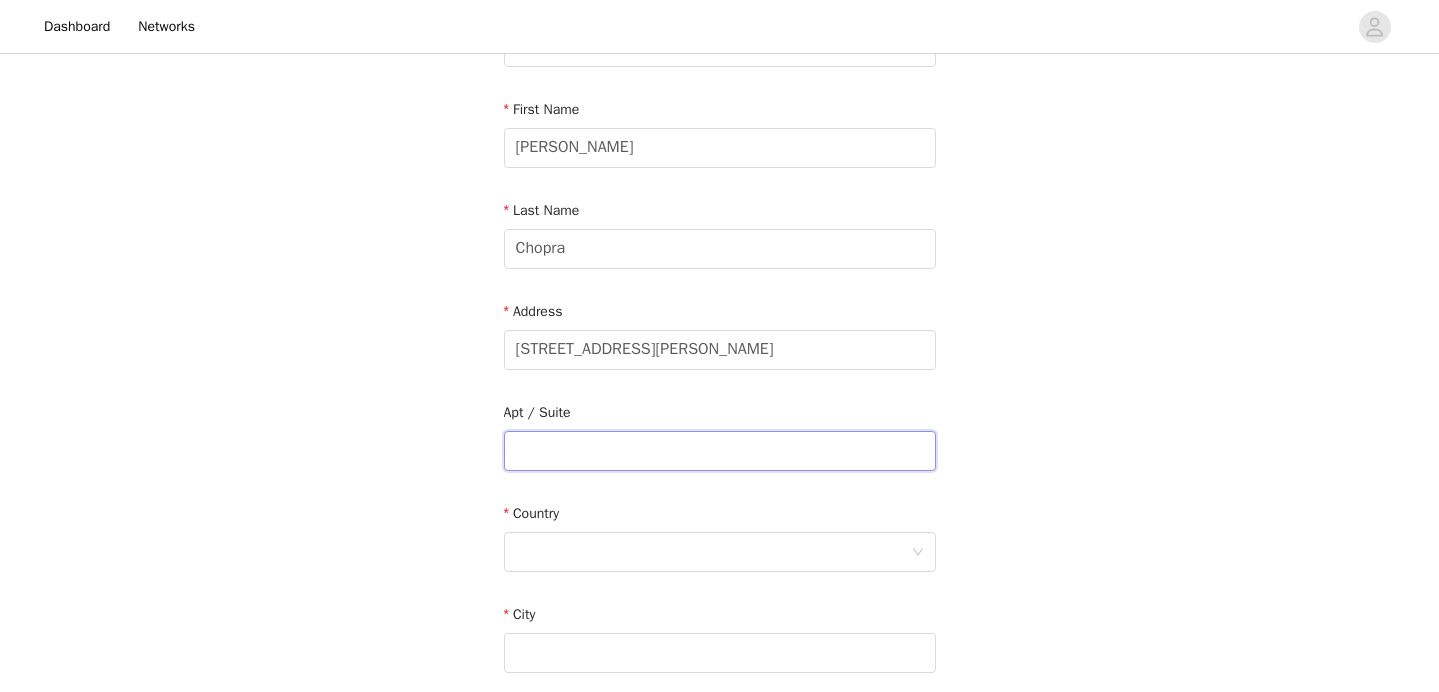 scroll, scrollTop: 236, scrollLeft: 0, axis: vertical 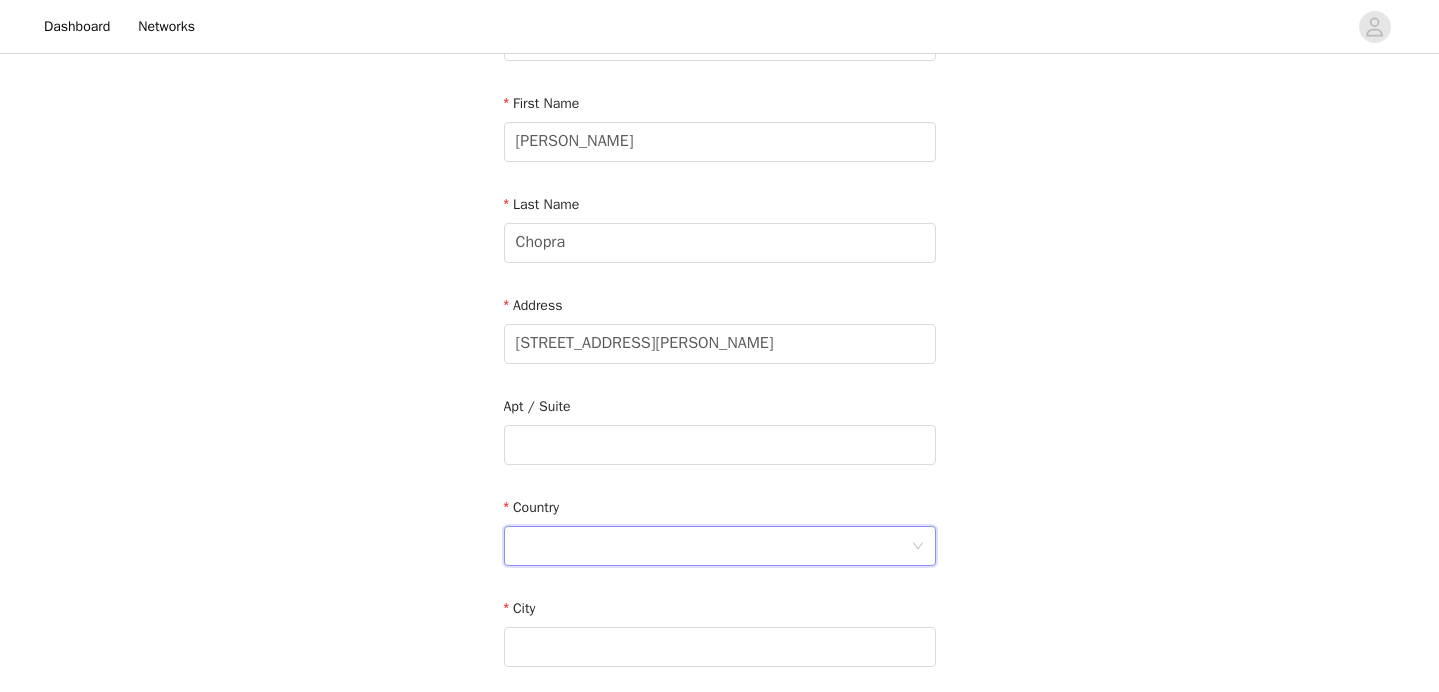 click at bounding box center (713, 546) 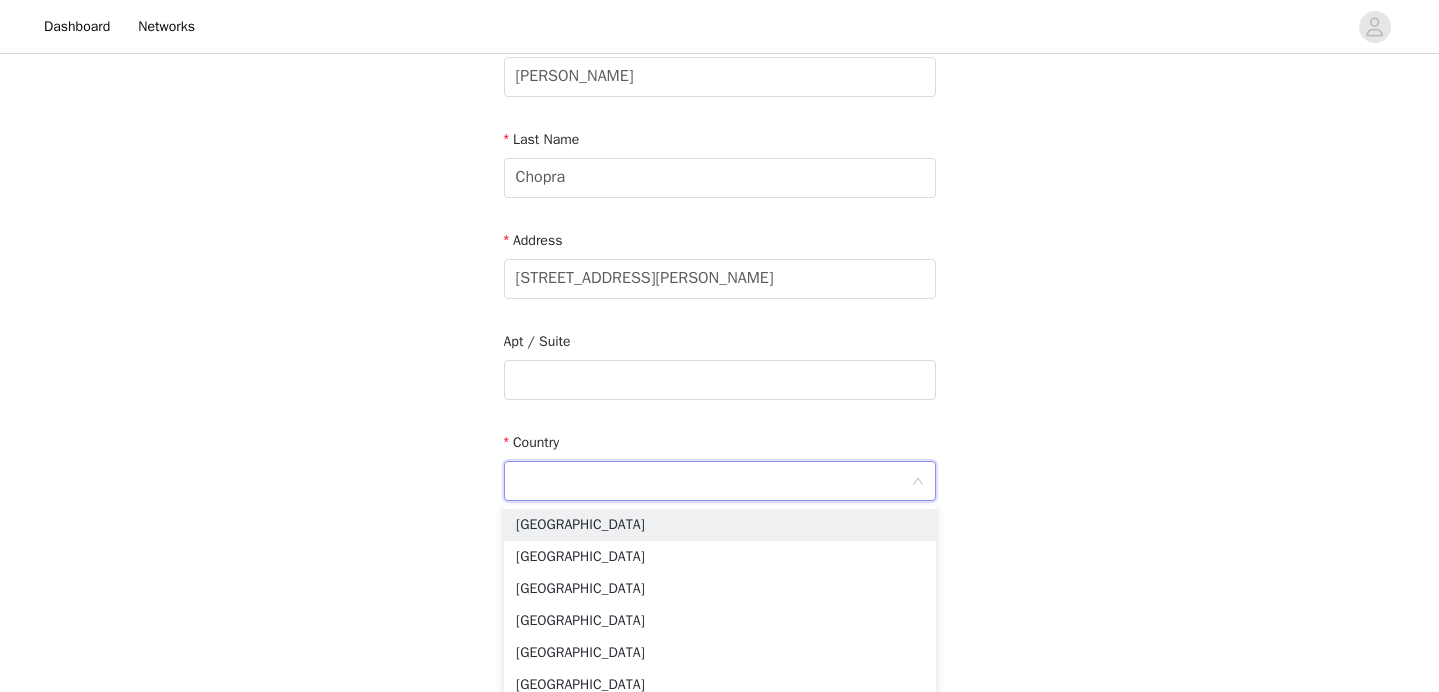 scroll, scrollTop: 315, scrollLeft: 0, axis: vertical 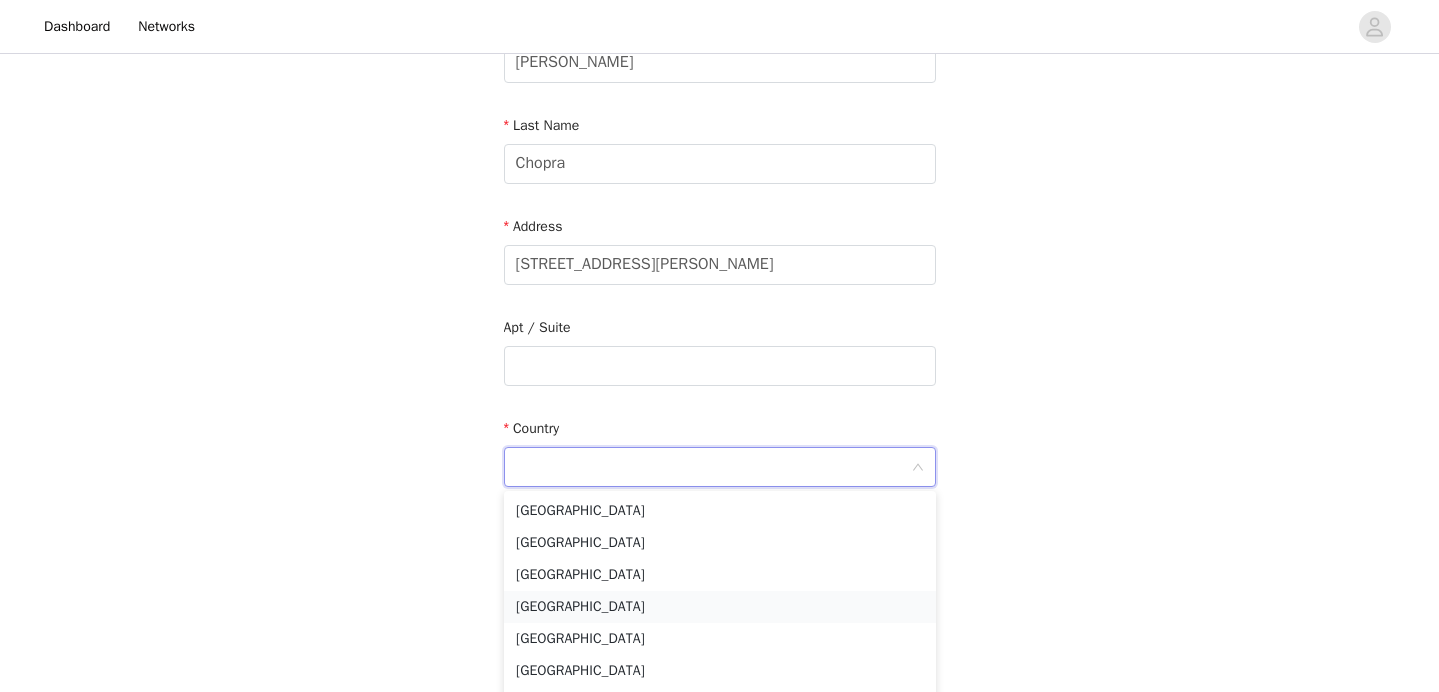 click on "[GEOGRAPHIC_DATA]" at bounding box center (720, 607) 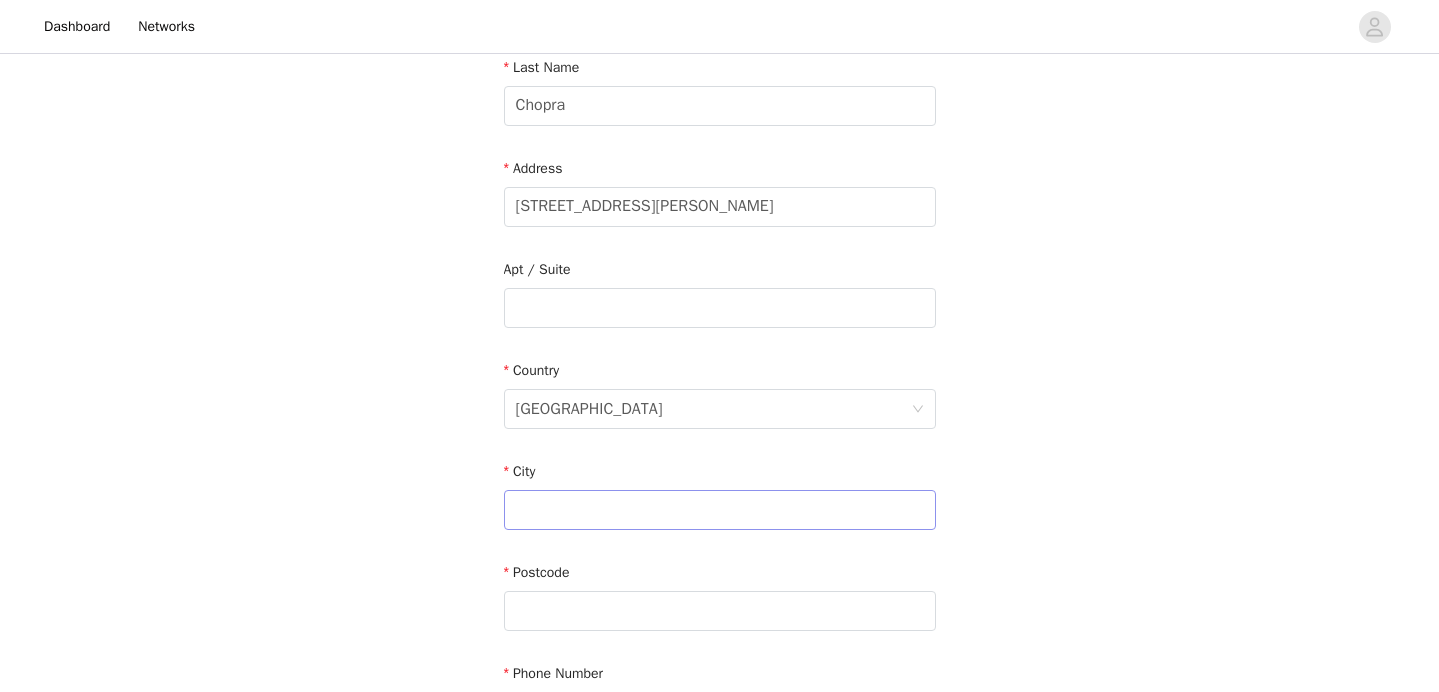 scroll, scrollTop: 378, scrollLeft: 0, axis: vertical 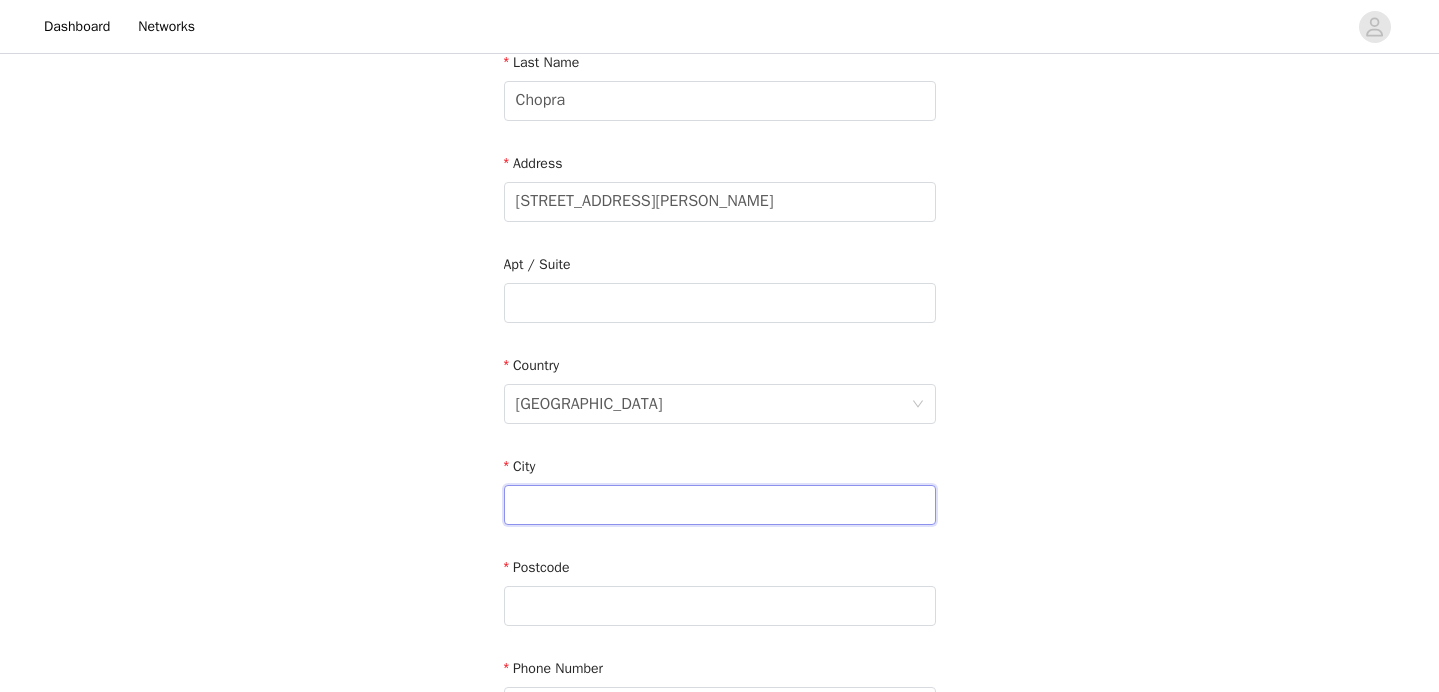click at bounding box center [720, 505] 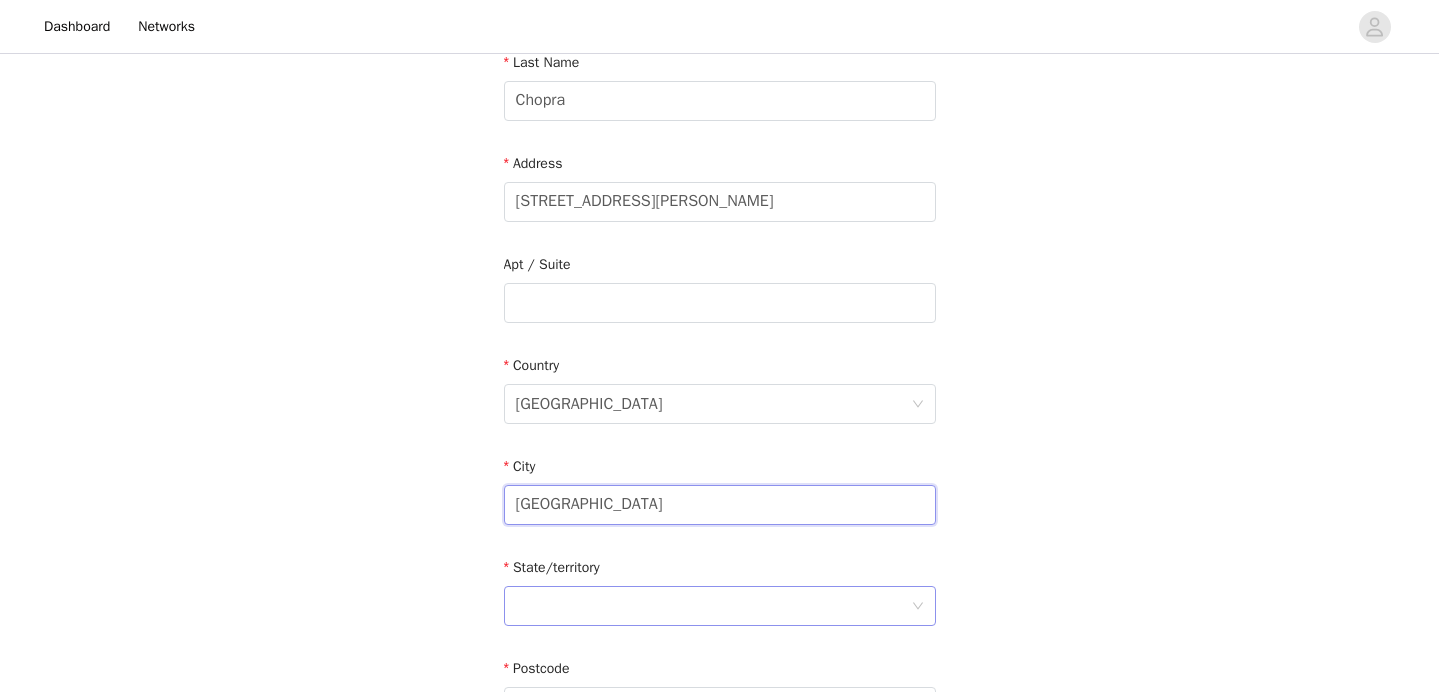 type on "[GEOGRAPHIC_DATA]" 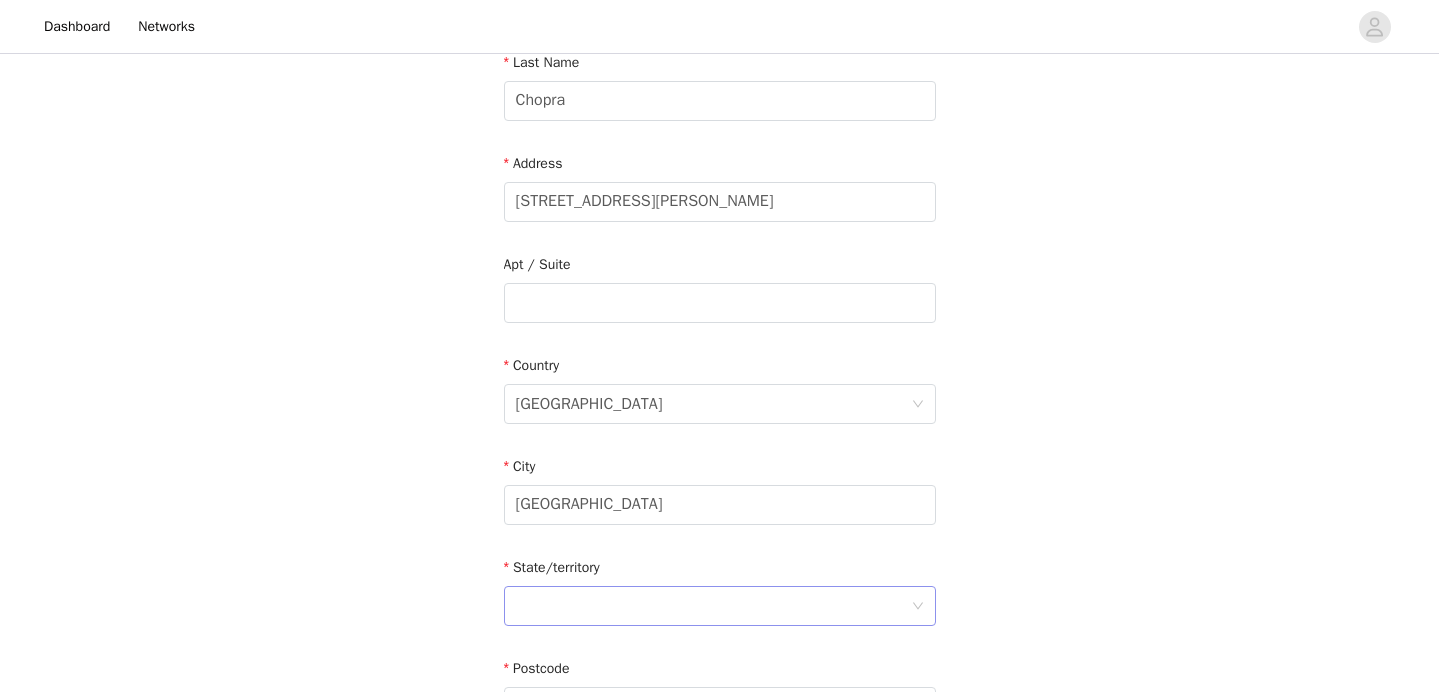 click at bounding box center [713, 606] 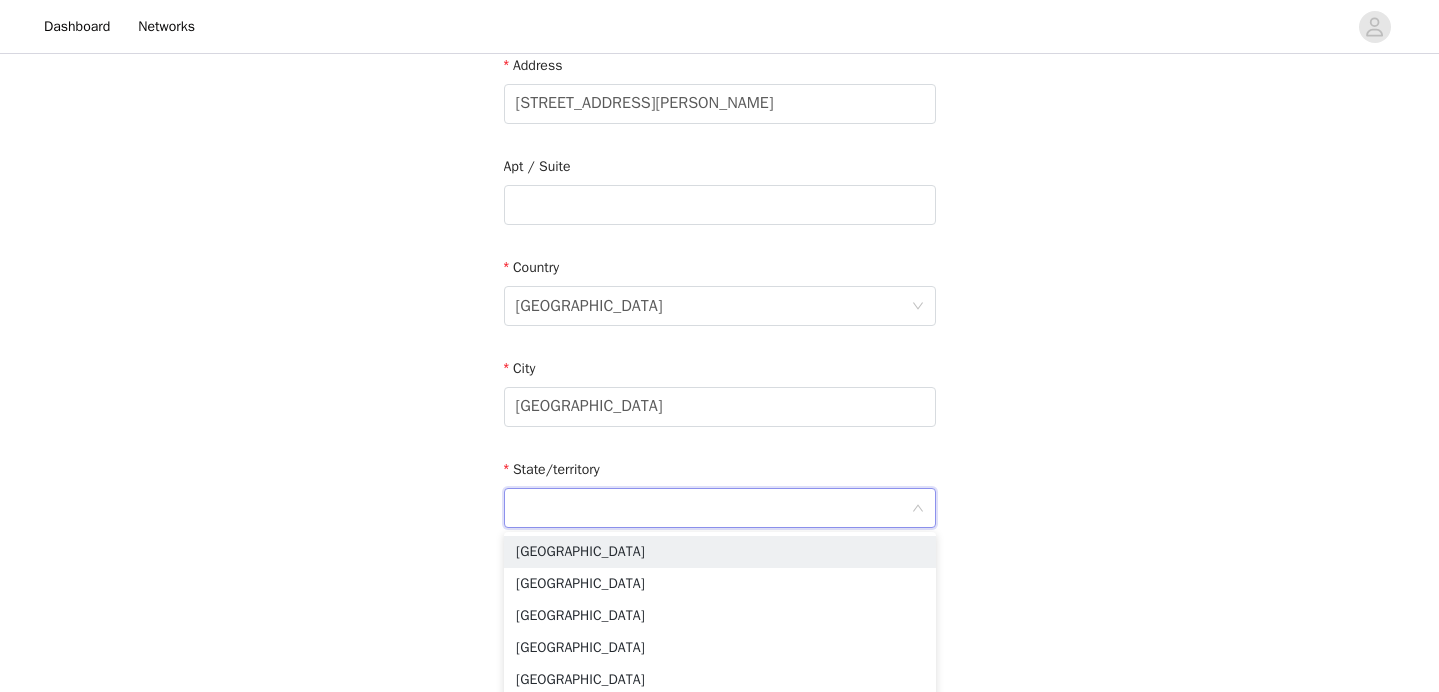 scroll, scrollTop: 475, scrollLeft: 0, axis: vertical 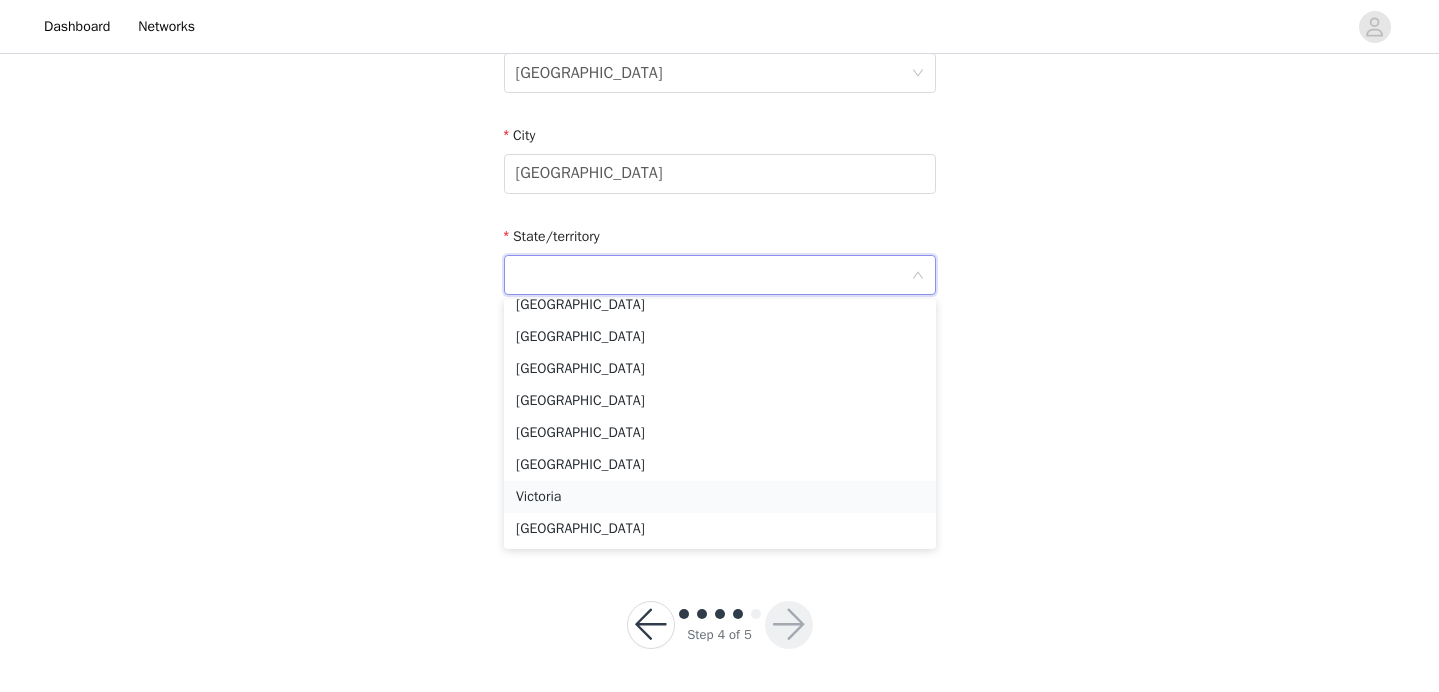 click on "Victoria" at bounding box center [720, 497] 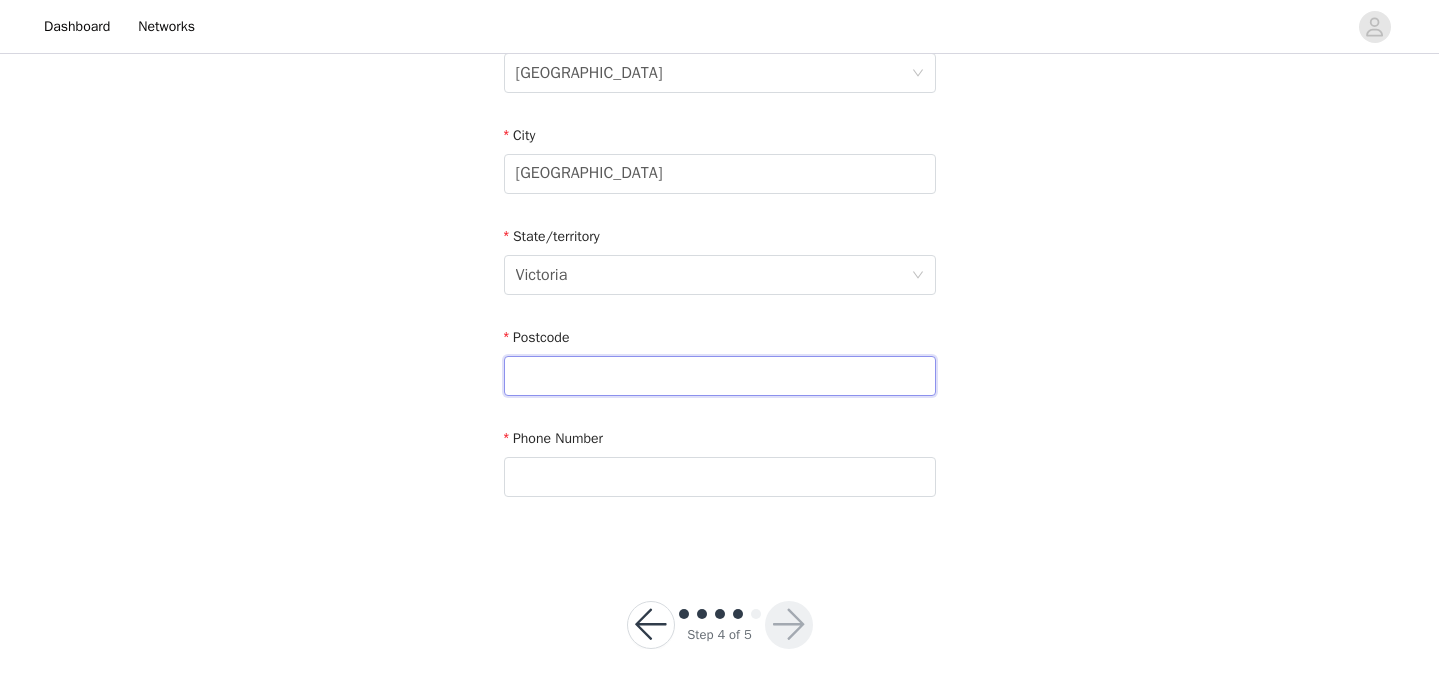 click at bounding box center (720, 376) 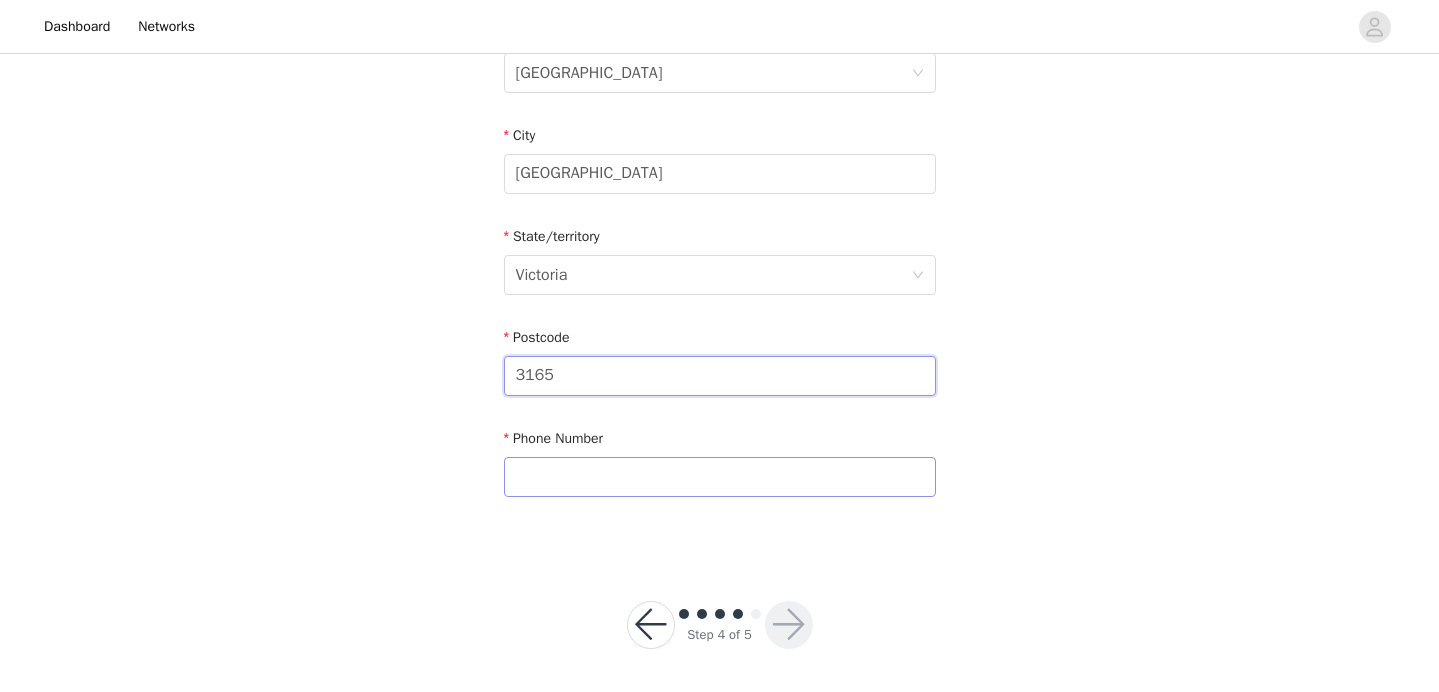 type on "3165" 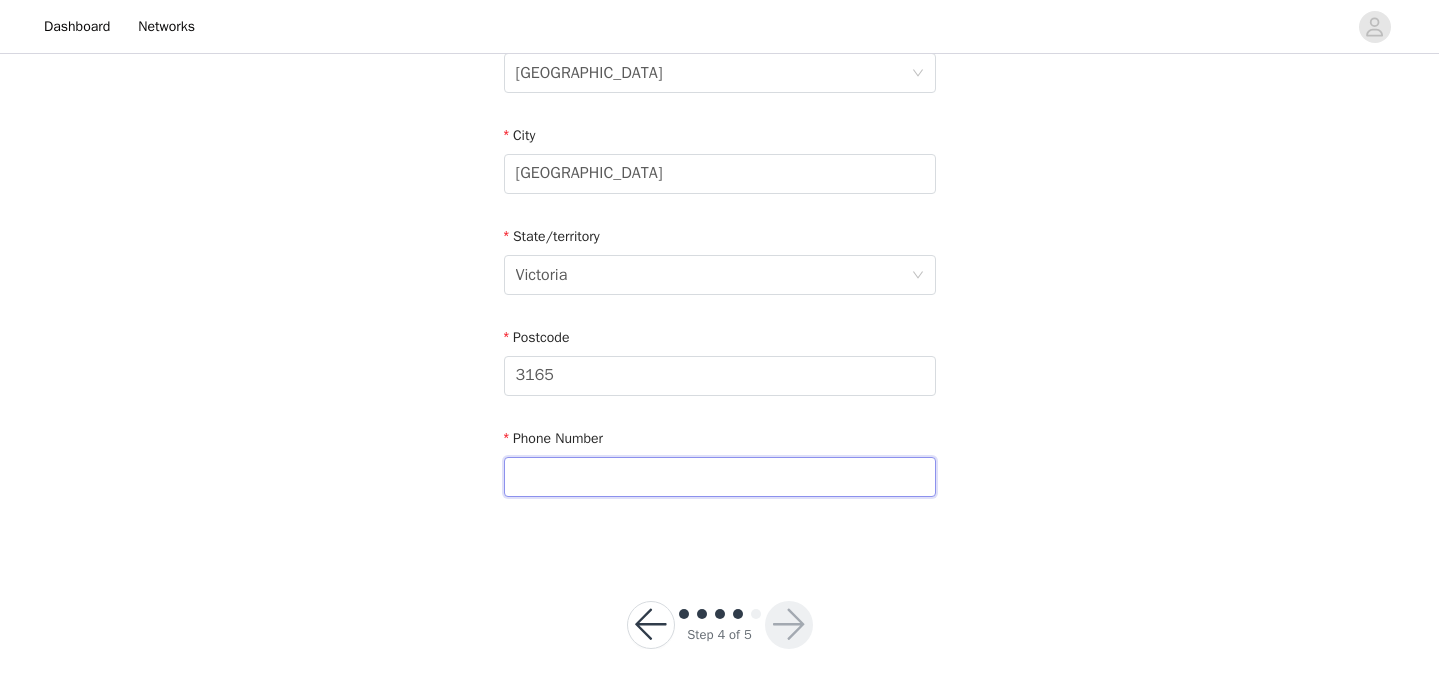 click at bounding box center (720, 477) 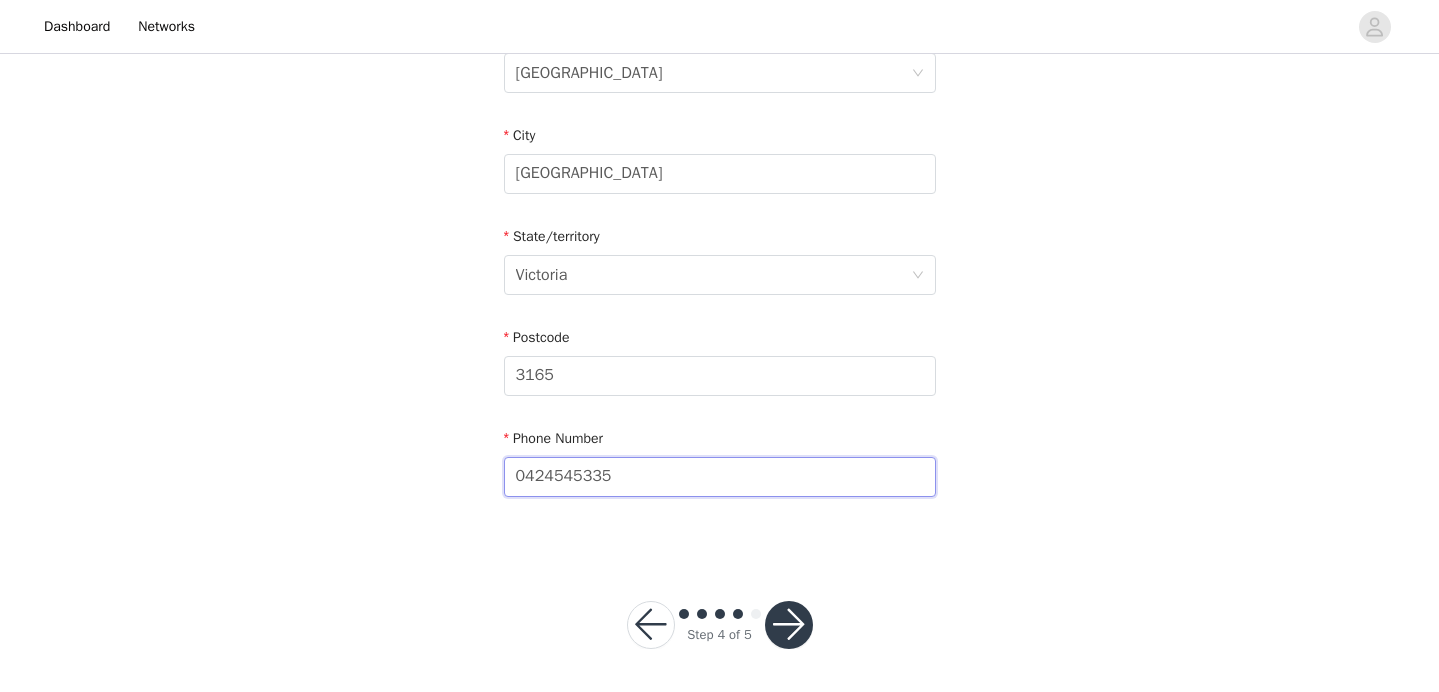type on "0424545335" 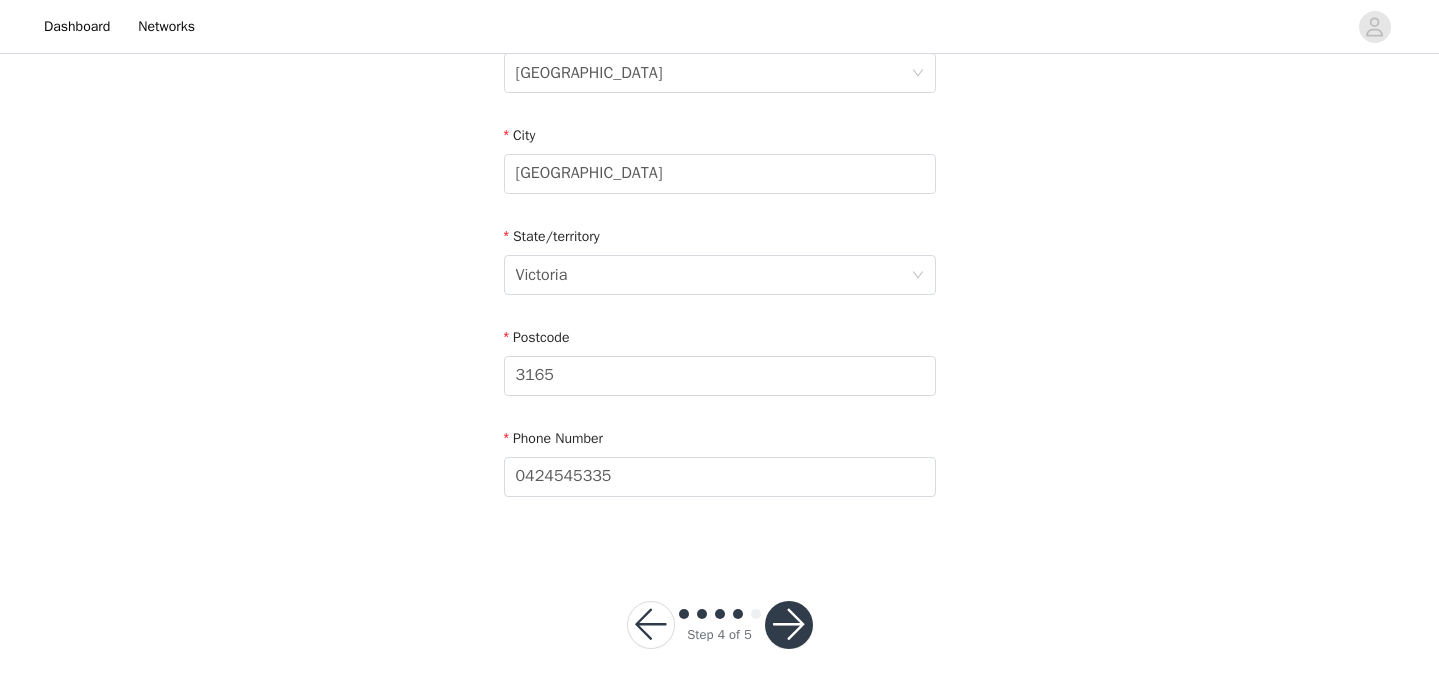 click at bounding box center [789, 625] 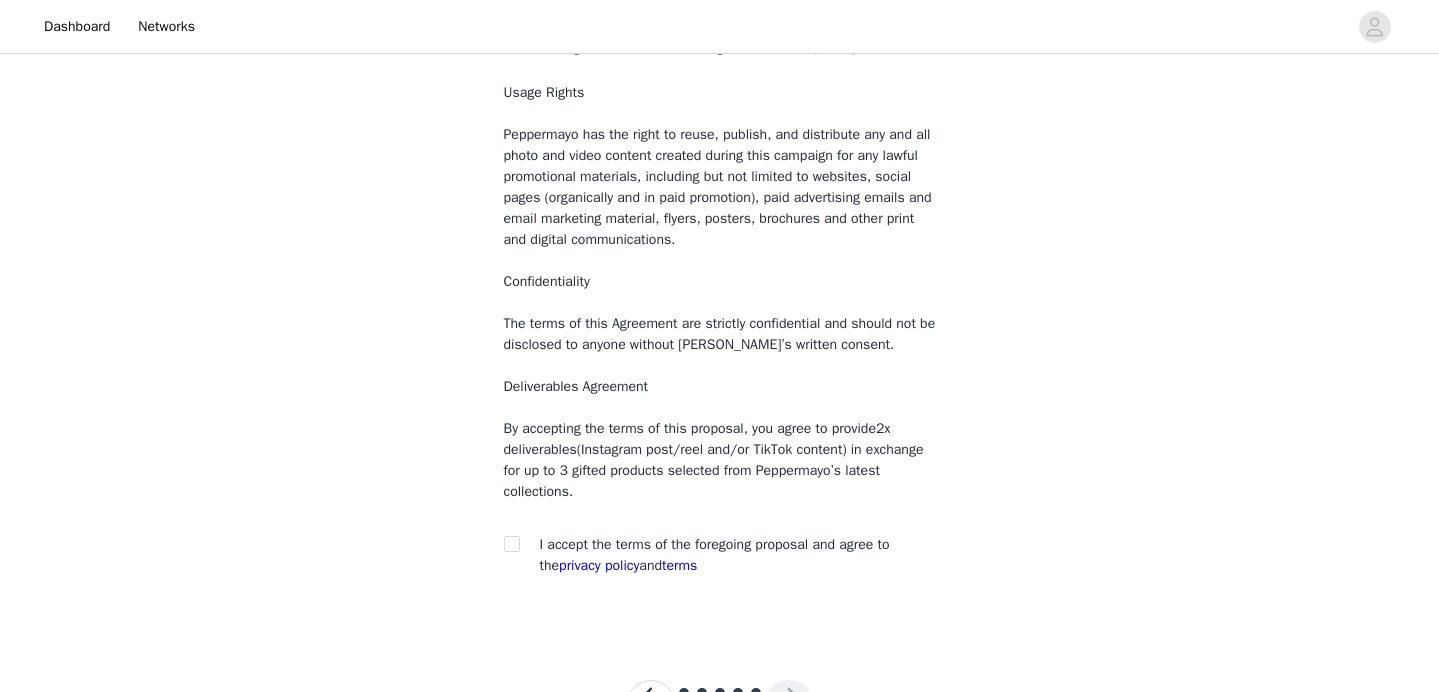 scroll, scrollTop: 151, scrollLeft: 0, axis: vertical 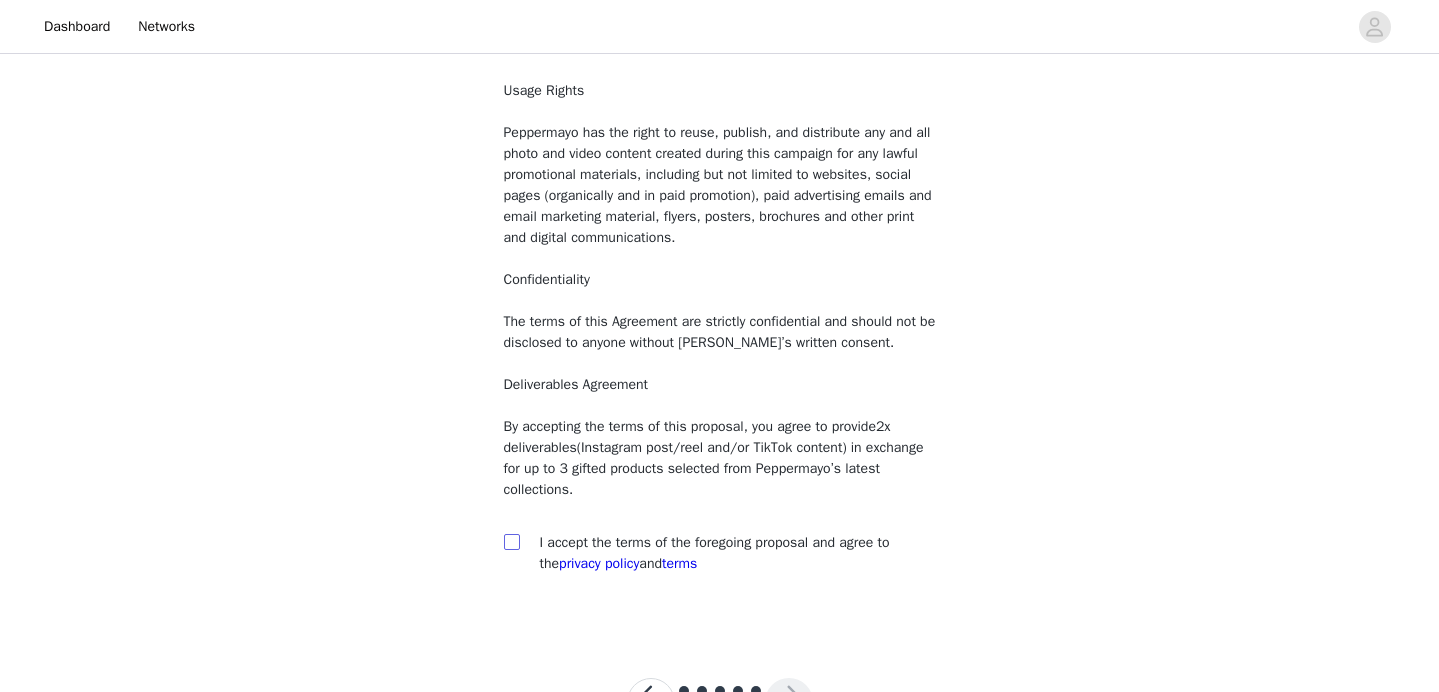 click at bounding box center (512, 542) 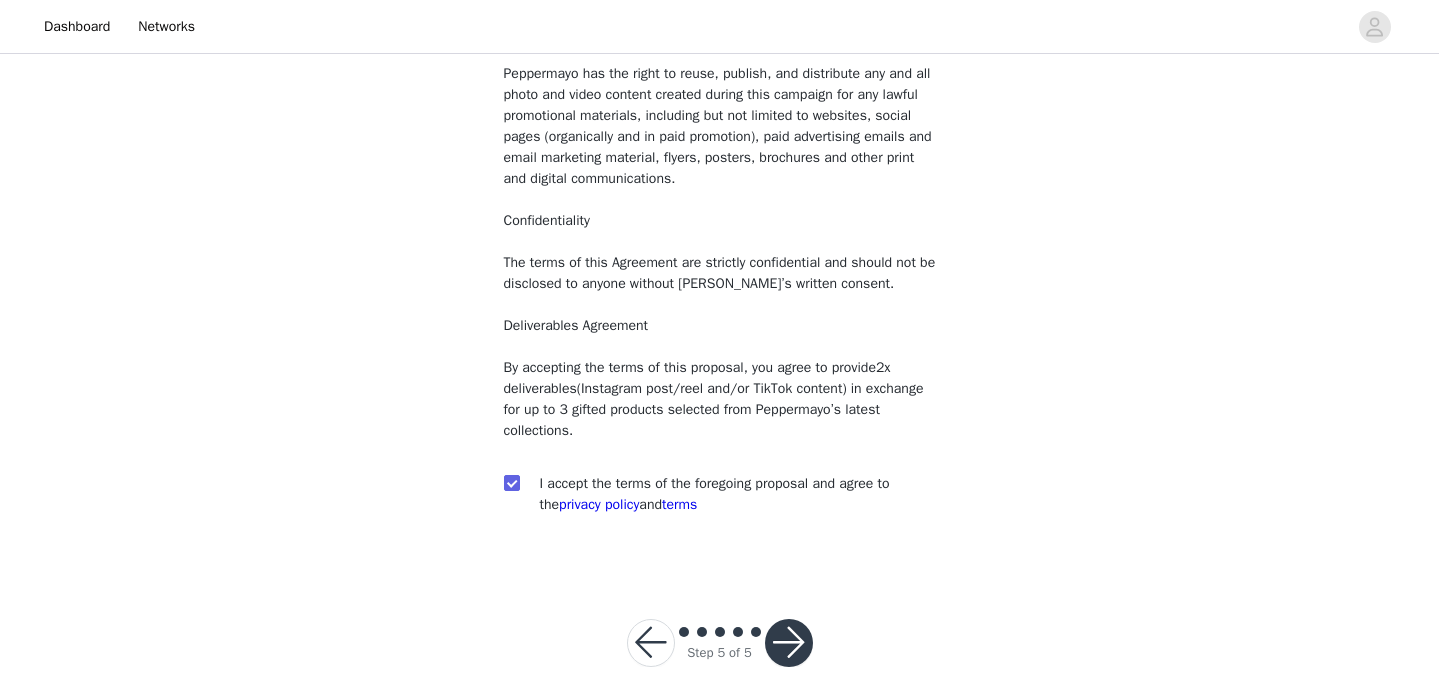 scroll, scrollTop: 232, scrollLeft: 0, axis: vertical 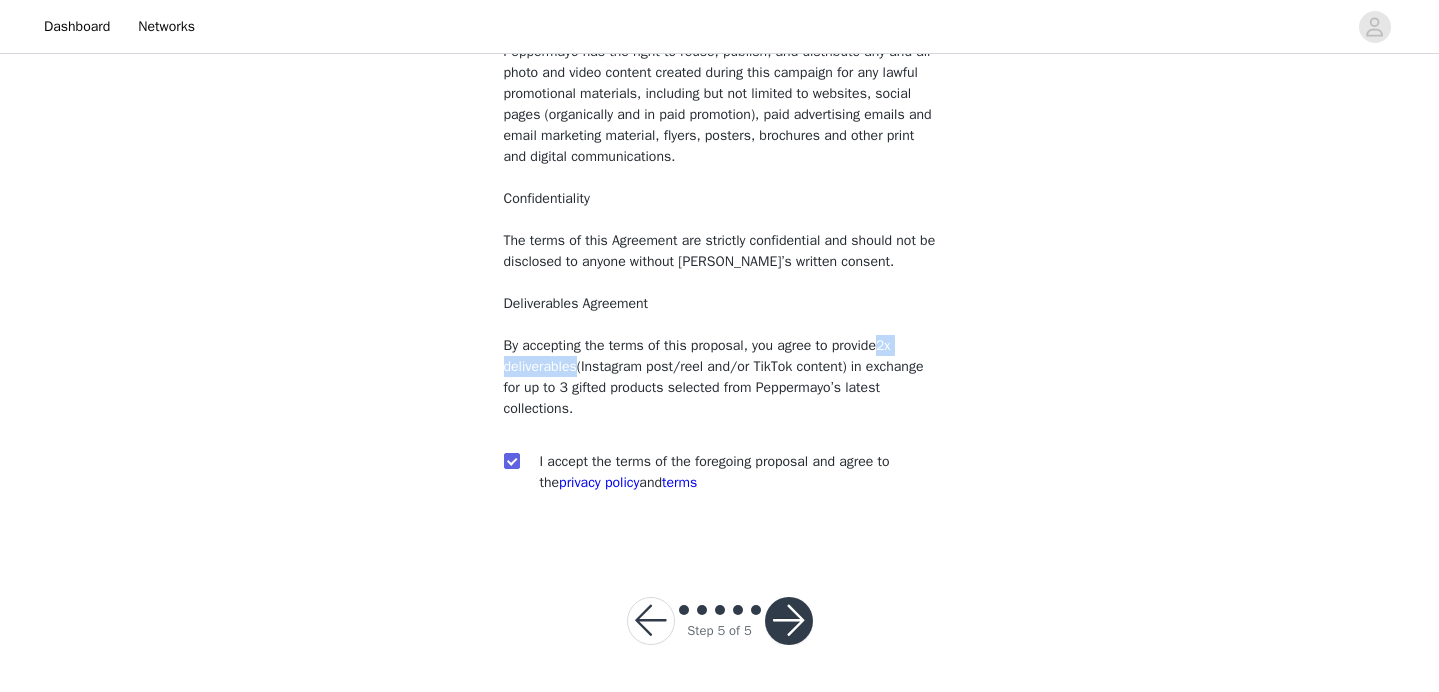 drag, startPoint x: 902, startPoint y: 347, endPoint x: 585, endPoint y: 362, distance: 317.3547 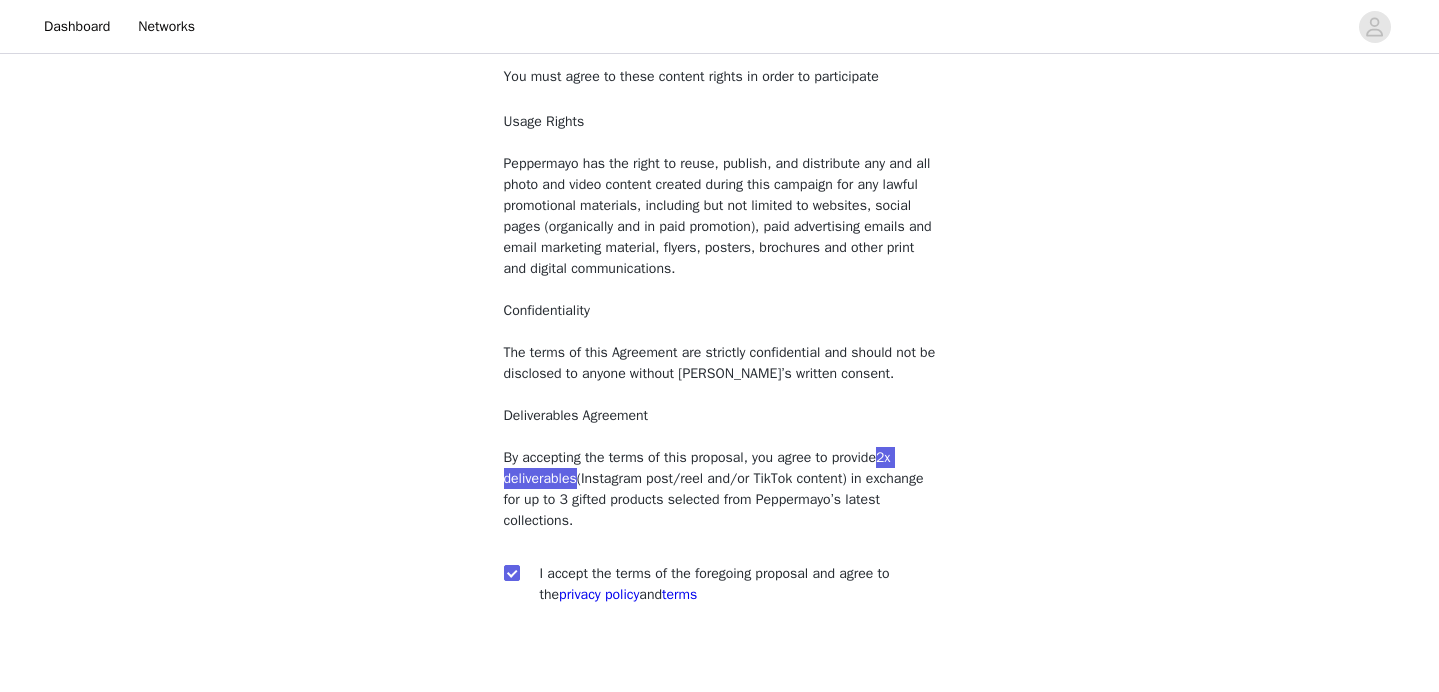 scroll, scrollTop: 232, scrollLeft: 0, axis: vertical 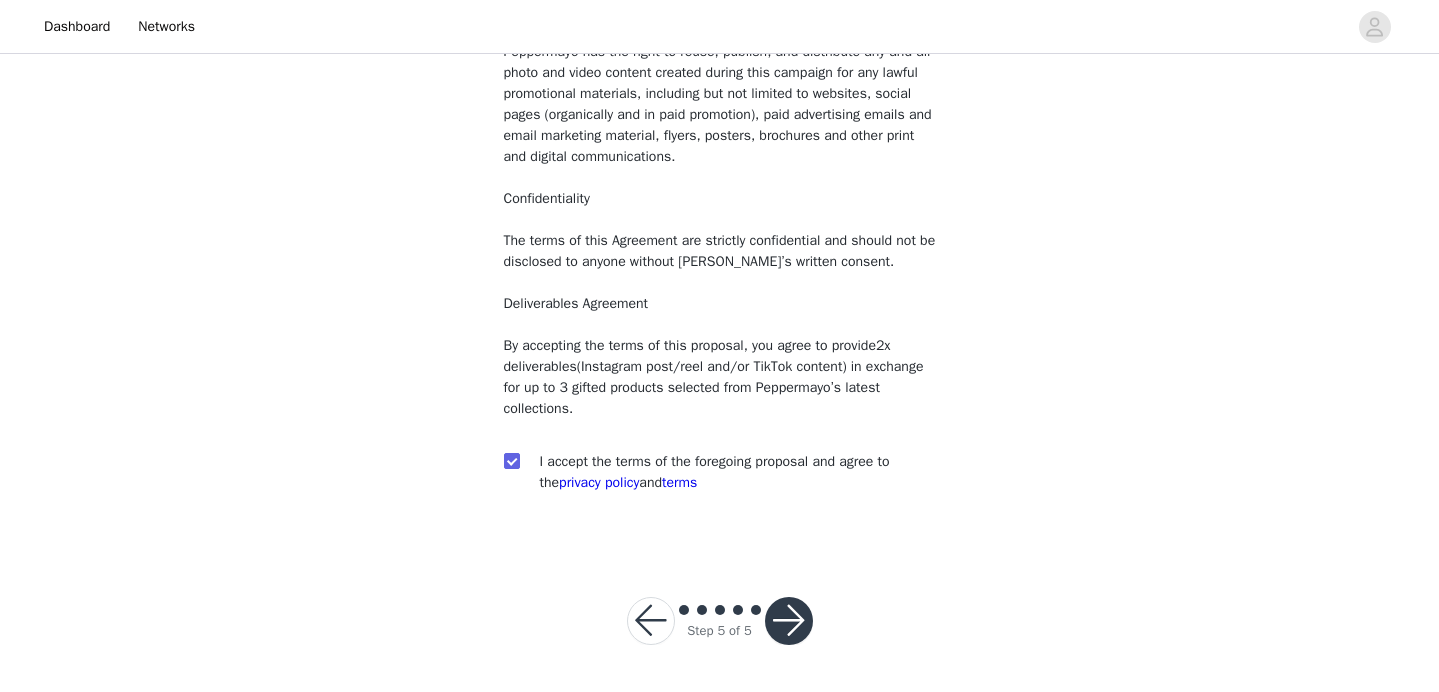 click on "You must agree to these content rights in order to participate       Usage Rights   Peppermayo has the right to reuse, publish, and distribute any and all photo and video content created during this campaign for any lawful promotional materials, including but not limited to websites, social pages (organically and in paid promotion), paid advertising emails and email marketing material, flyers, posters, brochures and other print and digital communications.   Confidentiality   The terms of this Agreement are strictly confidential and should not be disclosed to anyone without Peppermayo’s written consent.
Deliverables Agreement
By accepting the terms of this proposal, you agree to provide  2x deliverables  (Instagram post/reel and/or TikTok content) in exchange for up to 3 gifted products selected from Peppermayo’s latest collections.
I accept the terms of the foregoing proposal and agree to the
terms" at bounding box center (720, 227) 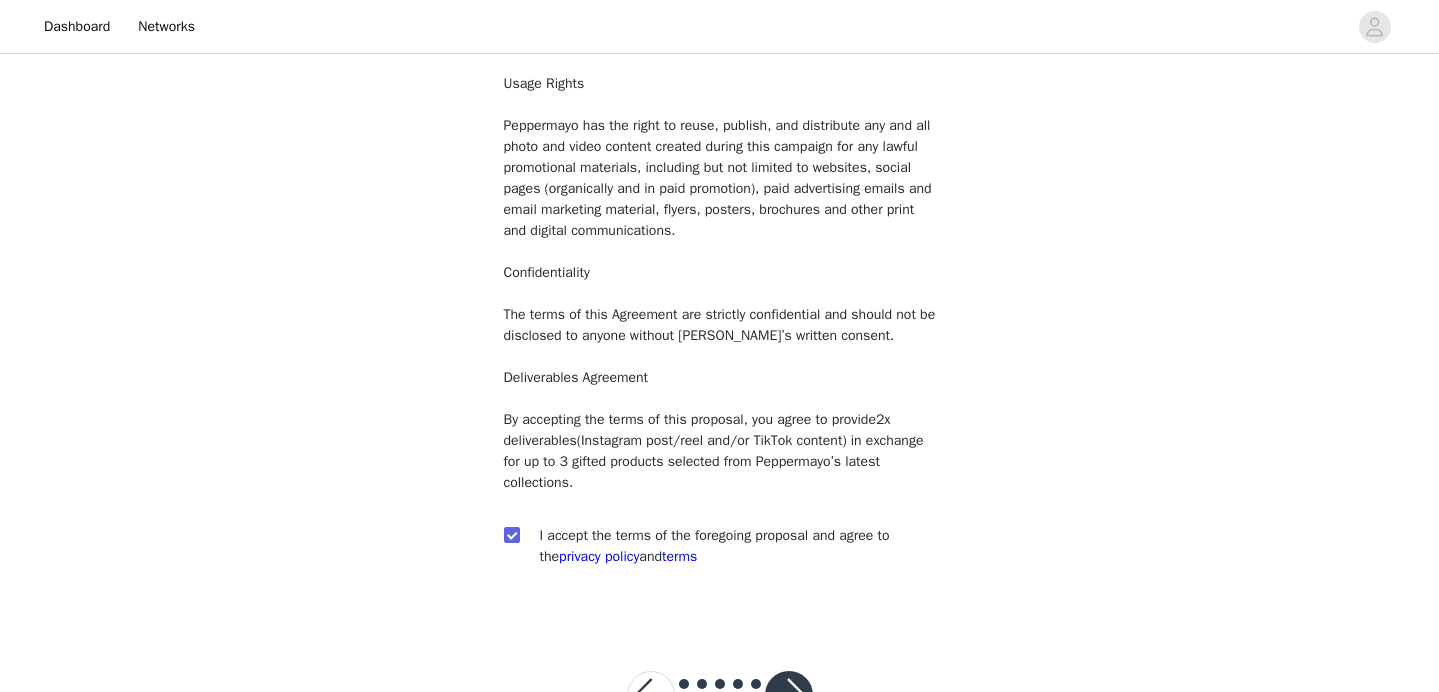 scroll, scrollTop: 232, scrollLeft: 0, axis: vertical 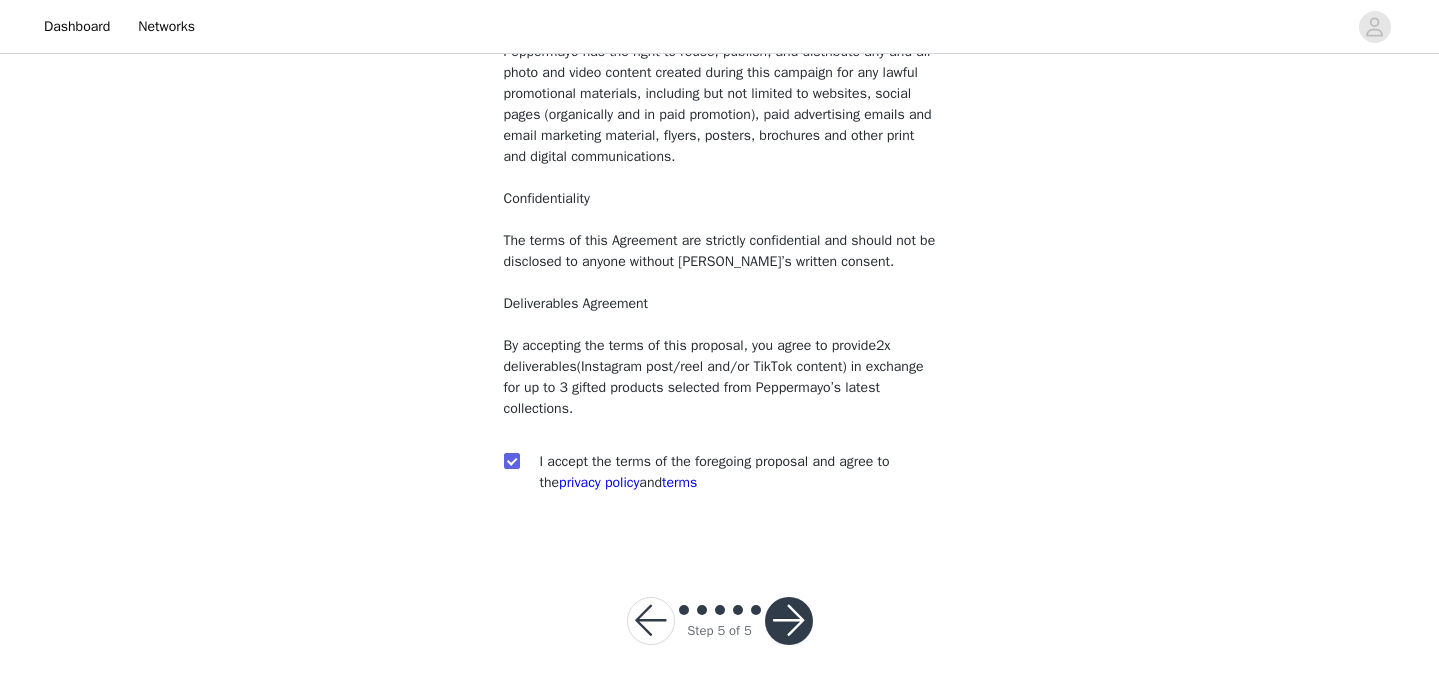 click at bounding box center (789, 621) 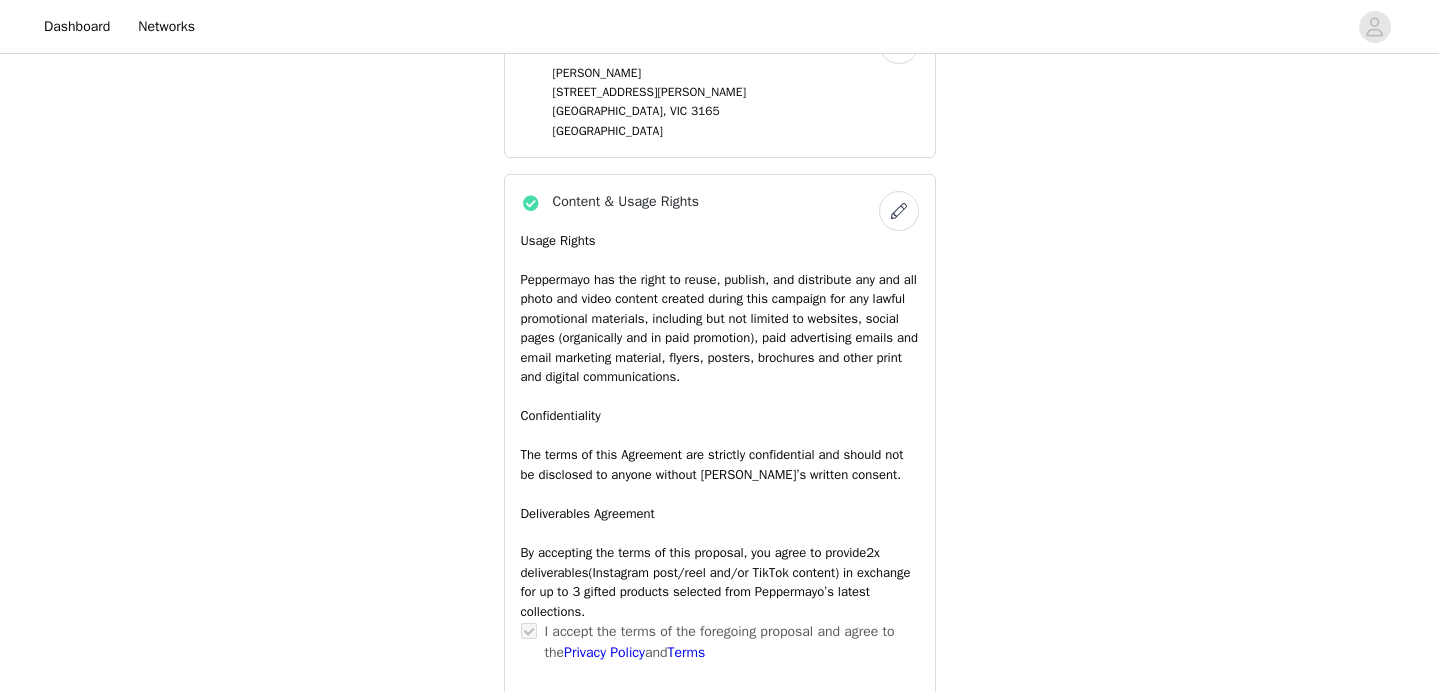 scroll, scrollTop: 1666, scrollLeft: 0, axis: vertical 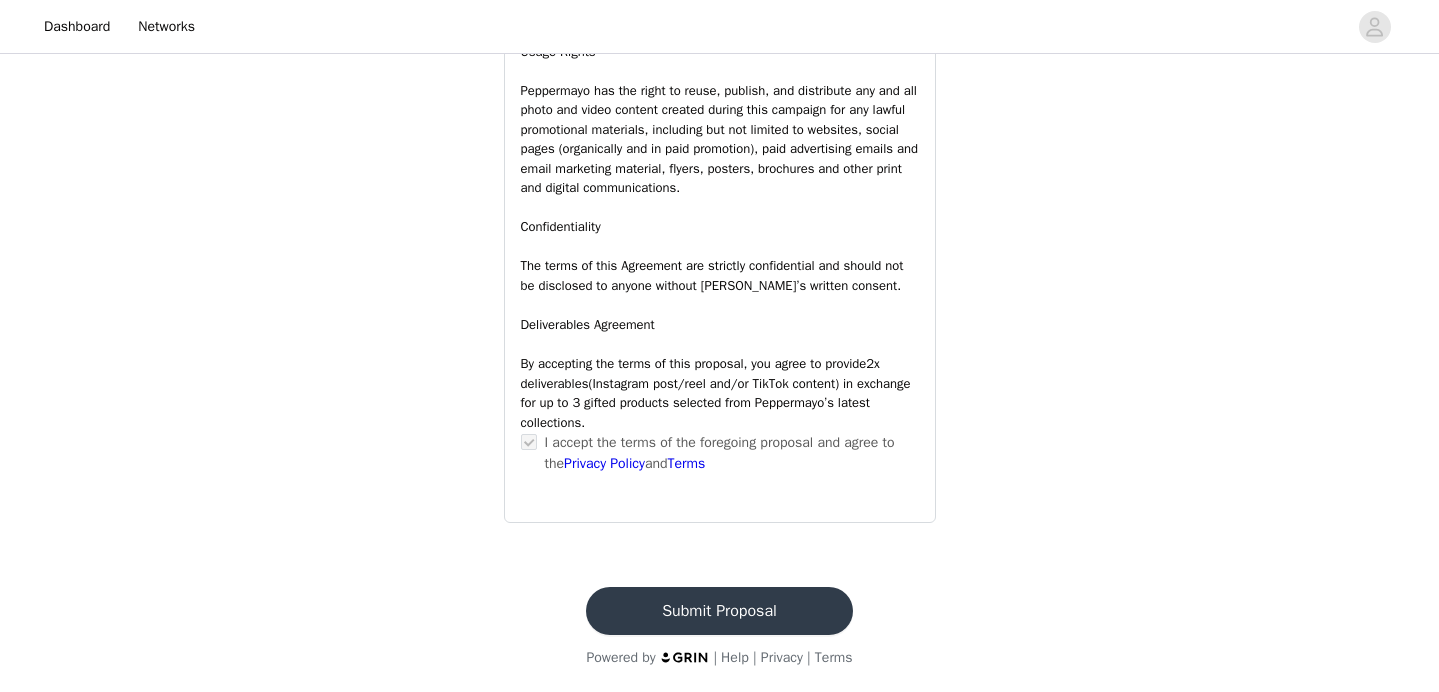 click on "Submit Proposal" at bounding box center [719, 611] 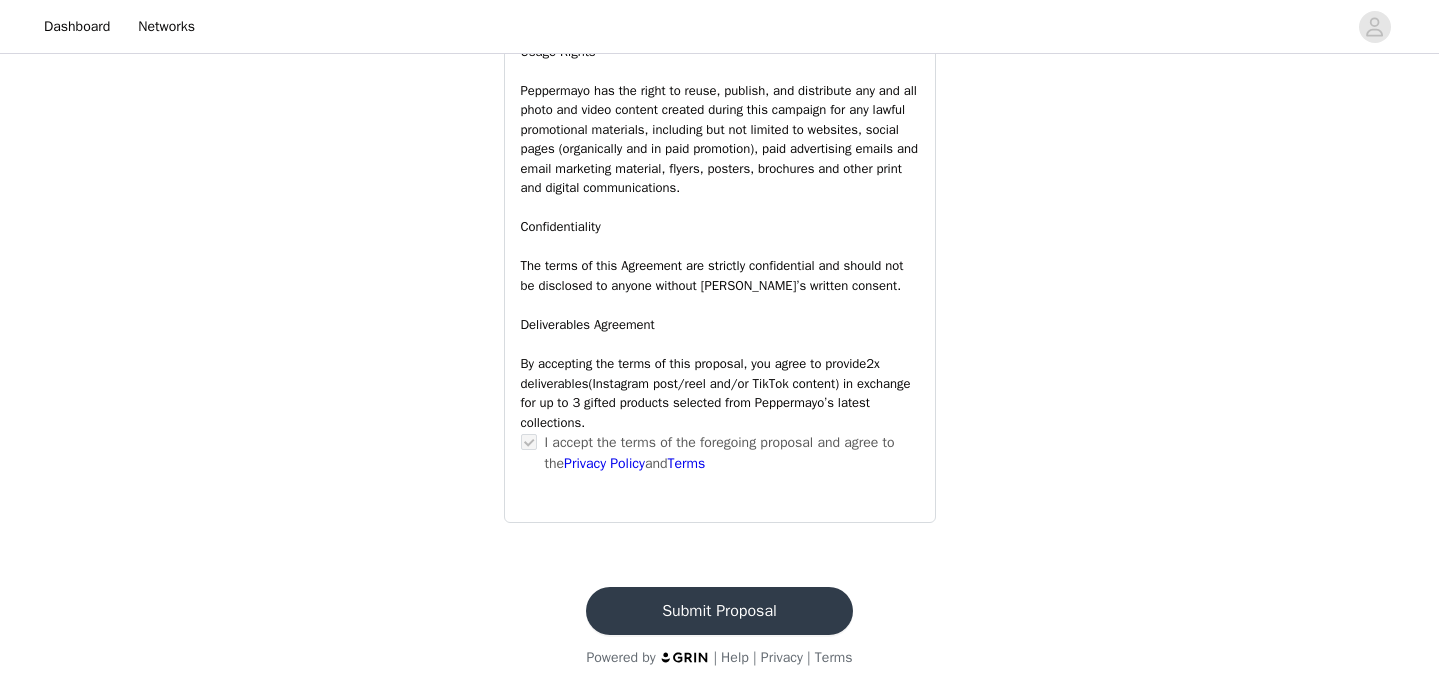 scroll, scrollTop: 0, scrollLeft: 0, axis: both 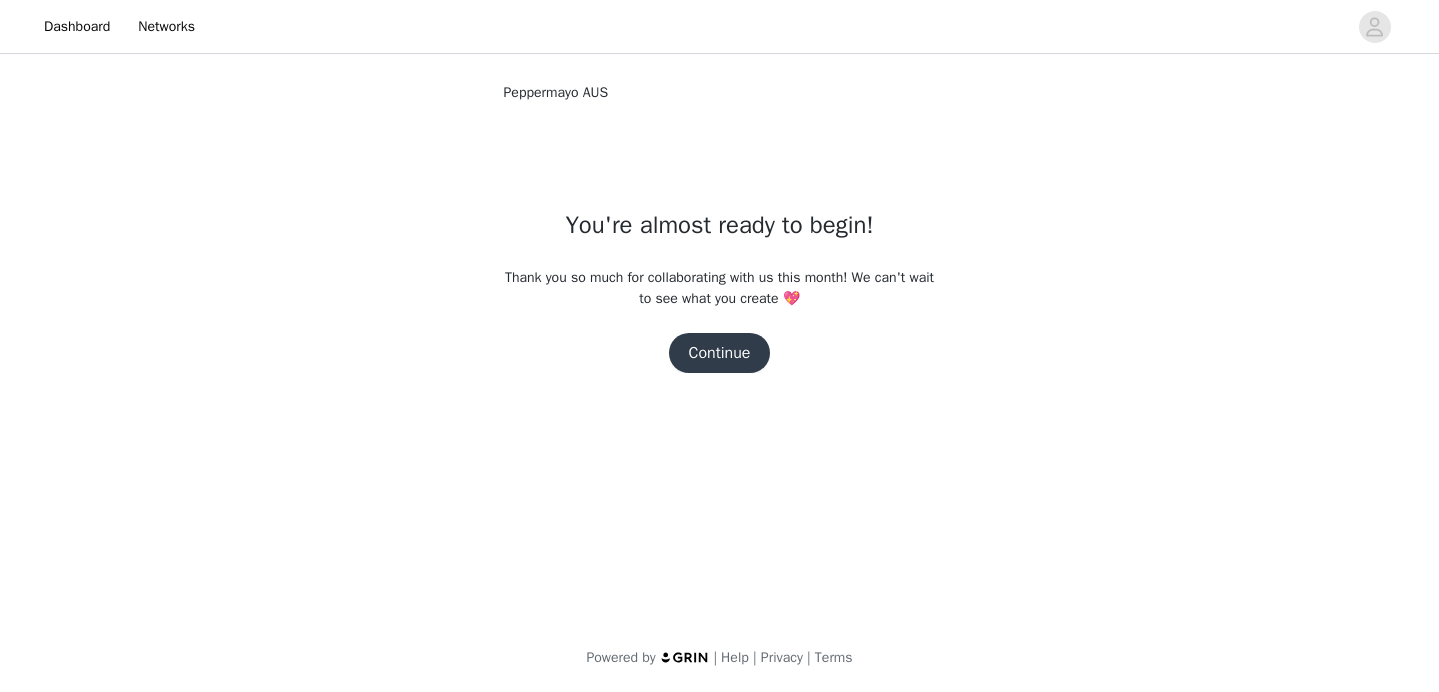 click on "Continue" at bounding box center [720, 353] 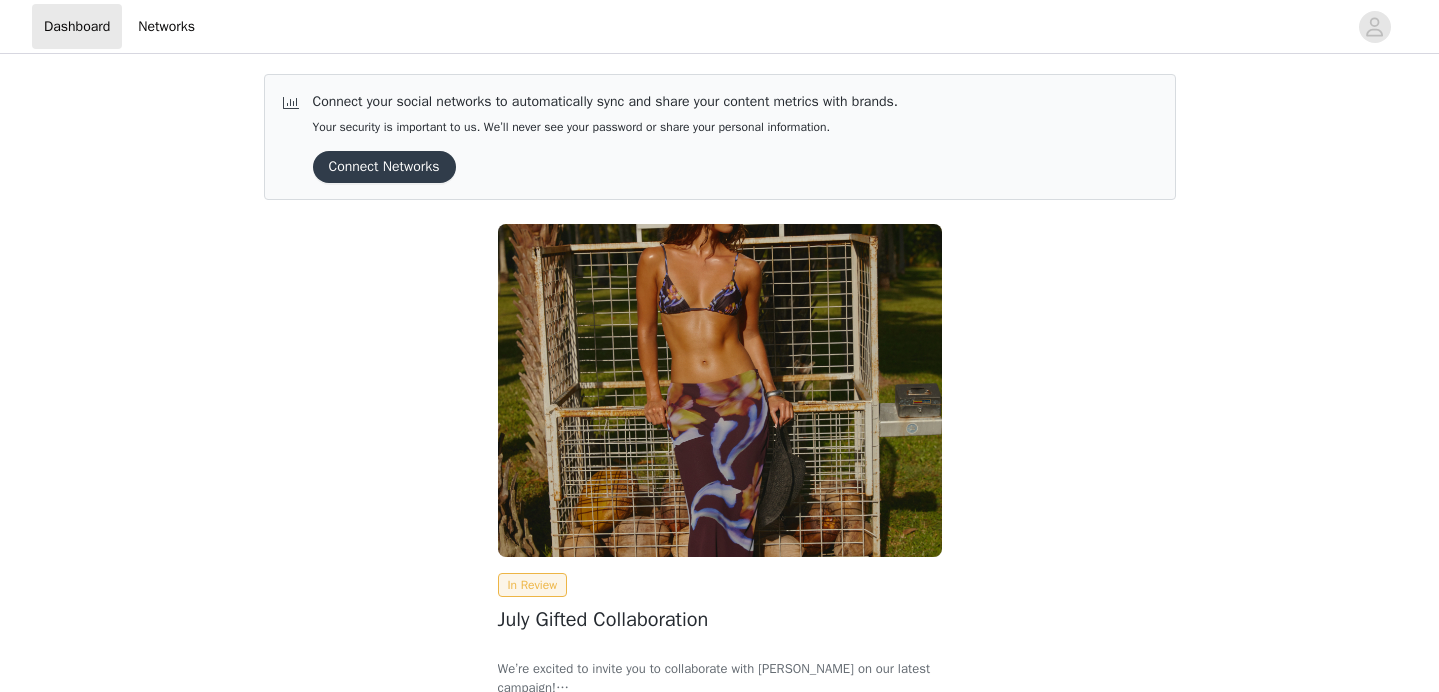 scroll, scrollTop: 183, scrollLeft: 0, axis: vertical 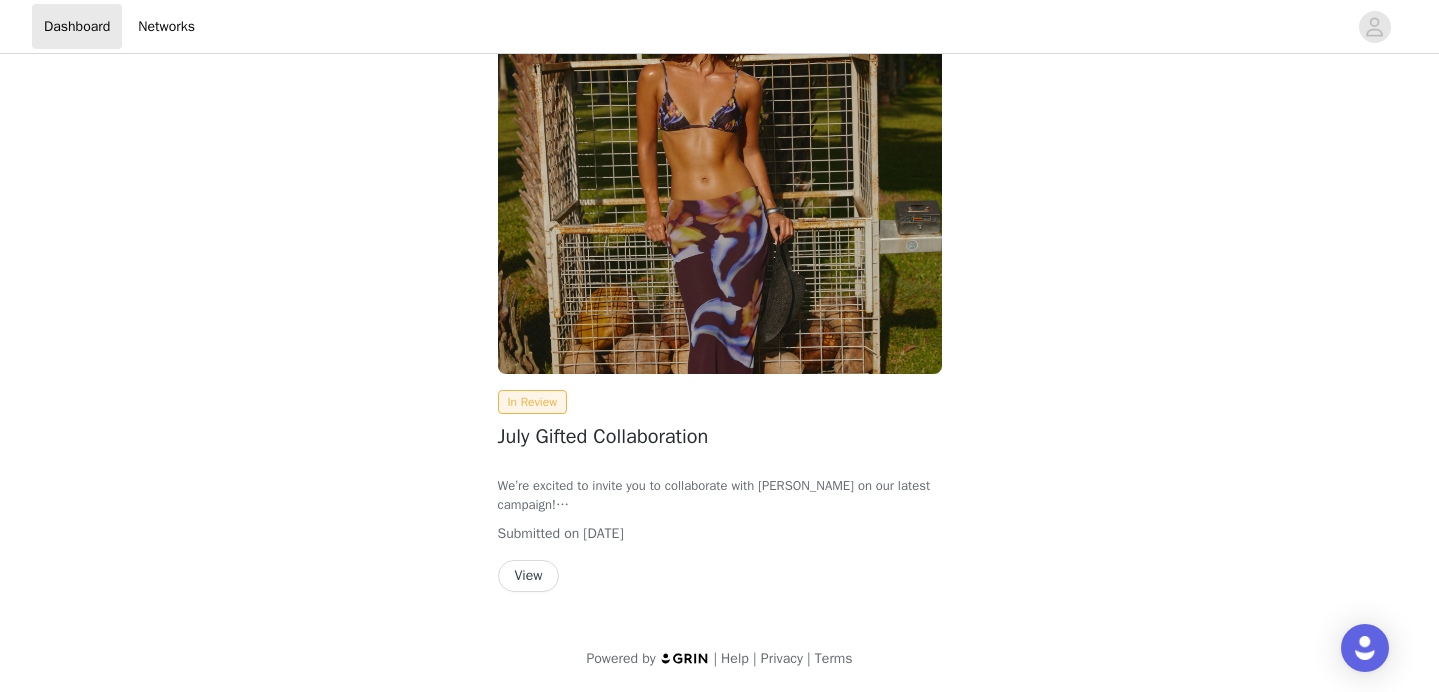 click on "View" at bounding box center [529, 576] 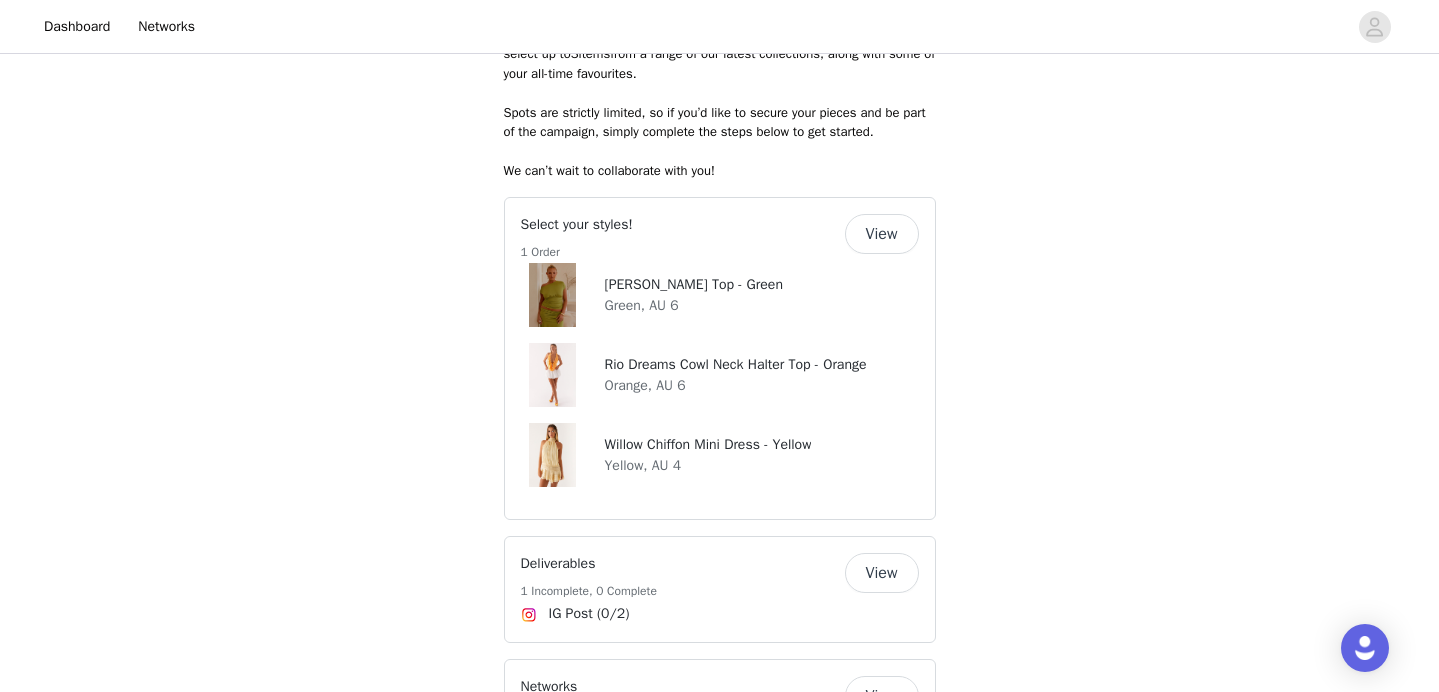 scroll, scrollTop: 233, scrollLeft: 0, axis: vertical 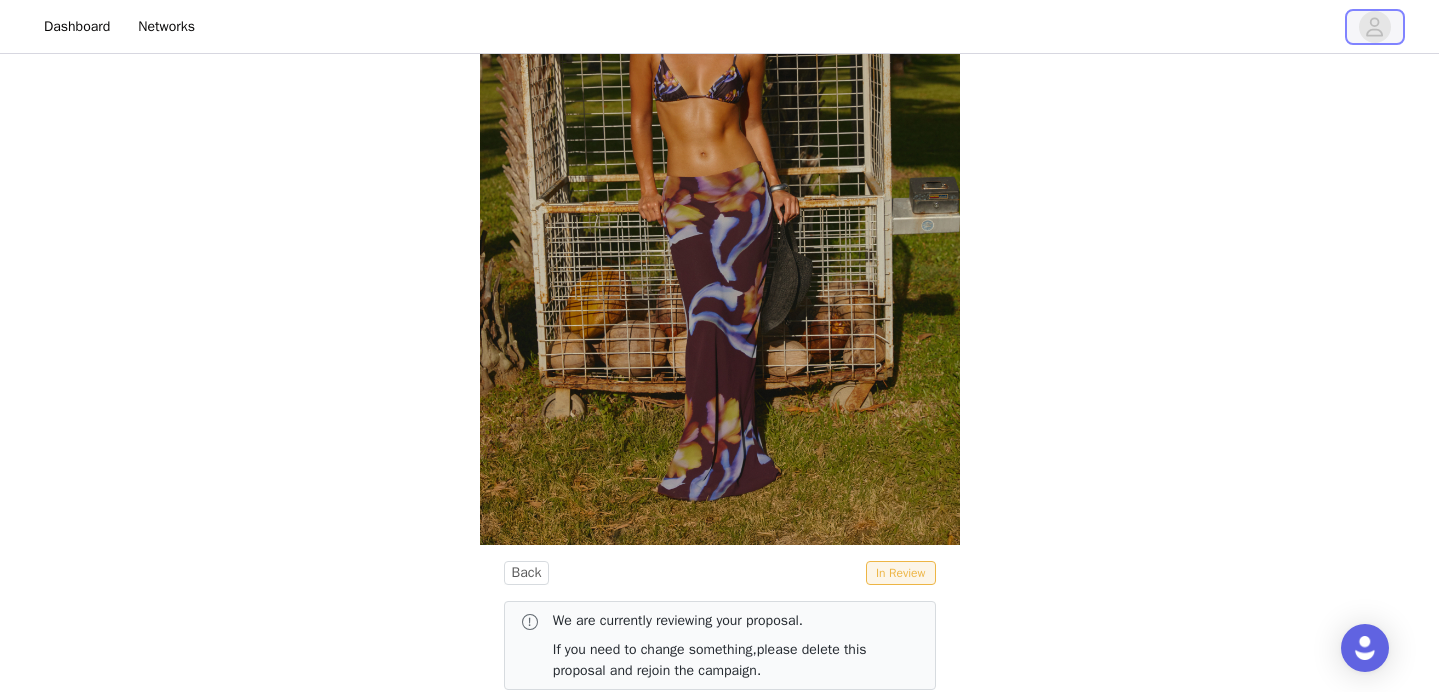 click 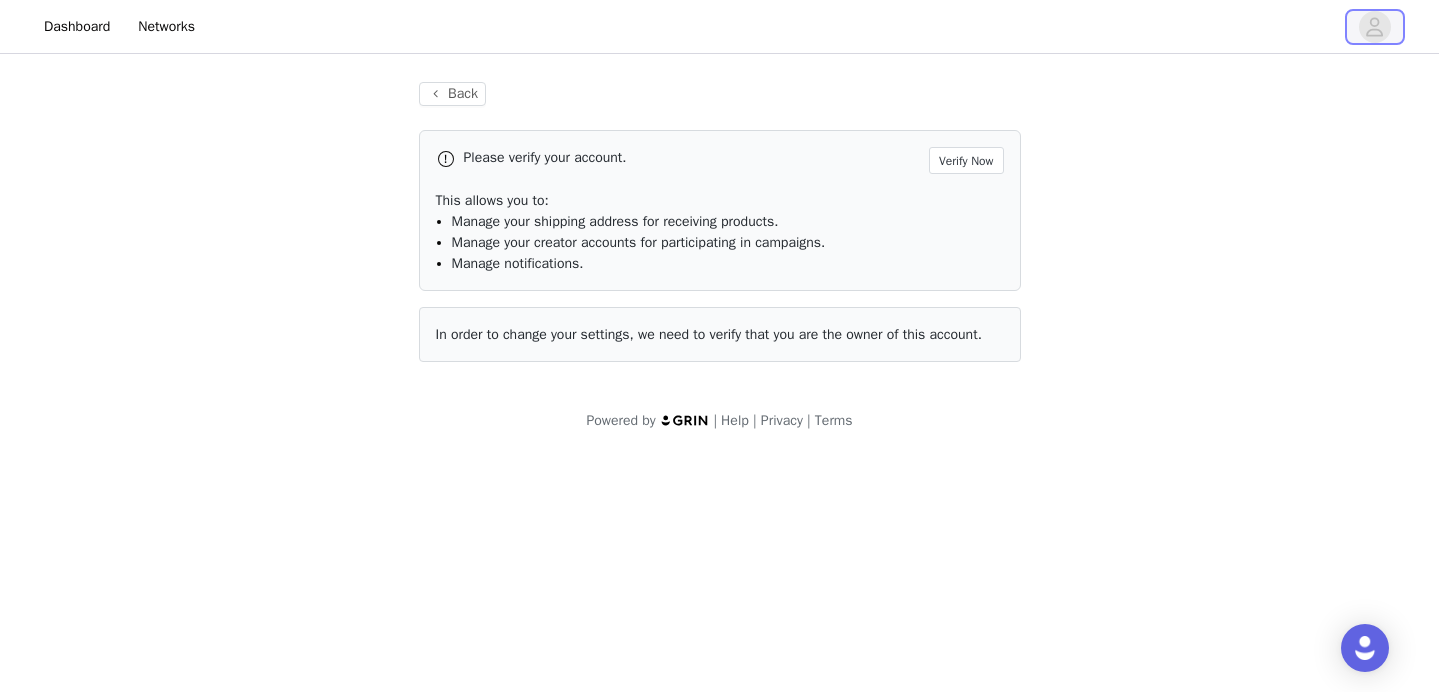 scroll, scrollTop: 0, scrollLeft: 0, axis: both 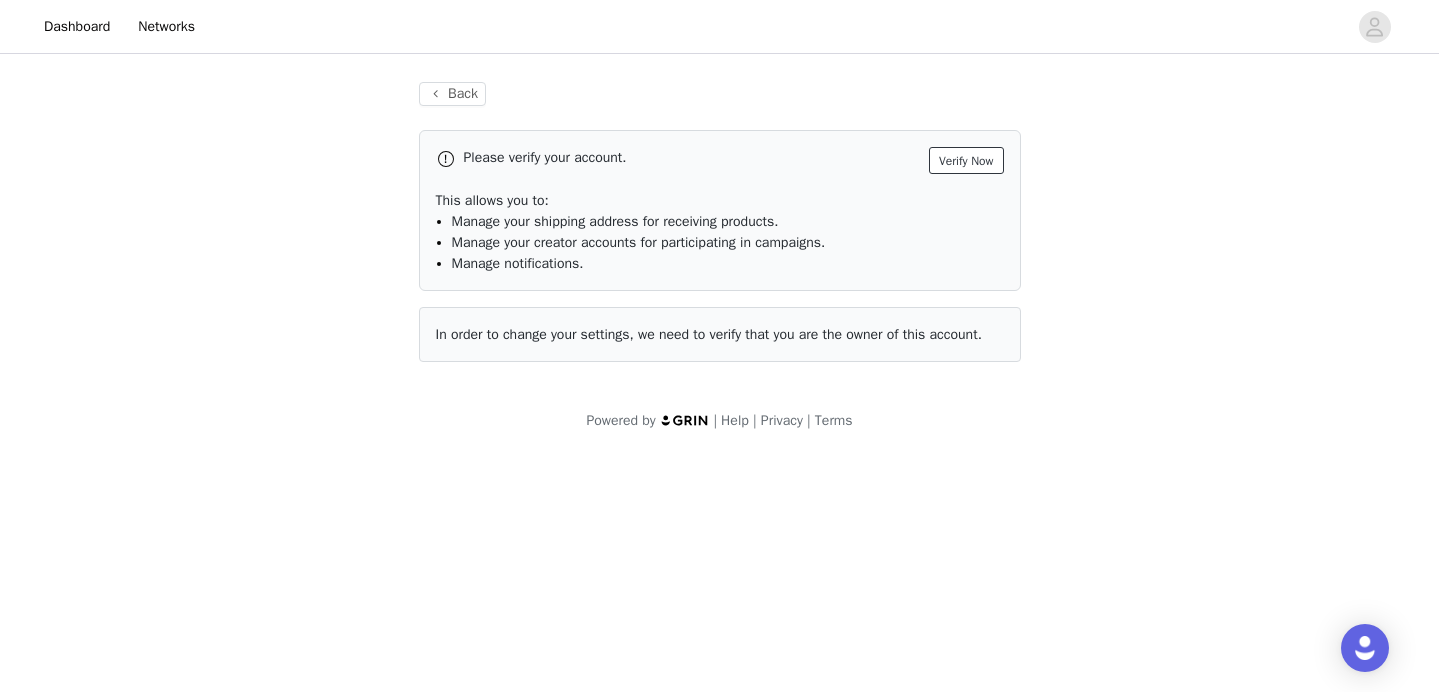 click on "Verify Now" at bounding box center [966, 160] 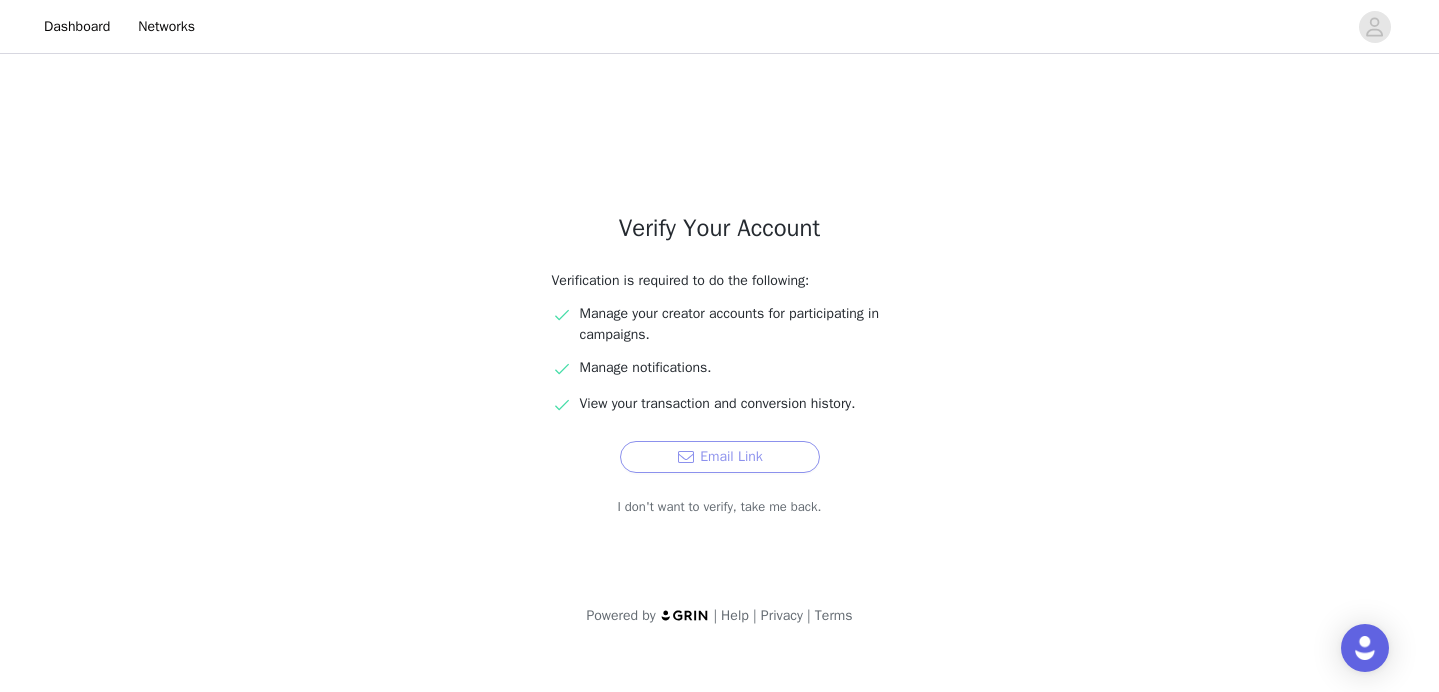click on "Email Link" at bounding box center [720, 457] 